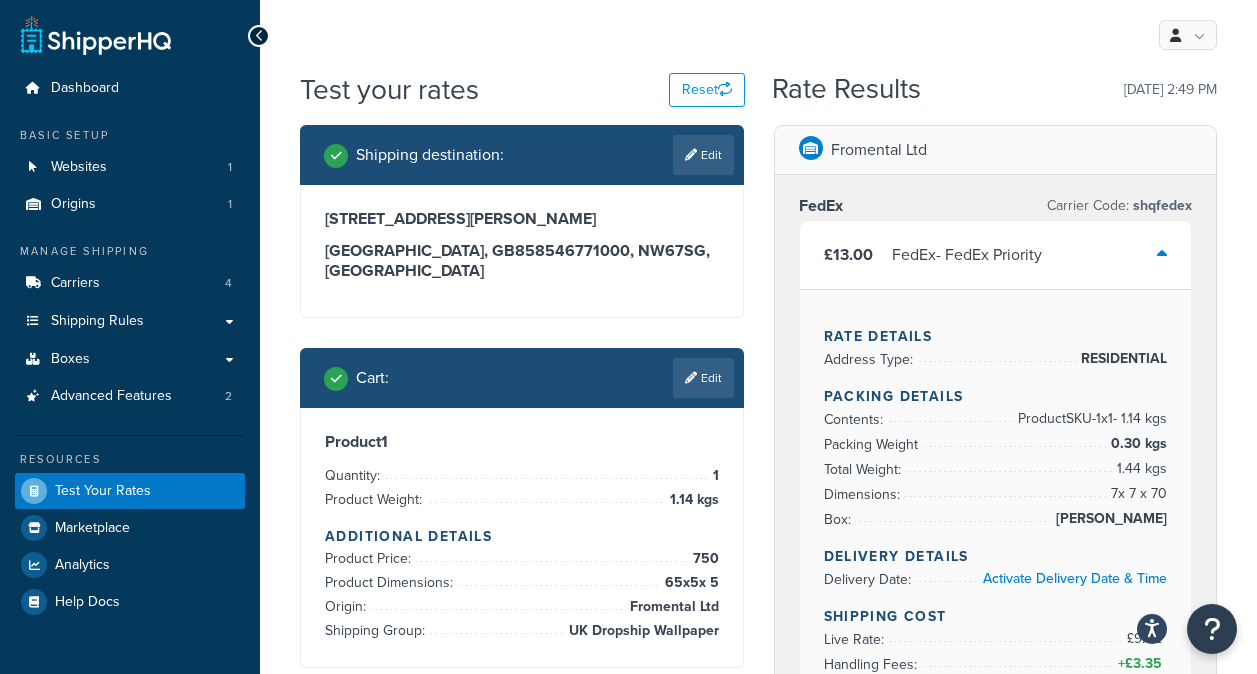 scroll, scrollTop: 0, scrollLeft: 0, axis: both 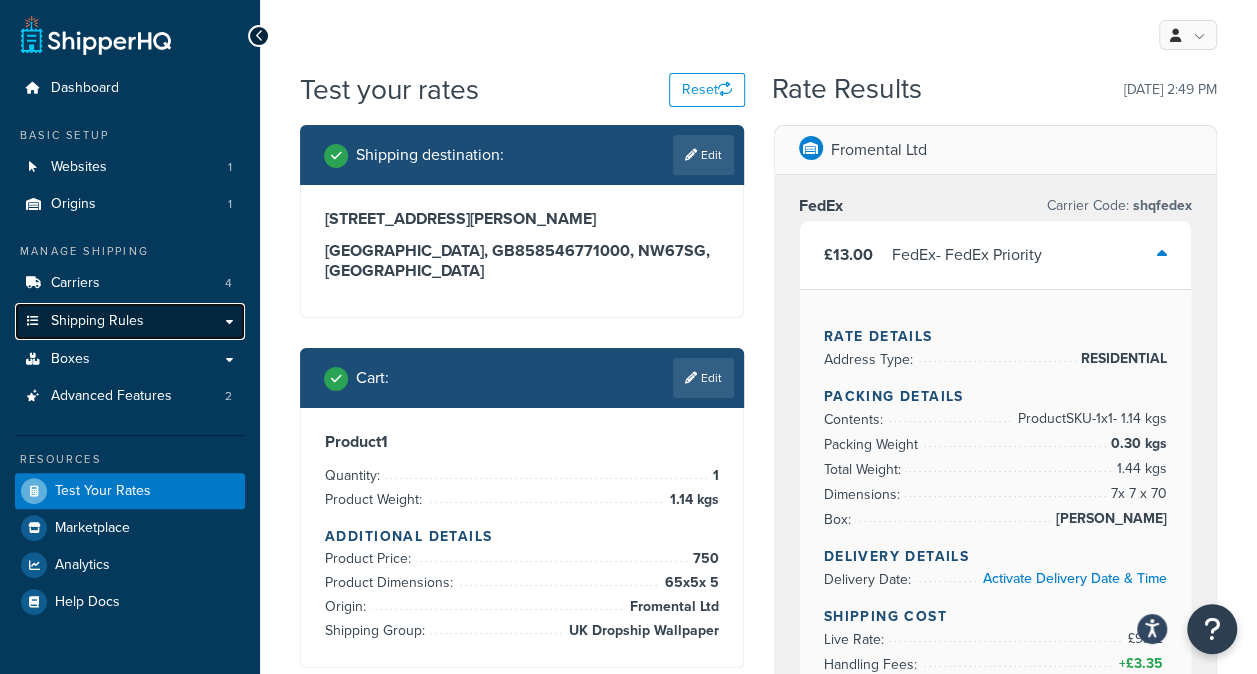 click on "Shipping Rules" at bounding box center (130, 321) 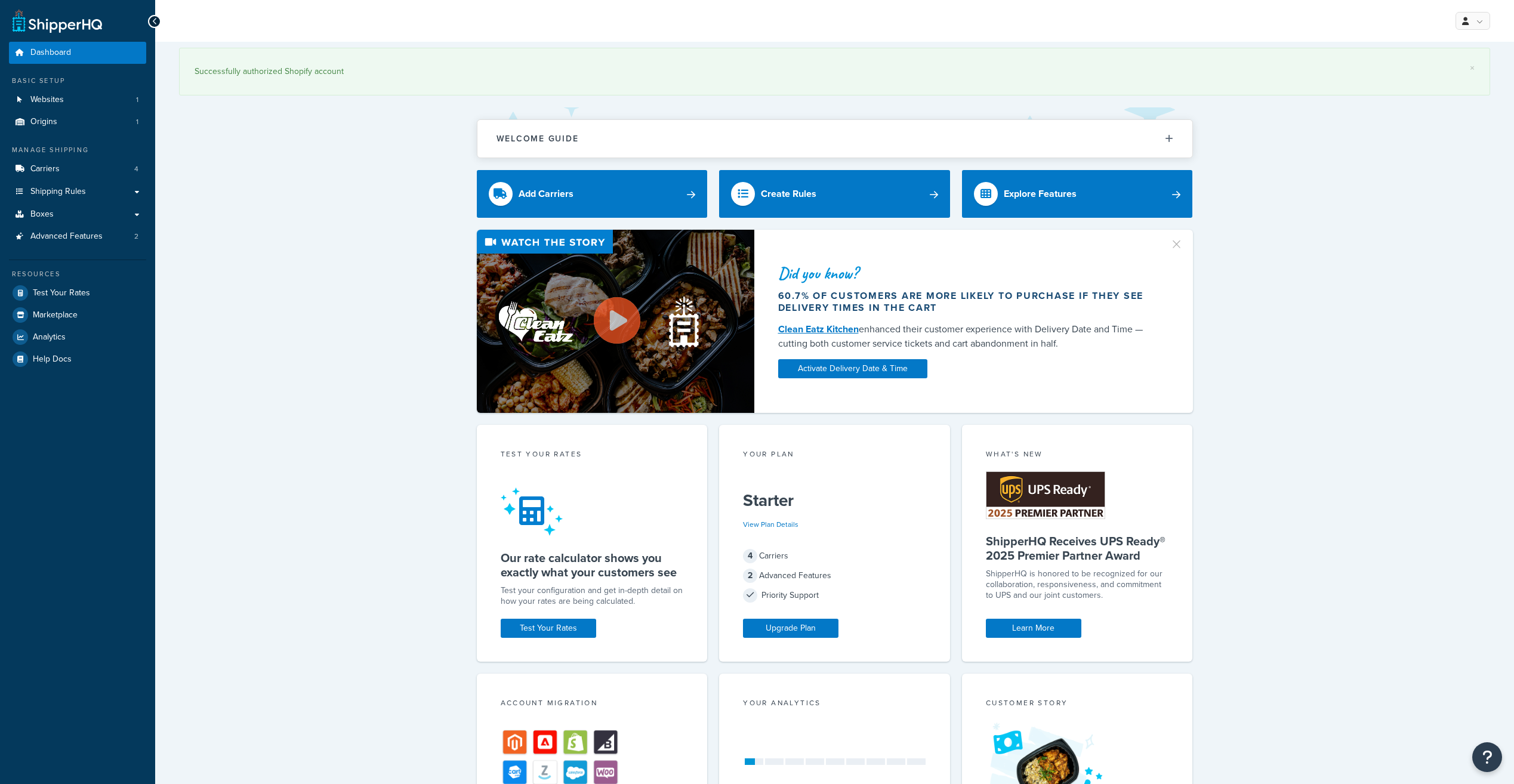 scroll, scrollTop: 0, scrollLeft: 0, axis: both 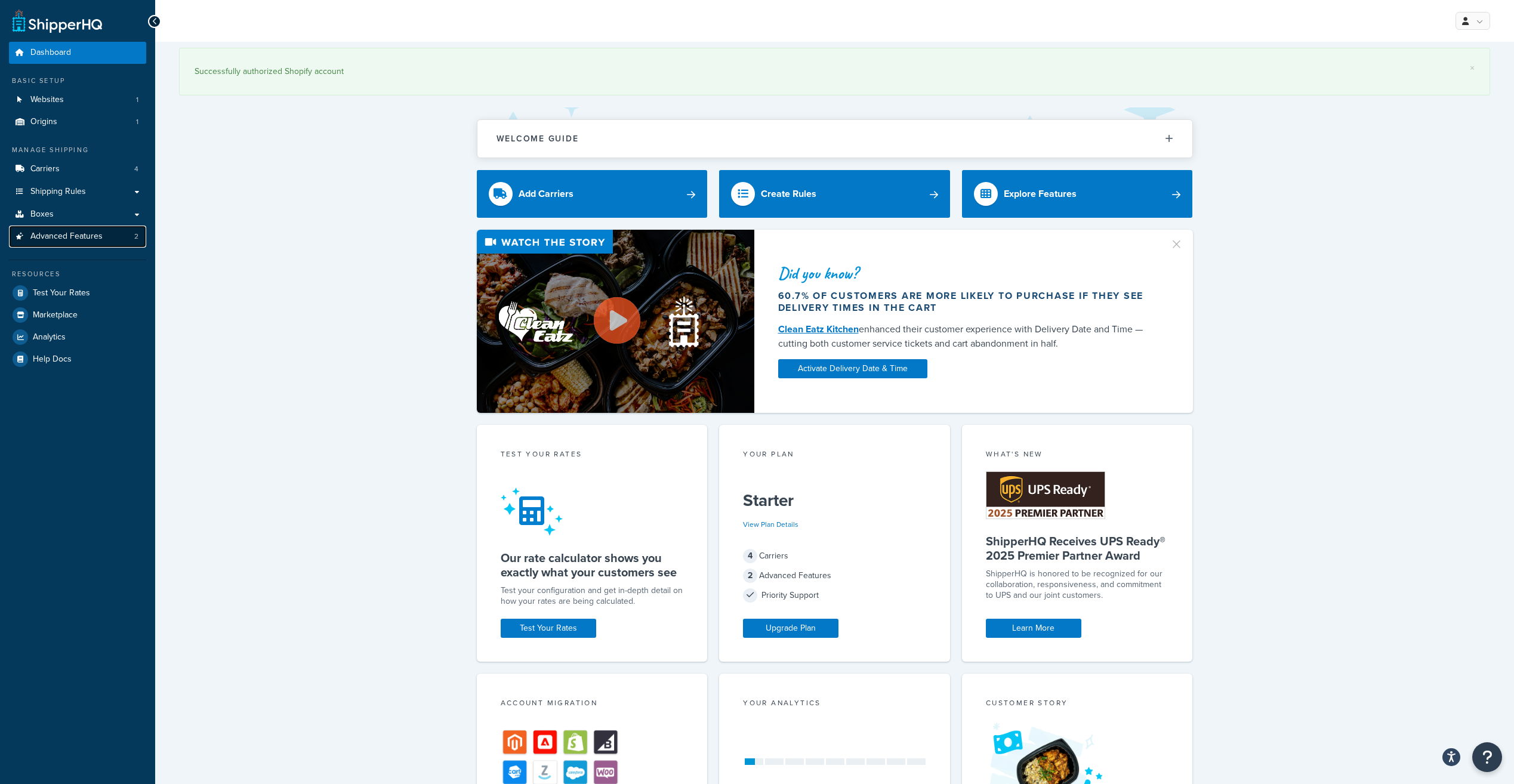 click on "Advanced Features" at bounding box center (66, 236) 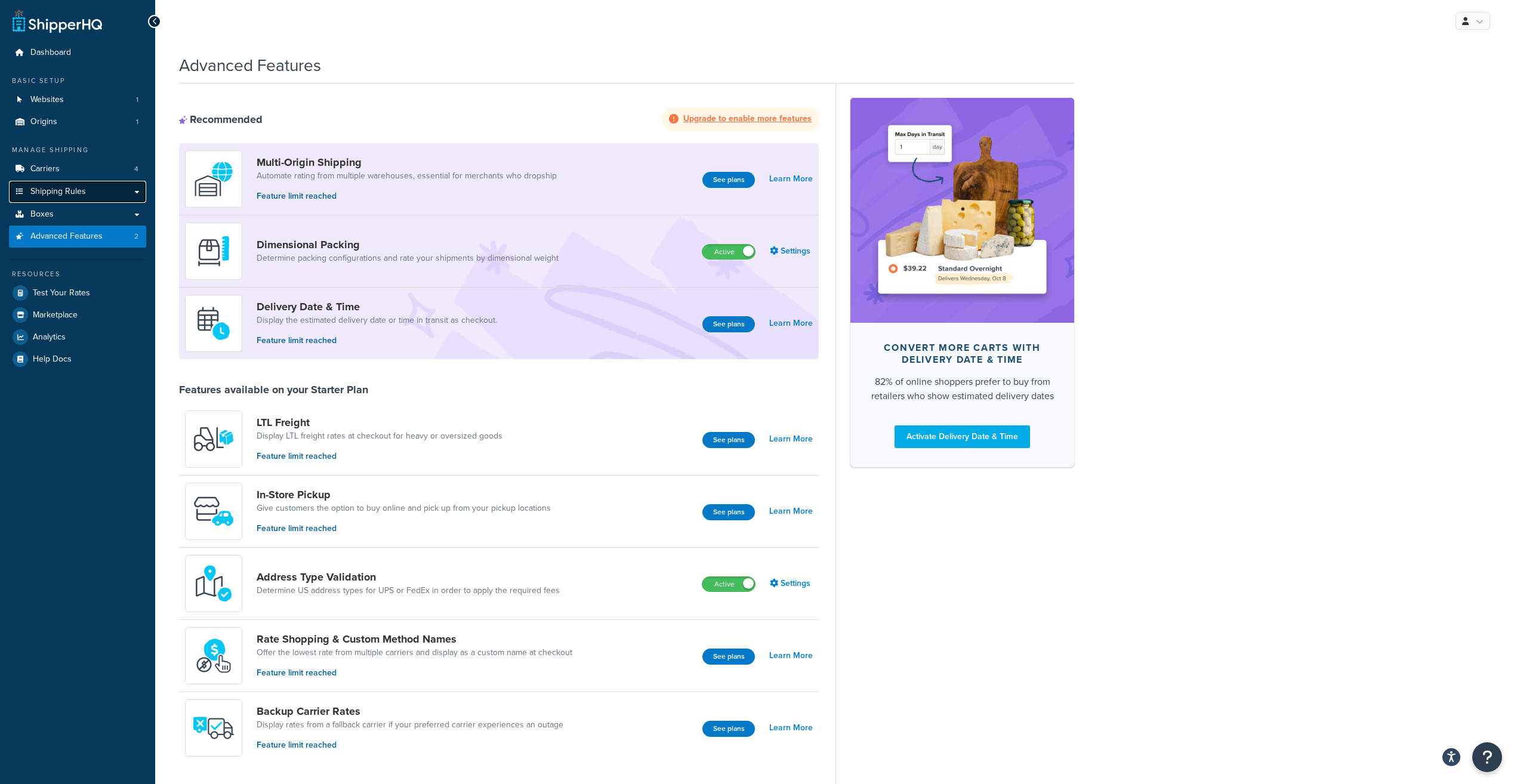 click on "Shipping Rules" at bounding box center (58, 192) 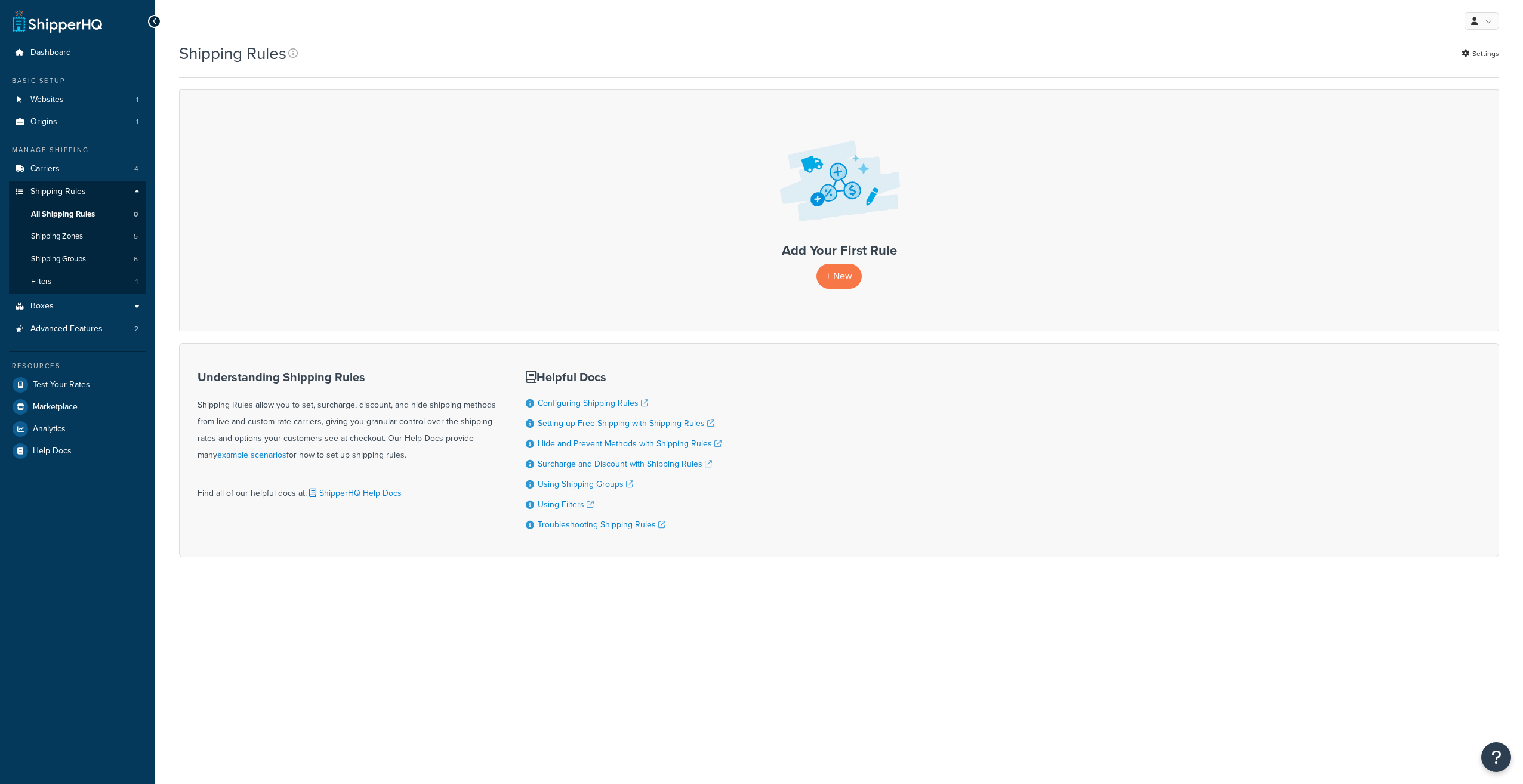 scroll, scrollTop: 0, scrollLeft: 0, axis: both 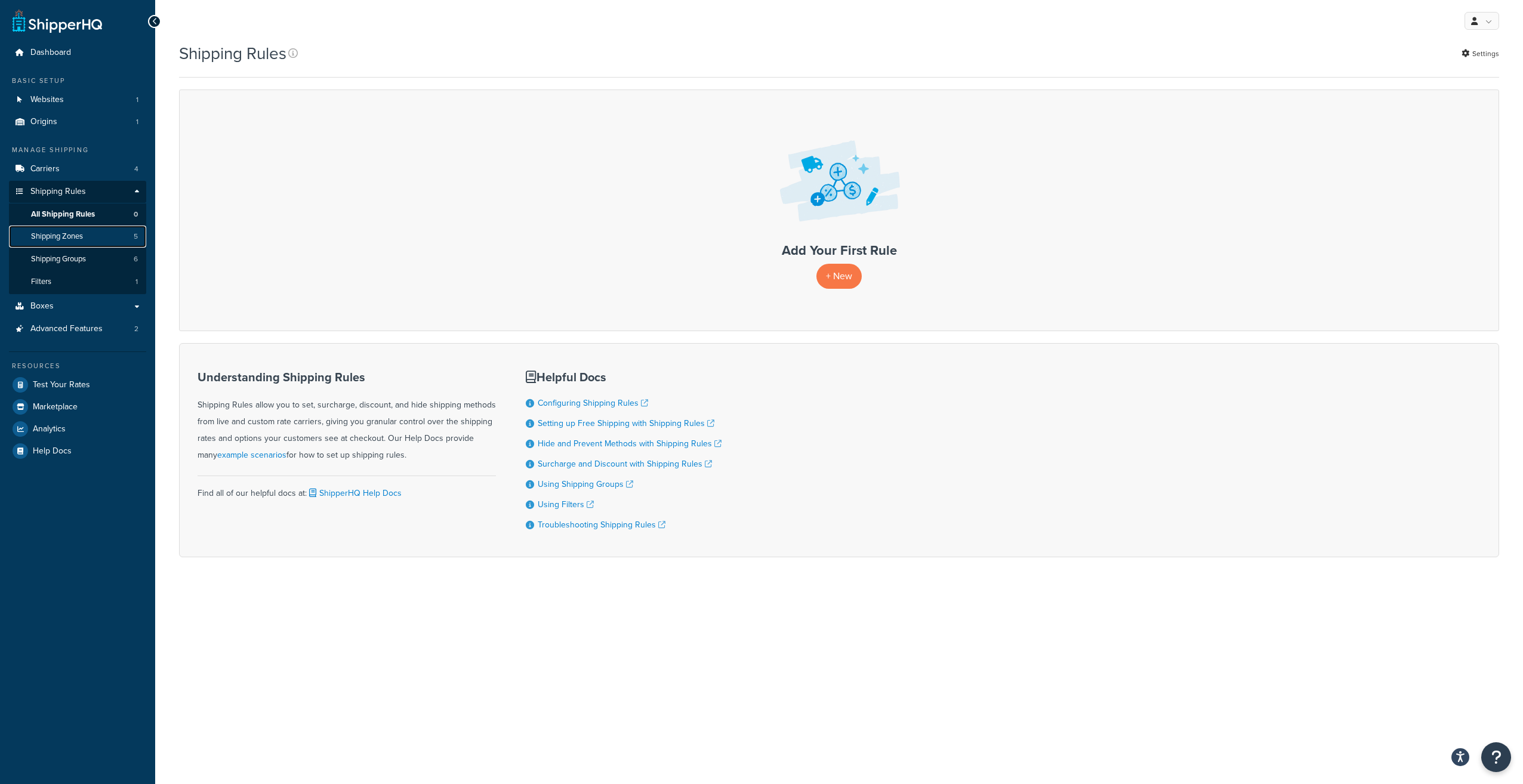 click on "Shipping Zones
5" at bounding box center (78, 236) 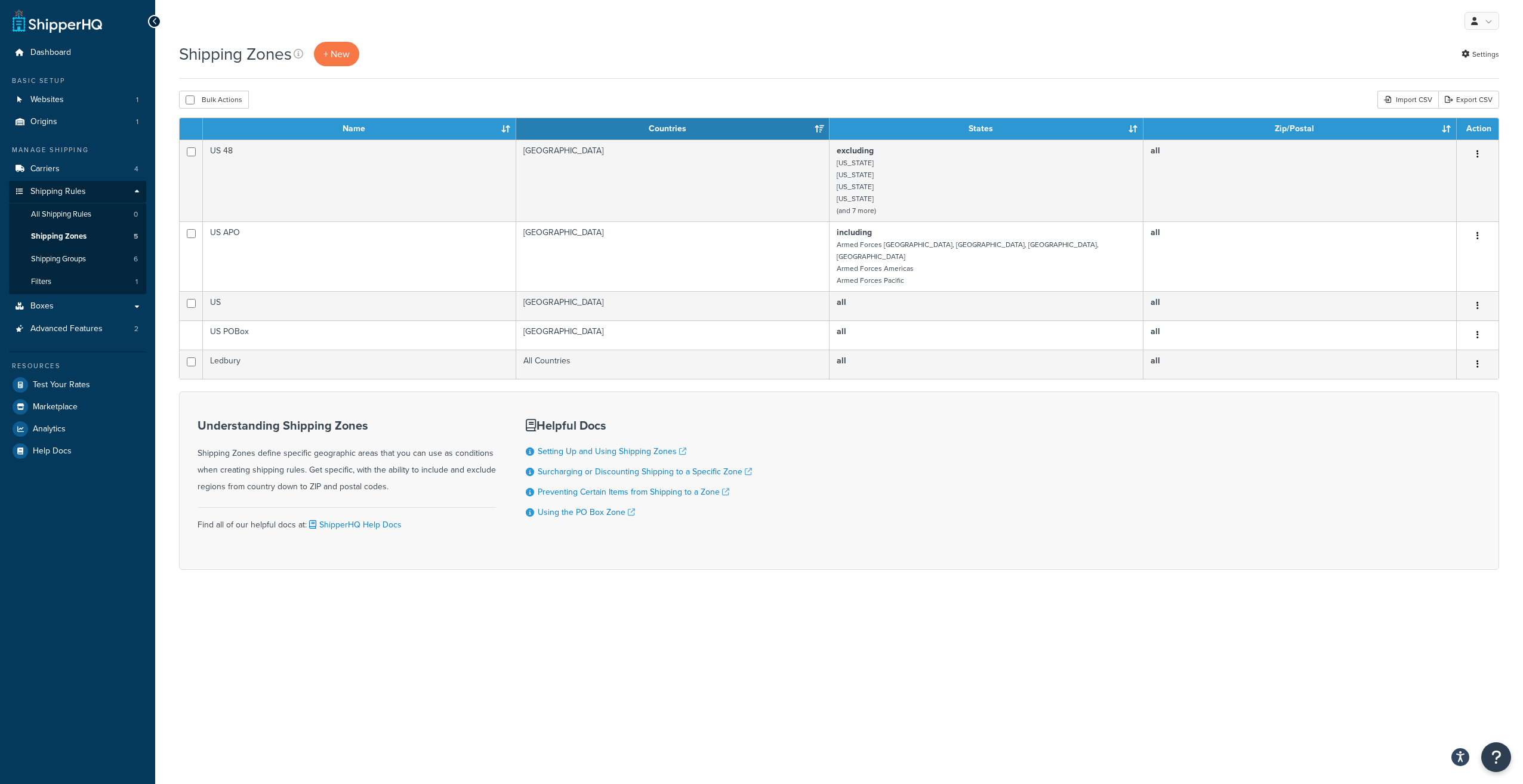 scroll, scrollTop: 0, scrollLeft: 0, axis: both 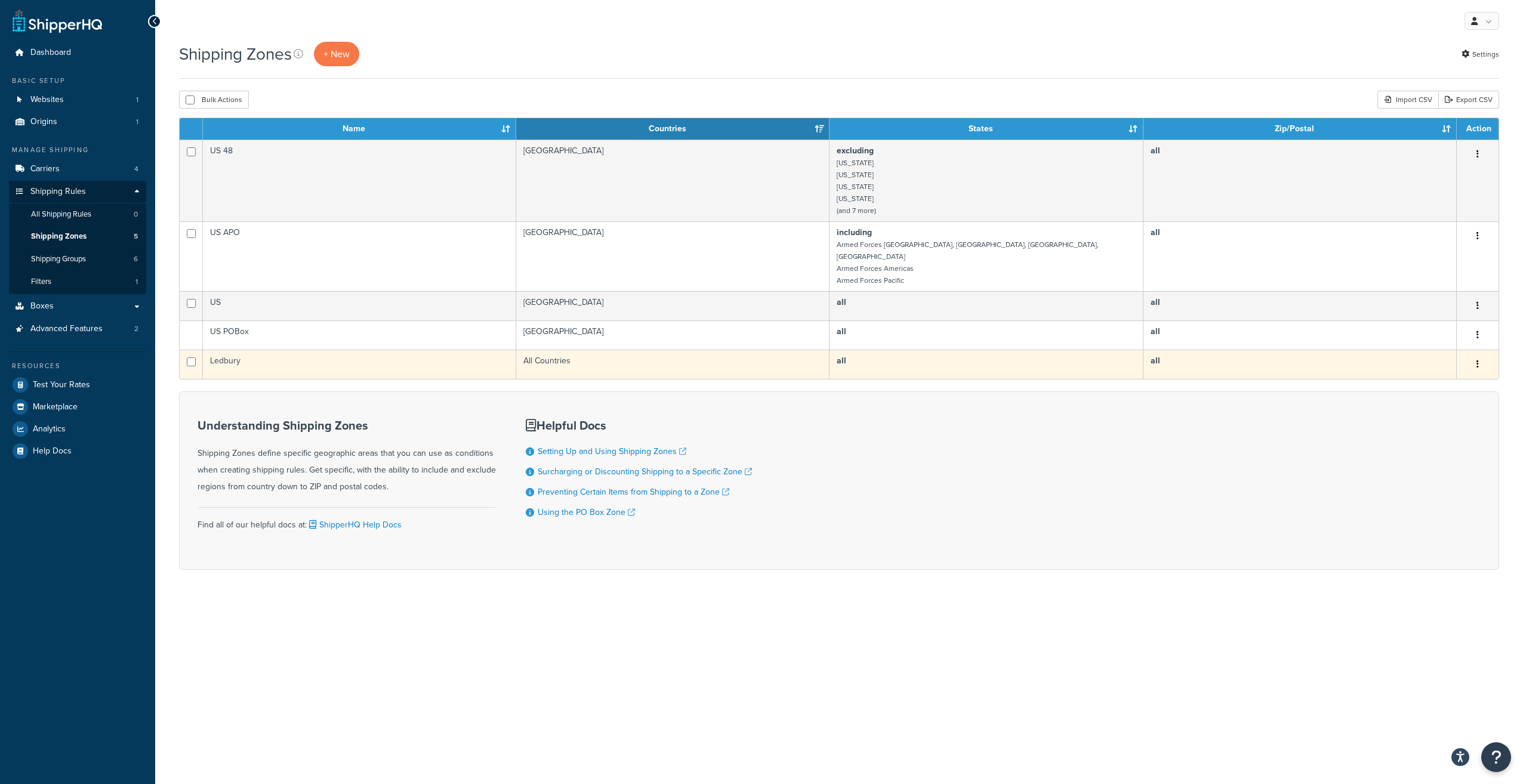 click at bounding box center (191, 364) 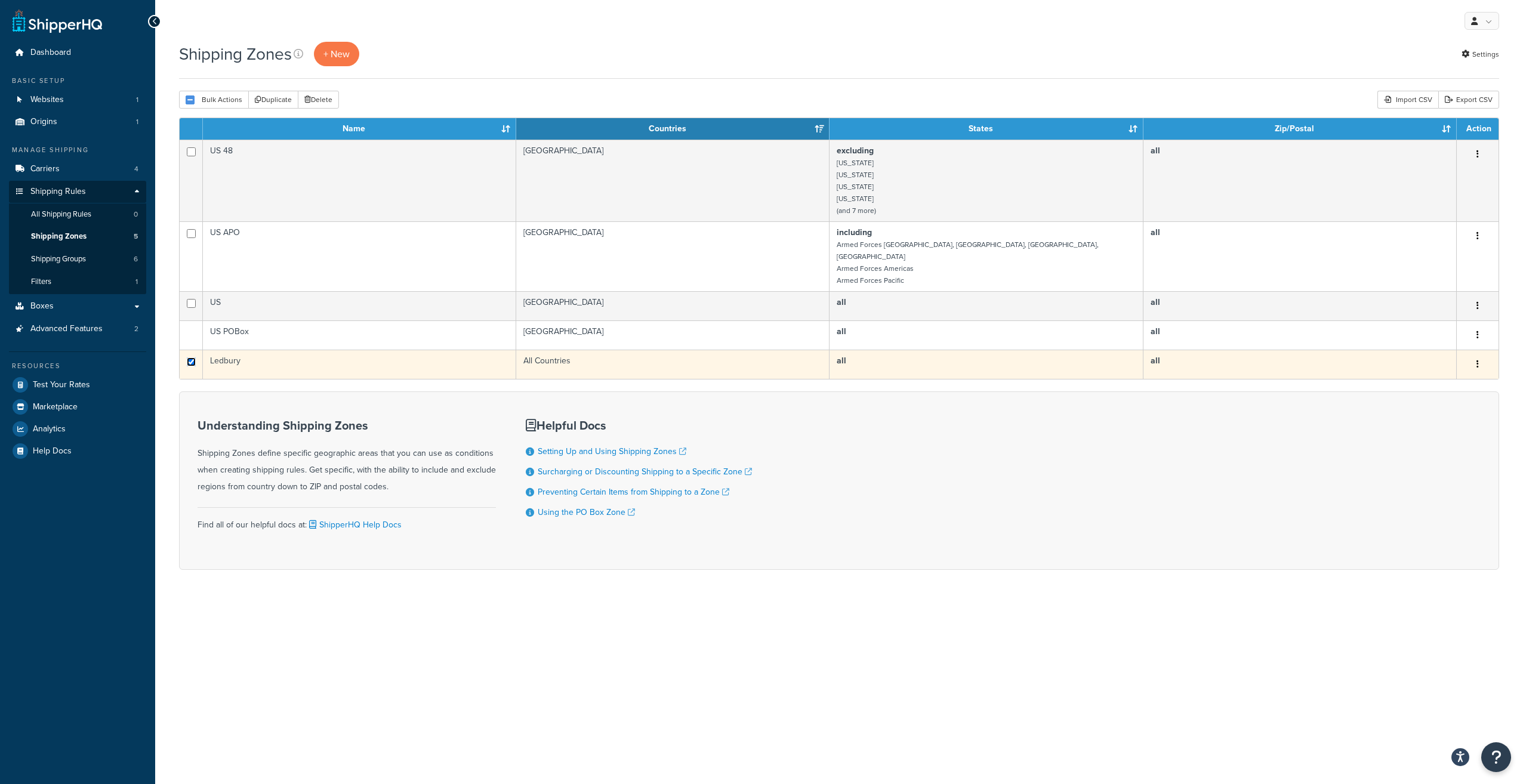 click at bounding box center [191, 152] 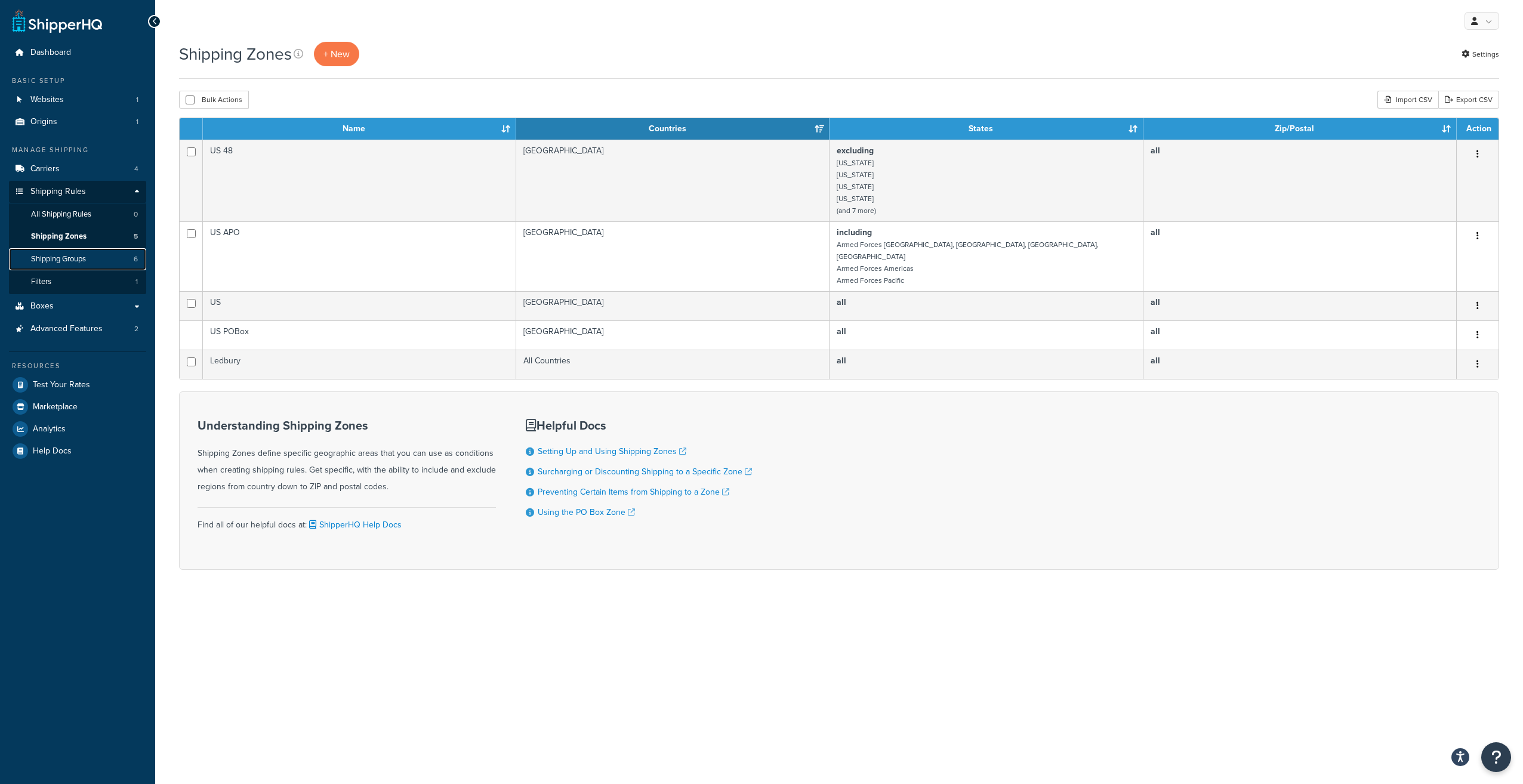 click on "Shipping Groups" at bounding box center (58, 259) 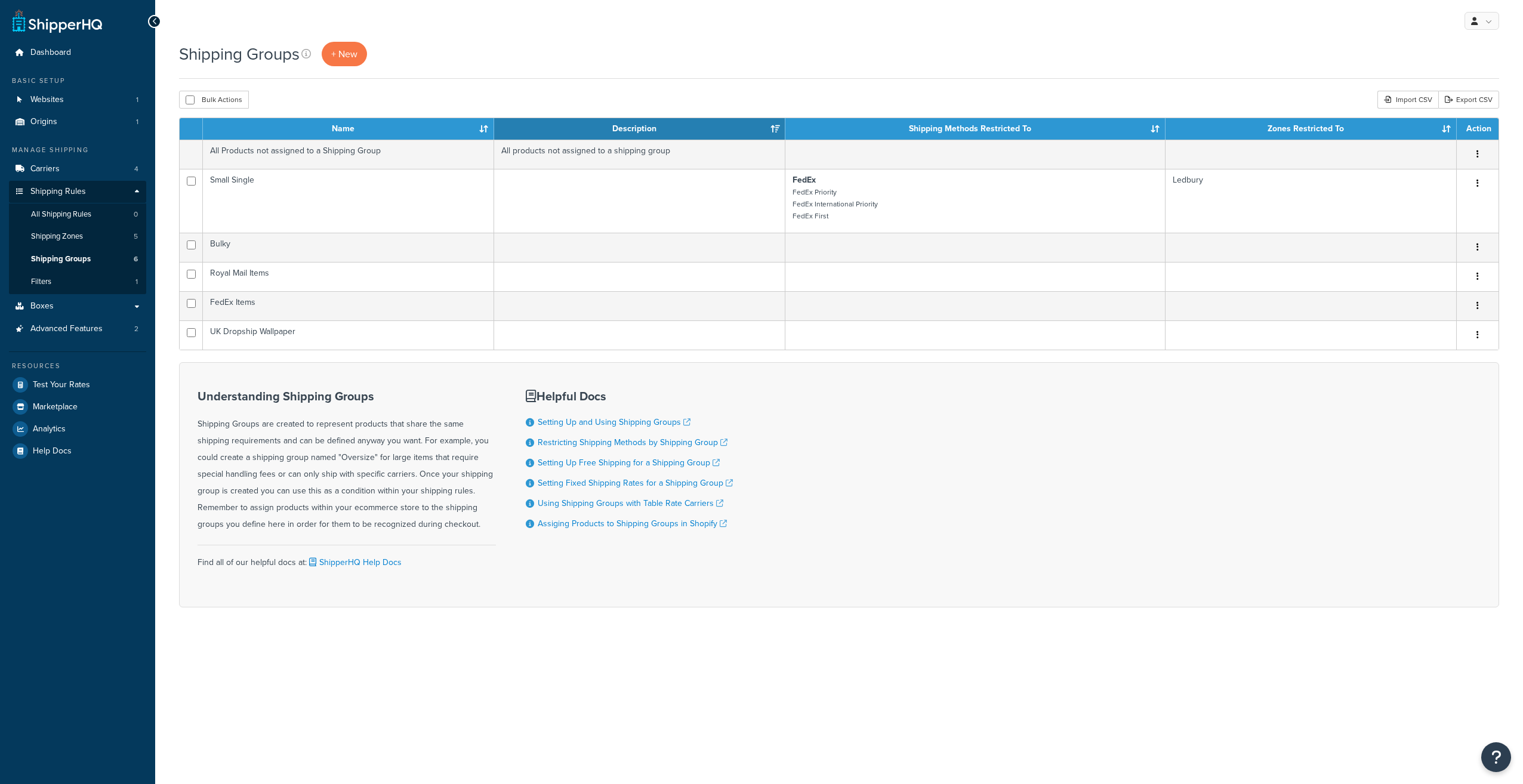 scroll, scrollTop: 0, scrollLeft: 0, axis: both 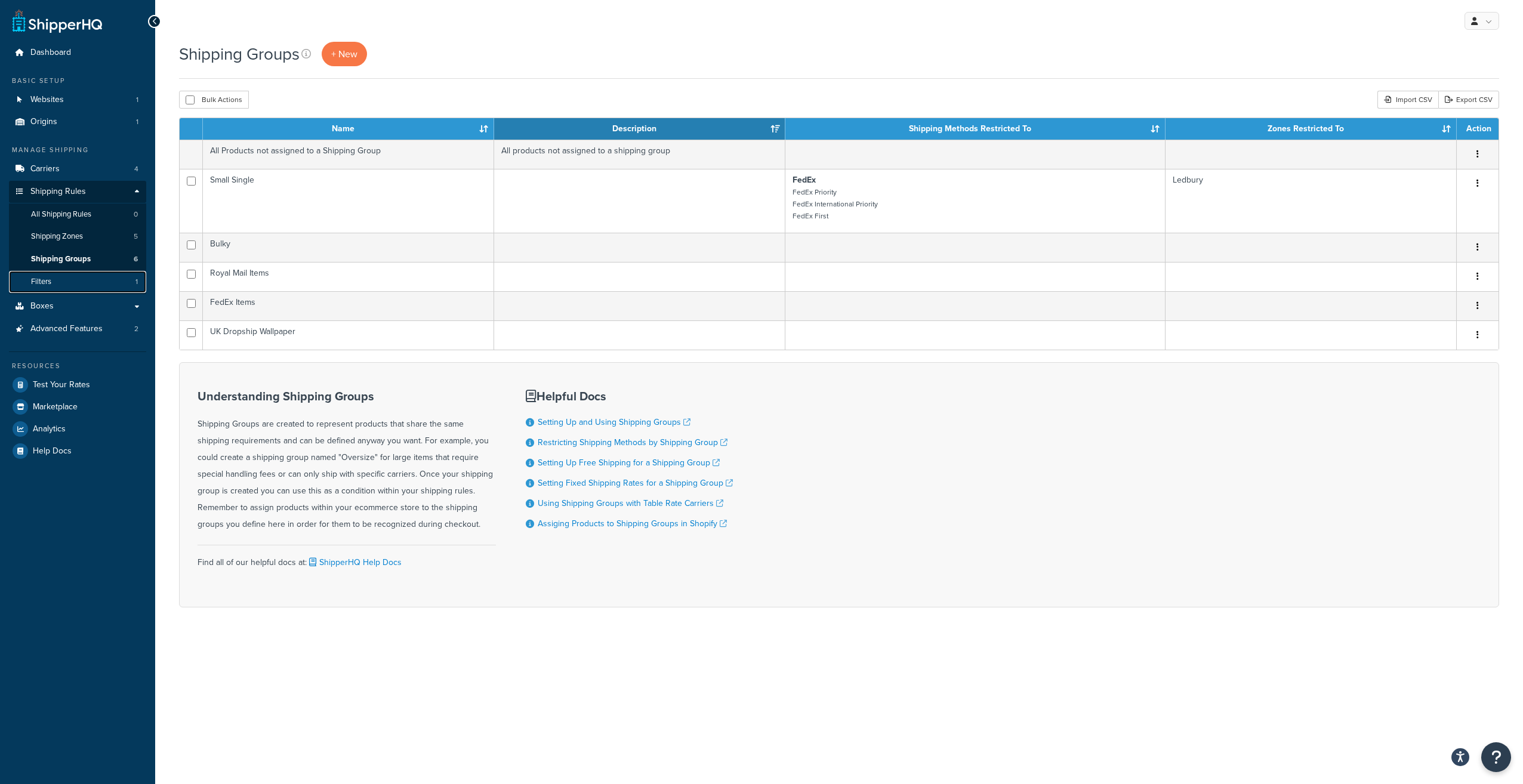 click on "Filters" at bounding box center [41, 282] 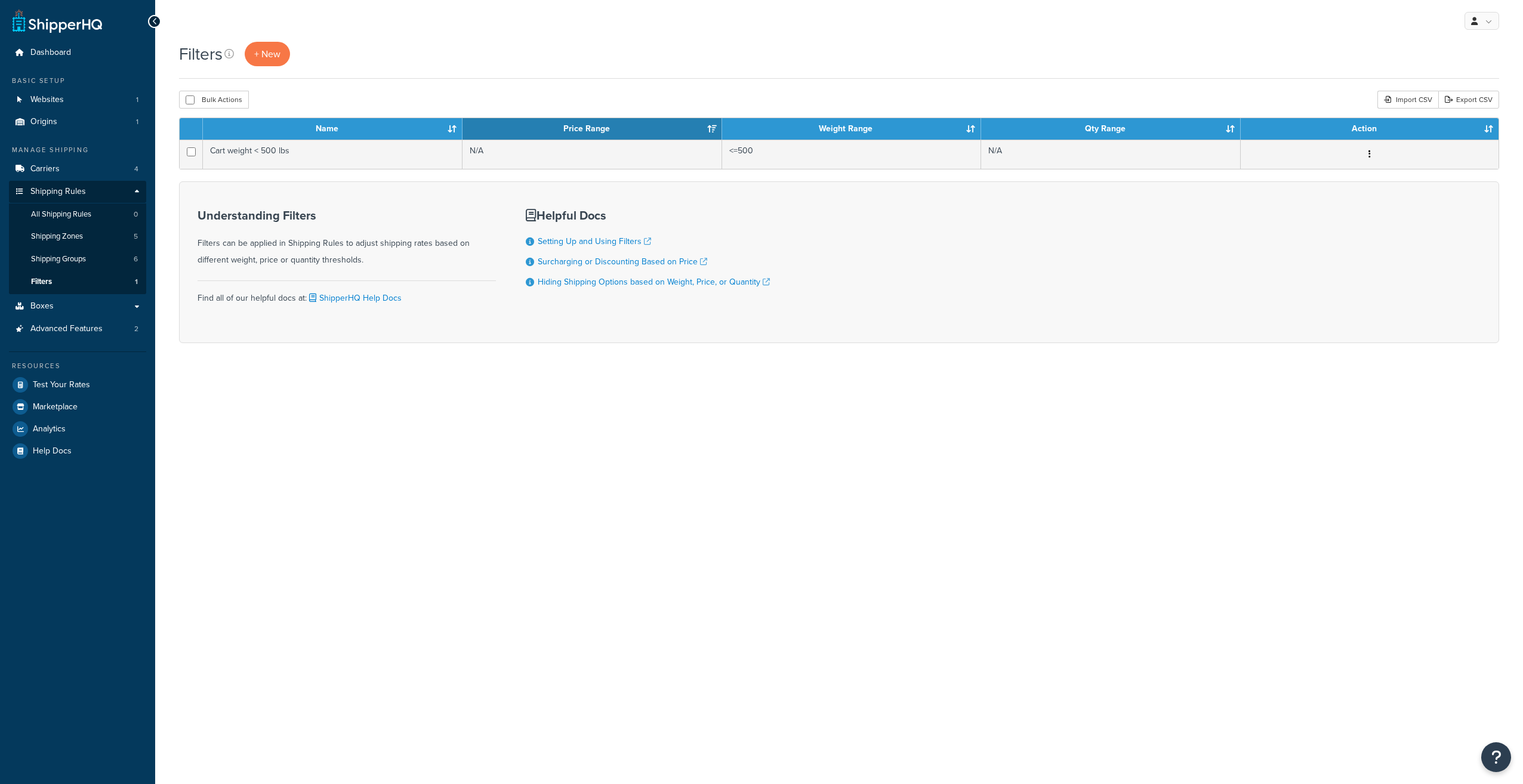 scroll, scrollTop: 0, scrollLeft: 0, axis: both 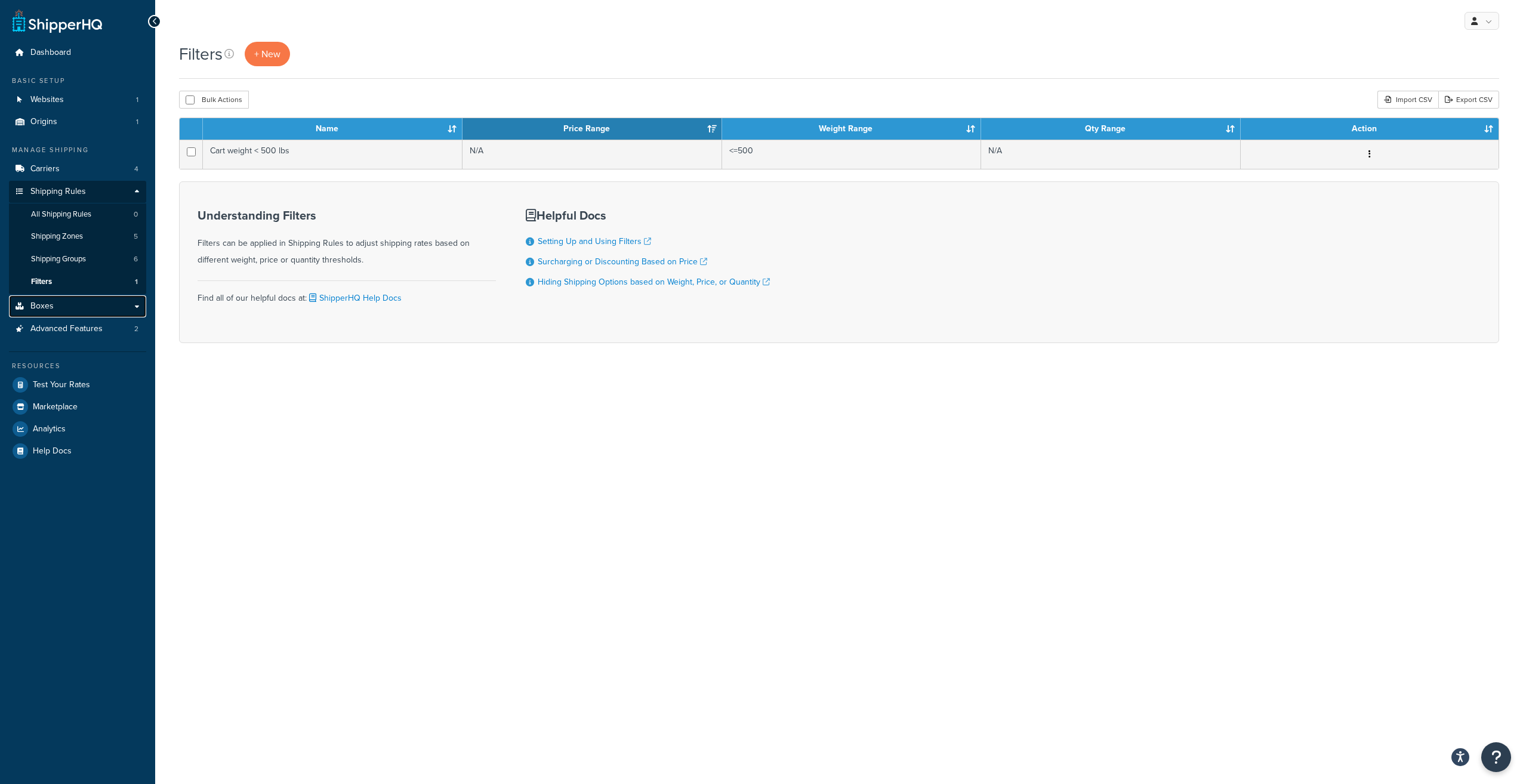 click on "Boxes" at bounding box center [78, 306] 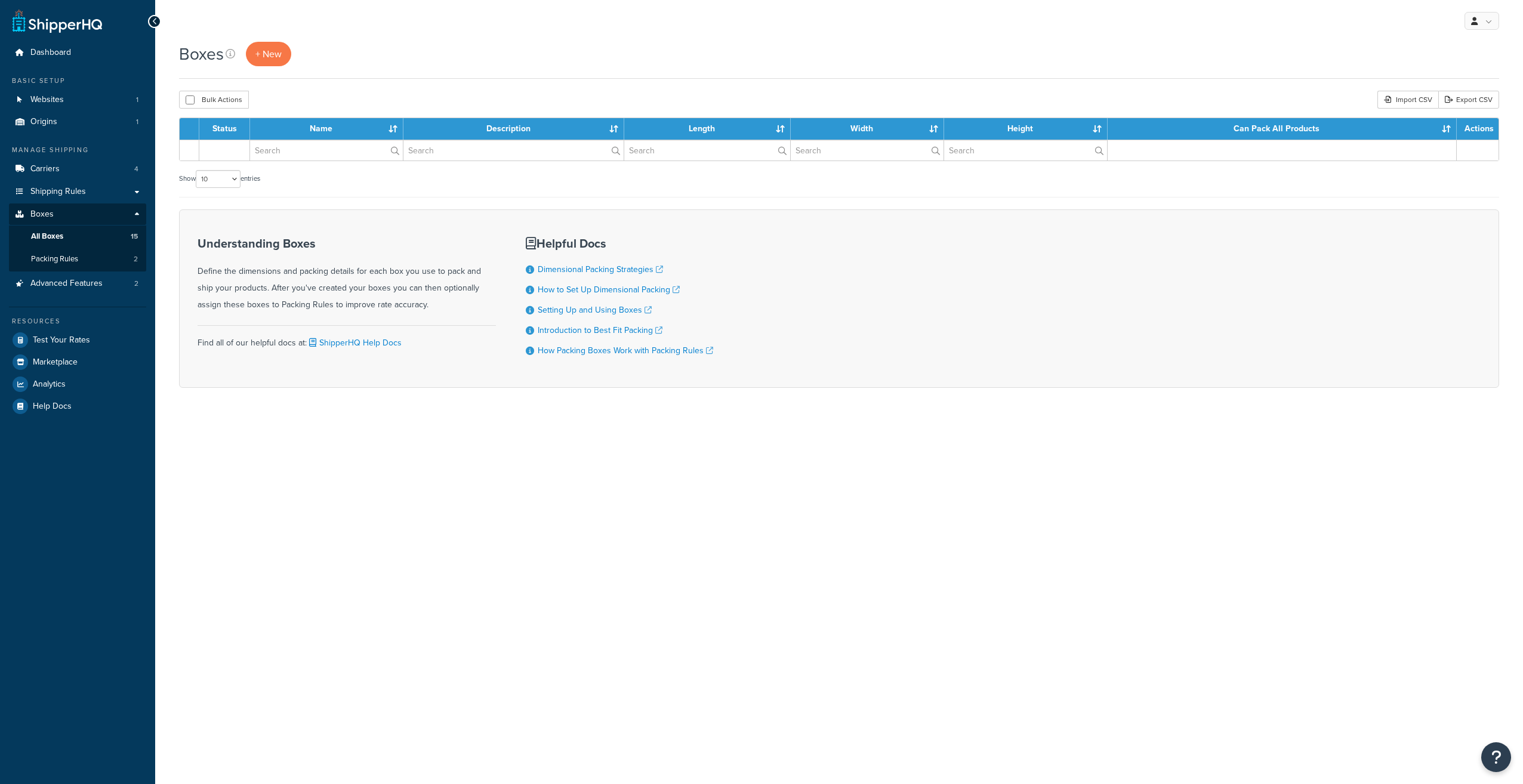 scroll, scrollTop: 0, scrollLeft: 0, axis: both 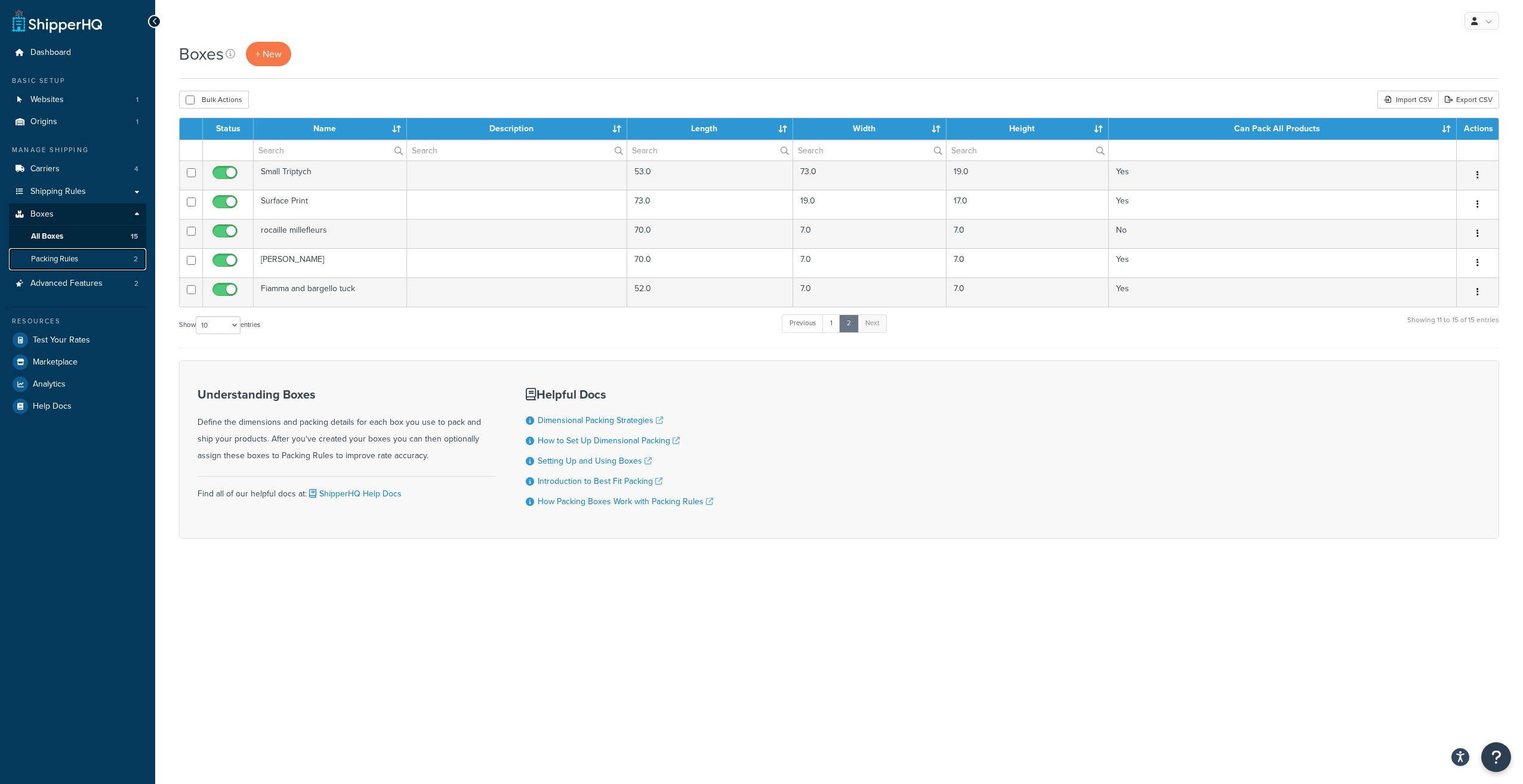click on "Packing Rules
2" at bounding box center [78, 259] 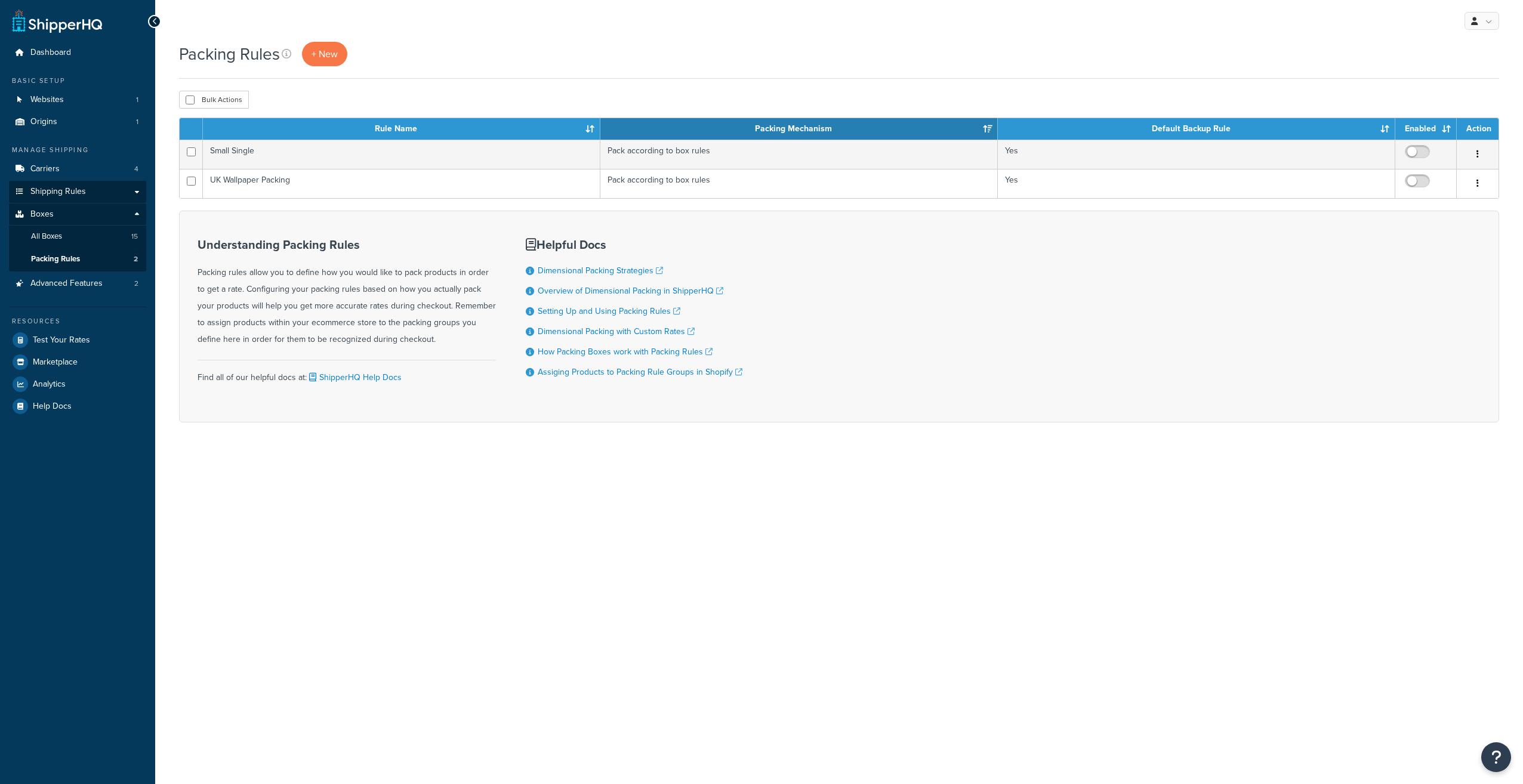 scroll, scrollTop: 0, scrollLeft: 0, axis: both 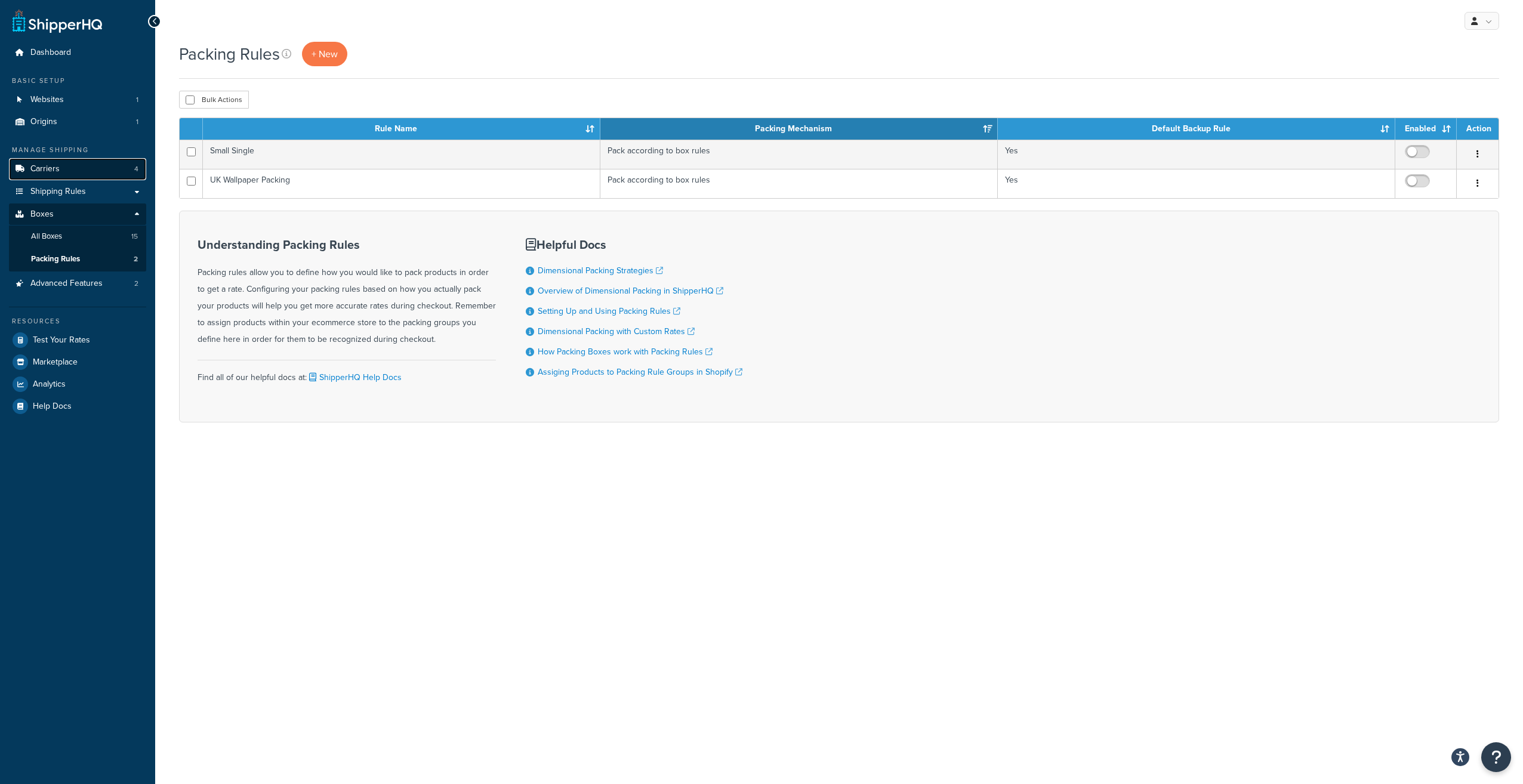 click on "Carriers
4" at bounding box center [78, 169] 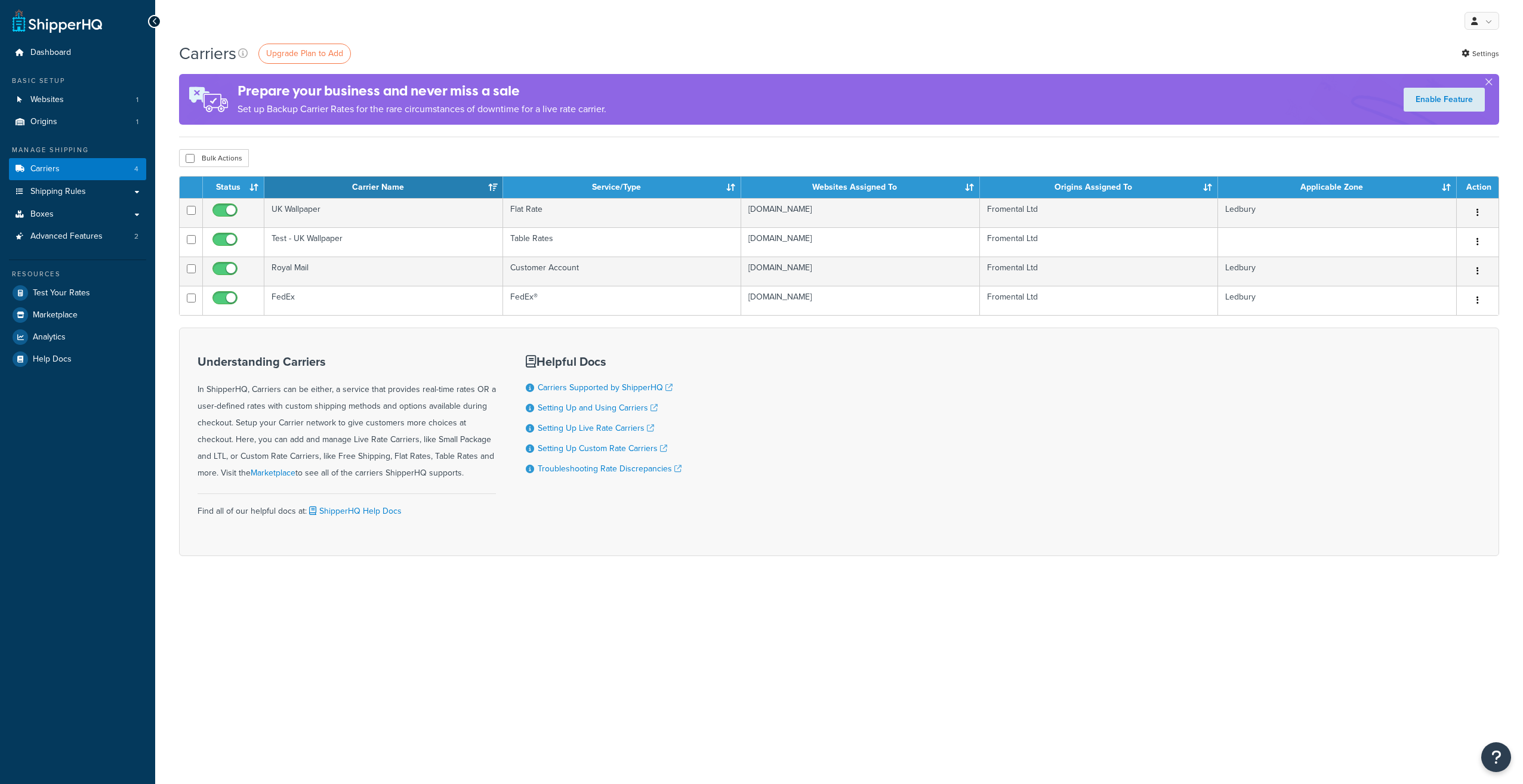 scroll, scrollTop: 0, scrollLeft: 0, axis: both 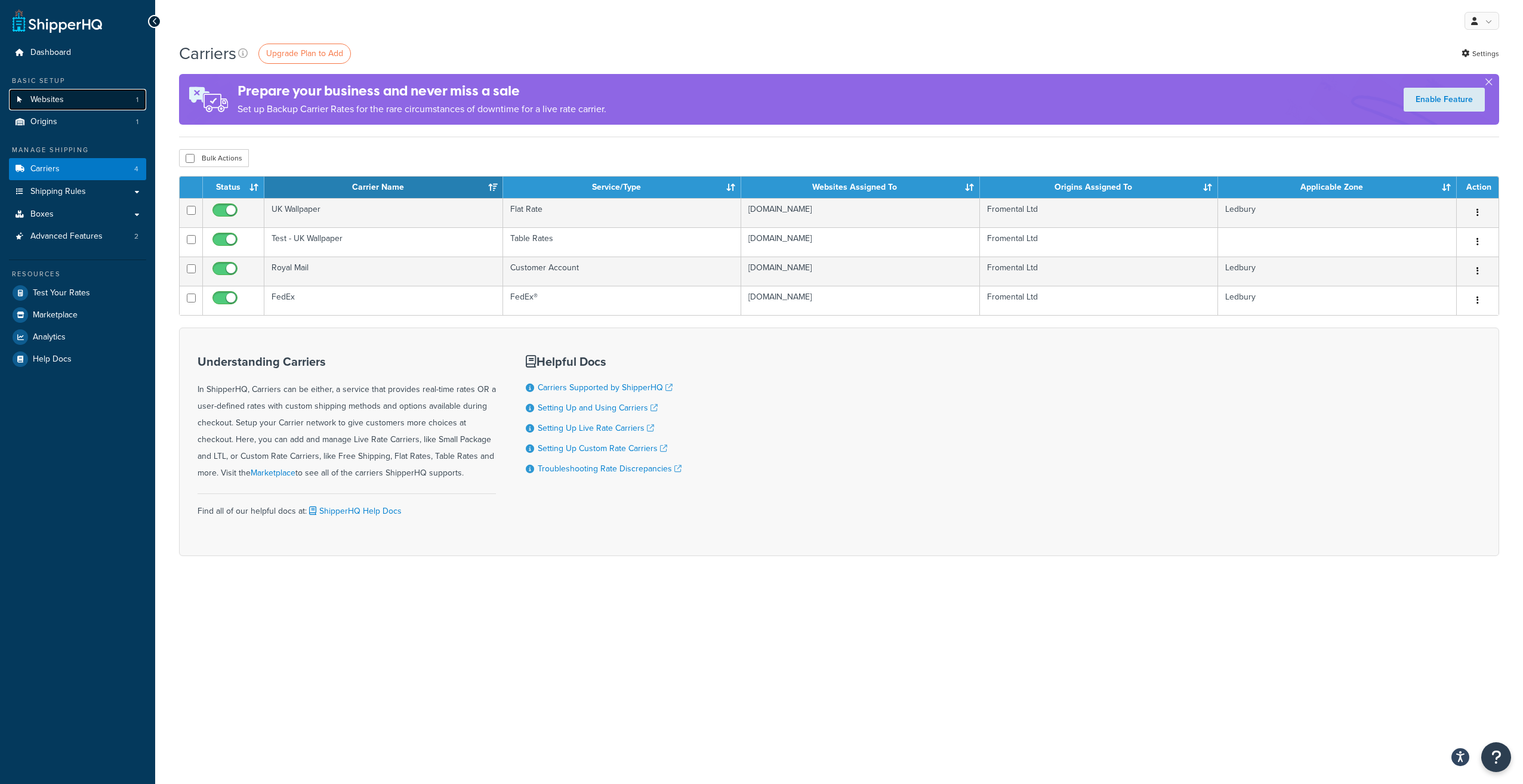 click on "Websites" at bounding box center (47, 100) 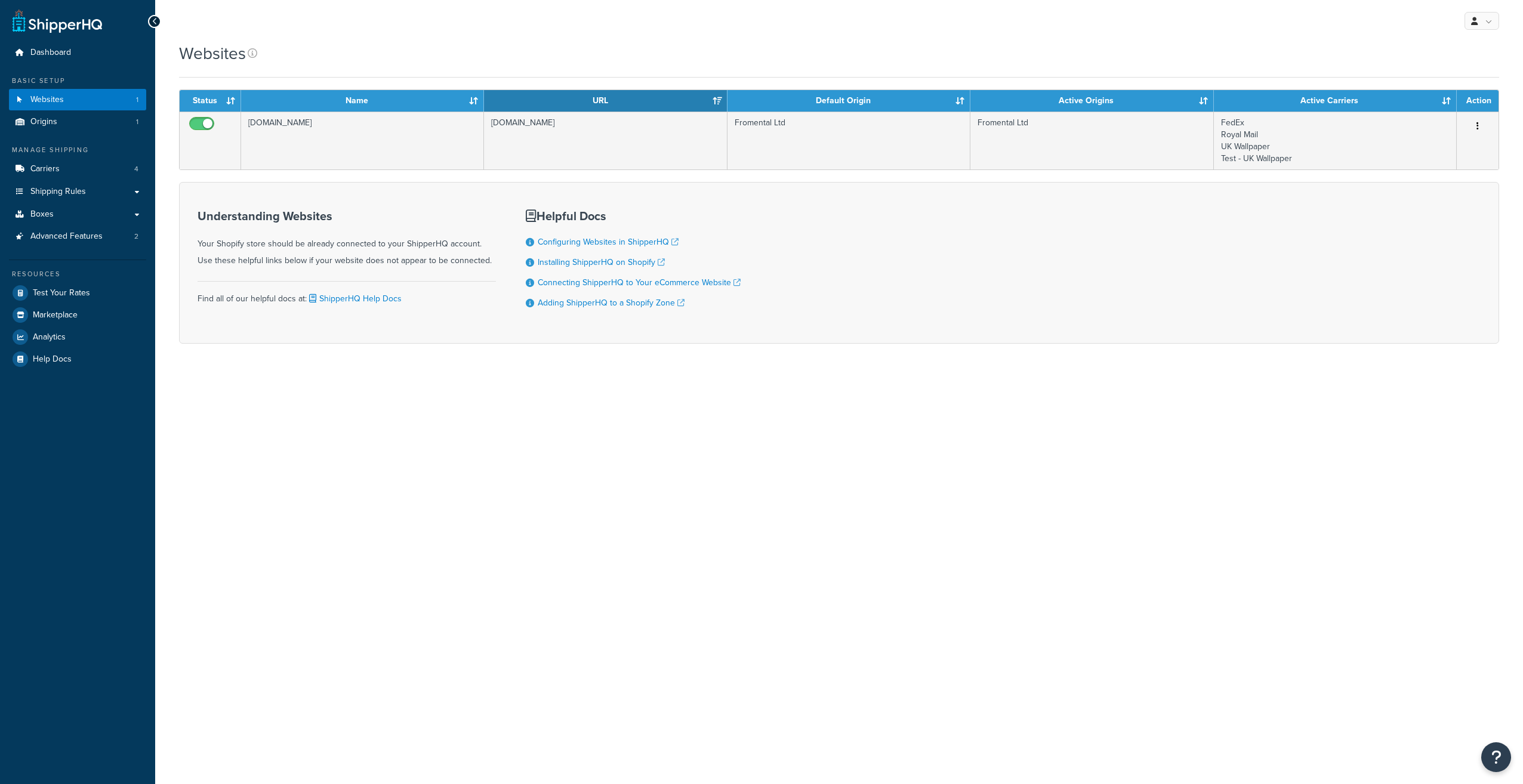 scroll, scrollTop: 0, scrollLeft: 0, axis: both 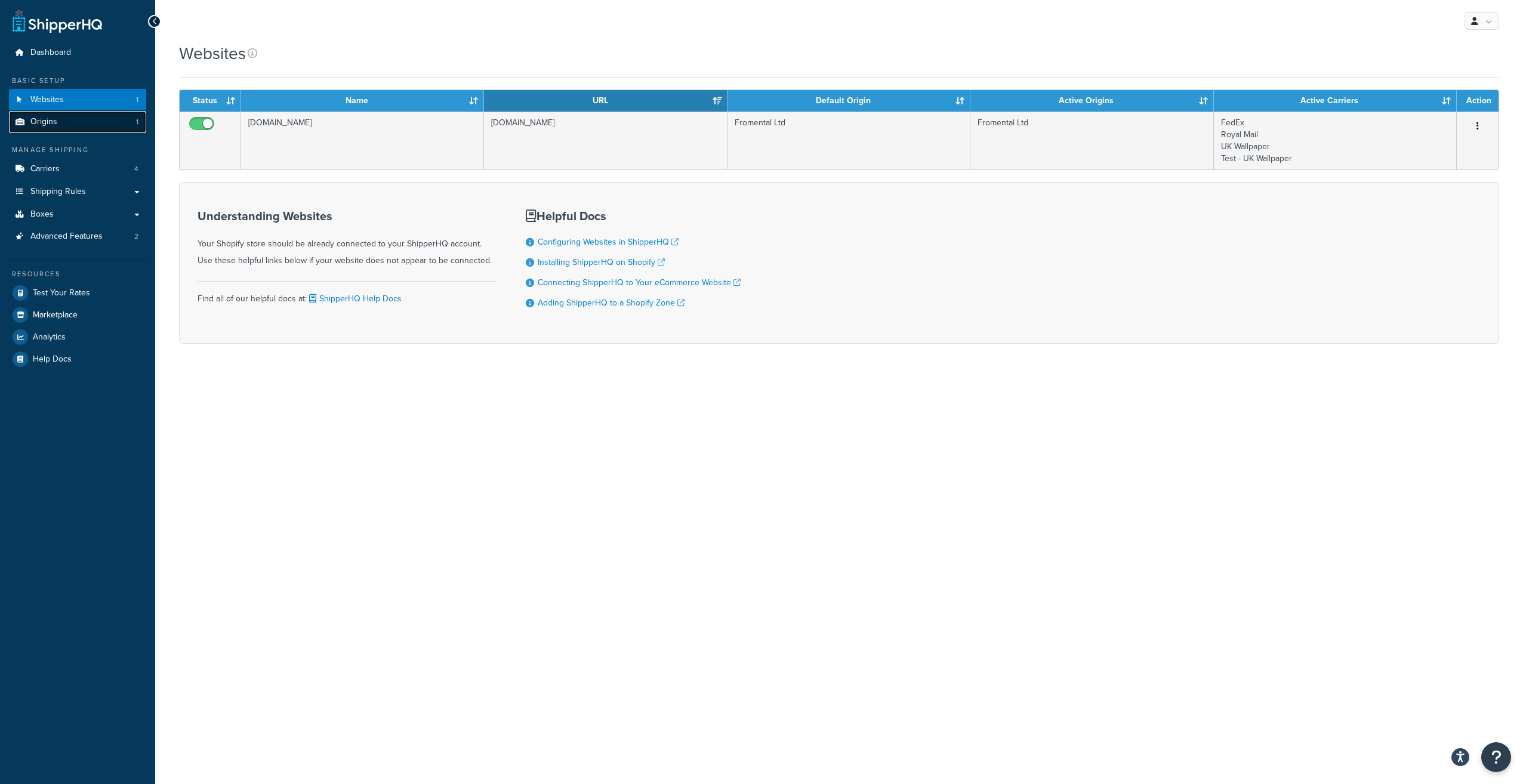 click on "Origins
1" at bounding box center [78, 122] 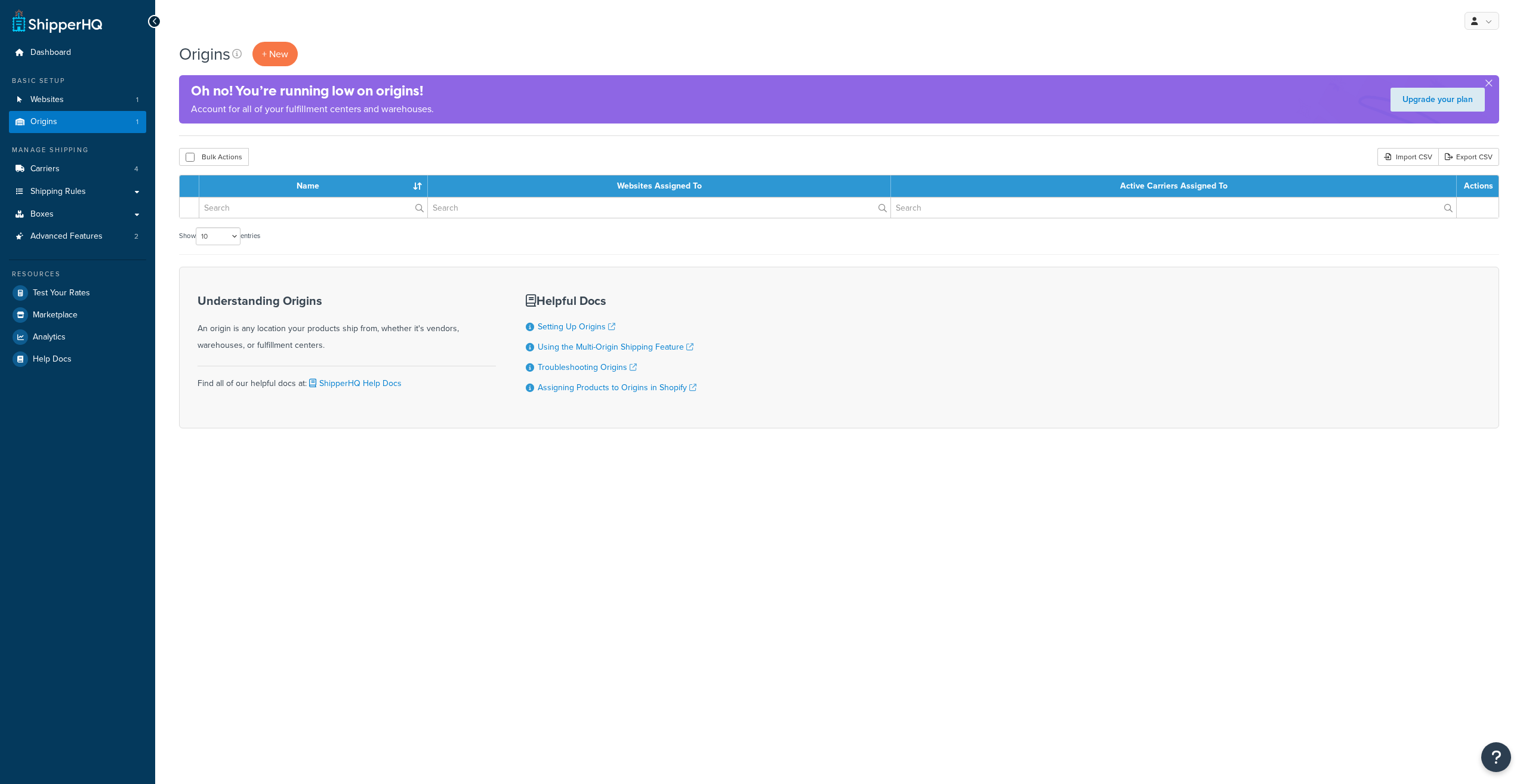 scroll, scrollTop: 0, scrollLeft: 0, axis: both 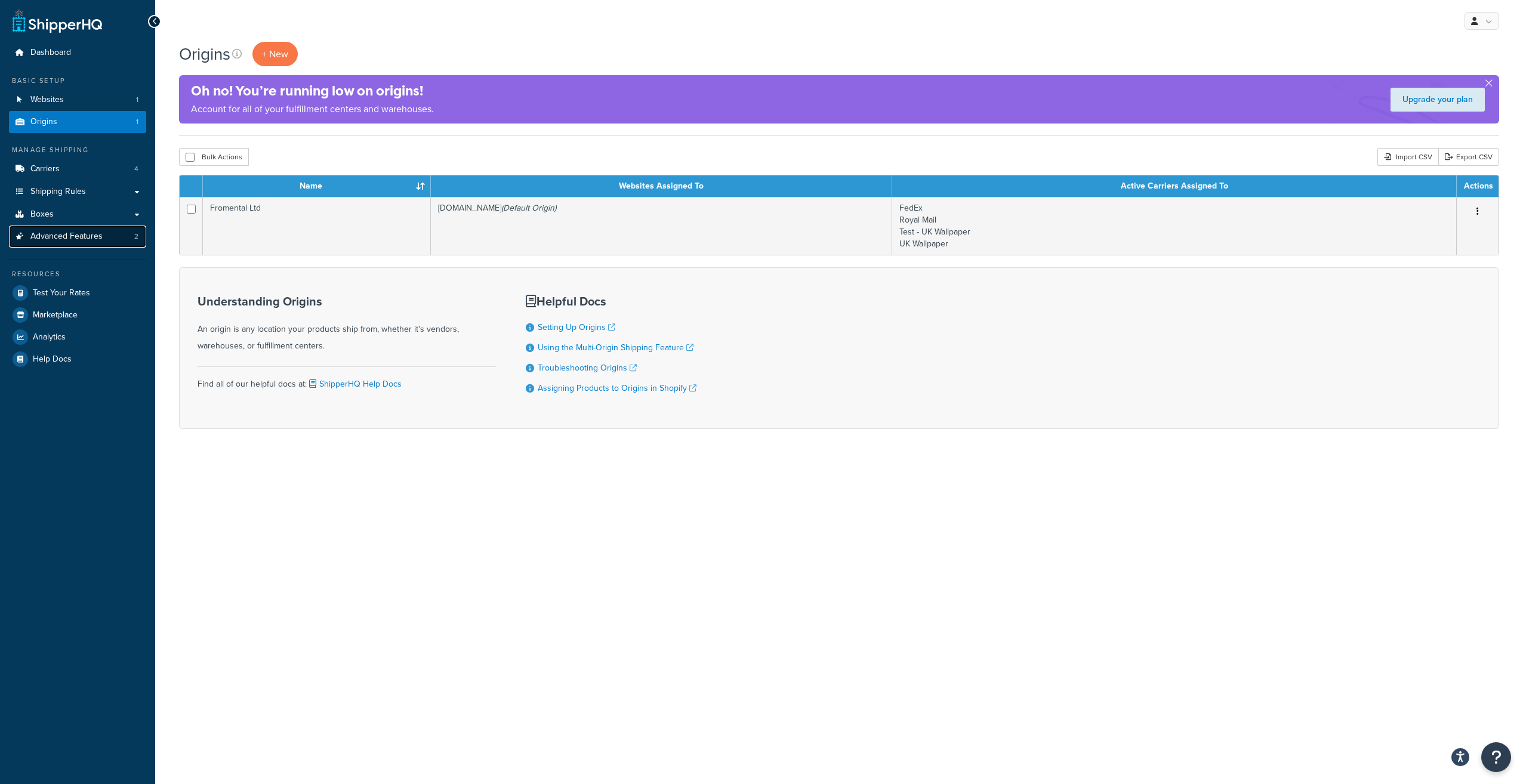 click on "Advanced Features" at bounding box center [66, 236] 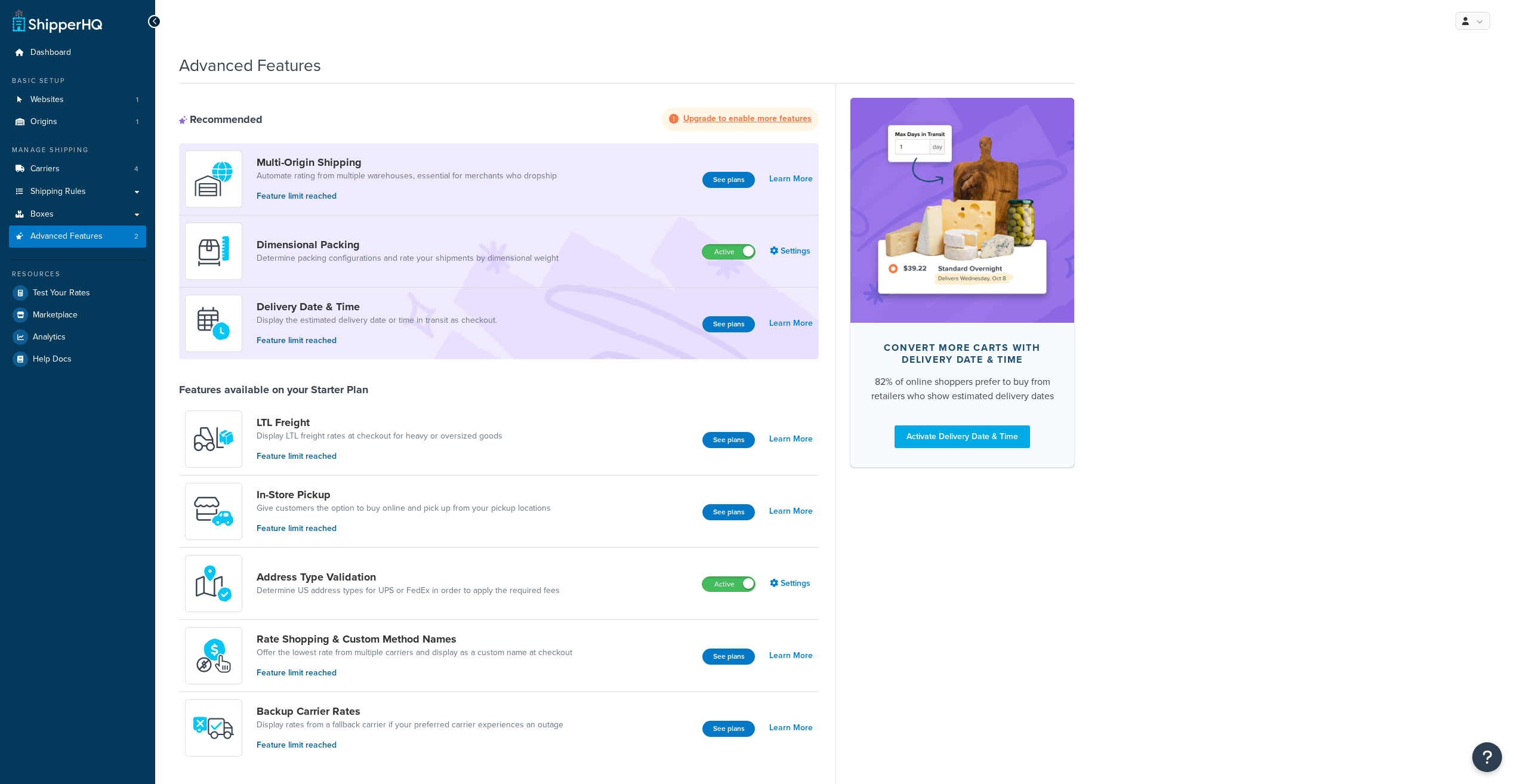 scroll, scrollTop: 0, scrollLeft: 0, axis: both 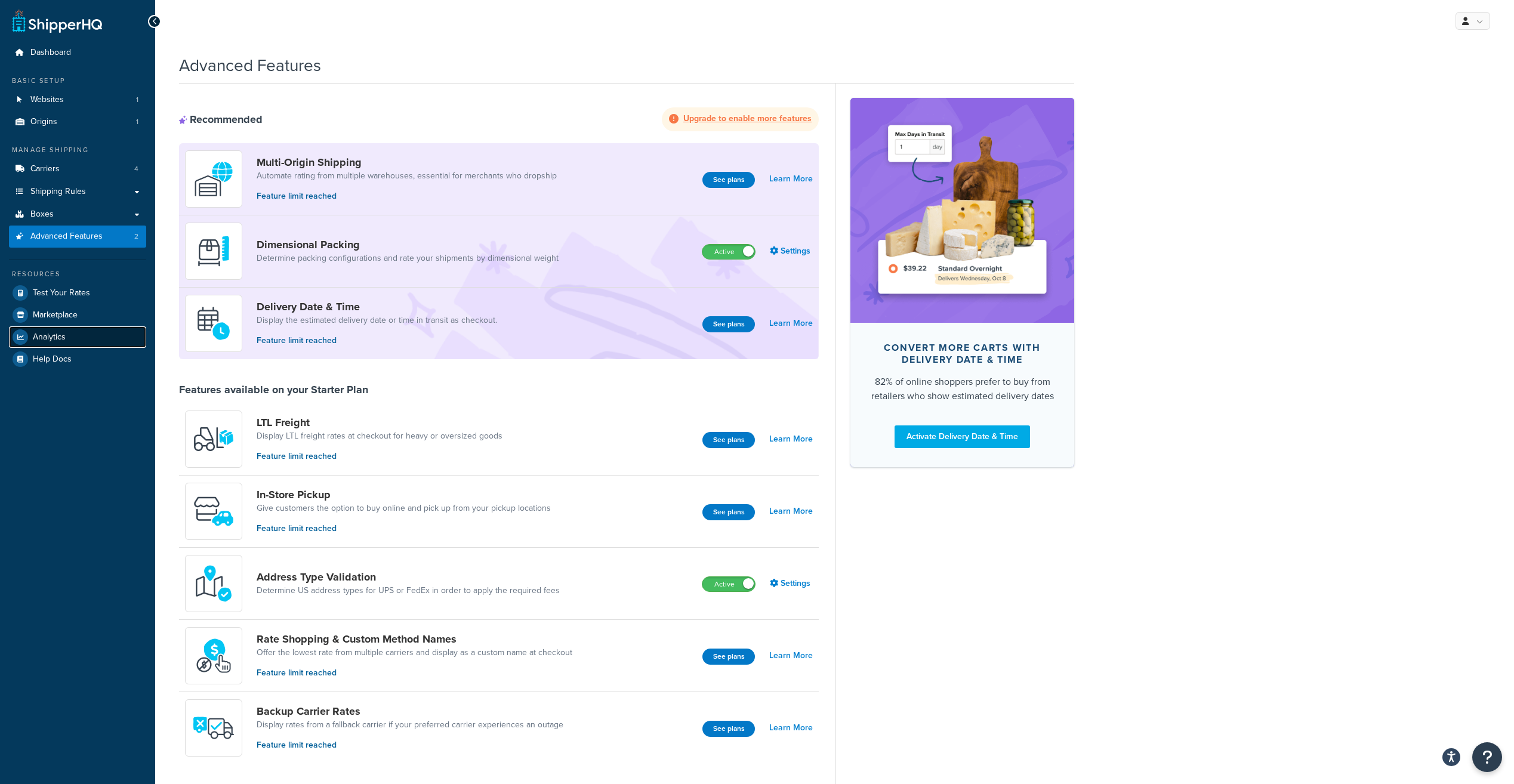 click on "Analytics" at bounding box center (49, 337) 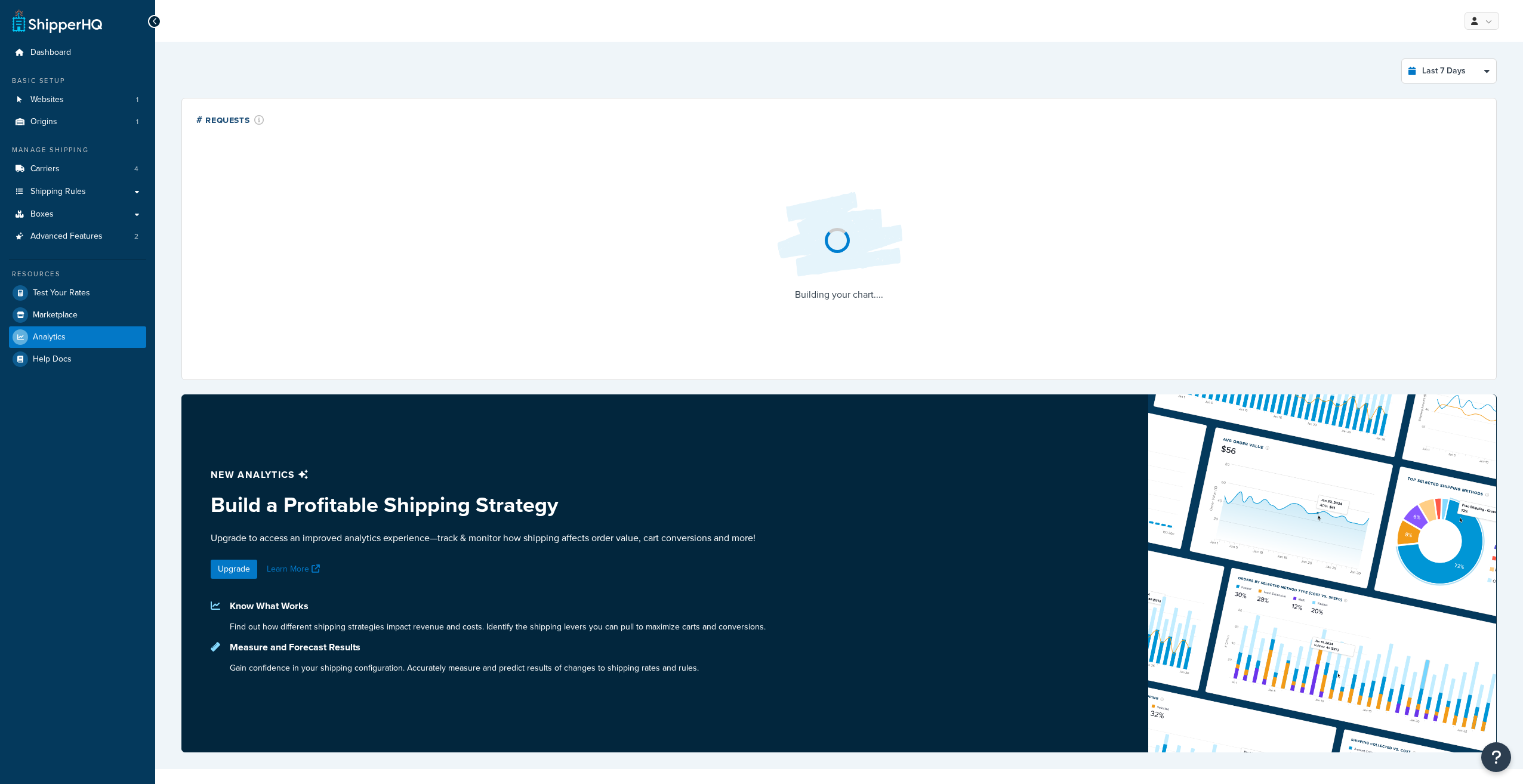 select on "last_7_days" 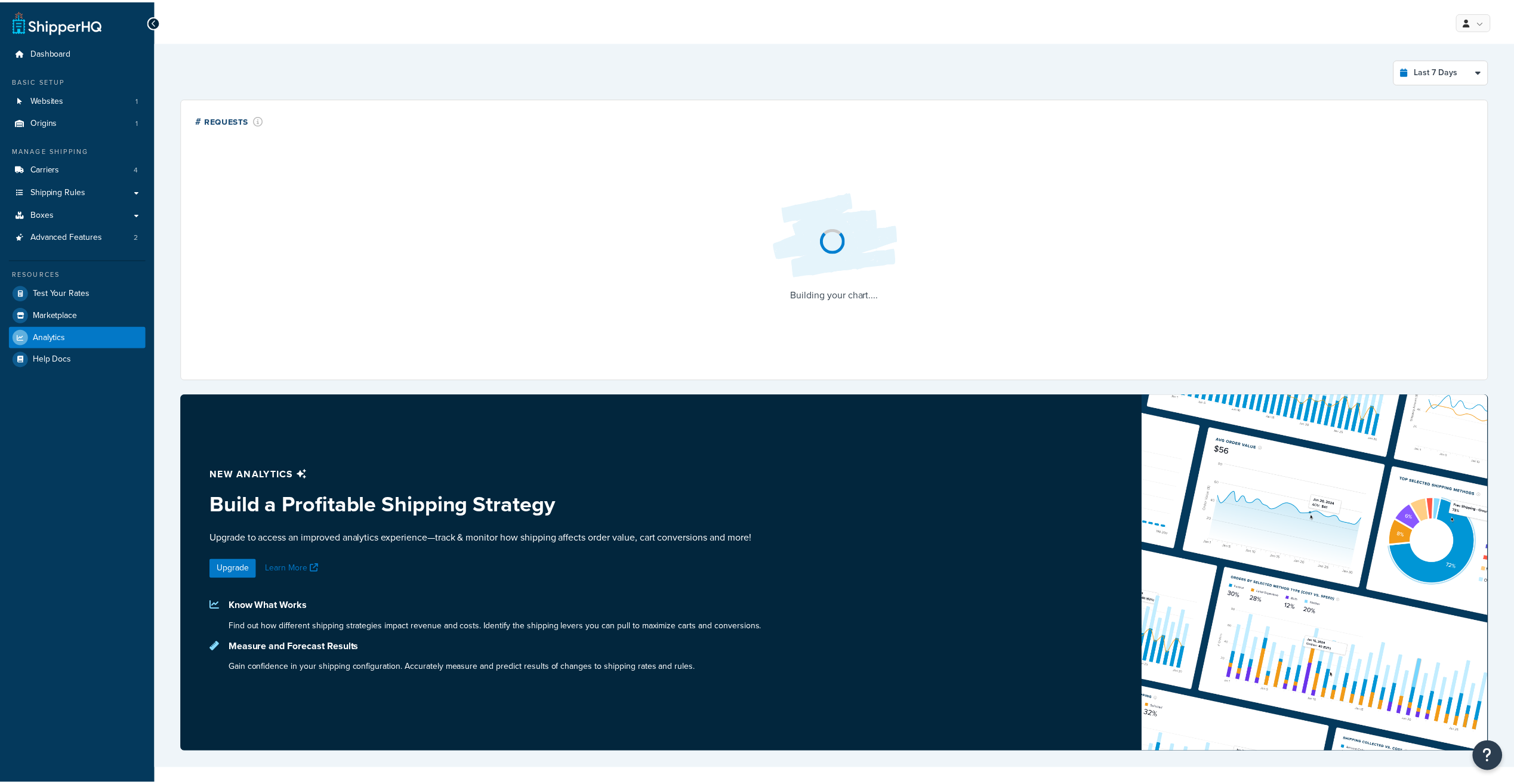 scroll, scrollTop: 0, scrollLeft: 0, axis: both 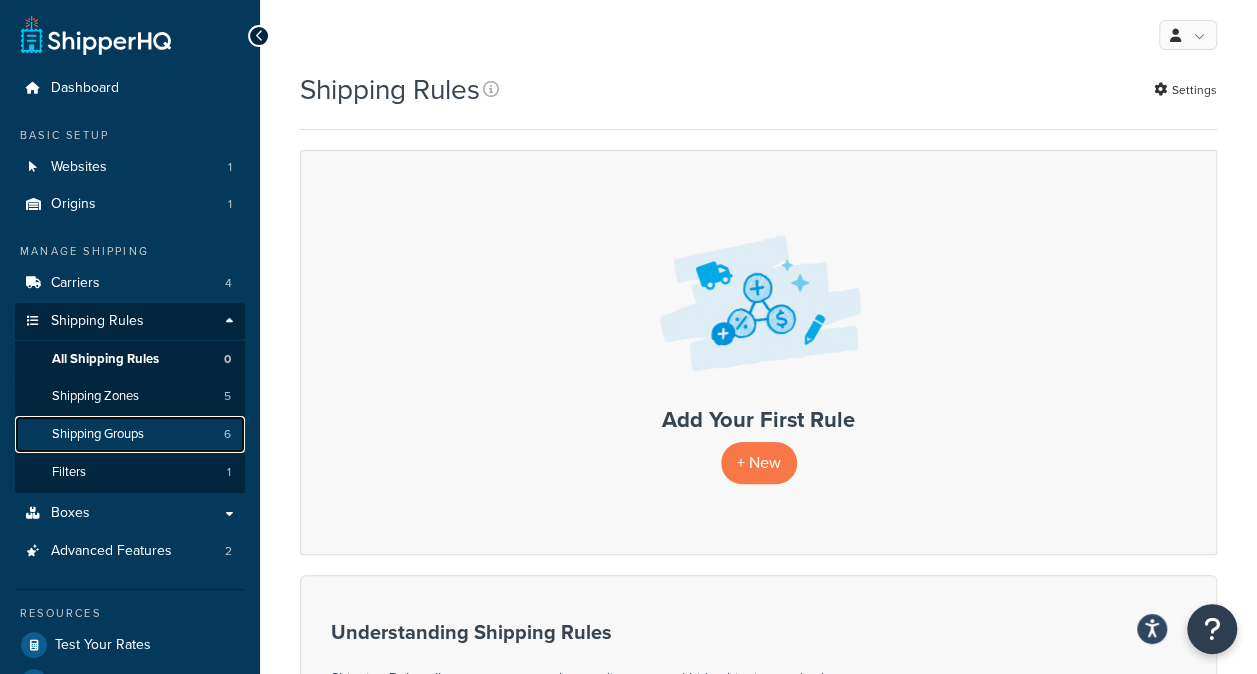 click on "Shipping Groups" at bounding box center (98, 434) 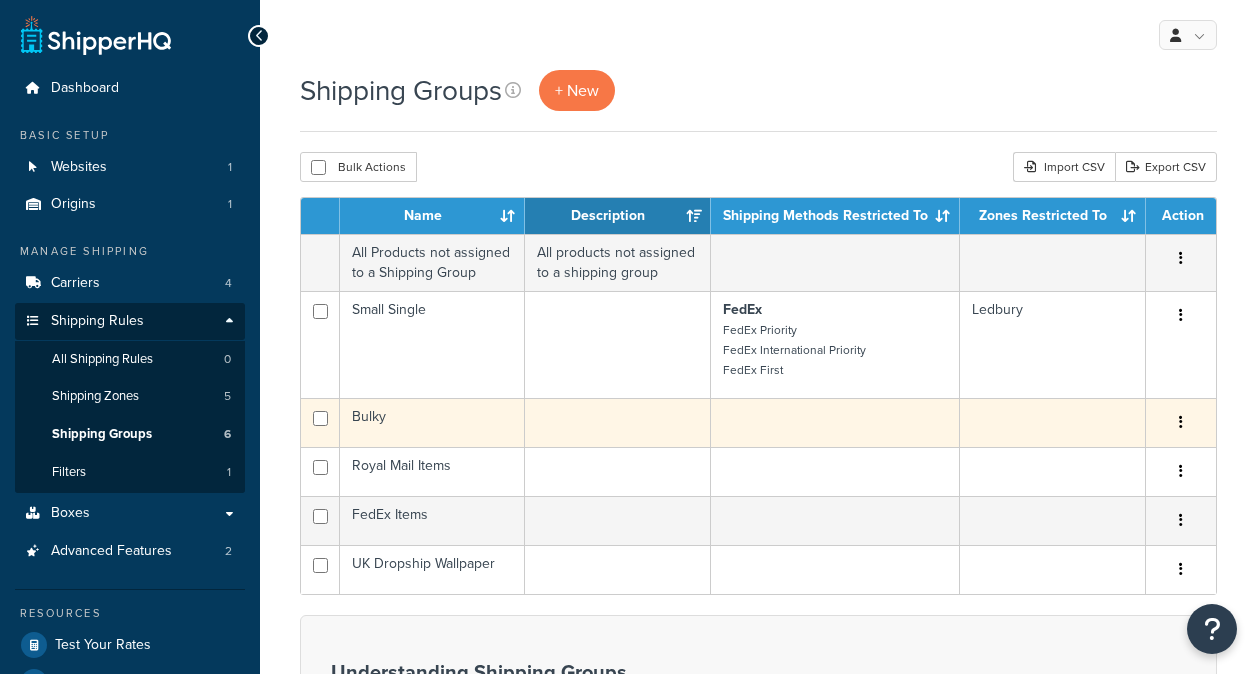 scroll, scrollTop: 0, scrollLeft: 0, axis: both 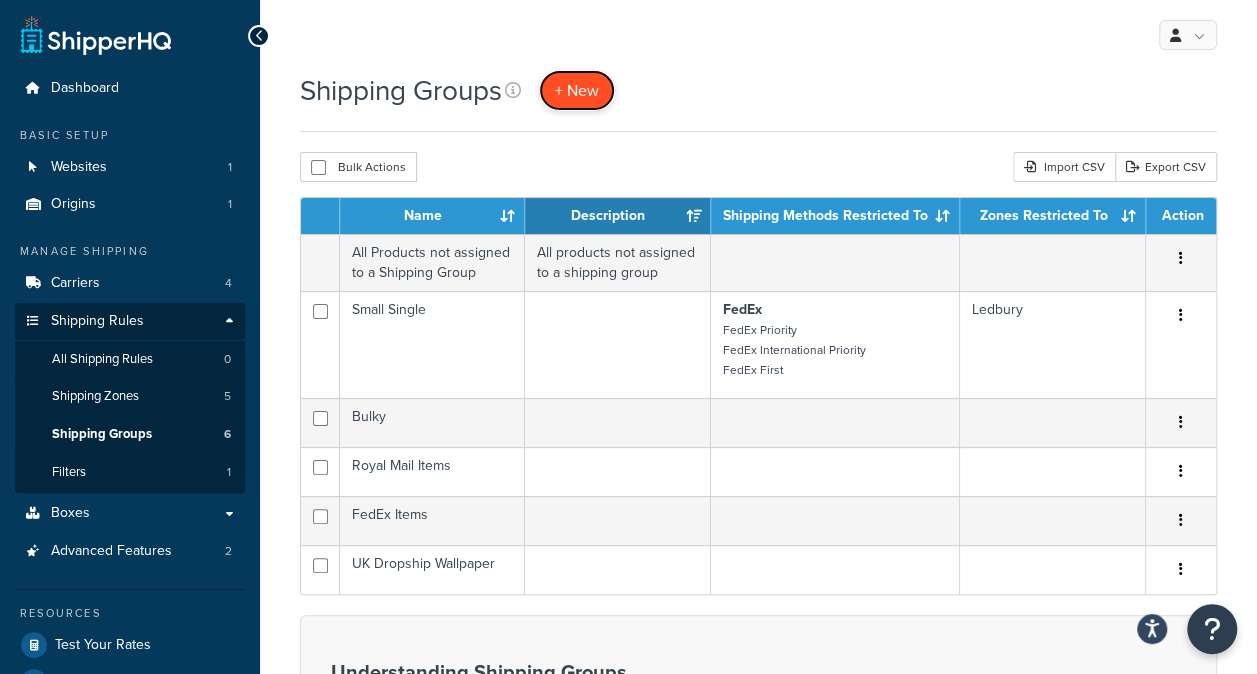 click on "+ New" at bounding box center [577, 90] 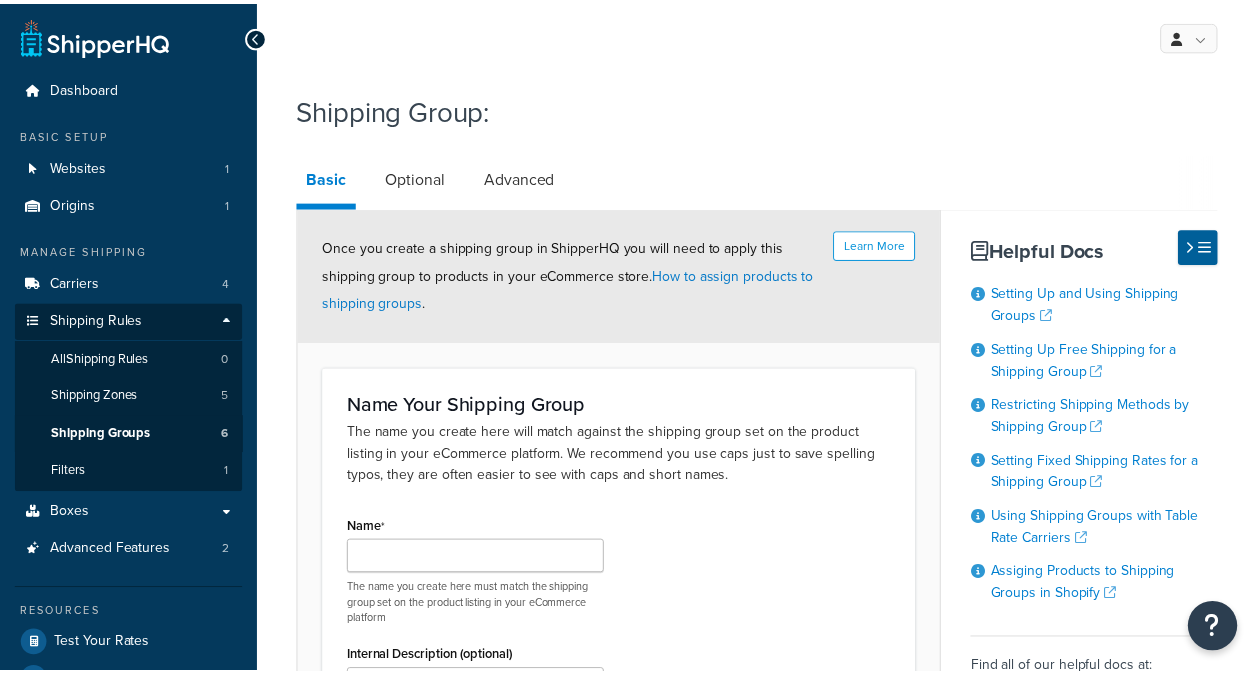 scroll, scrollTop: 0, scrollLeft: 0, axis: both 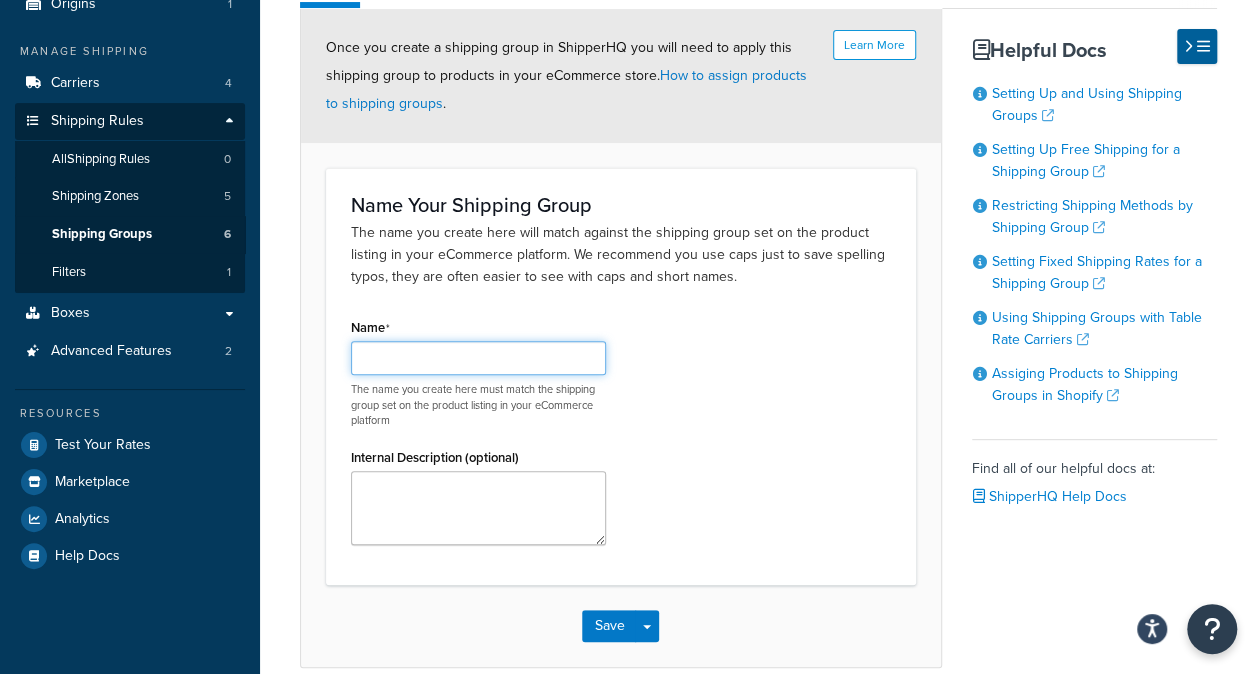 click on "Name" at bounding box center (478, 358) 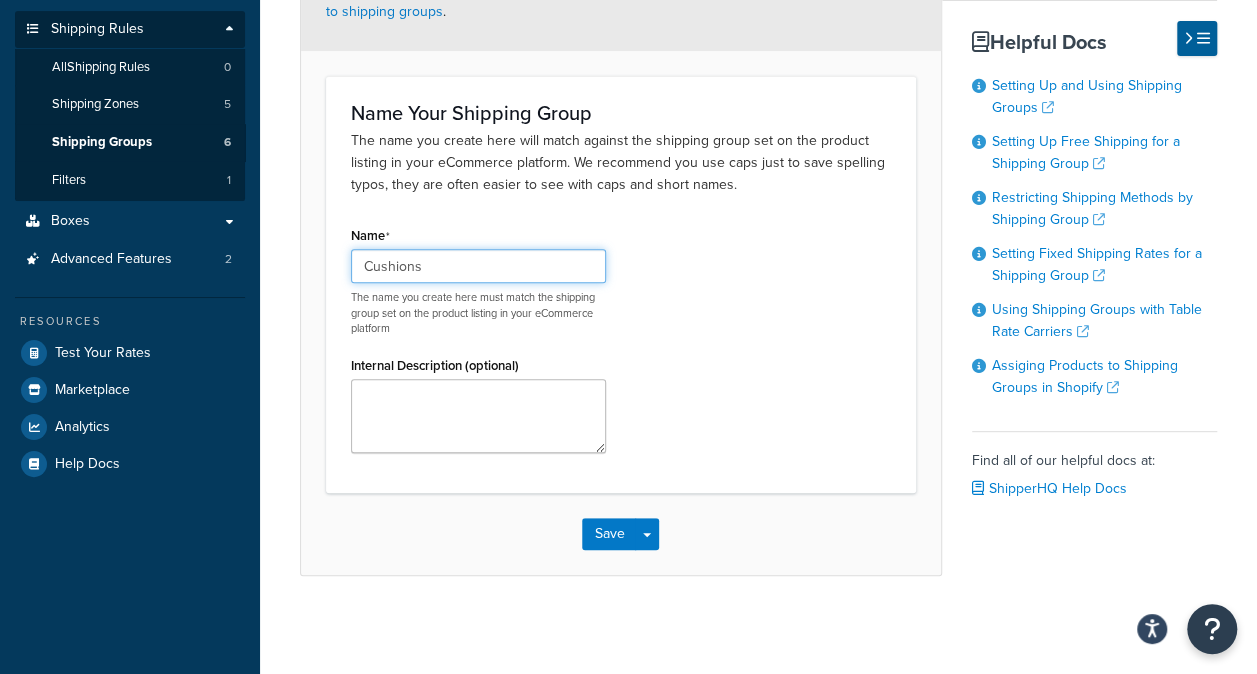scroll, scrollTop: 0, scrollLeft: 0, axis: both 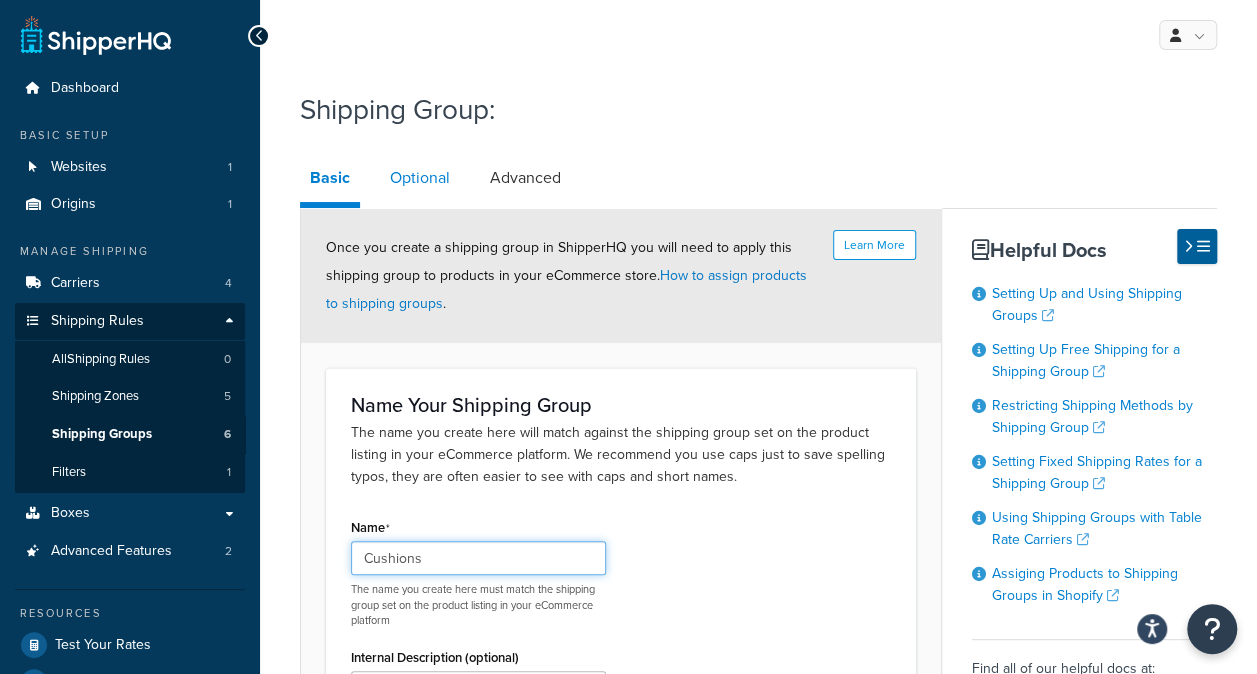 type on "Cushions" 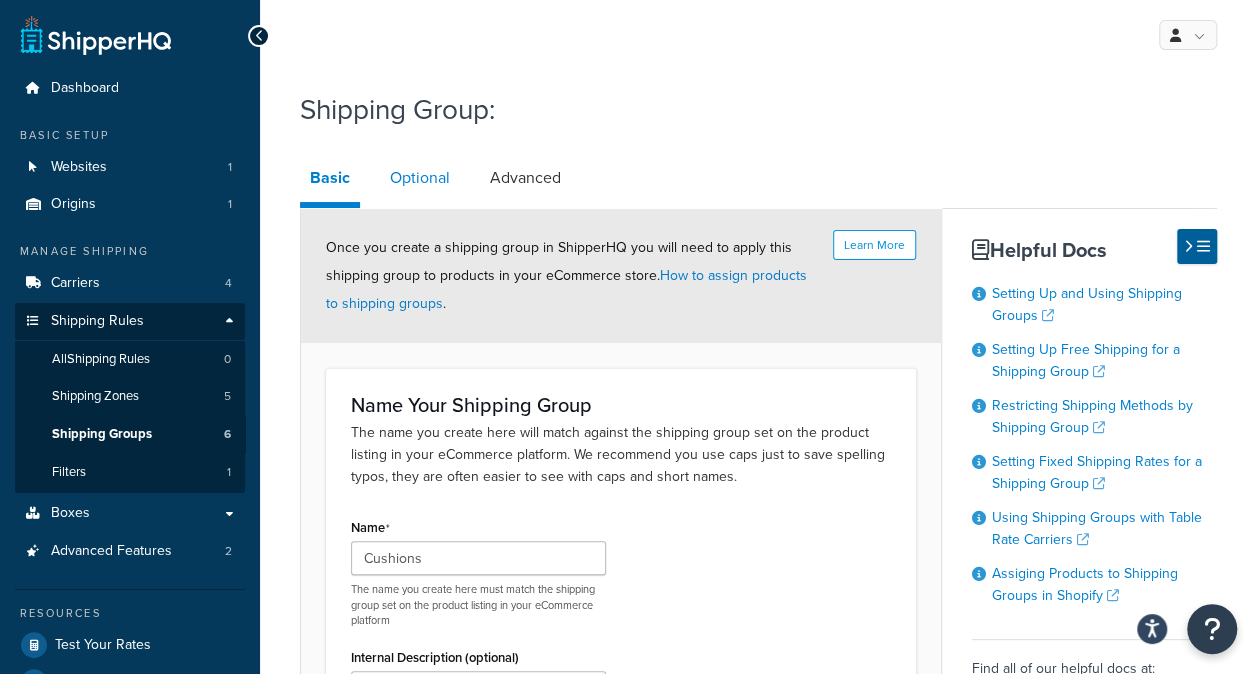 click on "Optional" at bounding box center (420, 178) 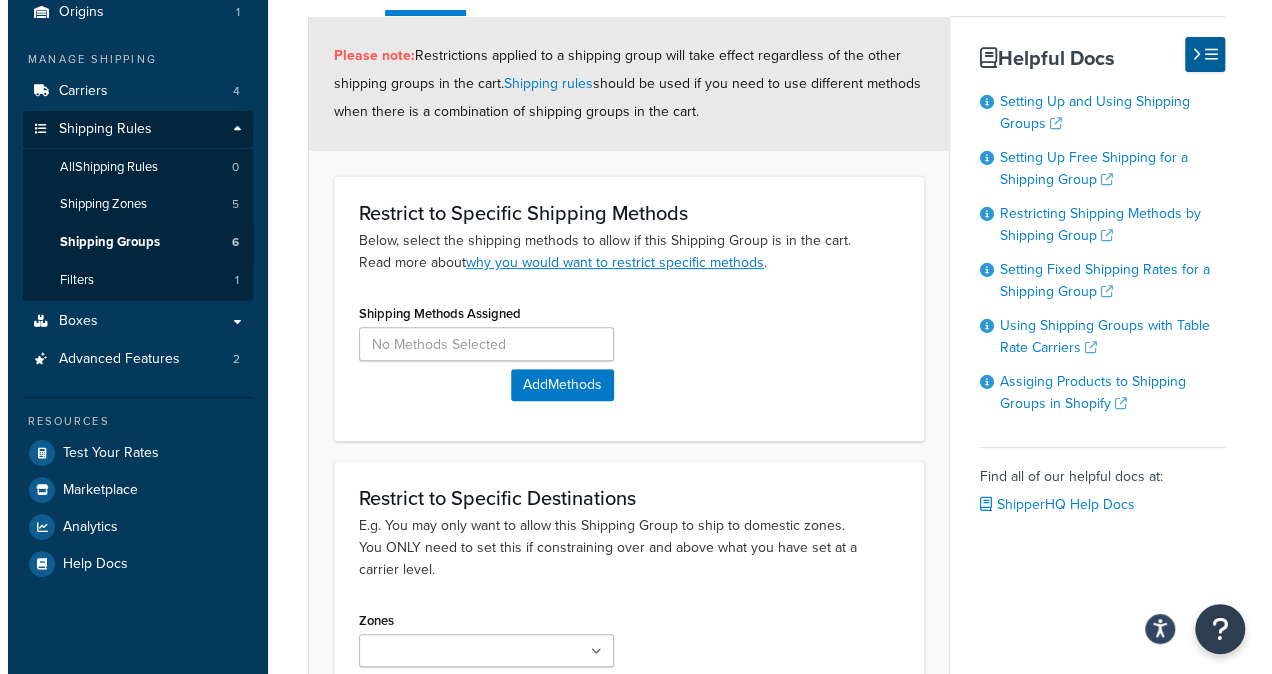 scroll, scrollTop: 200, scrollLeft: 0, axis: vertical 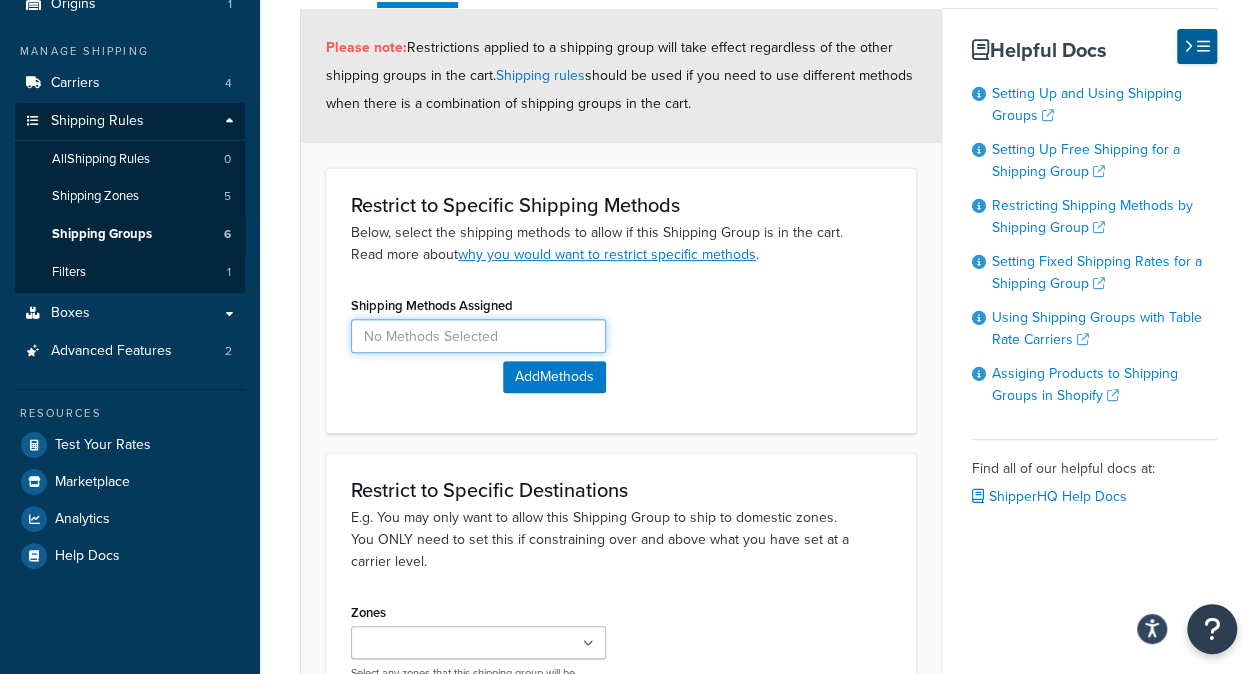 click at bounding box center [478, 336] 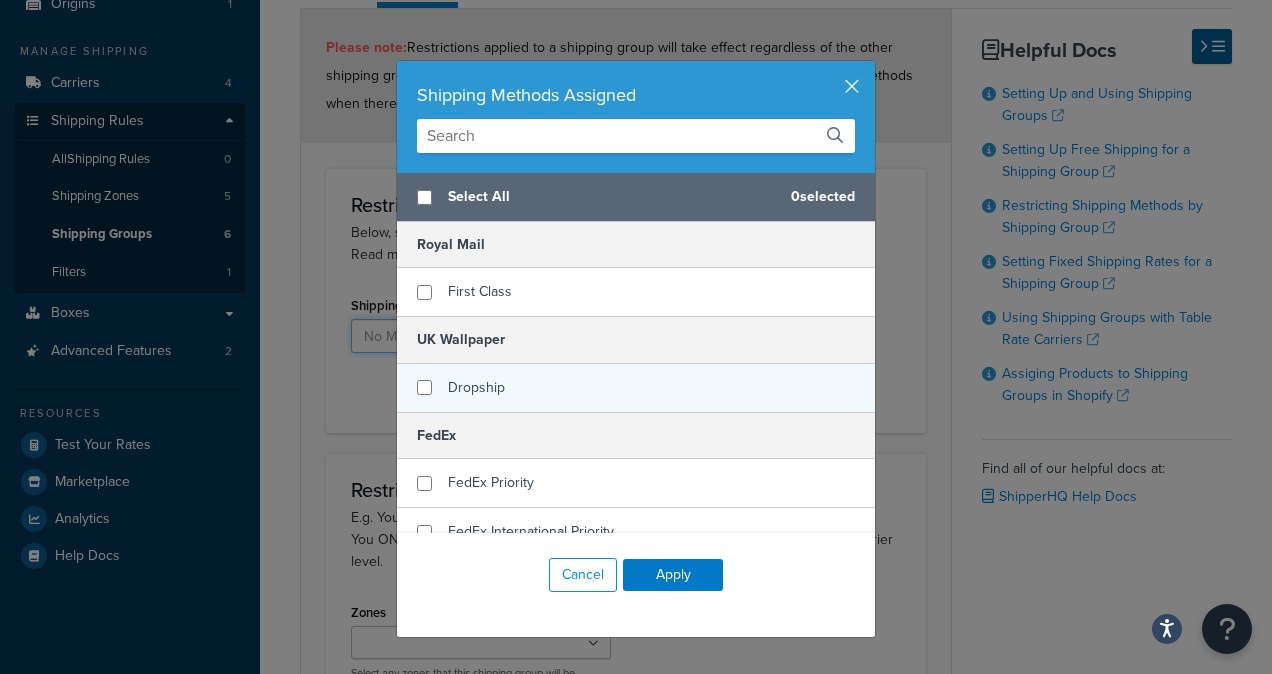 scroll, scrollTop: 69, scrollLeft: 0, axis: vertical 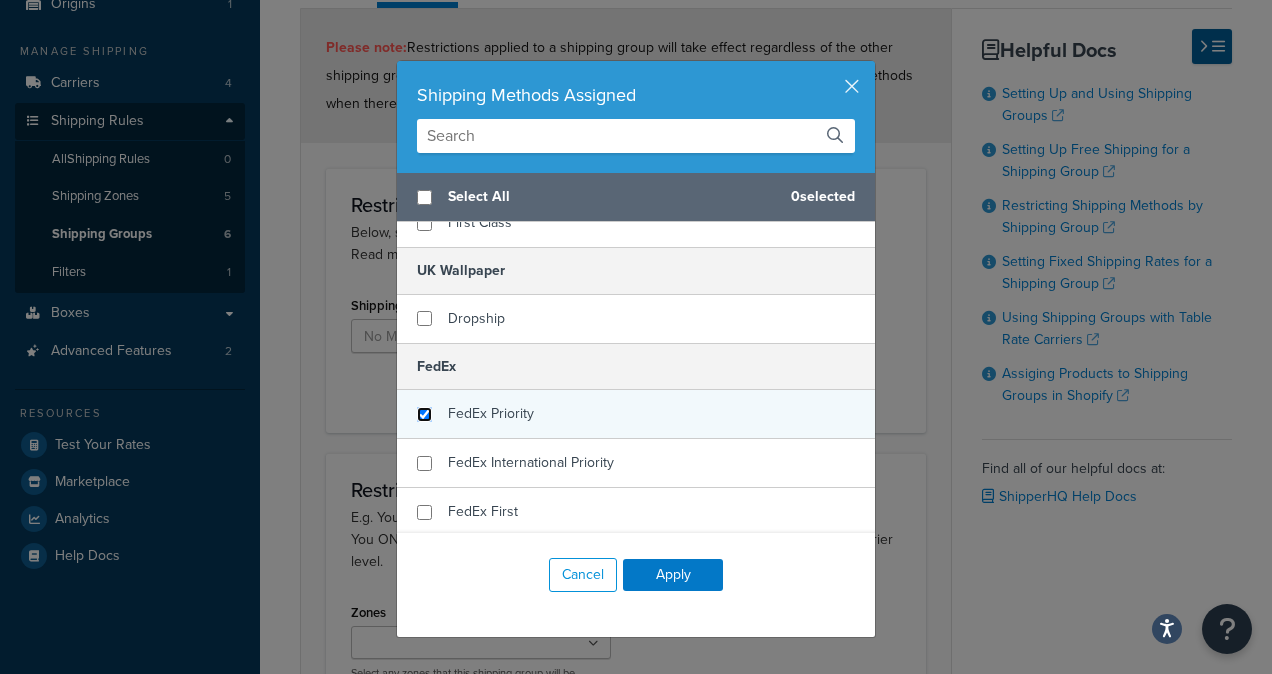 click at bounding box center (424, 414) 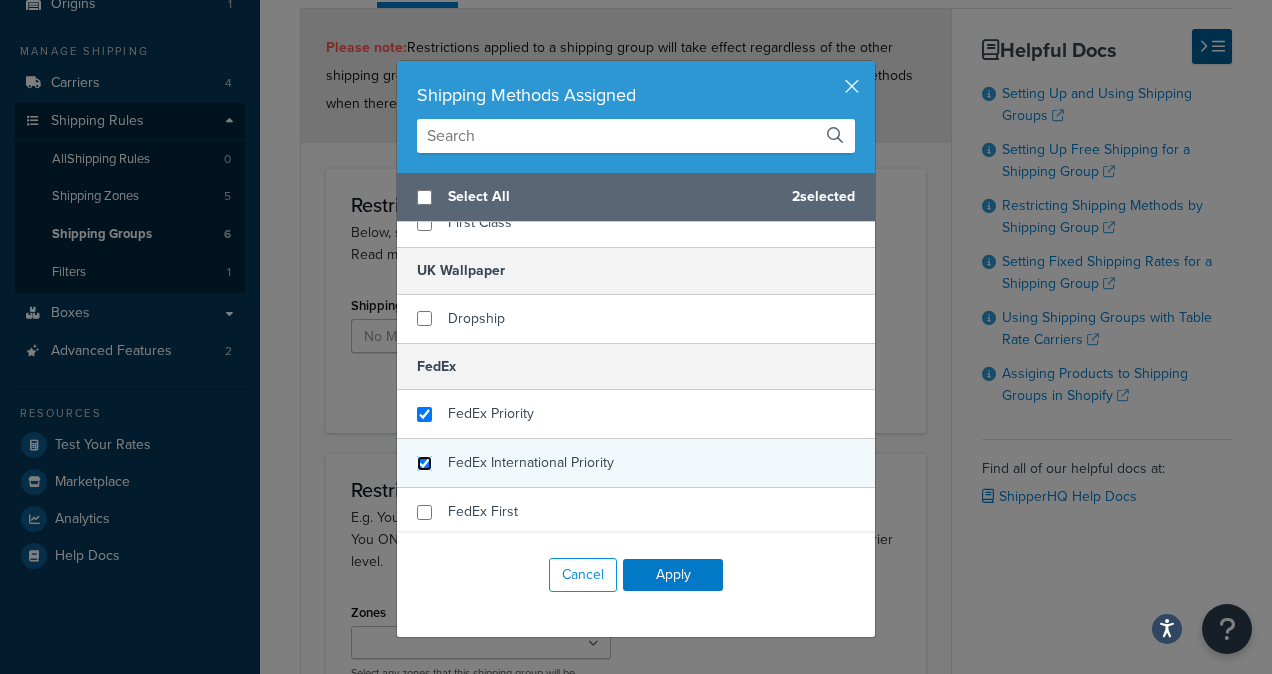 click at bounding box center (424, 463) 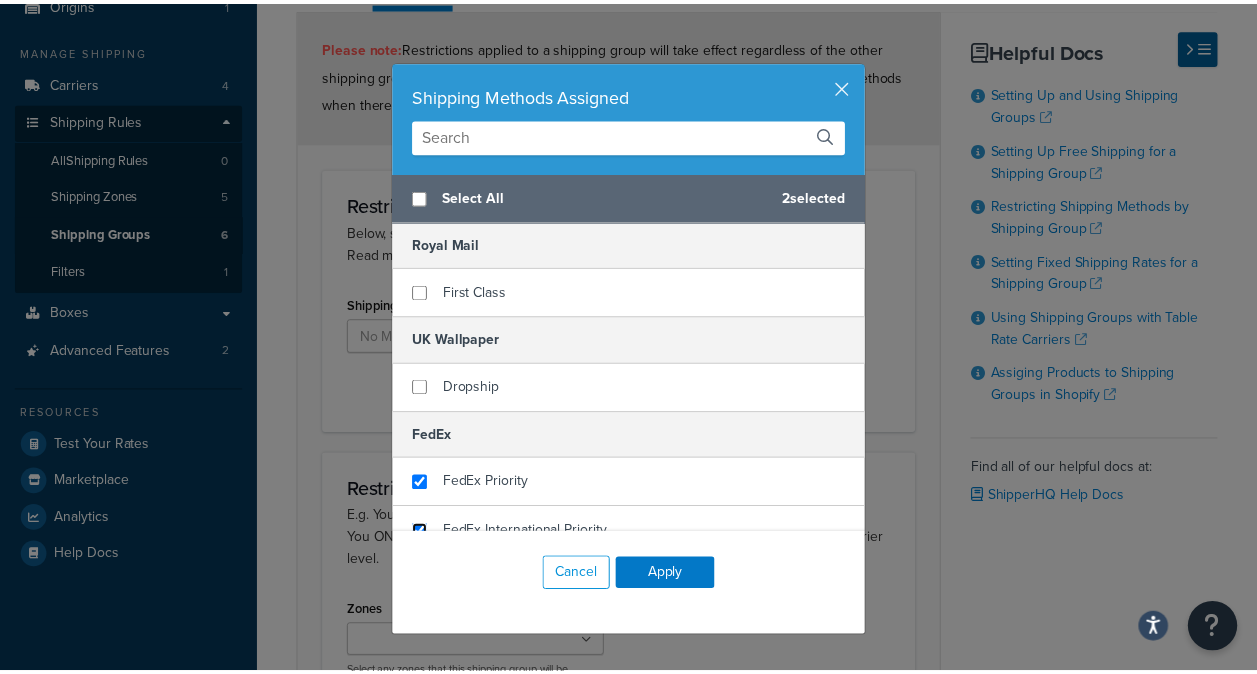 scroll, scrollTop: 69, scrollLeft: 0, axis: vertical 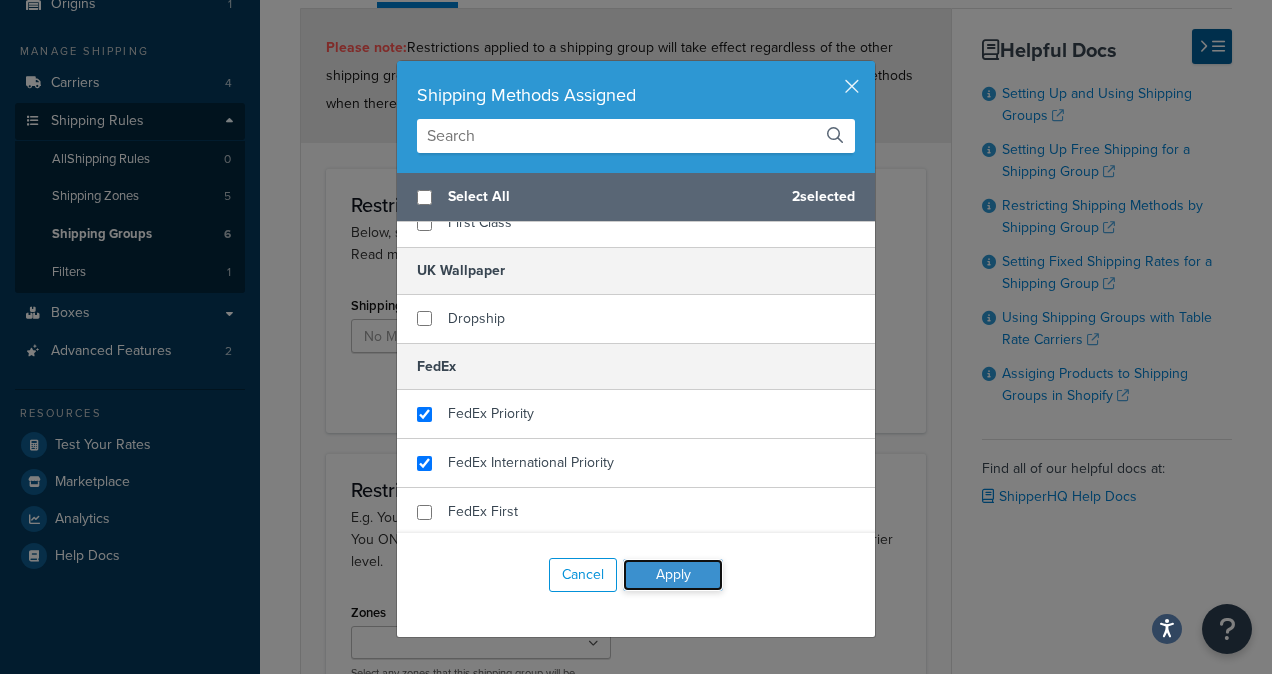 click on "Apply" at bounding box center [673, 575] 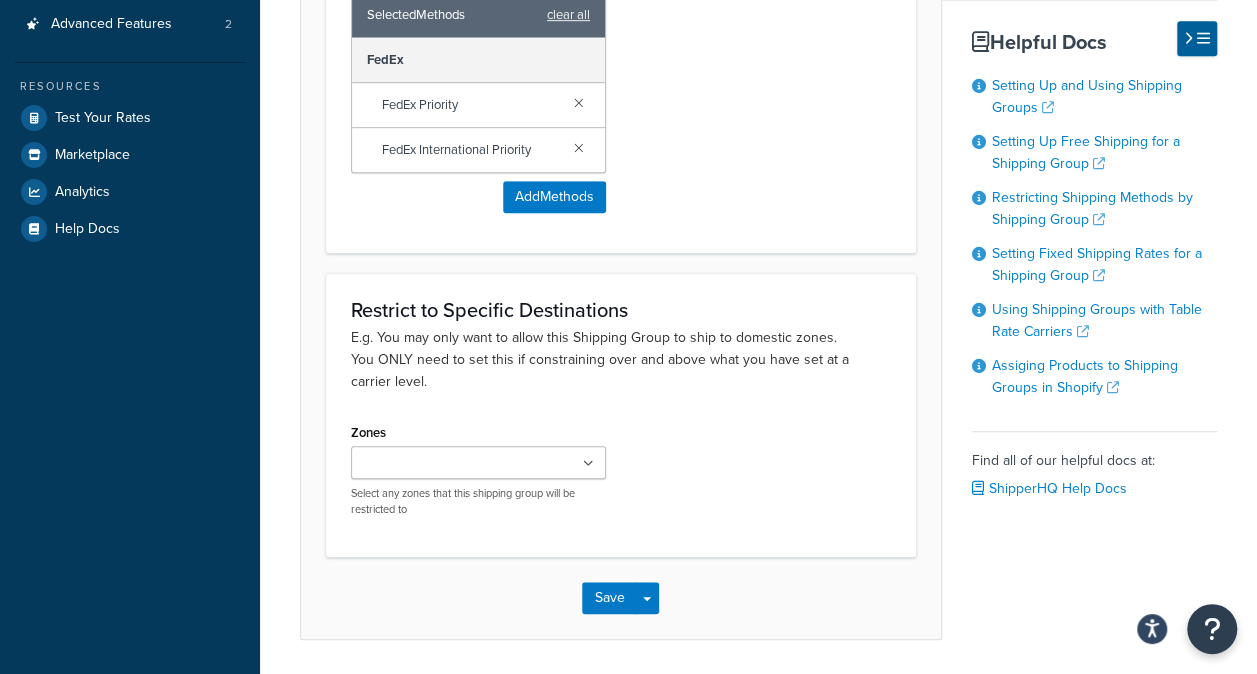 scroll, scrollTop: 589, scrollLeft: 0, axis: vertical 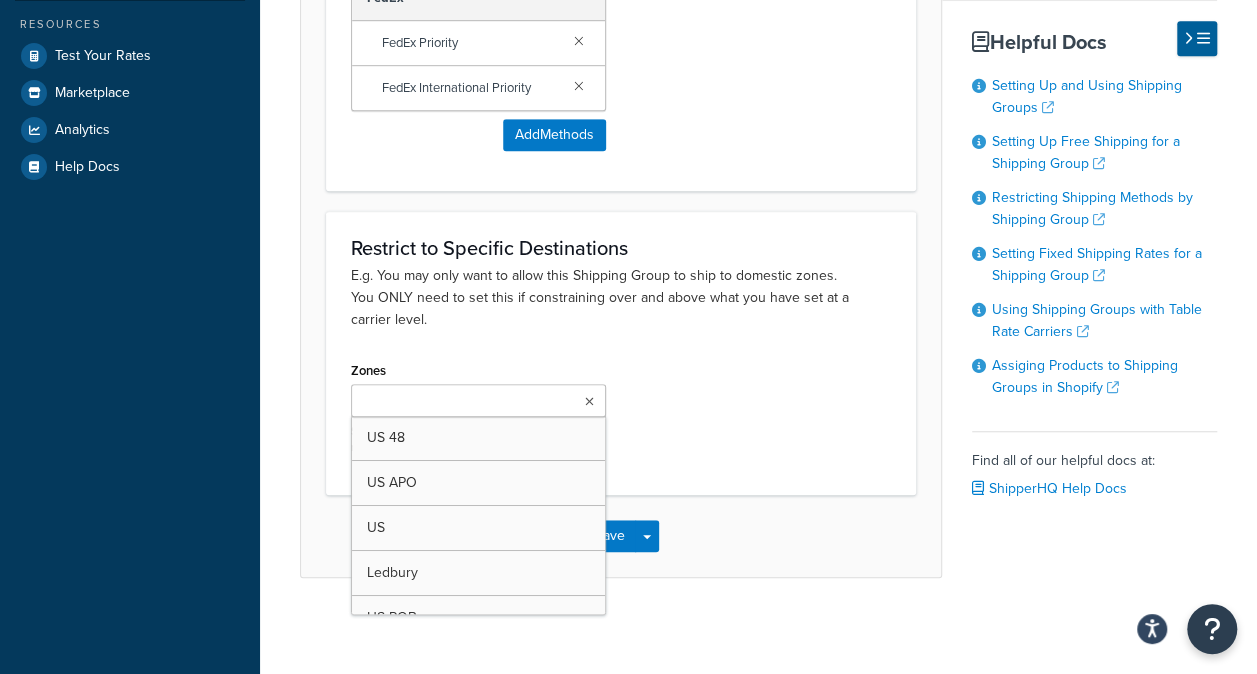 click at bounding box center (589, 402) 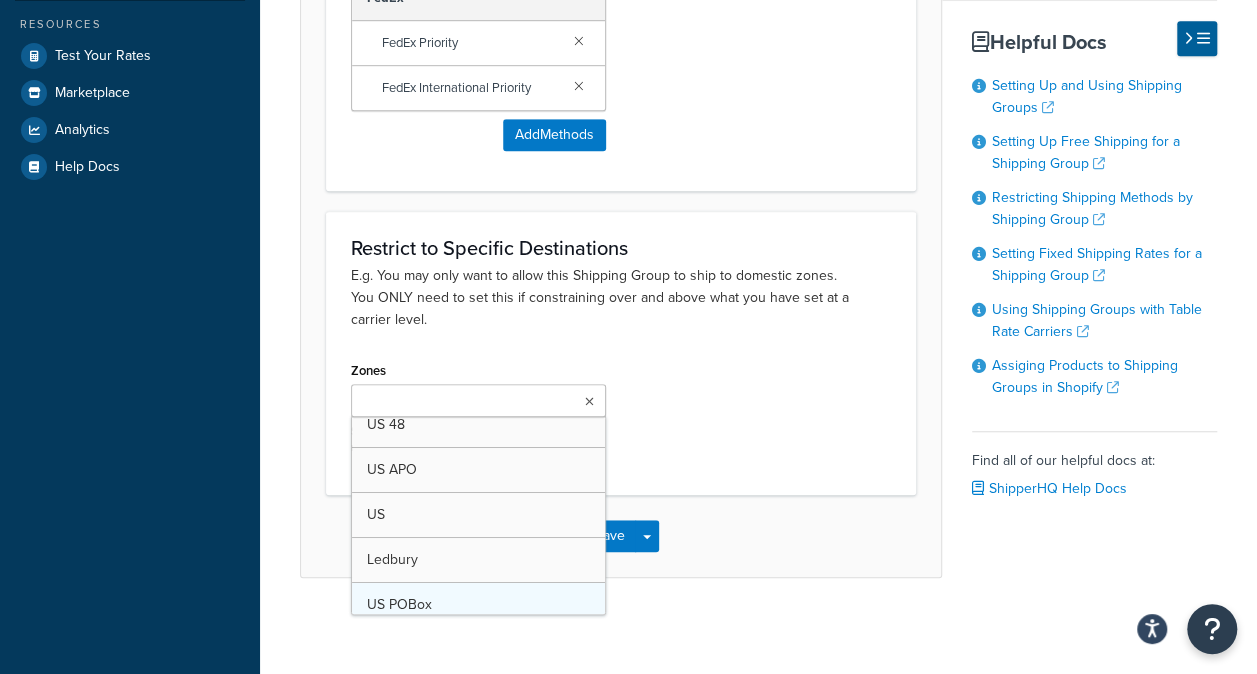scroll, scrollTop: 24, scrollLeft: 0, axis: vertical 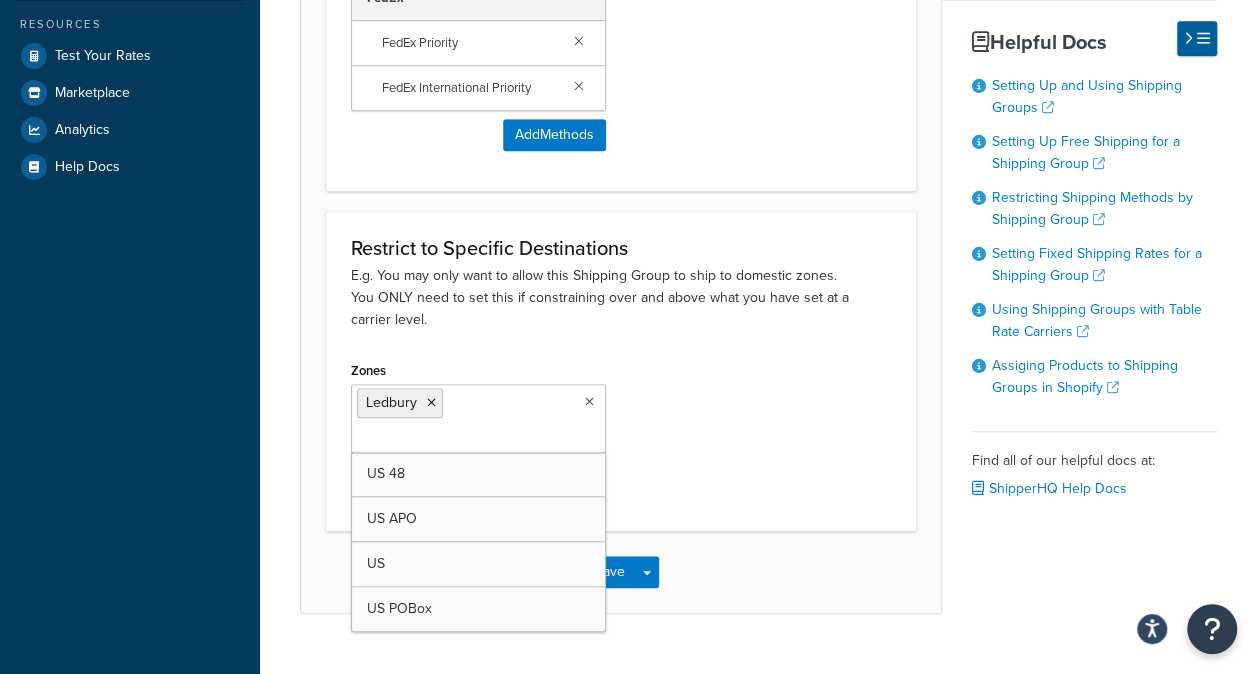 click on "Zones   Ledbury   US 48 US APO US US POBox Select any zones that this shipping group will be restricted to" at bounding box center [621, 431] 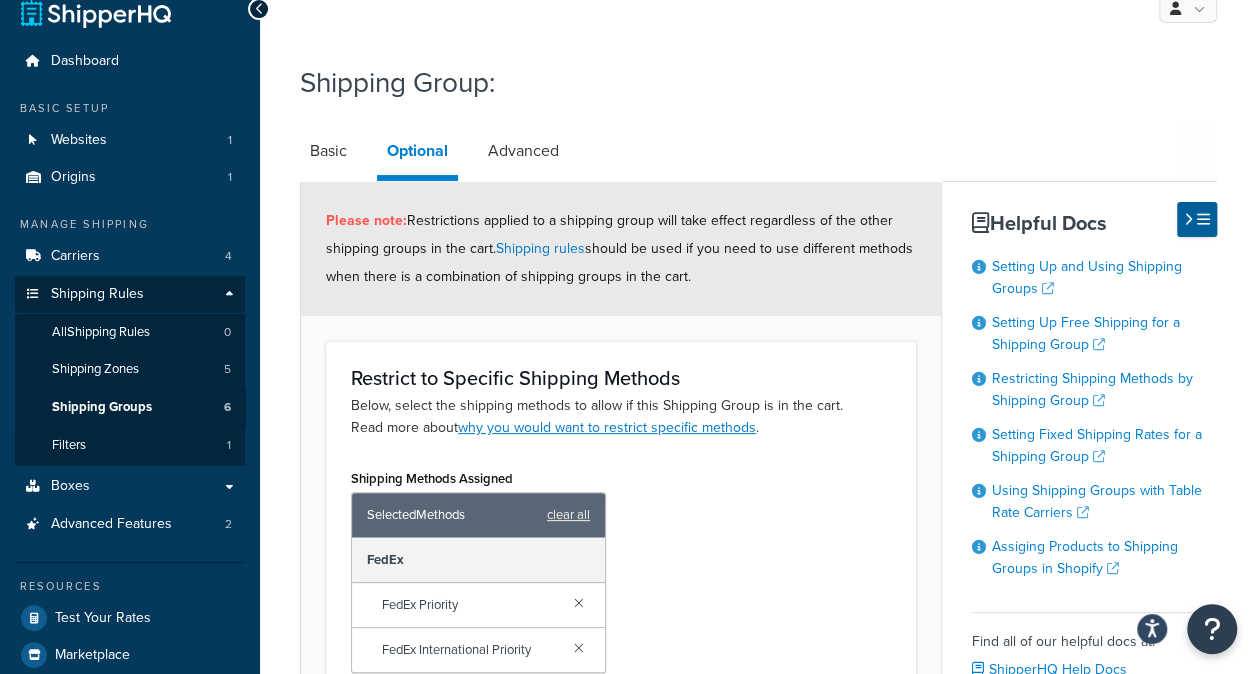 scroll, scrollTop: 0, scrollLeft: 0, axis: both 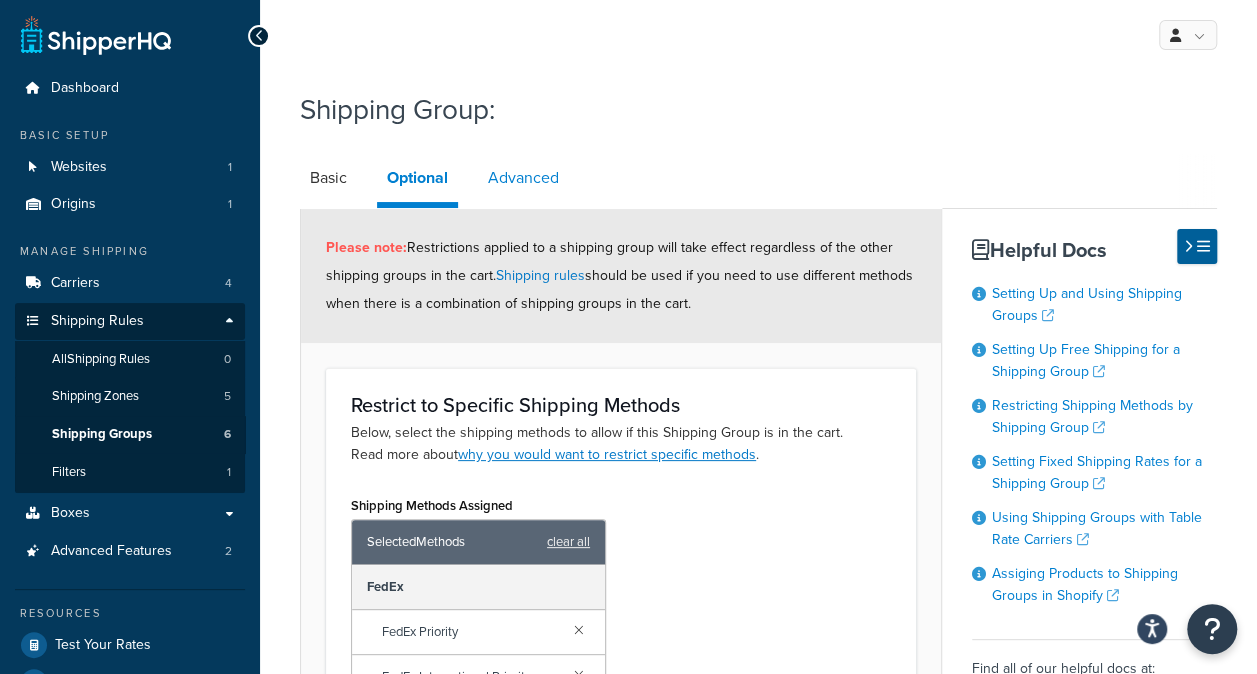 click on "Advanced" at bounding box center [523, 178] 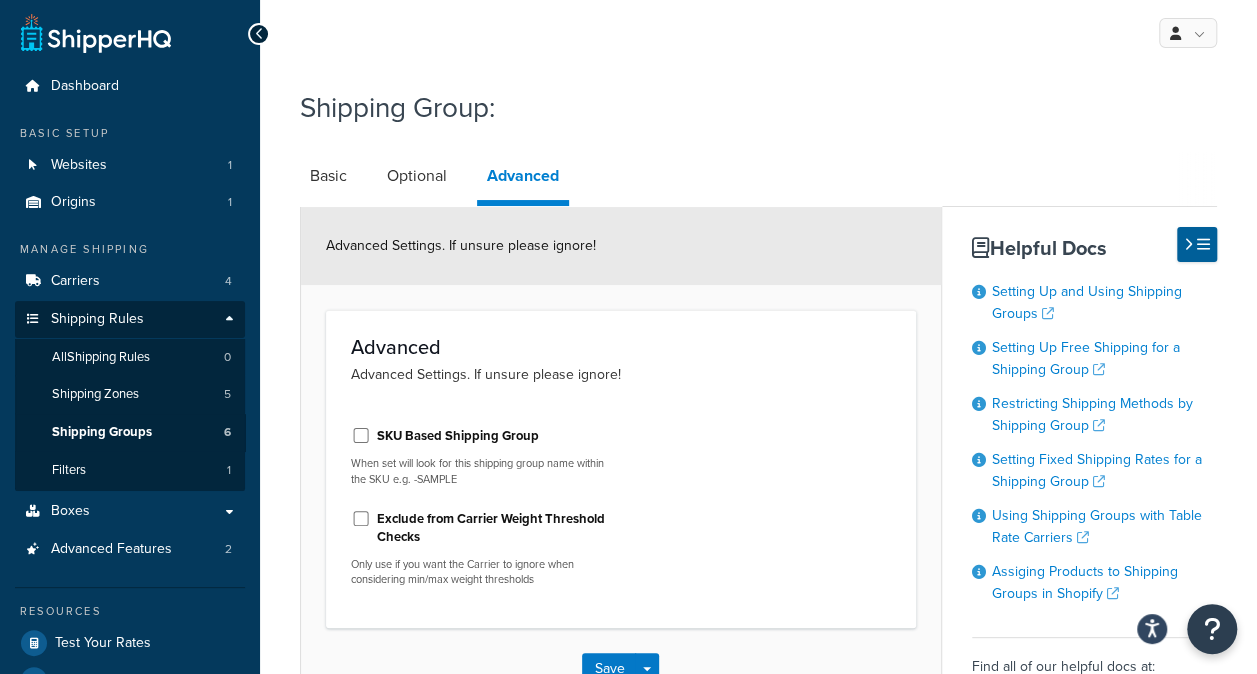 scroll, scrollTop: 0, scrollLeft: 0, axis: both 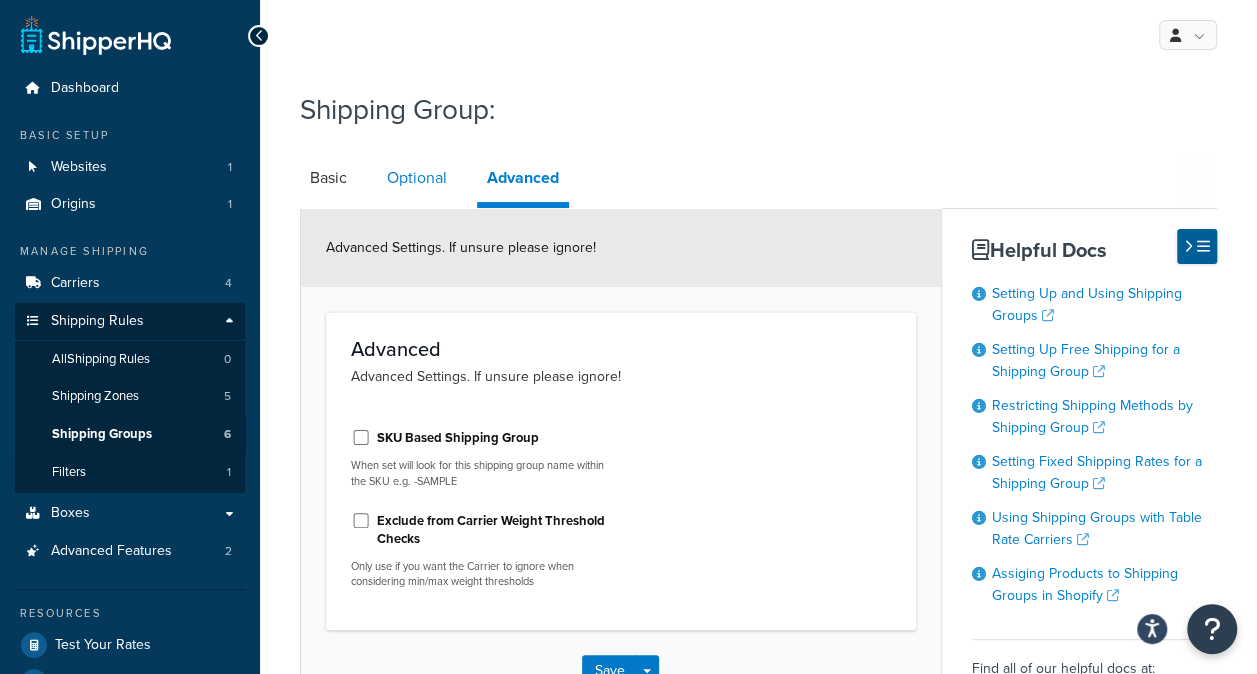 click on "Optional" at bounding box center [417, 178] 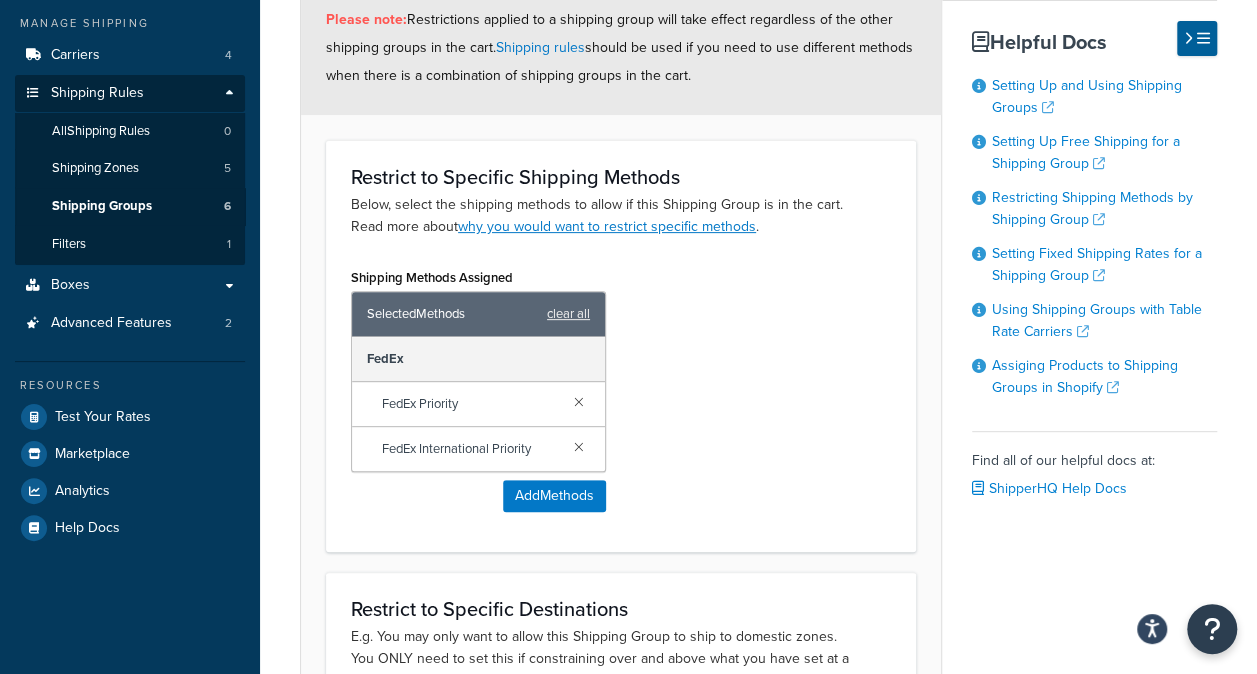 scroll, scrollTop: 0, scrollLeft: 0, axis: both 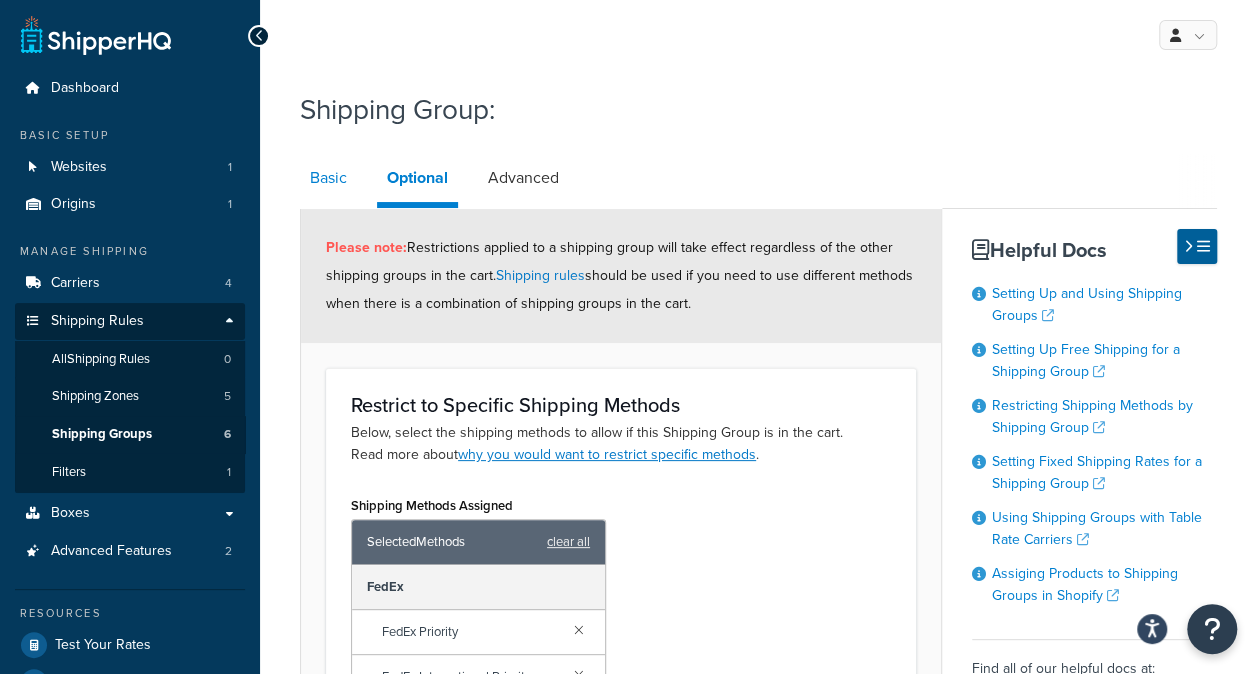 click on "Basic" at bounding box center [328, 178] 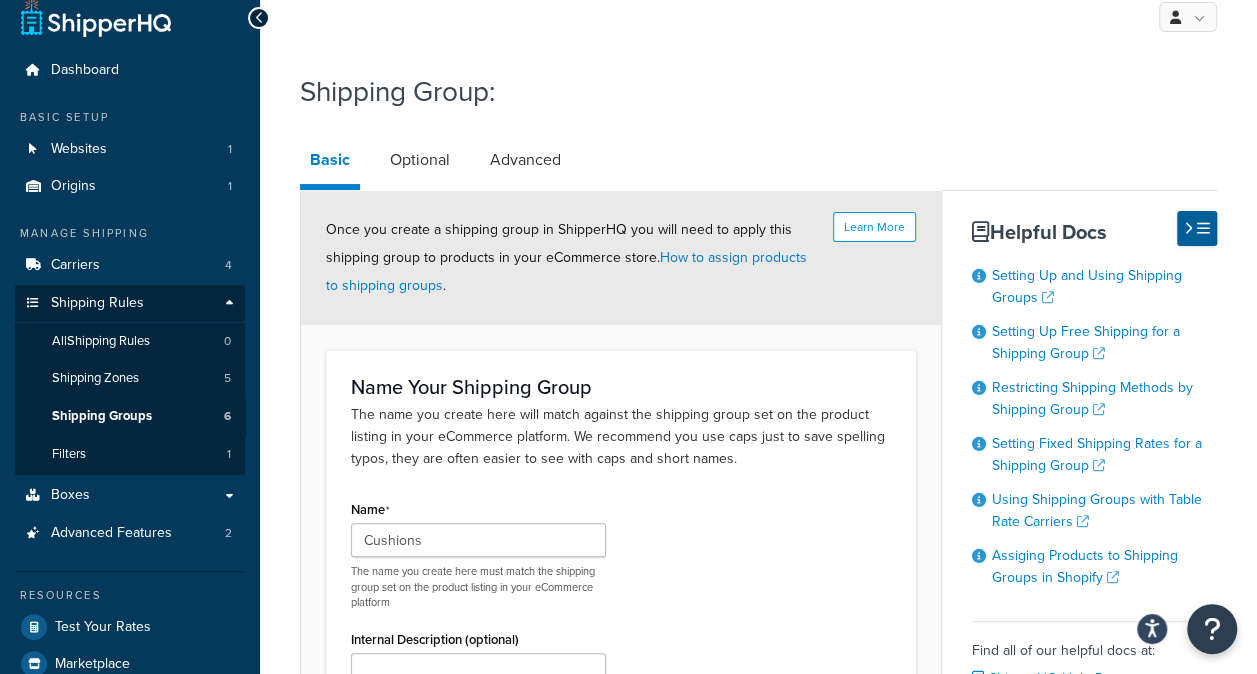 scroll, scrollTop: 0, scrollLeft: 0, axis: both 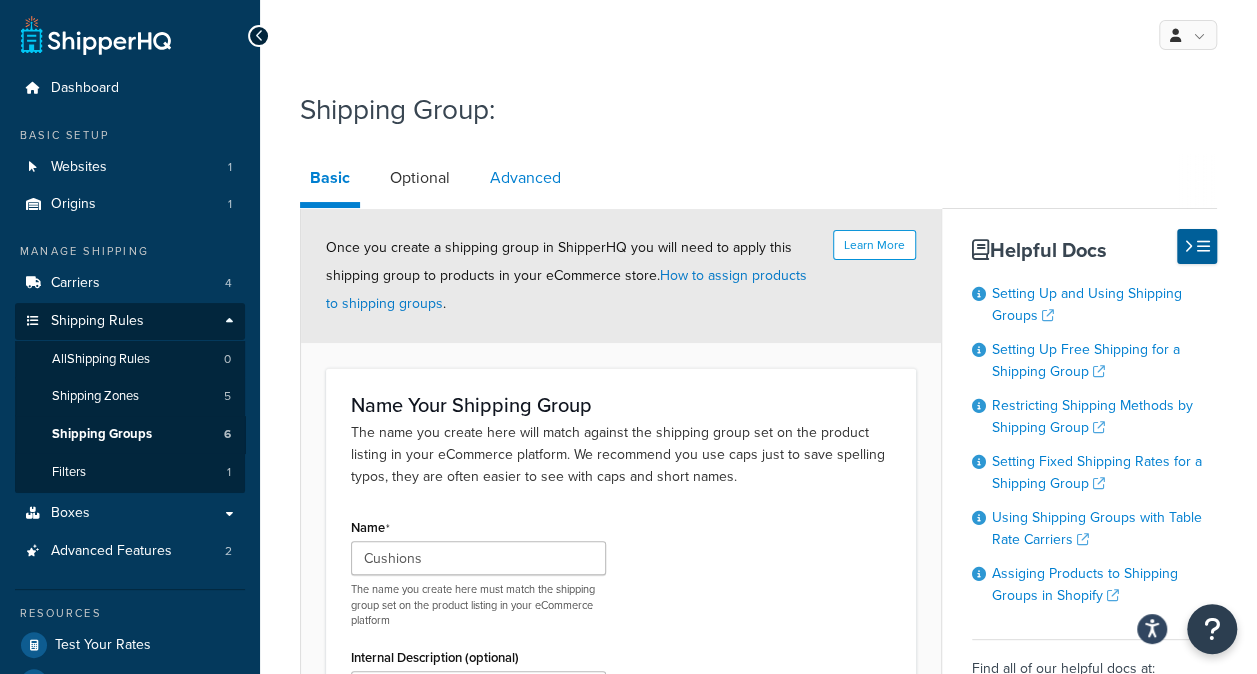 click on "Advanced" at bounding box center [525, 178] 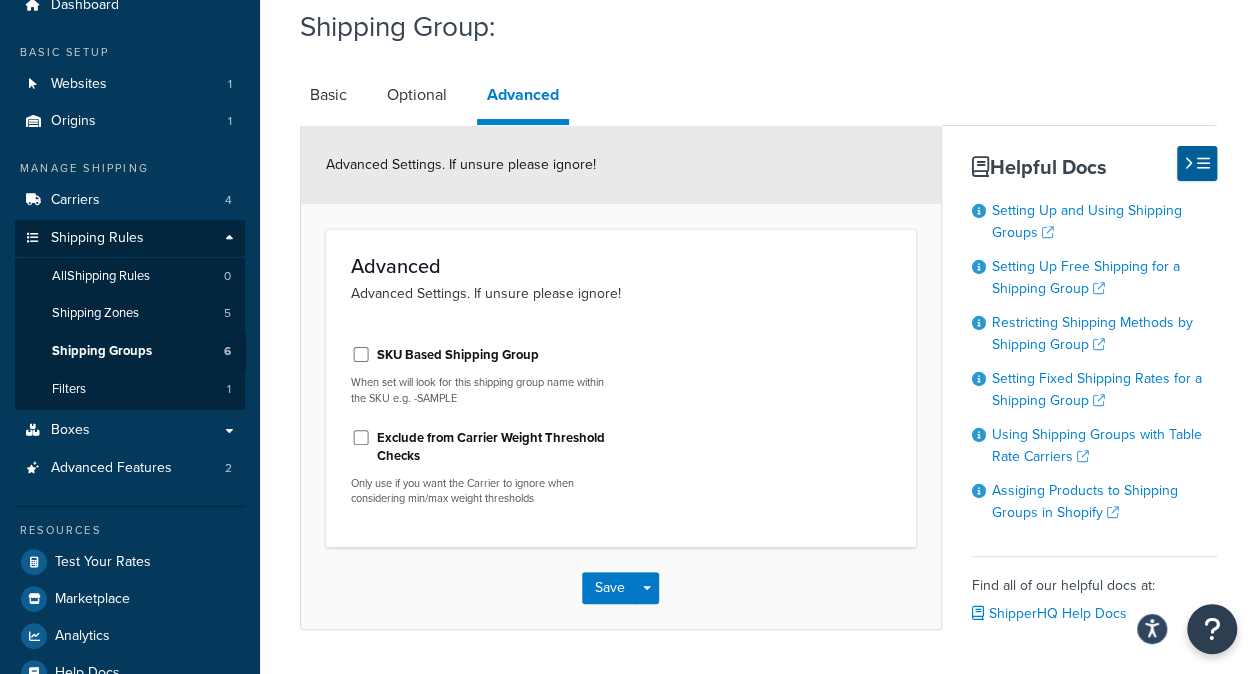 scroll, scrollTop: 0, scrollLeft: 0, axis: both 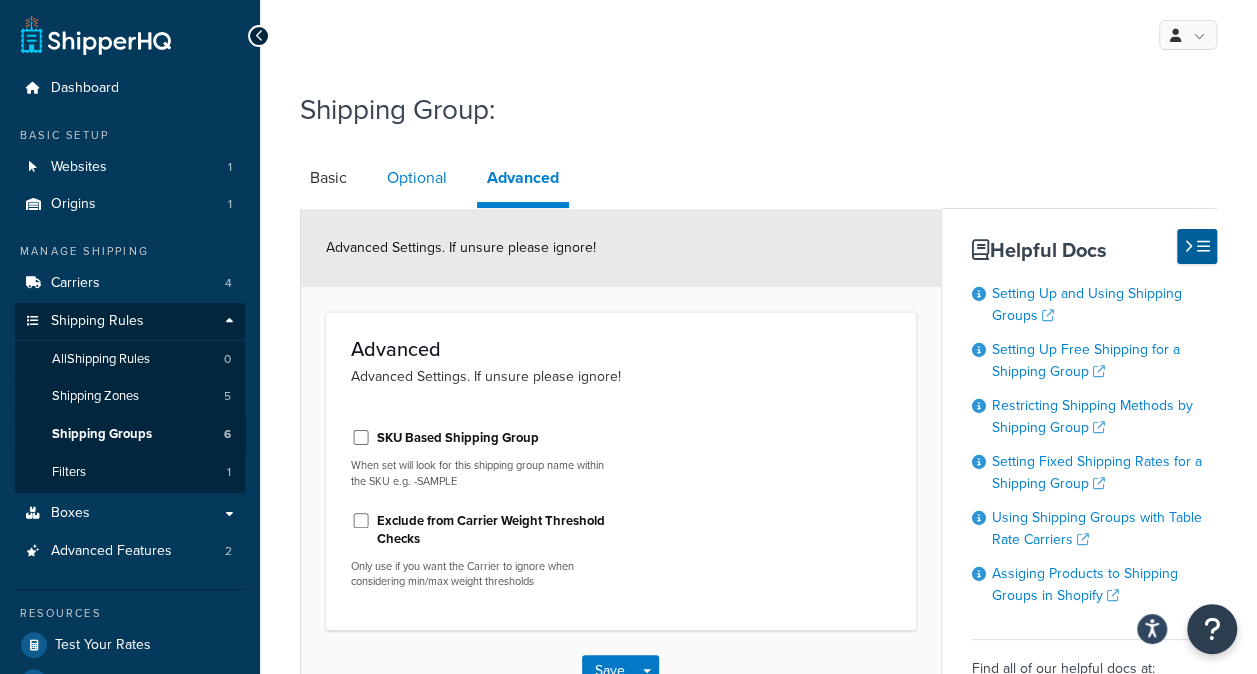 click on "Optional" at bounding box center [417, 178] 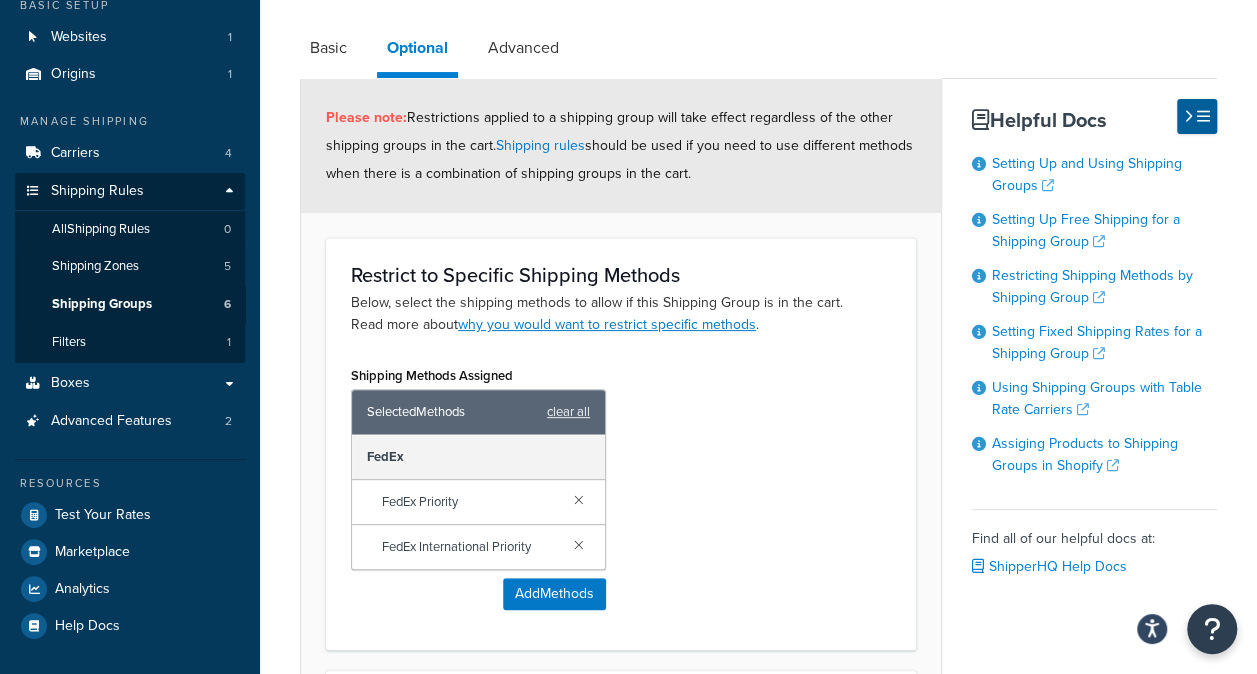 scroll, scrollTop: 0, scrollLeft: 0, axis: both 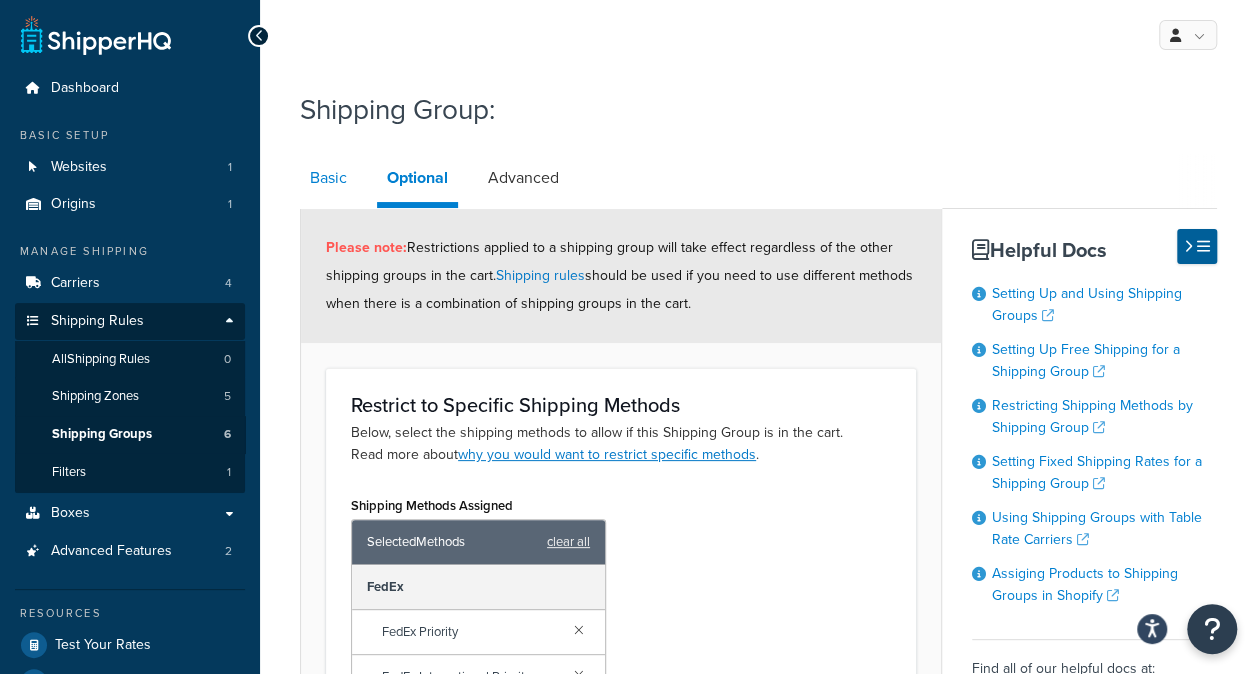 click on "Basic" at bounding box center (328, 178) 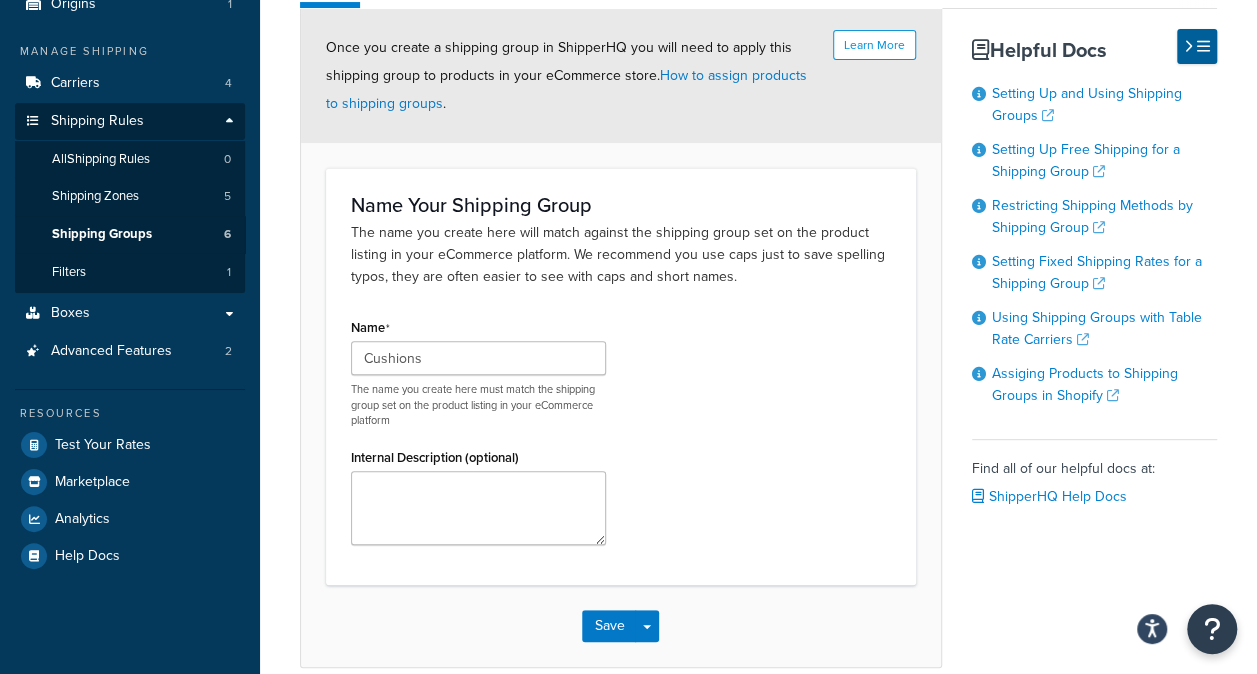 scroll, scrollTop: 292, scrollLeft: 0, axis: vertical 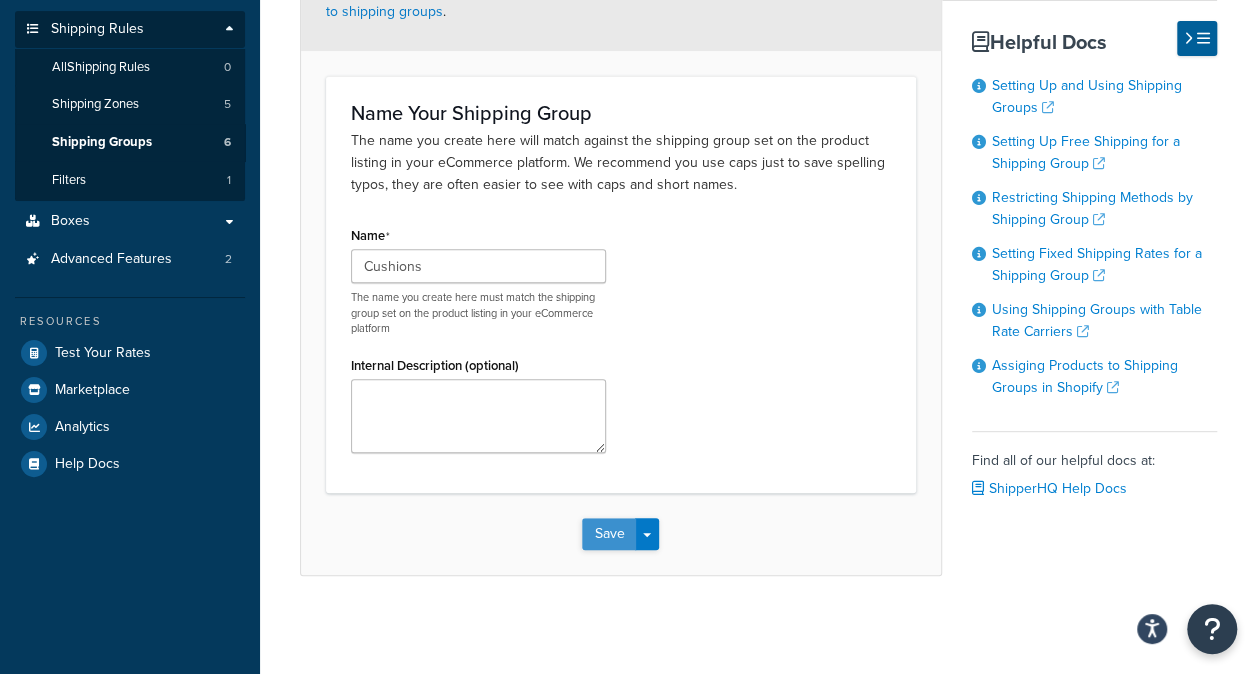 click on "Save" at bounding box center (609, 534) 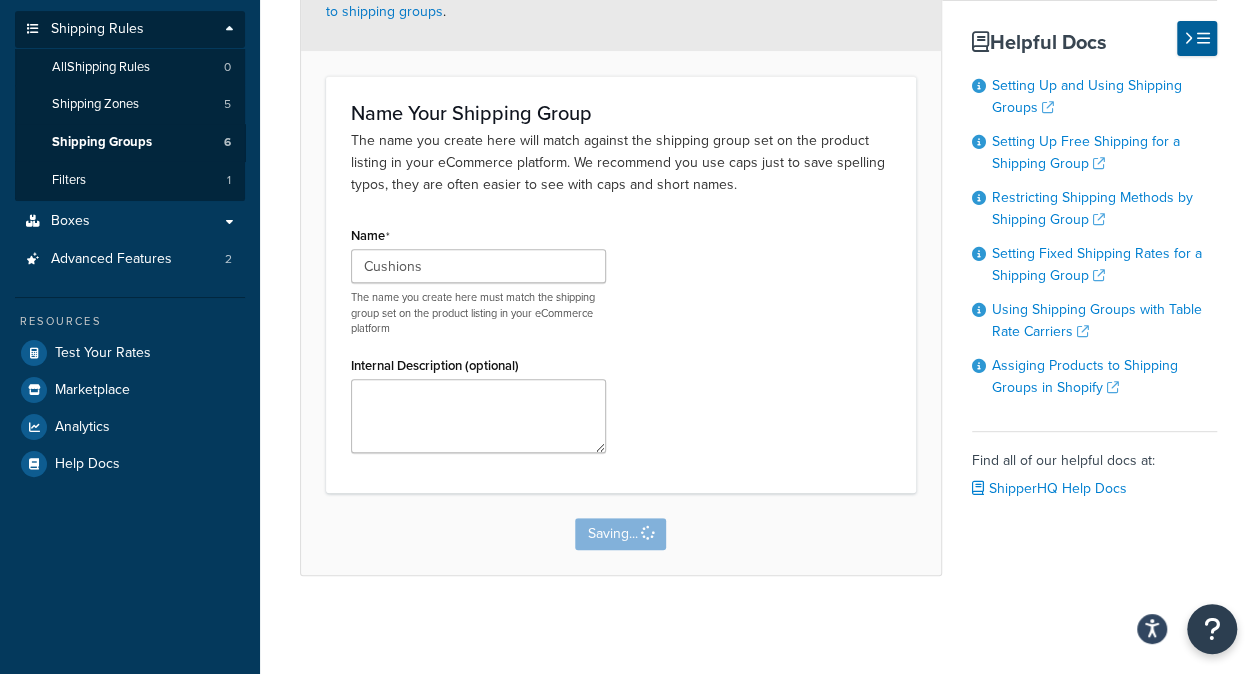 scroll, scrollTop: 0, scrollLeft: 0, axis: both 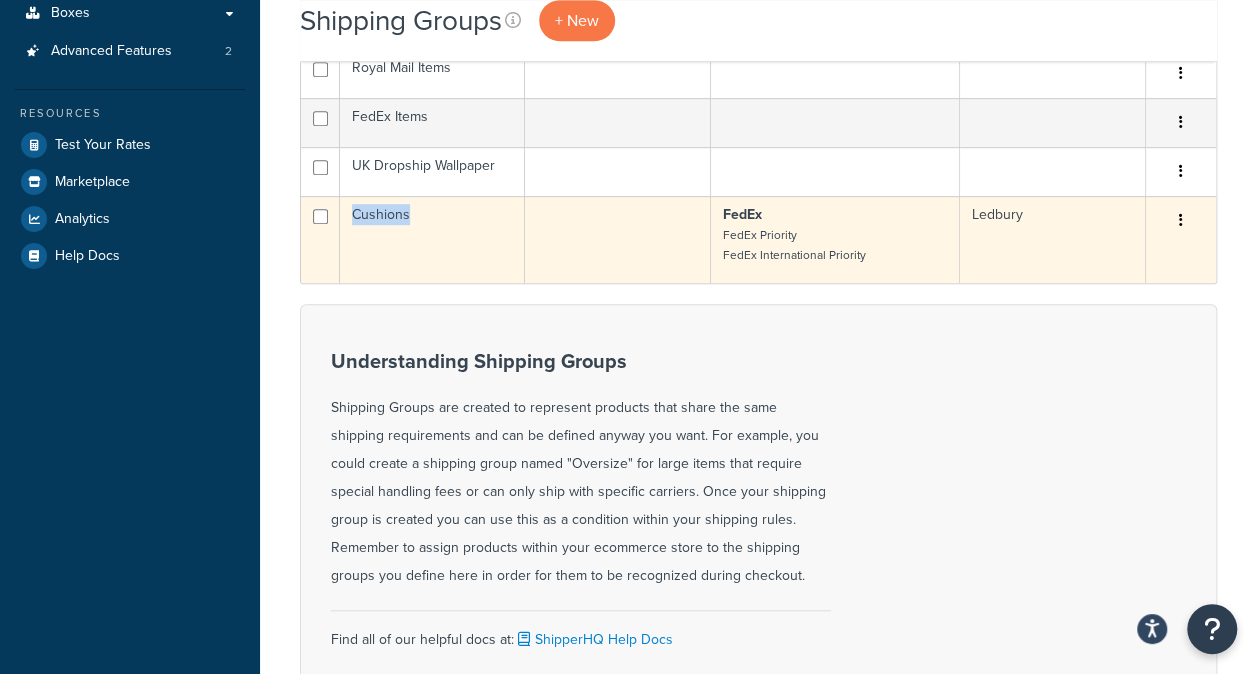 drag, startPoint x: 406, startPoint y: 211, endPoint x: 336, endPoint y: 215, distance: 70.11419 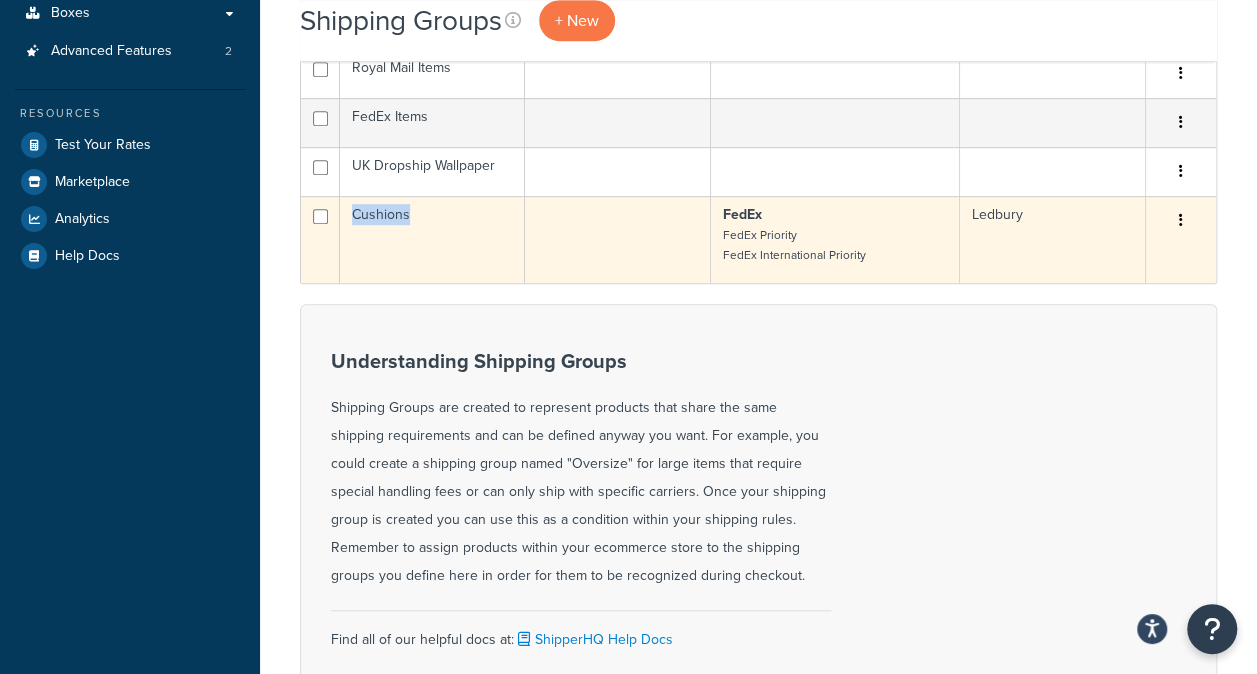 drag, startPoint x: 336, startPoint y: 215, endPoint x: 366, endPoint y: 208, distance: 30.805843 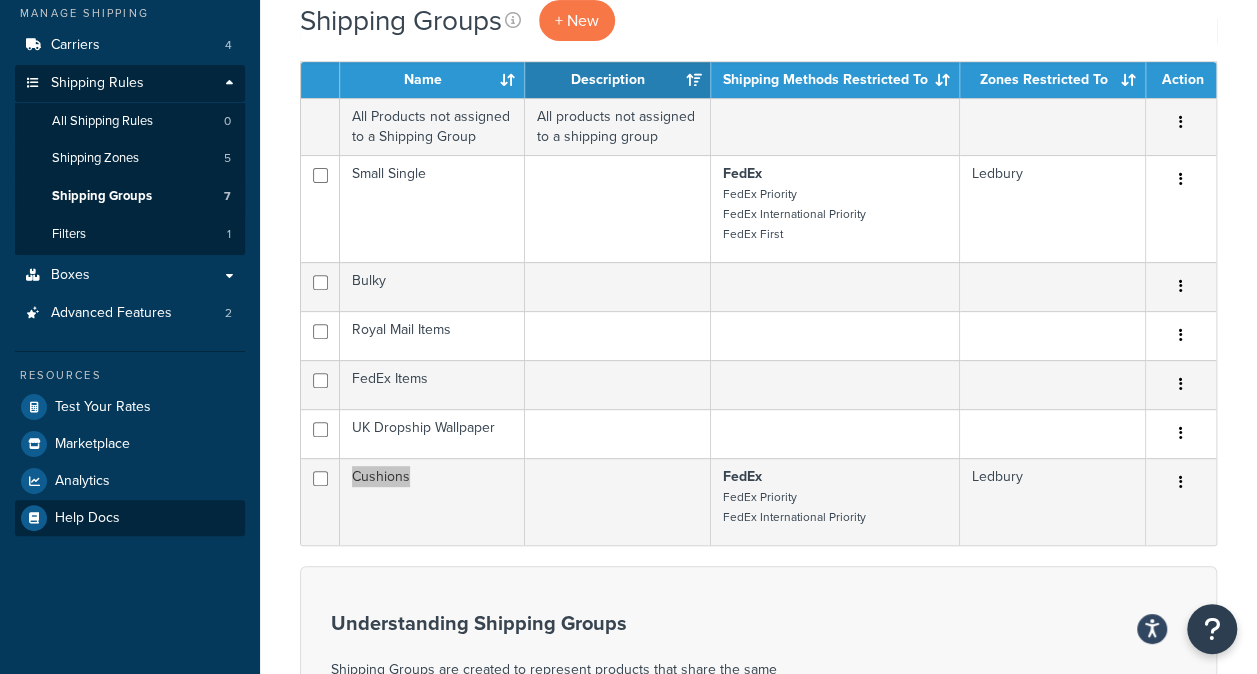 scroll, scrollTop: 200, scrollLeft: 0, axis: vertical 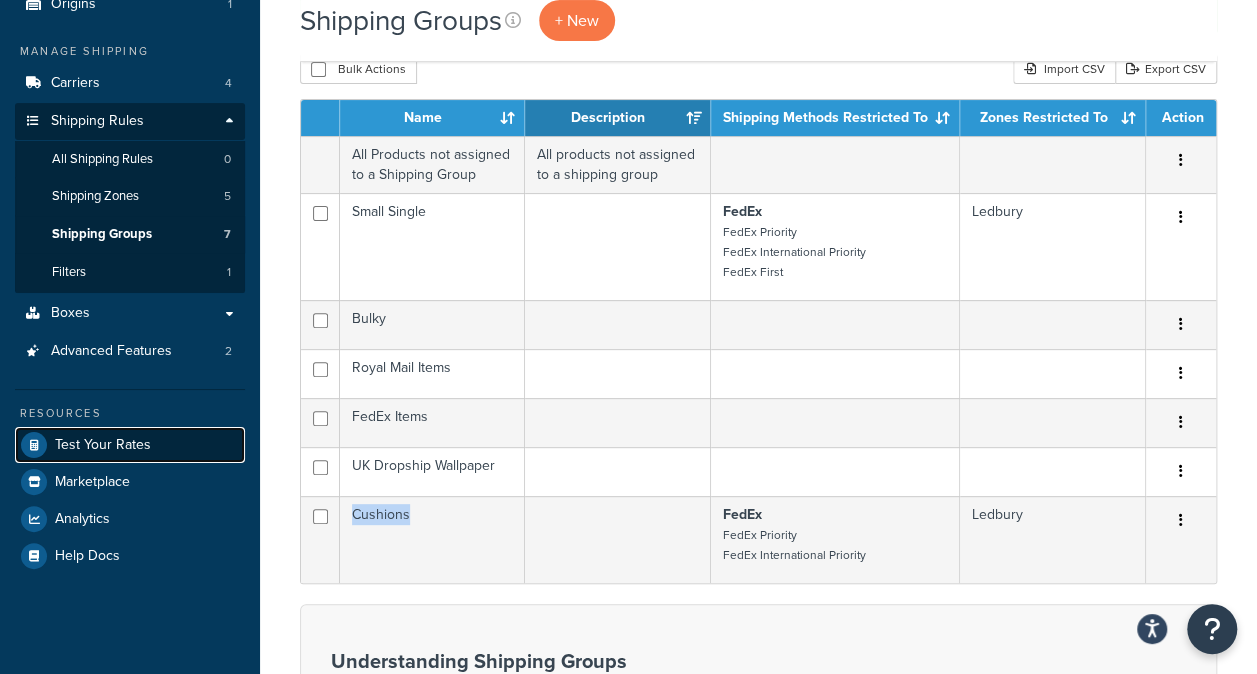 click on "Test Your Rates" at bounding box center (103, 445) 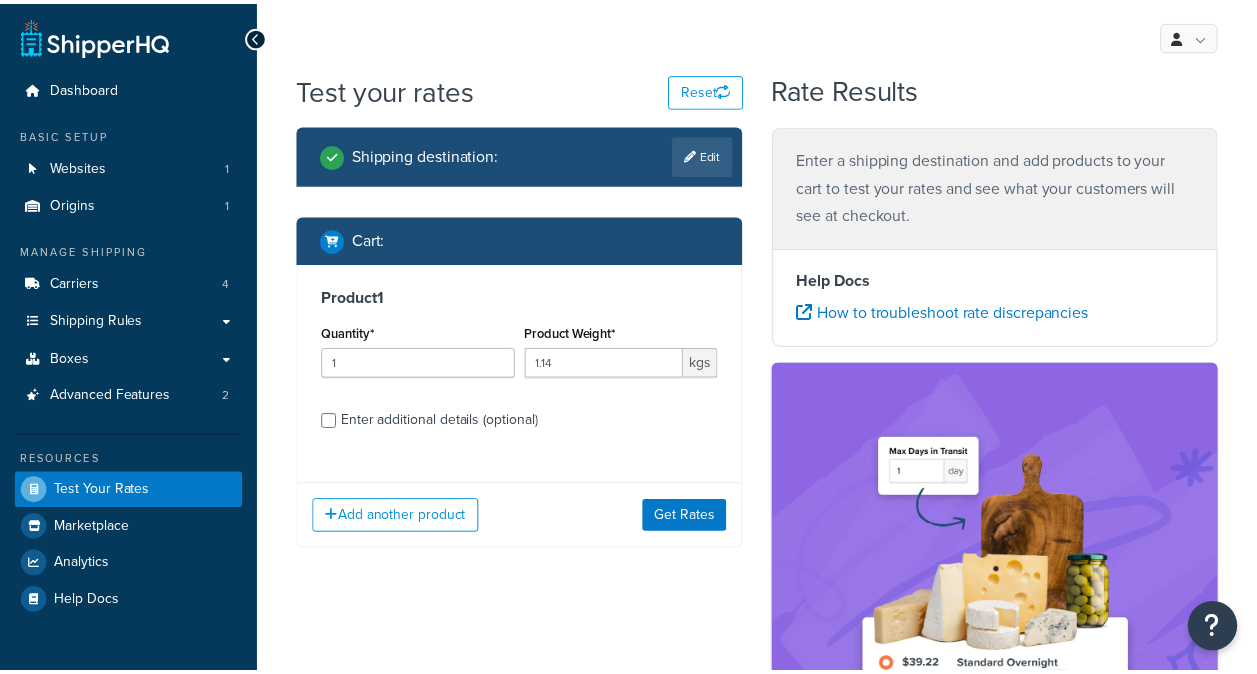 scroll, scrollTop: 0, scrollLeft: 0, axis: both 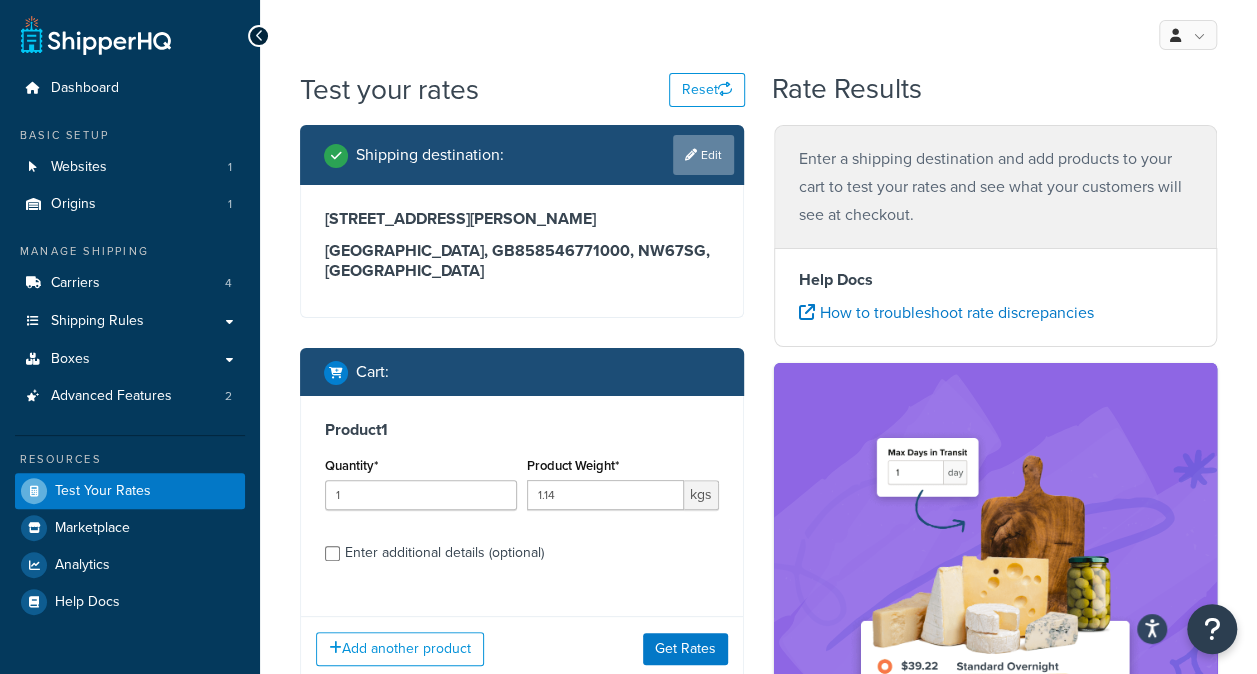 click on "Edit" at bounding box center (703, 155) 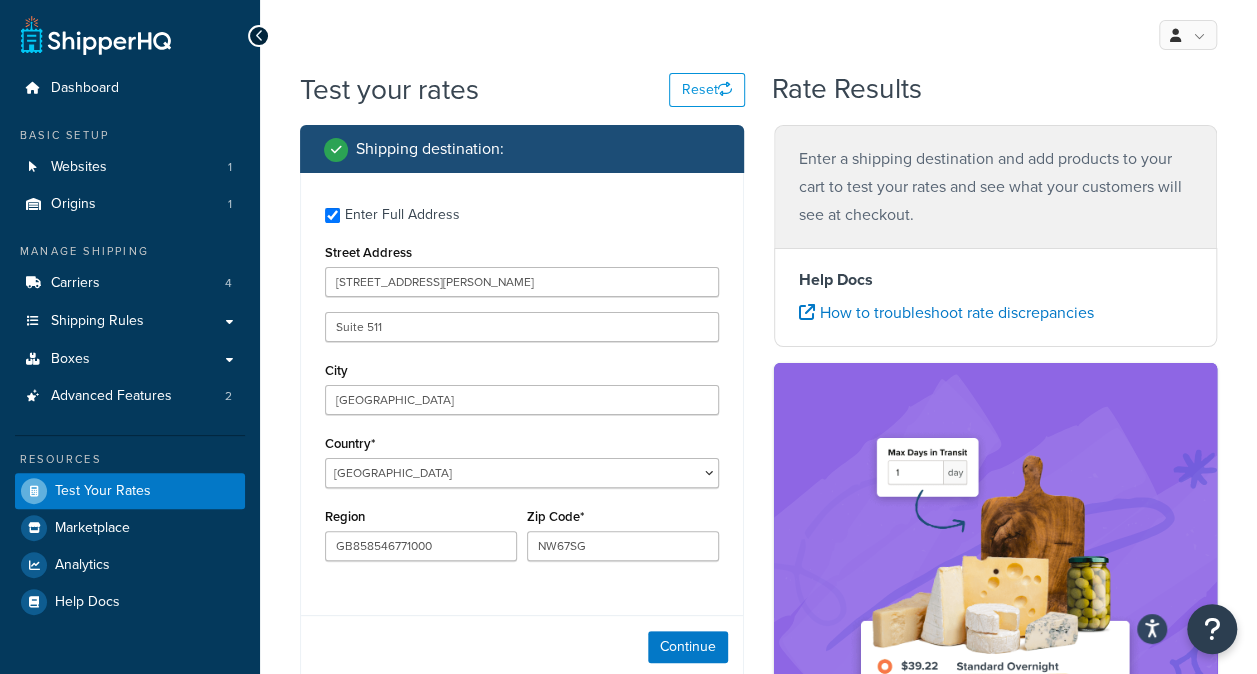 click on "Enter Full Address Street Address   [STREET_ADDRESS][PERSON_NAME]  [GEOGRAPHIC_DATA]  [GEOGRAPHIC_DATA]  [GEOGRAPHIC_DATA]  [GEOGRAPHIC_DATA]  [GEOGRAPHIC_DATA]  [US_STATE]  [GEOGRAPHIC_DATA]  [GEOGRAPHIC_DATA]  [GEOGRAPHIC_DATA]  [GEOGRAPHIC_DATA]  [GEOGRAPHIC_DATA]  [GEOGRAPHIC_DATA]  [GEOGRAPHIC_DATA]  [GEOGRAPHIC_DATA]  [GEOGRAPHIC_DATA]  [GEOGRAPHIC_DATA]  [GEOGRAPHIC_DATA]  [GEOGRAPHIC_DATA]  [GEOGRAPHIC_DATA]  [GEOGRAPHIC_DATA]  [GEOGRAPHIC_DATA]  [GEOGRAPHIC_DATA]  [GEOGRAPHIC_DATA]  [GEOGRAPHIC_DATA]  [GEOGRAPHIC_DATA]  [GEOGRAPHIC_DATA]  [GEOGRAPHIC_DATA]  [GEOGRAPHIC_DATA]  [GEOGRAPHIC_DATA]  [GEOGRAPHIC_DATA]  [GEOGRAPHIC_DATA]  [GEOGRAPHIC_DATA]  [GEOGRAPHIC_DATA]  [GEOGRAPHIC_DATA]  [GEOGRAPHIC_DATA] [GEOGRAPHIC_DATA]  [GEOGRAPHIC_DATA]  [GEOGRAPHIC_DATA]  [GEOGRAPHIC_DATA]  [GEOGRAPHIC_DATA]  [GEOGRAPHIC_DATA]  [GEOGRAPHIC_DATA]  [GEOGRAPHIC_DATA]  [GEOGRAPHIC_DATA]  [GEOGRAPHIC_DATA]  [GEOGRAPHIC_DATA]  [GEOGRAPHIC_DATA]  [GEOGRAPHIC_DATA]  [GEOGRAPHIC_DATA]  [GEOGRAPHIC_DATA]  [GEOGRAPHIC_DATA]  [GEOGRAPHIC_DATA]  [GEOGRAPHIC_DATA]  [GEOGRAPHIC_DATA], [GEOGRAPHIC_DATA]  [GEOGRAPHIC_DATA]  [GEOGRAPHIC_DATA]  [GEOGRAPHIC_DATA]  [GEOGRAPHIC_DATA]  [GEOGRAPHIC_DATA]  [GEOGRAPHIC_DATA]  [GEOGRAPHIC_DATA]  [GEOGRAPHIC_DATA]  [GEOGRAPHIC_DATA]  [GEOGRAPHIC_DATA]  [GEOGRAPHIC_DATA]  [GEOGRAPHIC_DATA]  [GEOGRAPHIC_DATA]  [GEOGRAPHIC_DATA]  [GEOGRAPHIC_DATA]  [GEOGRAPHIC_DATA]  [GEOGRAPHIC_DATA]  [GEOGRAPHIC_DATA]  [GEOGRAPHIC_DATA]  [GEOGRAPHIC_DATA]" at bounding box center [522, 386] 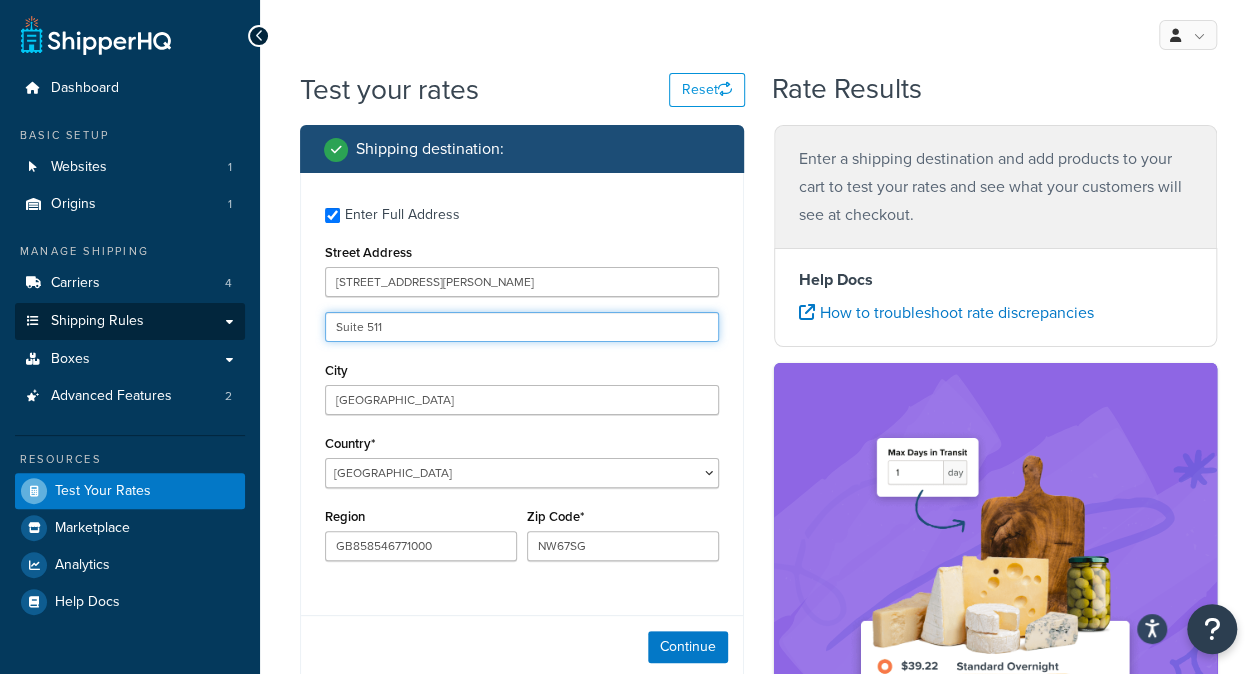 drag, startPoint x: 453, startPoint y: 318, endPoint x: 214, endPoint y: 335, distance: 239.60384 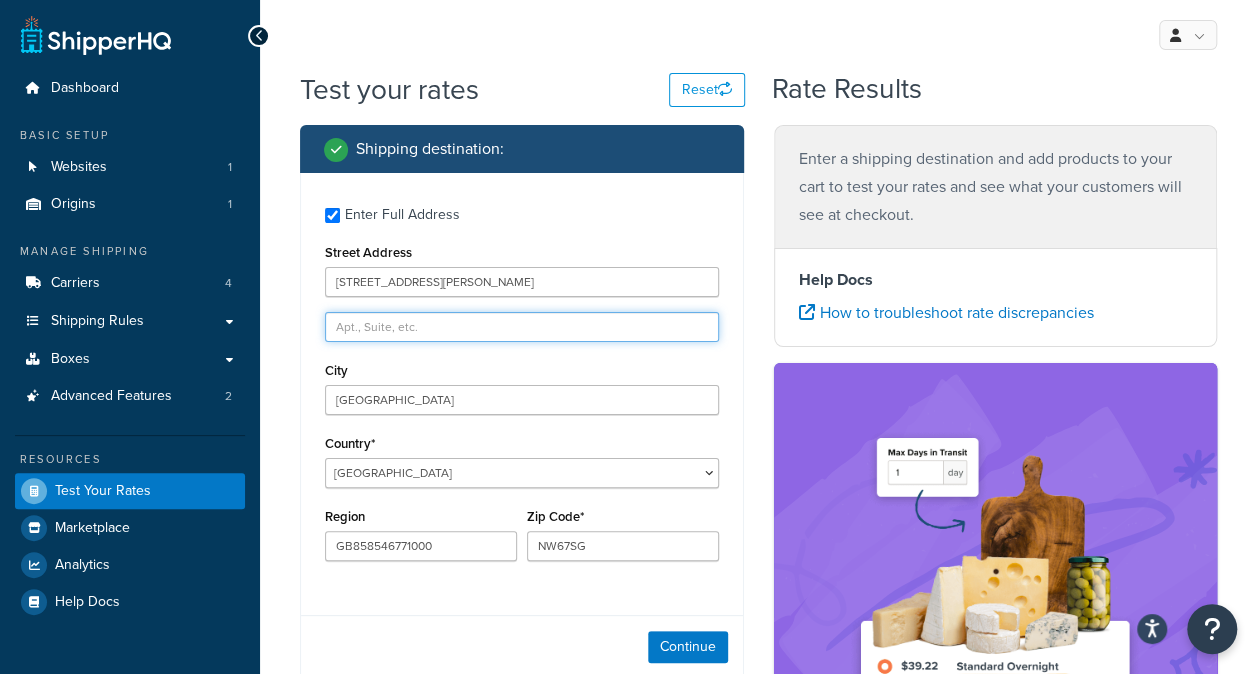 type 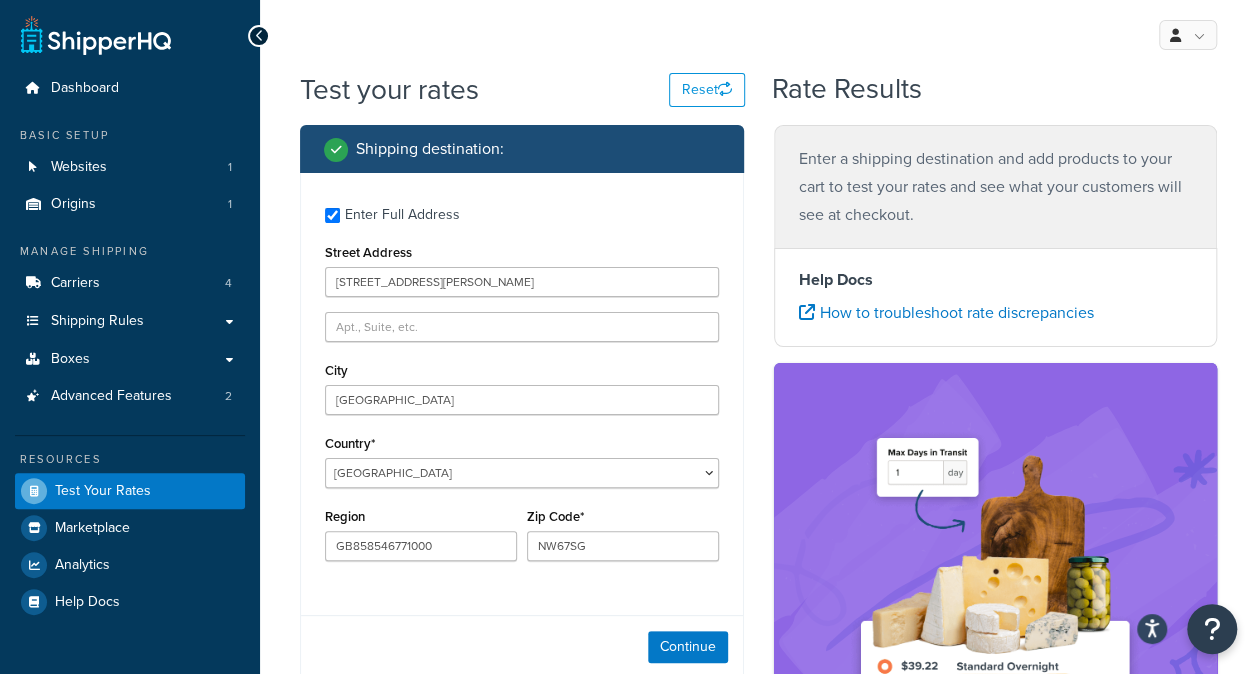 click on "Dashboard Basic Setup   Websites 1   Origins 1 Manage Shipping   Carriers 4   Shipping Rules Shipping Rules All  Shipping Rules 0   Shipping Zones 5   Shipping Groups 7   Filters 1   Boxes Boxes All  Boxes 15   Packing Rules 2   Advanced Features 2 Resources   Test Your Rates   Marketplace   Analytics   Help Docs" at bounding box center [130, 586] 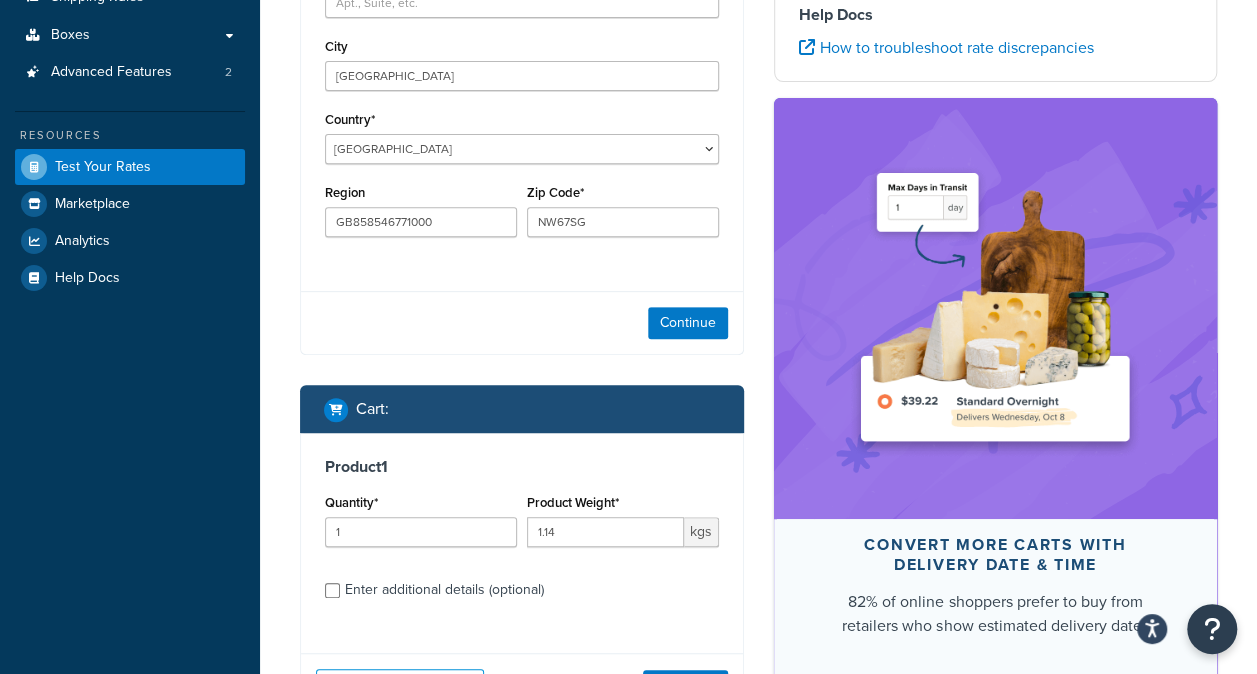 scroll, scrollTop: 498, scrollLeft: 0, axis: vertical 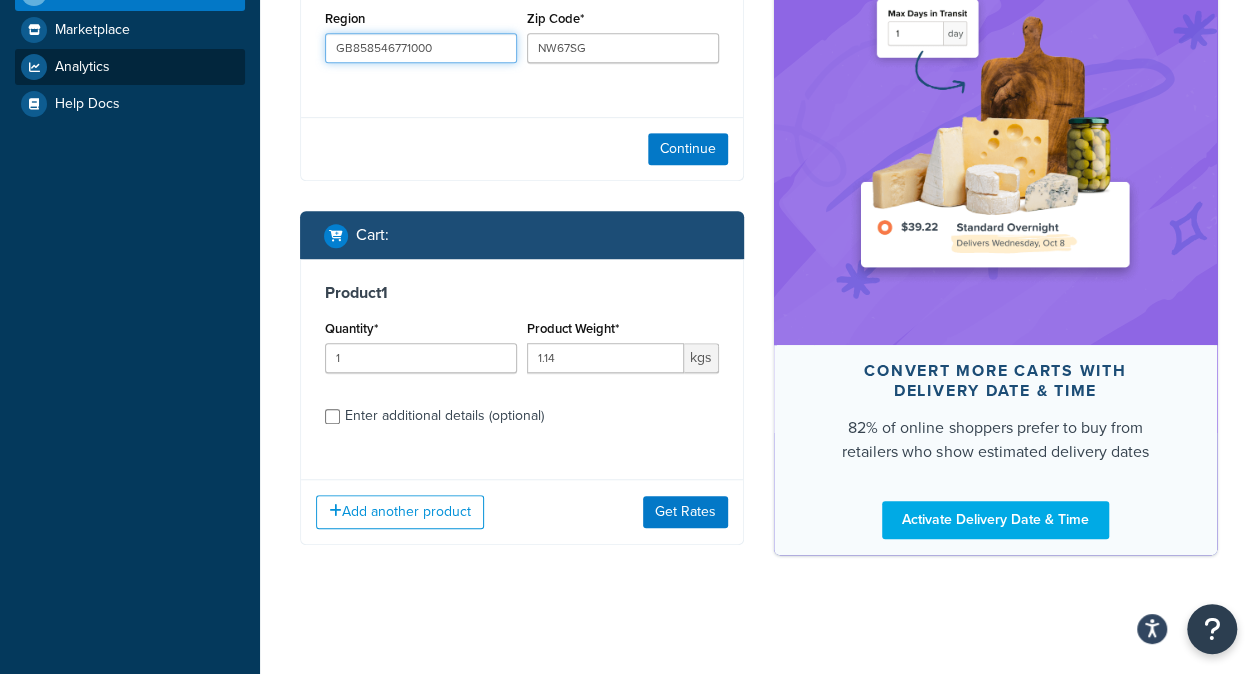 drag, startPoint x: 460, startPoint y: 50, endPoint x: 188, endPoint y: 54, distance: 272.02942 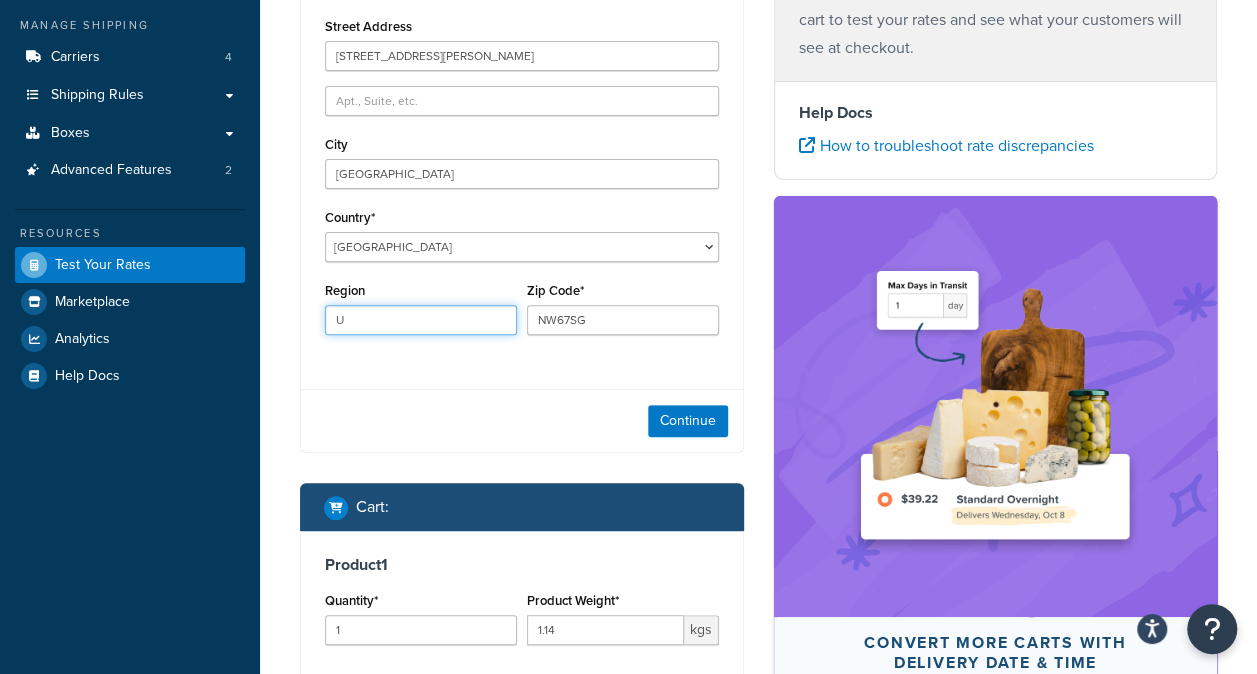 scroll, scrollTop: 198, scrollLeft: 0, axis: vertical 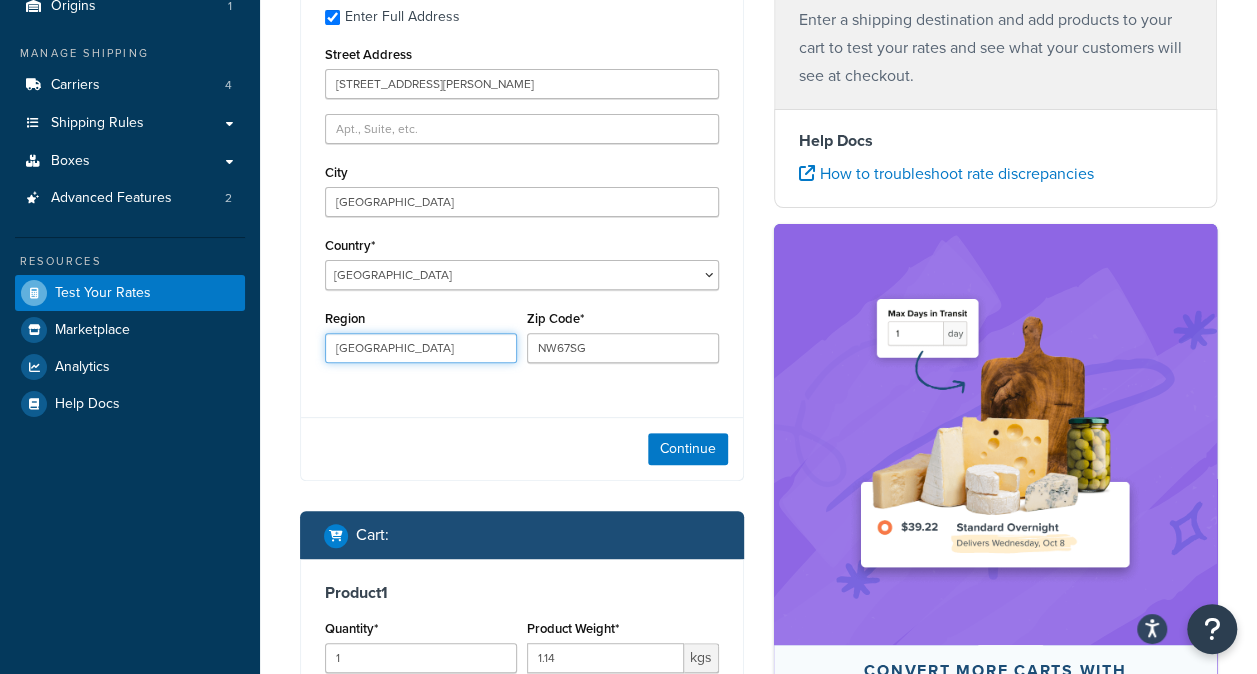 type on "United Kingdom" 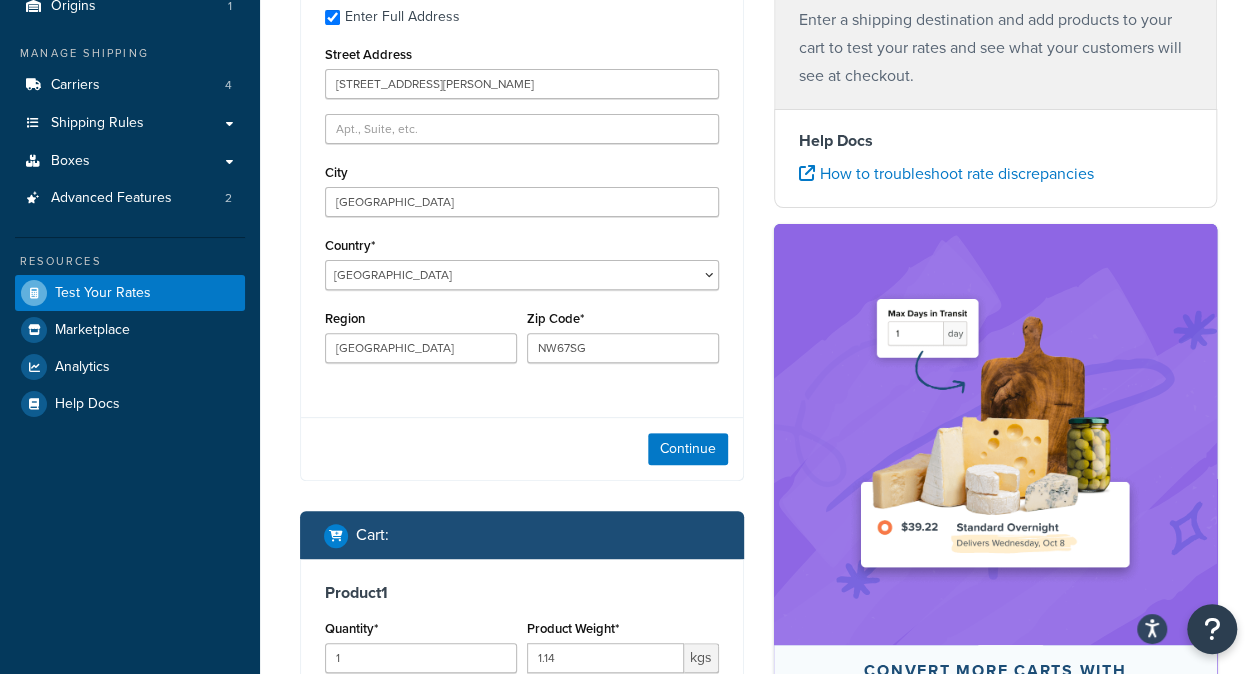 click on "Continue" at bounding box center [522, 448] 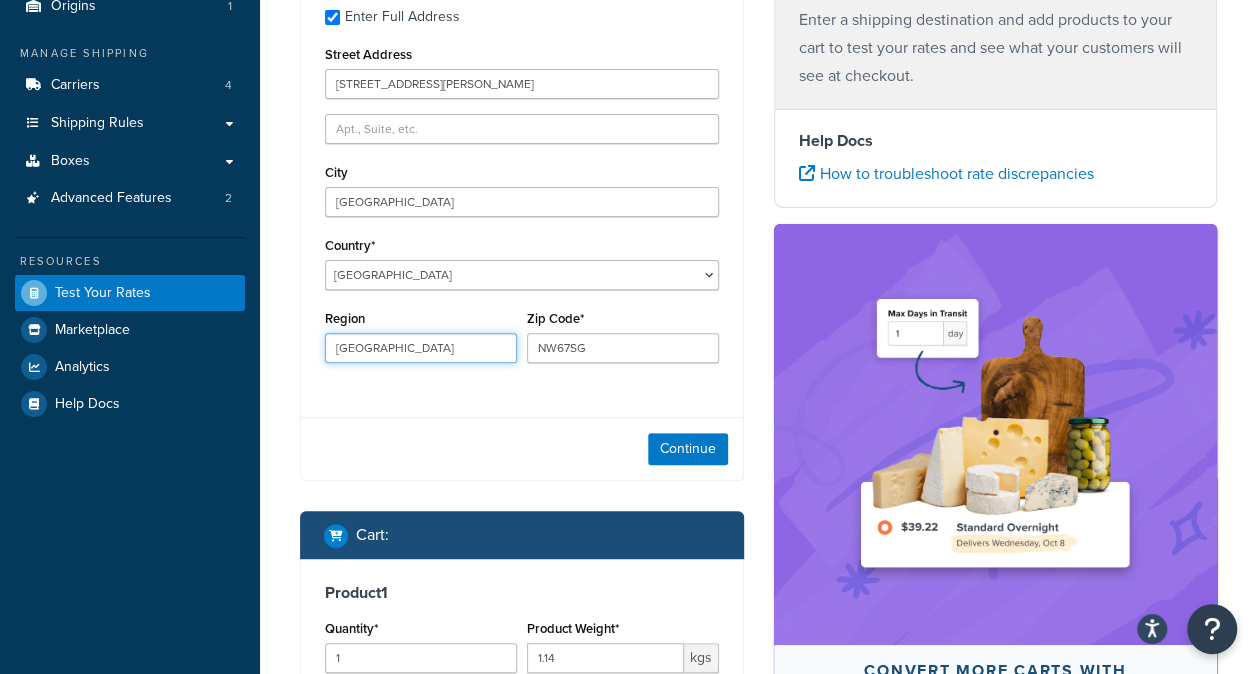 drag, startPoint x: 454, startPoint y: 348, endPoint x: 314, endPoint y: 350, distance: 140.01428 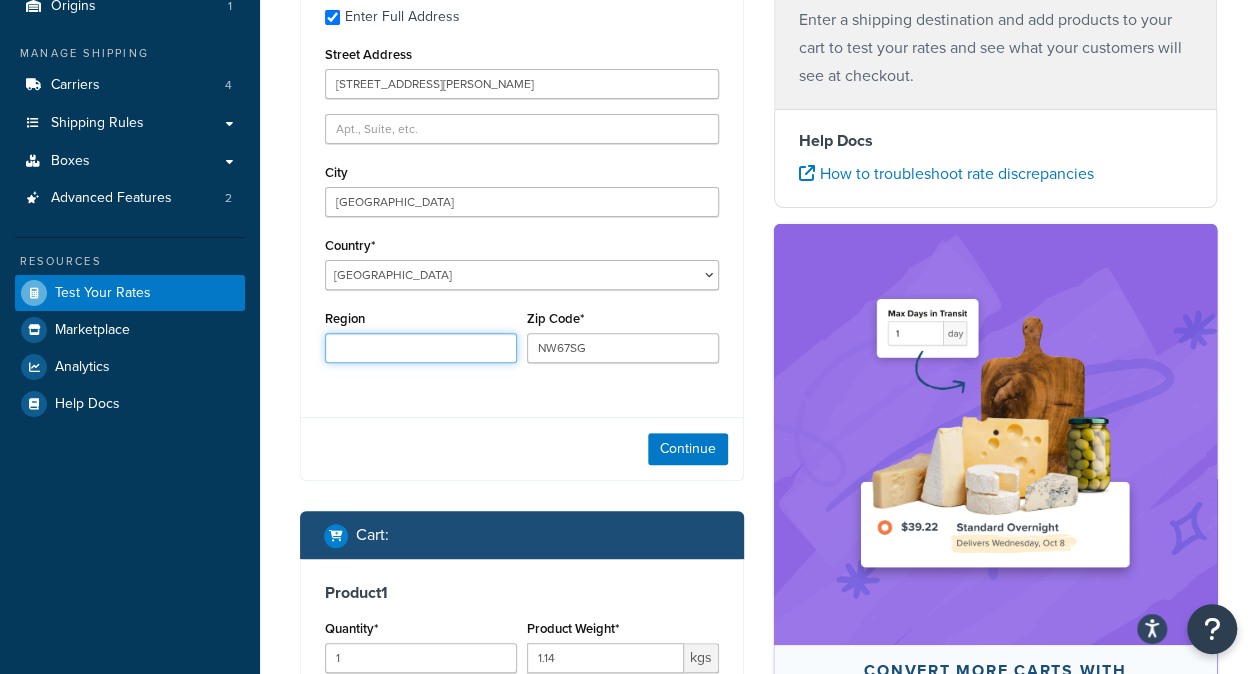 type 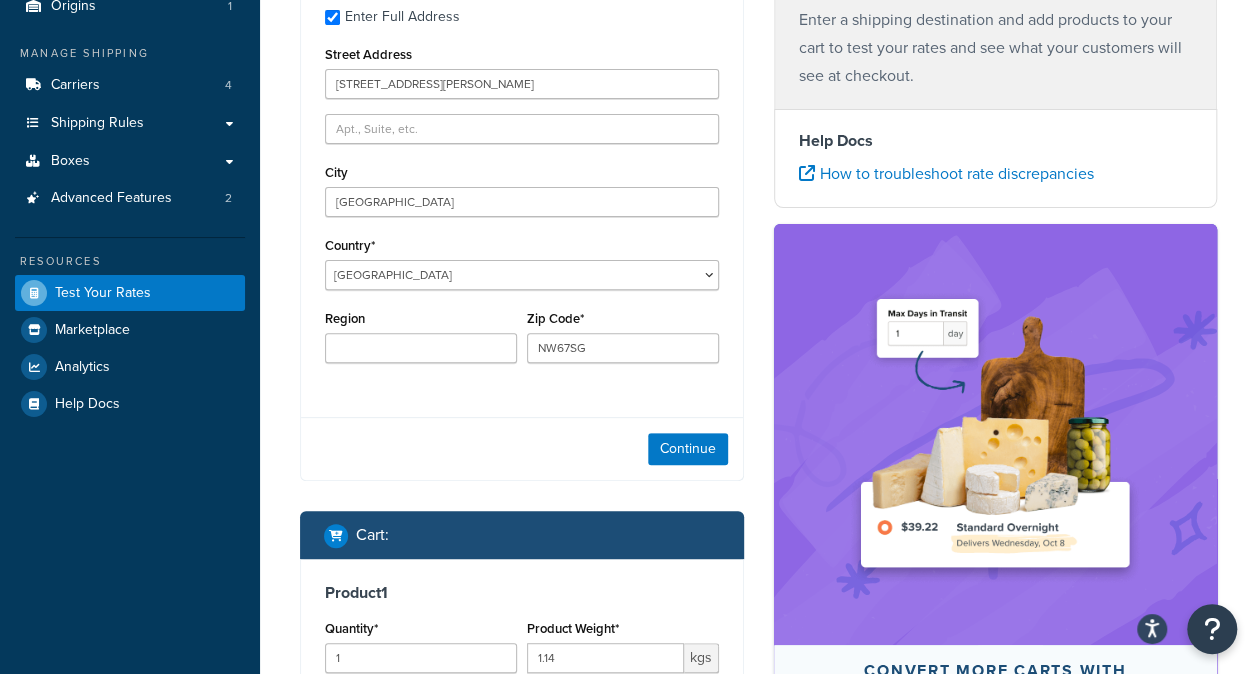 click on "Enter Full Address Street Address   2 Kimberley Road   City   London Country*   United States  United Kingdom  Afghanistan  Åland Islands  Albania  Algeria  American Samoa  Andorra  Angola  Anguilla  Antarctica  Antigua and Barbuda  Argentina  Armenia  Aruba  Australia  Austria  Azerbaijan  Bahamas  Bahrain  Bangladesh  Barbados  Belarus  Belgium  Belize  Benin  Bermuda  Bhutan  Bolivia  Bonaire, Sint Eustatius and Saba  Bosnia and Herzegovina  Botswana  Bouvet Island  Brazil  British Indian Ocean Territory  Brunei Darussalam  Bulgaria  Burkina Faso  Burundi  Cambodia  Cameroon  Canada  Cape Verde  Cayman Islands  Central African Republic  Chad  Chile  China  Christmas Island  Cocos (Keeling) Islands  Colombia  Comoros  Congo  Congo, The Democratic Republic of the  Cook Islands  Costa Rica  Côte d'Ivoire  Croatia  Cuba  Curacao  Cyprus  Czech Republic  Denmark  Djibouti  Dominica  Dominican Republic  Ecuador  Egypt  El Salvador  Equatorial Guinea  Eritrea  Estonia  Ethiopia  Falkland Islands (Malvinas)" at bounding box center [522, 188] 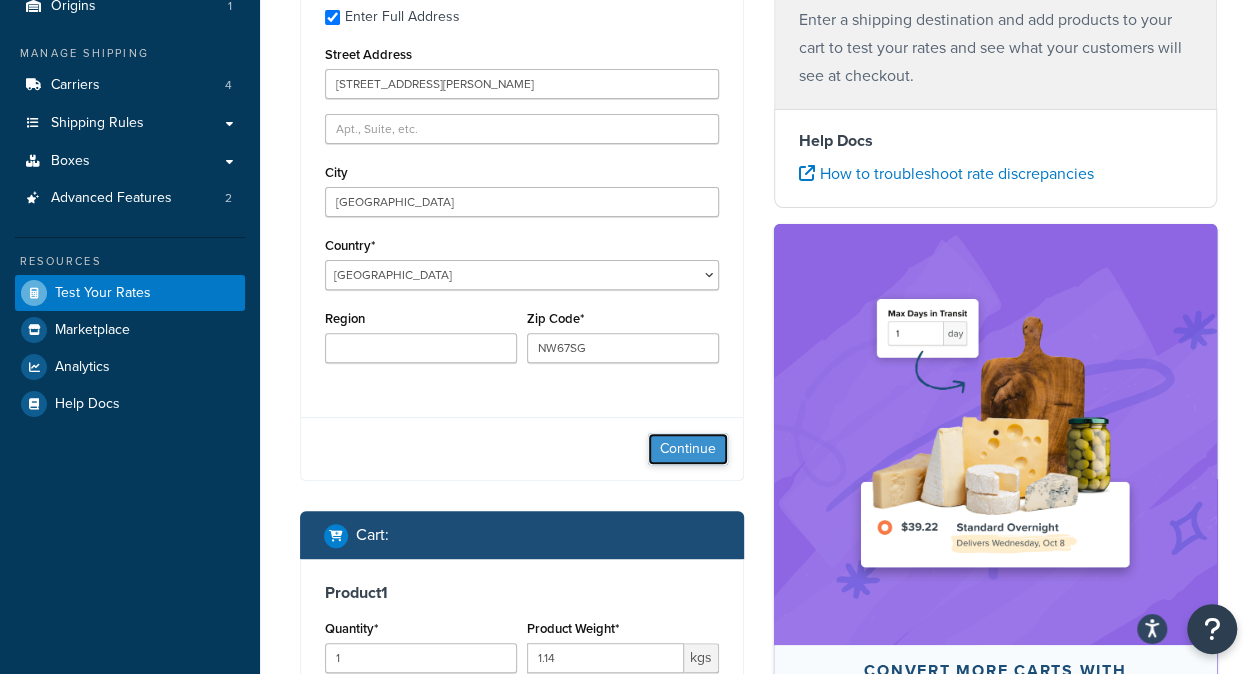 click on "Continue" at bounding box center [688, 449] 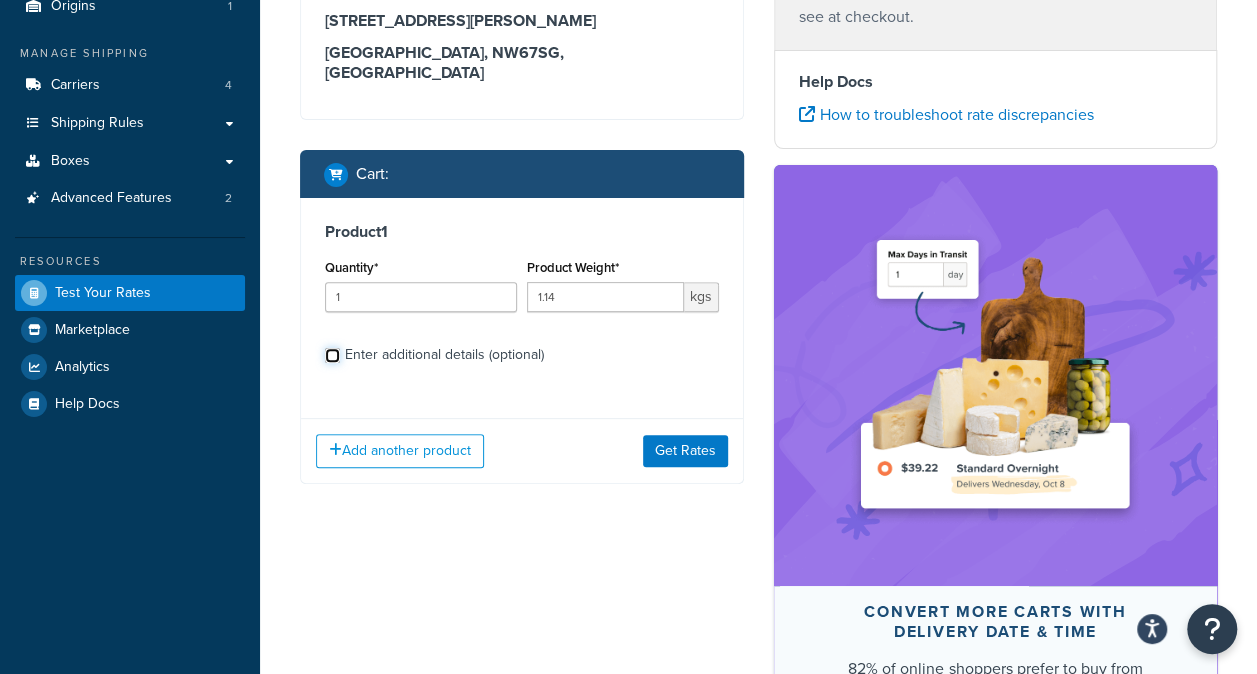 click on "Enter additional details (optional)" at bounding box center (332, 355) 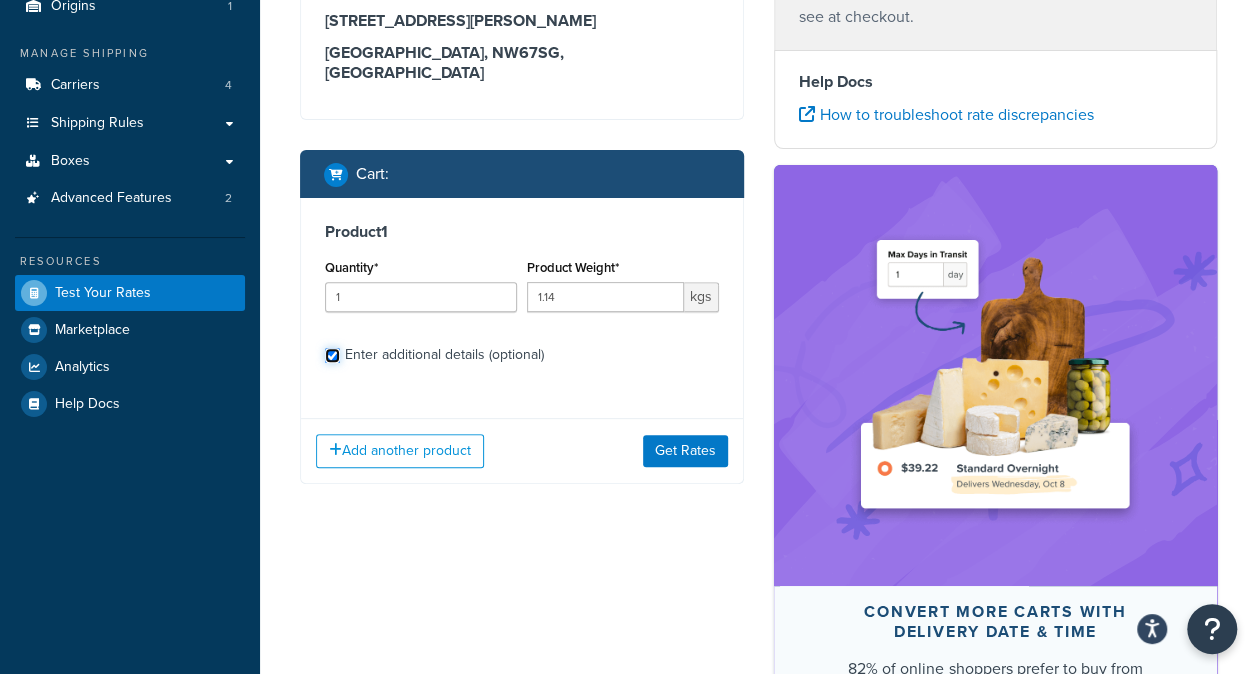checkbox on "true" 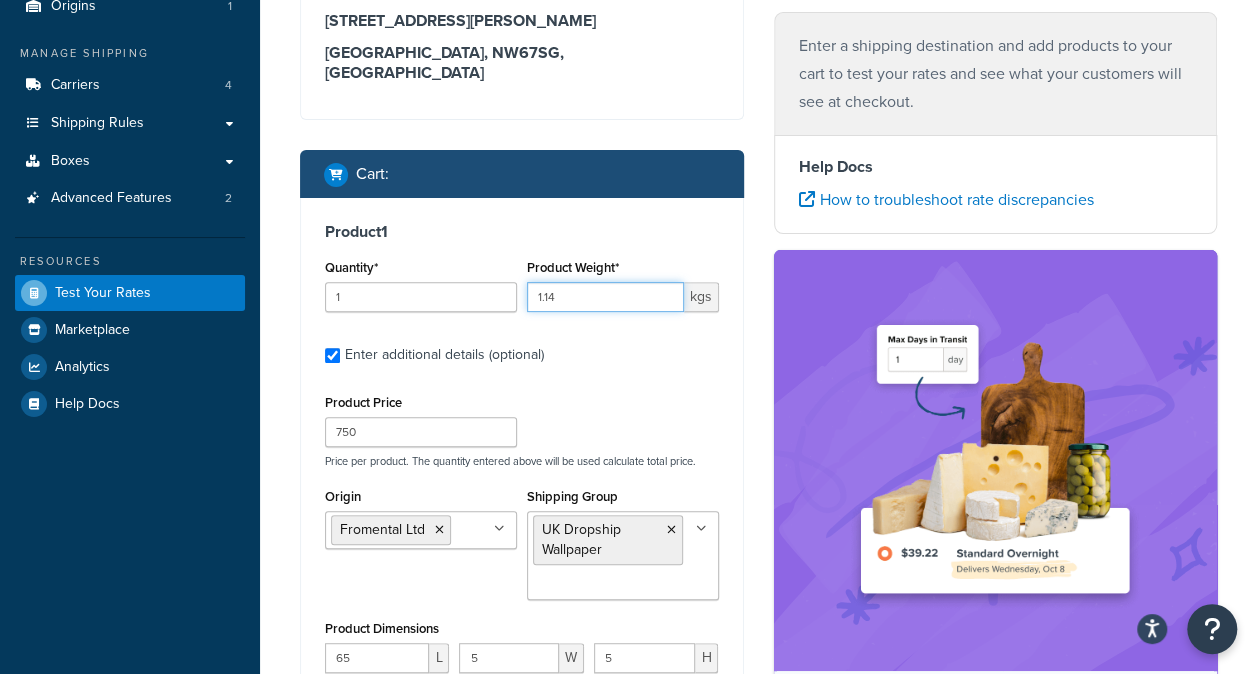 drag, startPoint x: 578, startPoint y: 278, endPoint x: 449, endPoint y: 279, distance: 129.00388 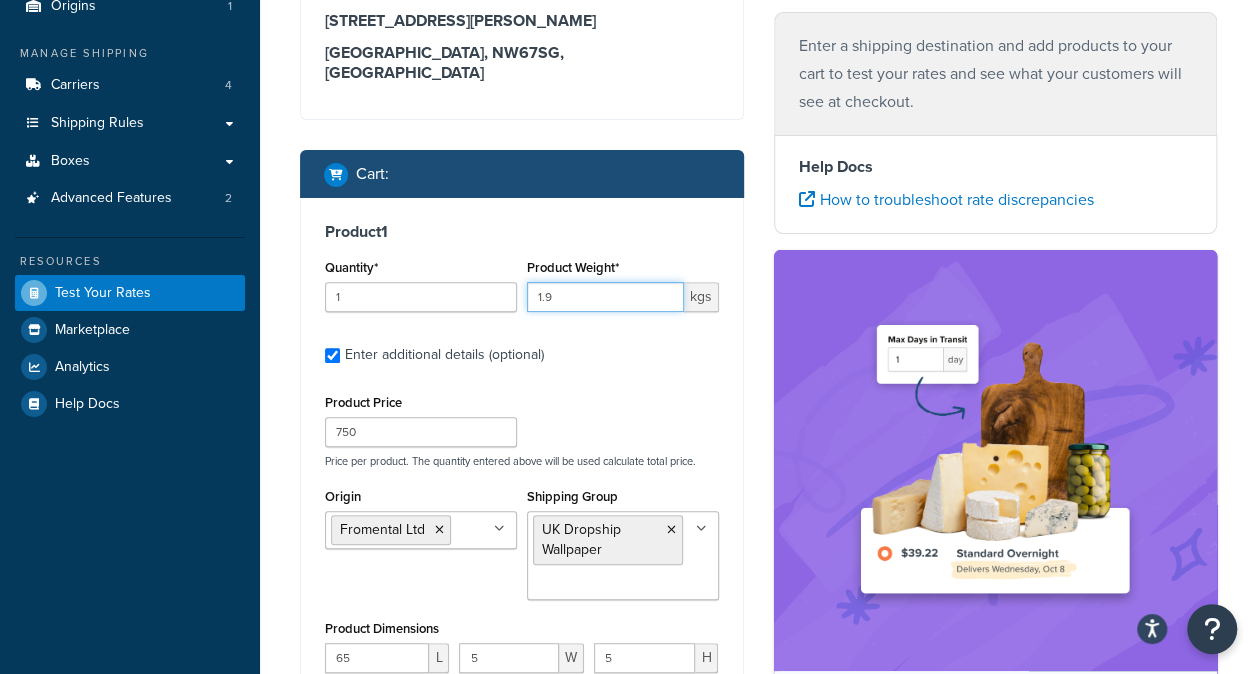 type on "1.9" 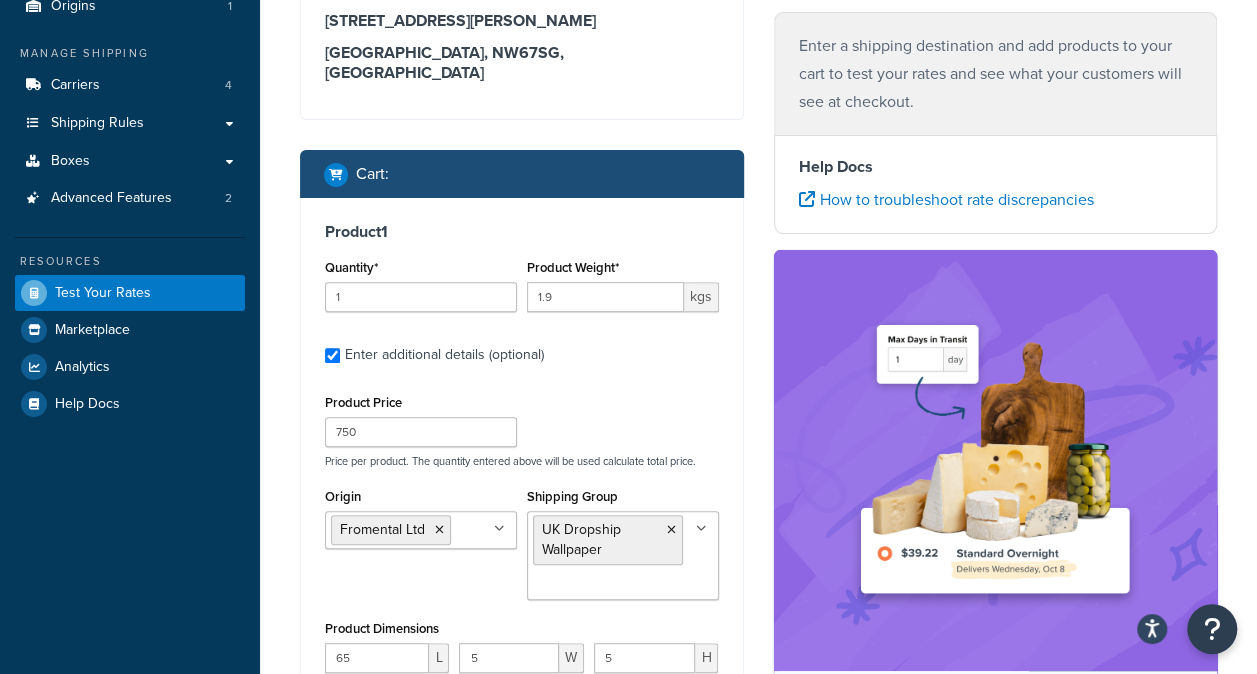 click on "Enter additional details (optional)" at bounding box center (532, 353) 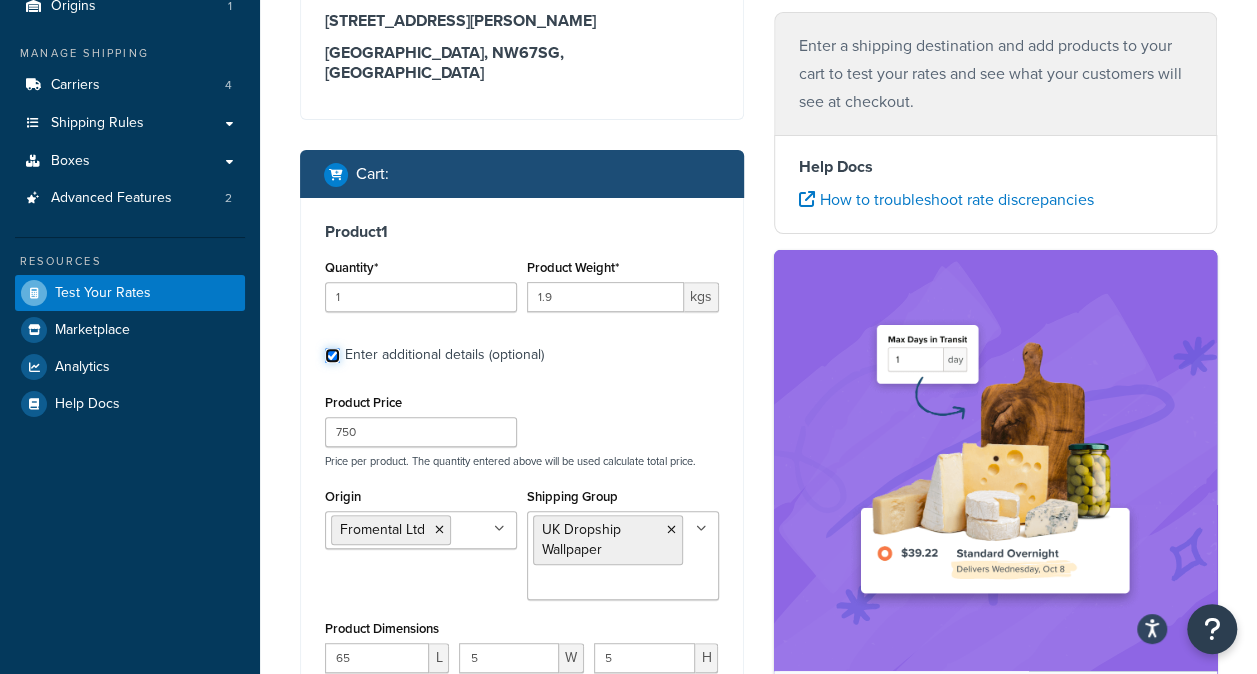 click on "Enter additional details (optional)" at bounding box center [332, 355] 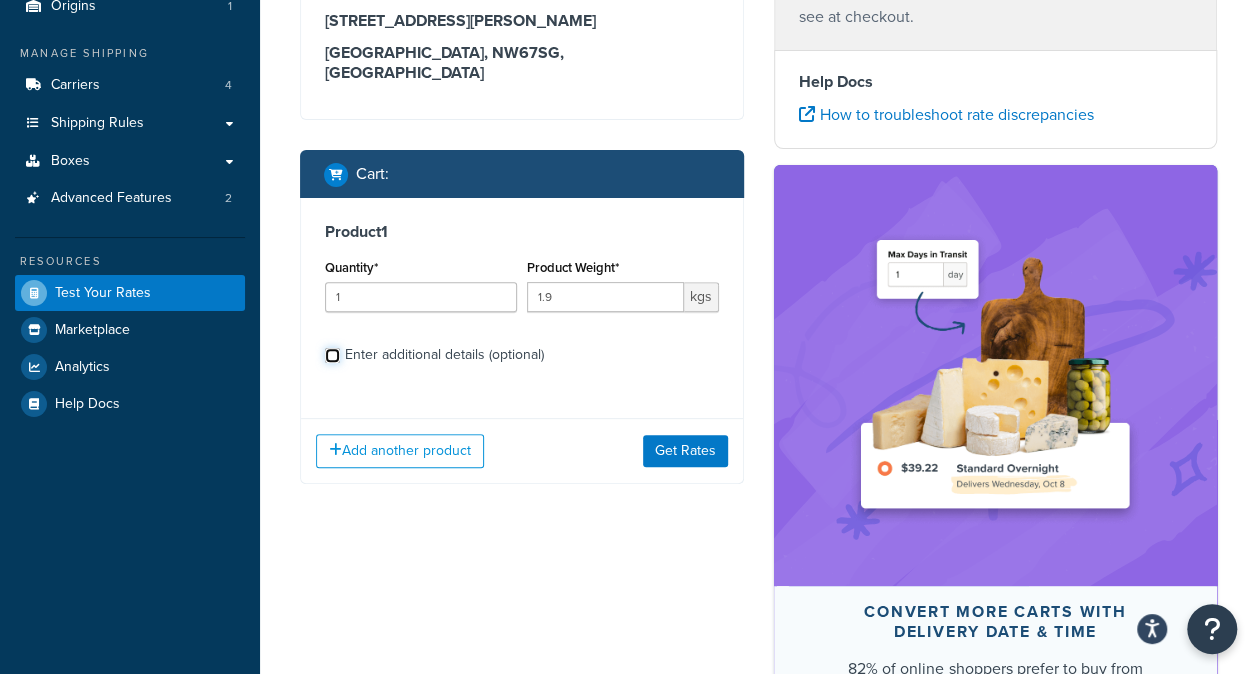 click on "Enter additional details (optional)" at bounding box center (332, 355) 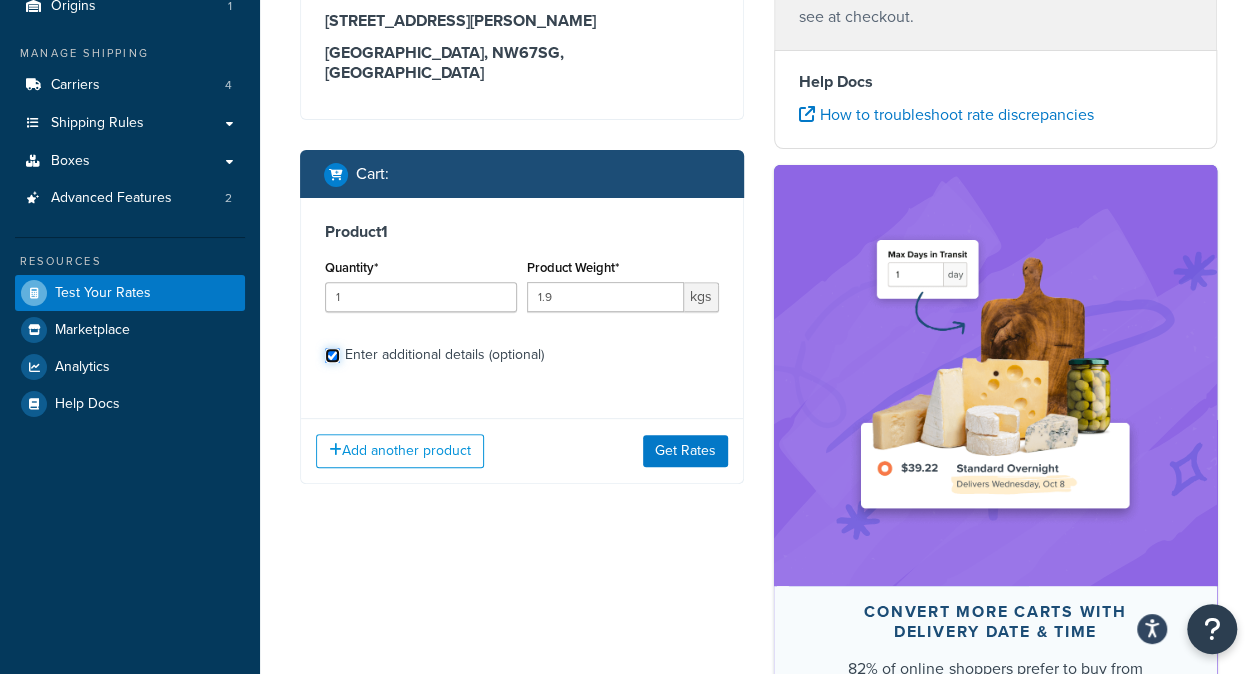 checkbox on "true" 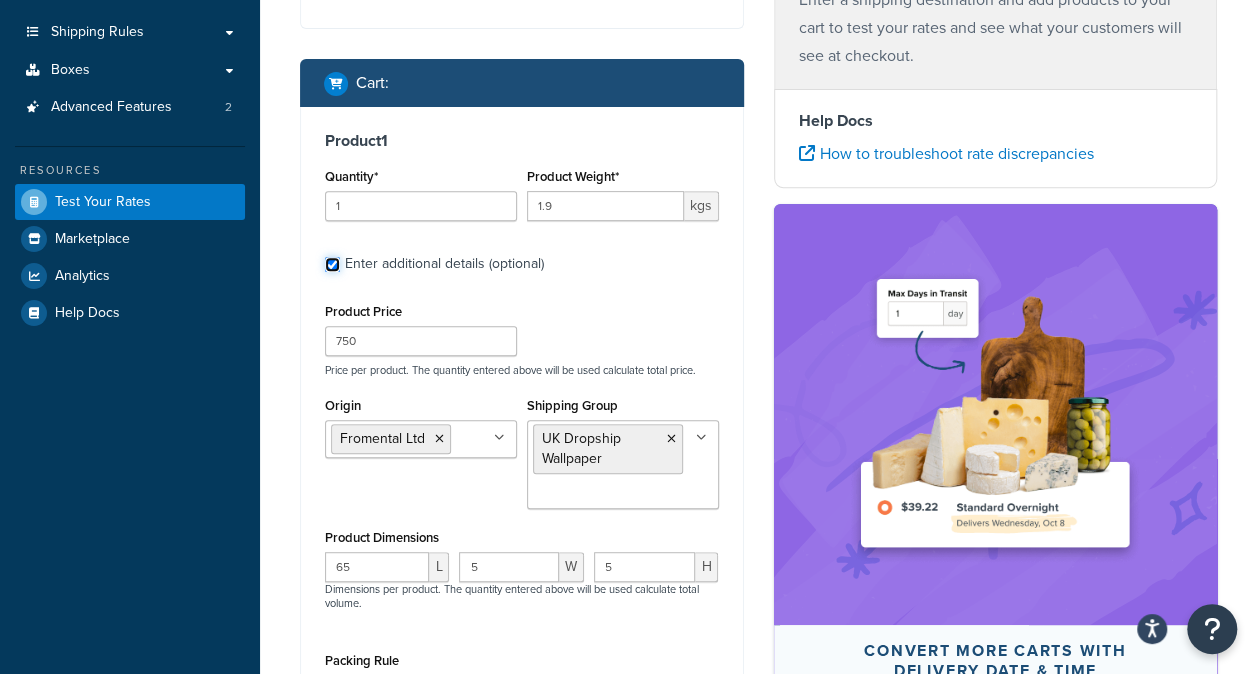 scroll, scrollTop: 398, scrollLeft: 0, axis: vertical 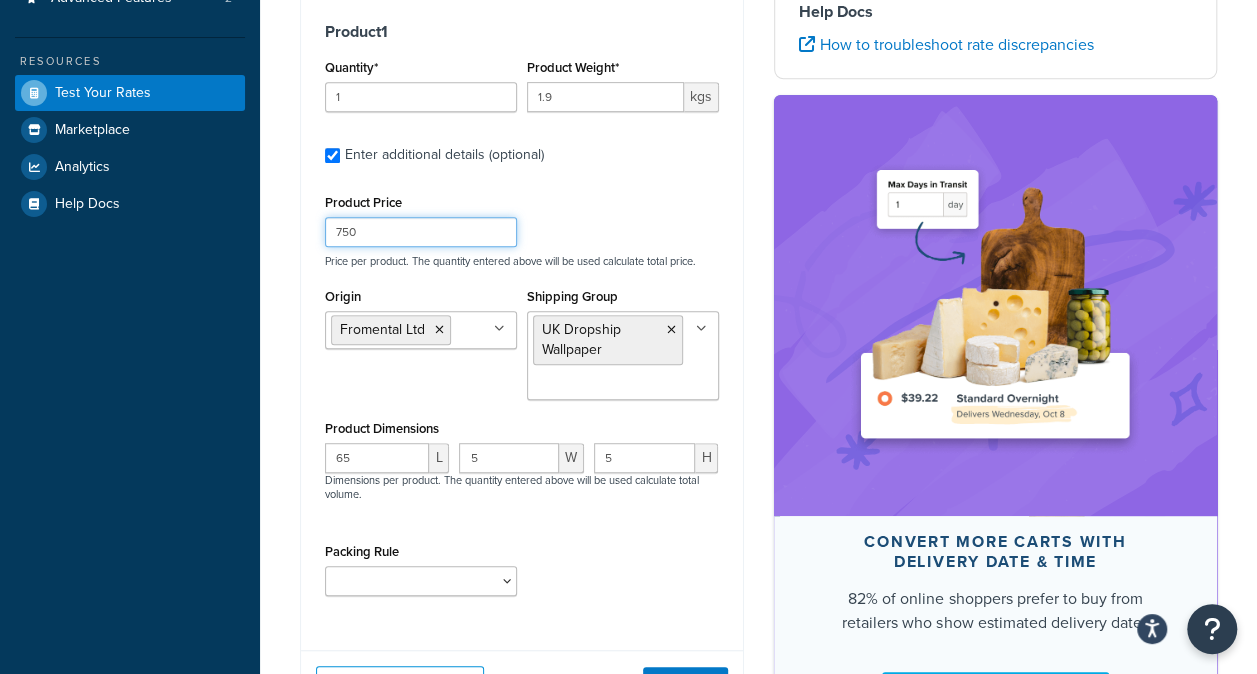 drag, startPoint x: 413, startPoint y: 215, endPoint x: 276, endPoint y: 217, distance: 137.0146 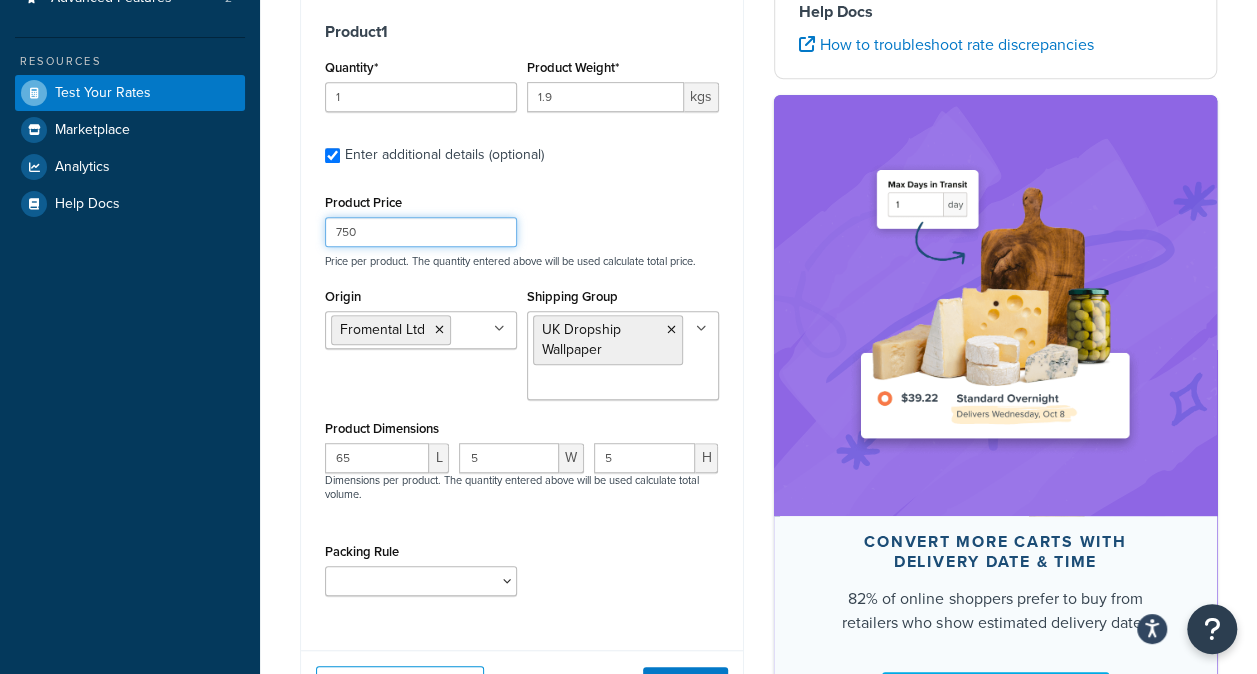 click on "Test your rates Reset   Rate Results Shipping destination :  Edit 2 Kimberley Road London,      NW67SG ,  United Kingdom Cart : Product  1 Quantity*   1 Product Weight*   1.9 kgs   Enter additional details (optional) Product Price   750 Price per product. The quantity entered above will be used calculate total price. Origin   Fromental Ltd   No results found Shipping Group   UK Dropship Wallpaper   Bulky Cushions FedEx Items Royal Mail Items Small Single Product Dimensions   65 L   5 W   5 H Dimensions per product. The quantity entered above will be used calculate total volume. Packing Rule     Small Single  UK Wallpaper Packing   Add another product Get Rates Enter a shipping destination and add products to your cart to test your rates and see what your customers will see at checkout. Help Docs How to troubleshoot rate discrepancies Convert more carts with delivery date & time 82% of online shoppers prefer to buy from retailers who show estimated delivery dates Activate Delivery Date & Time" at bounding box center (758, 234) 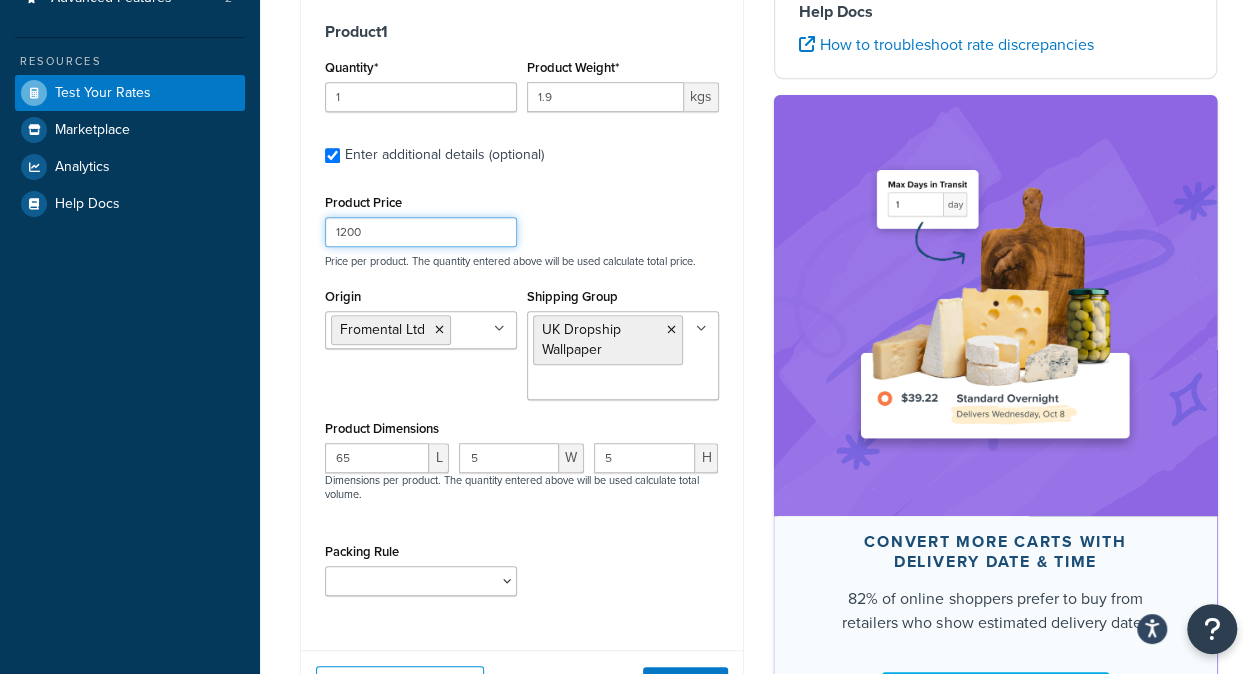 type on "1200" 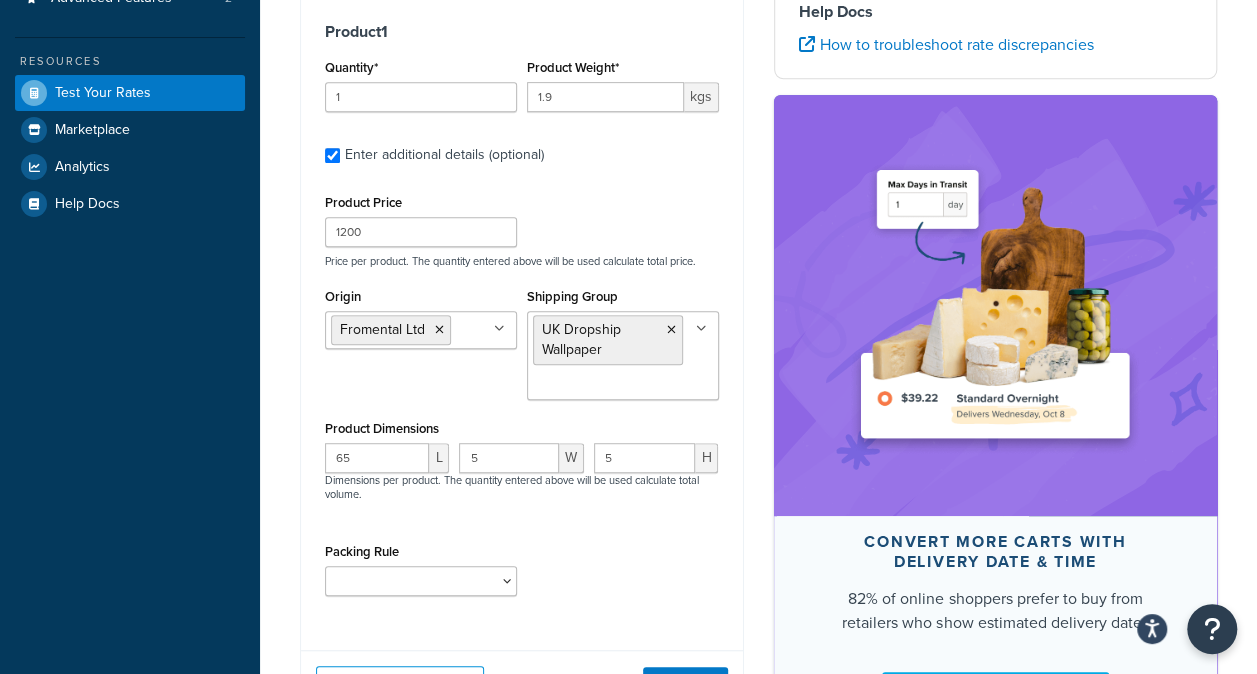 click on "Test your rates Reset   Rate Results Shipping destination :  Edit 2 Kimberley Road London,      NW67SG ,  United Kingdom Cart : Product  1 Quantity*   1 Product Weight*   1.9 kgs   Enter additional details (optional) Product Price   1200 Price per product. The quantity entered above will be used calculate total price. Origin   Fromental Ltd   No results found Shipping Group   UK Dropship Wallpaper   Bulky Cushions FedEx Items Royal Mail Items Small Single Product Dimensions   65 L   5 W   5 H Dimensions per product. The quantity entered above will be used calculate total volume. Packing Rule     Small Single  UK Wallpaper Packing   Add another product Get Rates Enter a shipping destination and add products to your cart to test your rates and see what your customers will see at checkout. Help Docs How to troubleshoot rate discrepancies Convert more carts with delivery date & time 82% of online shoppers prefer to buy from retailers who show estimated delivery dates Activate Delivery Date & Time" at bounding box center [758, 234] 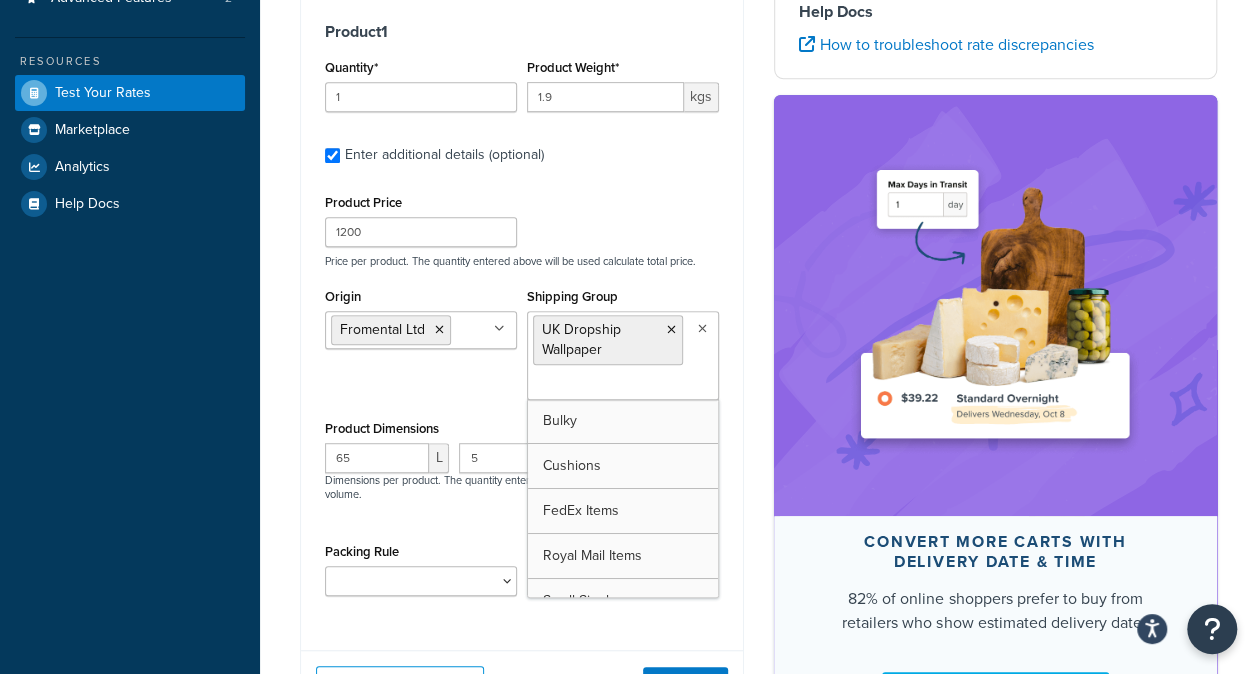 click at bounding box center (702, 329) 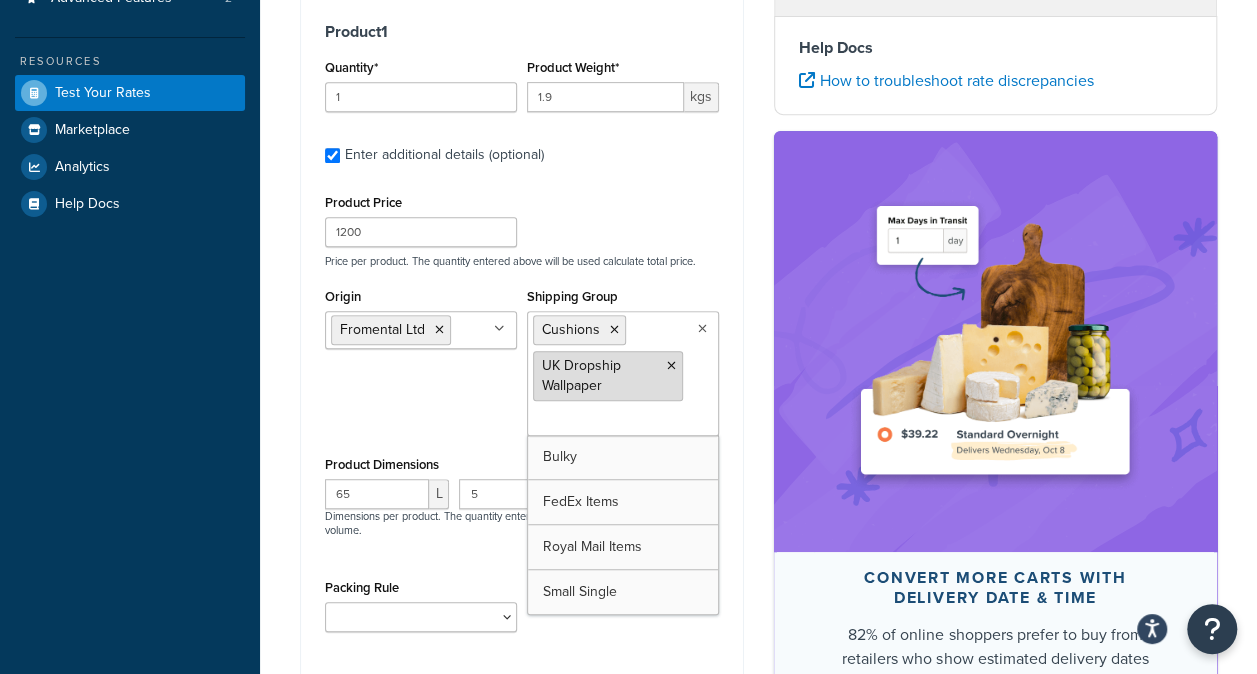 click at bounding box center (671, 366) 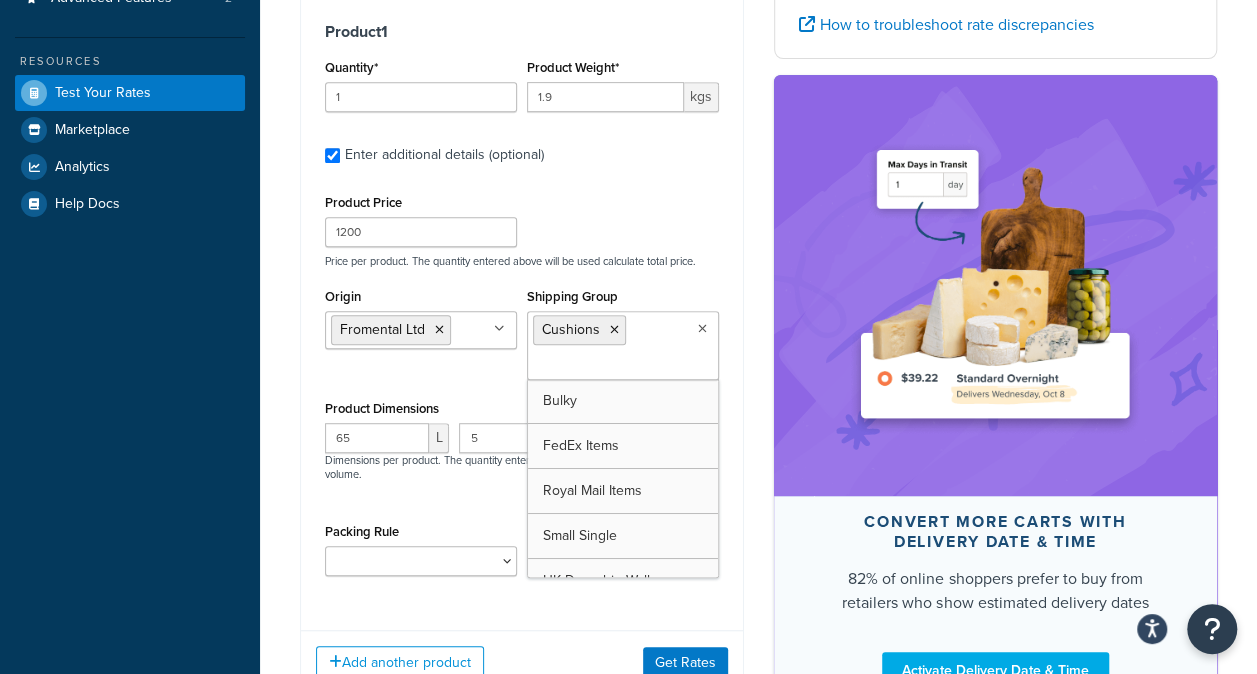 click on "Product  1 Quantity*   1 Product Weight*   1.9 kgs   Enter additional details (optional) Product Price   1200 Price per product. The quantity entered above will be used calculate total price. Origin   Fromental Ltd   No results found Shipping Group   Cushions   Bulky FedEx Items Royal Mail Items Small Single UK Dropship Wallpaper Product Dimensions   65 L   5 W   5 H Dimensions per product. The quantity entered above will be used calculate total volume. Packing Rule     Small Single  UK Wallpaper Packing" at bounding box center (522, 306) 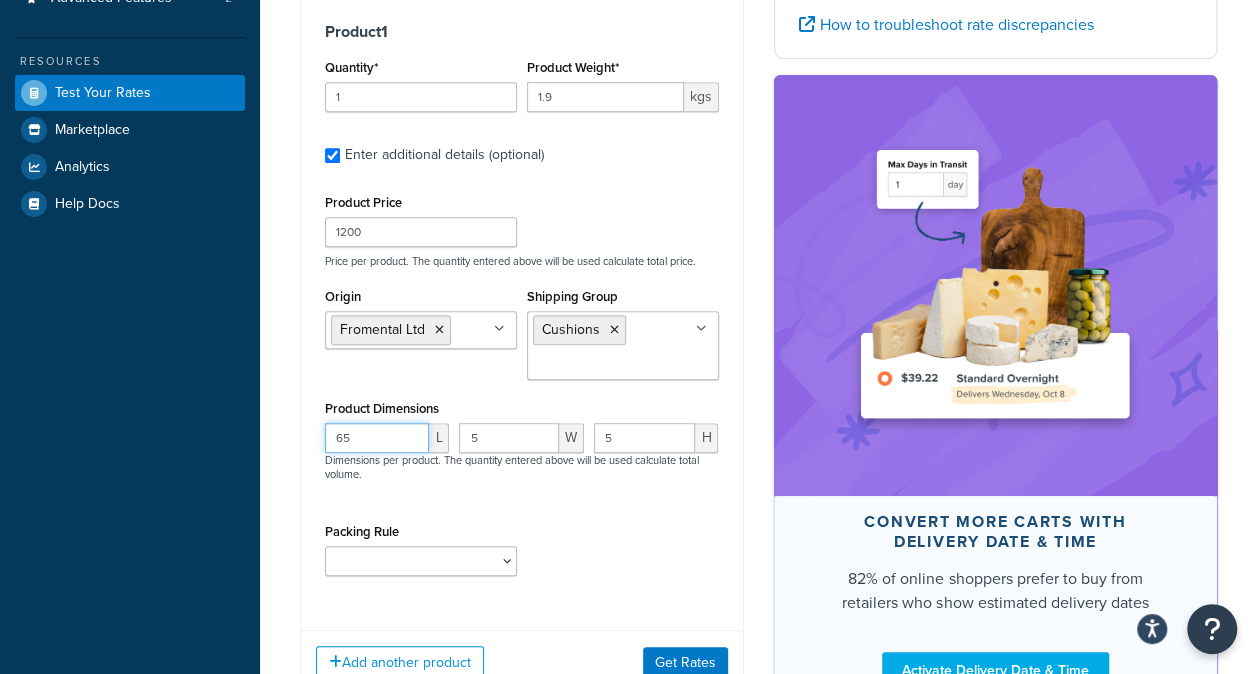 drag, startPoint x: 308, startPoint y: 416, endPoint x: 319, endPoint y: 435, distance: 21.954498 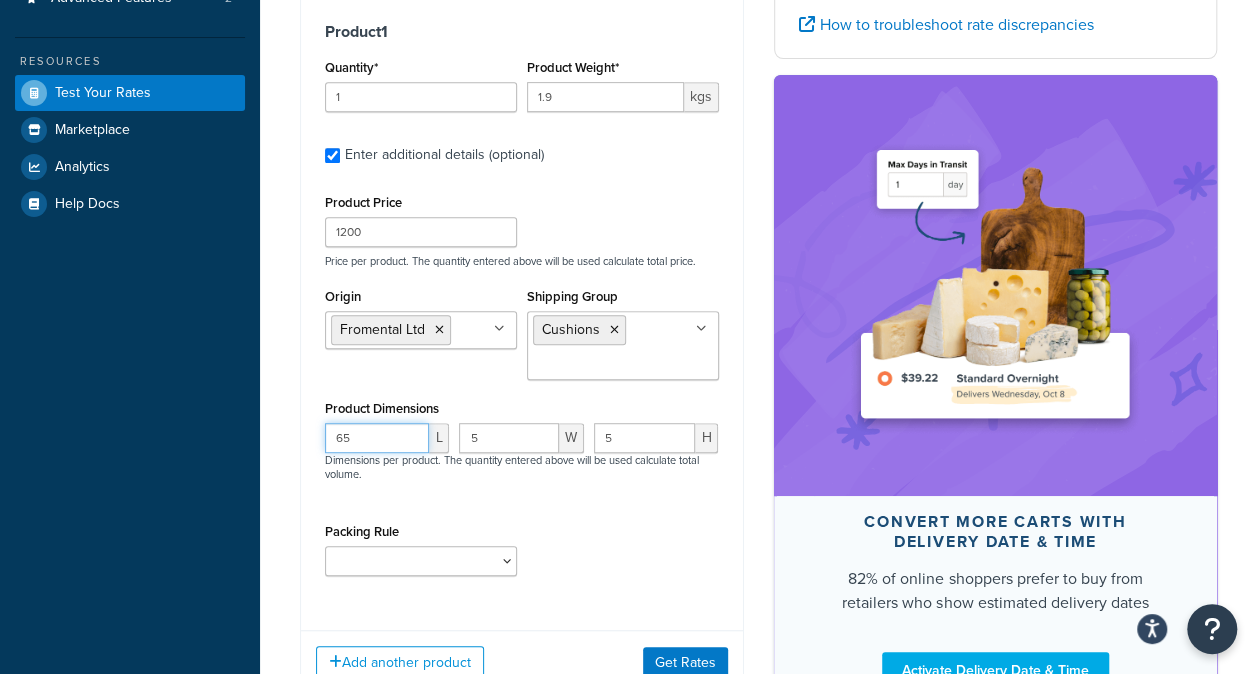 click on "Product  1 Quantity*   1 Product Weight*   1.9 kgs   Enter additional details (optional) Product Price   1200 Price per product. The quantity entered above will be used calculate total price. Origin   Fromental Ltd   No results found Shipping Group   Cushions   Bulky FedEx Items Royal Mail Items Small Single UK Dropship Wallpaper Product Dimensions   65 L   5 W   5 H Dimensions per product. The quantity entered above will be used calculate total volume. Packing Rule     Small Single  UK Wallpaper Packing" at bounding box center [522, 306] 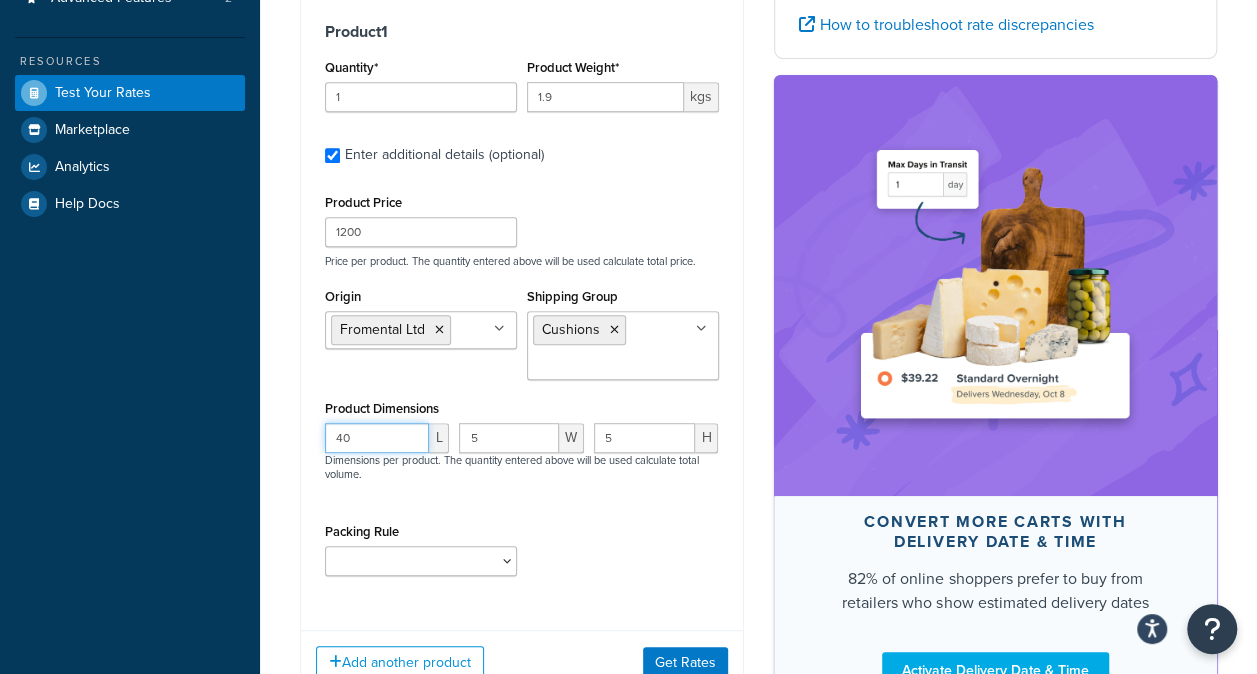 type on "40" 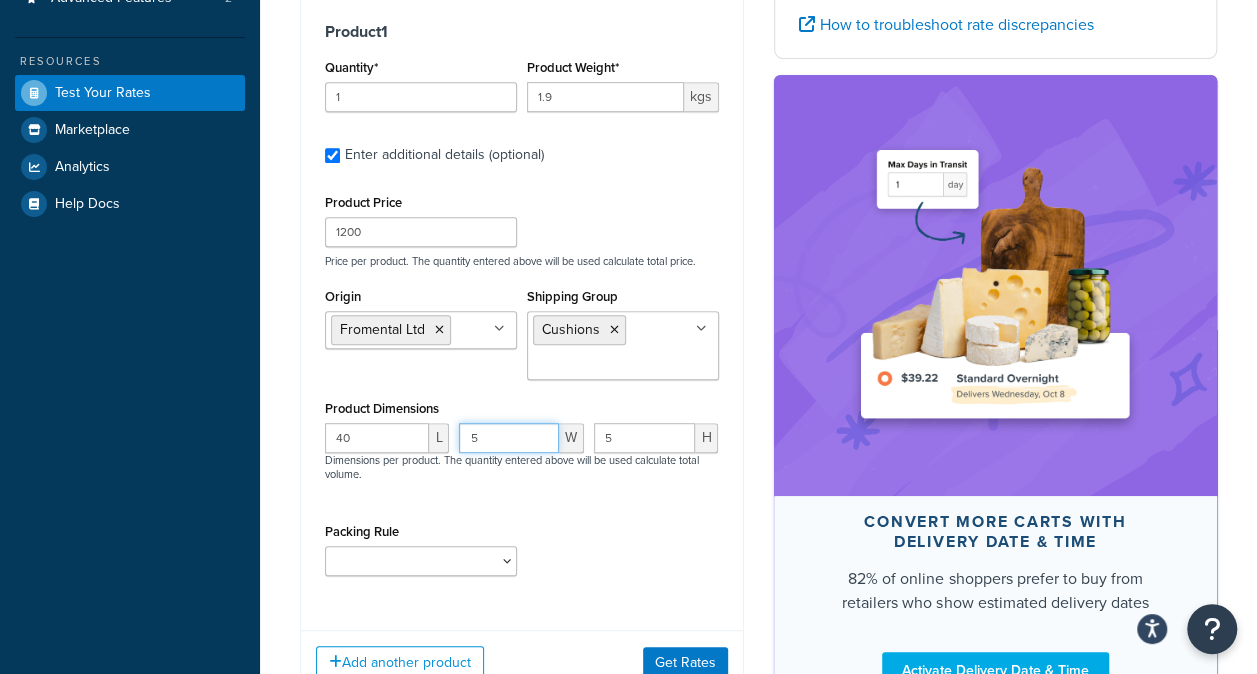 drag, startPoint x: 498, startPoint y: 420, endPoint x: 458, endPoint y: 420, distance: 40 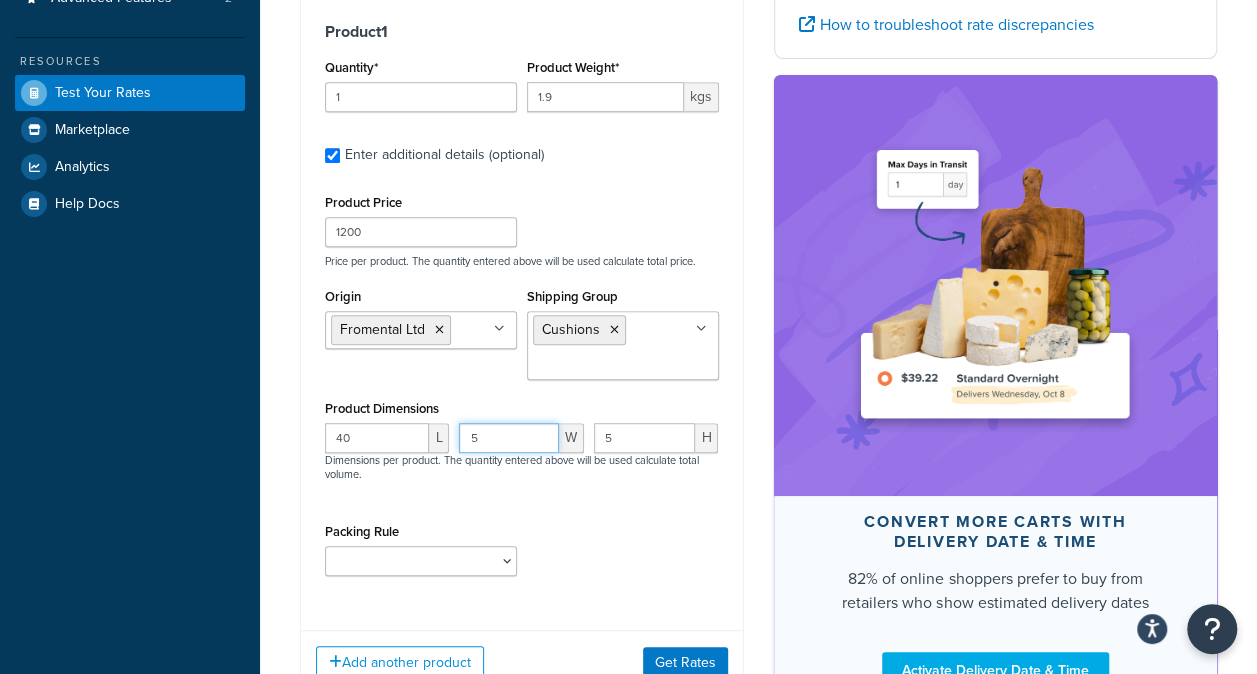 click on "5 W" at bounding box center (521, 445) 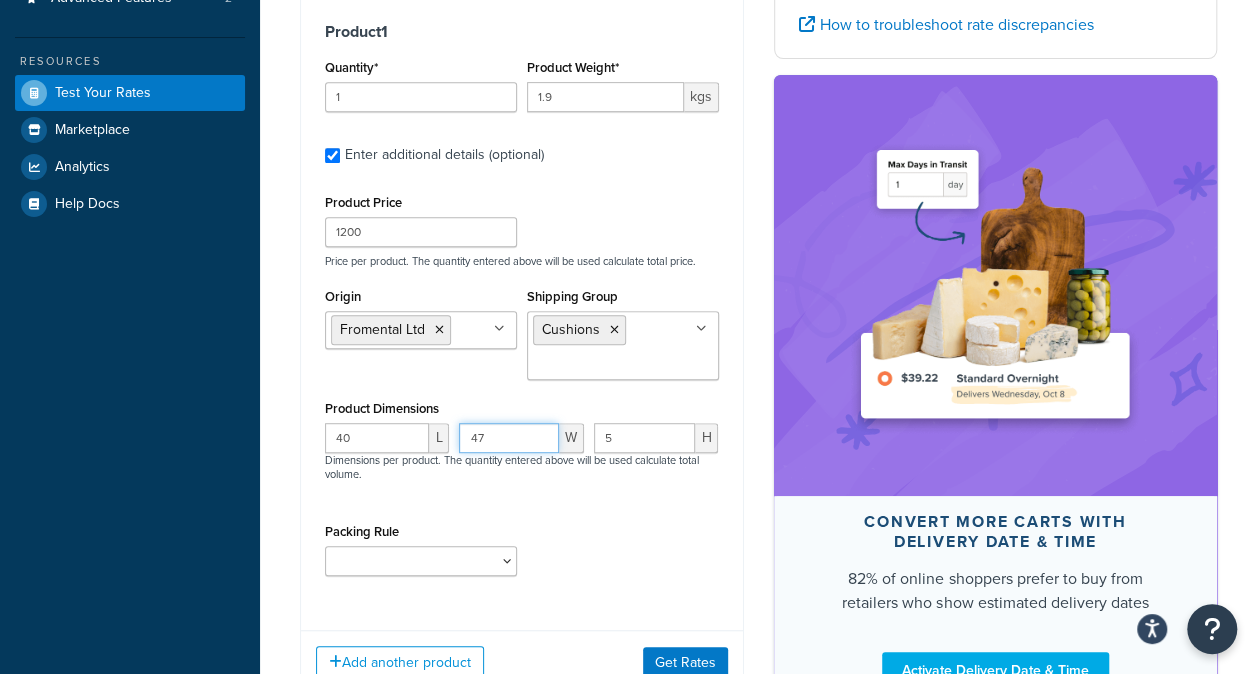 type on "47" 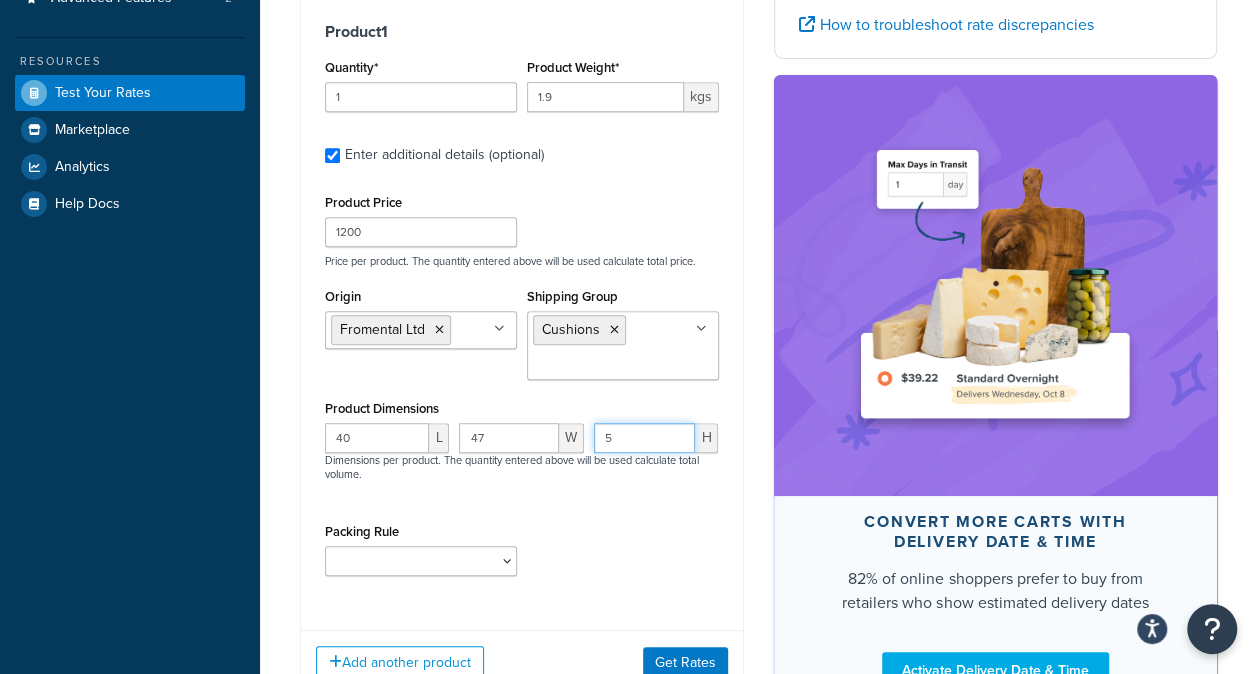 drag, startPoint x: 639, startPoint y: 420, endPoint x: 604, endPoint y: 419, distance: 35.014282 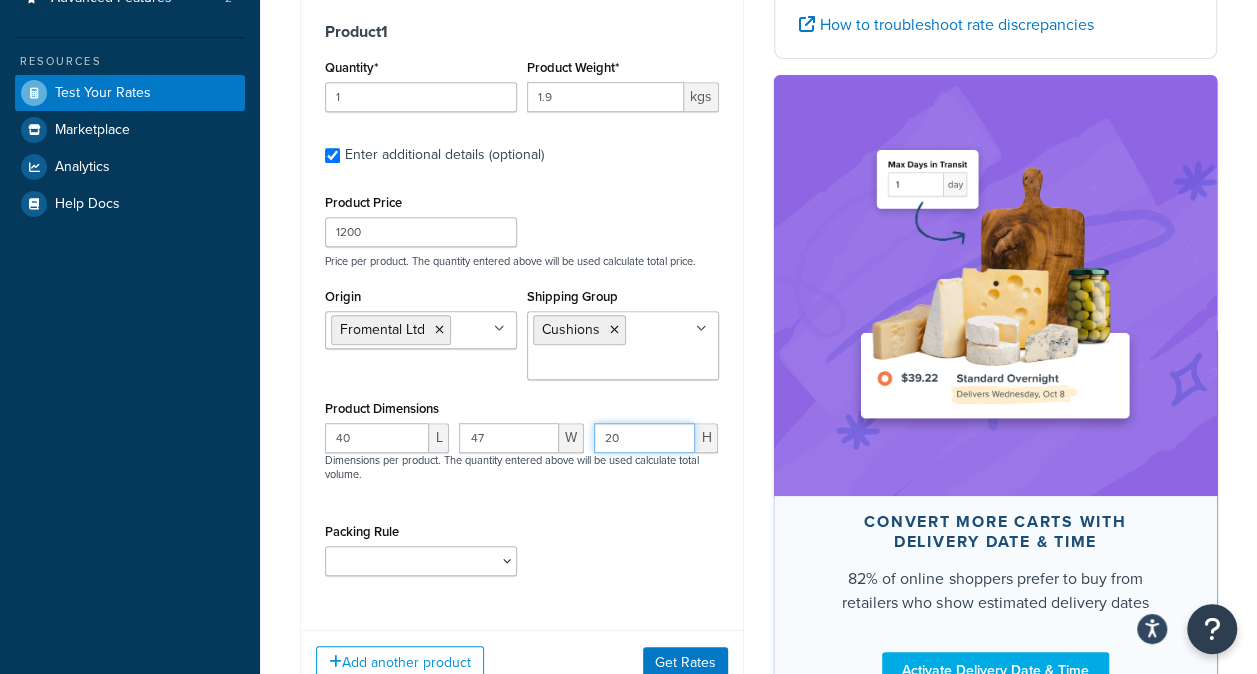 type on "20" 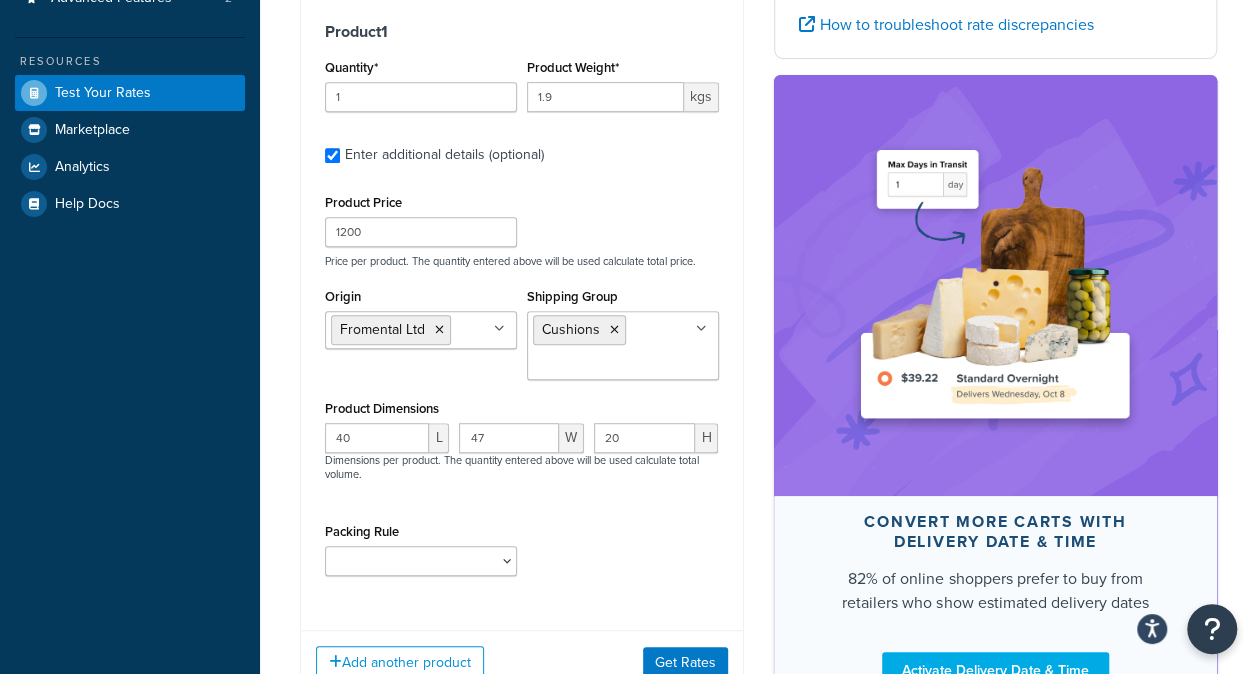 click on "Packing Rule     Small Single  UK Wallpaper Packing" at bounding box center [522, 554] 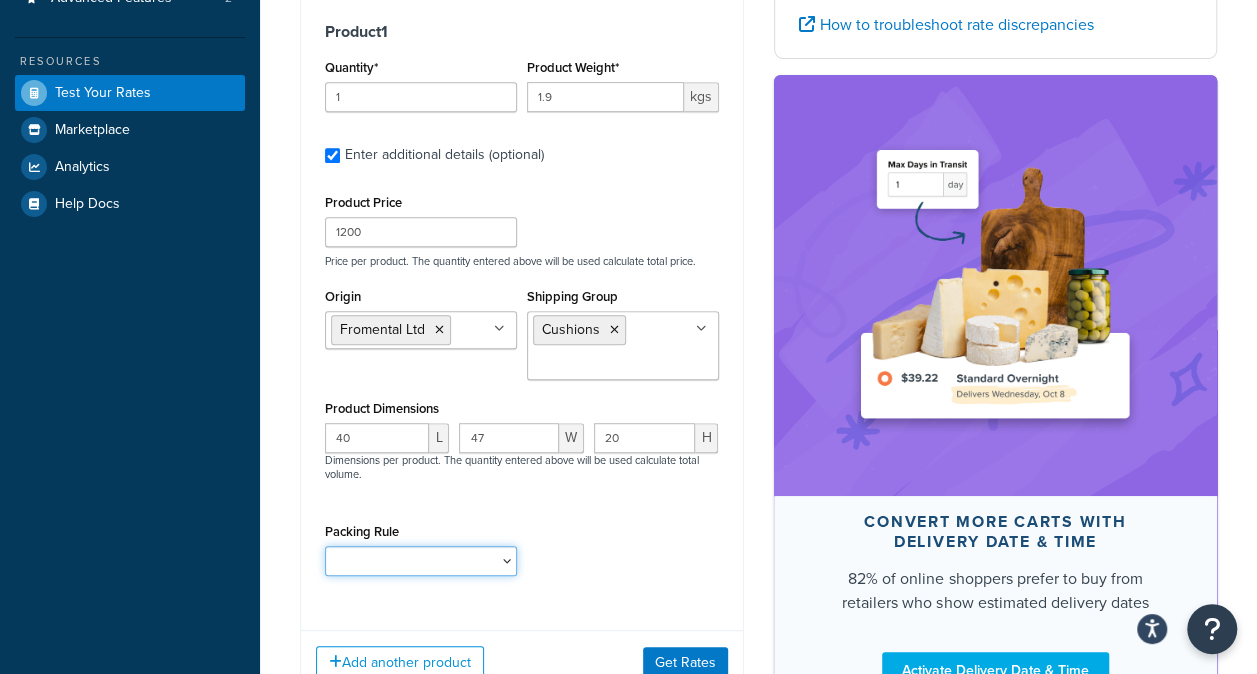 click on "Small Single  UK Wallpaper Packing" at bounding box center [421, 561] 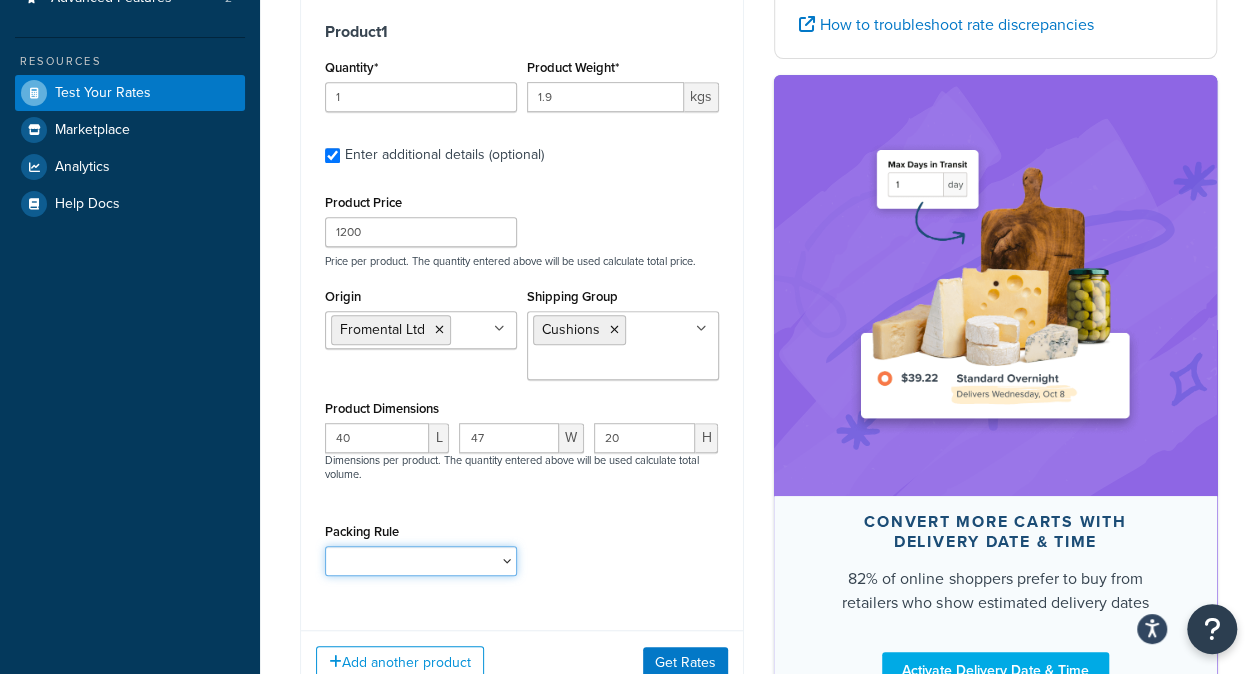 click on "Small Single  UK Wallpaper Packing" at bounding box center (421, 561) 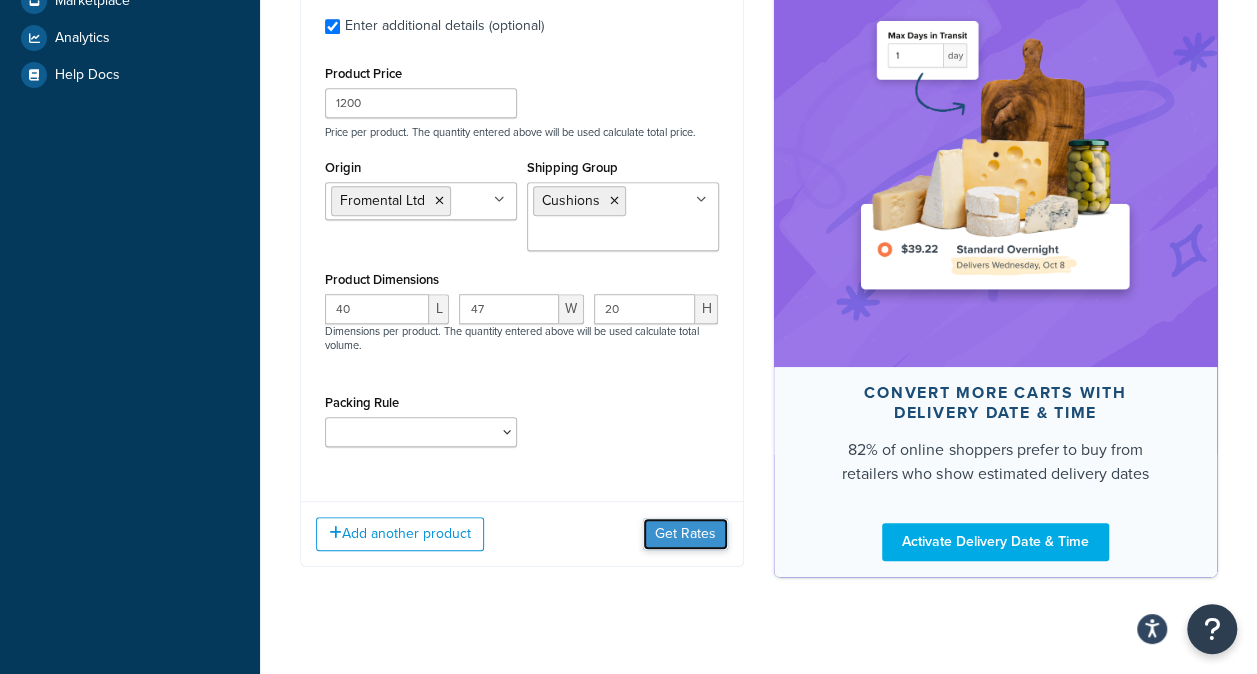 click on "Get Rates" at bounding box center (685, 534) 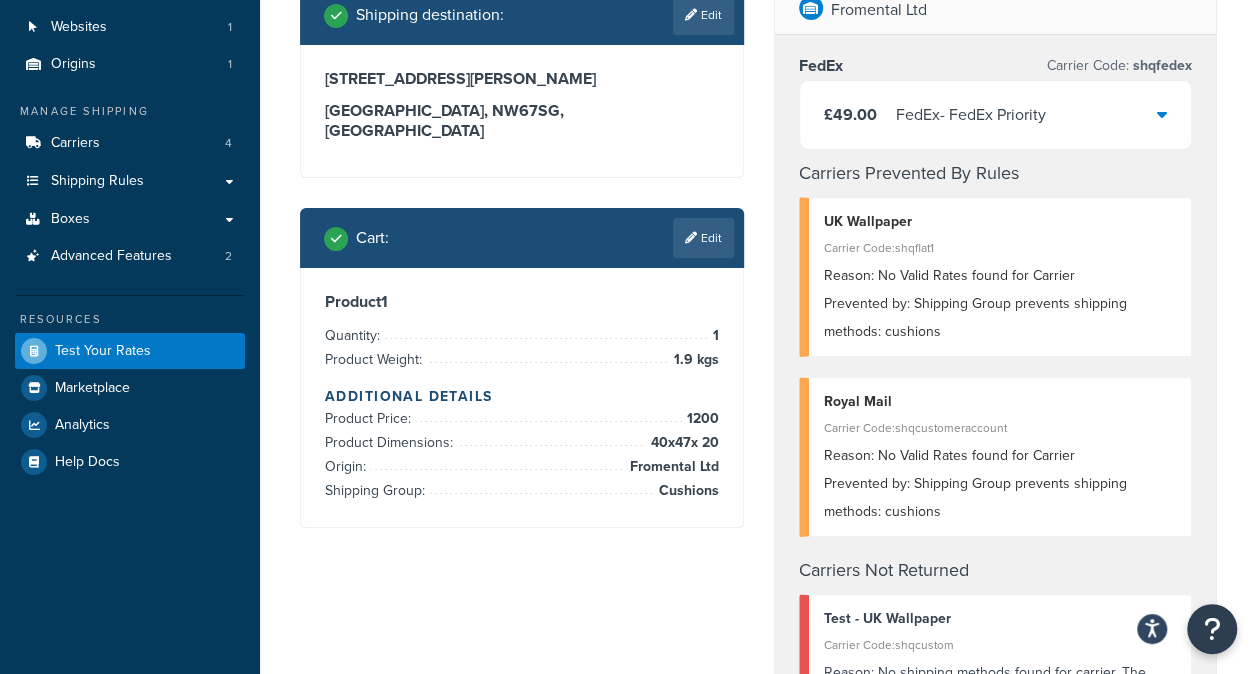 scroll, scrollTop: 127, scrollLeft: 0, axis: vertical 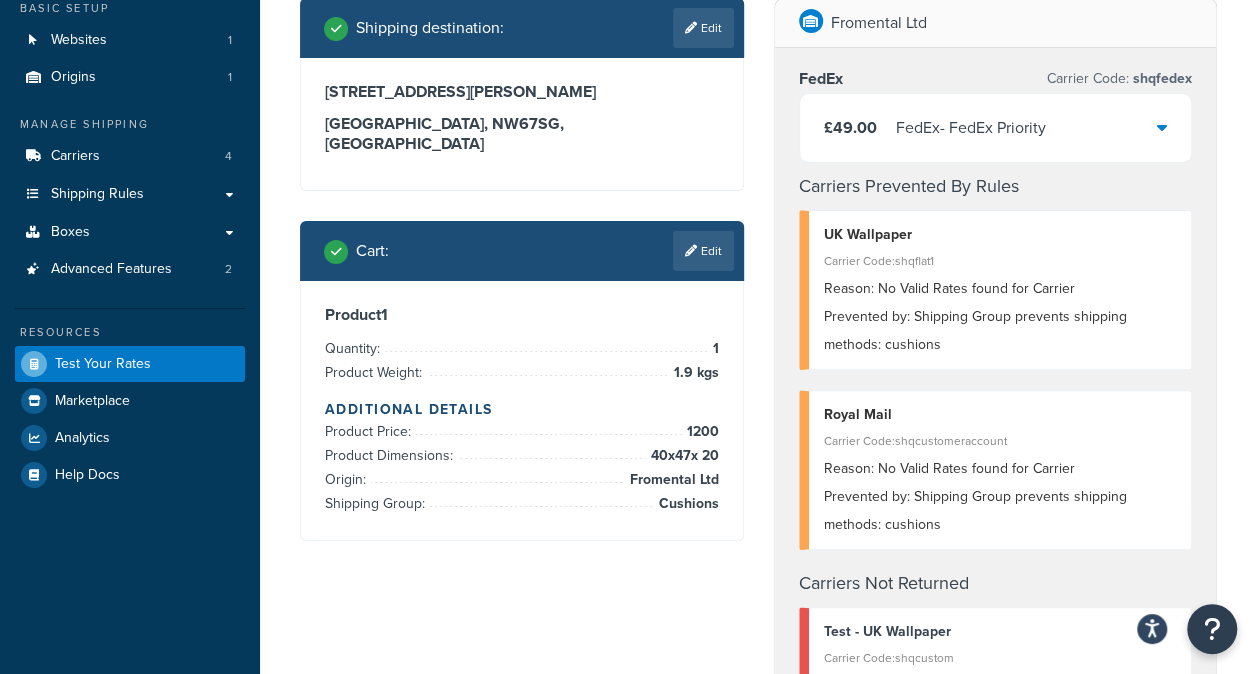 click at bounding box center [1162, 127] 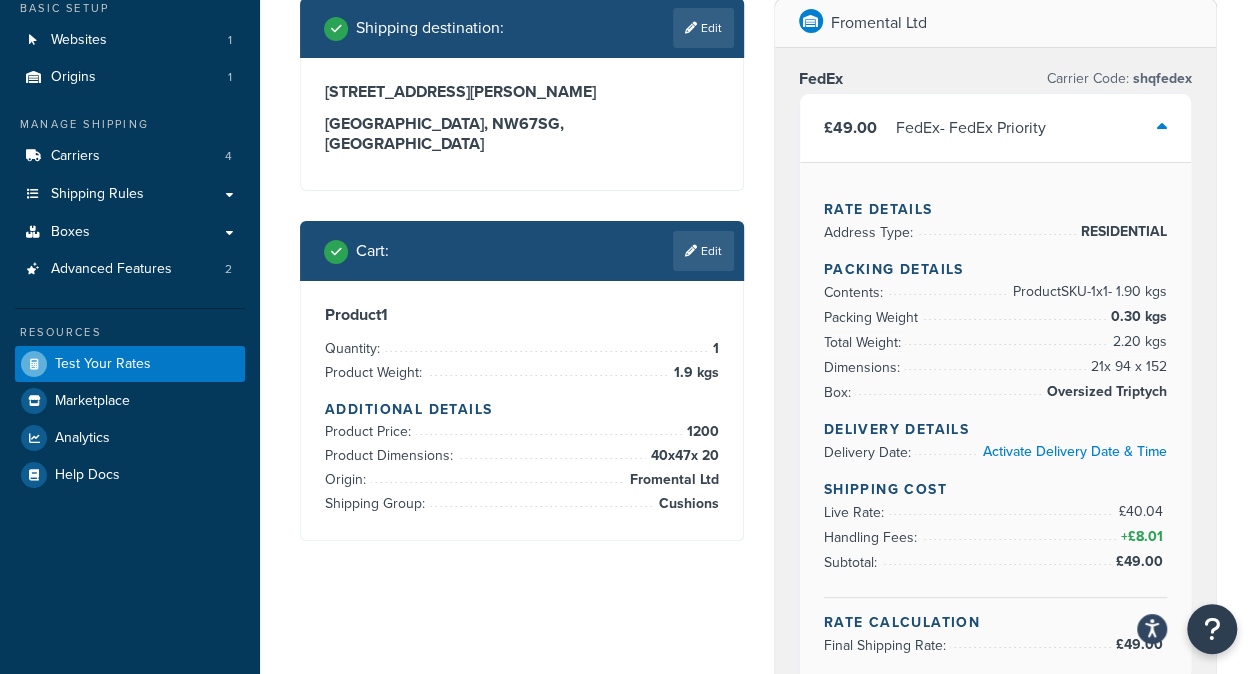 click at bounding box center [1162, 127] 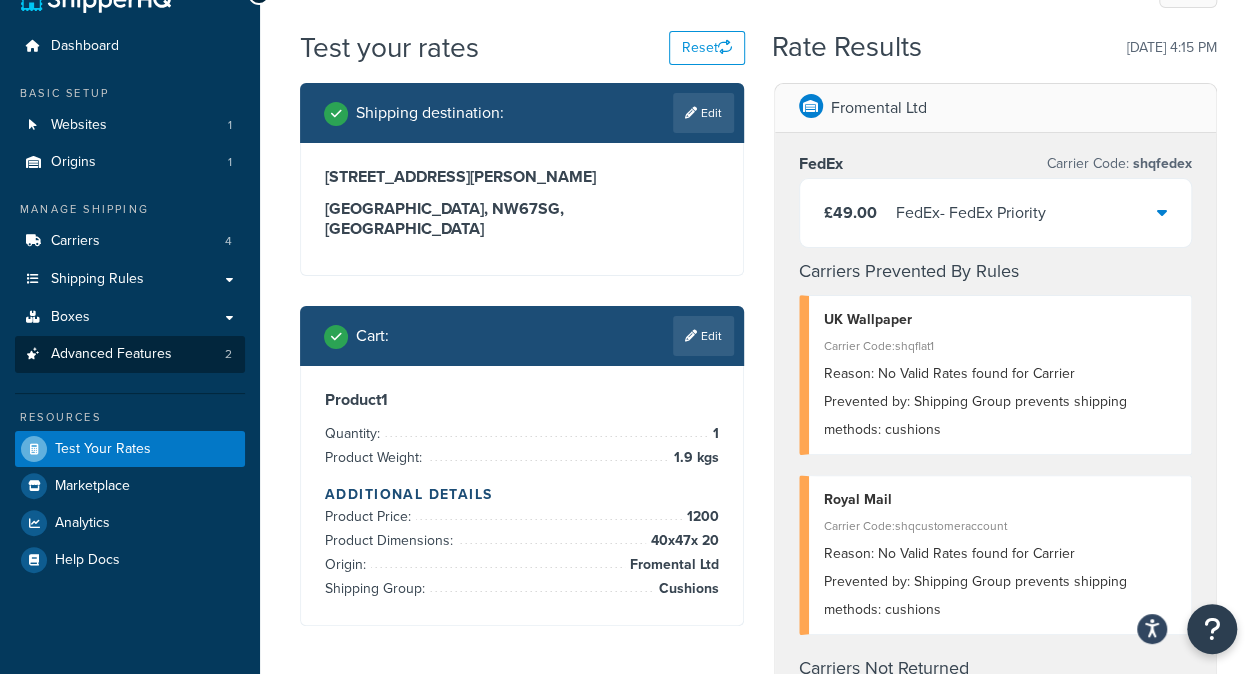scroll, scrollTop: 27, scrollLeft: 0, axis: vertical 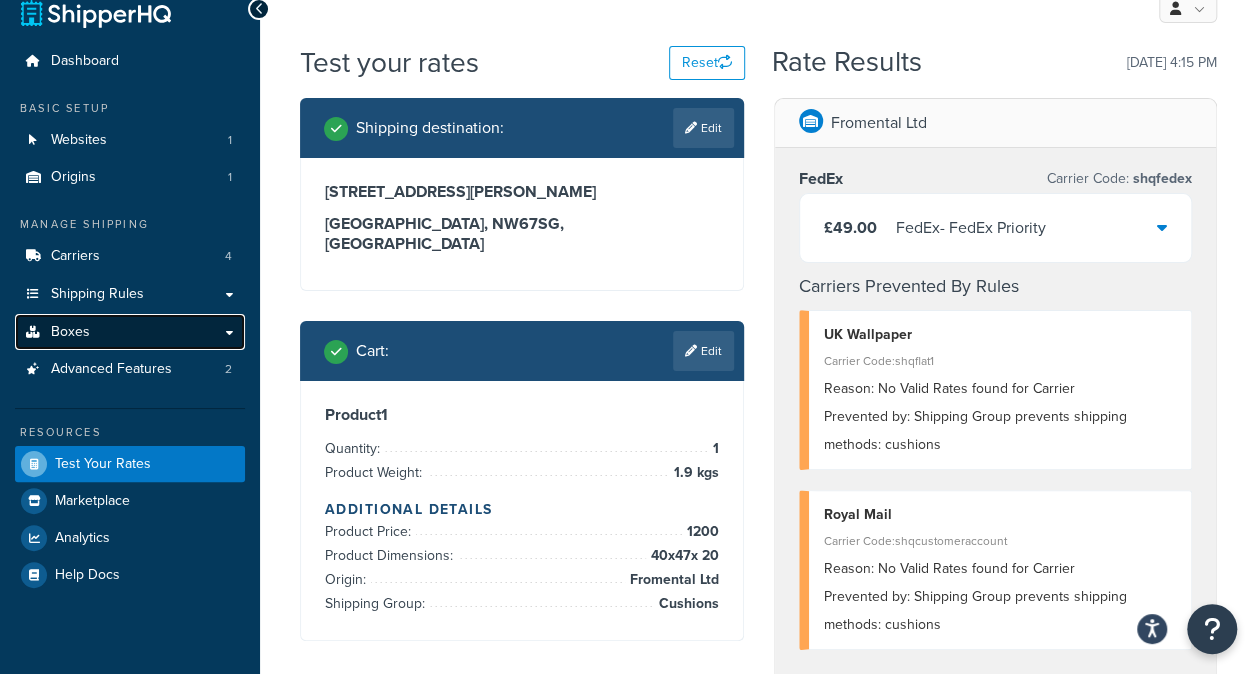 click on "Boxes" at bounding box center (70, 332) 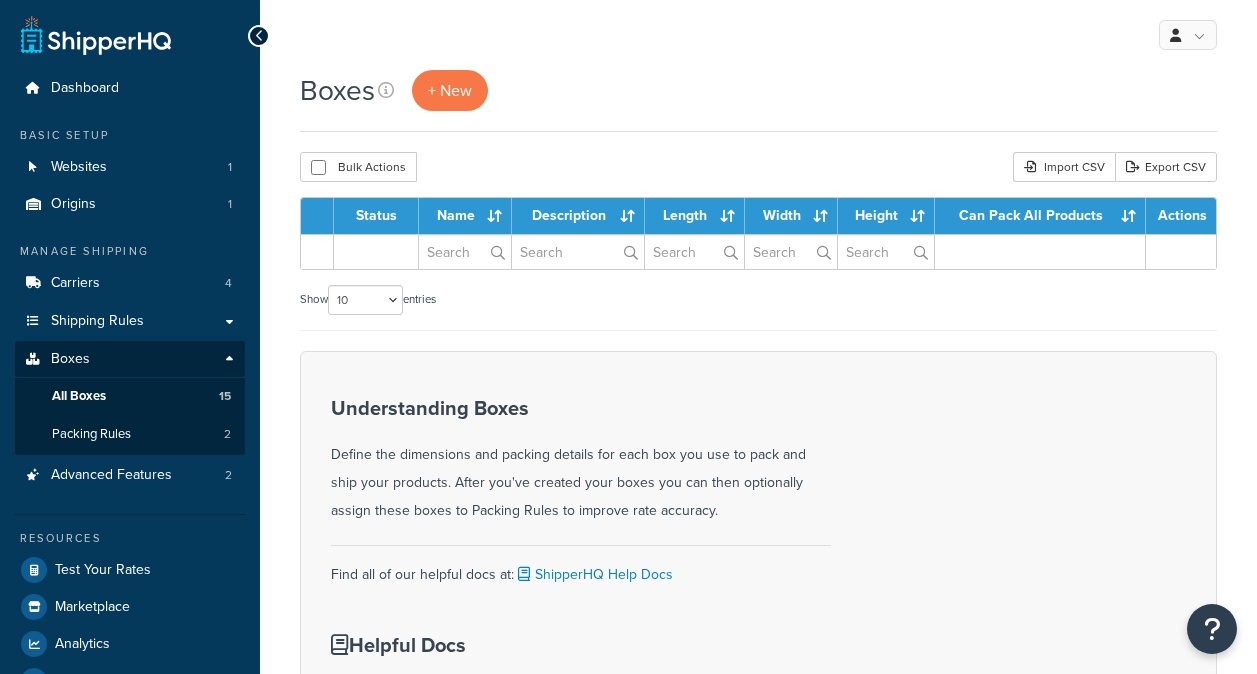 scroll, scrollTop: 0, scrollLeft: 0, axis: both 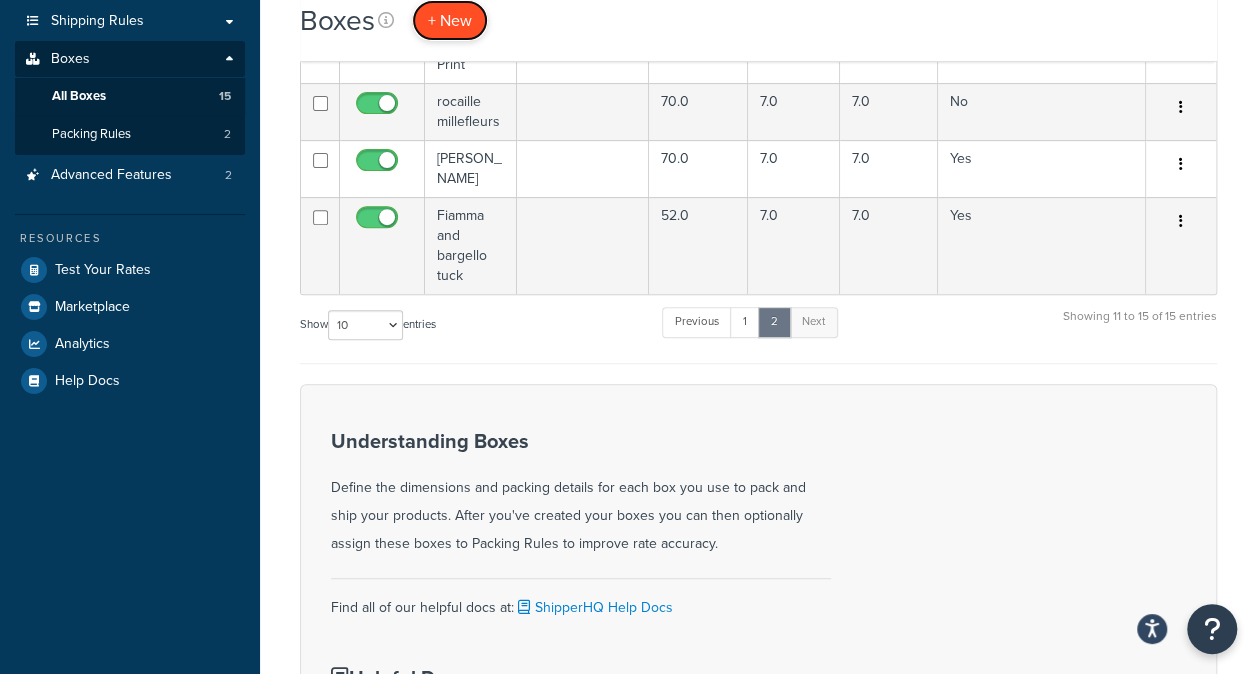 click on "+ New" at bounding box center (450, 20) 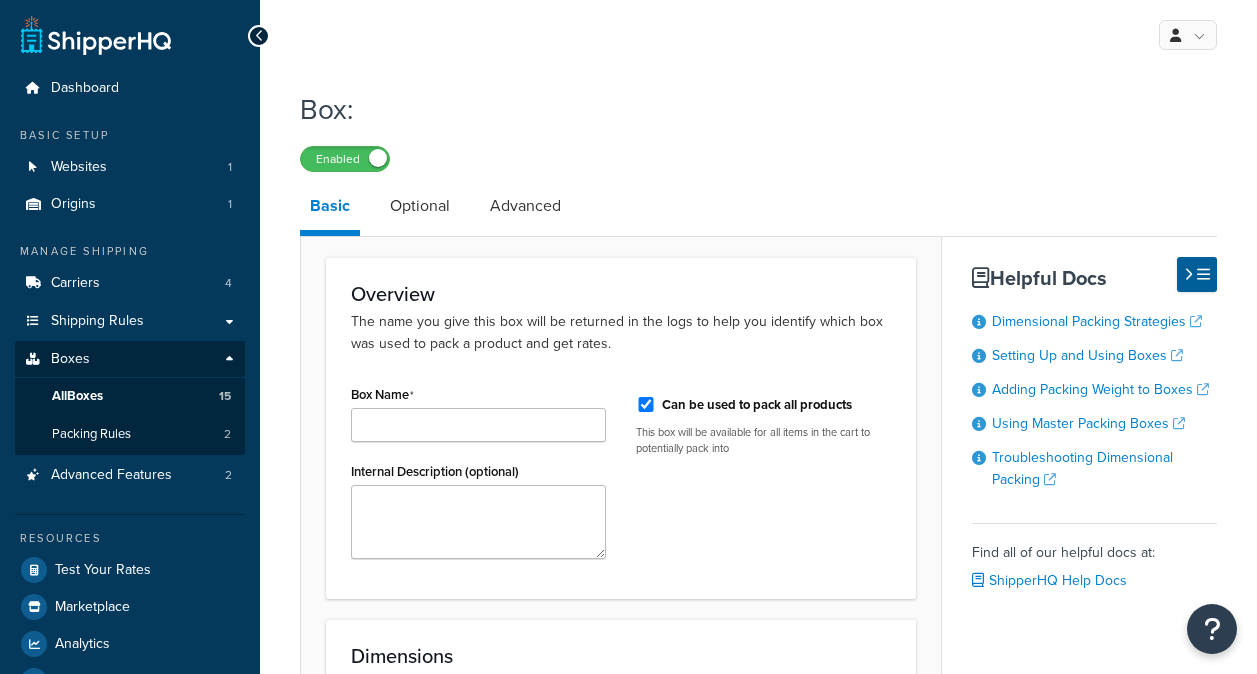 scroll, scrollTop: 0, scrollLeft: 0, axis: both 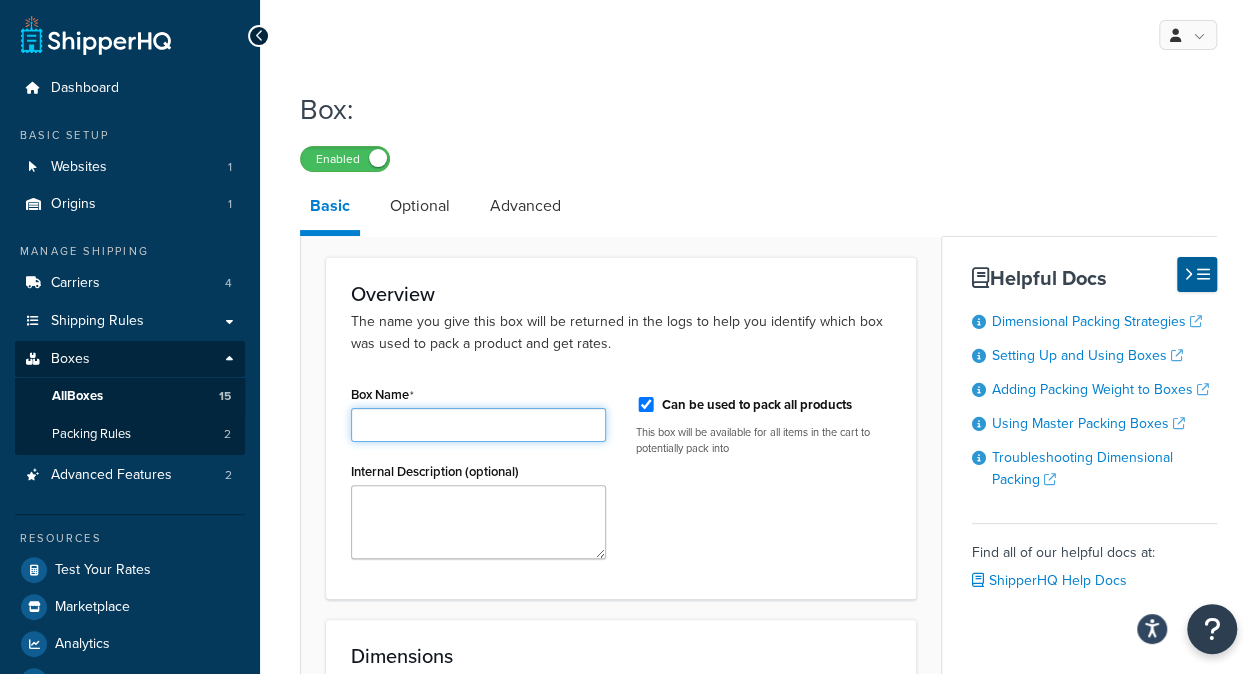 click on "Box Name" at bounding box center (478, 425) 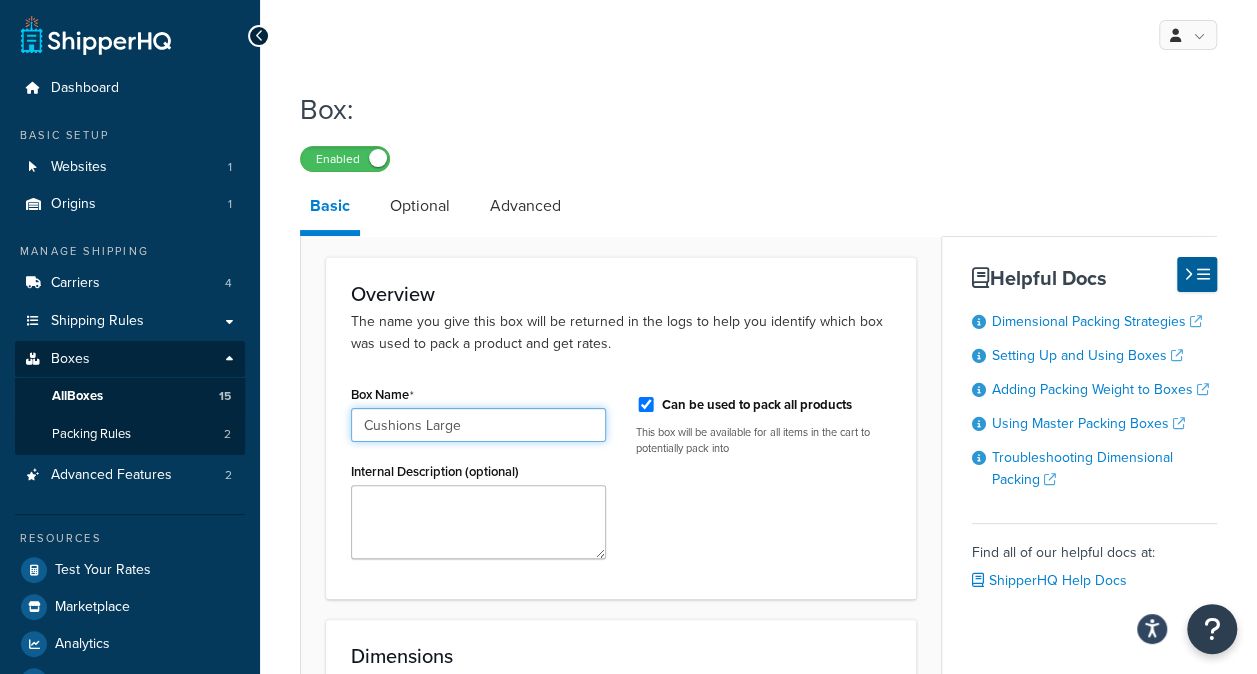 type on "Cushions Large" 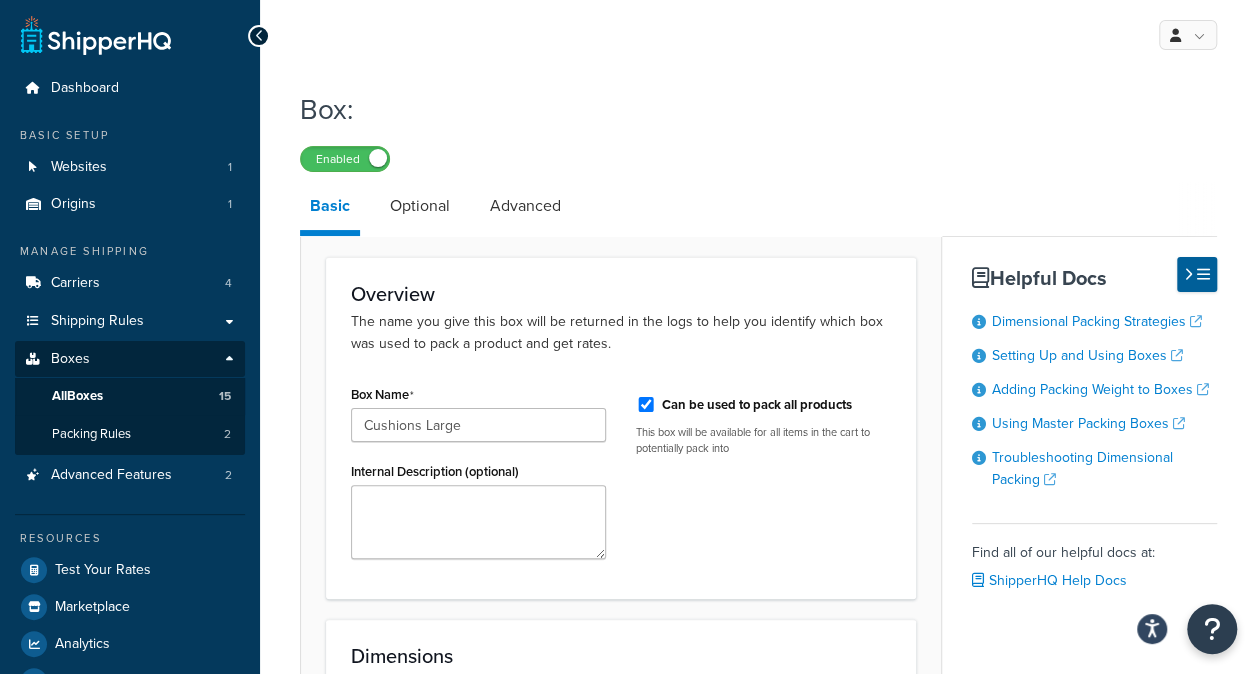 click on "Box Name   Cushions Large Internal Description (optional)     Can be used to pack all products This box will be available for all items in the cart to potentially pack into" at bounding box center (621, 477) 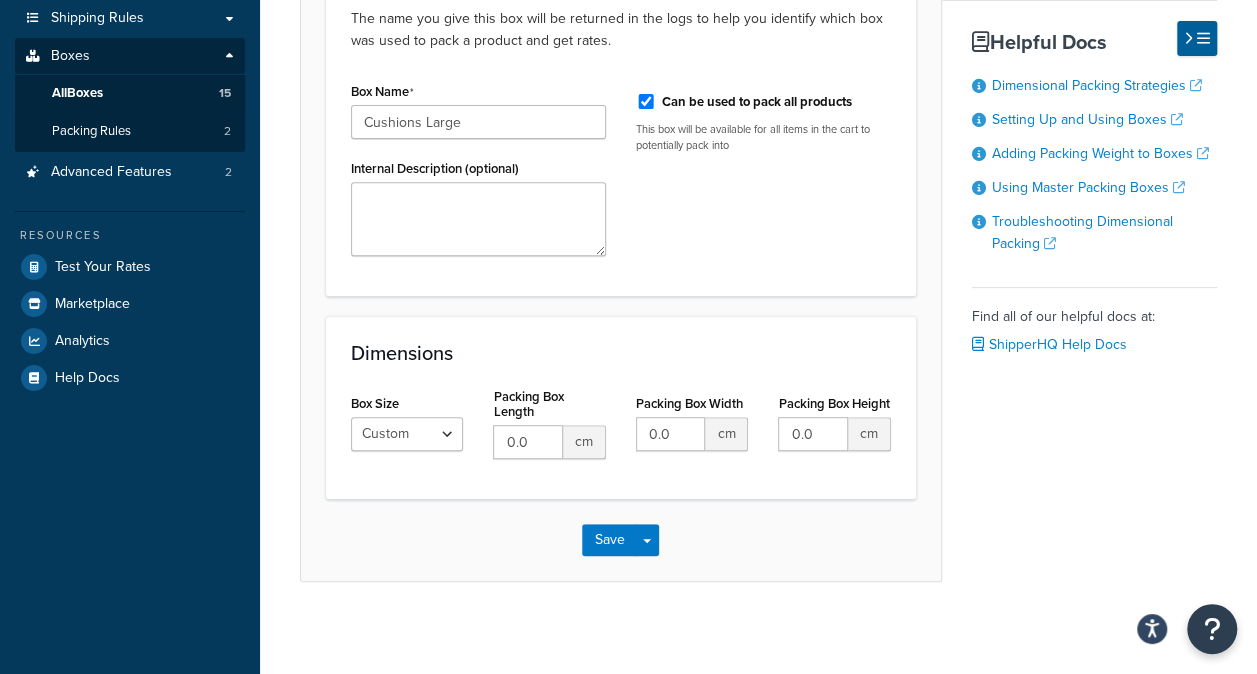 scroll, scrollTop: 309, scrollLeft: 0, axis: vertical 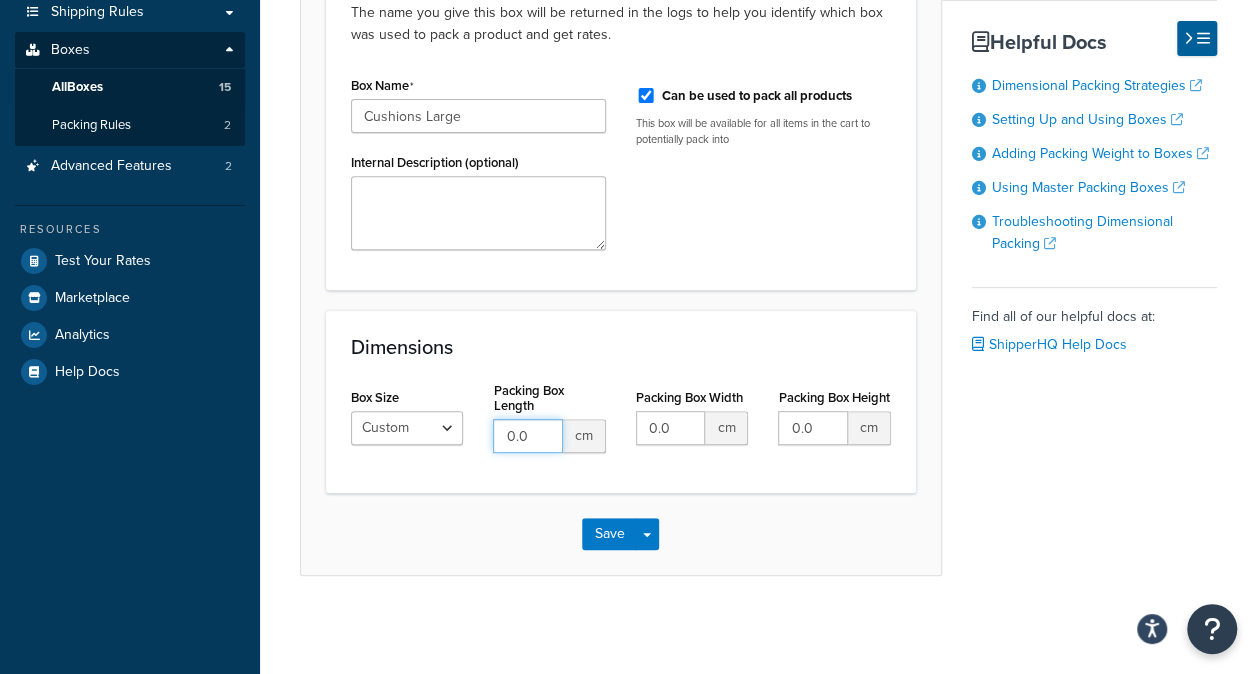 click on "Packing Box Length   0.0 cm" at bounding box center [549, 425] 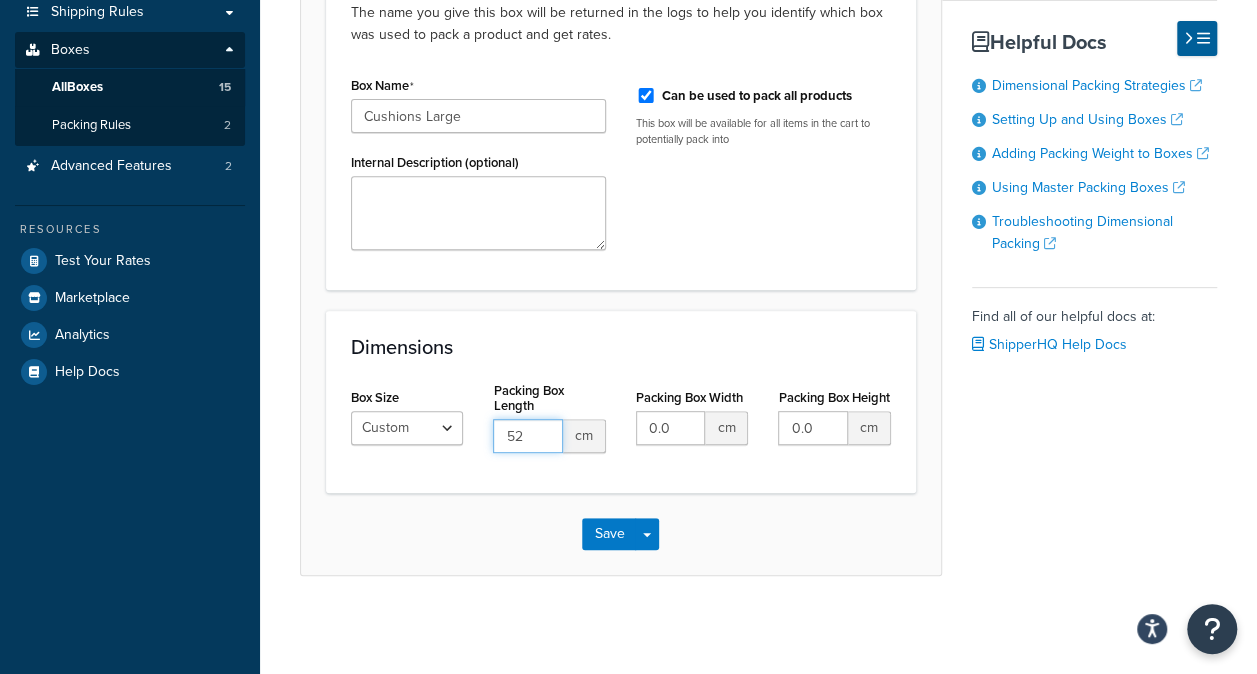 type on "52" 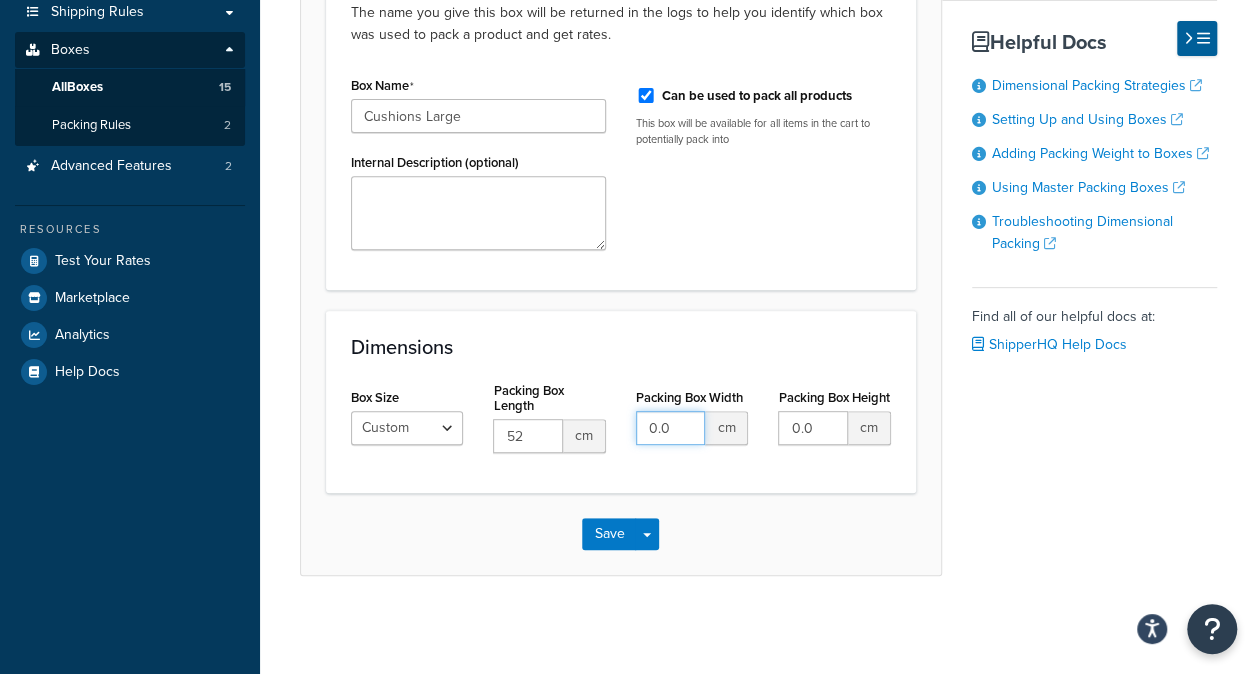 drag, startPoint x: 682, startPoint y: 420, endPoint x: 640, endPoint y: 420, distance: 42 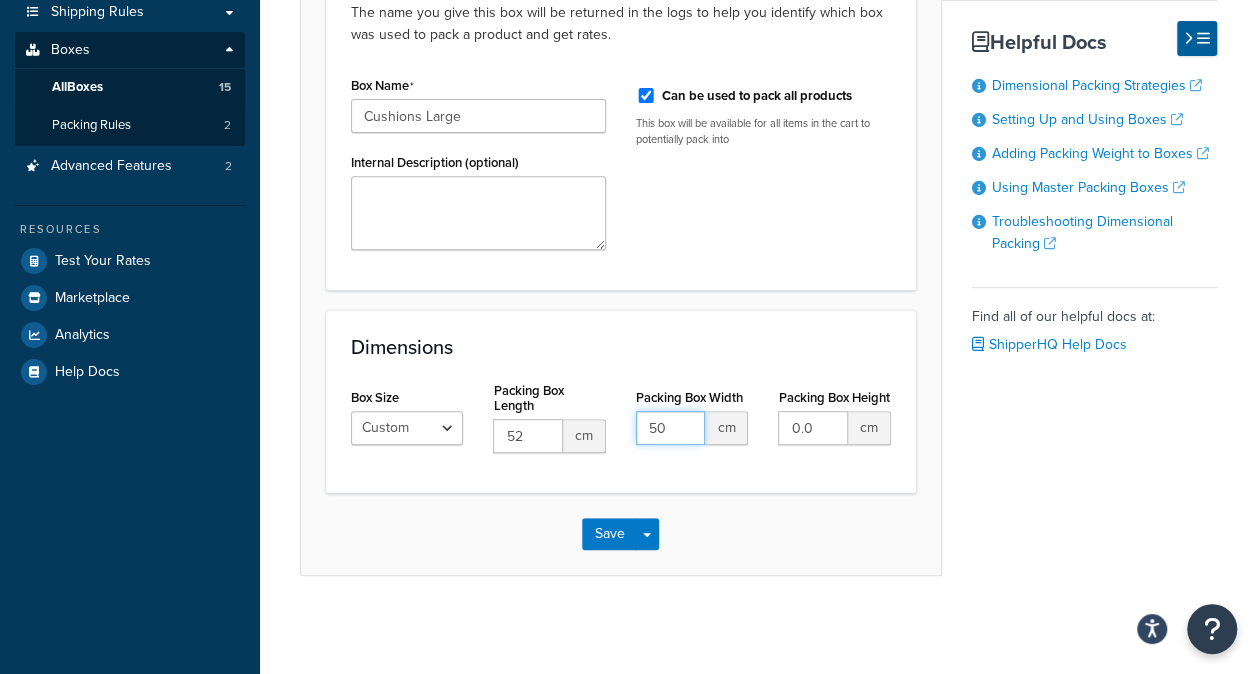 type on "50" 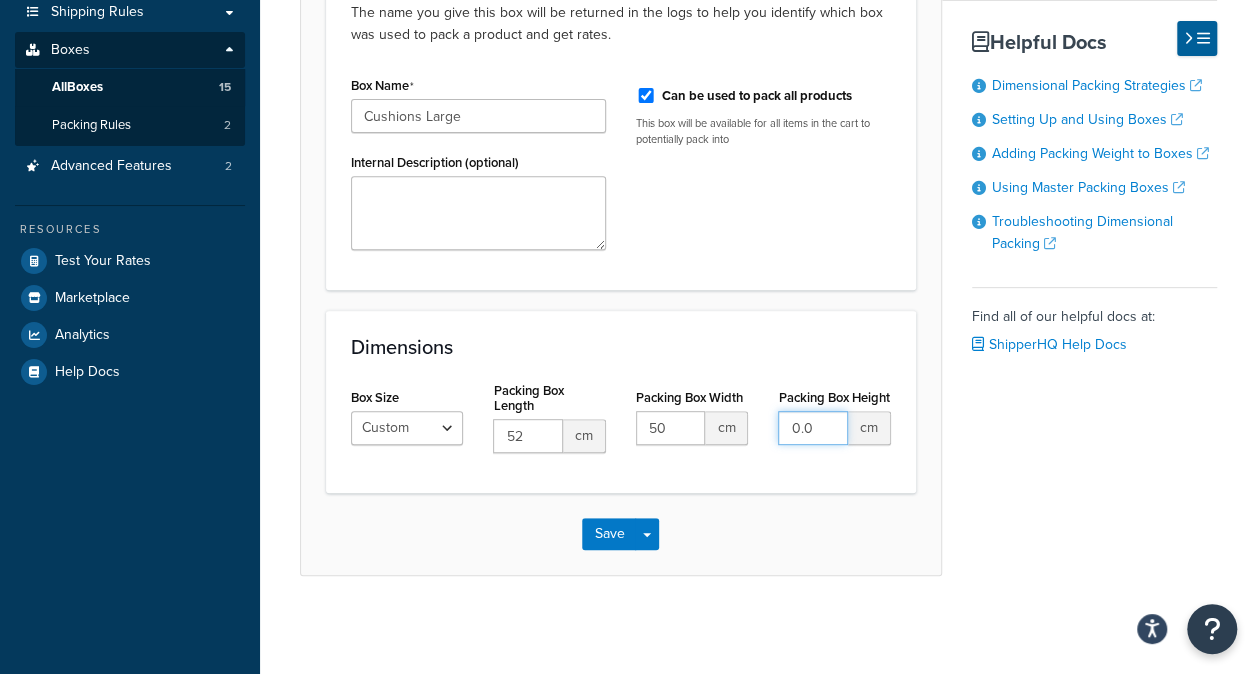 drag, startPoint x: 818, startPoint y: 434, endPoint x: 779, endPoint y: 434, distance: 39 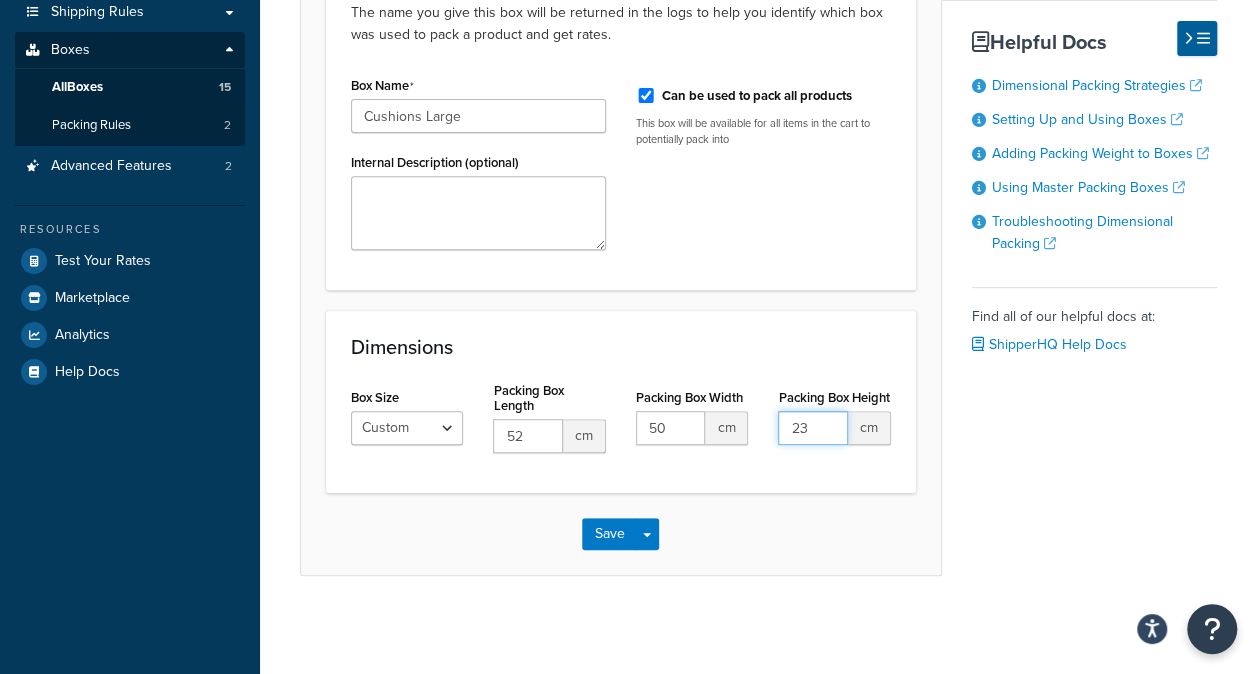 type on "23" 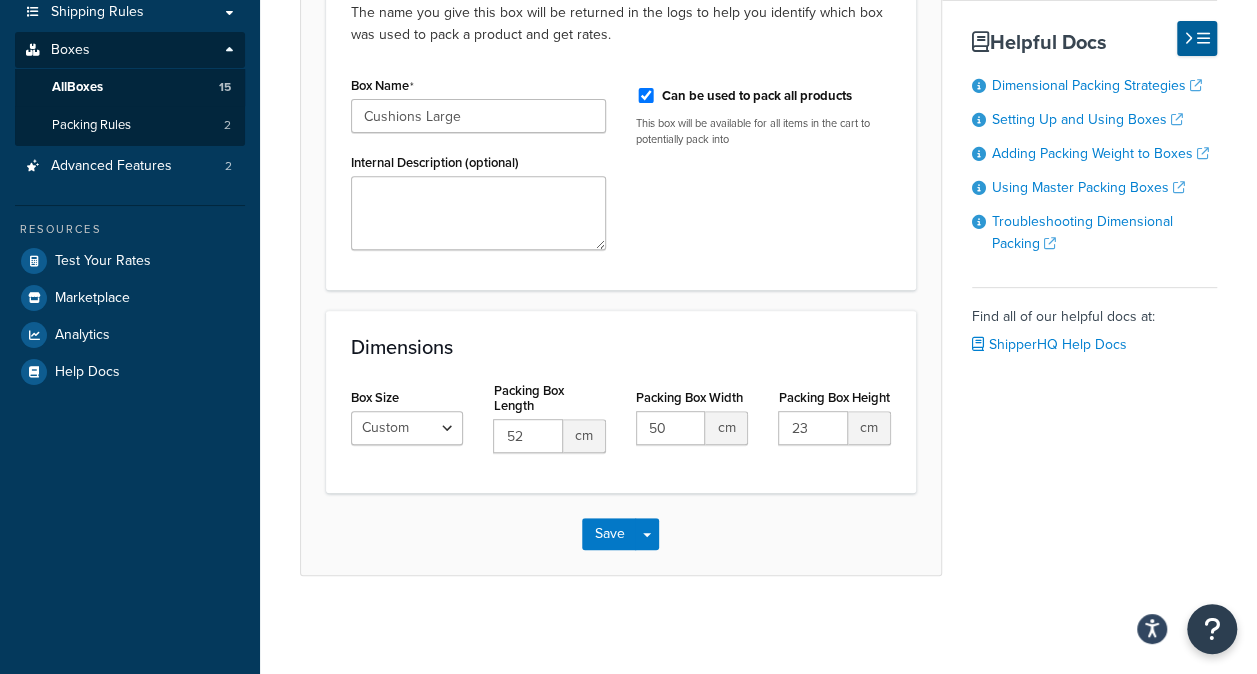 click on "Save Save Dropdown Save and Edit   Save and Duplicate   Save and Create New" at bounding box center (621, 534) 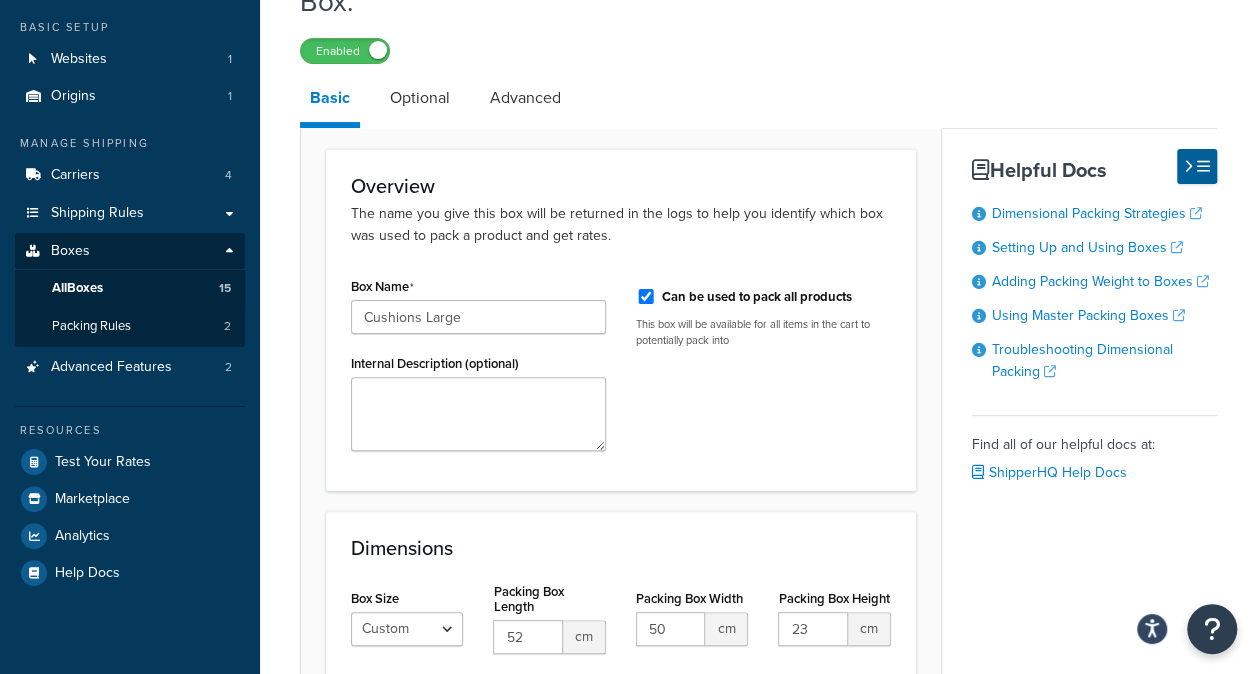scroll, scrollTop: 0, scrollLeft: 0, axis: both 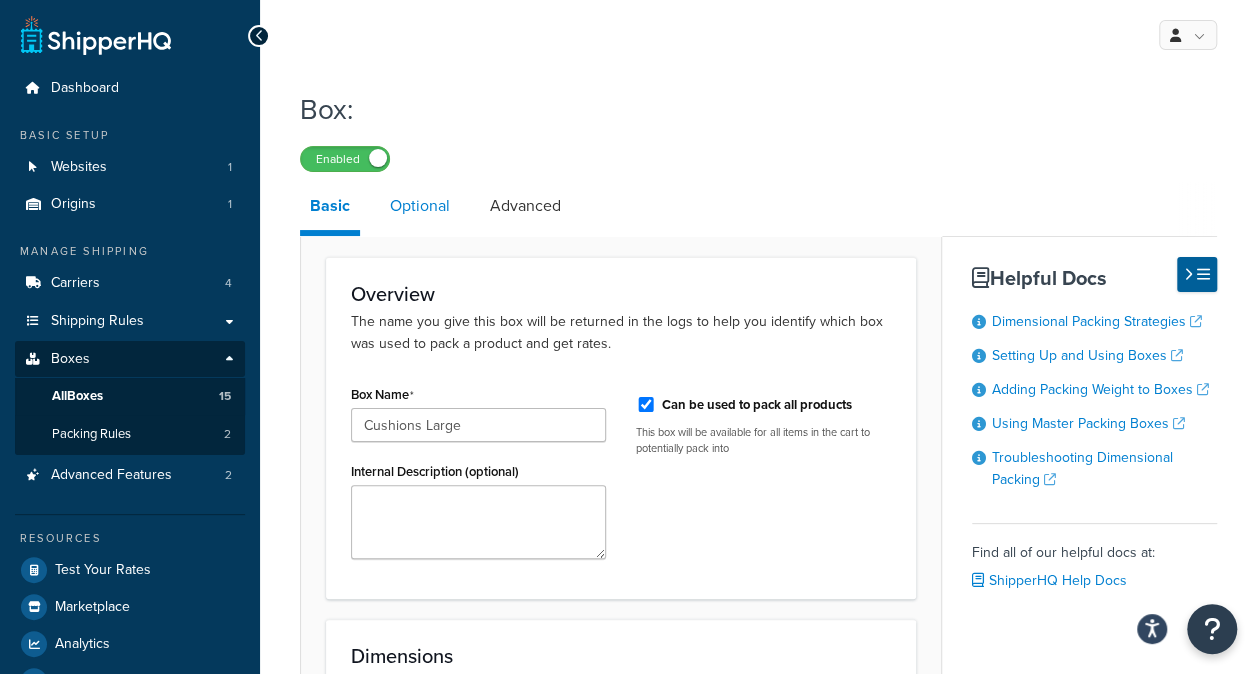 click on "Optional" at bounding box center [420, 206] 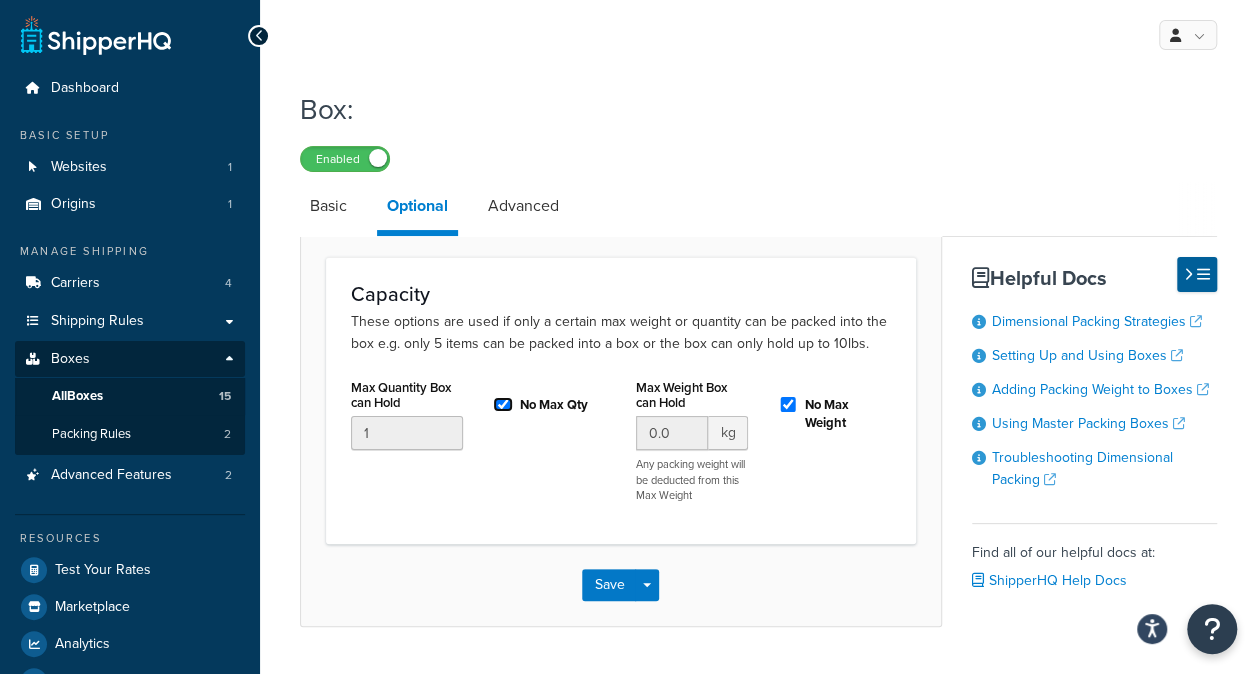 click on "No Max Qty" at bounding box center [503, 404] 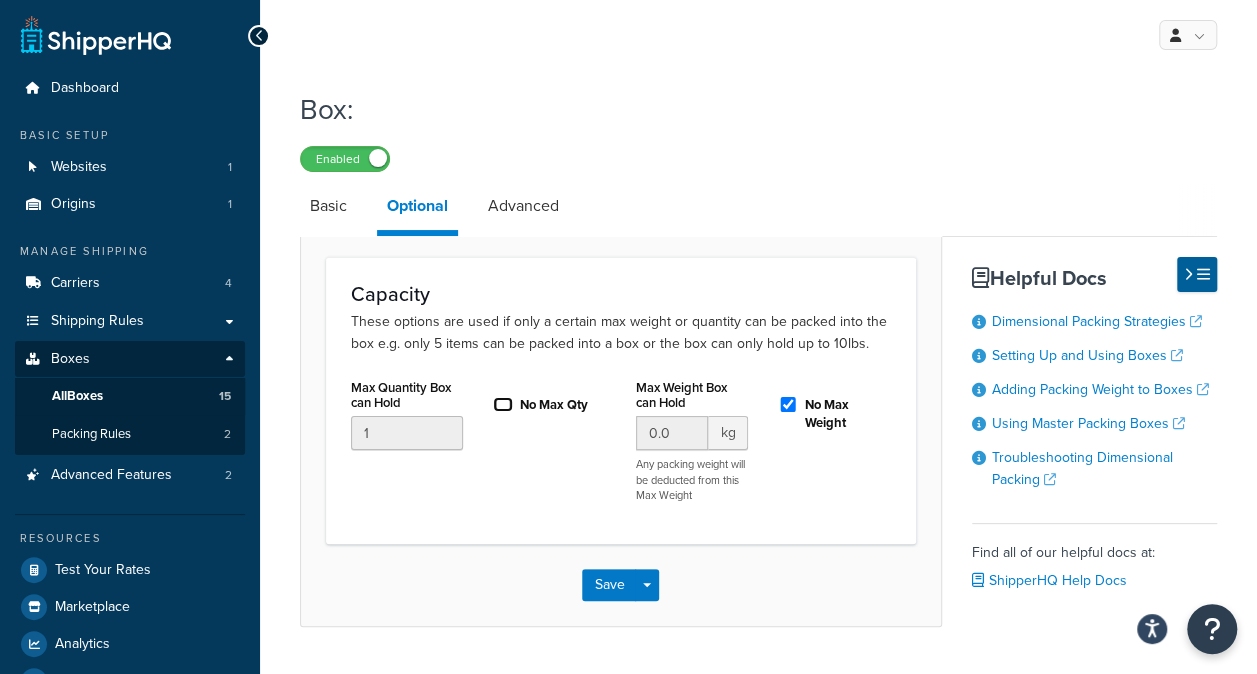 checkbox on "false" 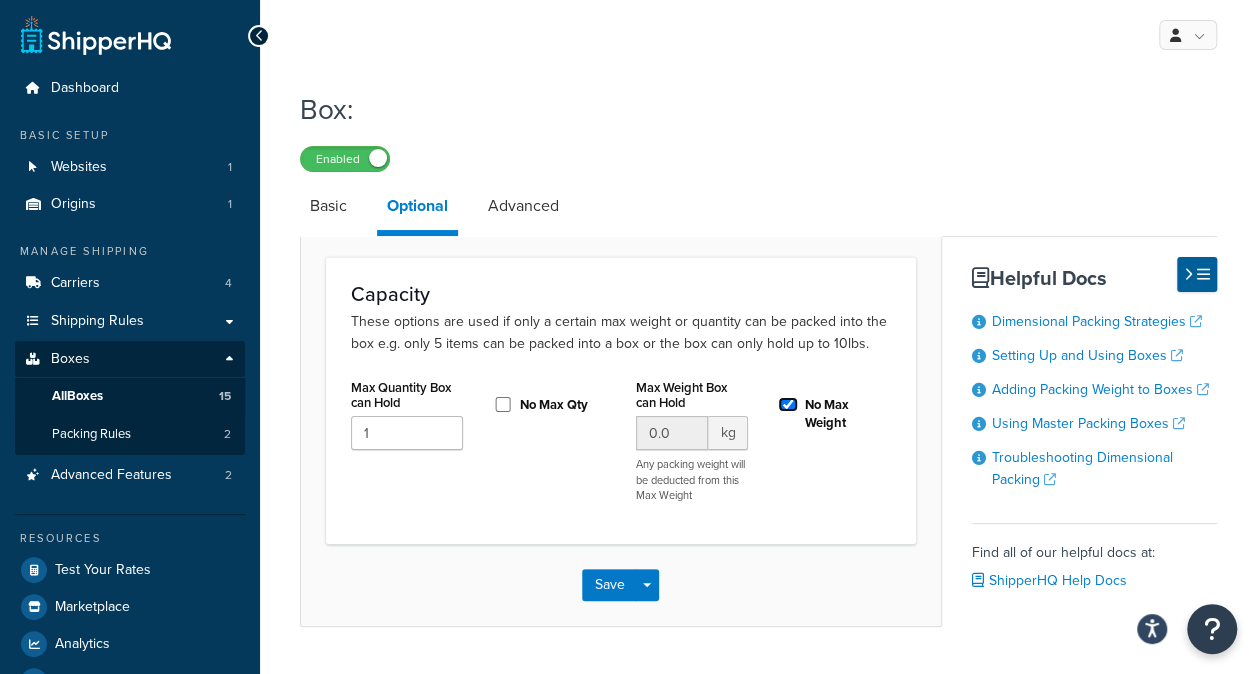 click on "No Max Weight" at bounding box center (788, 404) 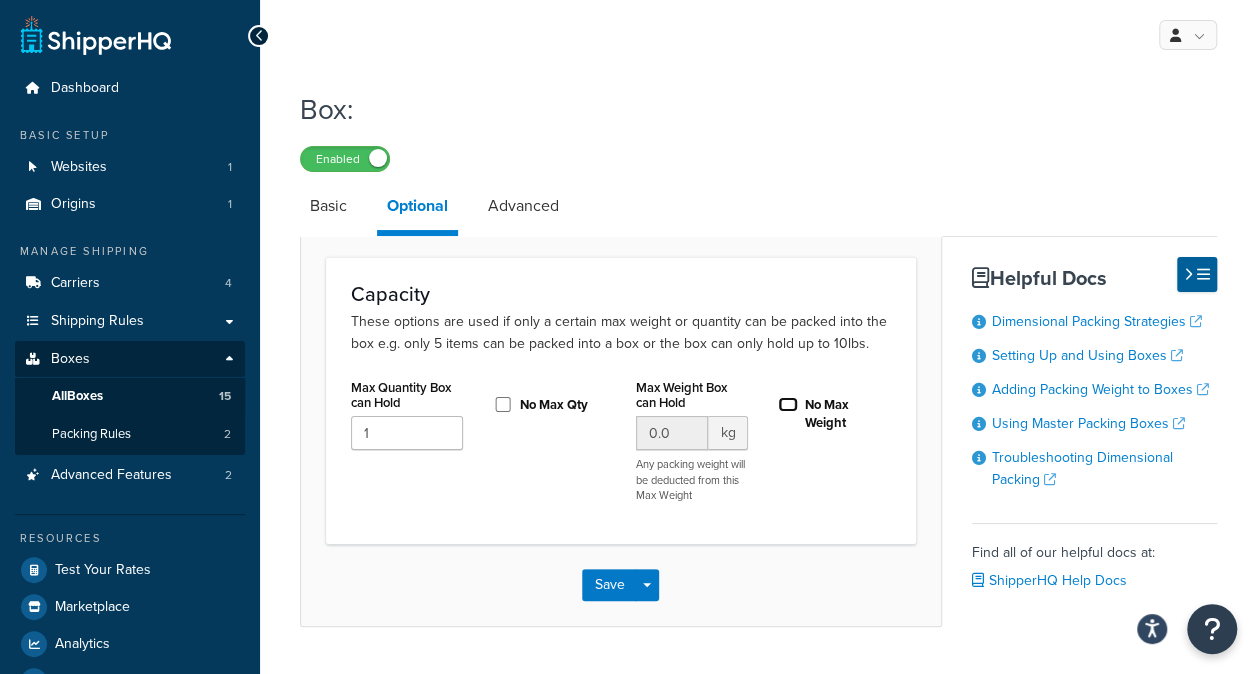 checkbox on "false" 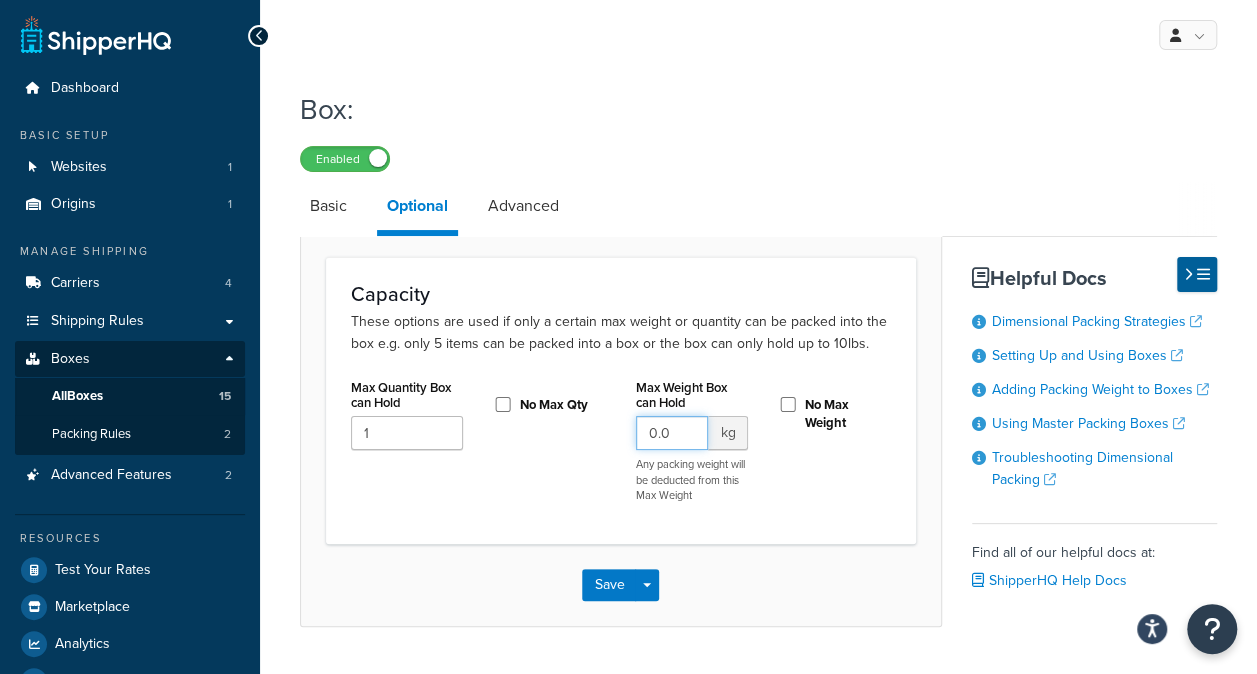 drag, startPoint x: 681, startPoint y: 434, endPoint x: 630, endPoint y: 436, distance: 51.0392 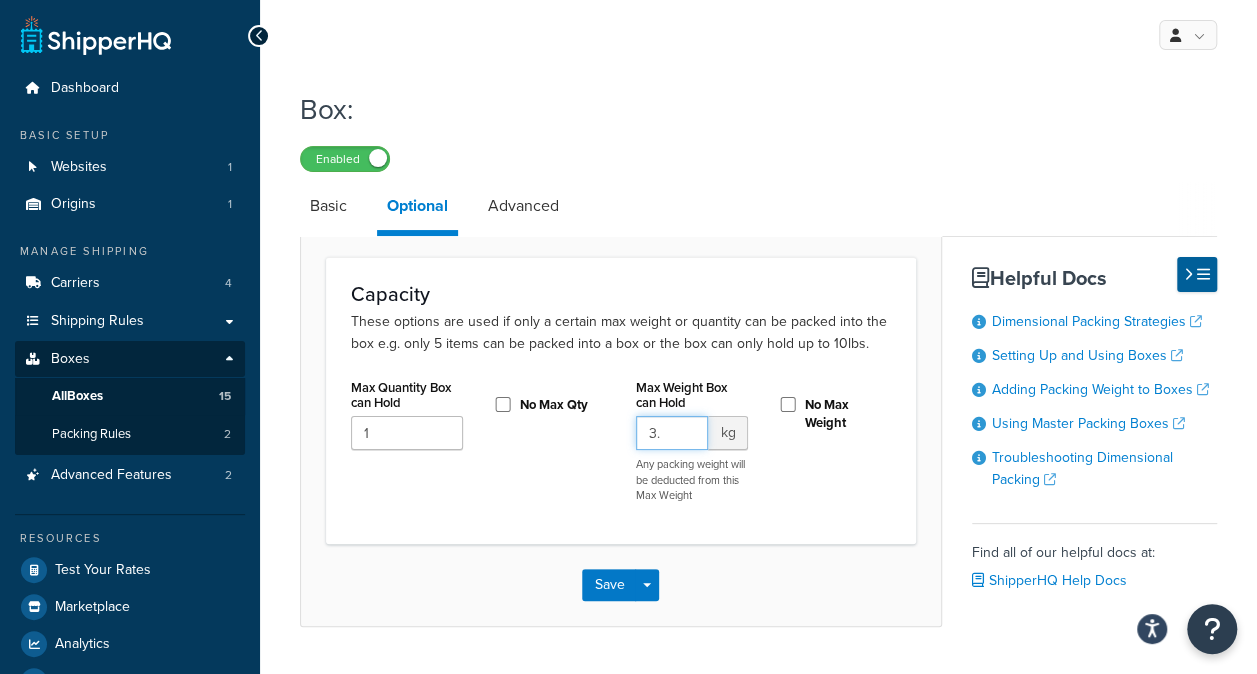 type on "3" 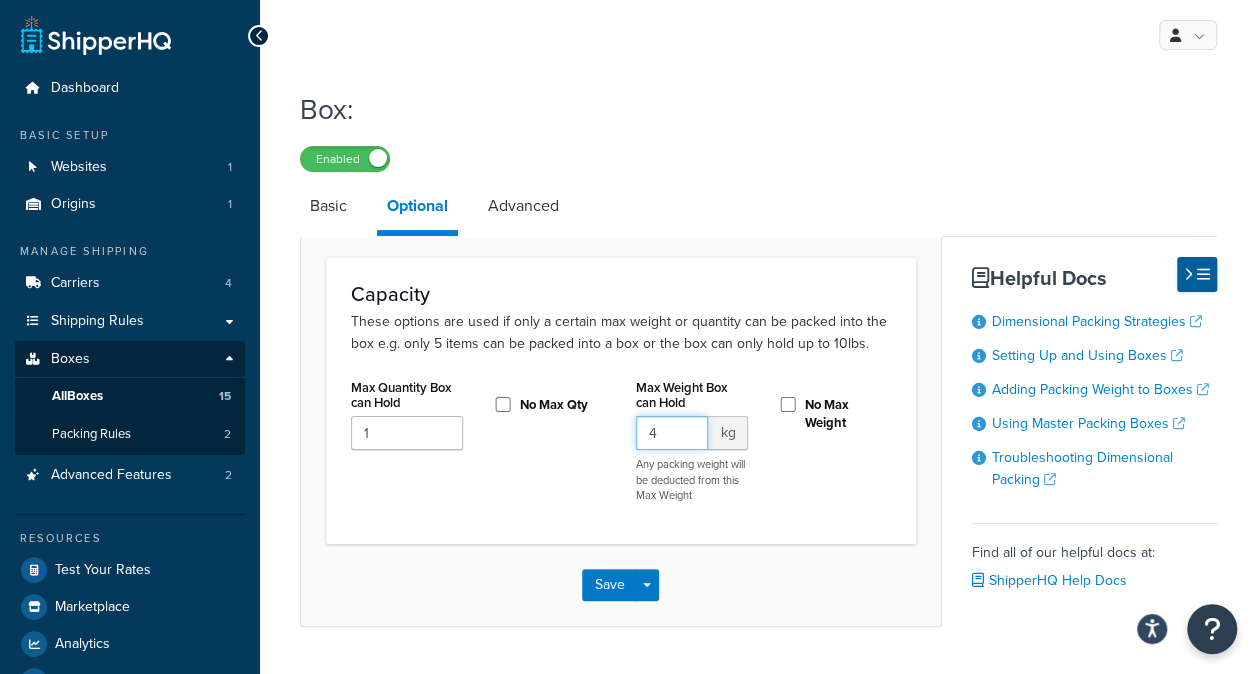 type on "4" 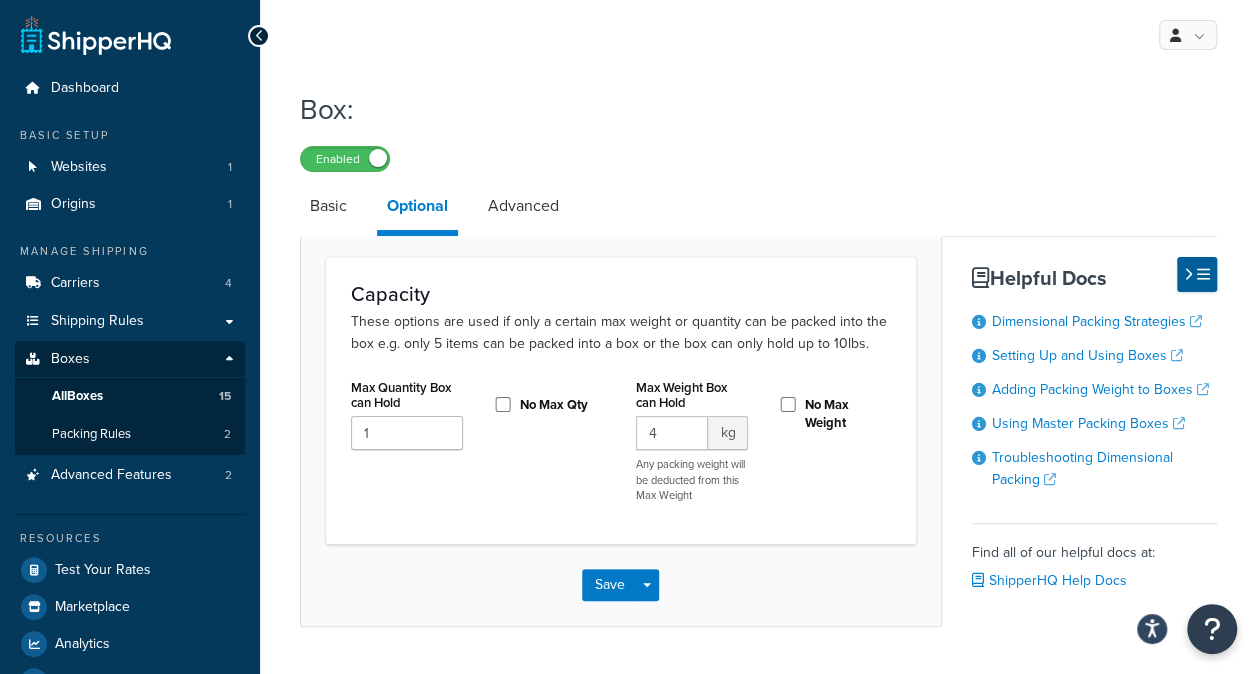 click on "Max Quantity Box can Hold   1   No Max Qty Max Weight Box can Hold   4 kg Any packing weight will be deducted from this Max Weight   No Max Weight" at bounding box center [621, 449] 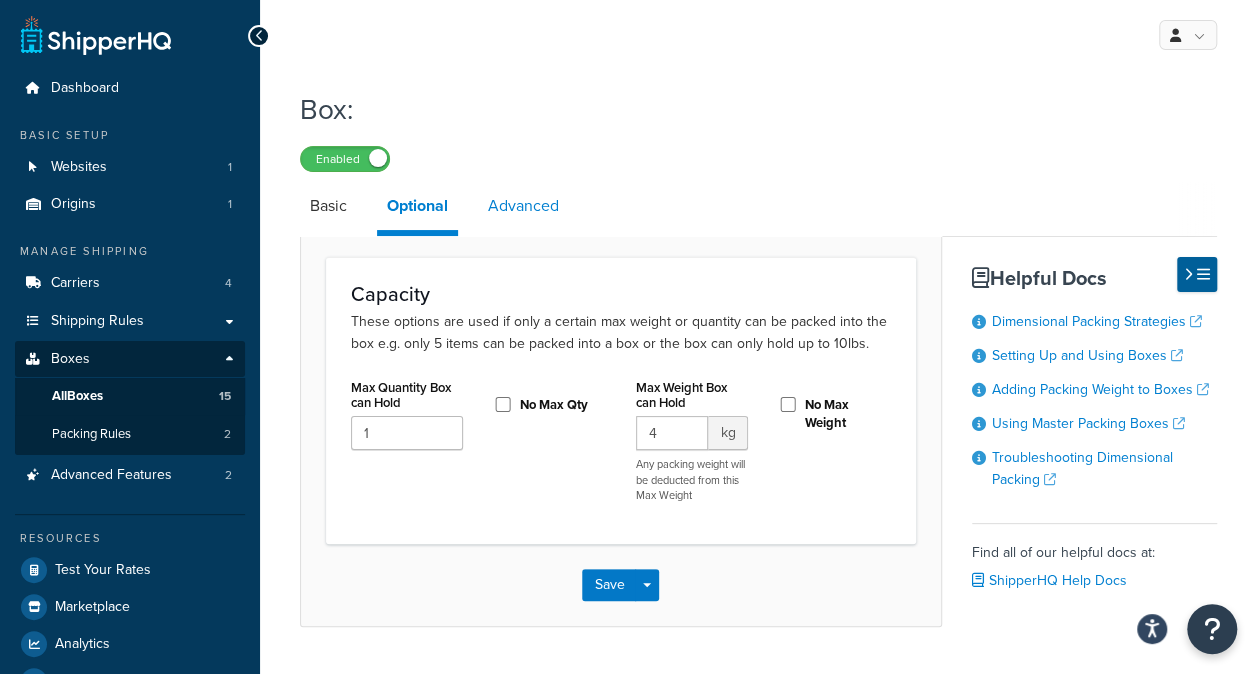 click on "Advanced" at bounding box center (523, 206) 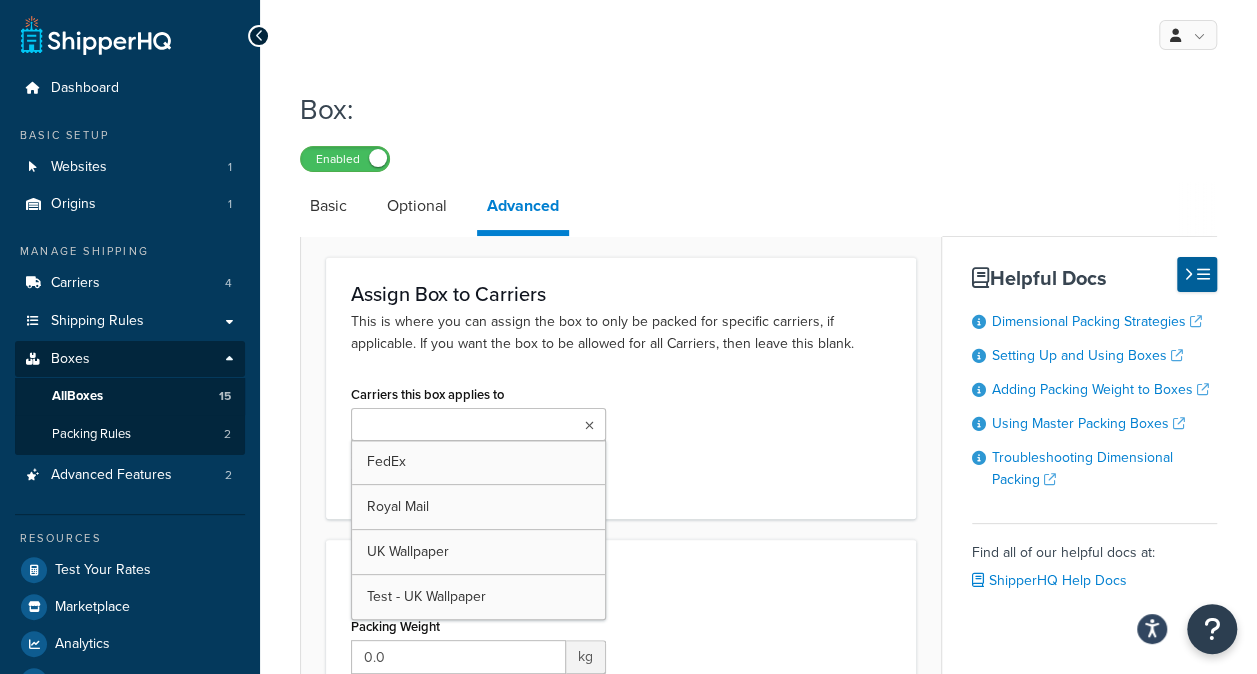 click at bounding box center (478, 424) 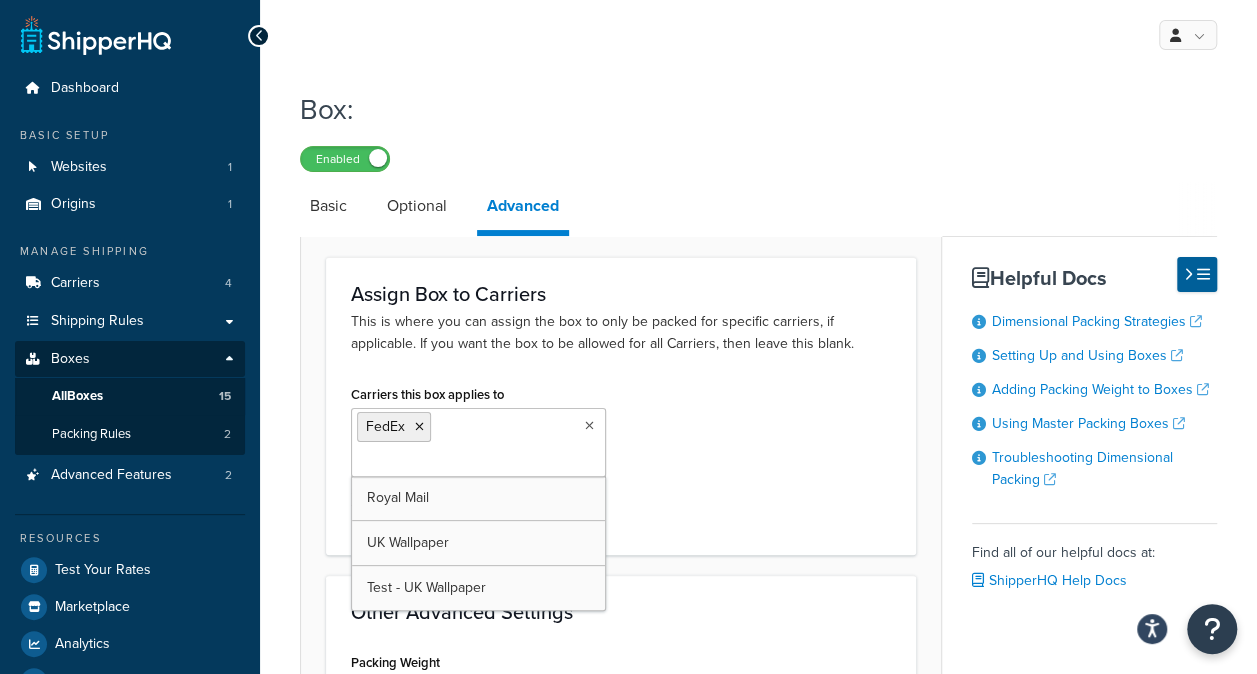 click on "Carriers this box applies to   FedEx   Royal Mail UK Wallpaper Test - UK Wallpaper Select which carriers can use this box. If left blank, this box will be available to all supported carriers" at bounding box center (621, 455) 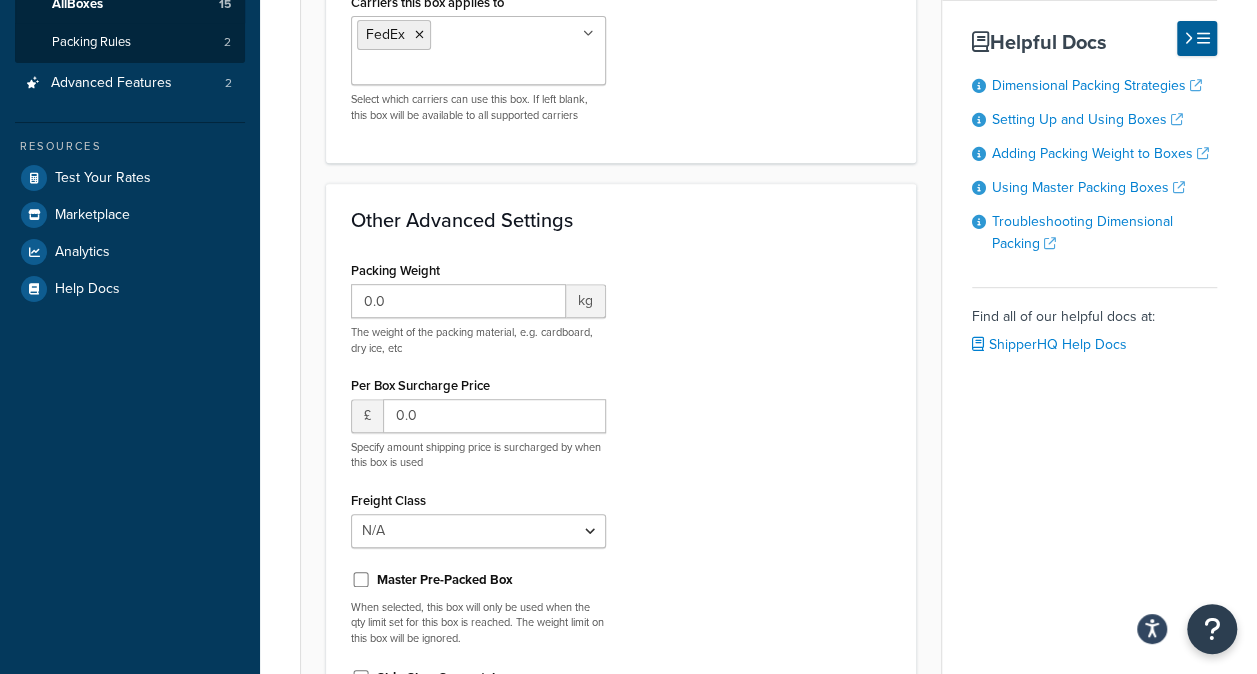 scroll, scrollTop: 400, scrollLeft: 0, axis: vertical 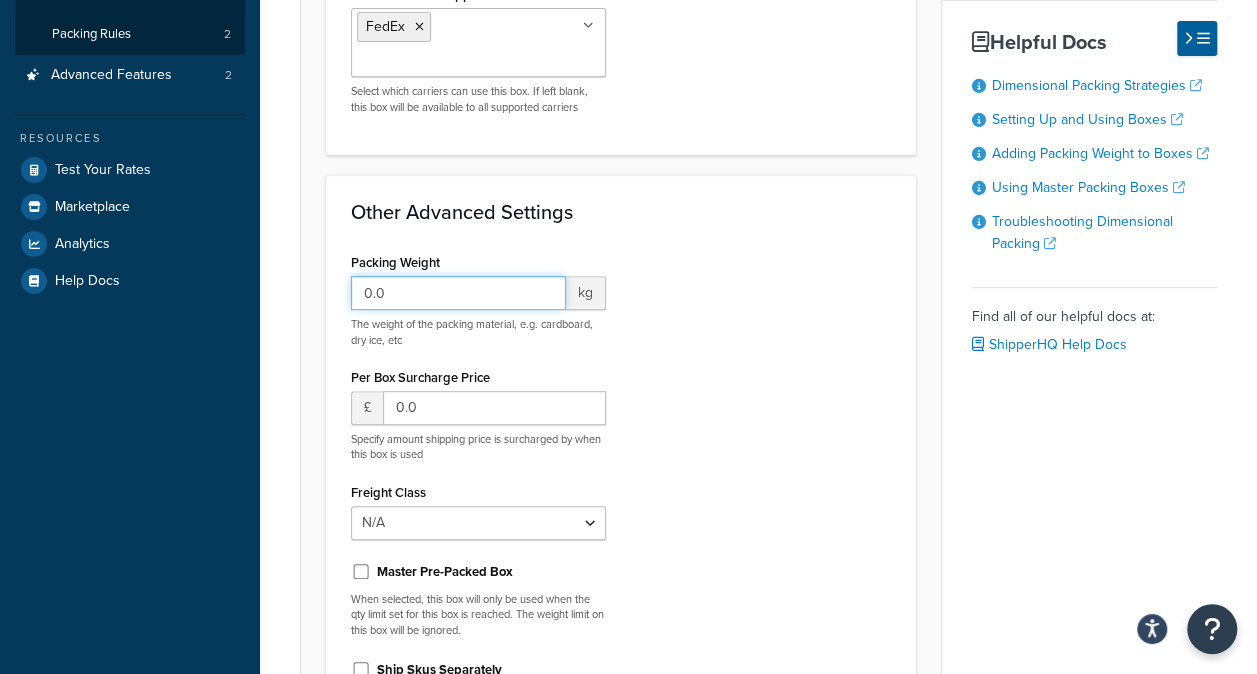 drag, startPoint x: 482, startPoint y: 290, endPoint x: 260, endPoint y: 310, distance: 222.89908 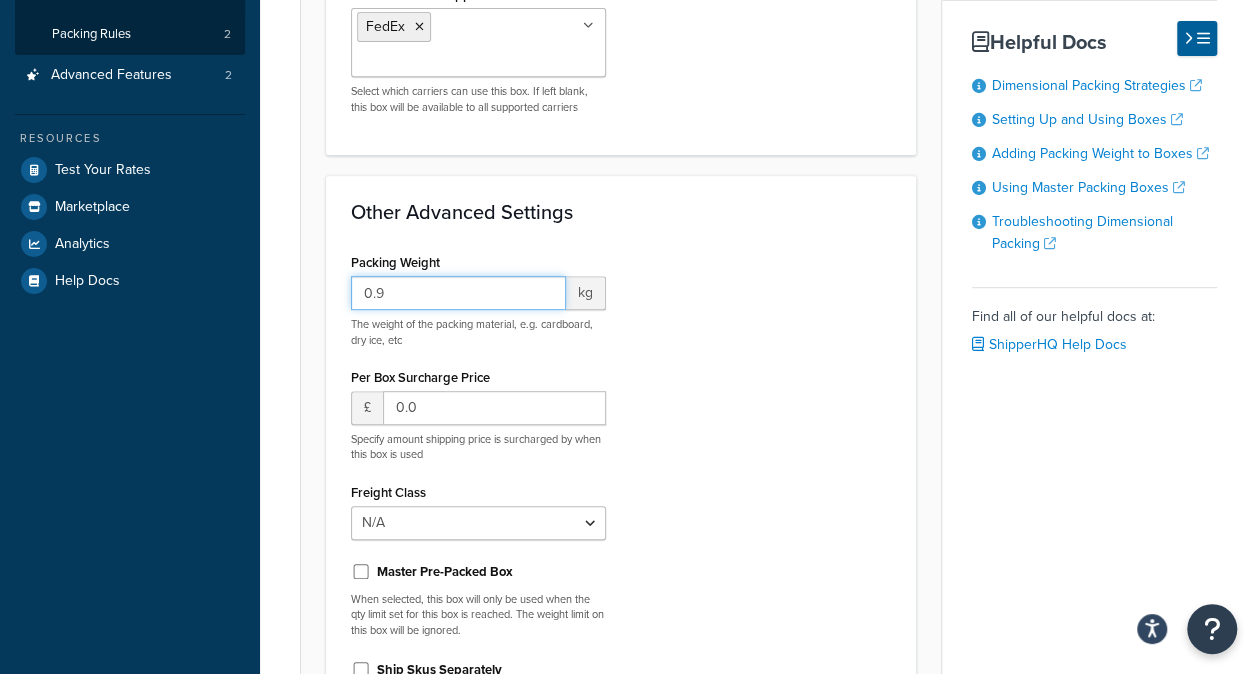 type on "0.9" 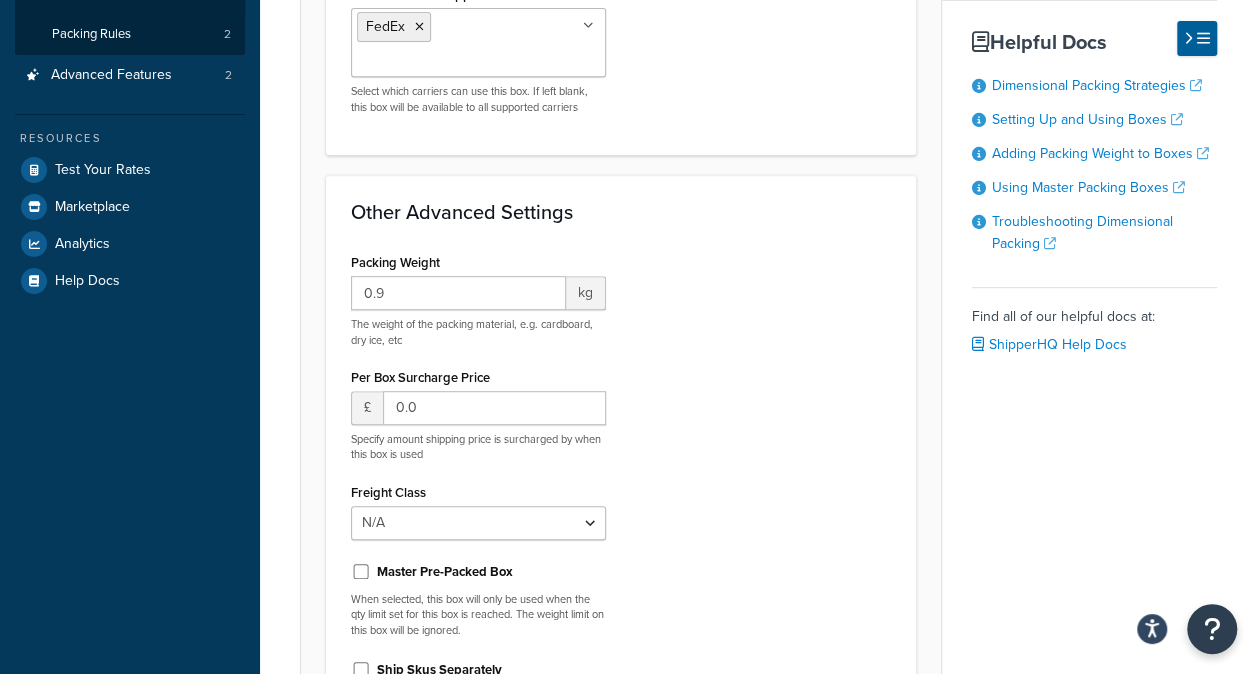 click on "Packing Weight   0.9 kg The weight of the packing material, e.g. cardboard, dry ice, etc Per Box Surcharge Price   £ 0.0 Specify amount shipping price is surcharged by when this box is used Freight Class   N/A  50  55  60  65  70  77.5  85  92.5  100  110  125  150  175  200  250  300  400  500    Master Pre-Packed Box When selected, this box will only be used when the qty limit set for this box is reached. The weight limit on this box will be ignored.   Ship Skus Separately When selected, this box will only ship same sku in each box. No sku's will be mixed together." at bounding box center [621, 492] 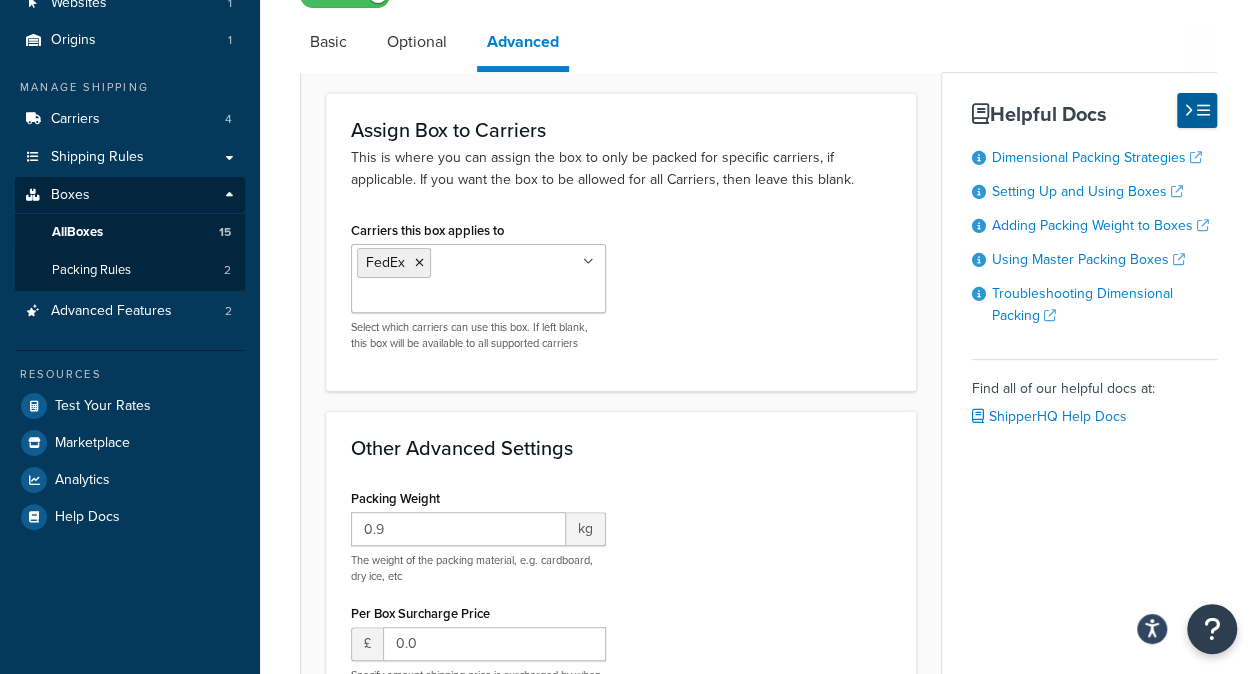 scroll, scrollTop: 0, scrollLeft: 0, axis: both 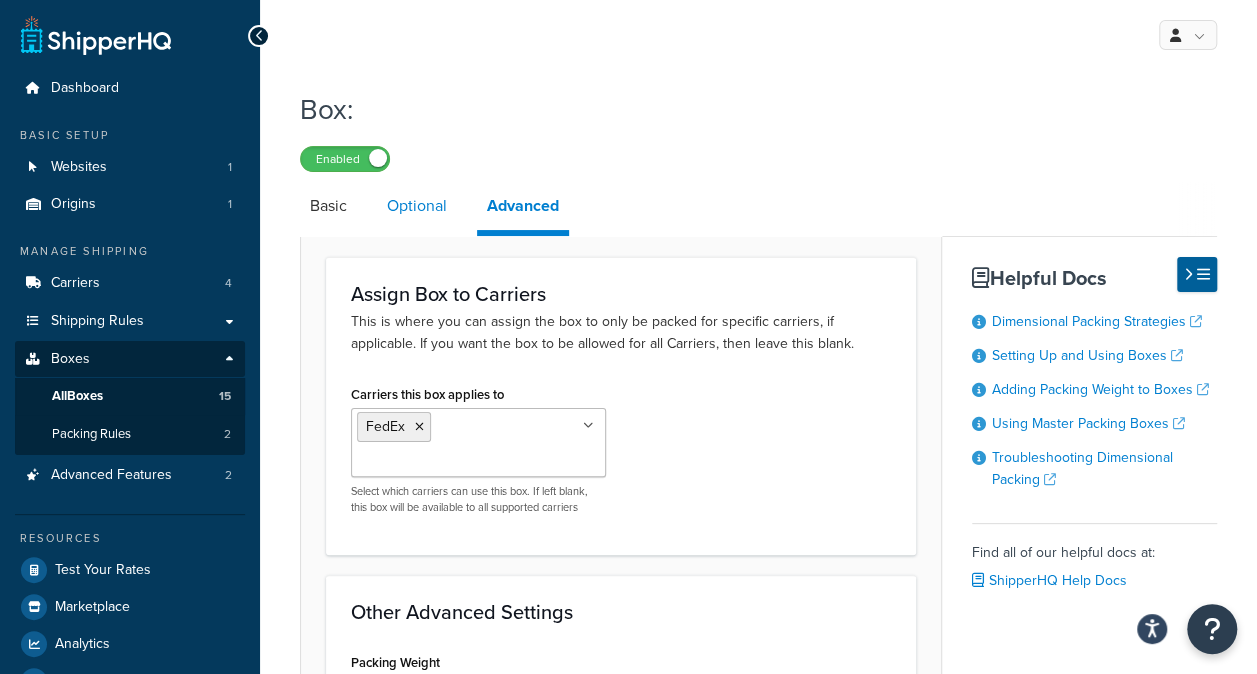 click on "Optional" at bounding box center [417, 206] 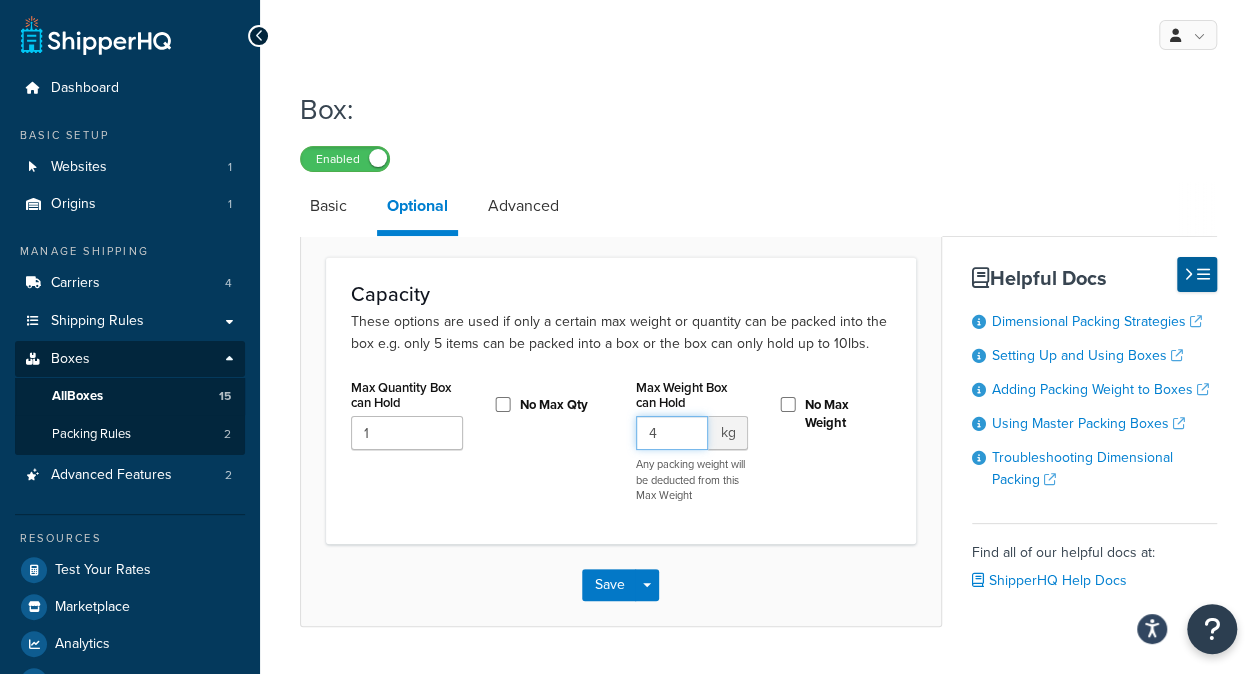 drag, startPoint x: 670, startPoint y: 428, endPoint x: 638, endPoint y: 437, distance: 33.24154 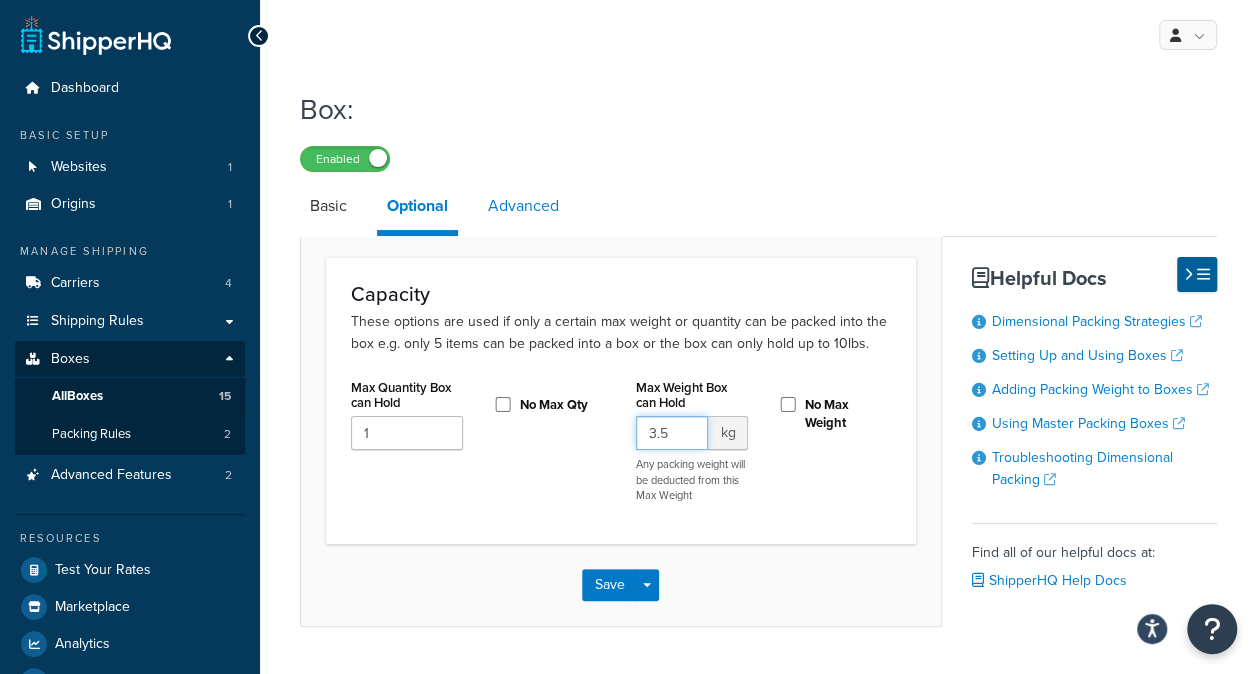 type on "3.5" 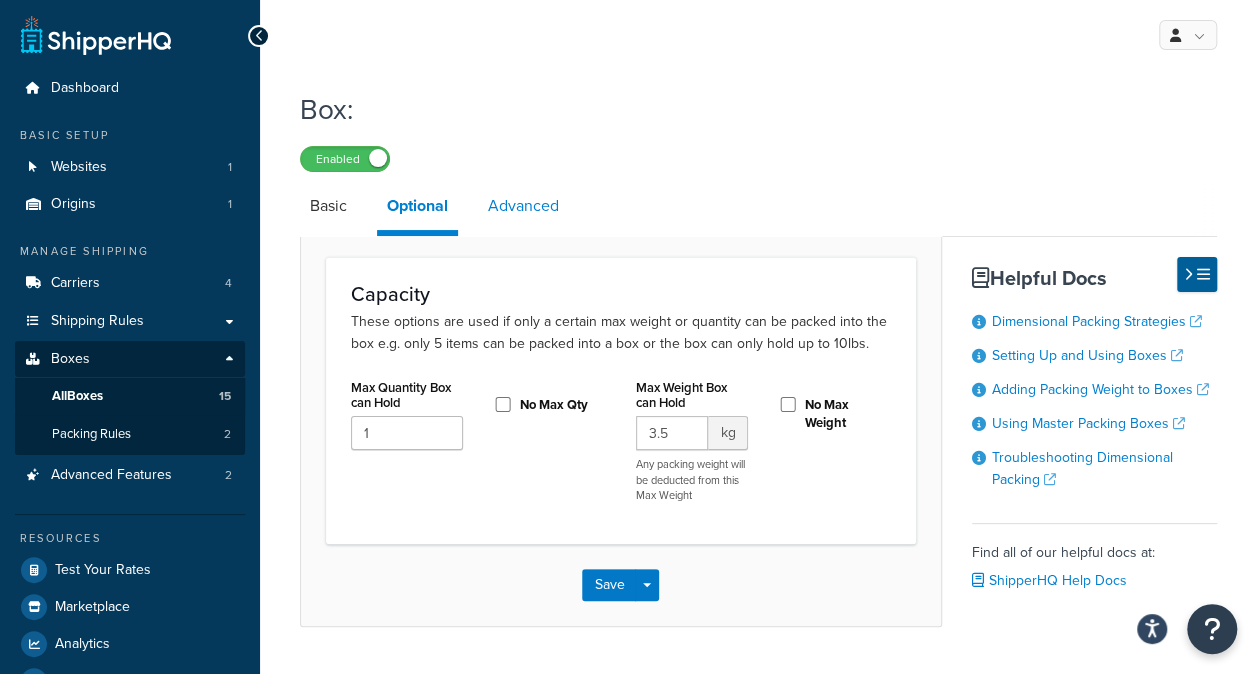 click on "Advanced" at bounding box center [523, 206] 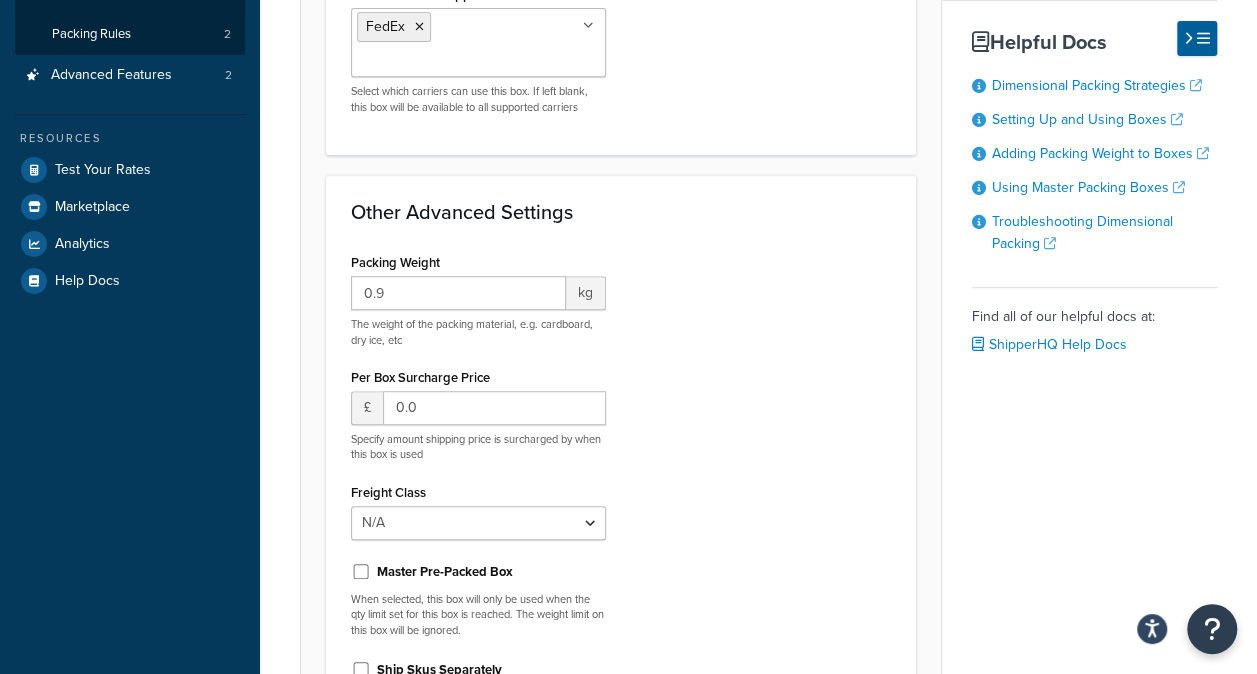 scroll, scrollTop: 600, scrollLeft: 0, axis: vertical 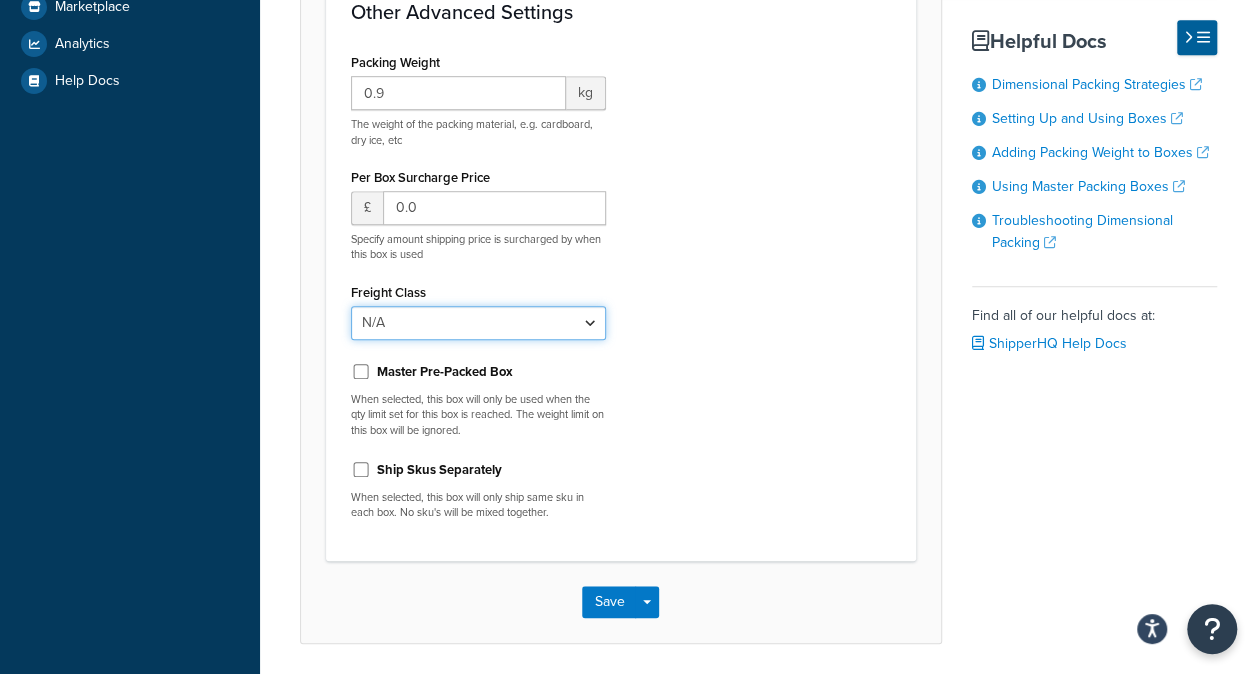 click on "N/A  50  55  60  65  70  77.5  85  92.5  100  110  125  150  175  200  250  300  400  500" at bounding box center (478, 323) 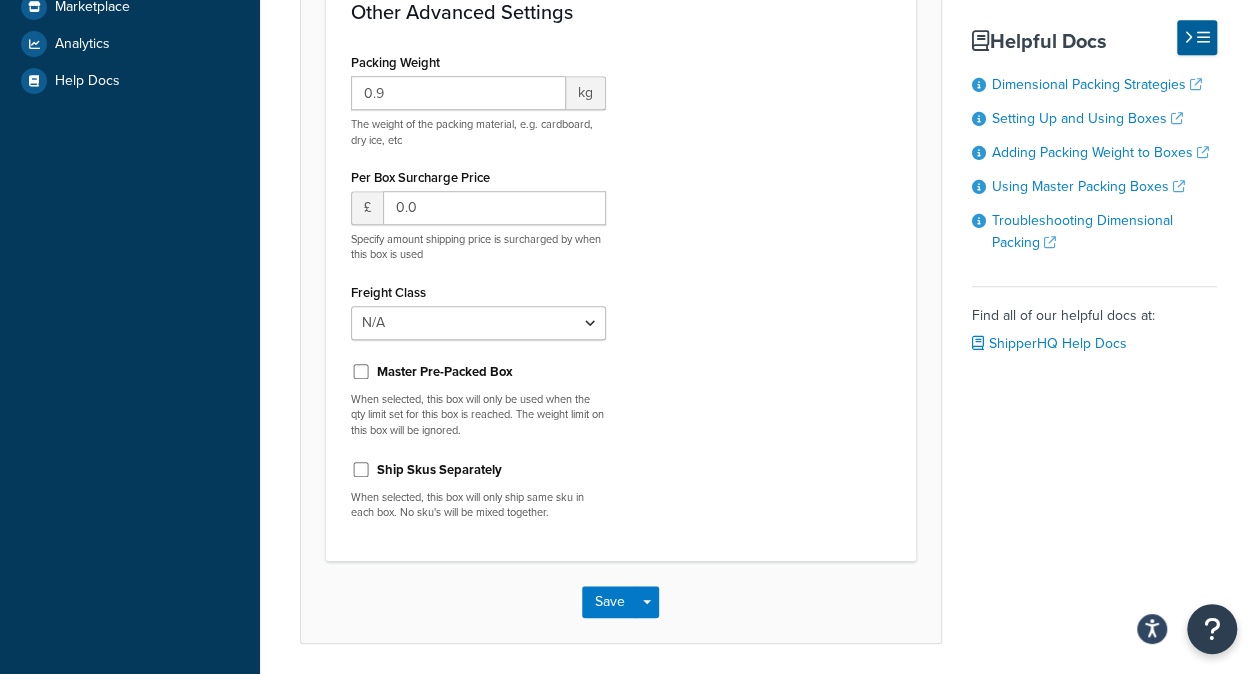 click on "Packing Weight   0.9 kg The weight of the packing material, e.g. cardboard, dry ice, etc Per Box Surcharge Price   £ 0.0 Specify amount shipping price is surcharged by when this box is used Freight Class   N/A  50  55  60  65  70  77.5  85  92.5  100  110  125  150  175  200  250  300  400  500    Master Pre-Packed Box When selected, this box will only be used when the qty limit set for this box is reached. The weight limit on this box will be ignored.   Ship Skus Separately When selected, this box will only ship same sku in each box. No sku's will be mixed together." at bounding box center [621, 292] 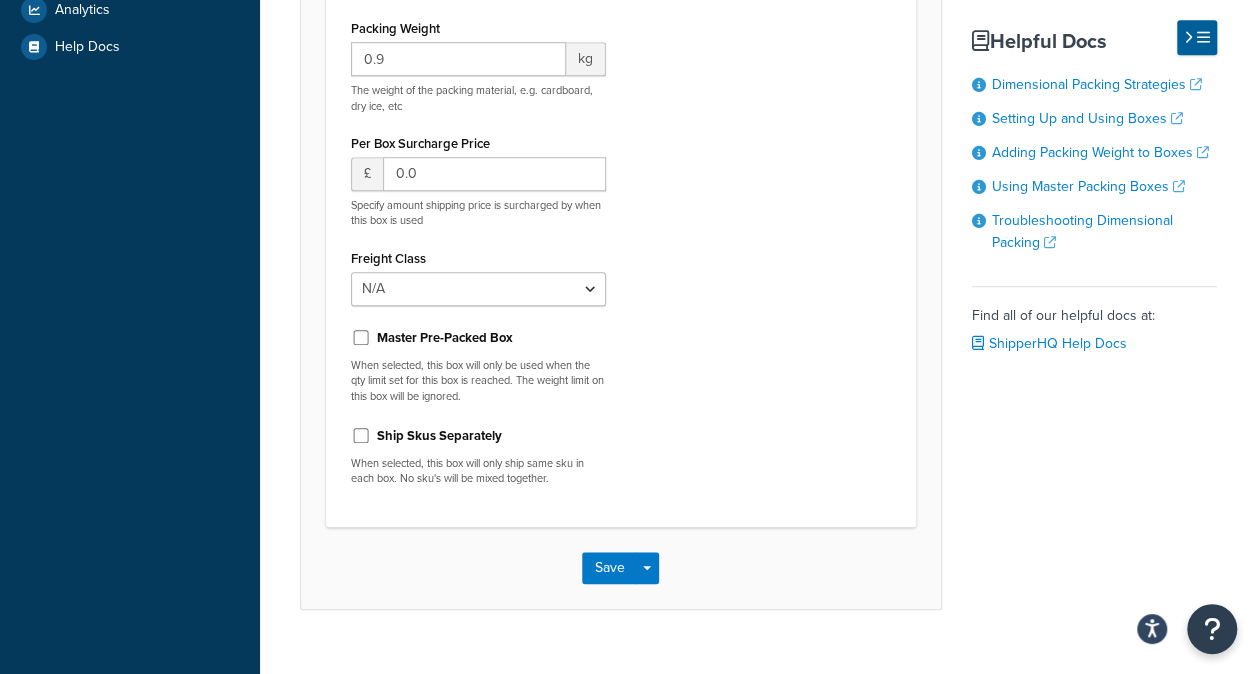 scroll, scrollTop: 667, scrollLeft: 0, axis: vertical 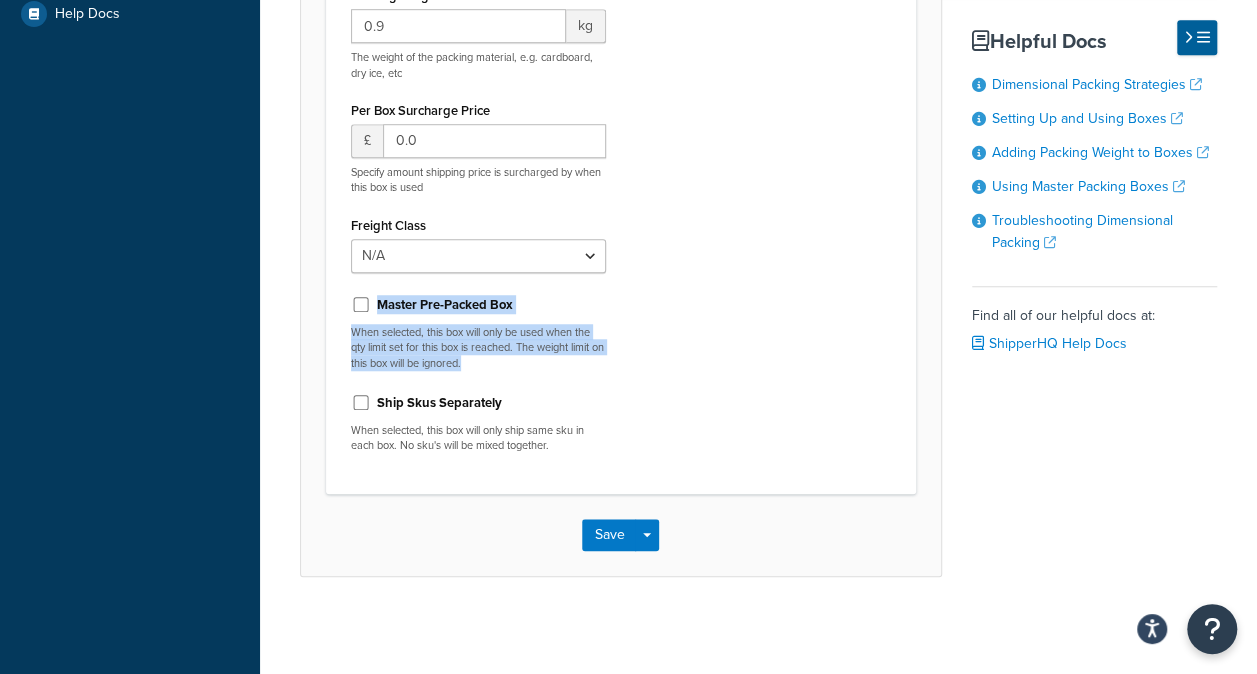 drag, startPoint x: 487, startPoint y: 364, endPoint x: 329, endPoint y: 302, distance: 169.7292 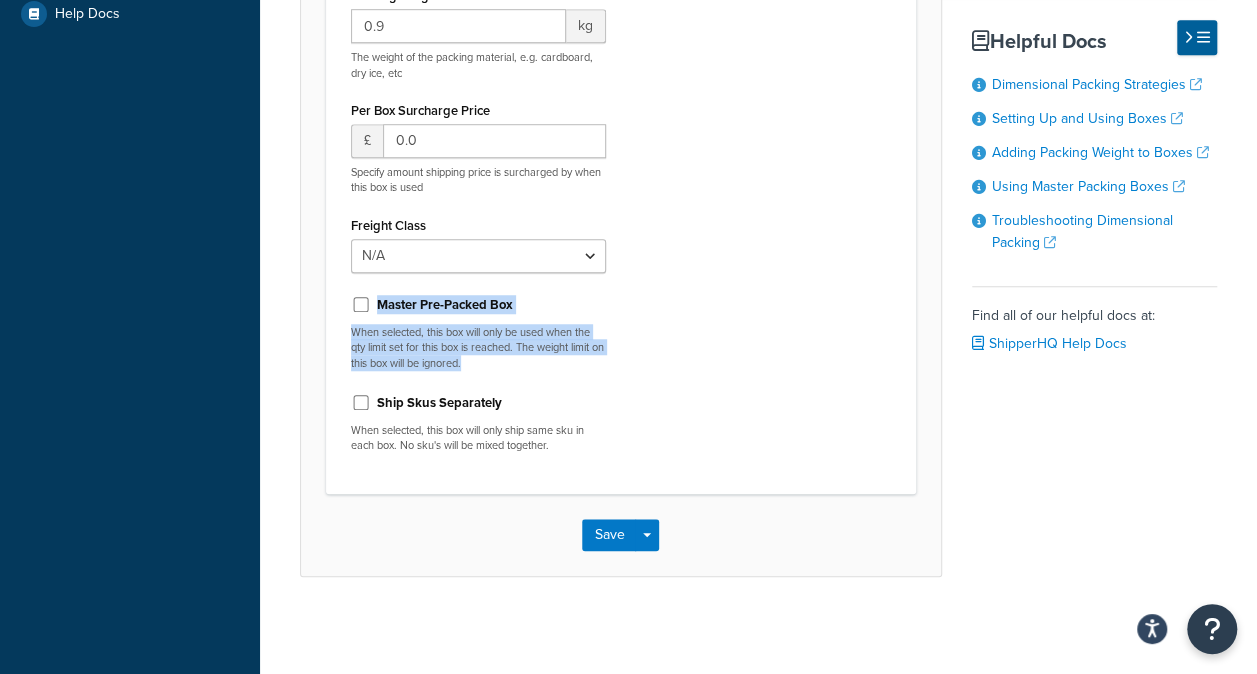 drag, startPoint x: 329, startPoint y: 302, endPoint x: 427, endPoint y: 300, distance: 98.02041 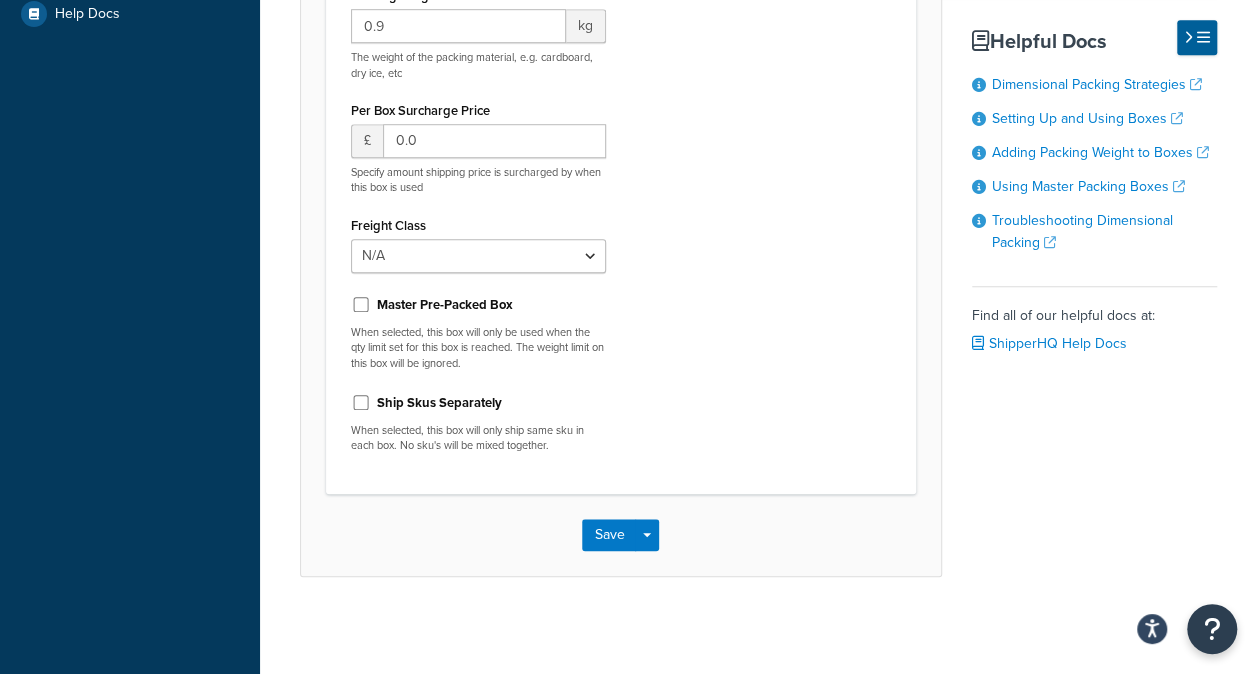 click on "Packing Weight   0.9 kg The weight of the packing material, e.g. cardboard, dry ice, etc Per Box Surcharge Price   £ 0.0 Specify amount shipping price is surcharged by when this box is used Freight Class   N/A  50  55  60  65  70  77.5  85  92.5  100  110  125  150  175  200  250  300  400  500    Master Pre-Packed Box When selected, this box will only be used when the qty limit set for this box is reached. The weight limit on this box will be ignored.   Ship Skus Separately When selected, this box will only ship same sku in each box. No sku's will be mixed together." at bounding box center [621, 225] 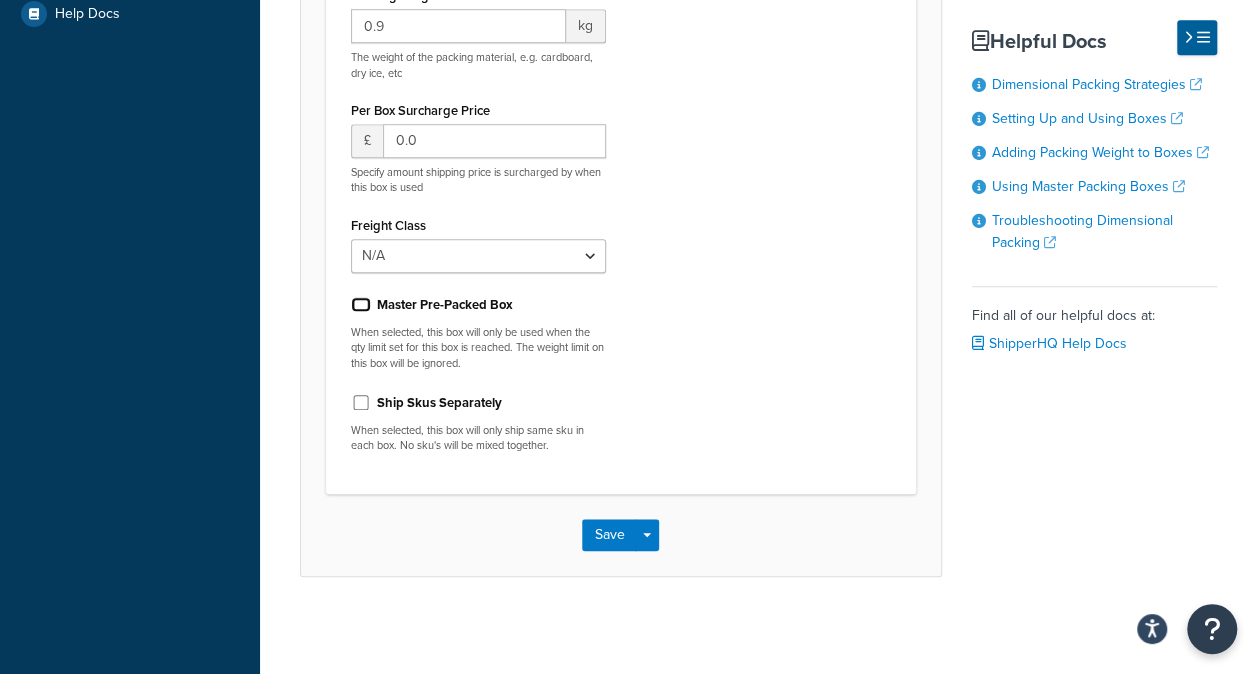 click on "Master Pre-Packed Box" at bounding box center [361, 304] 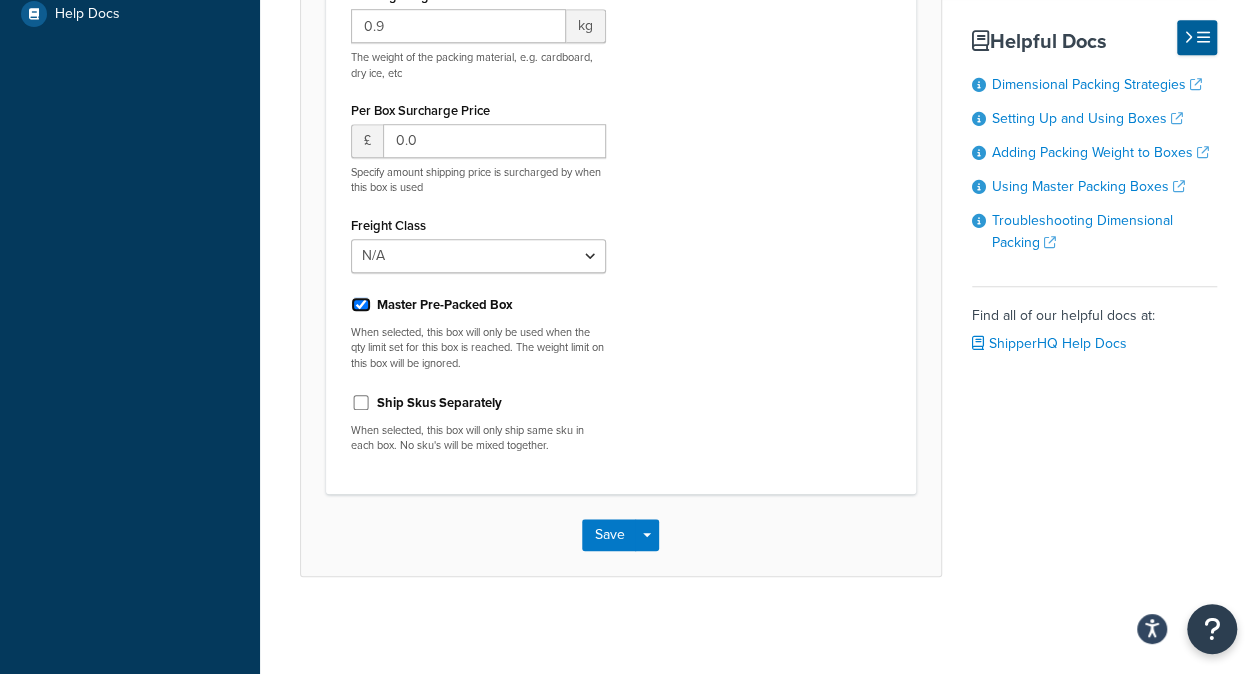 checkbox on "true" 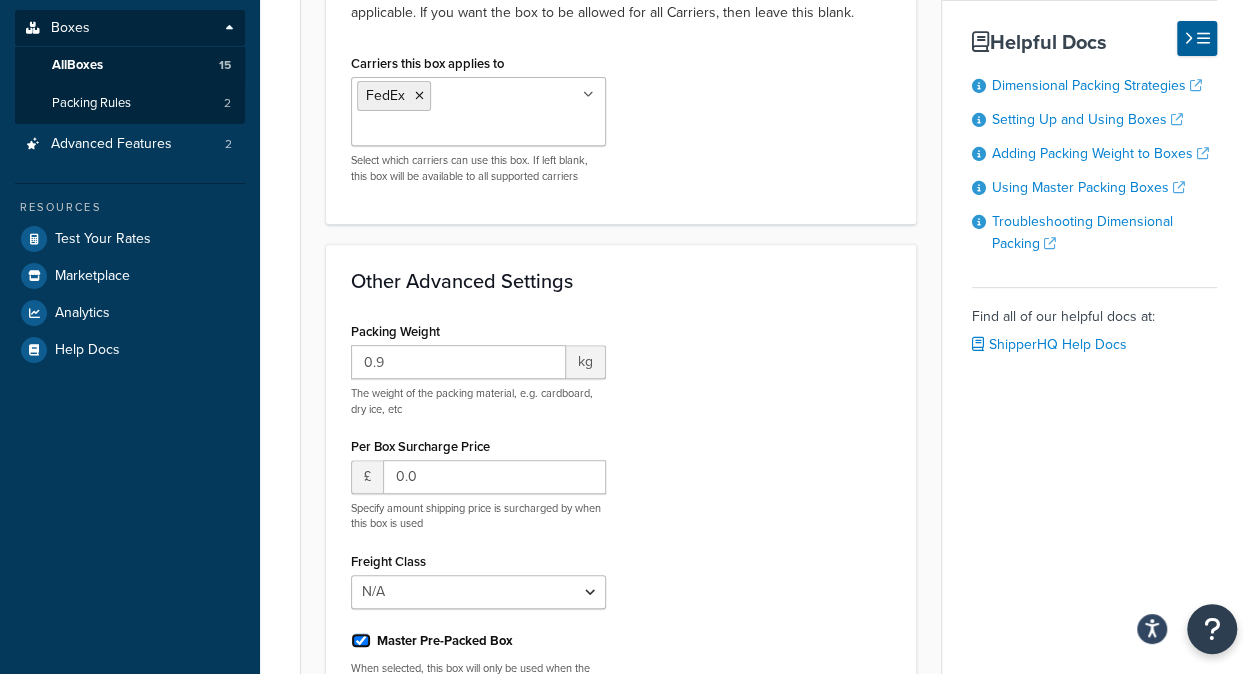 scroll, scrollTop: 67, scrollLeft: 0, axis: vertical 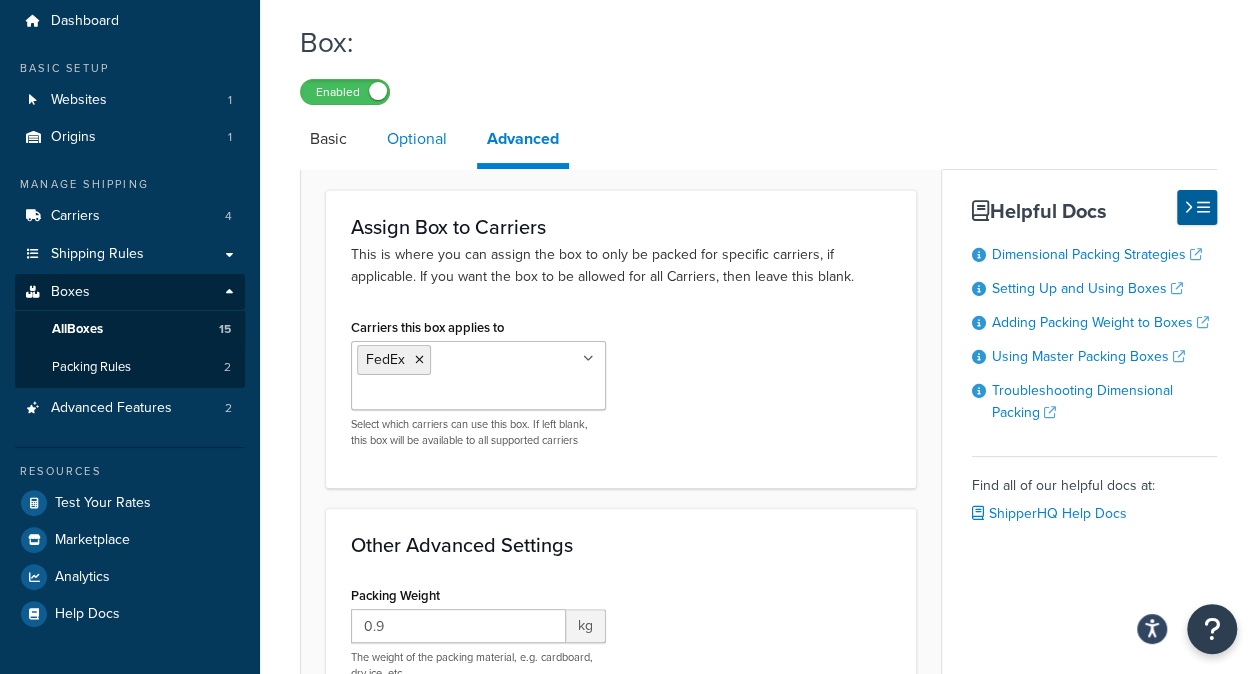 click on "Optional" at bounding box center (417, 139) 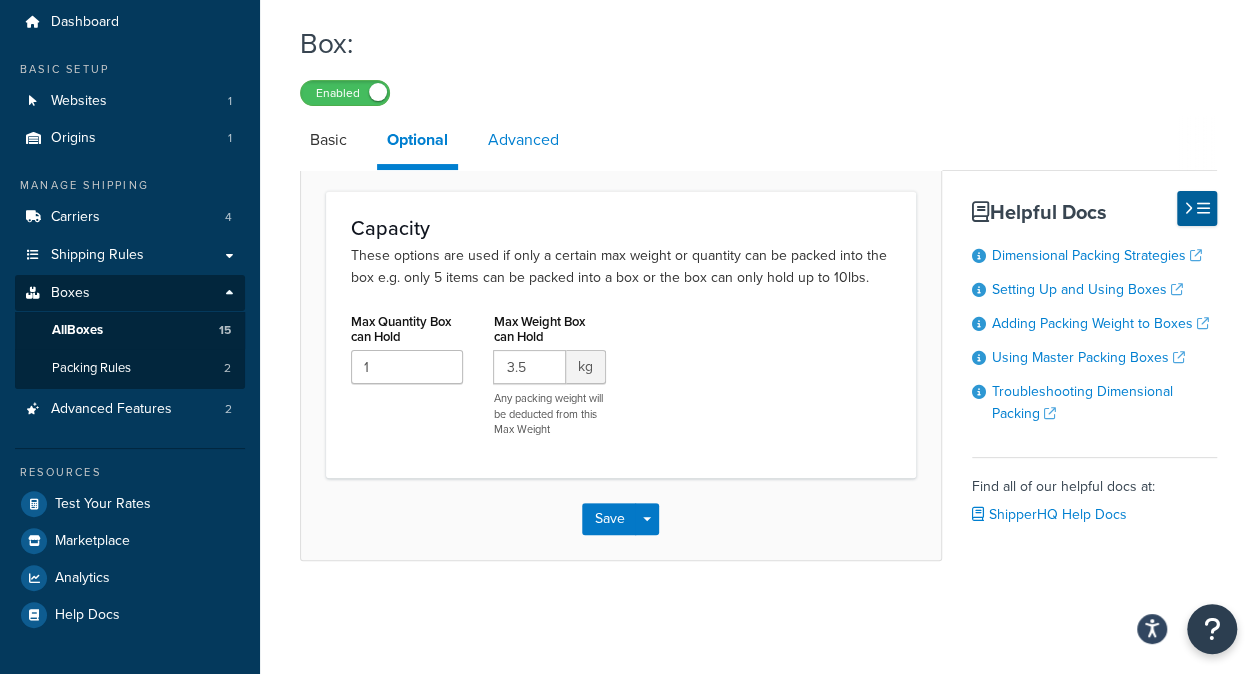 click on "Advanced" at bounding box center [523, 140] 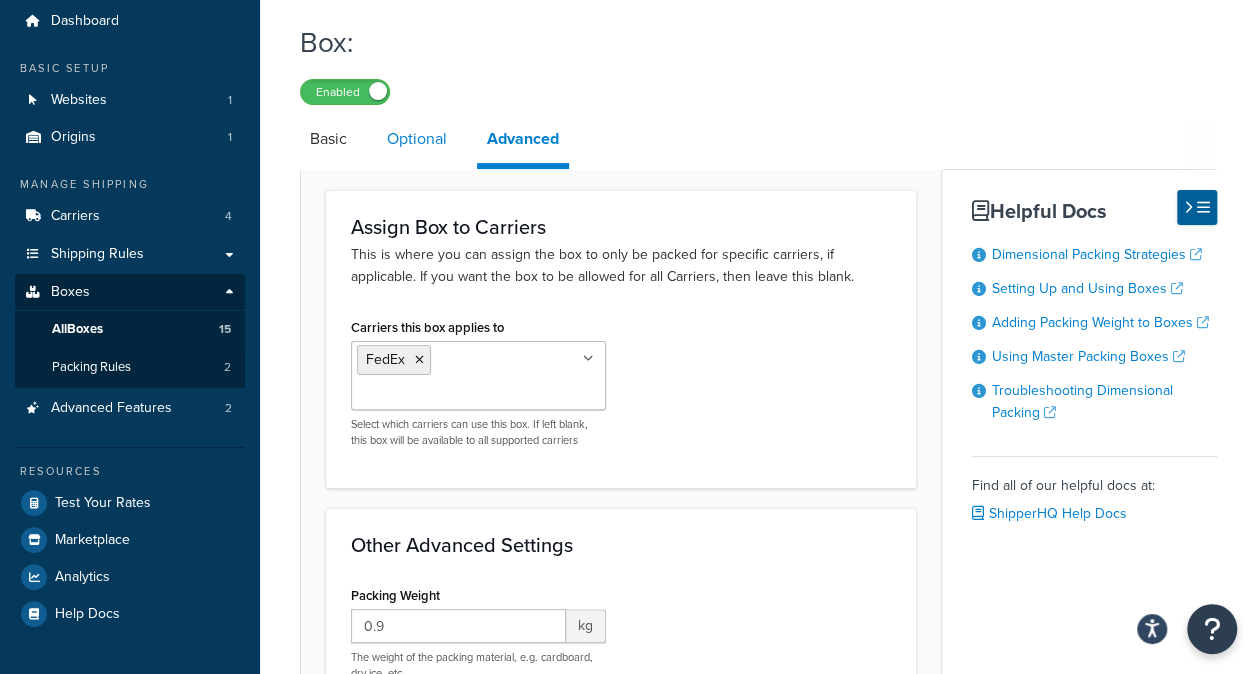 click on "Optional" at bounding box center (417, 139) 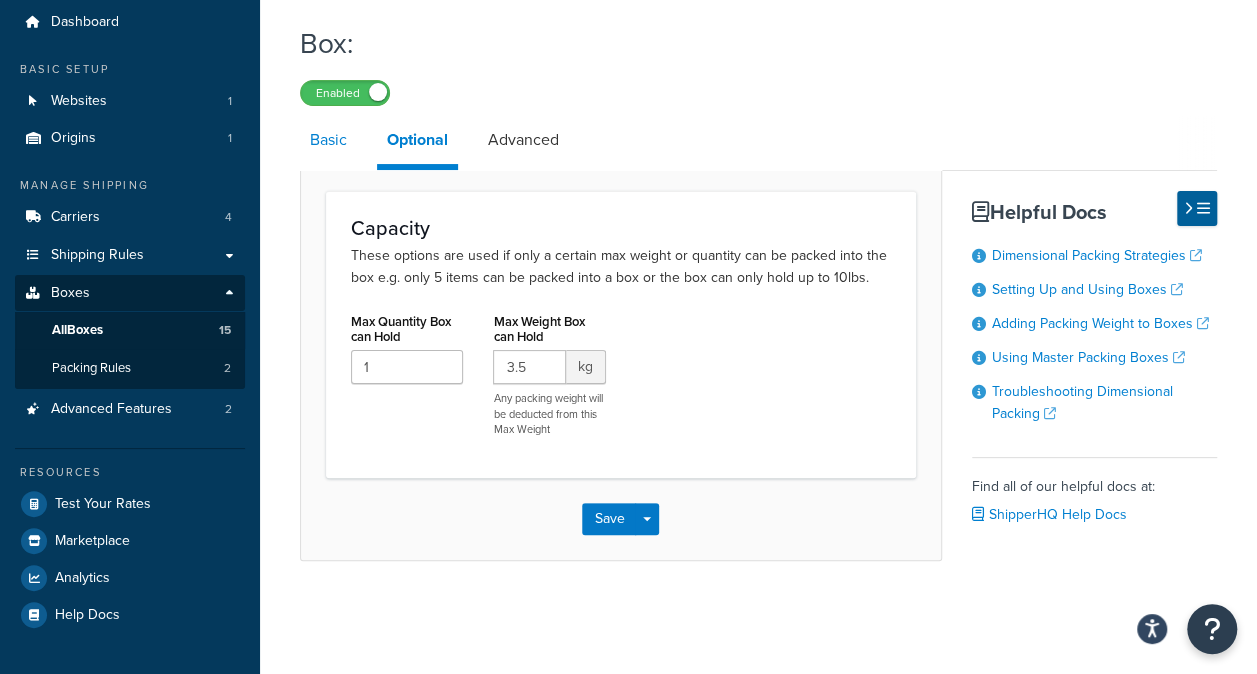 click on "Basic" at bounding box center [328, 140] 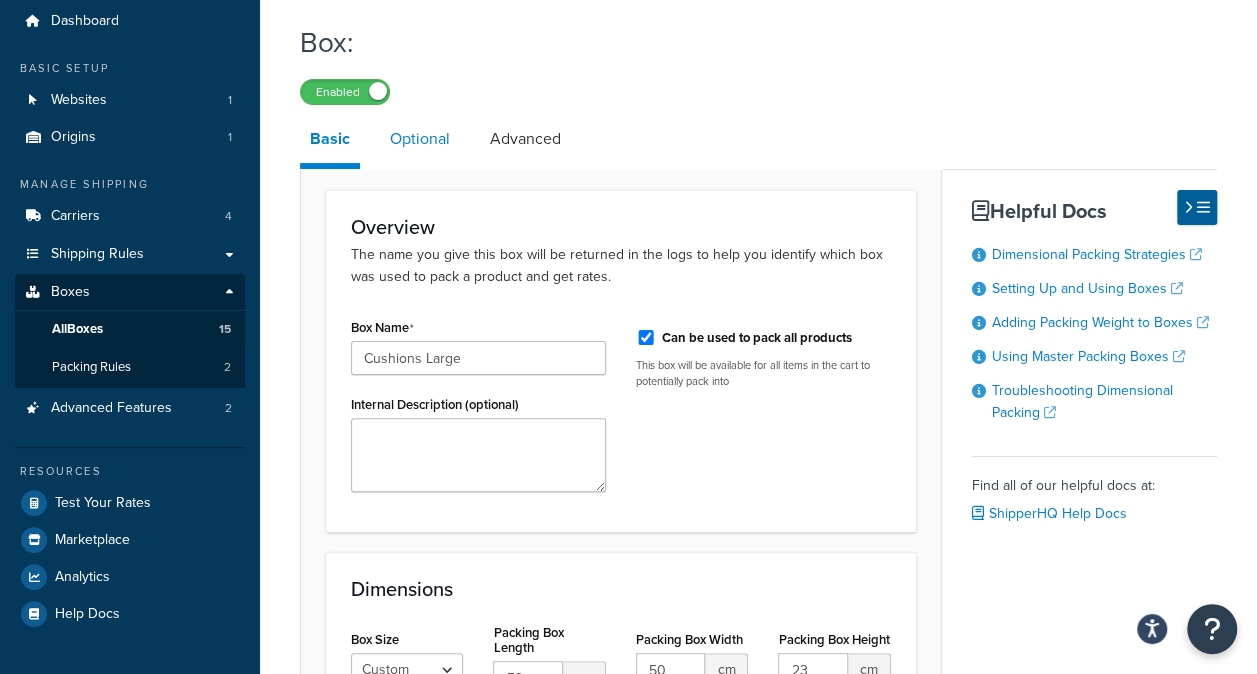 click on "Optional" at bounding box center [420, 139] 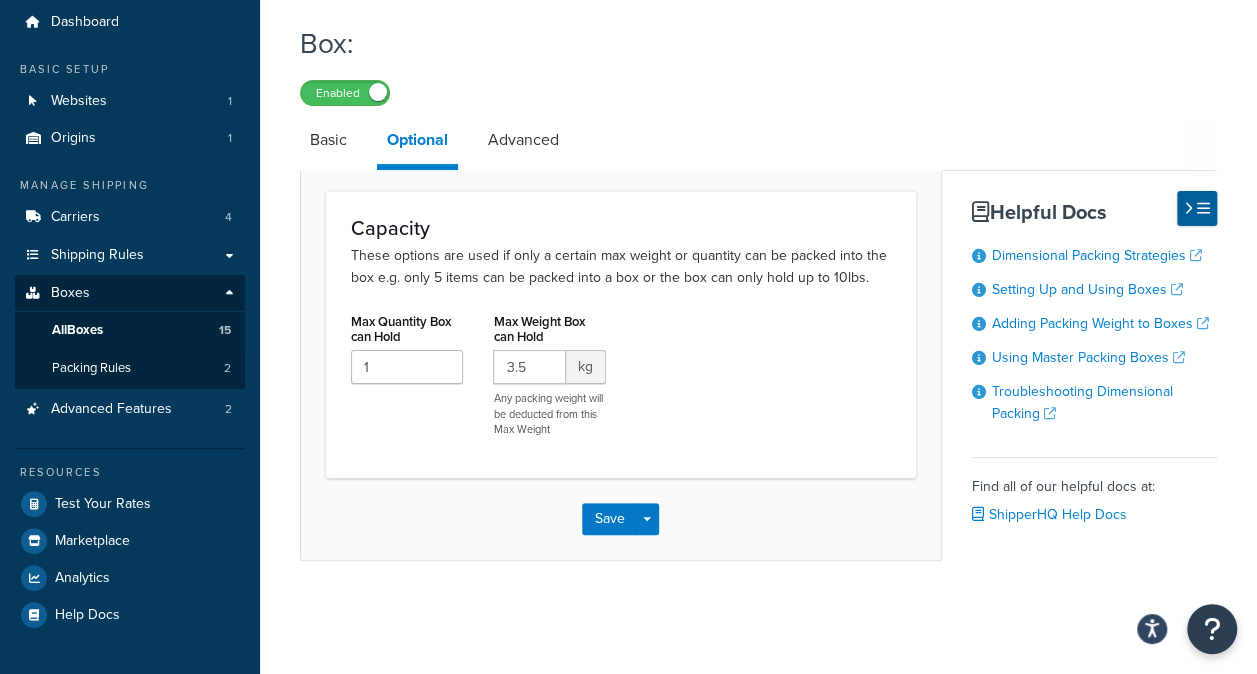 scroll, scrollTop: 69, scrollLeft: 0, axis: vertical 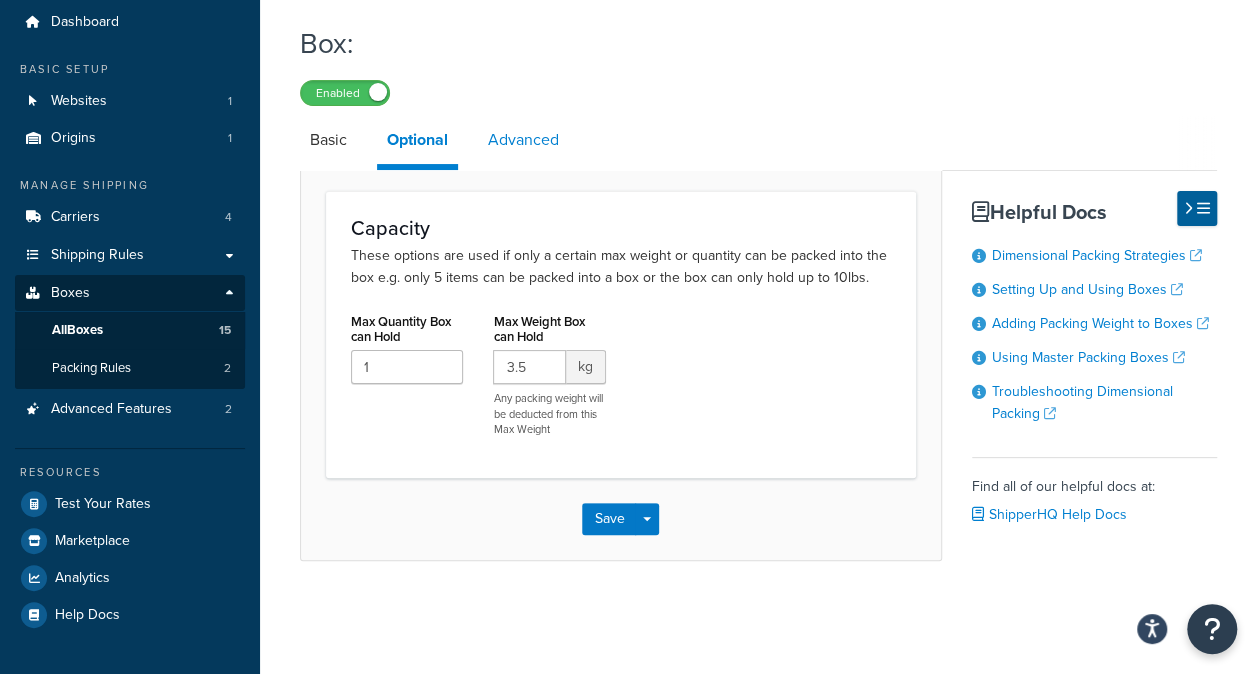 click on "Advanced" at bounding box center [523, 140] 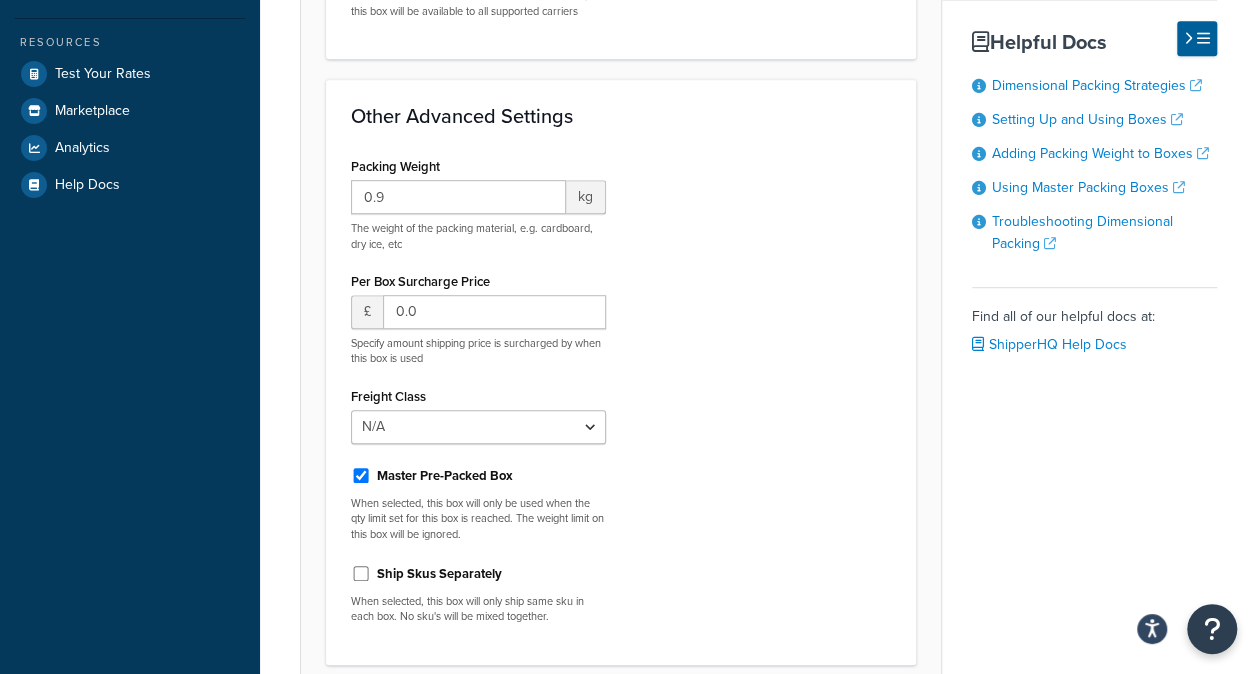 scroll, scrollTop: 569, scrollLeft: 0, axis: vertical 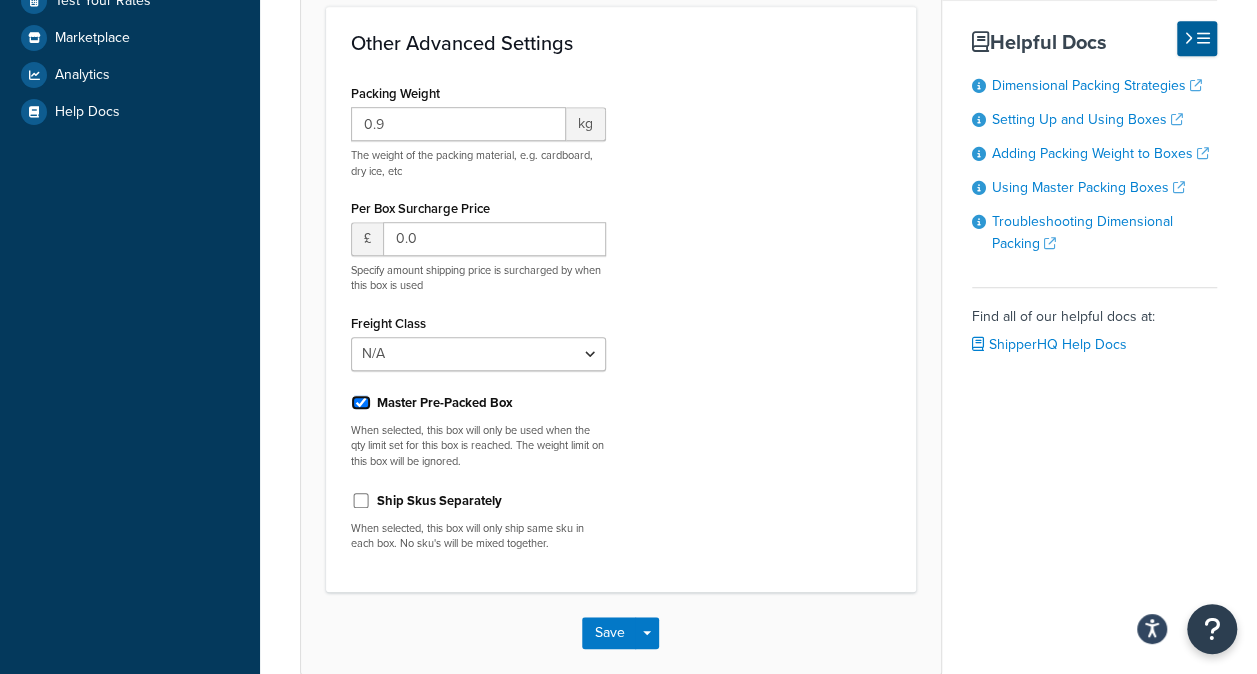 click on "Master Pre-Packed Box" at bounding box center [361, 402] 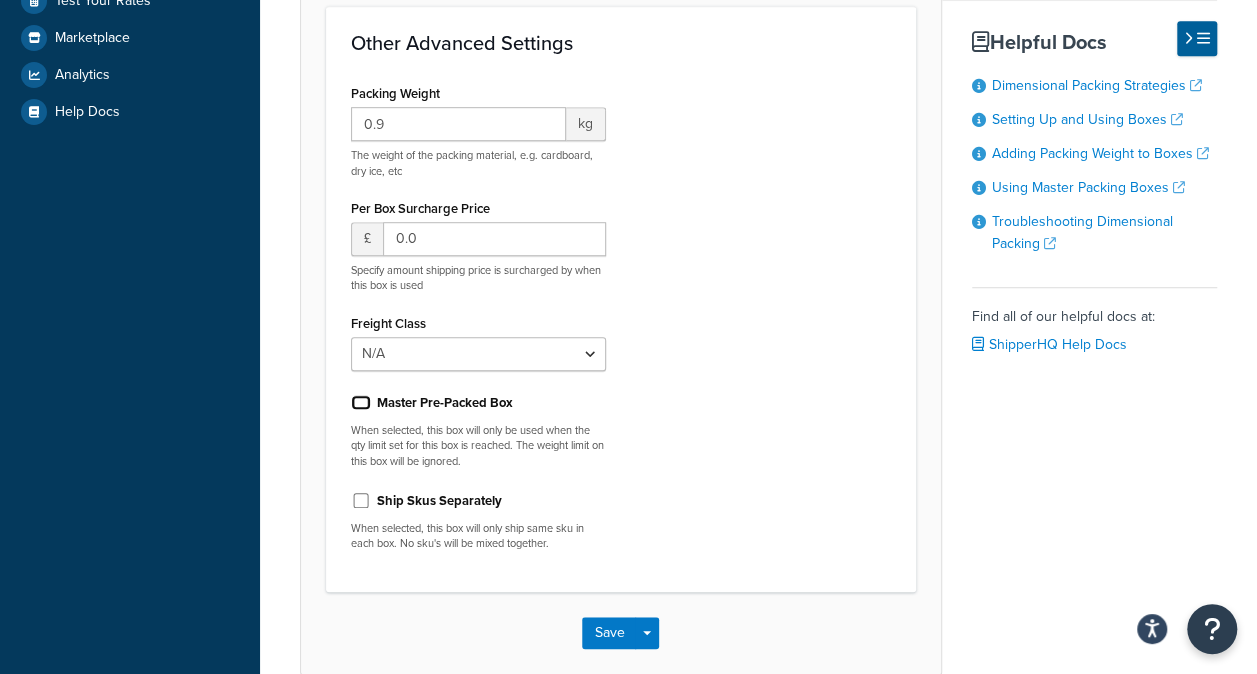 checkbox on "false" 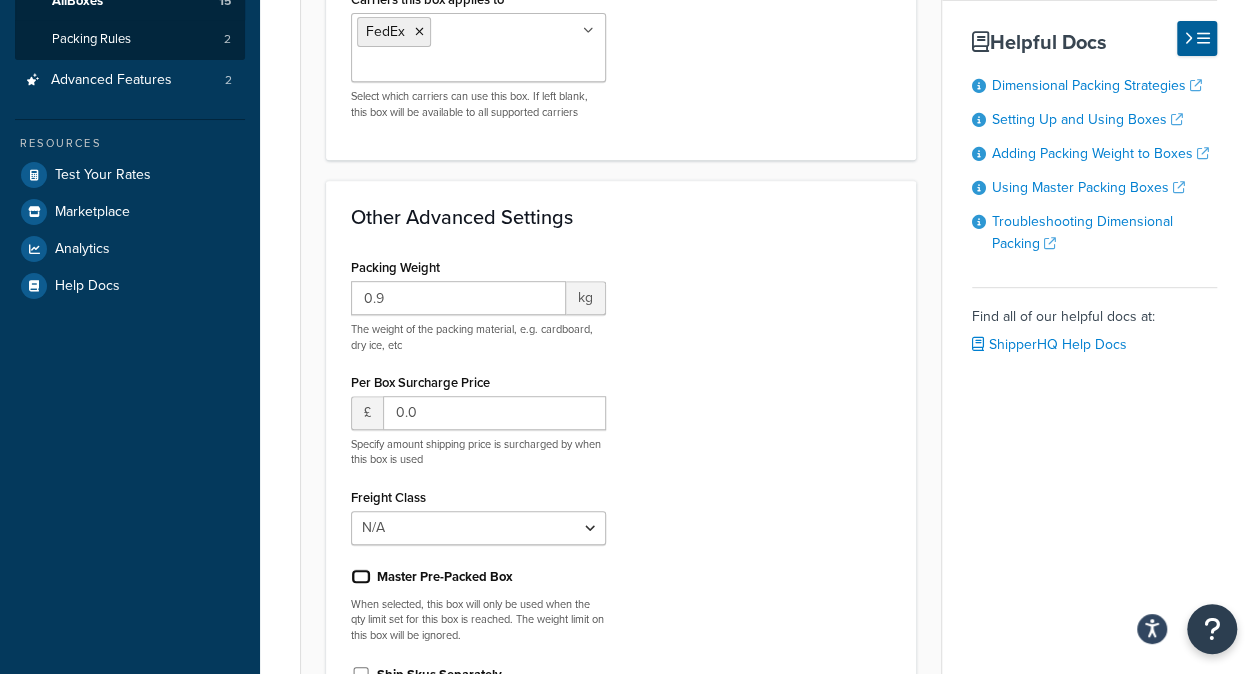 scroll, scrollTop: 169, scrollLeft: 0, axis: vertical 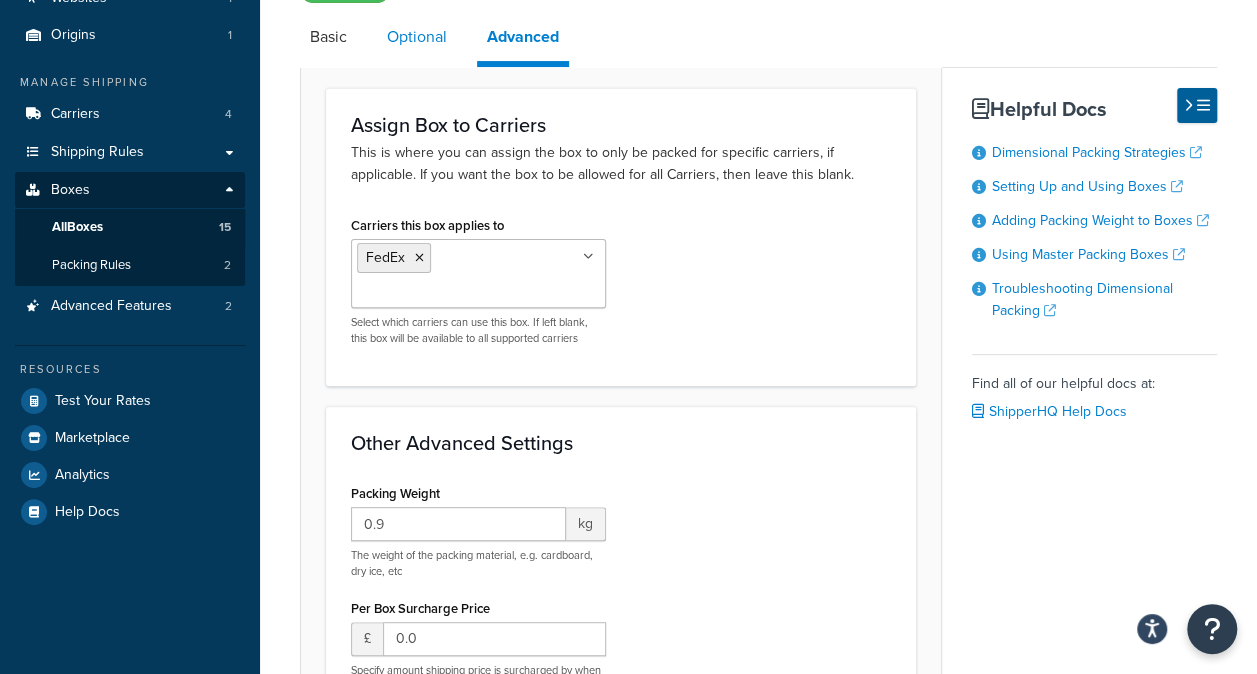 click on "Optional" at bounding box center [417, 37] 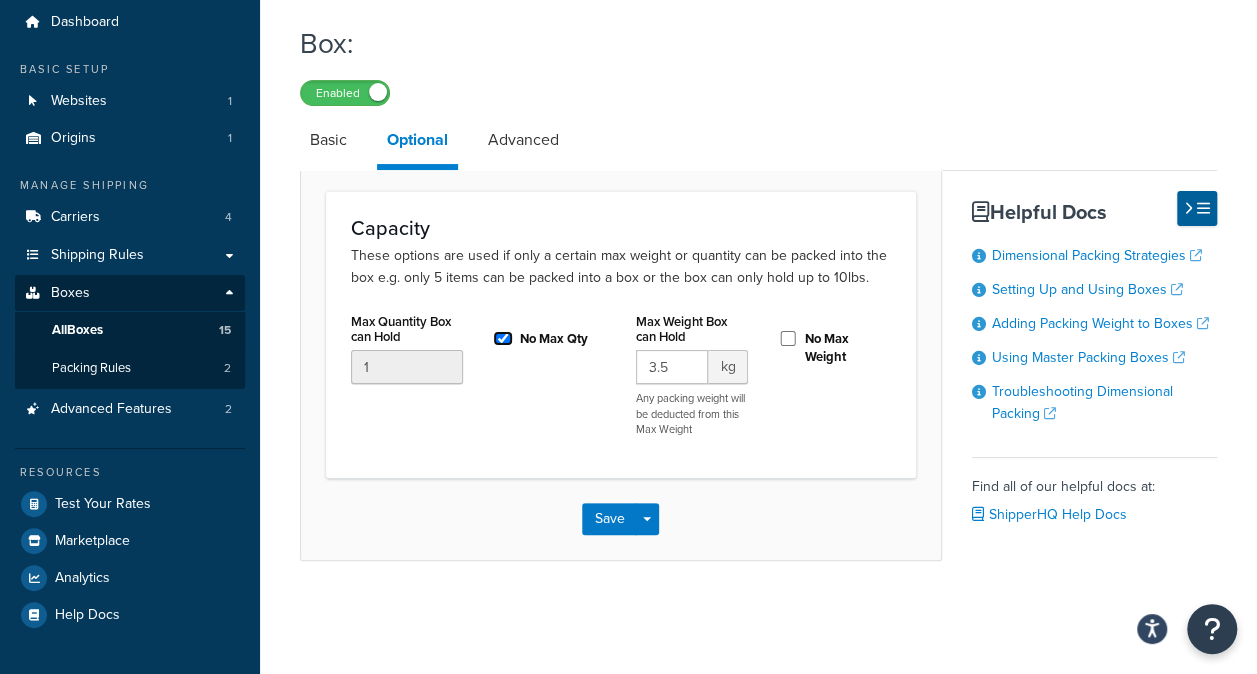 click on "No Max Qty" at bounding box center [503, 338] 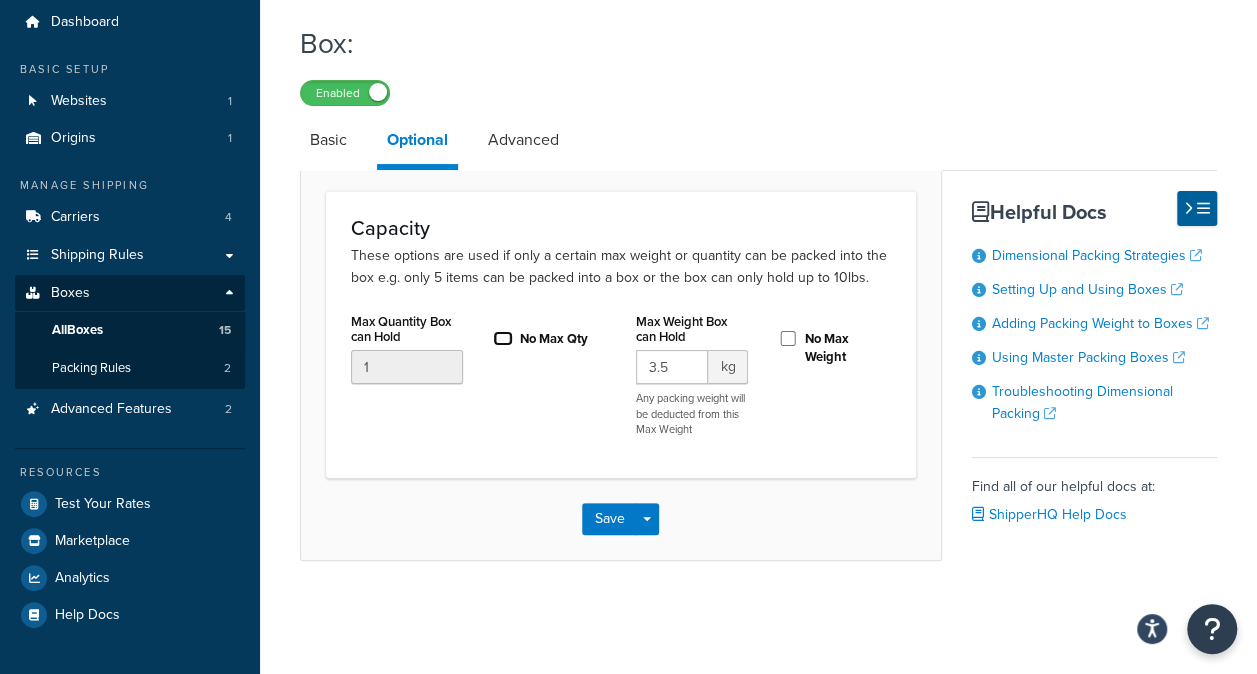 checkbox on "false" 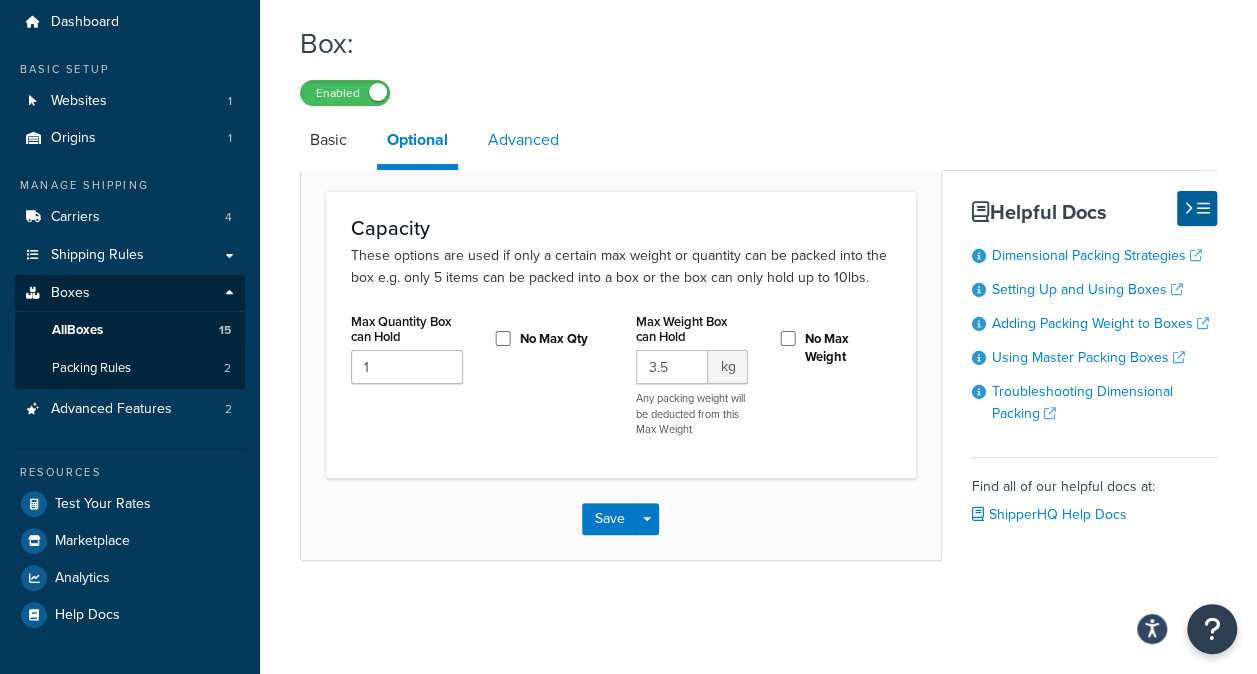 click on "Advanced" at bounding box center (523, 140) 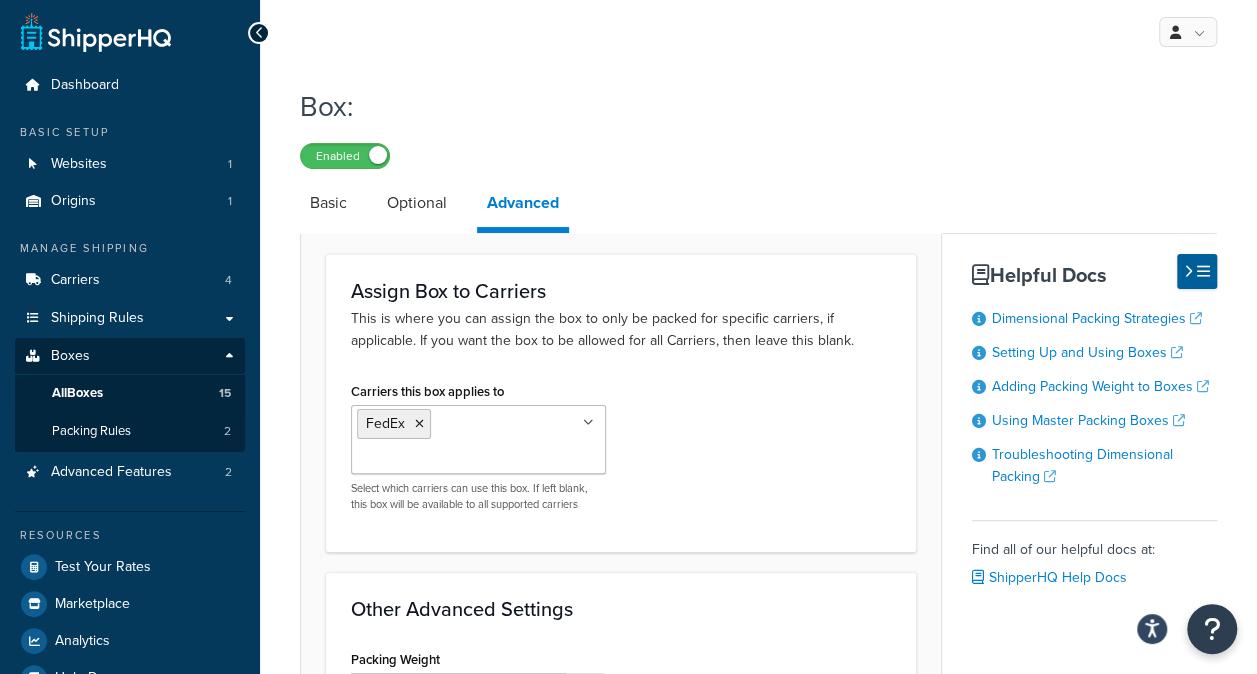 scroll, scrollTop: 0, scrollLeft: 0, axis: both 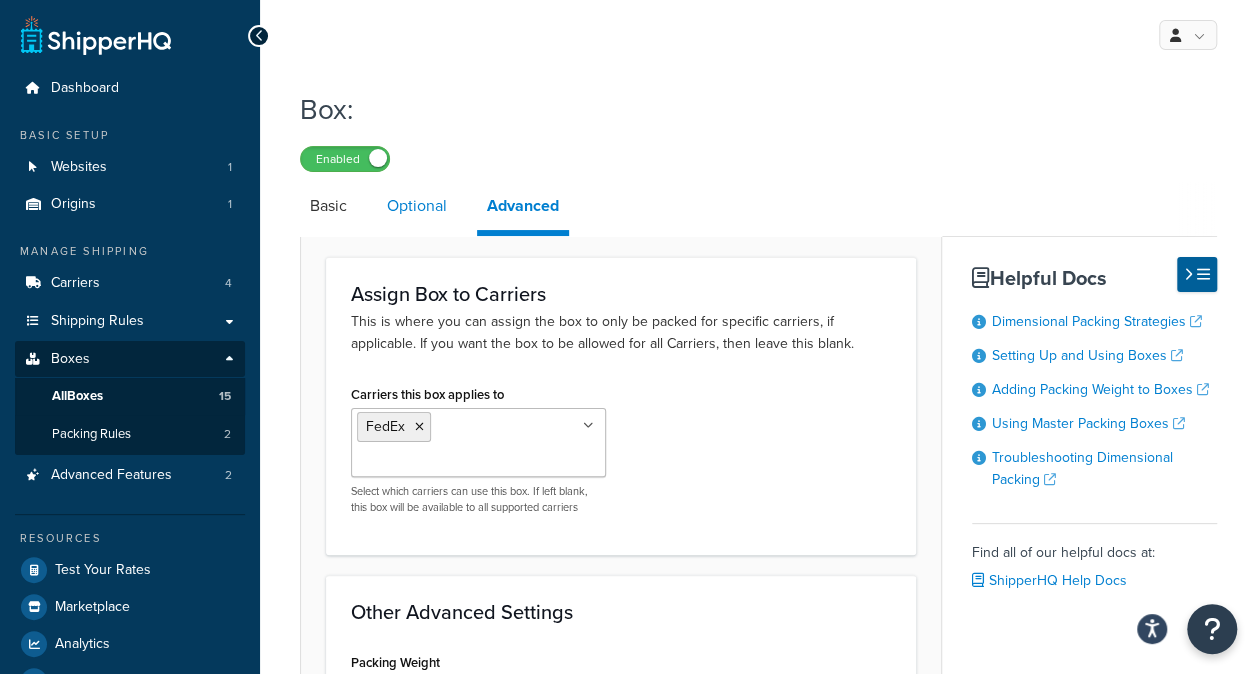 click on "Optional" at bounding box center (417, 206) 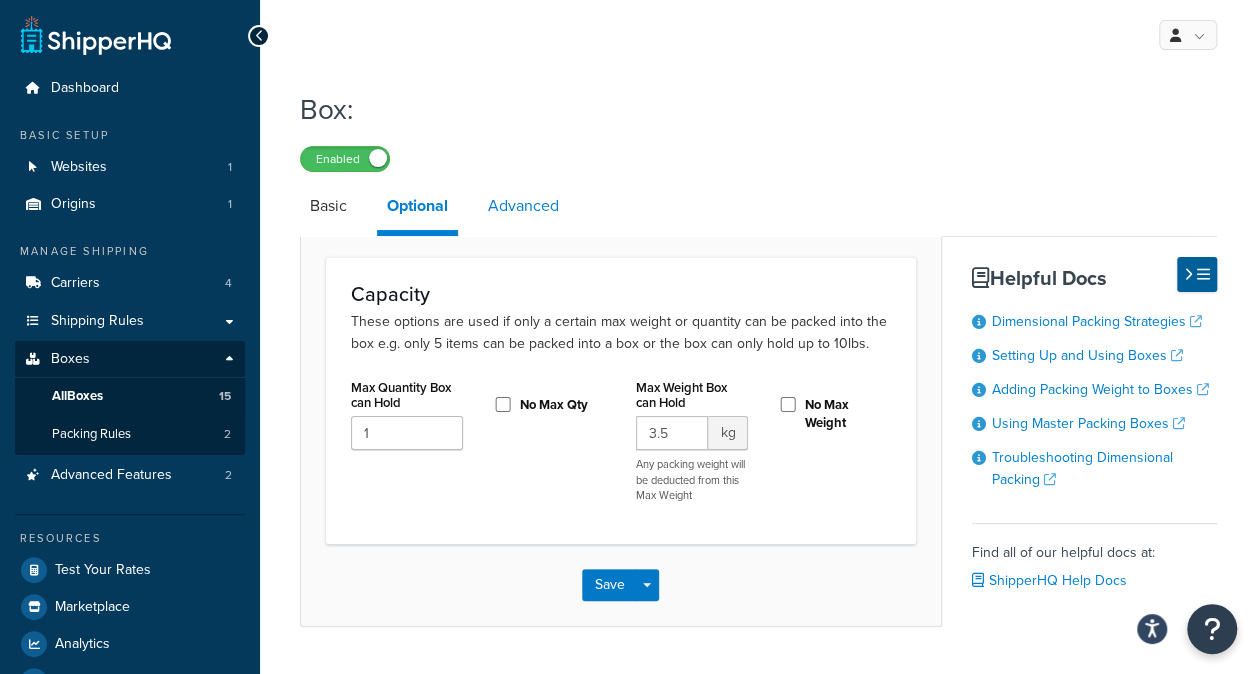 click on "Advanced" at bounding box center (523, 206) 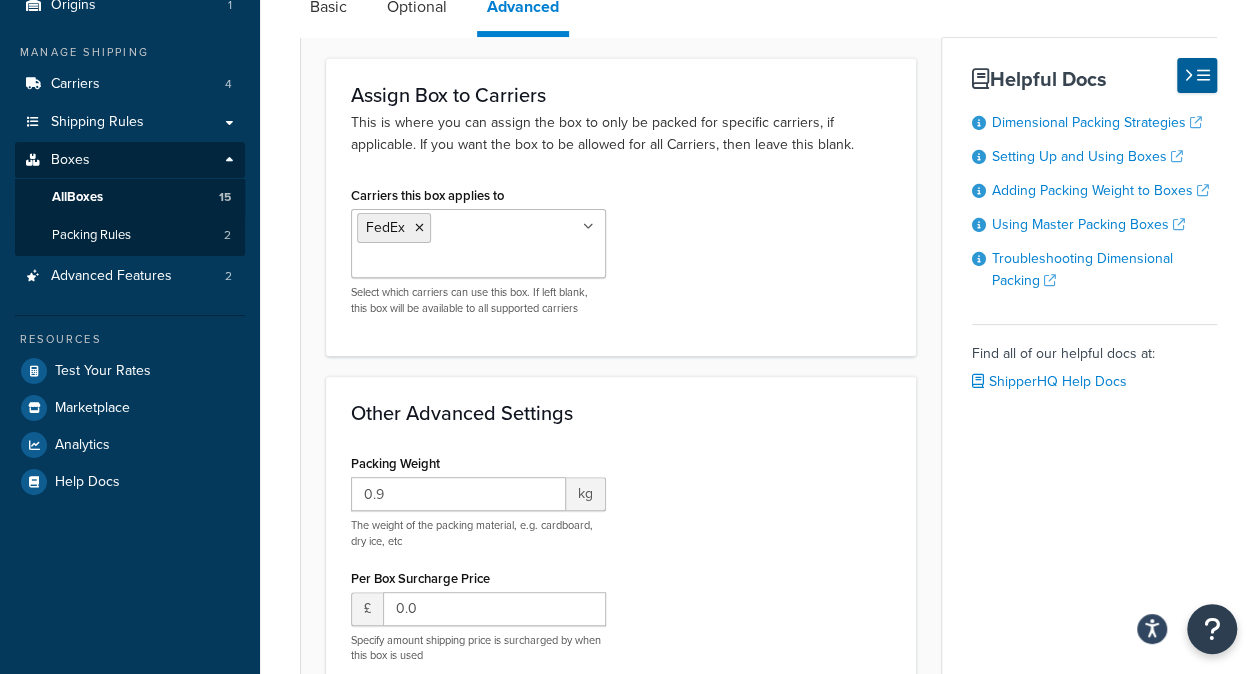 scroll, scrollTop: 600, scrollLeft: 0, axis: vertical 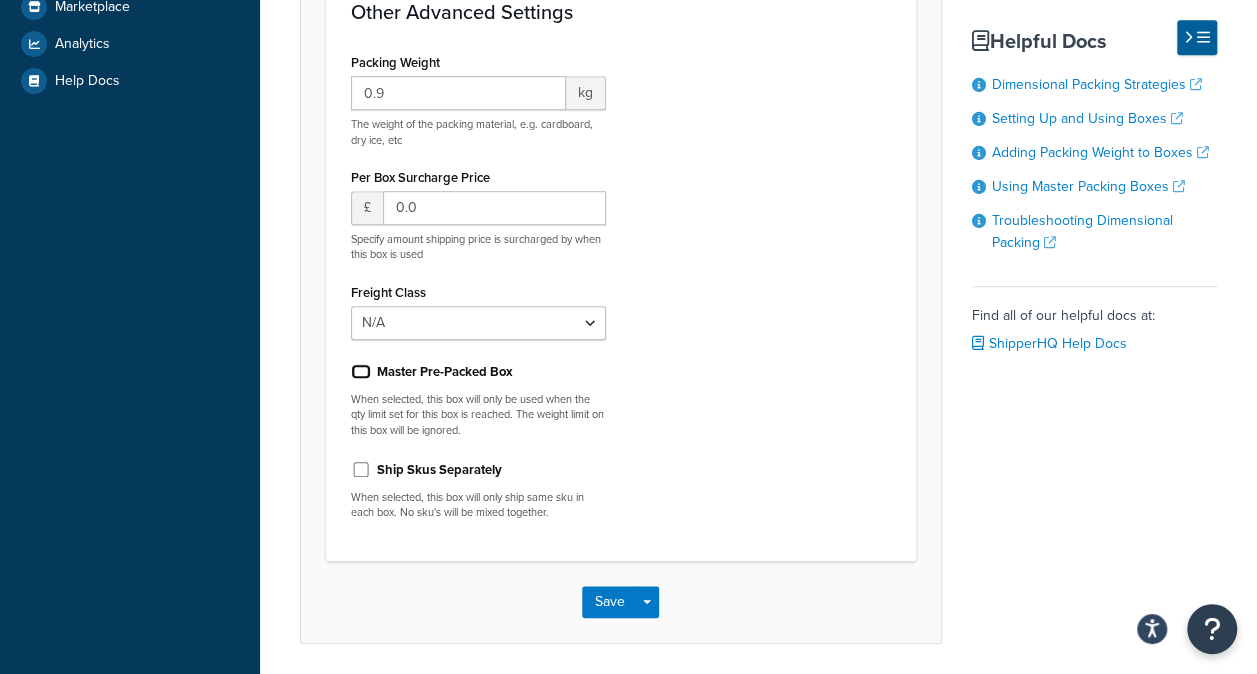 click on "Master Pre-Packed Box" at bounding box center [361, 371] 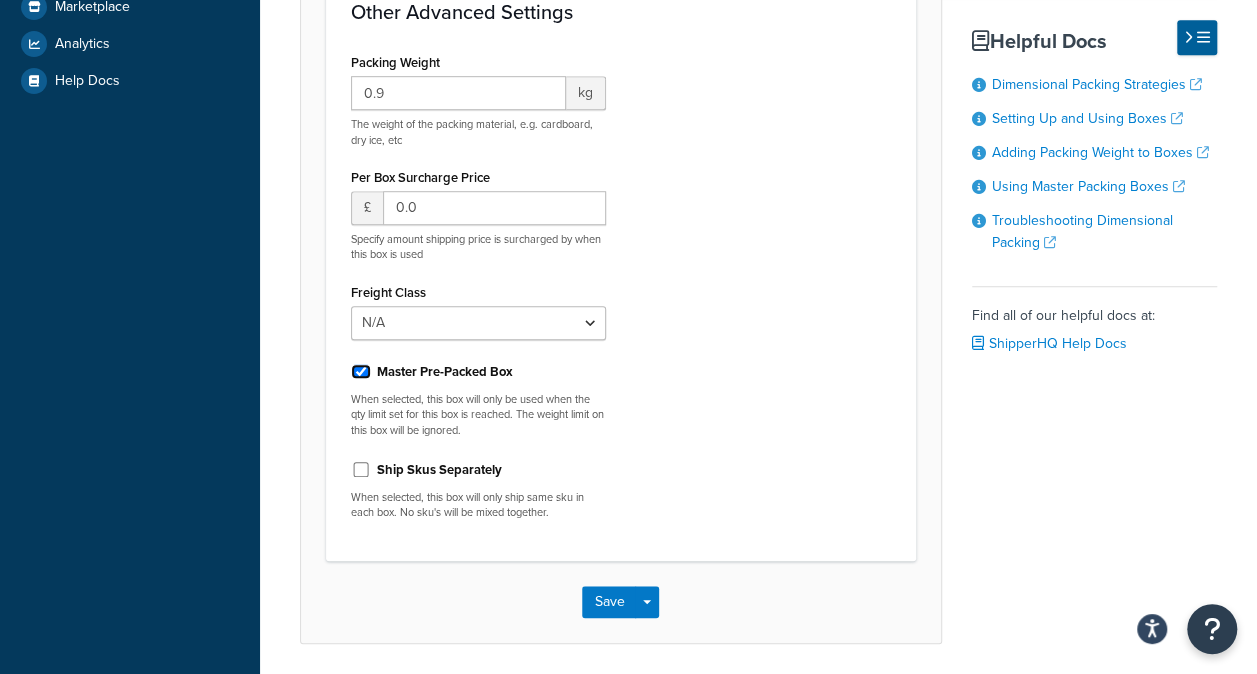 checkbox on "true" 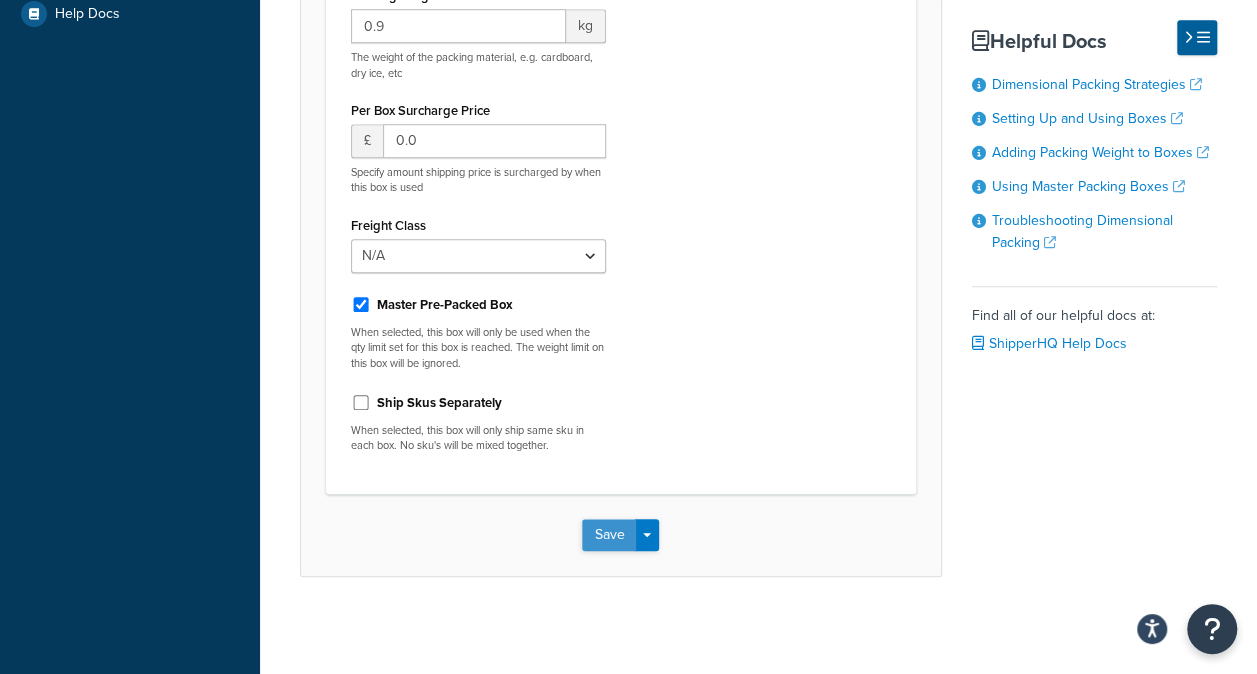 click on "Save" at bounding box center (609, 535) 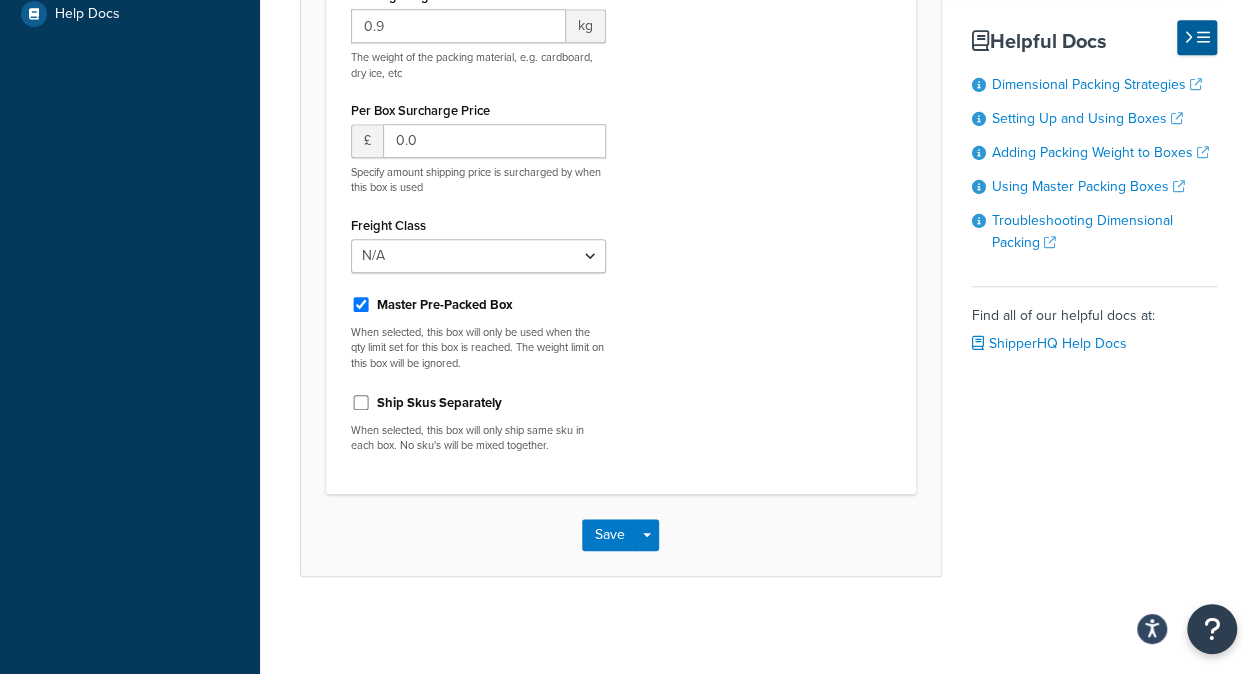 scroll, scrollTop: 0, scrollLeft: 0, axis: both 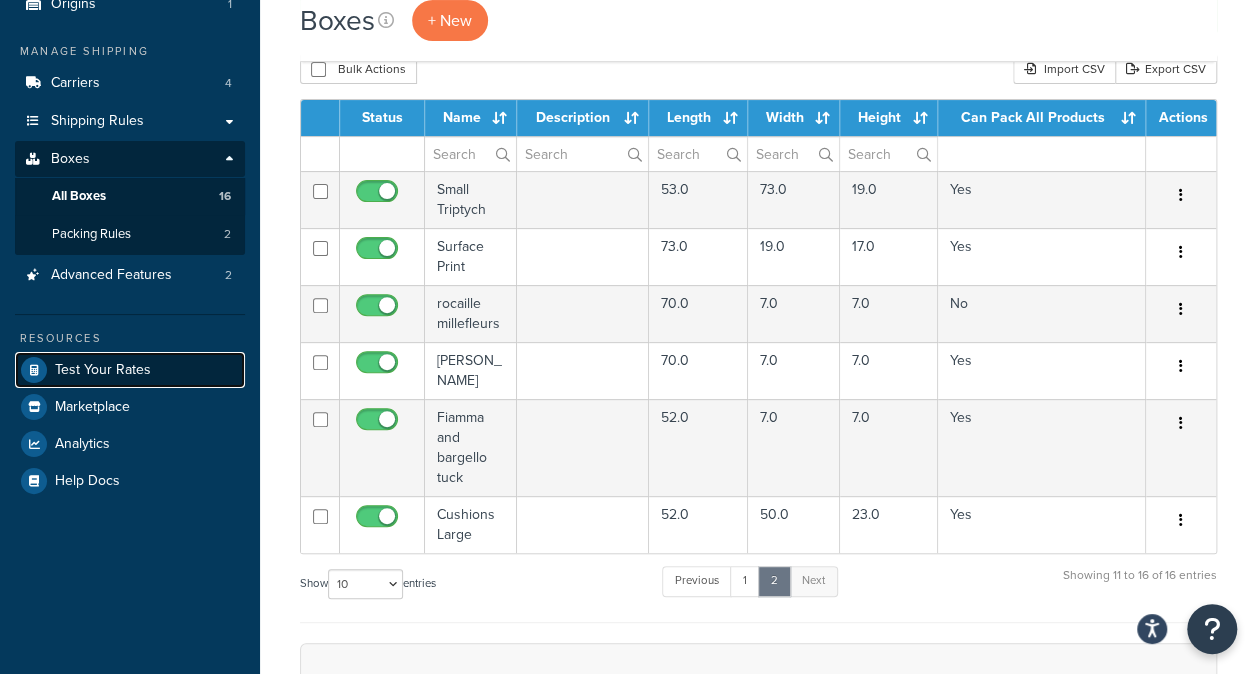 click on "Test Your Rates" at bounding box center (103, 370) 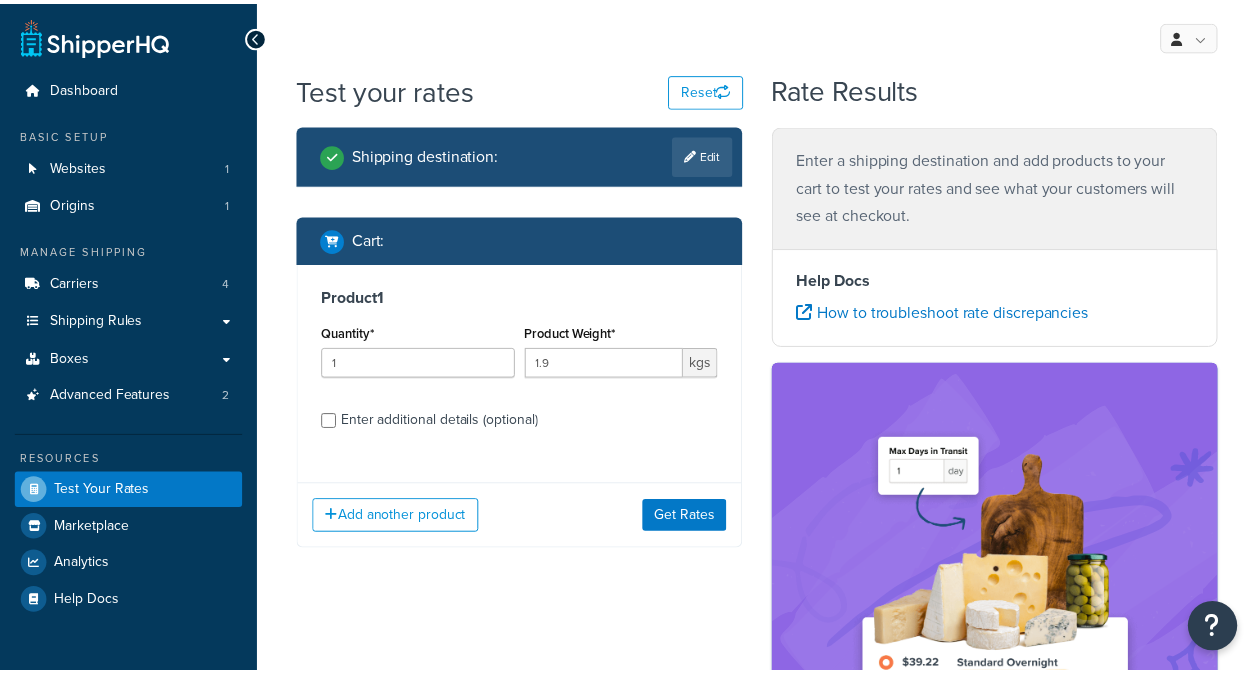 scroll, scrollTop: 0, scrollLeft: 0, axis: both 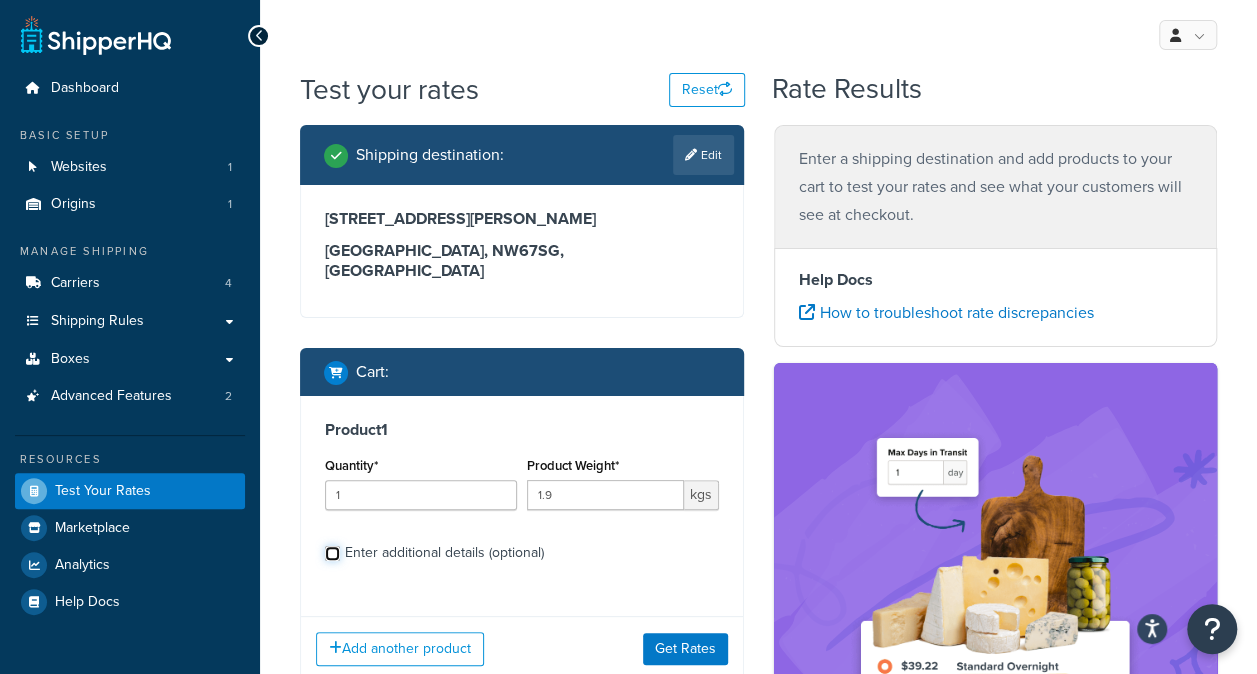 click on "Enter additional details (optional)" at bounding box center (332, 553) 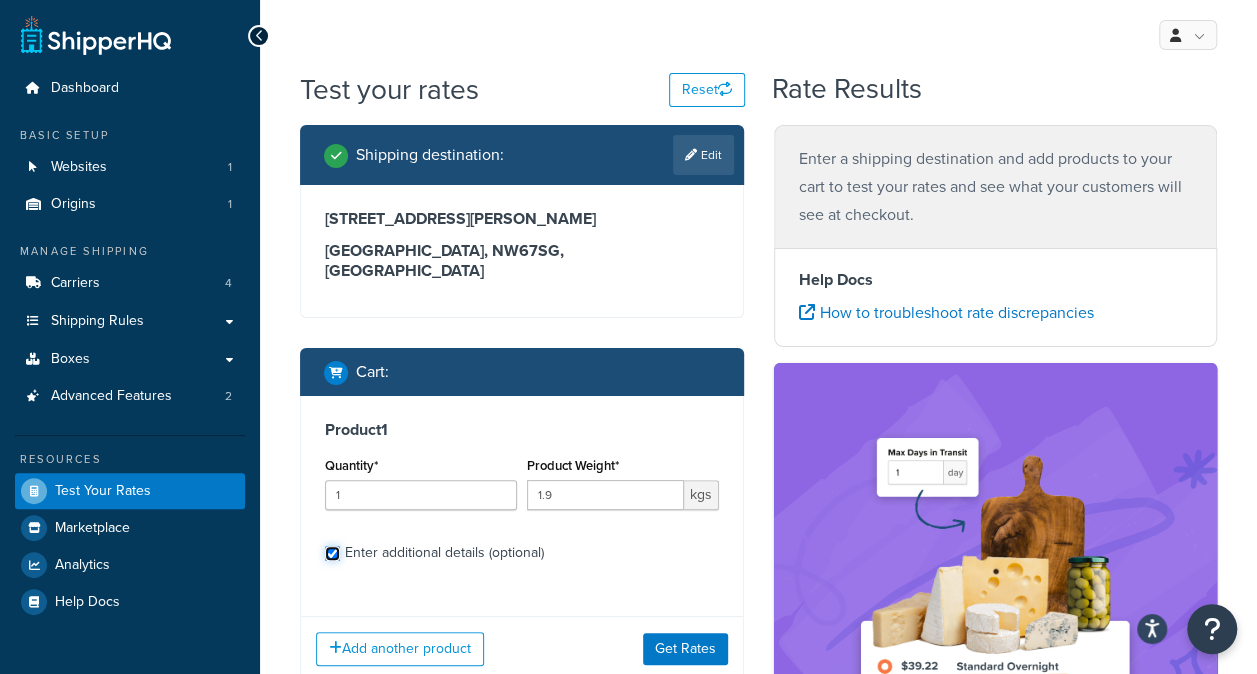 checkbox on "true" 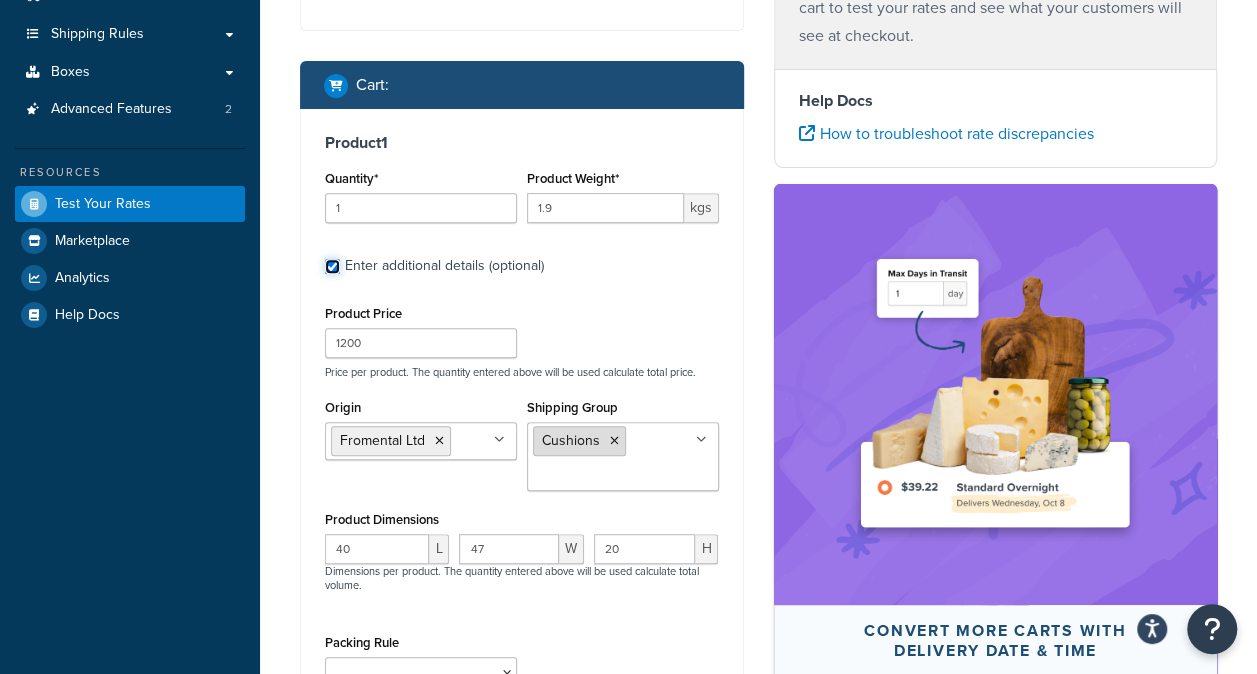 scroll, scrollTop: 300, scrollLeft: 0, axis: vertical 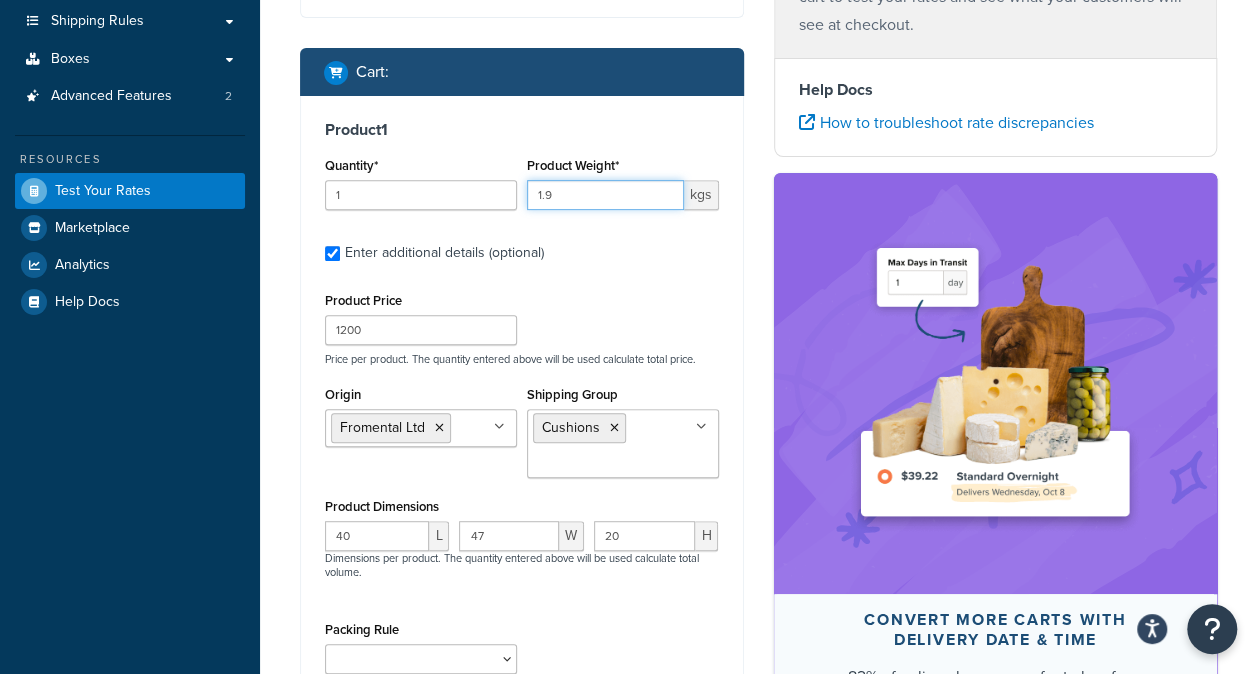 drag, startPoint x: 588, startPoint y: 172, endPoint x: 484, endPoint y: 184, distance: 104.69002 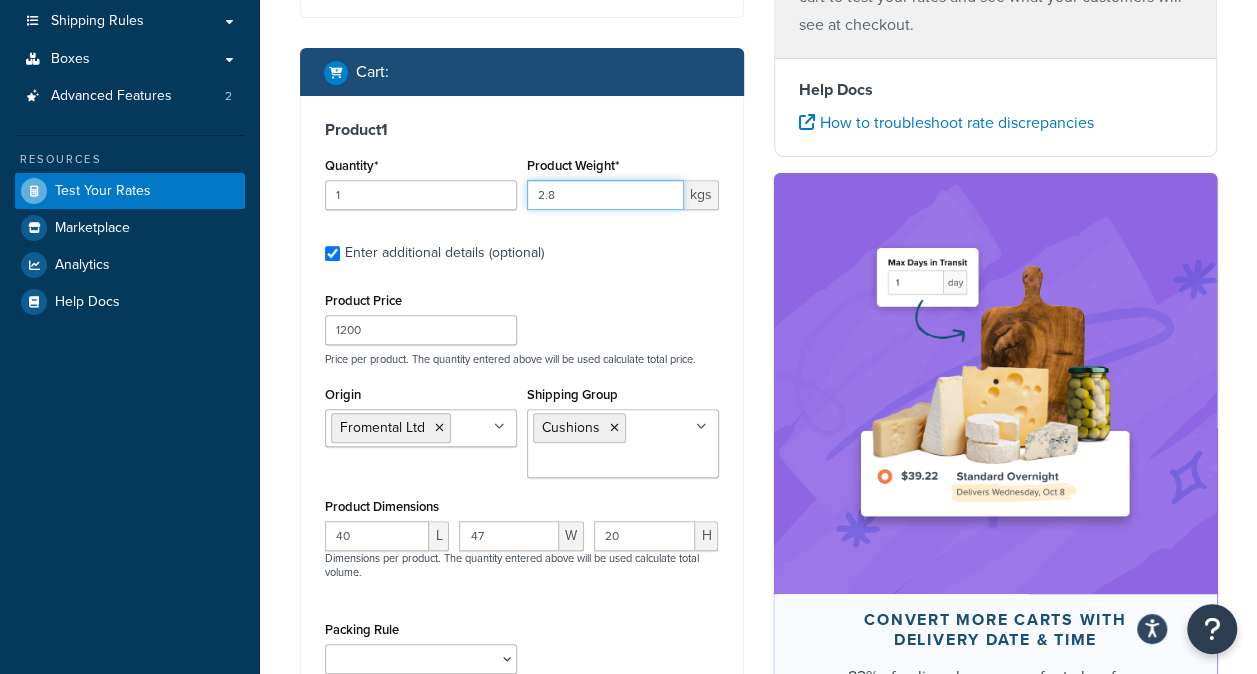 type on "2.8" 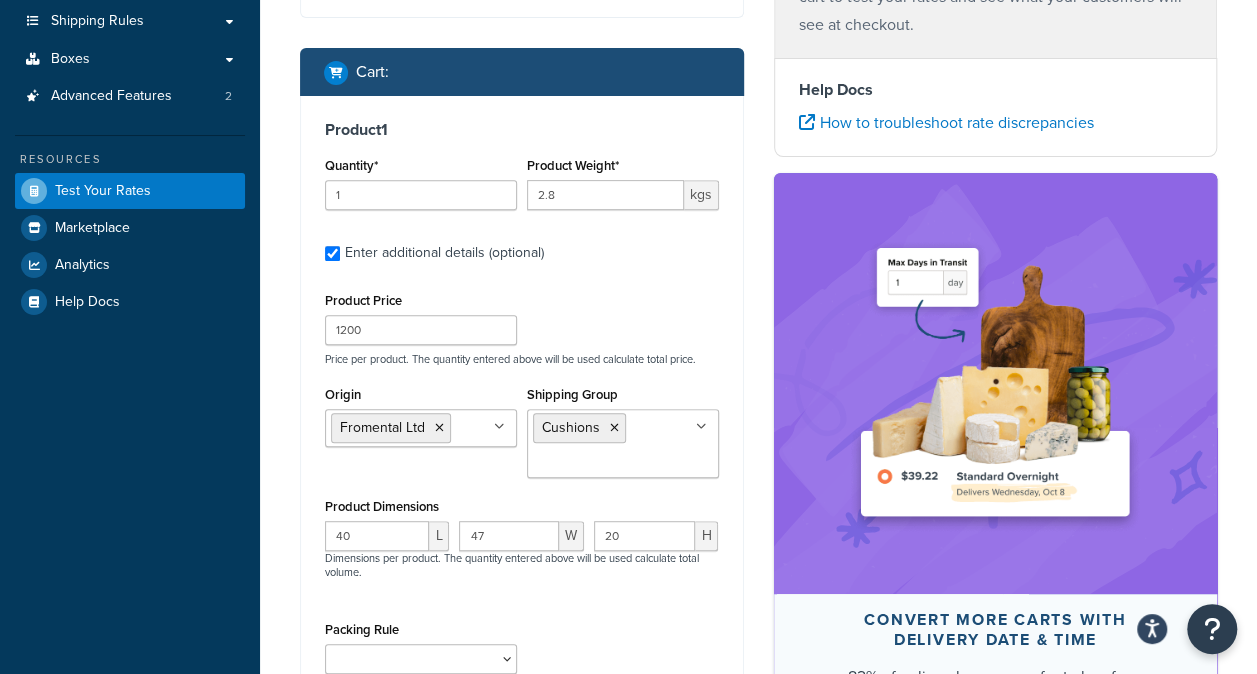 click on "Product  1 Quantity*   1 Product Weight*   2.8 kgs   Enter additional details (optional) Product Price   1200 Price per product. The quantity entered above will be used calculate total price. Origin   Fromental Ltd   No results found Shipping Group   Cushions   Bulky FedEx Items Royal Mail Items Small Single UK Dropship Wallpaper Product Dimensions   40 L   47 W   20 H Dimensions per product. The quantity entered above will be used calculate total volume. Packing Rule     Small Single  UK Wallpaper Packing" at bounding box center [522, 404] 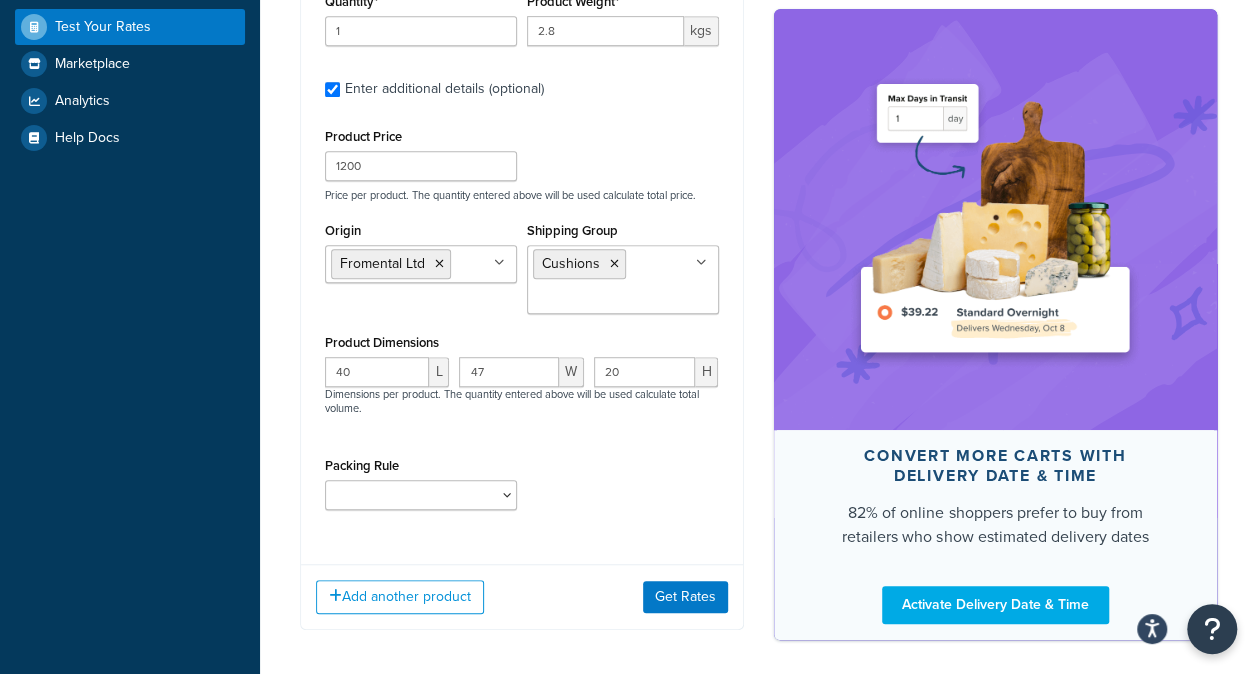 scroll, scrollTop: 527, scrollLeft: 0, axis: vertical 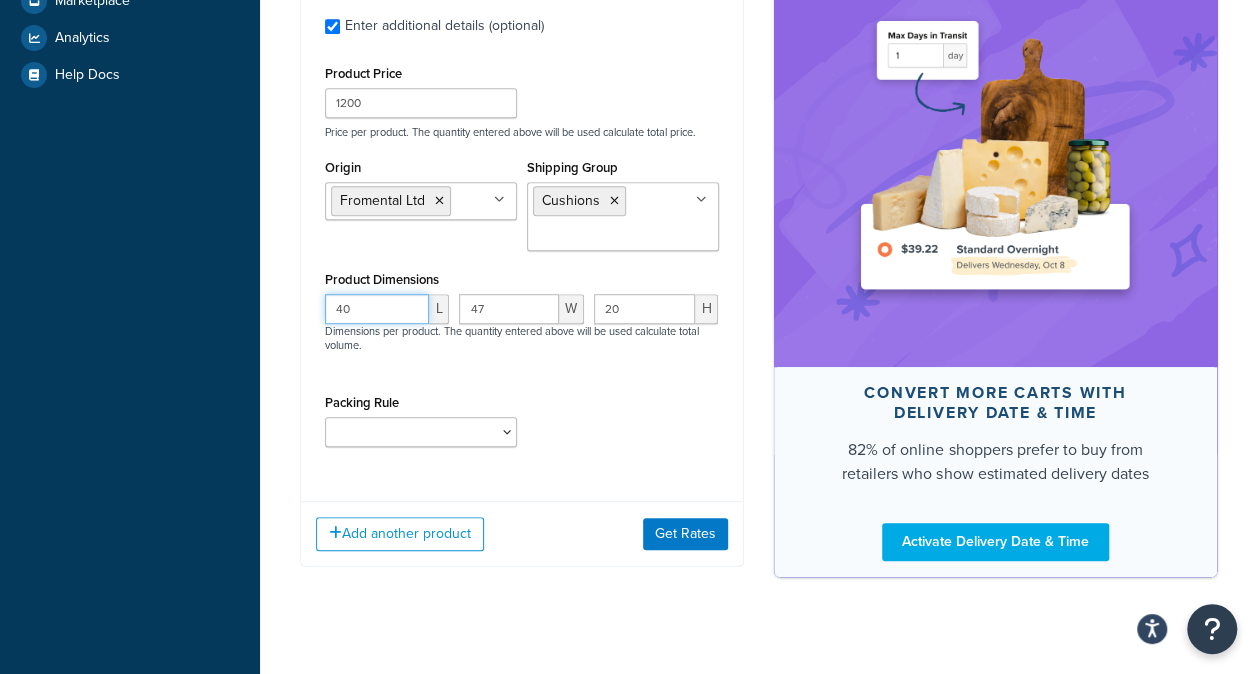 drag, startPoint x: 381, startPoint y: 287, endPoint x: 310, endPoint y: 288, distance: 71.00704 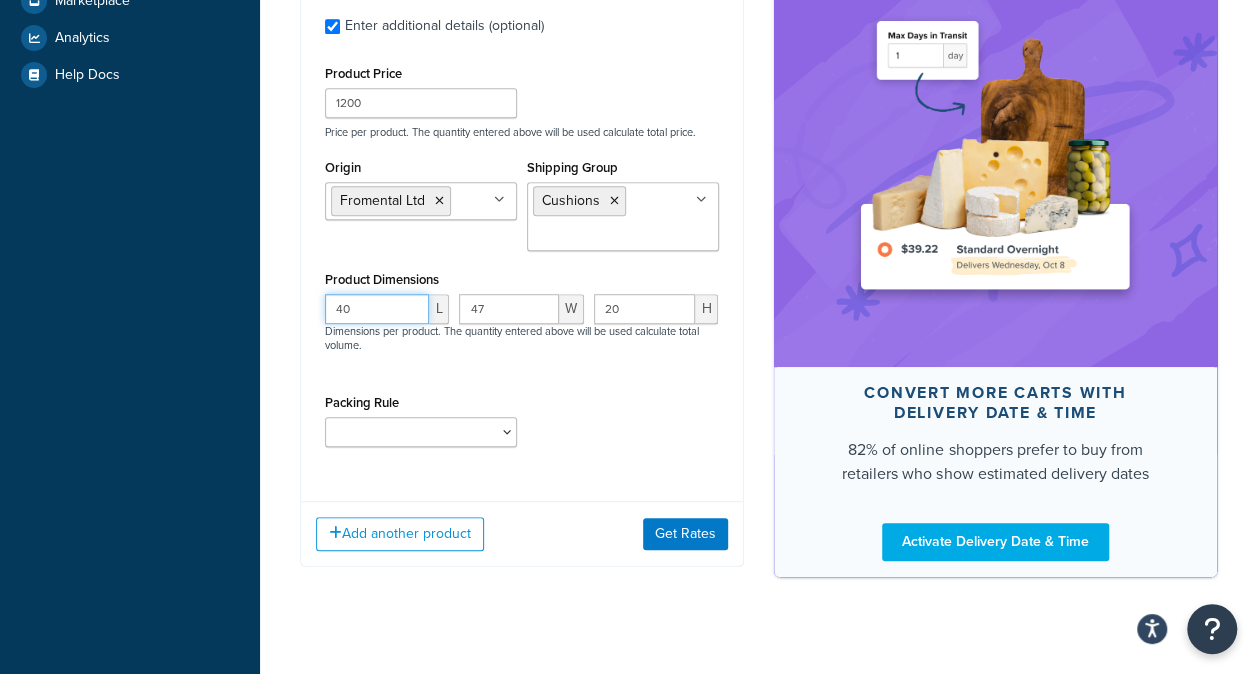 click on "Product  1 Quantity*   1 Product Weight*   2.8 kgs   Enter additional details (optional) Product Price   1200 Price per product. The quantity entered above will be used calculate total price. Origin   Fromental Ltd   No results found Shipping Group   Cushions   Bulky FedEx Items Royal Mail Items Small Single UK Dropship Wallpaper Product Dimensions   40 L   47 W   20 H Dimensions per product. The quantity entered above will be used calculate total volume. Packing Rule     Small Single  UK Wallpaper Packing" at bounding box center [522, 177] 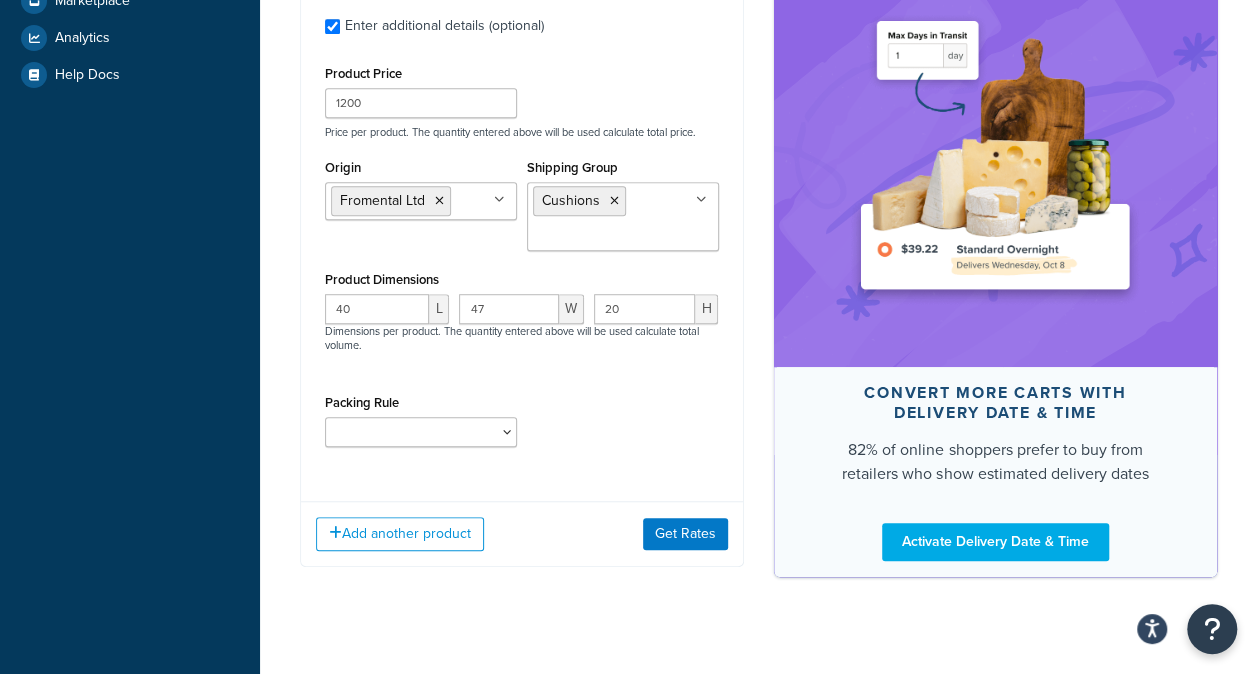 click on "40 L   47 W   20 H Dimensions per product. The quantity entered above will be used calculate total volume." at bounding box center [522, 334] 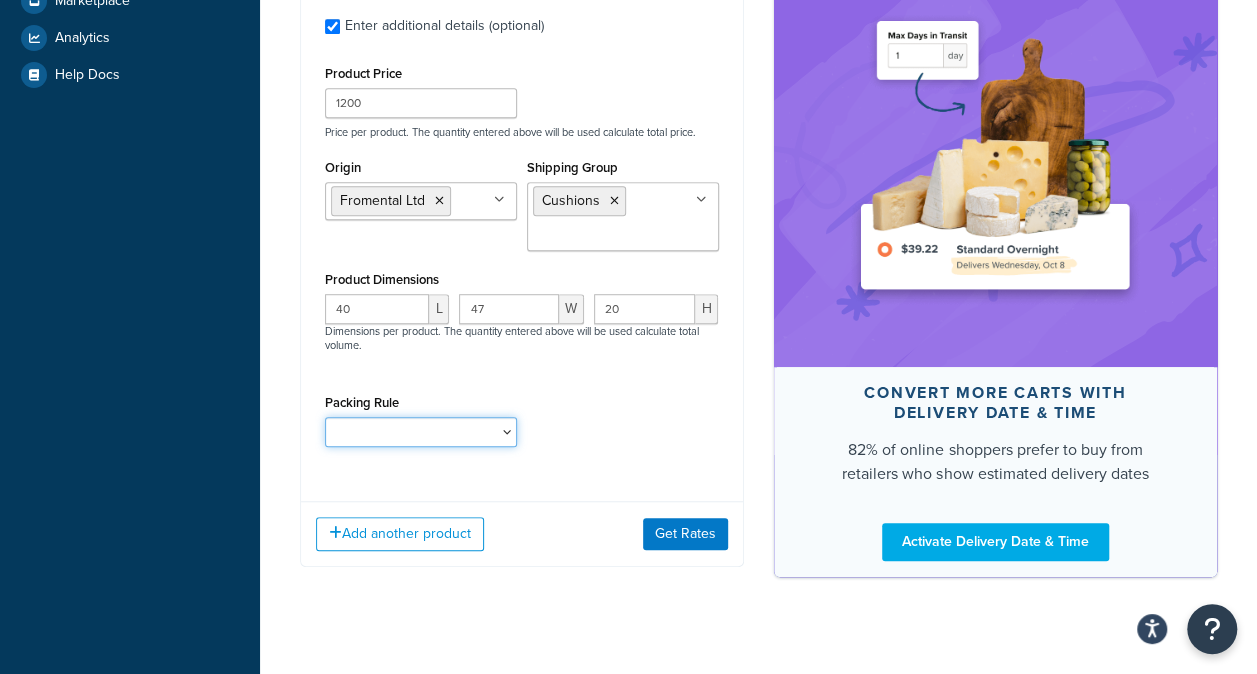 click on "Small Single  UK Wallpaper Packing" at bounding box center (421, 432) 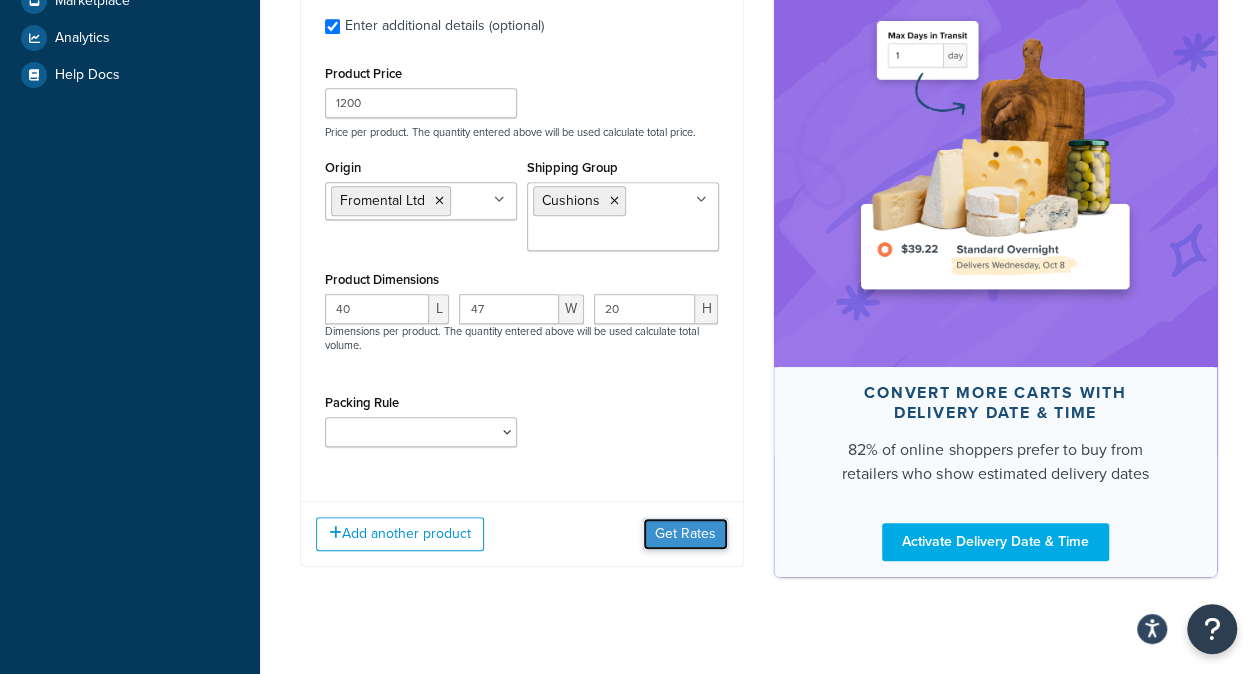 click on "Get Rates" at bounding box center (685, 534) 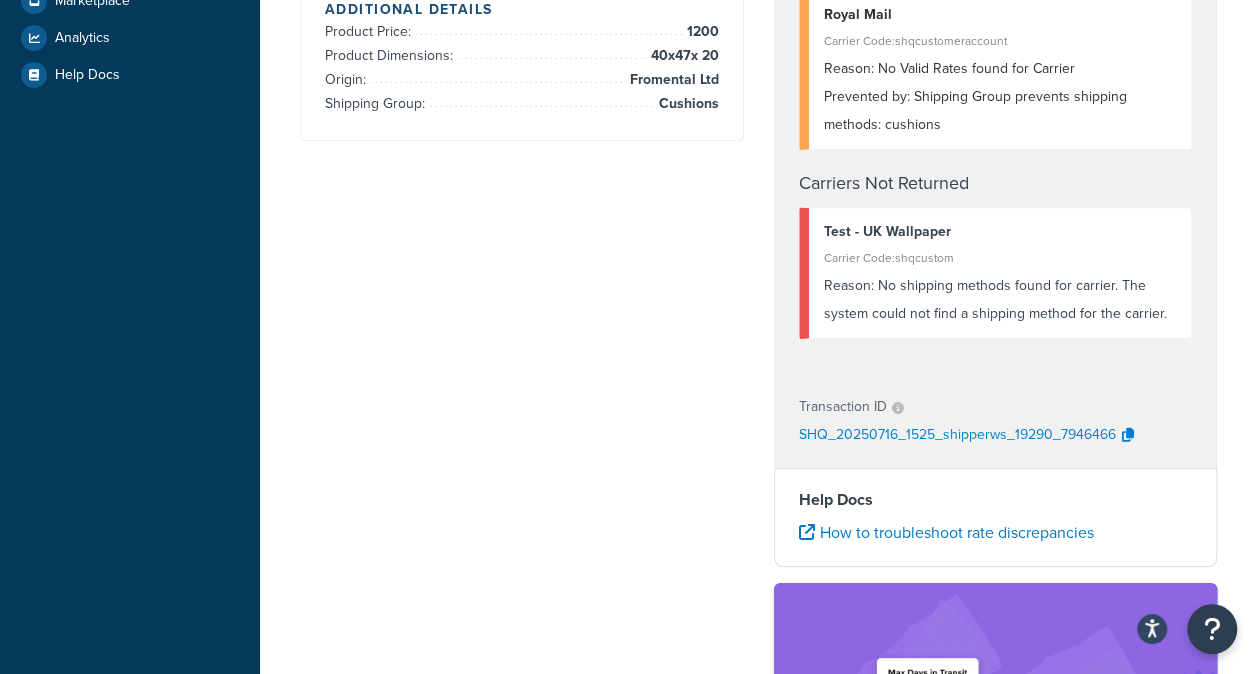 scroll, scrollTop: 127, scrollLeft: 0, axis: vertical 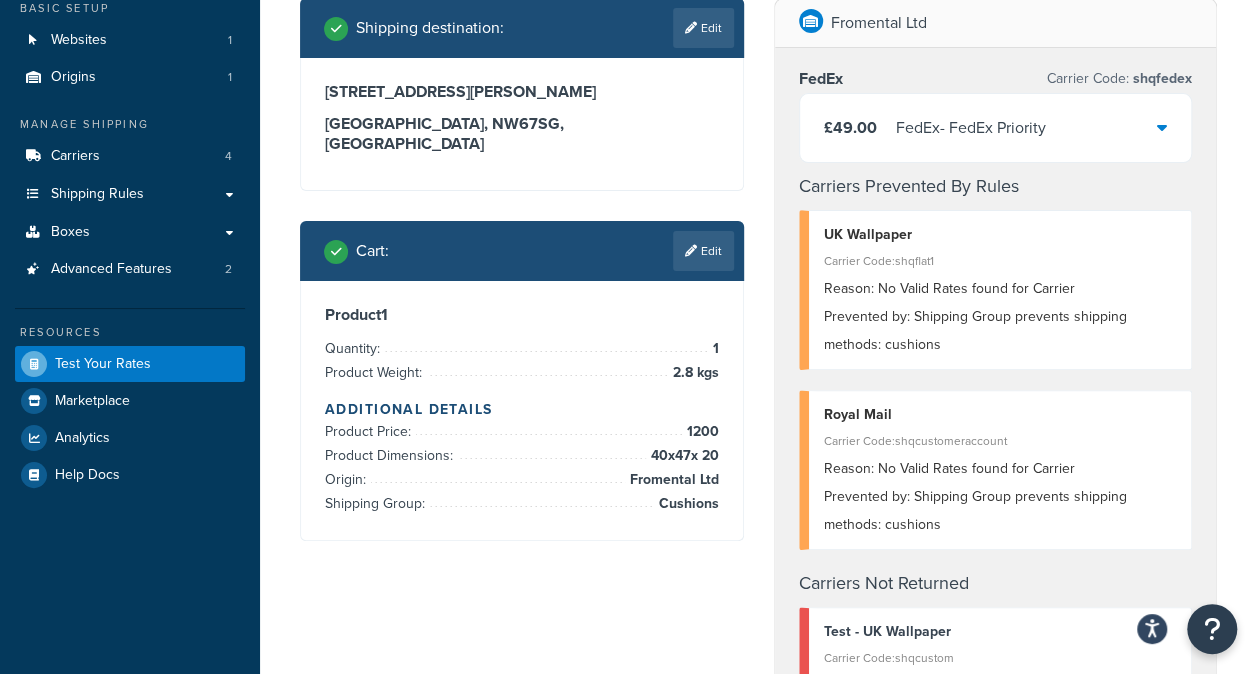 click at bounding box center [1162, 127] 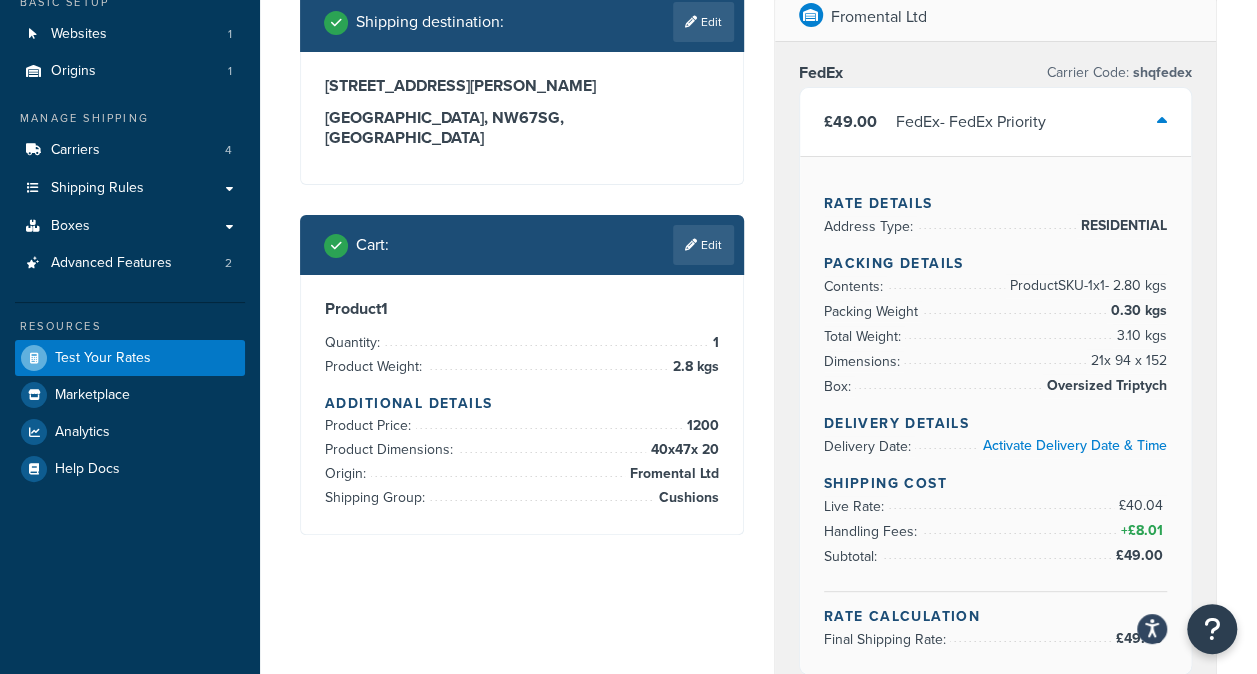 scroll, scrollTop: 127, scrollLeft: 0, axis: vertical 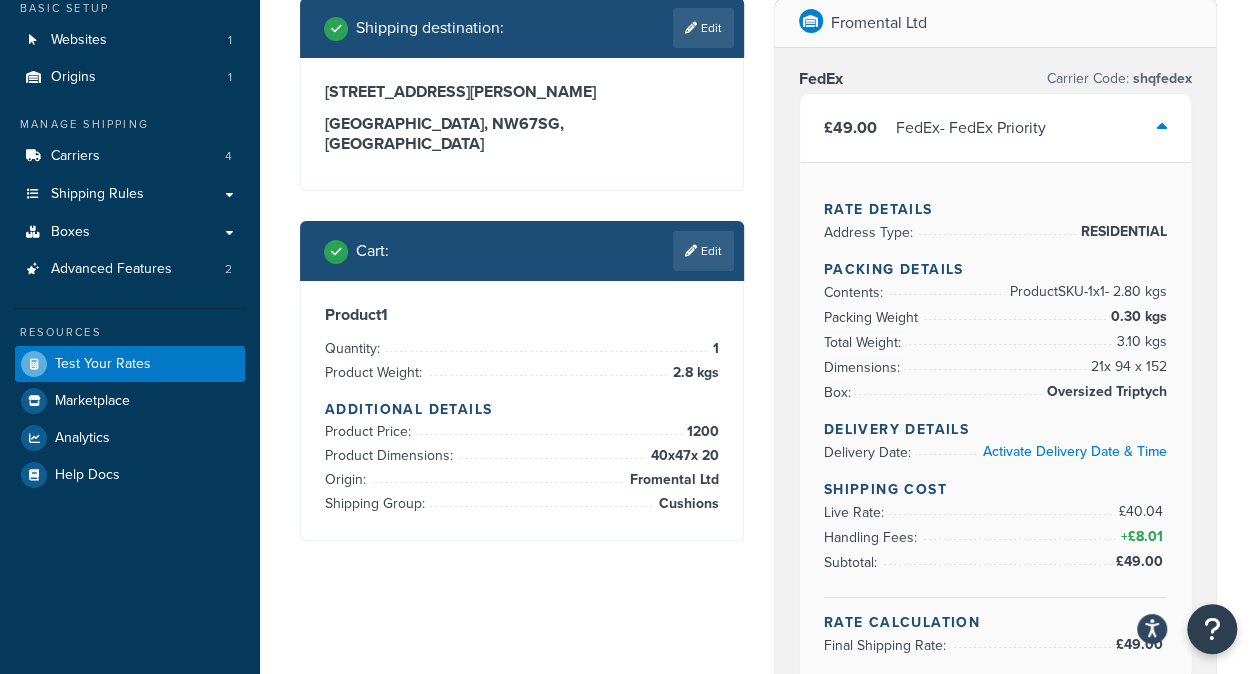 click on "Oversized Triptych" at bounding box center [1104, 392] 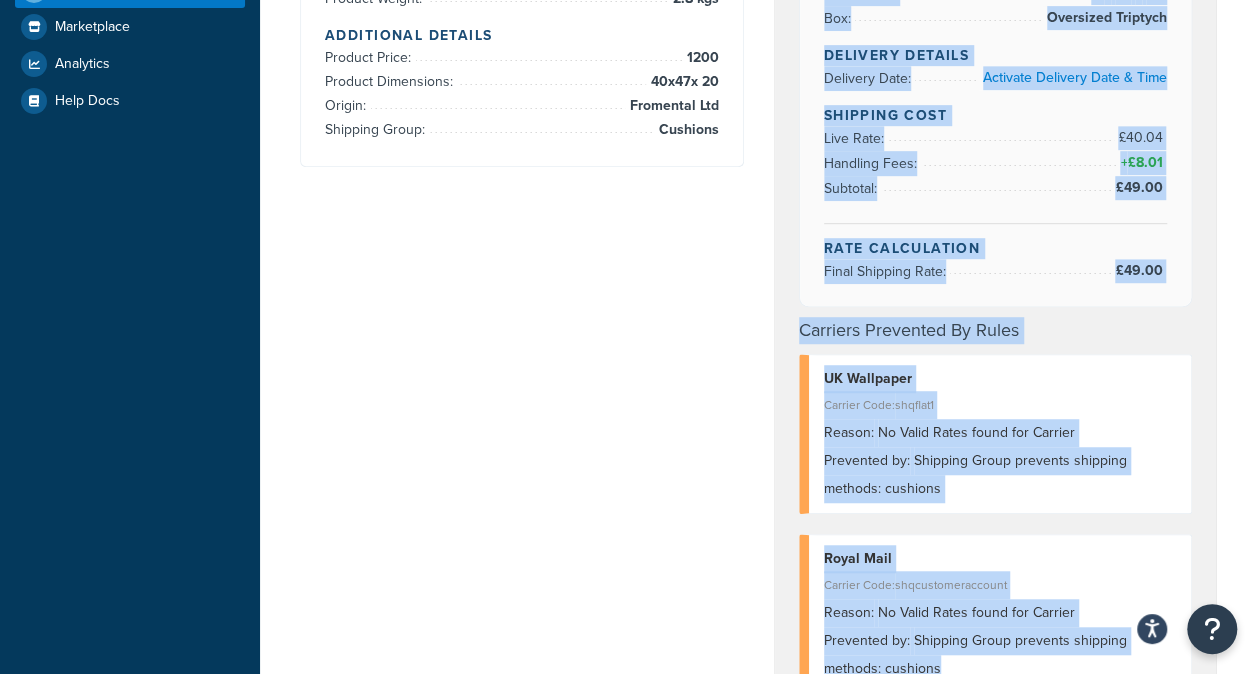 scroll, scrollTop: 514, scrollLeft: 0, axis: vertical 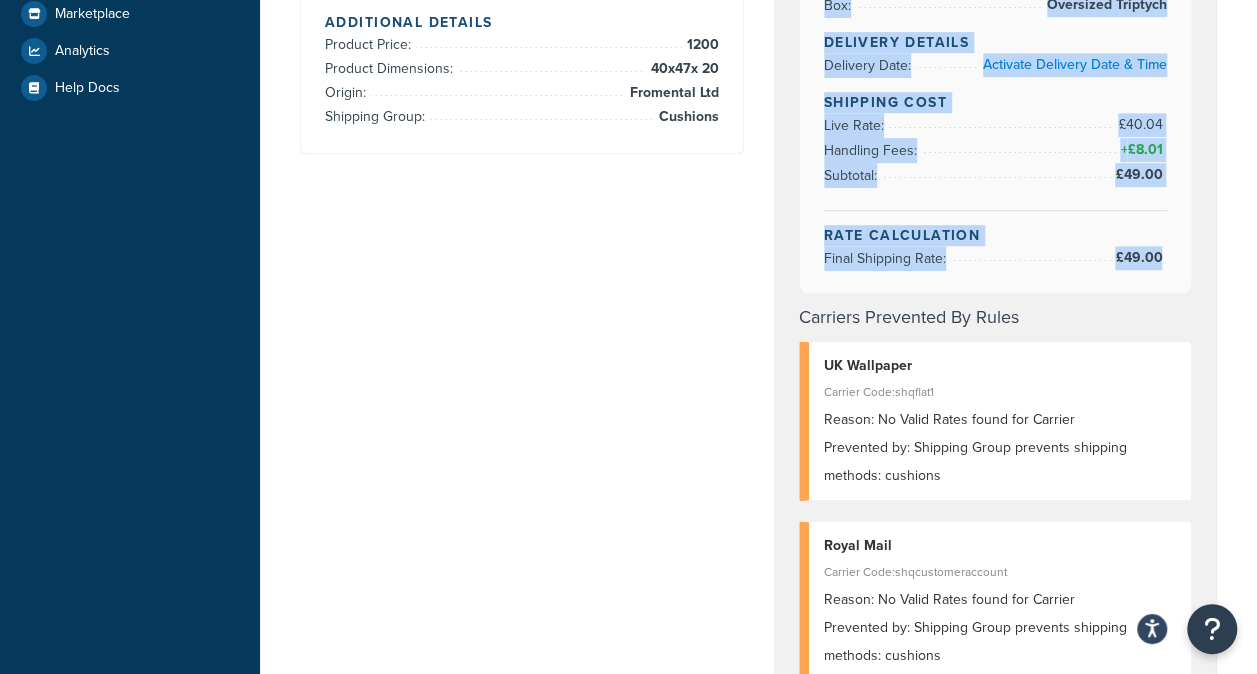 drag, startPoint x: 790, startPoint y: 70, endPoint x: 1164, endPoint y: 270, distance: 424.11792 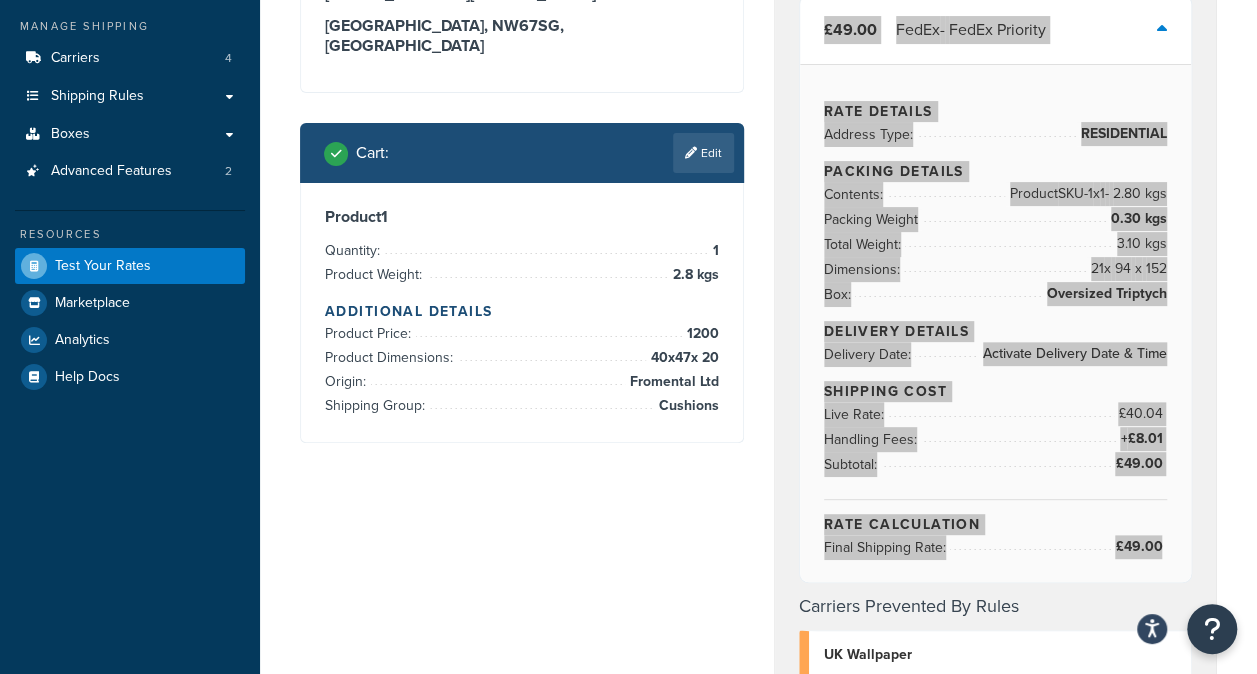 scroll, scrollTop: 0, scrollLeft: 0, axis: both 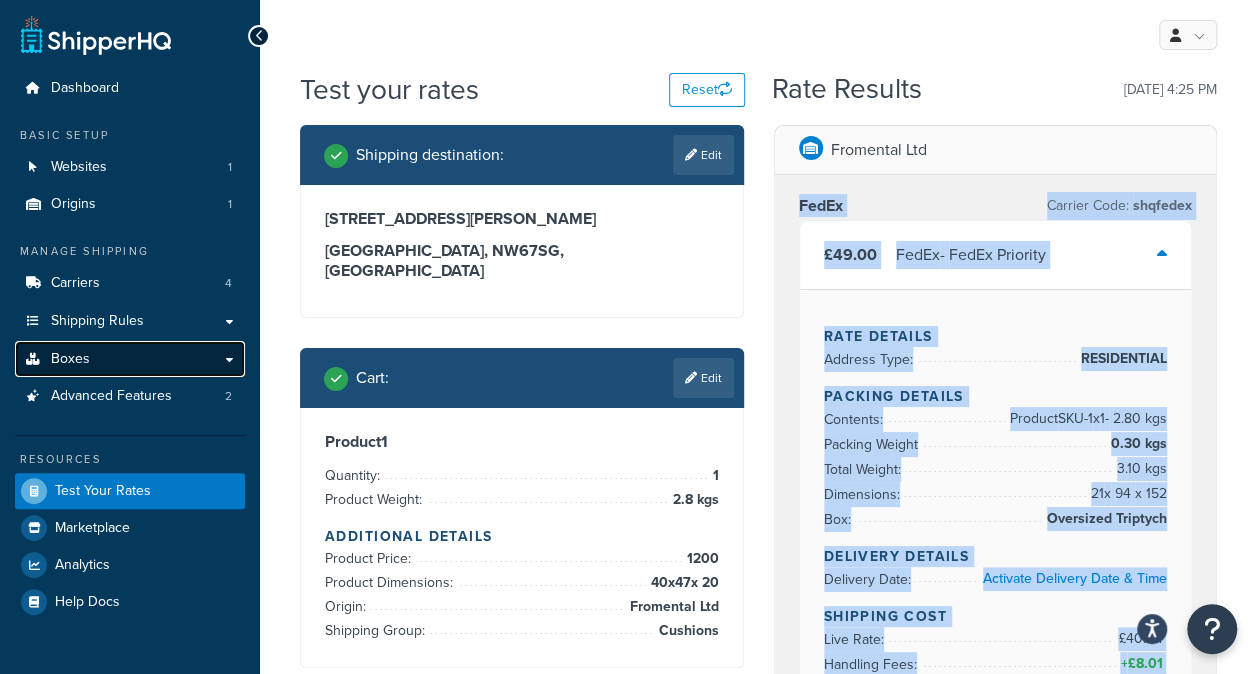 click on "Boxes" at bounding box center (70, 359) 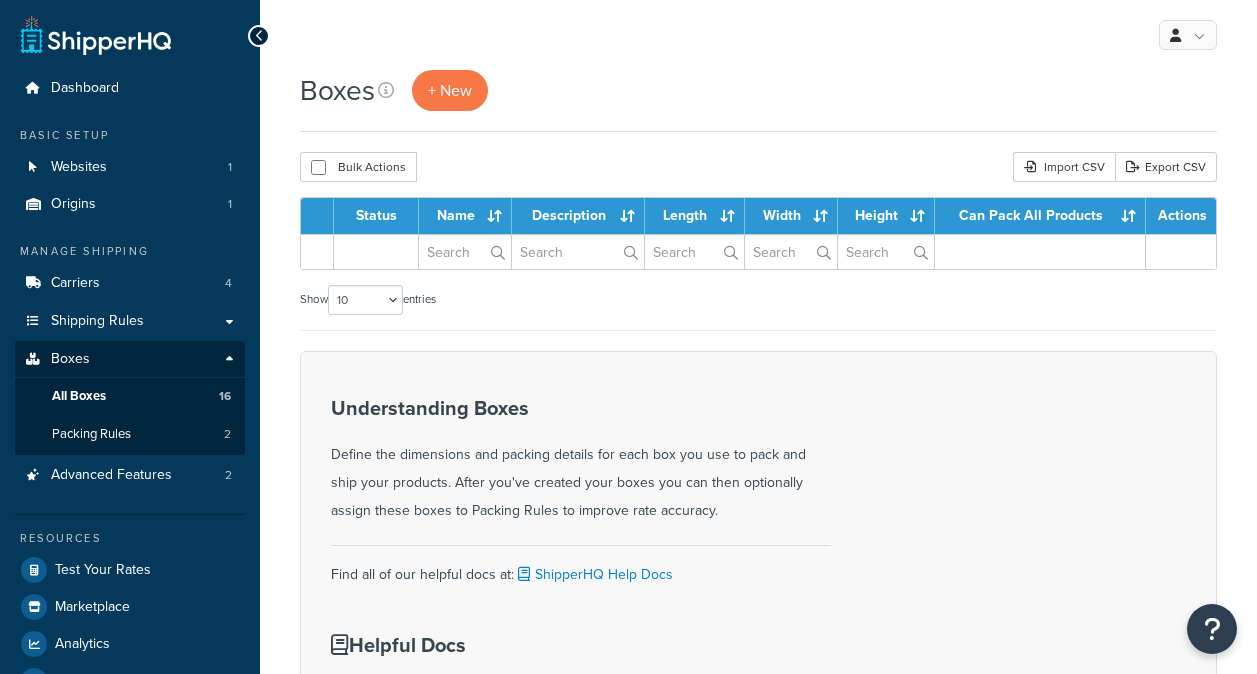 scroll, scrollTop: 0, scrollLeft: 0, axis: both 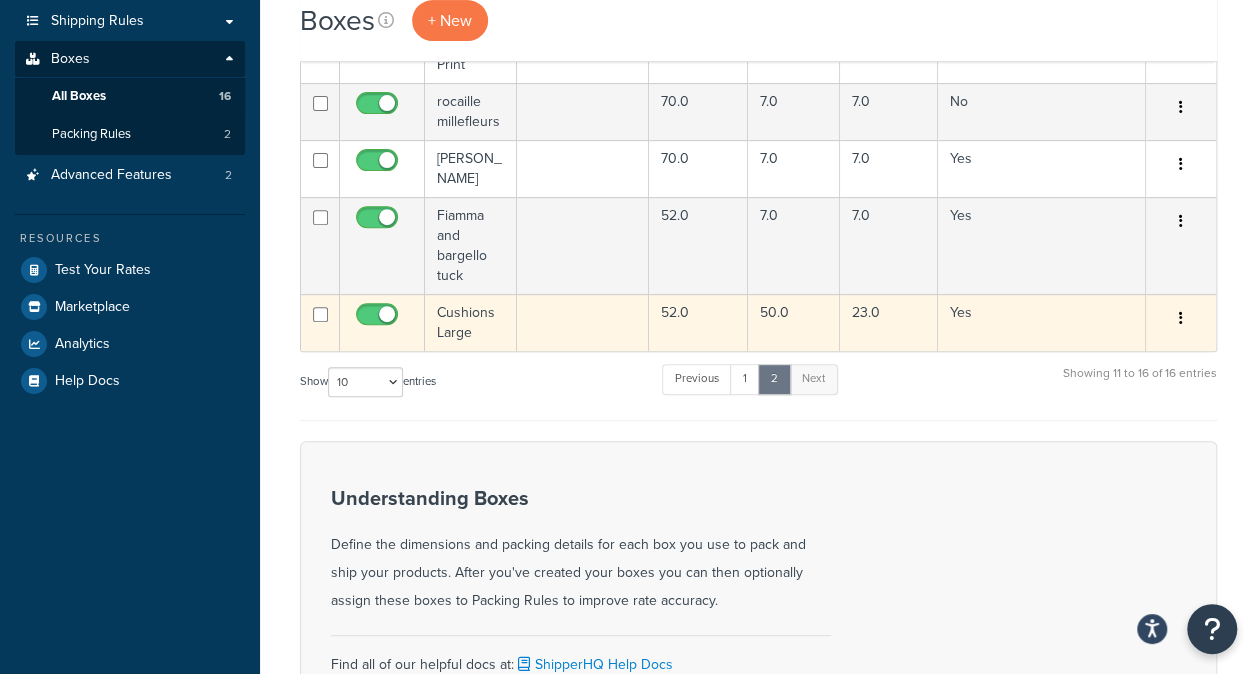 click on "52.0" at bounding box center (698, 322) 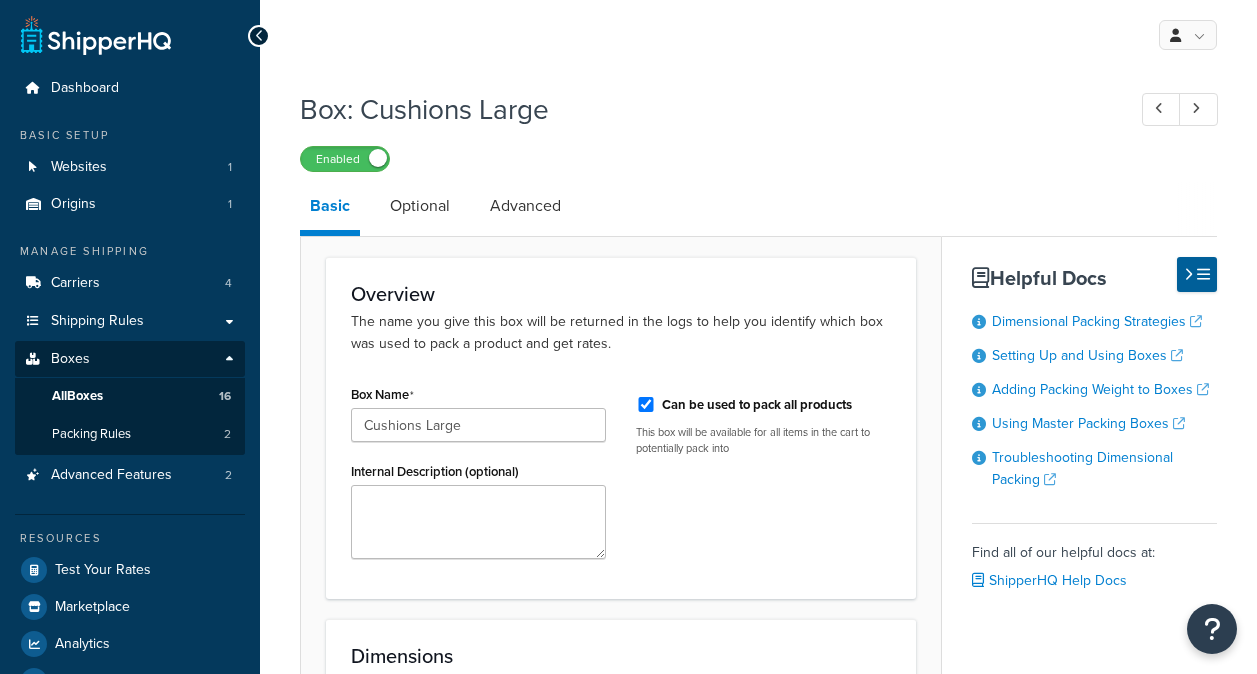 scroll, scrollTop: 0, scrollLeft: 0, axis: both 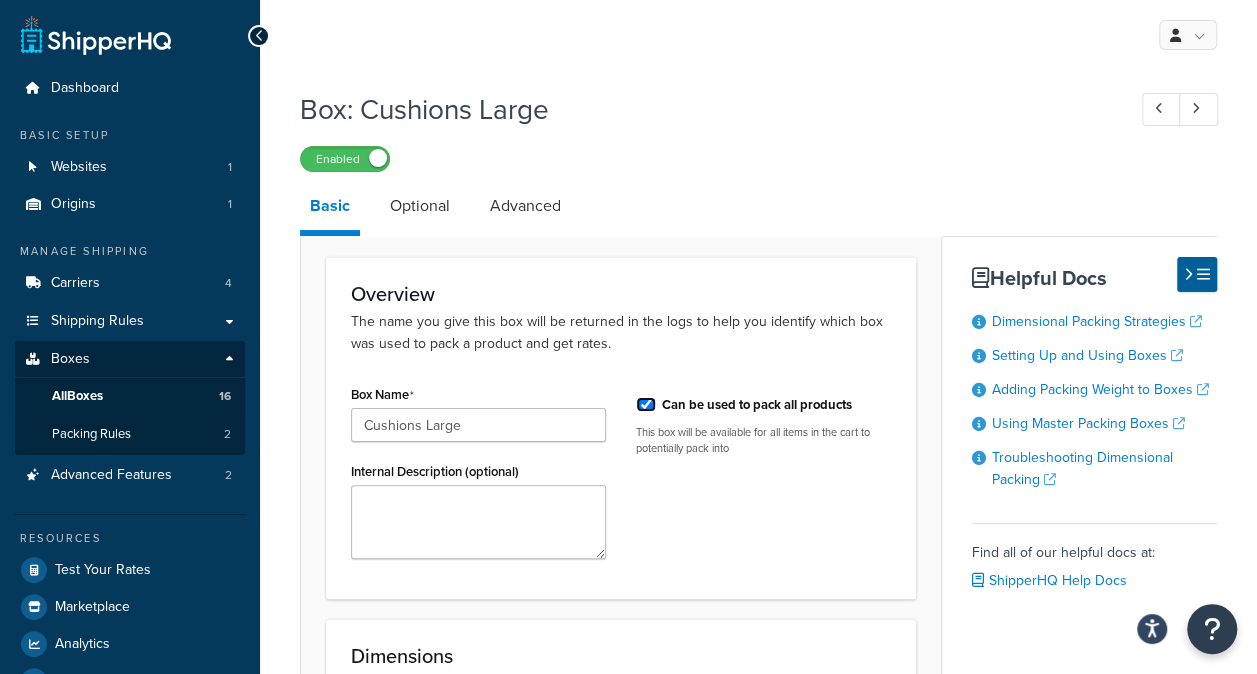 click on "Can be used to pack all products" at bounding box center [646, 404] 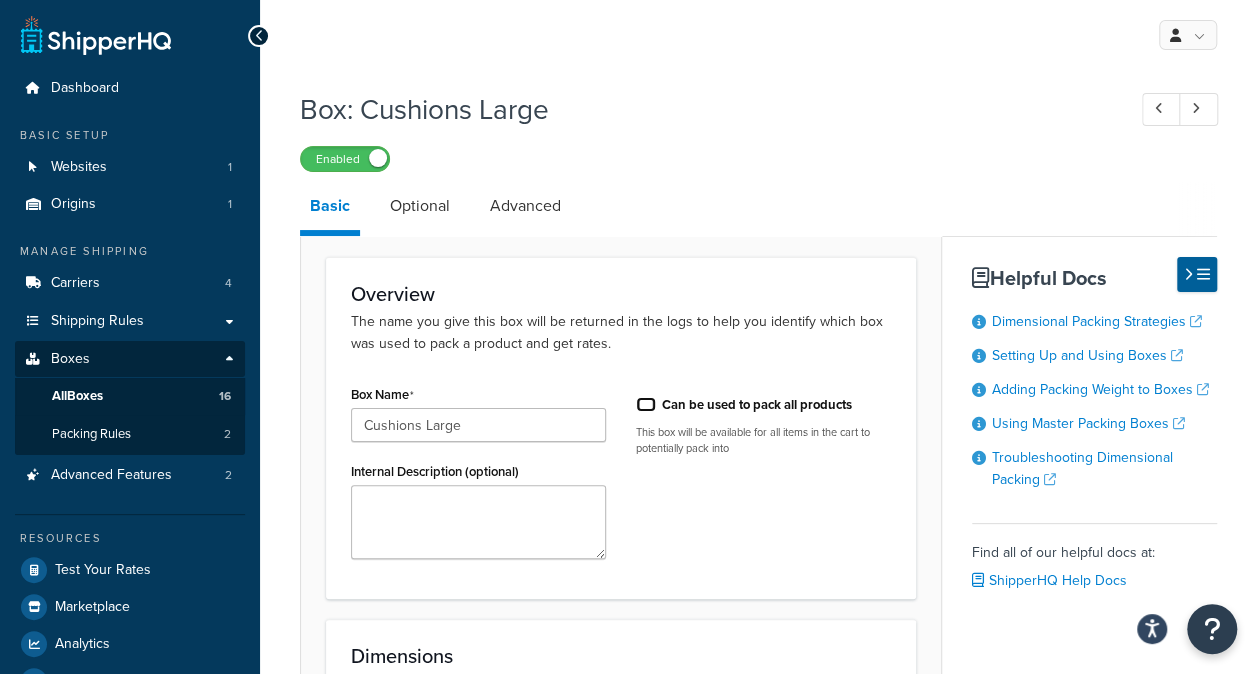 checkbox on "false" 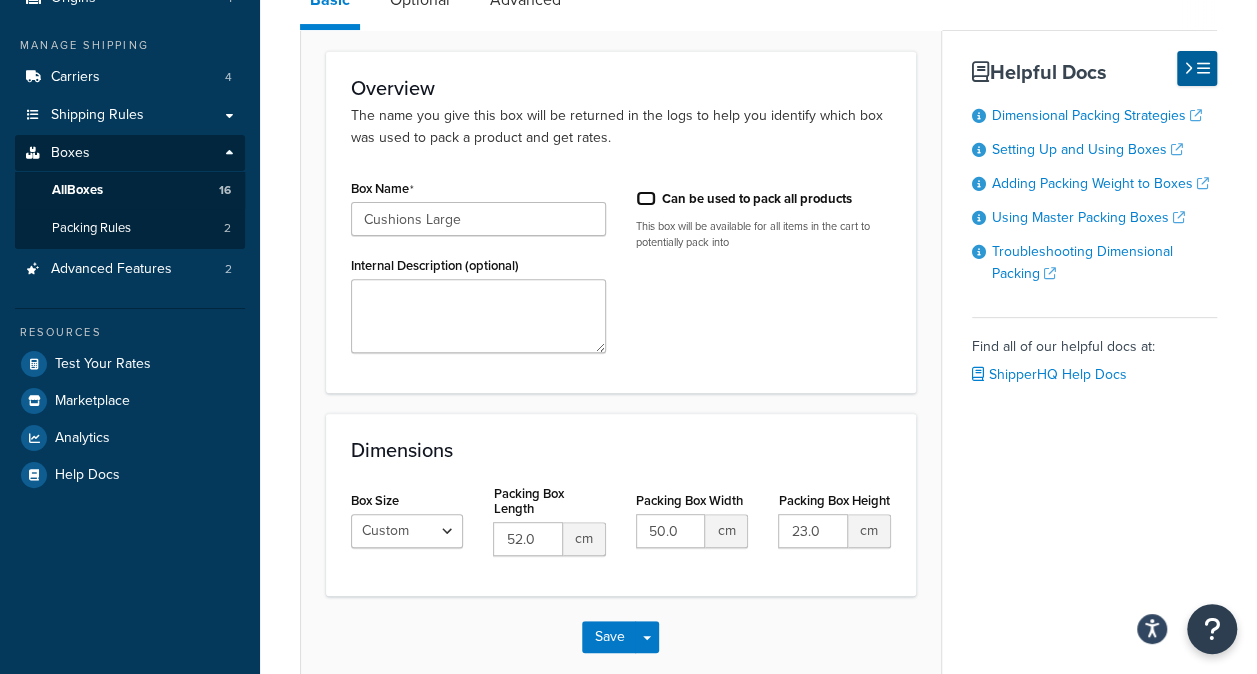 scroll, scrollTop: 309, scrollLeft: 0, axis: vertical 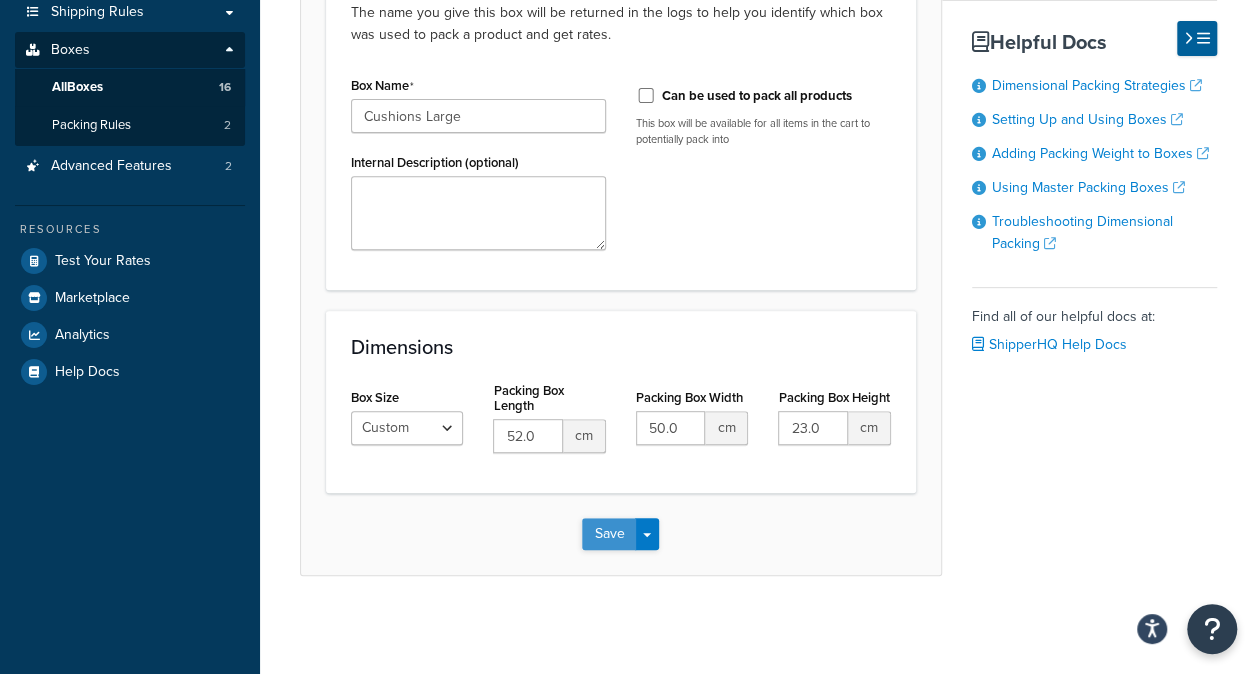 click on "Save" at bounding box center (609, 534) 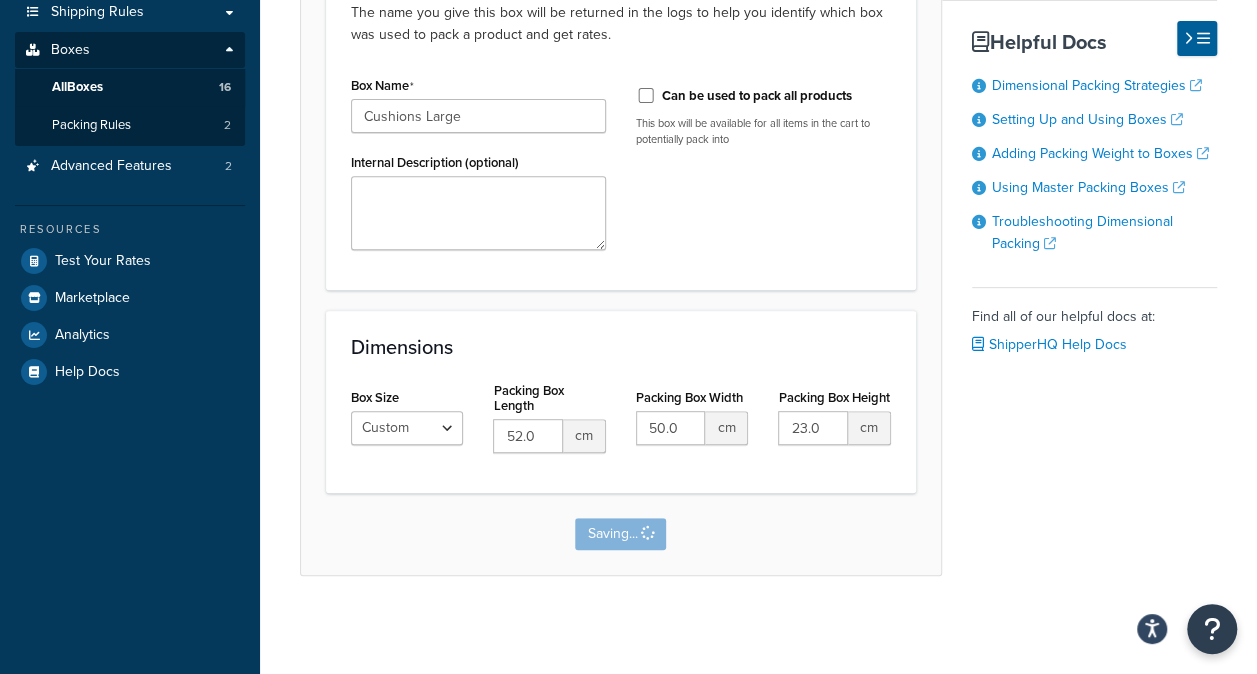 scroll, scrollTop: 0, scrollLeft: 0, axis: both 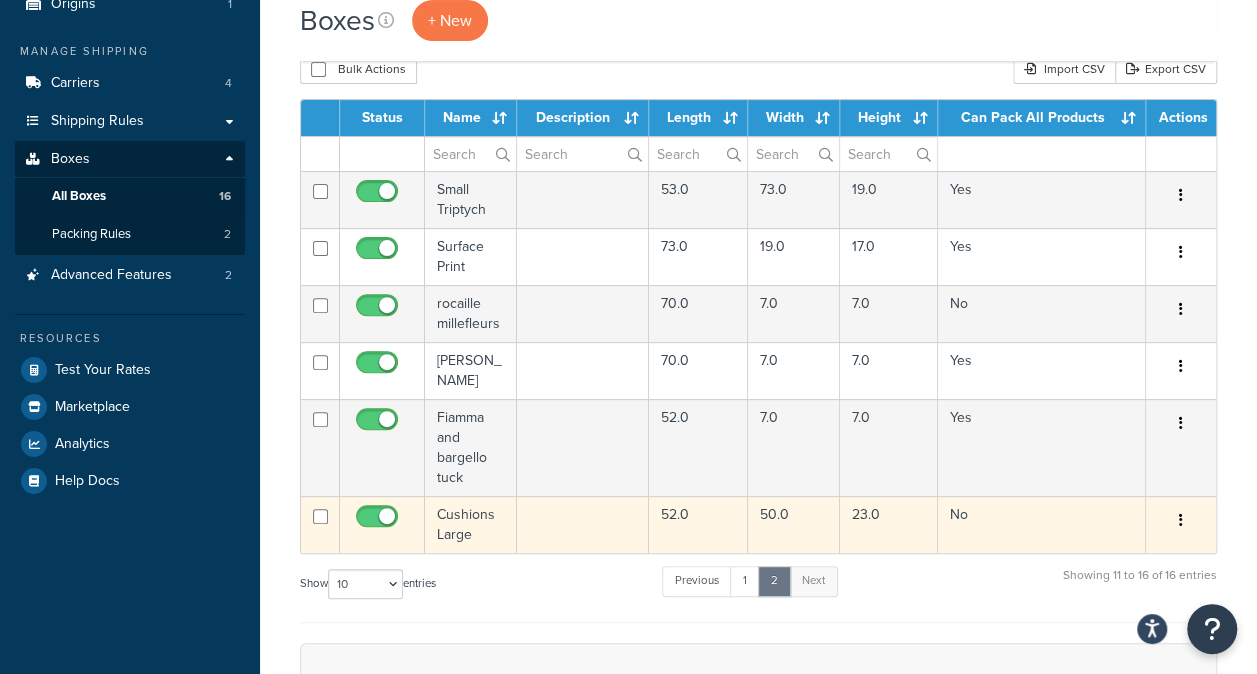 click at bounding box center (583, 524) 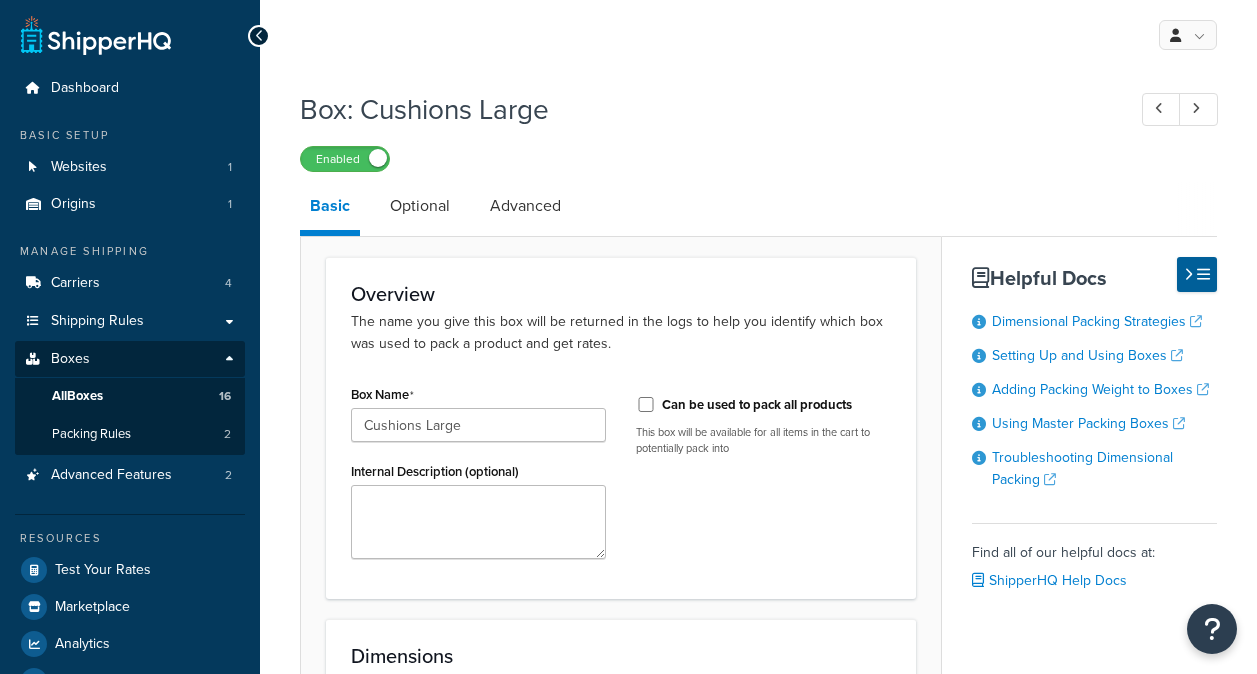 scroll, scrollTop: 0, scrollLeft: 0, axis: both 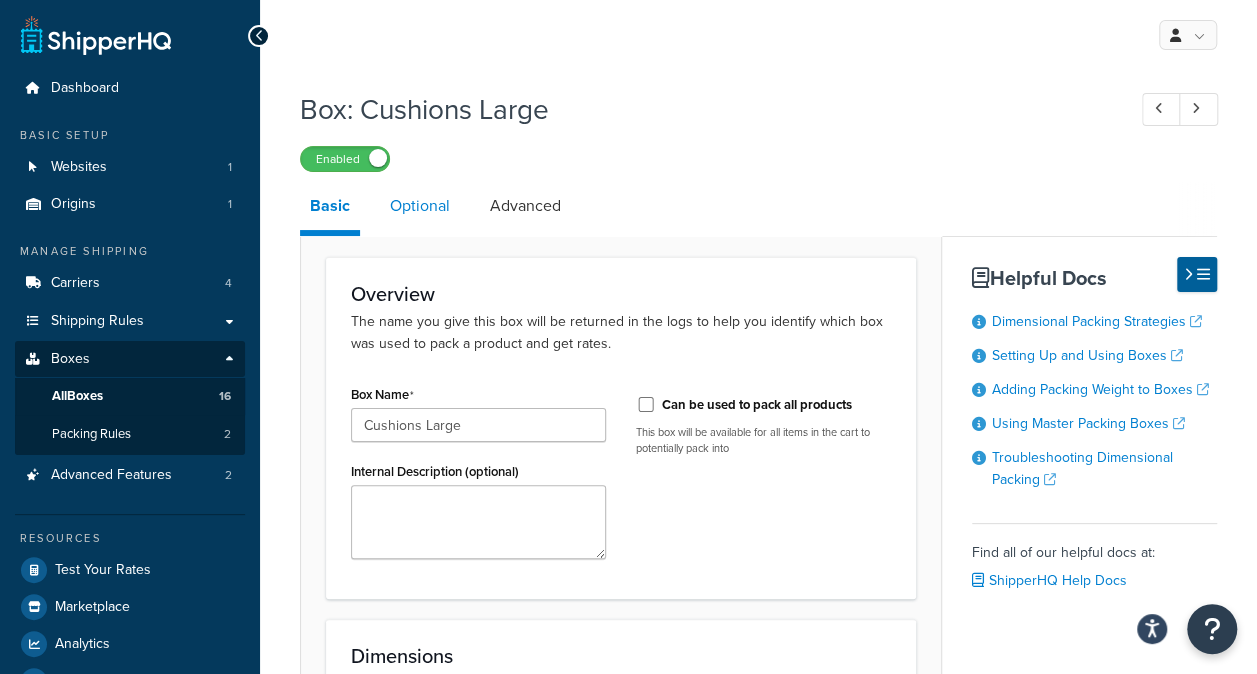 click on "Optional" at bounding box center [420, 206] 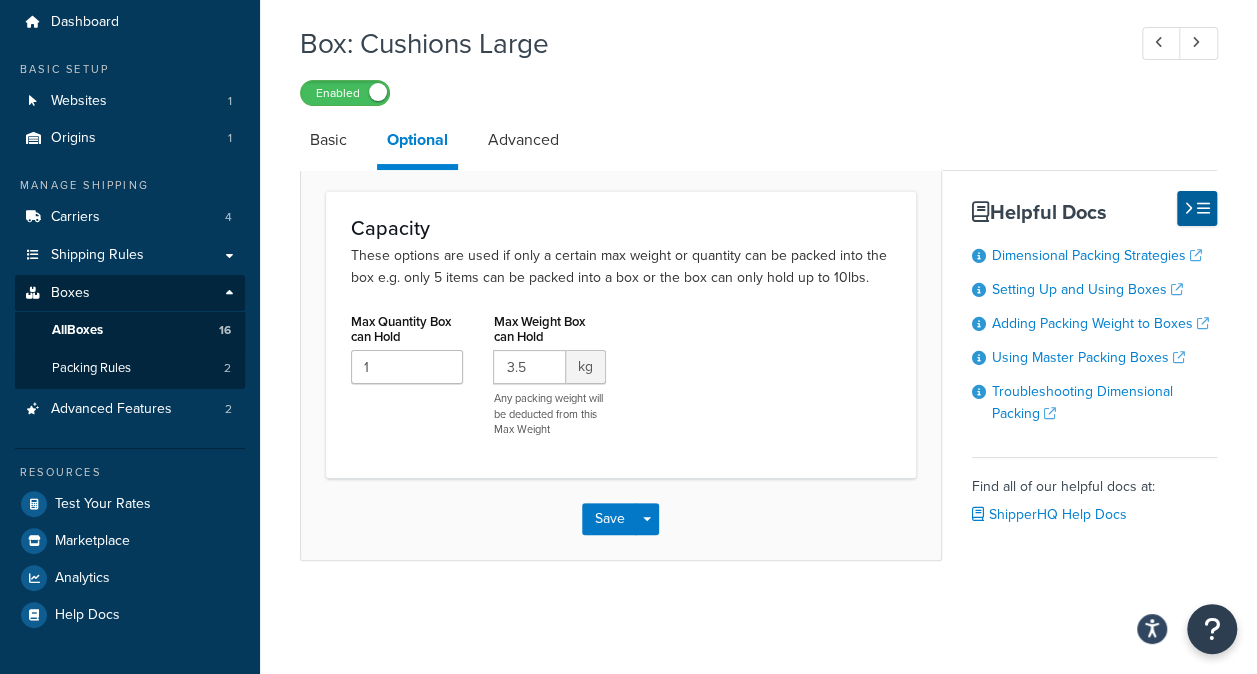 scroll, scrollTop: 0, scrollLeft: 0, axis: both 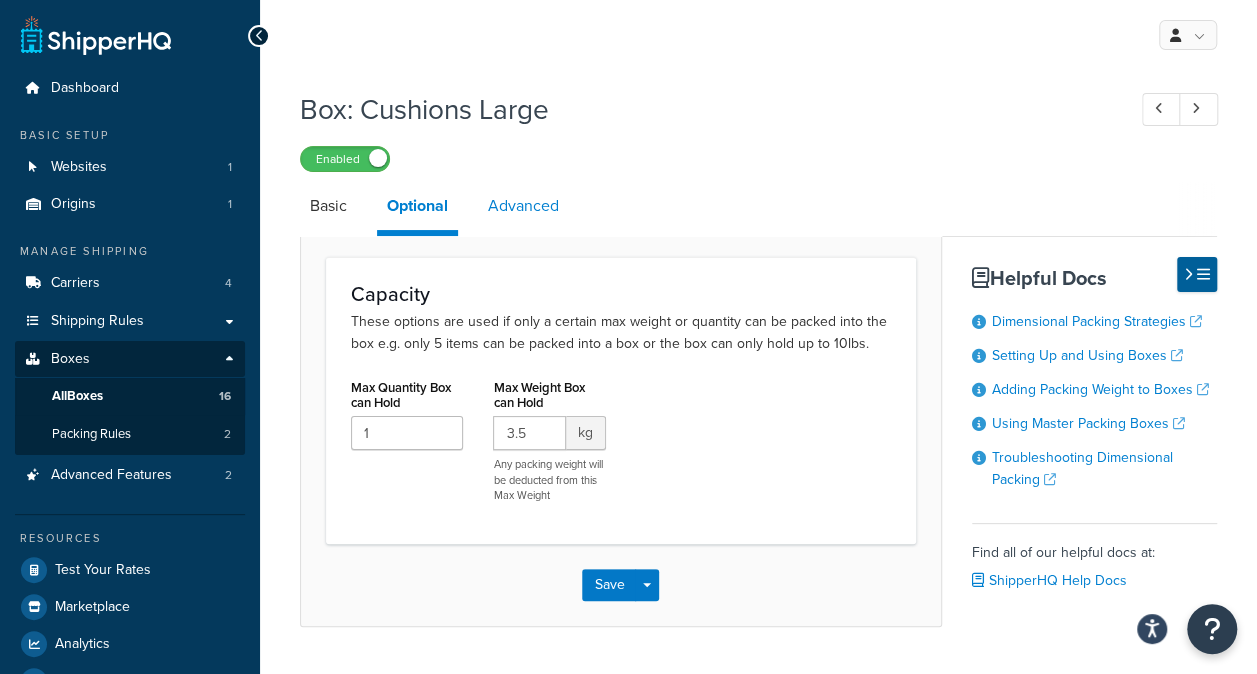click on "Advanced" at bounding box center (523, 206) 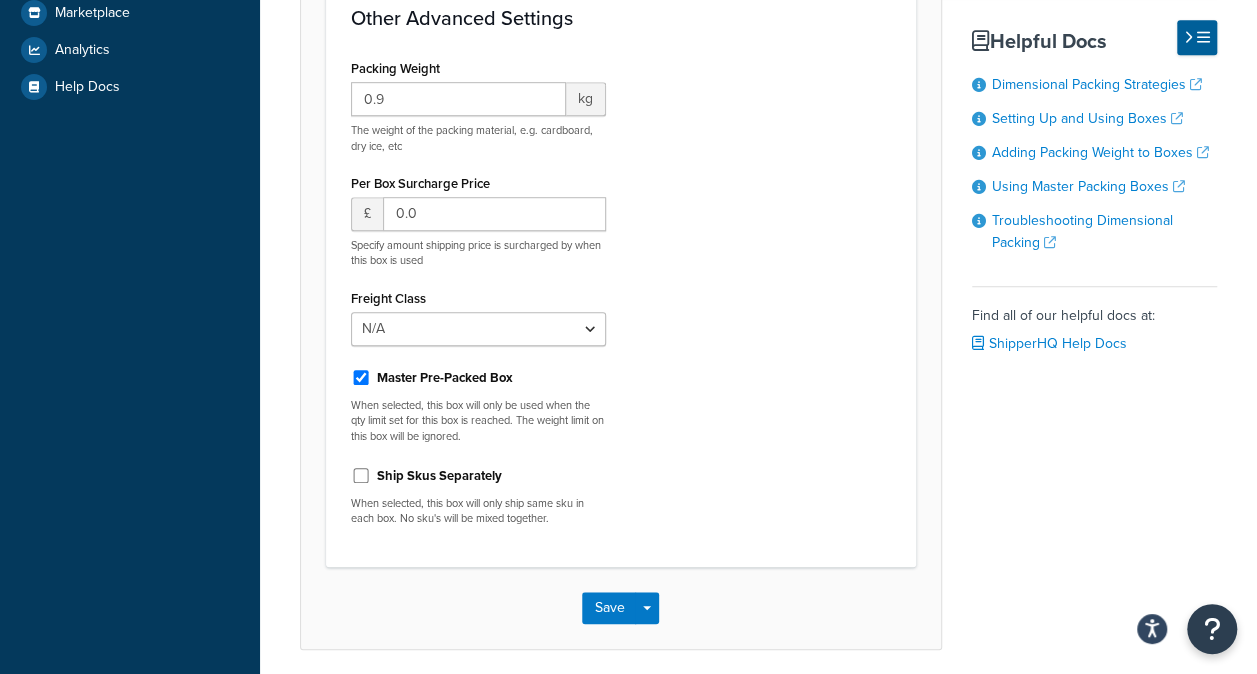 scroll, scrollTop: 667, scrollLeft: 0, axis: vertical 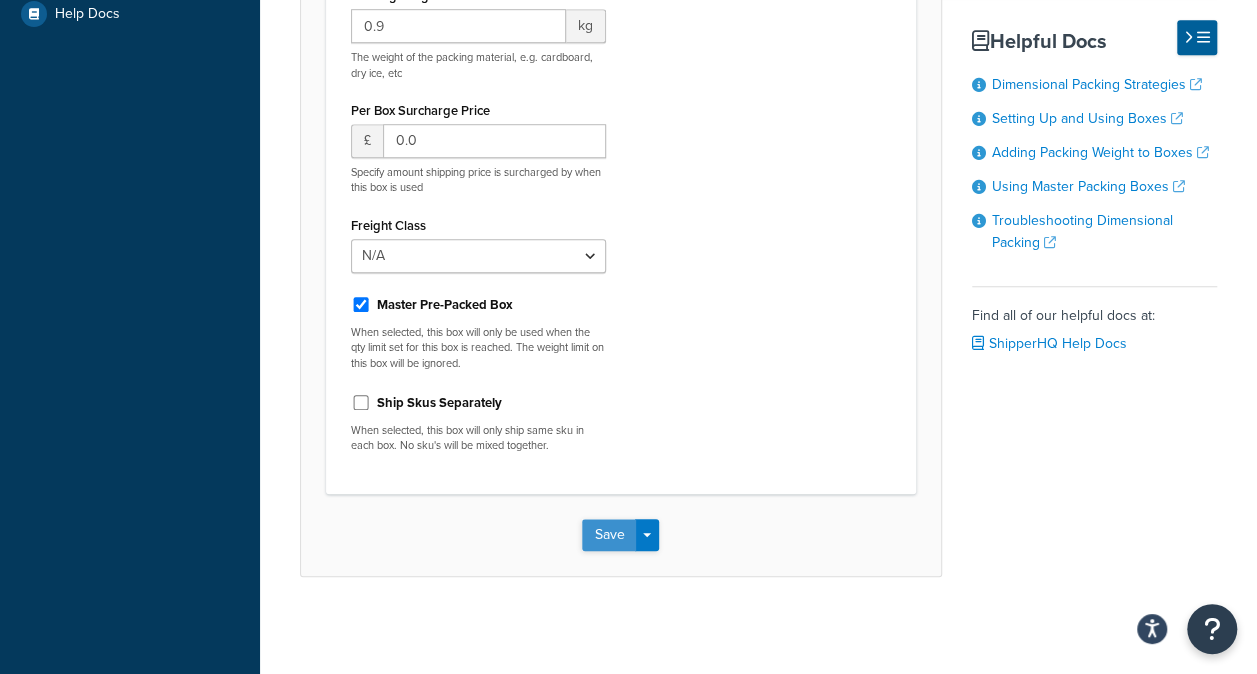 click on "Save" at bounding box center [609, 535] 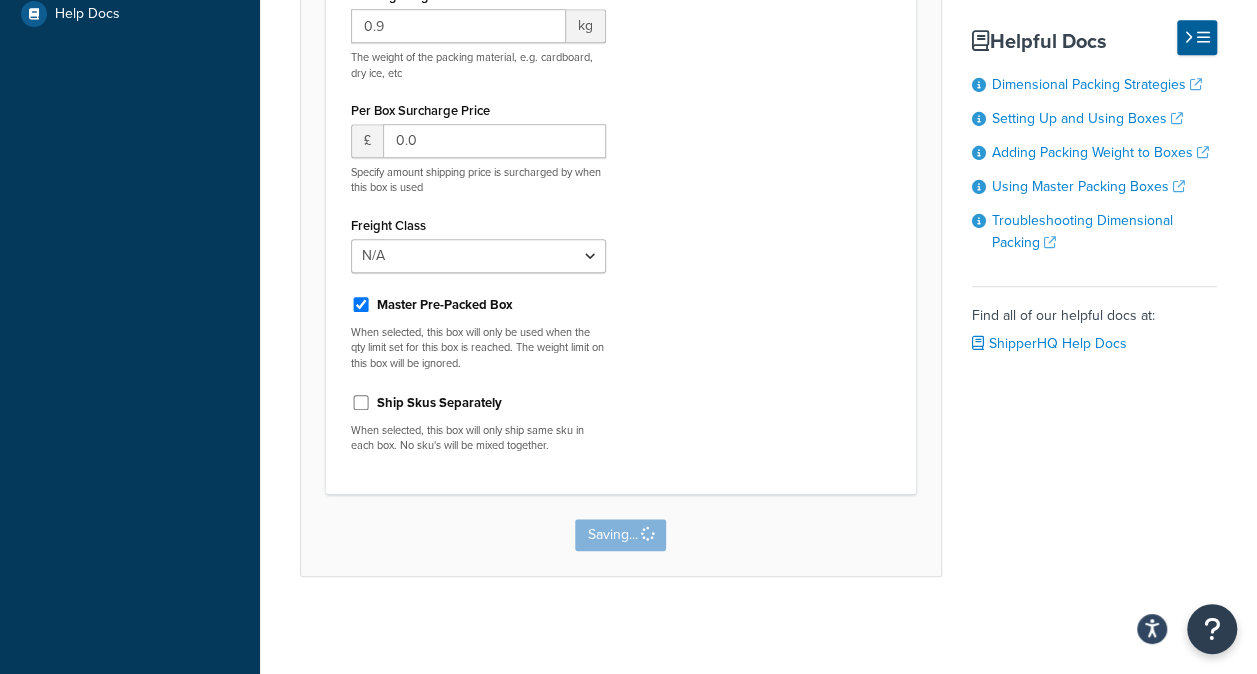 scroll, scrollTop: 0, scrollLeft: 0, axis: both 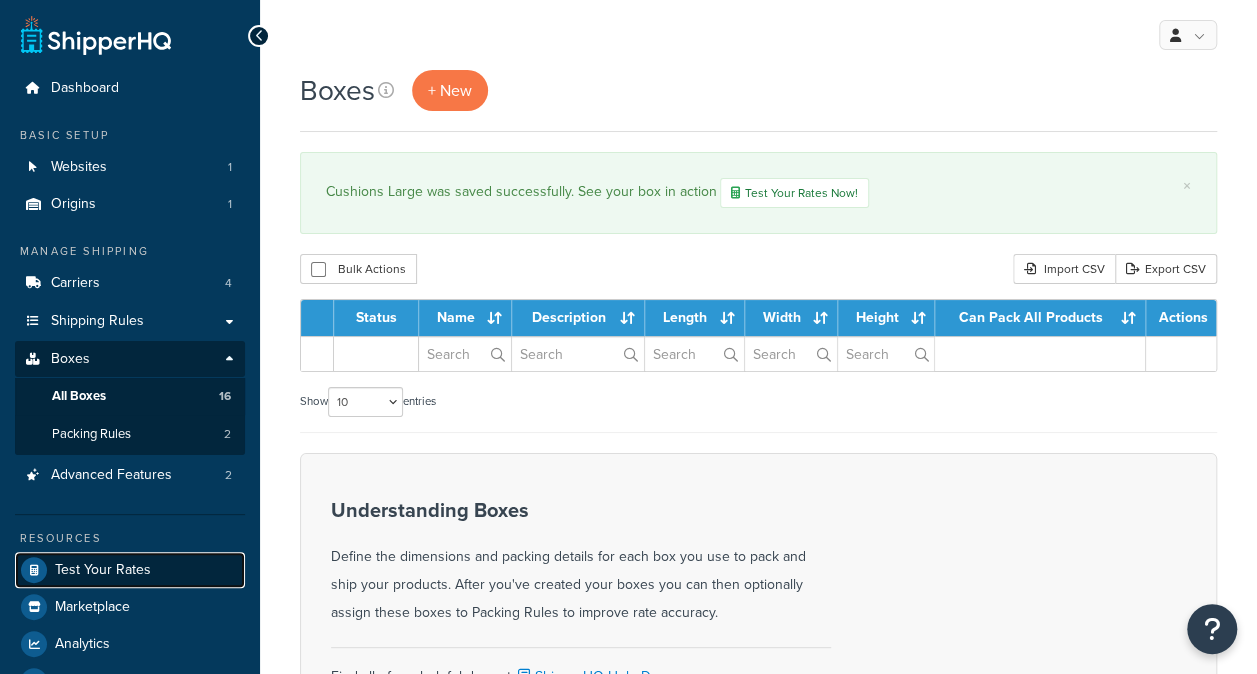 drag, startPoint x: 0, startPoint y: 0, endPoint x: 122, endPoint y: 566, distance: 578.99915 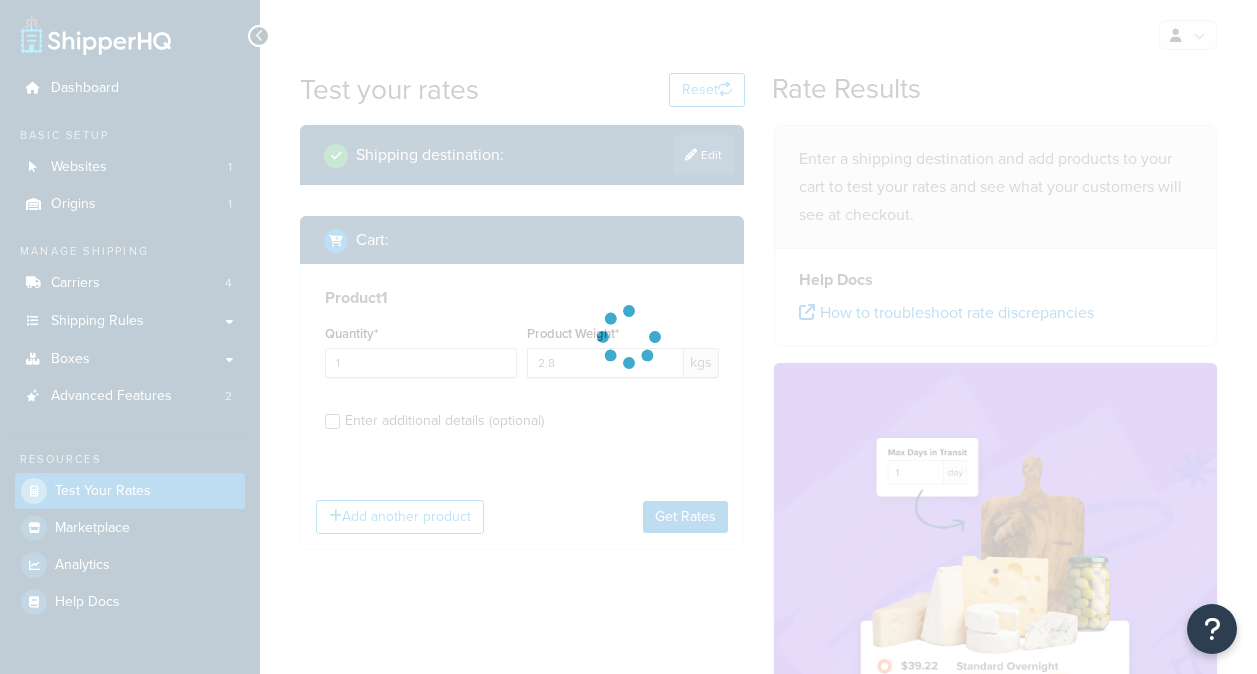 scroll, scrollTop: 0, scrollLeft: 0, axis: both 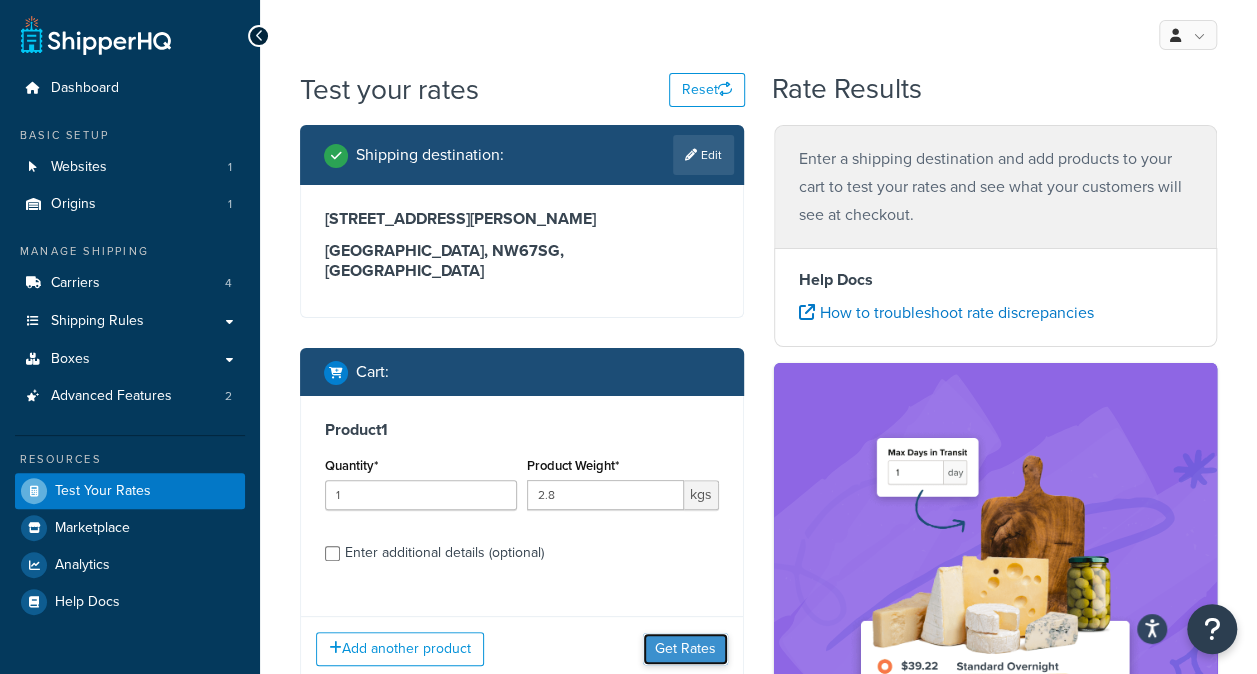 click on "Get Rates" at bounding box center (685, 649) 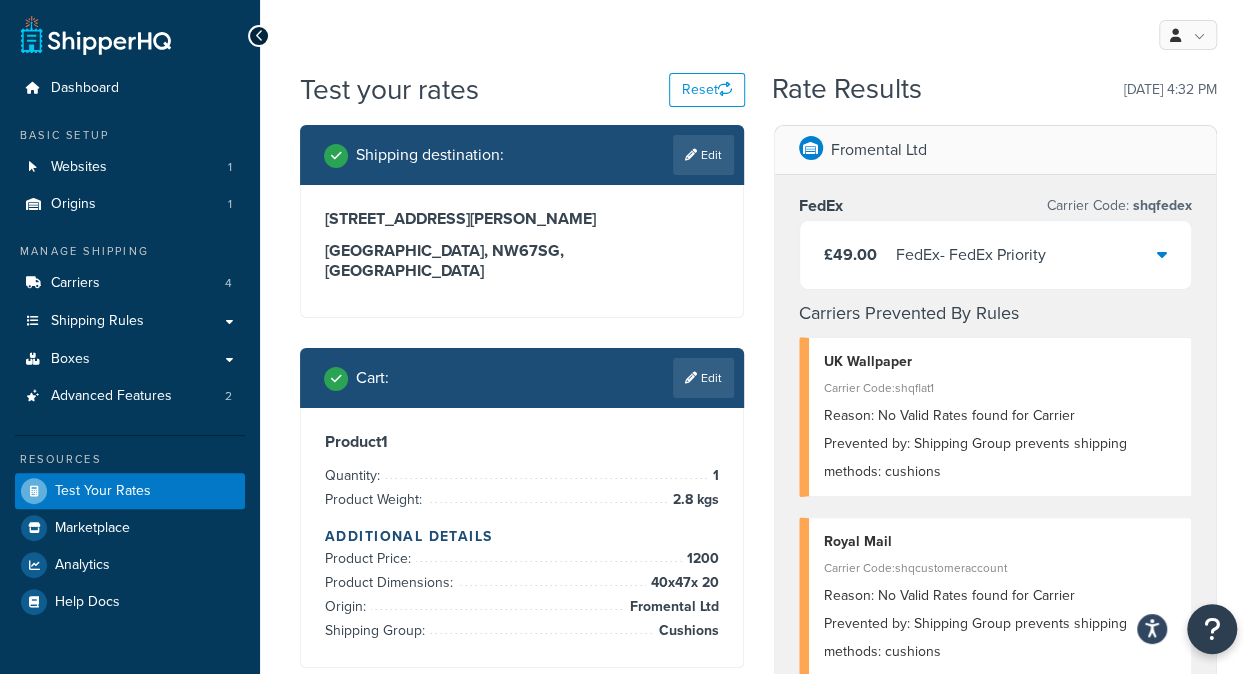 click at bounding box center (1162, 254) 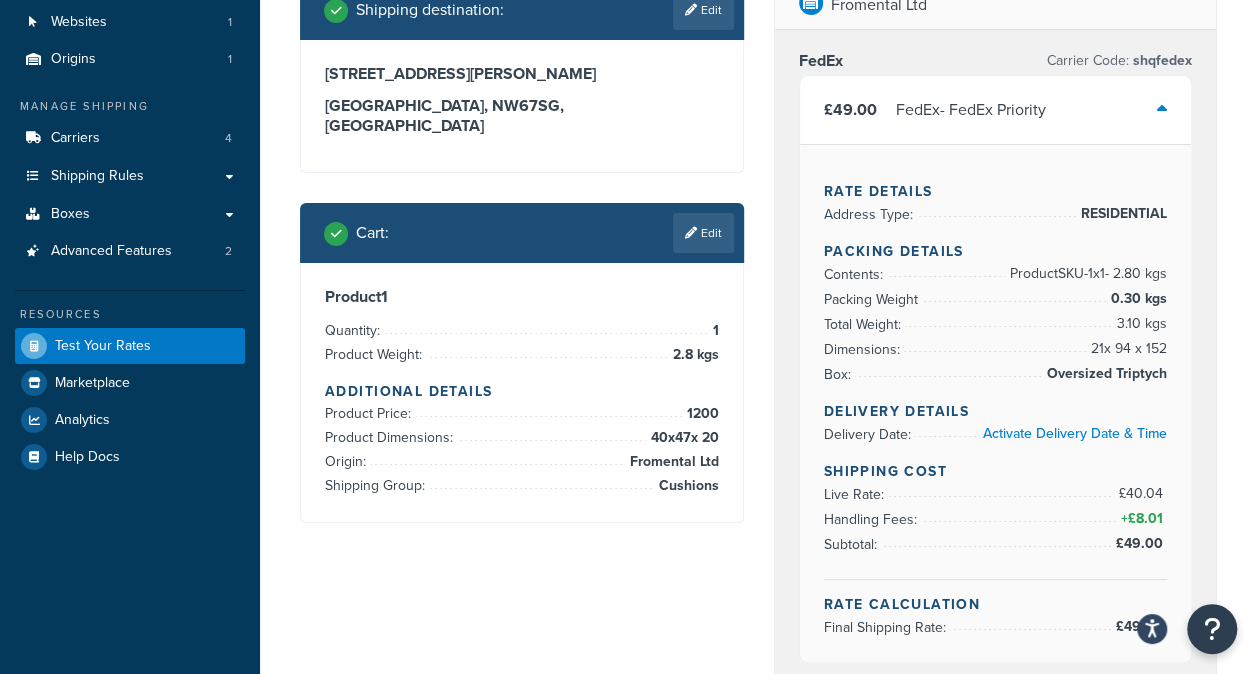 scroll, scrollTop: 100, scrollLeft: 0, axis: vertical 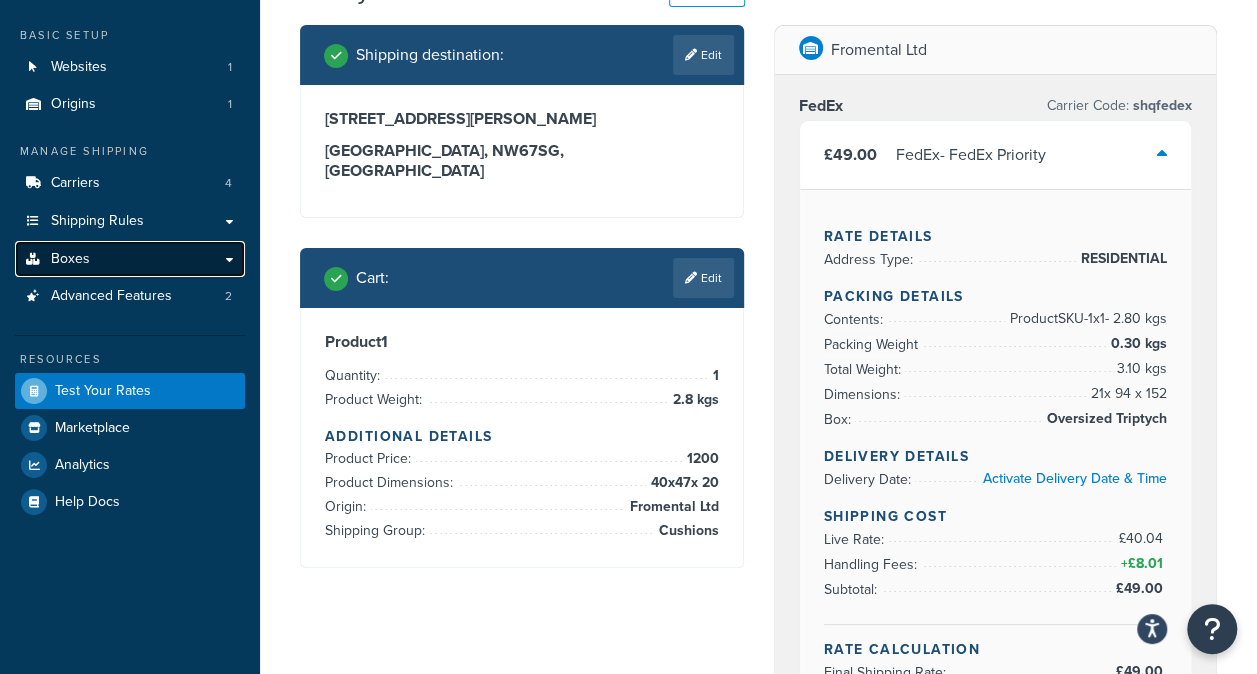 click on "Boxes" at bounding box center [130, 259] 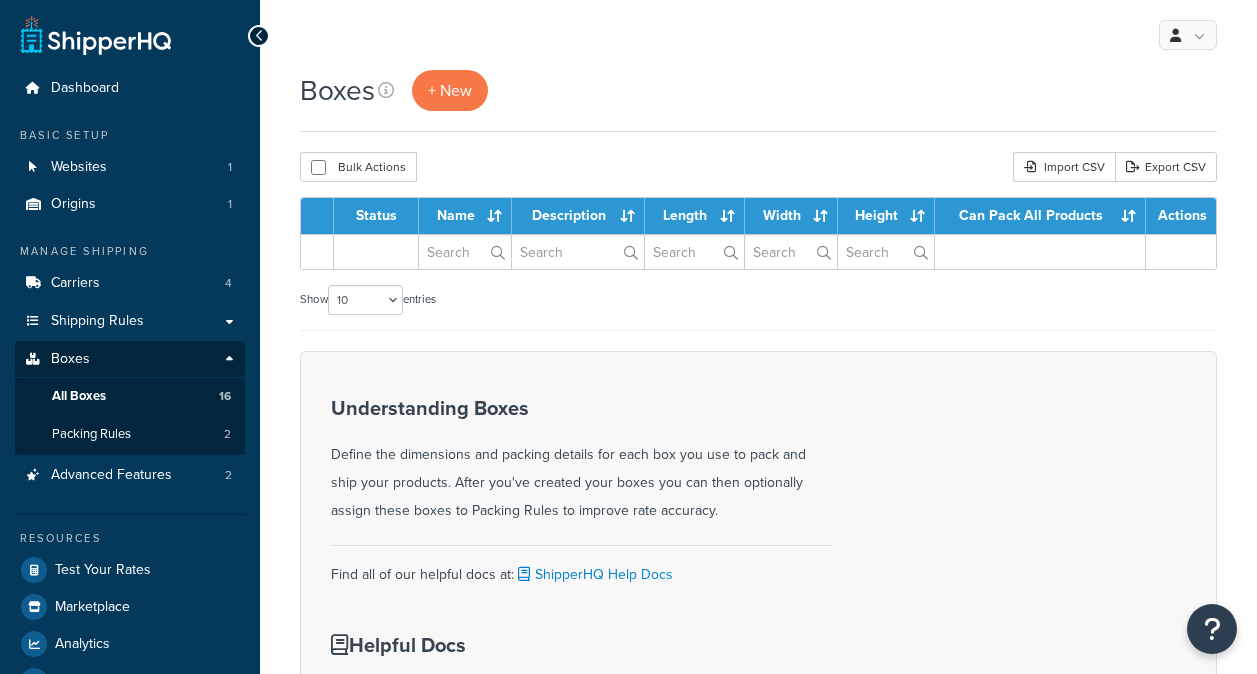 scroll, scrollTop: 0, scrollLeft: 0, axis: both 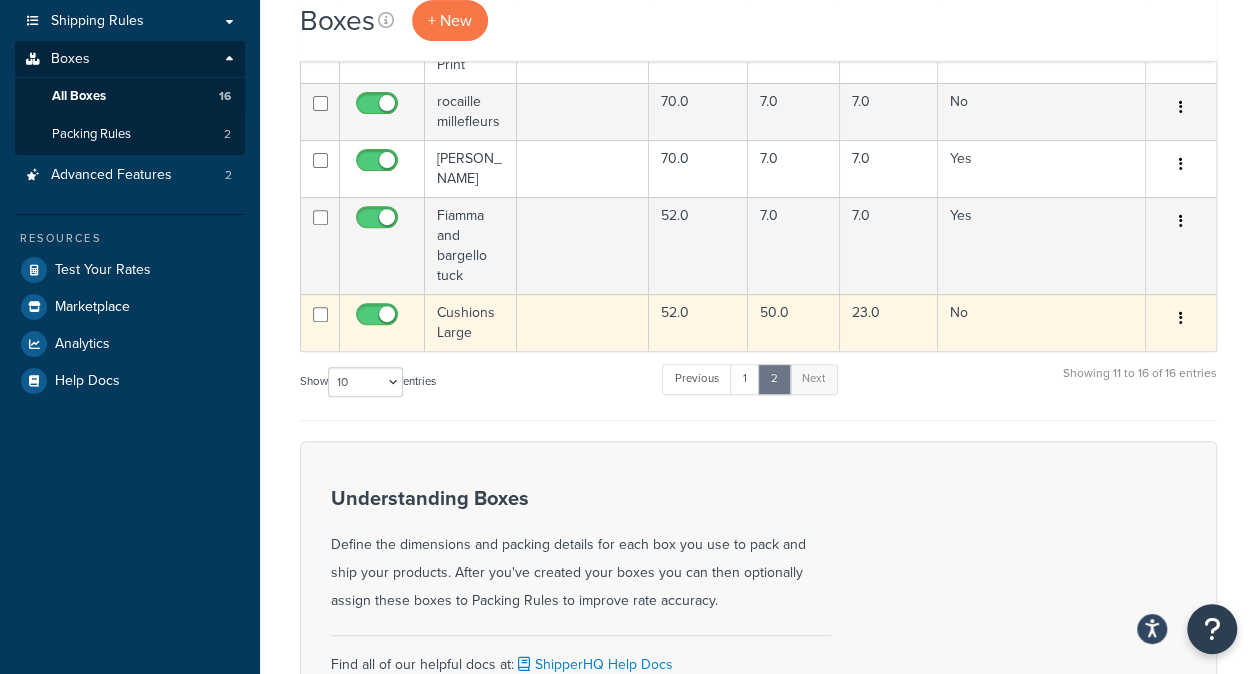 click on "50.0" at bounding box center [794, 322] 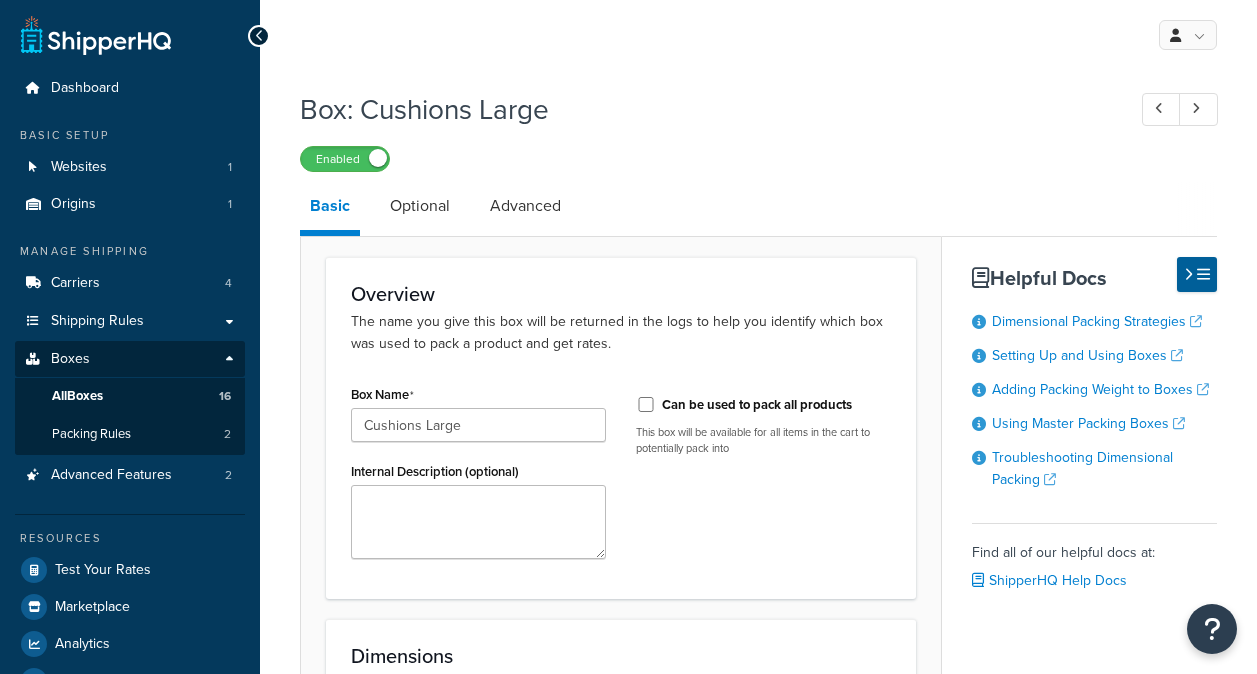 scroll, scrollTop: 0, scrollLeft: 0, axis: both 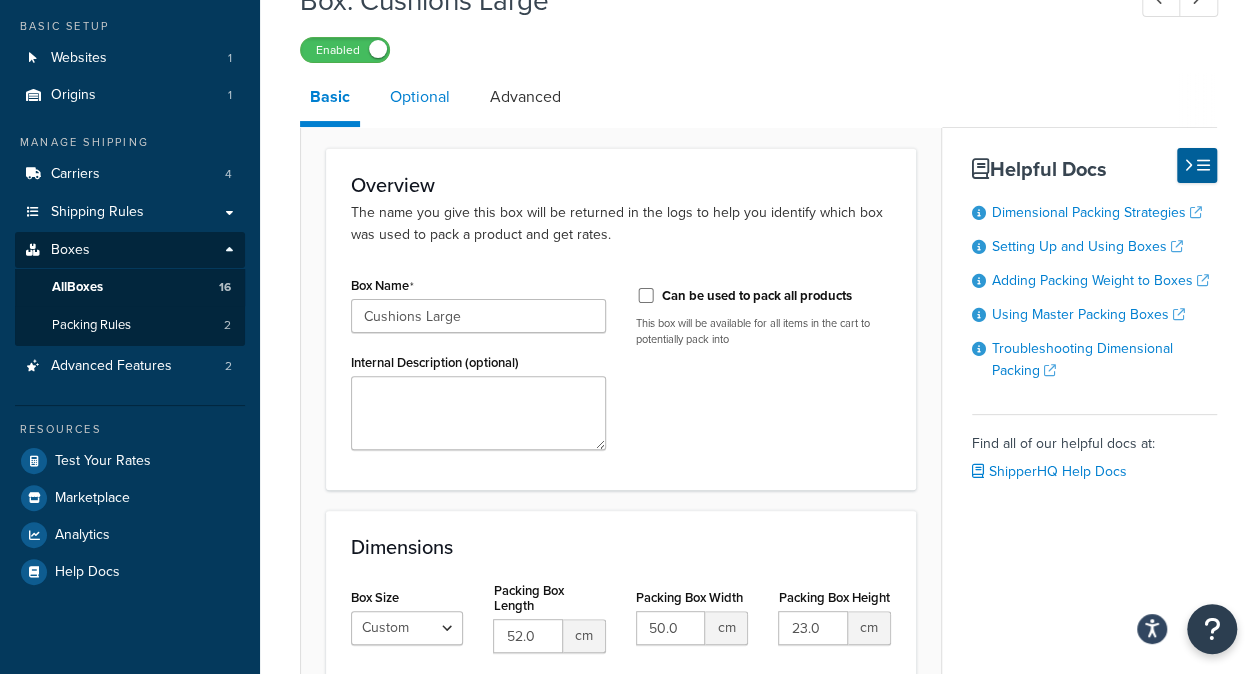 click on "Optional" at bounding box center (420, 97) 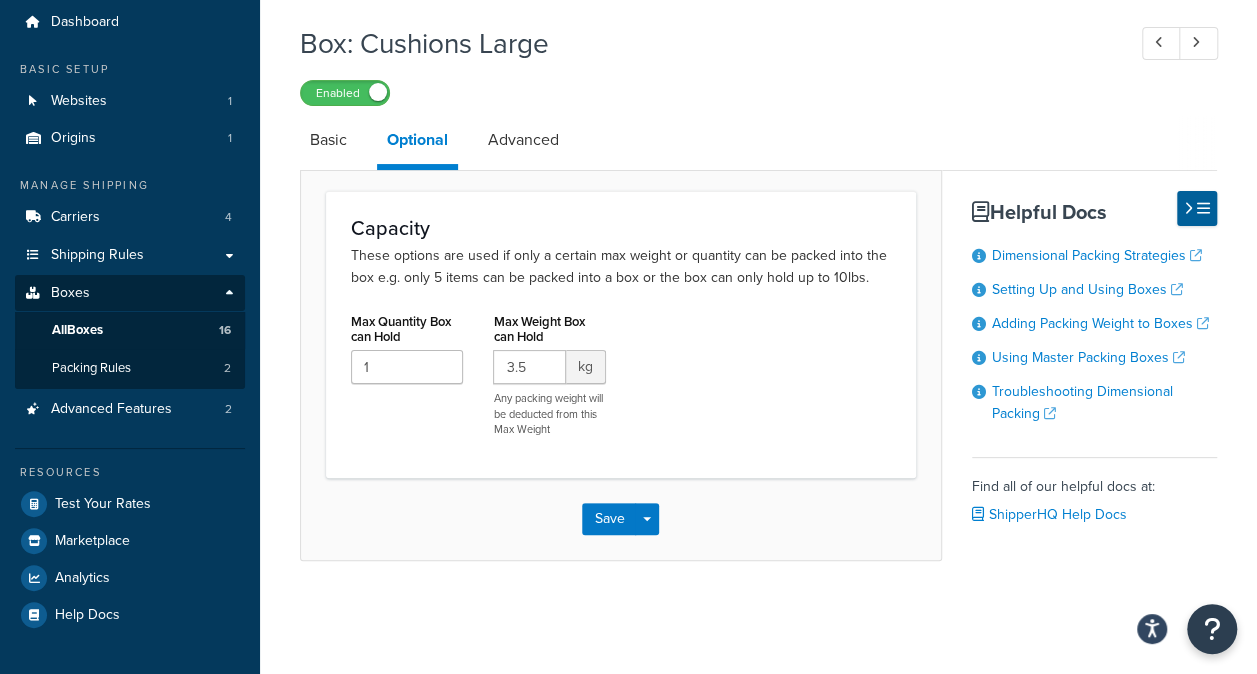 scroll, scrollTop: 69, scrollLeft: 0, axis: vertical 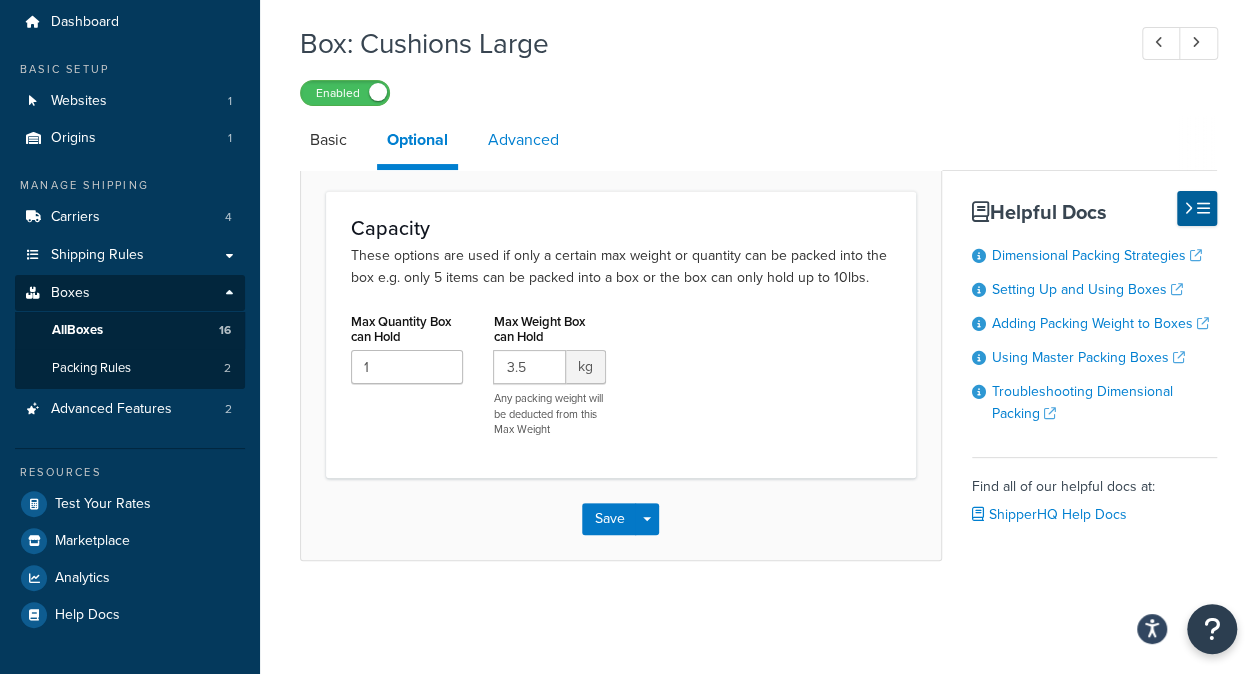 click on "Advanced" at bounding box center [523, 140] 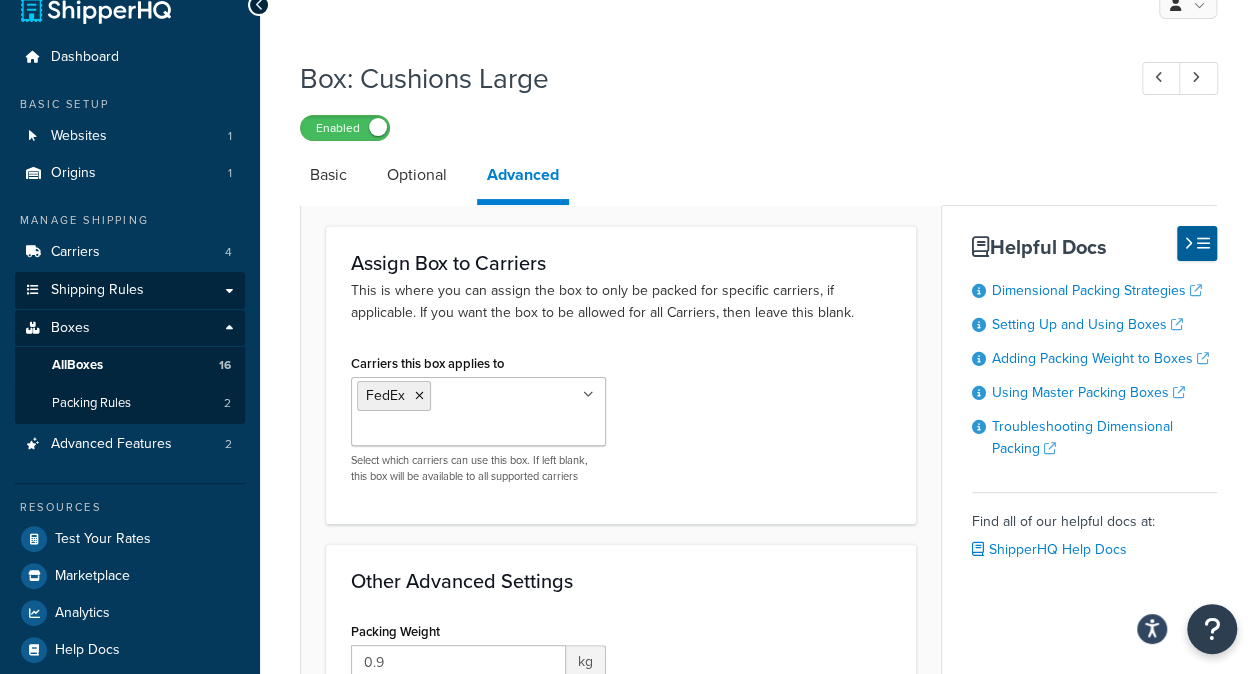 scroll, scrollTop: 0, scrollLeft: 0, axis: both 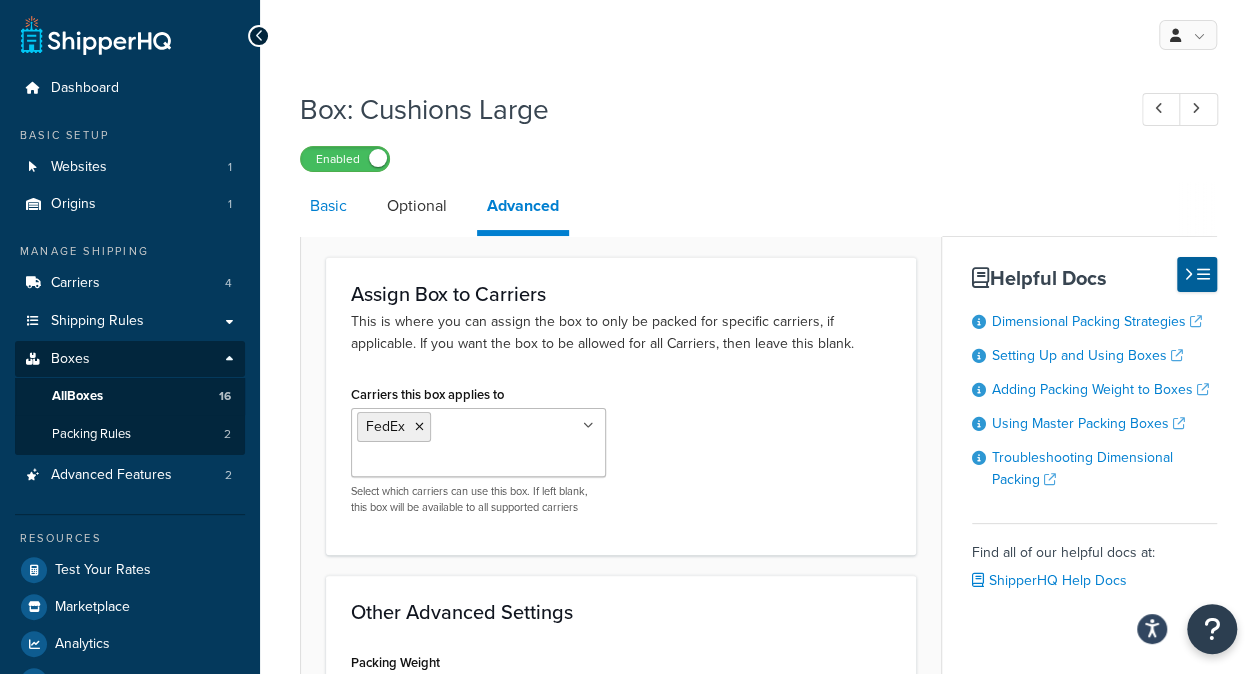 click on "Basic" at bounding box center [328, 206] 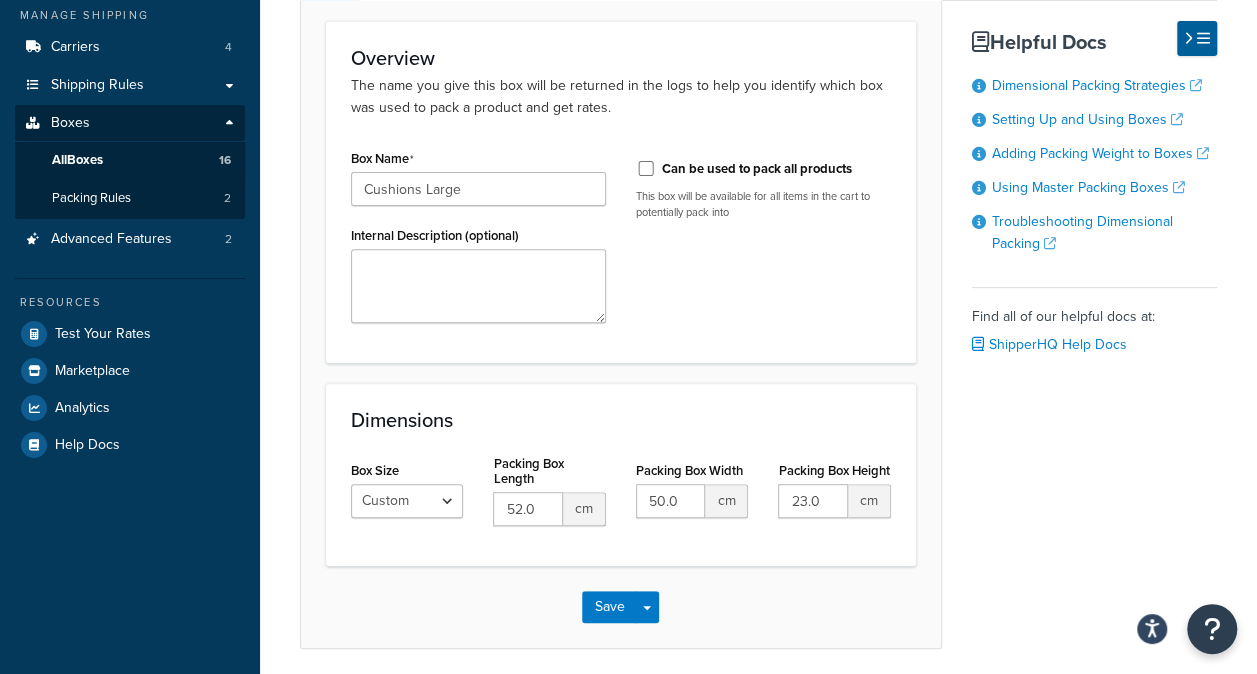 scroll, scrollTop: 9, scrollLeft: 0, axis: vertical 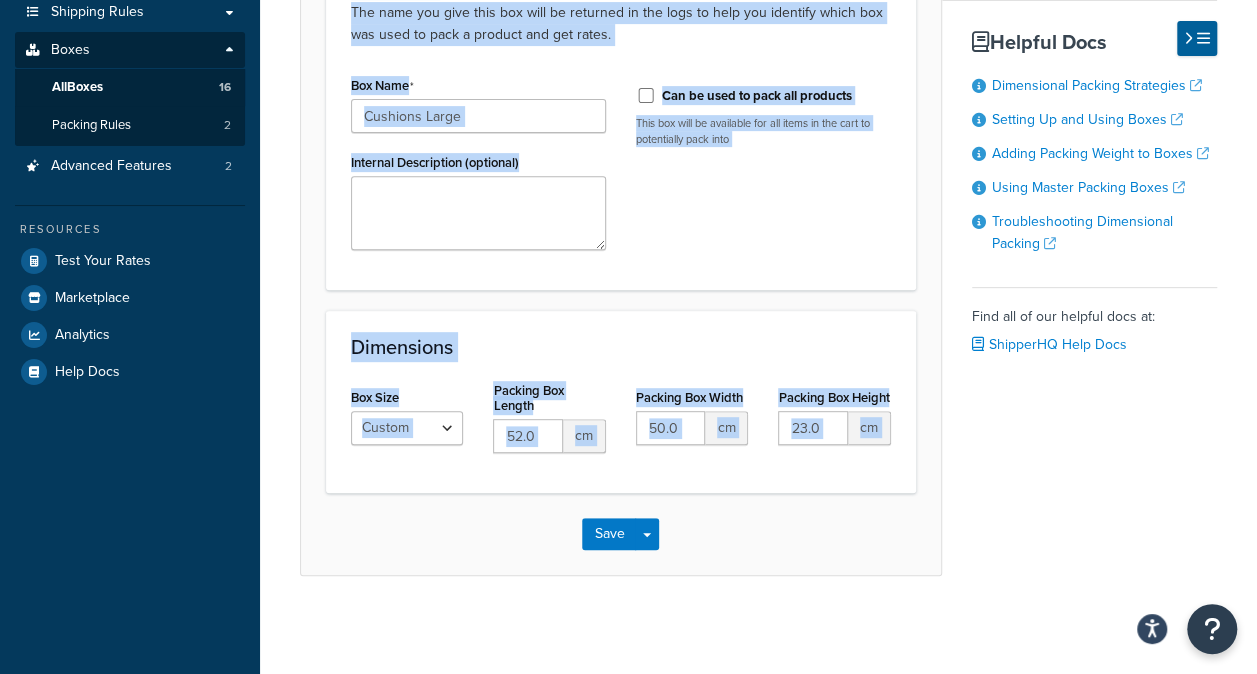 drag, startPoint x: 289, startPoint y: 182, endPoint x: 838, endPoint y: 516, distance: 642.6173 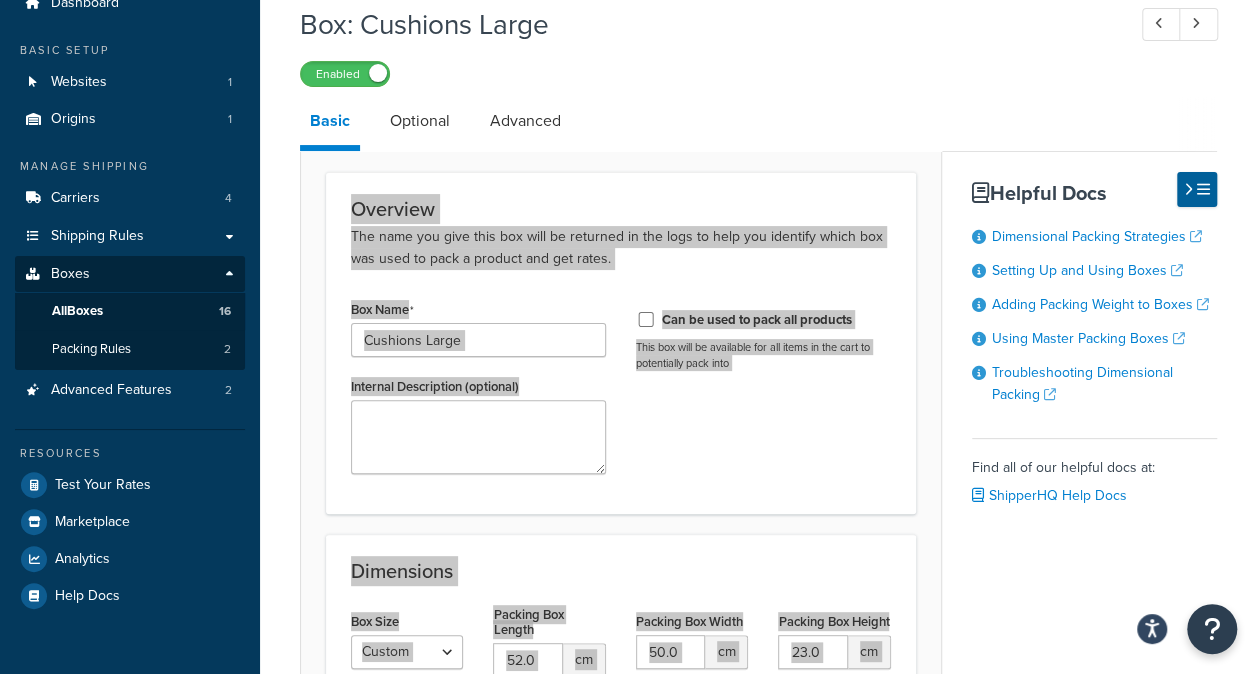 scroll, scrollTop: 0, scrollLeft: 0, axis: both 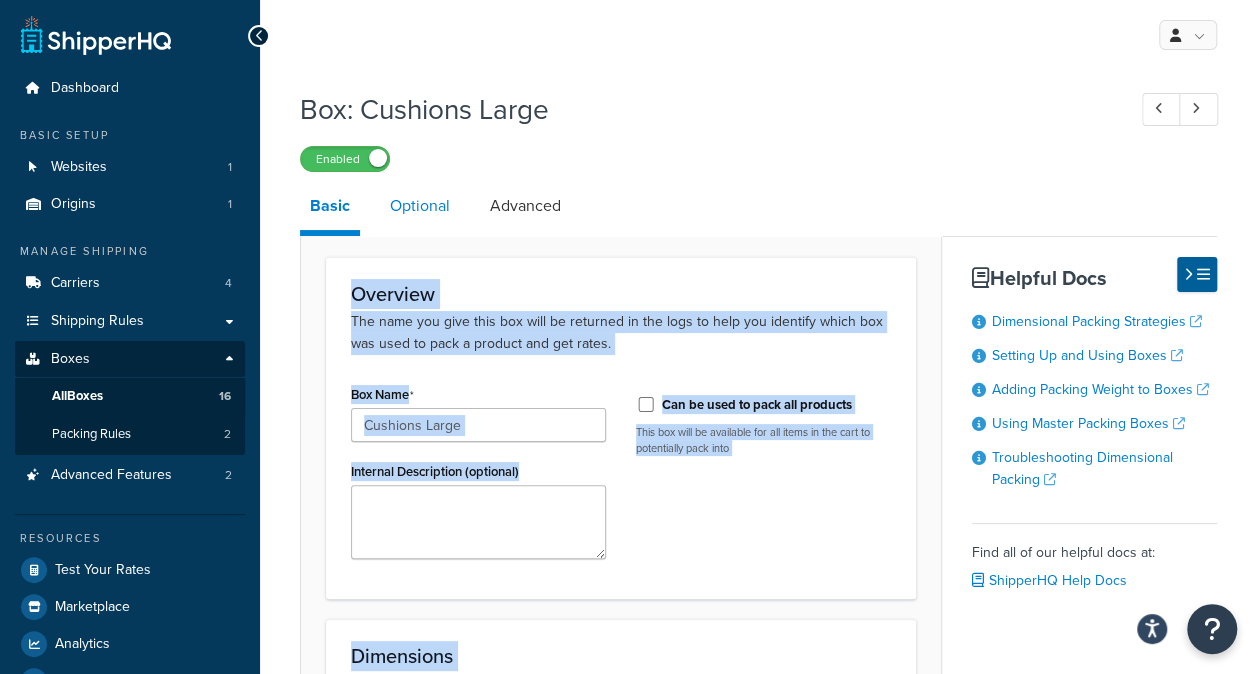 click on "Optional" at bounding box center (420, 206) 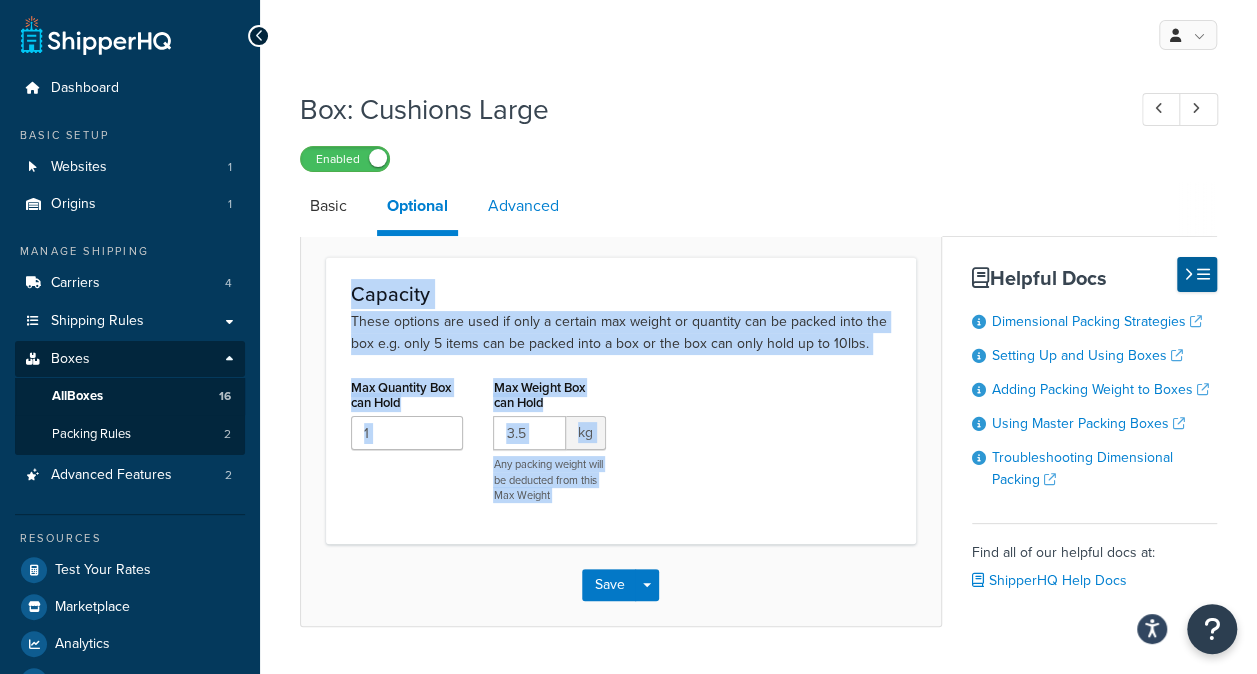 click on "Advanced" at bounding box center (523, 206) 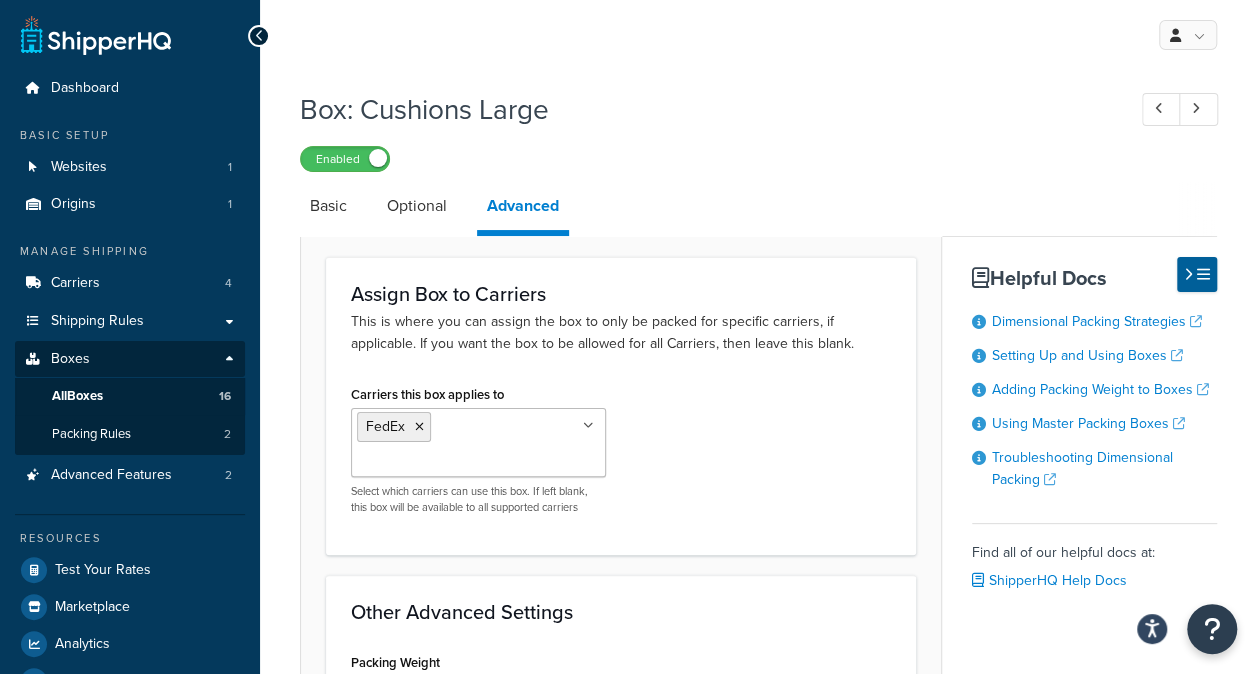 click on "Box: Cushions Large Enabled" at bounding box center (758, 126) 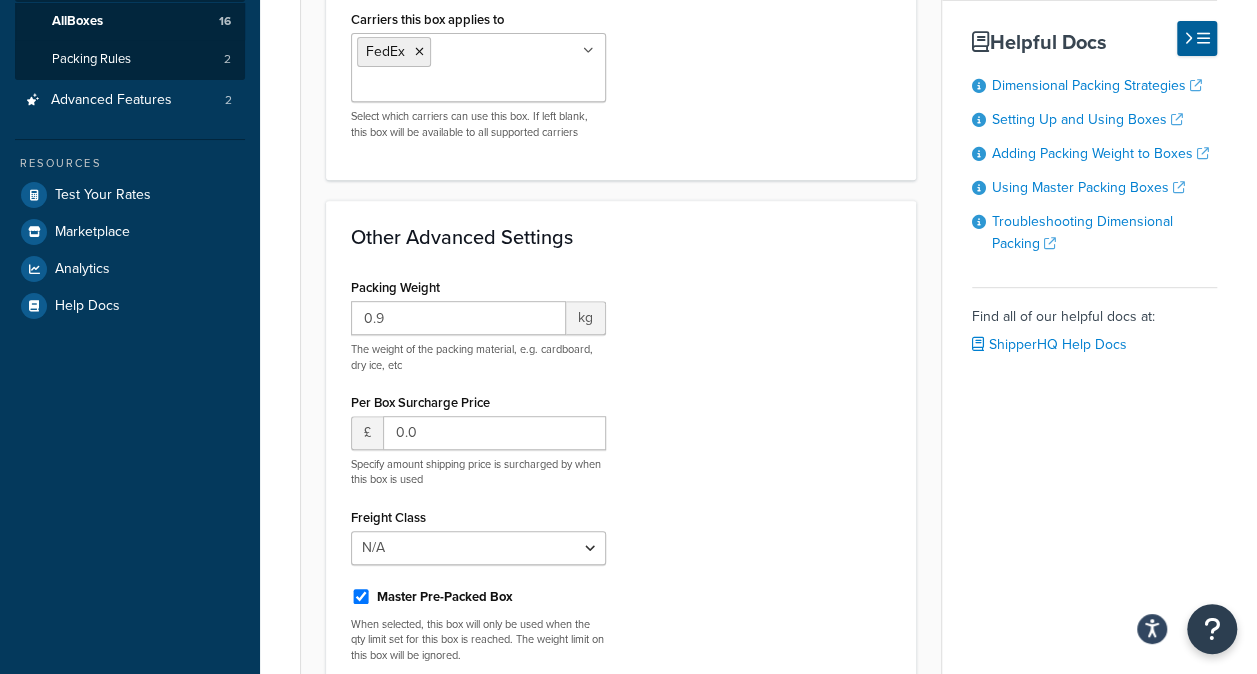 scroll, scrollTop: 400, scrollLeft: 0, axis: vertical 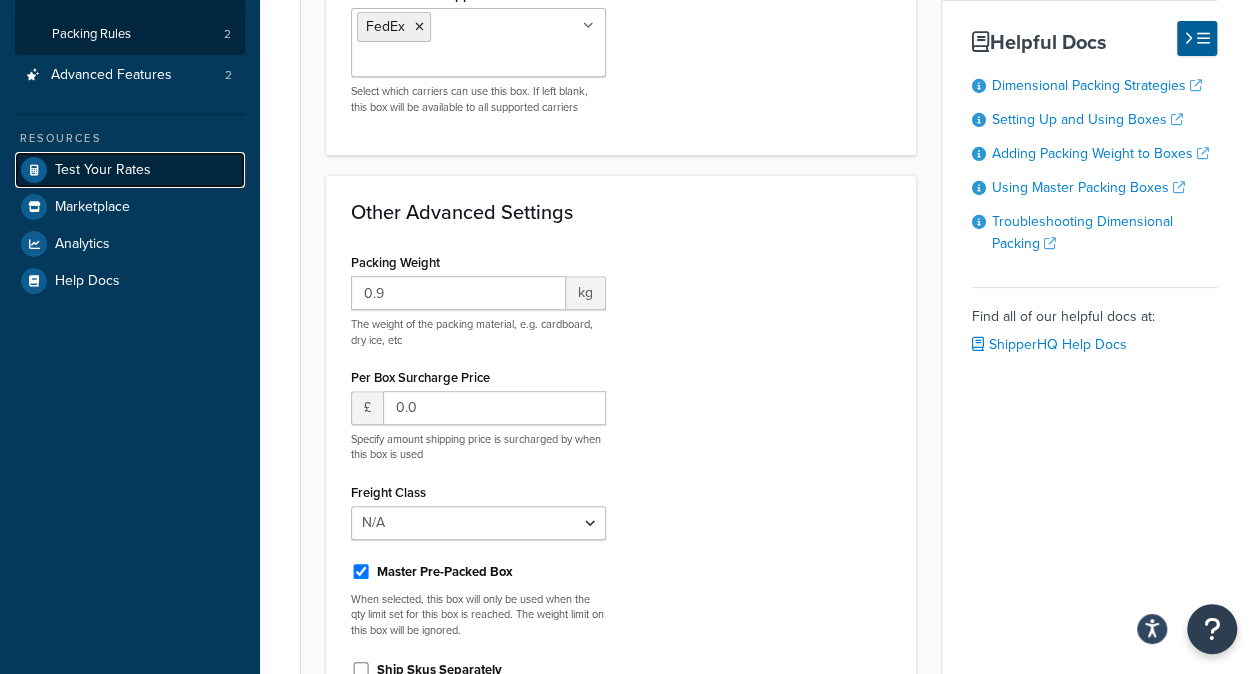 click on "Test Your Rates" at bounding box center (103, 170) 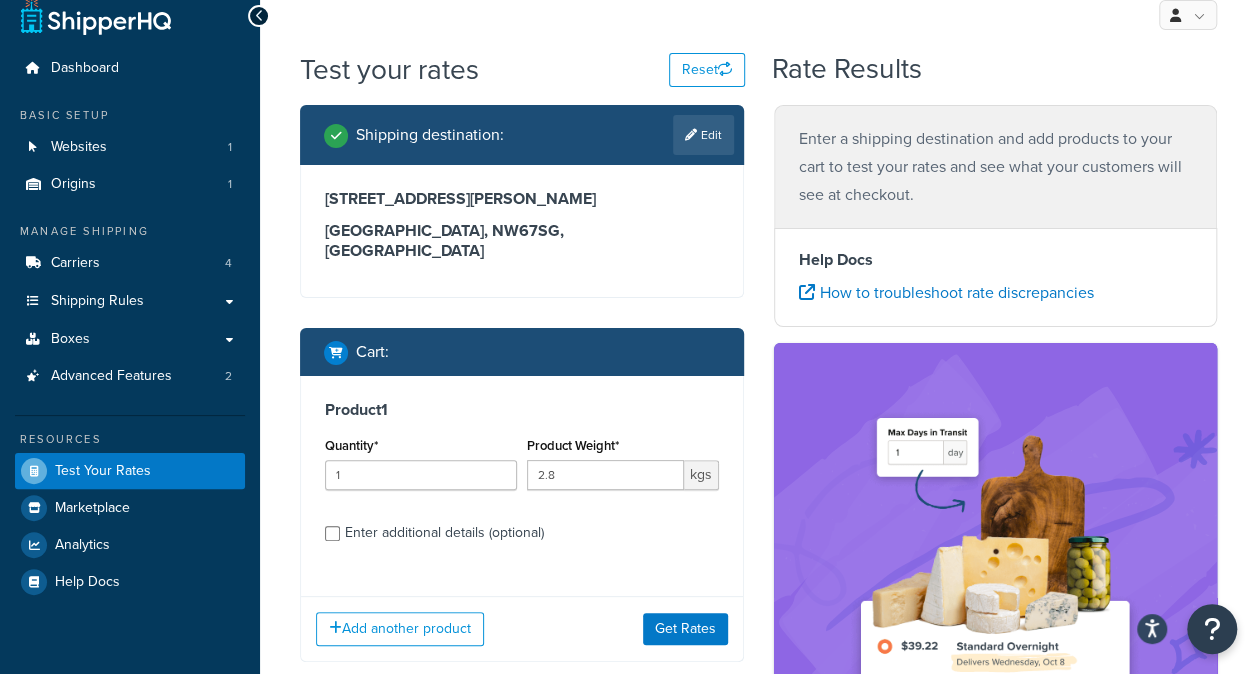 scroll, scrollTop: 0, scrollLeft: 0, axis: both 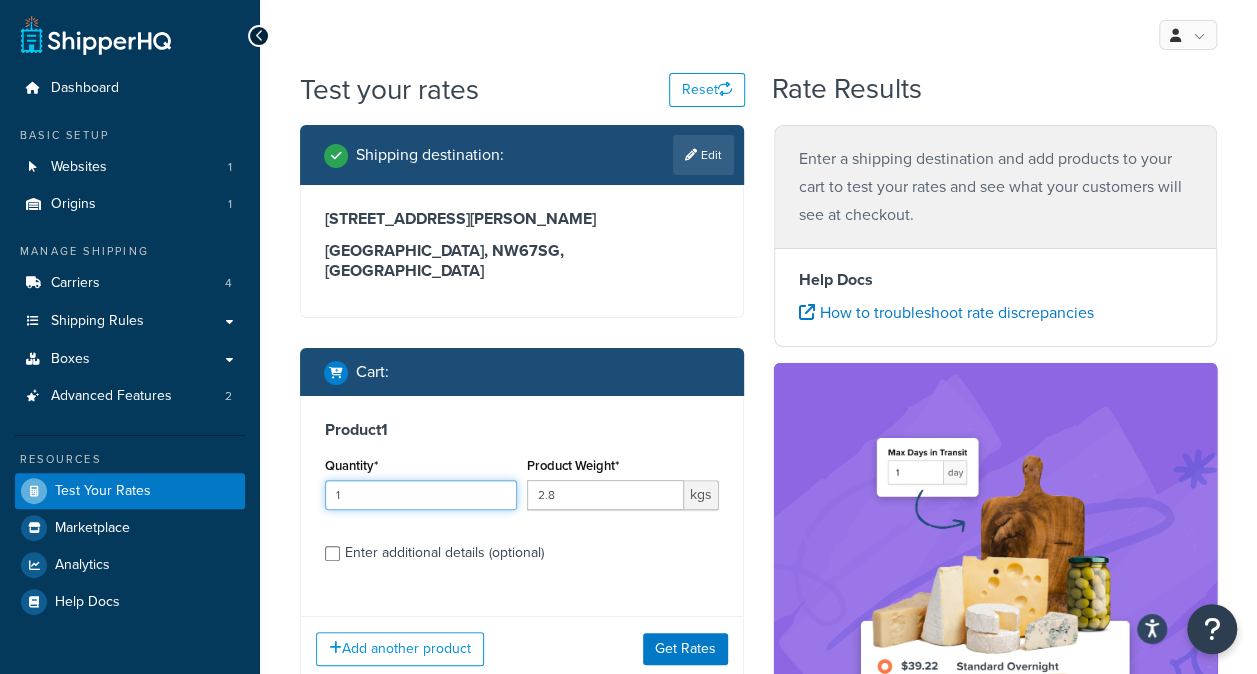 drag, startPoint x: 412, startPoint y: 478, endPoint x: 348, endPoint y: 479, distance: 64.00781 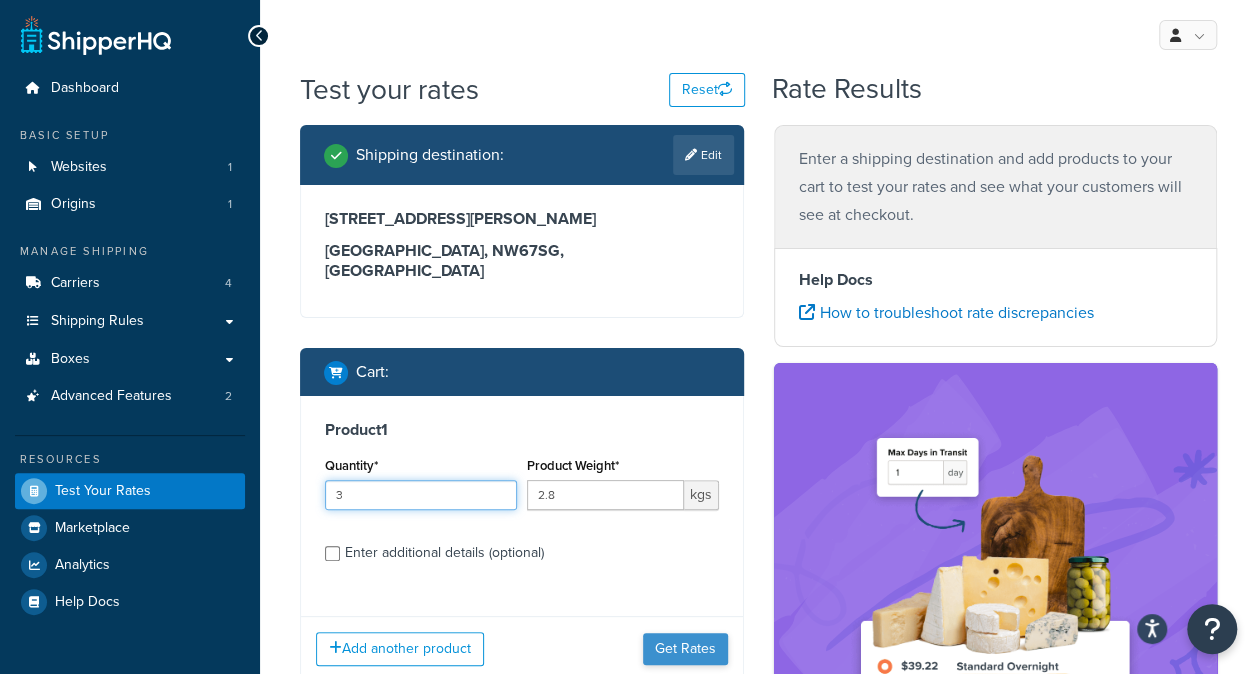 type on "3" 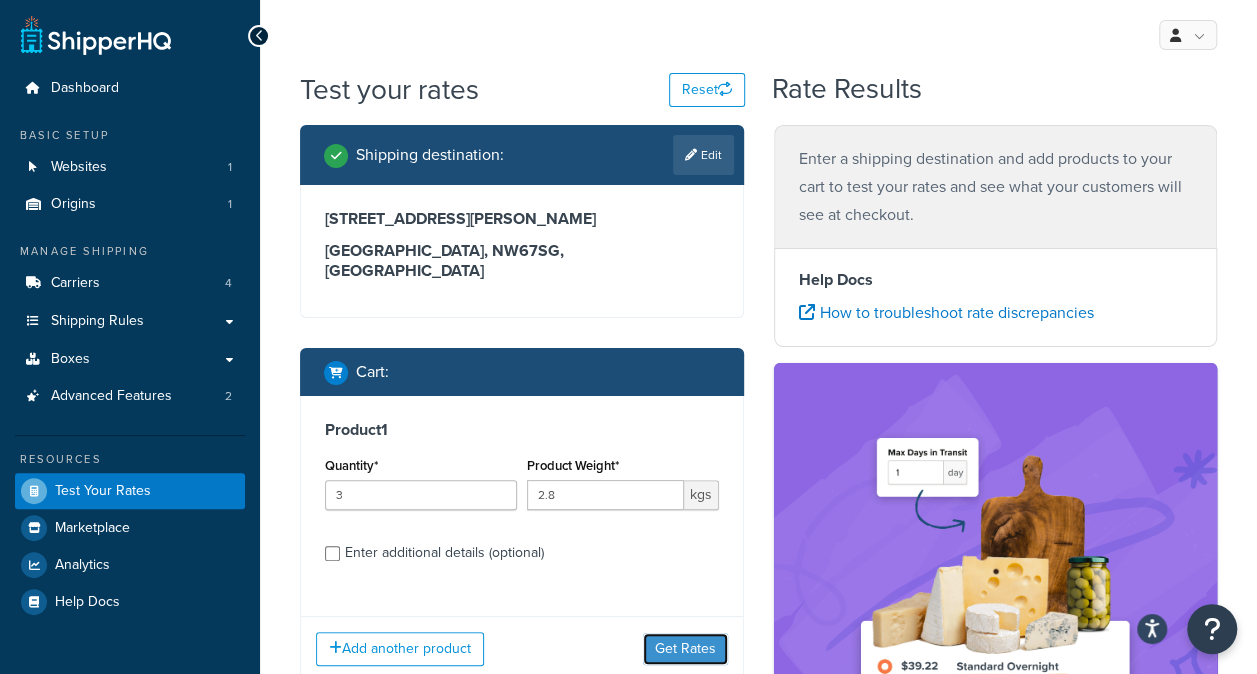 click on "Get Rates" at bounding box center (685, 649) 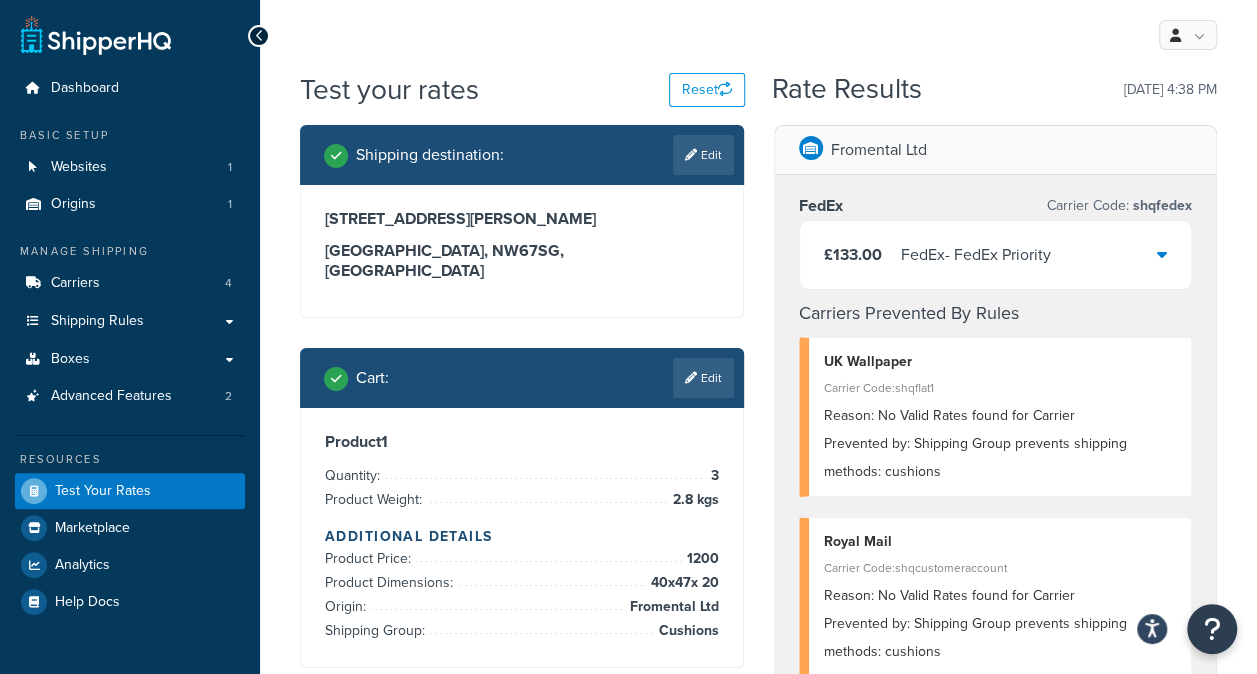 click on "£133.00 FedEx  -   FedEx Priority" at bounding box center [996, 255] 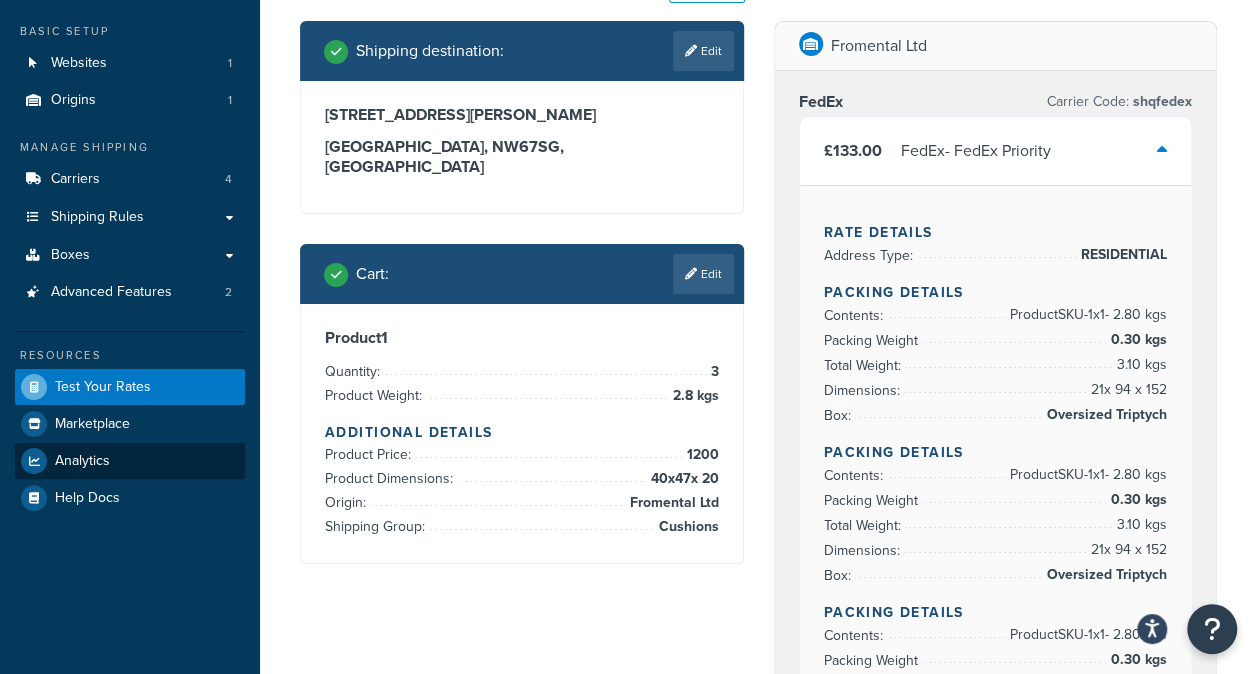 scroll, scrollTop: 100, scrollLeft: 0, axis: vertical 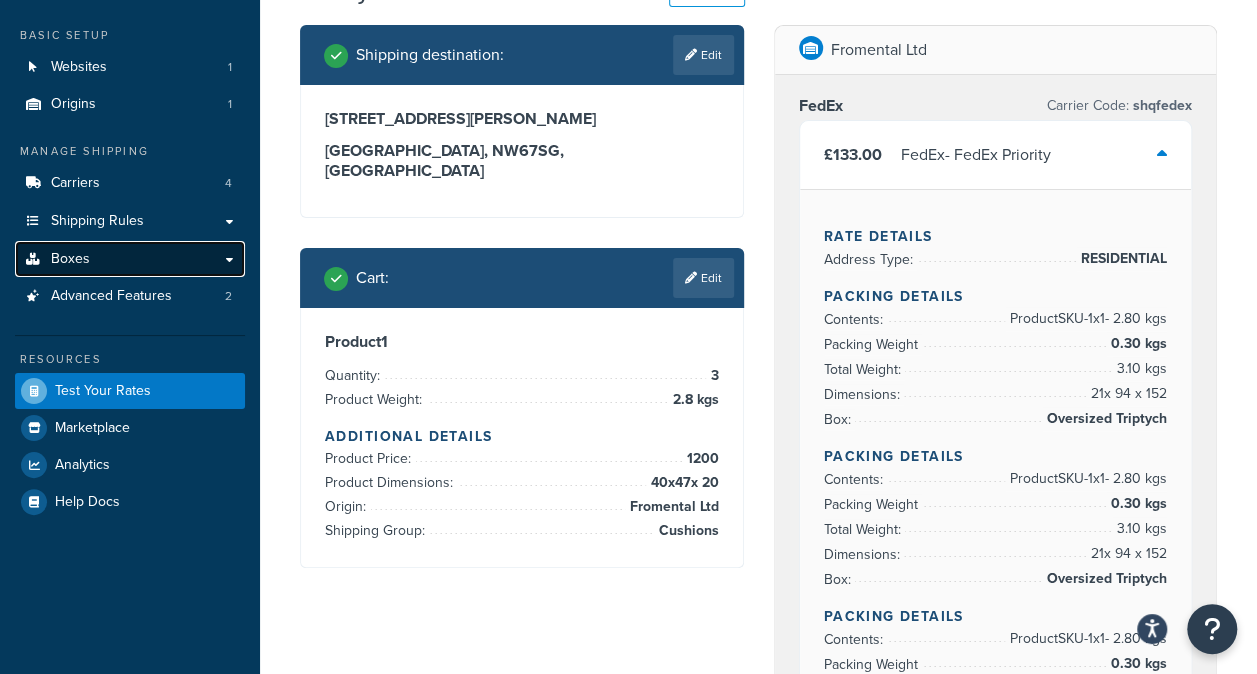 click on "Boxes" at bounding box center [70, 259] 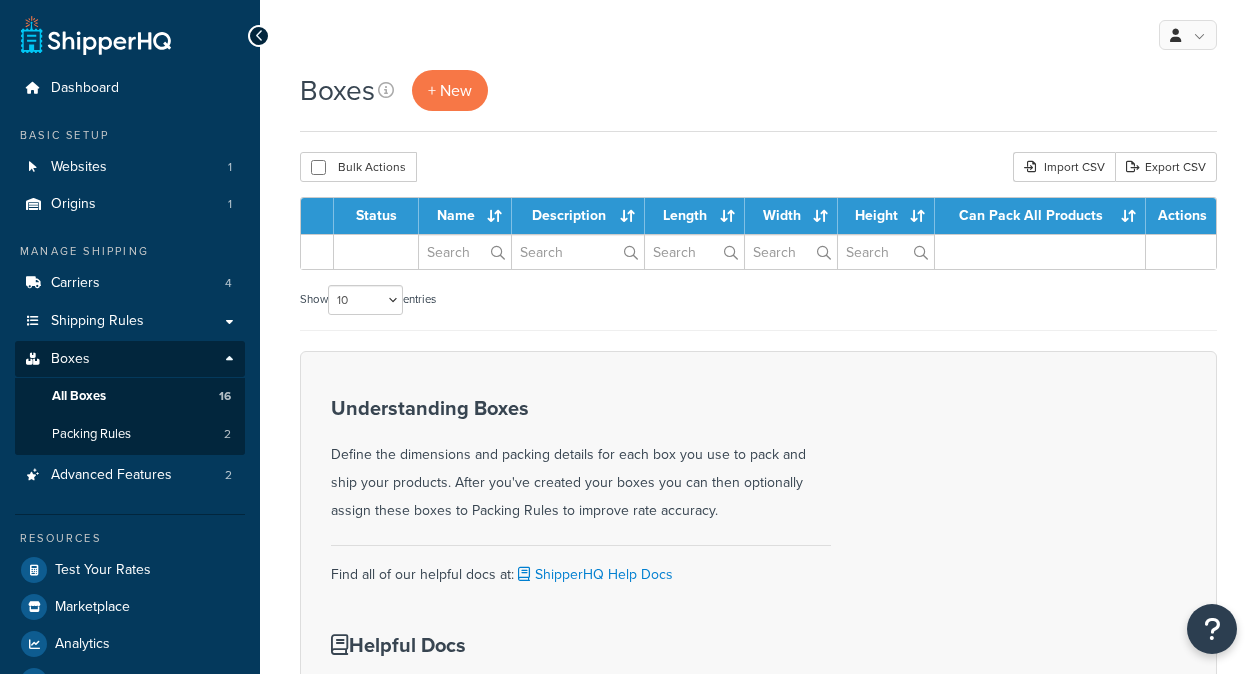 scroll, scrollTop: 0, scrollLeft: 0, axis: both 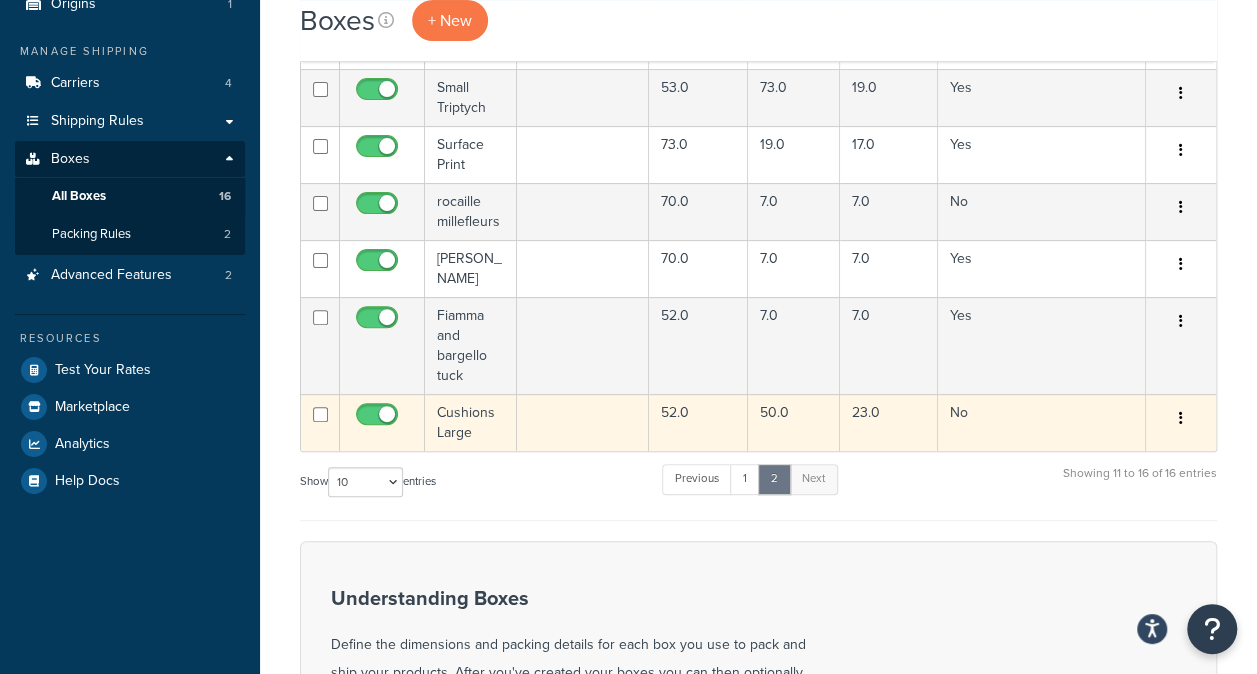 click at bounding box center [583, 422] 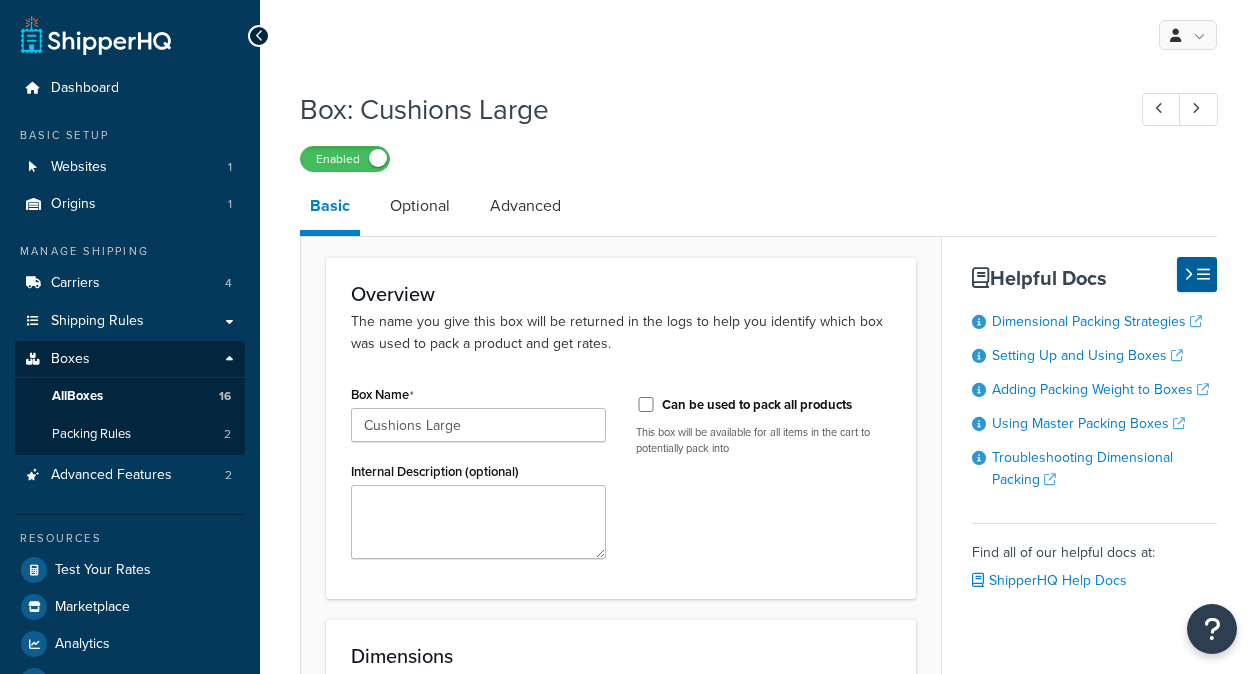 scroll, scrollTop: 0, scrollLeft: 0, axis: both 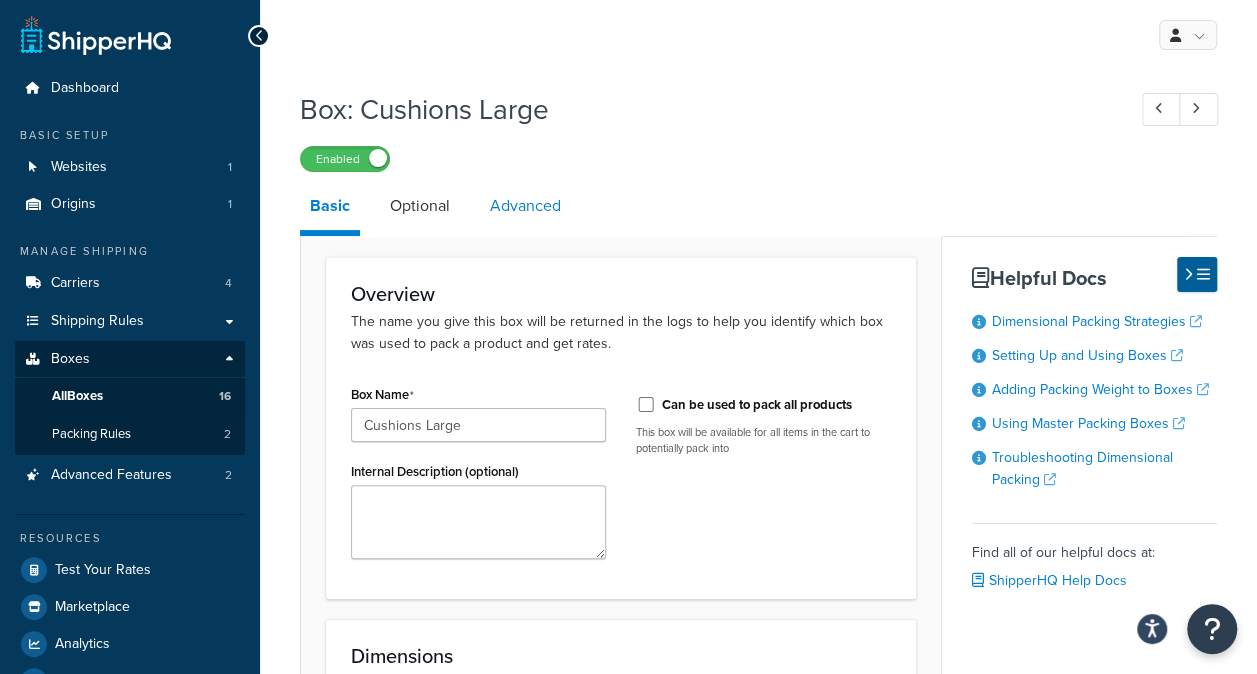 click on "Advanced" at bounding box center [525, 206] 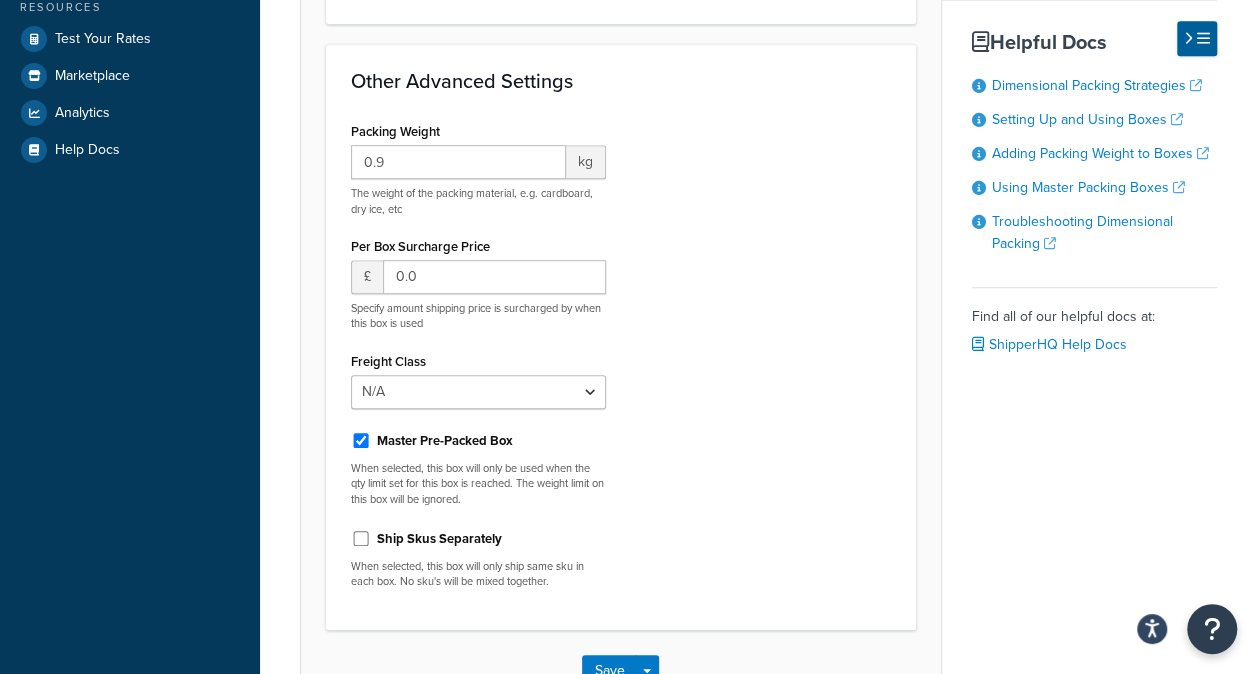 scroll, scrollTop: 600, scrollLeft: 0, axis: vertical 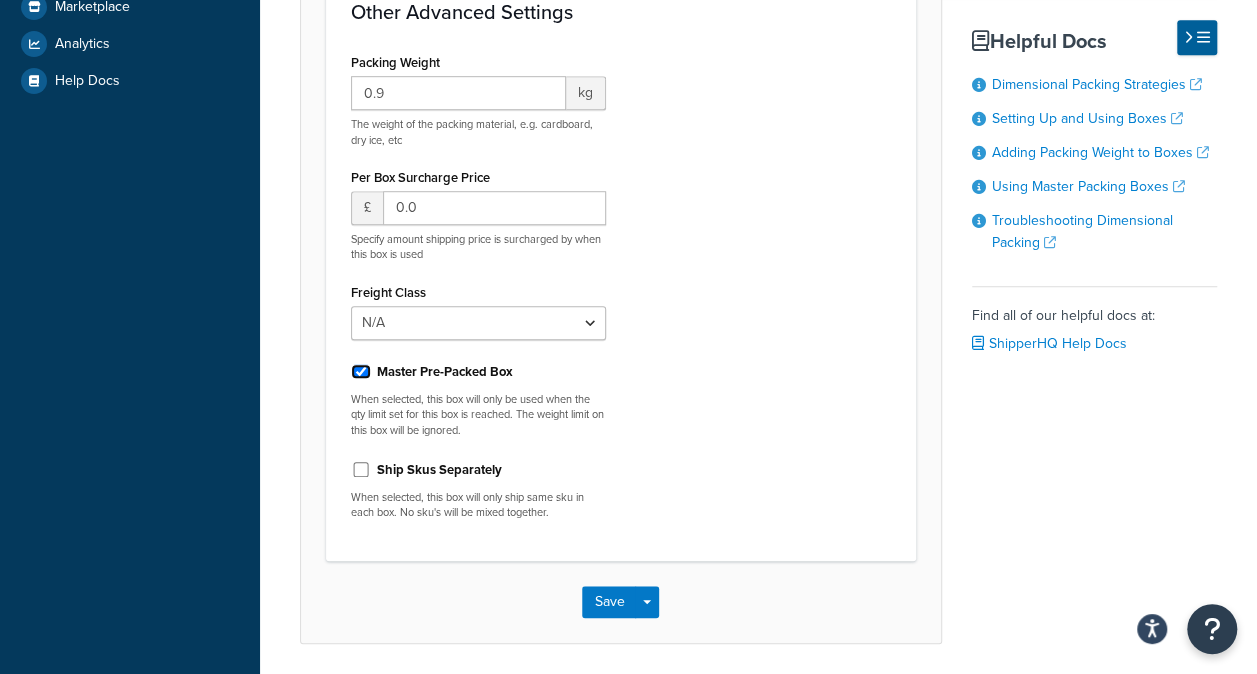 click on "Master Pre-Packed Box" at bounding box center [361, 371] 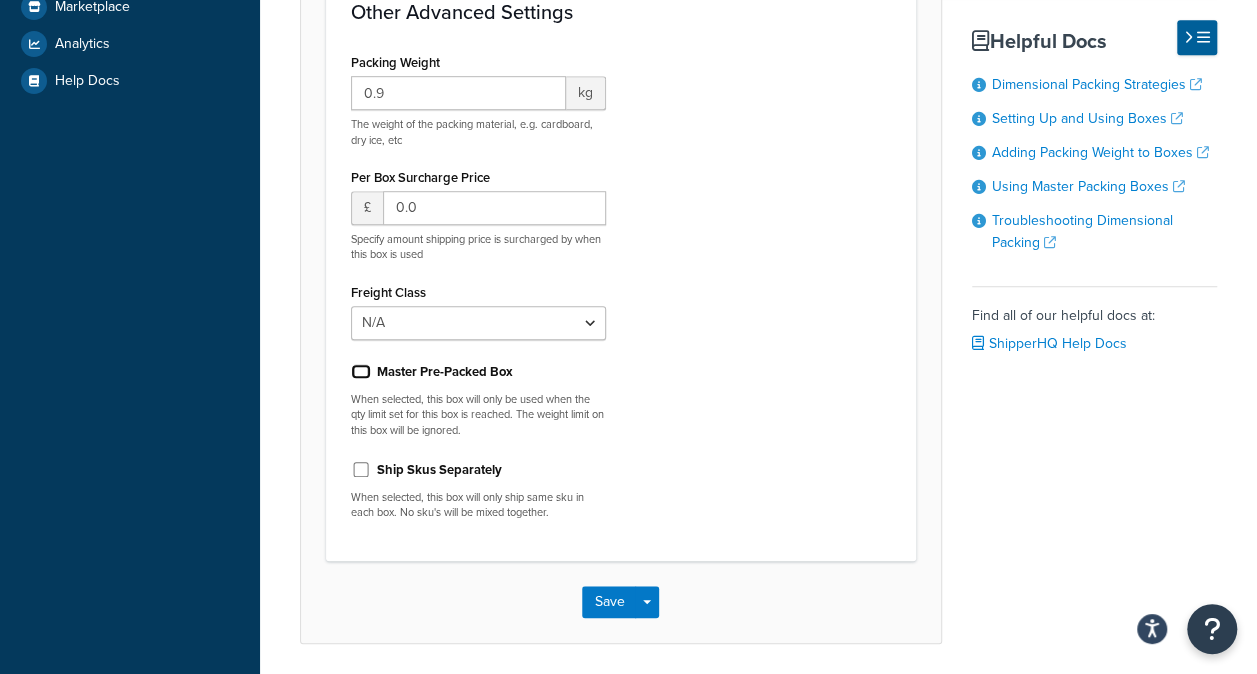 checkbox on "false" 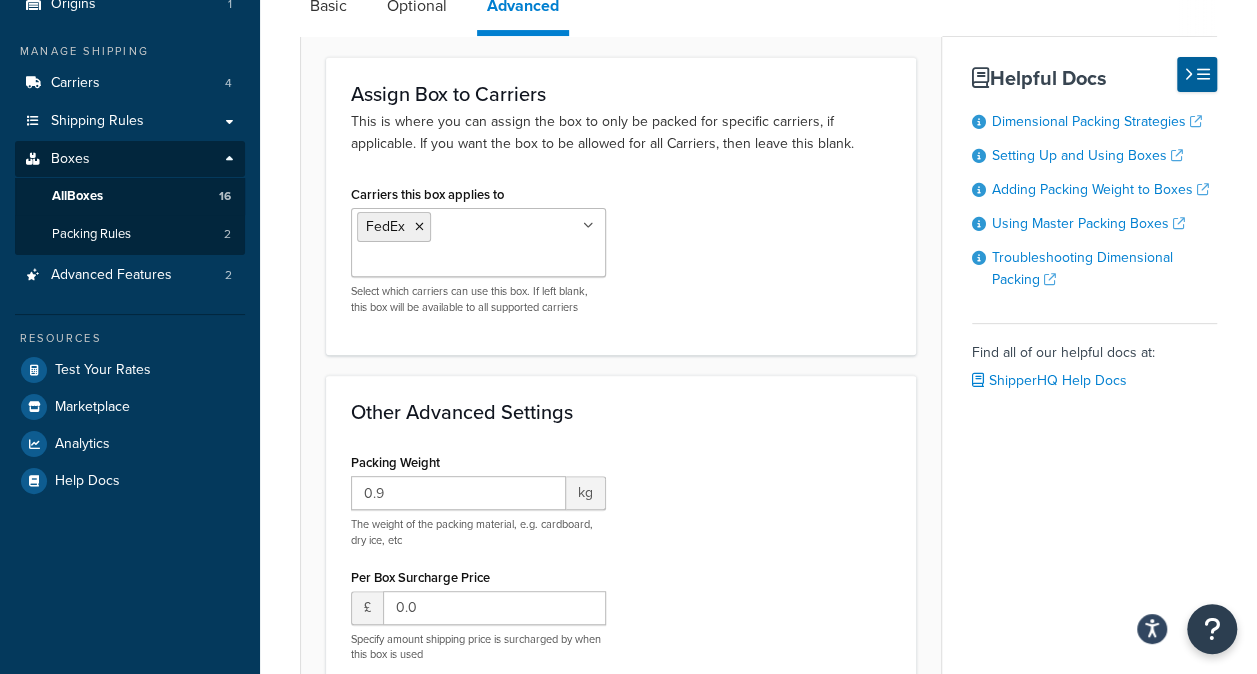 scroll, scrollTop: 0, scrollLeft: 0, axis: both 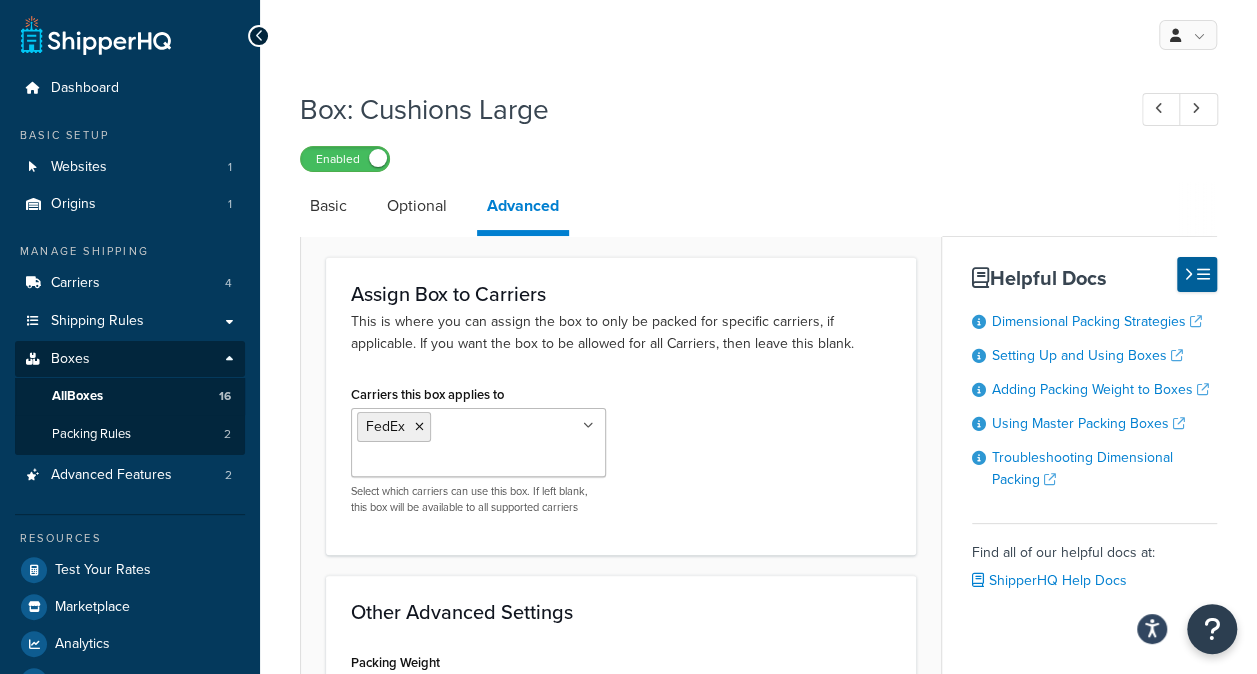 drag, startPoint x: 410, startPoint y: 208, endPoint x: 522, endPoint y: 232, distance: 114.54257 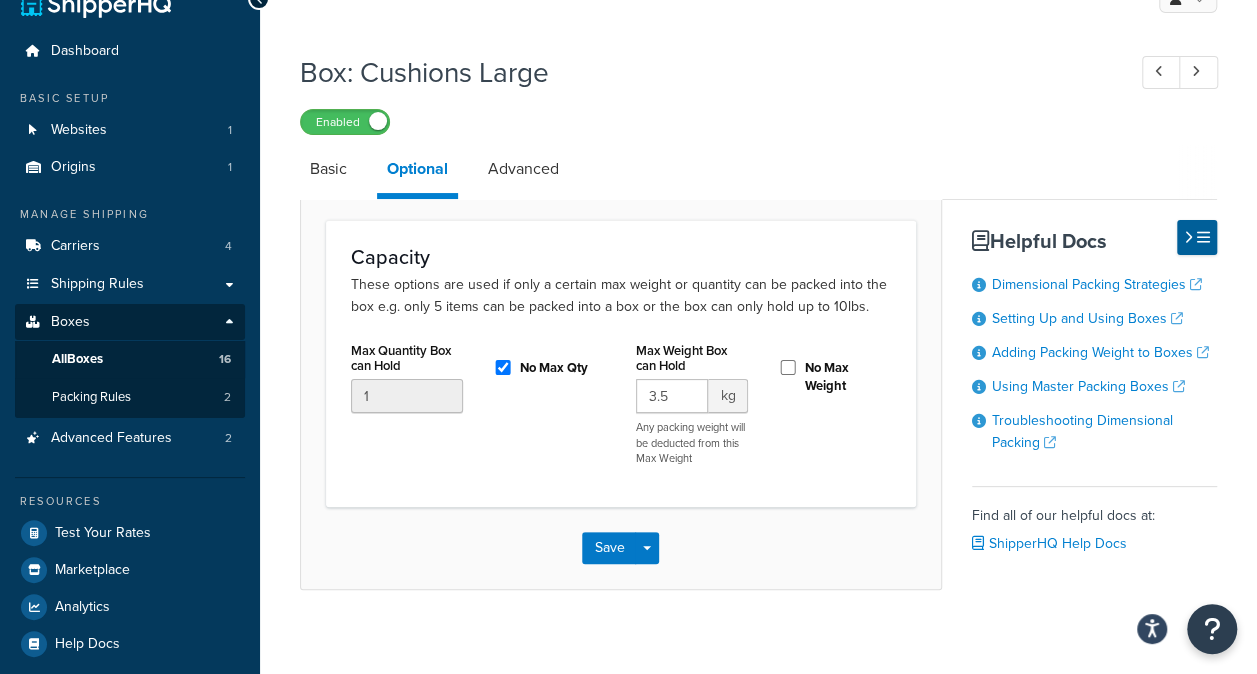 scroll, scrollTop: 69, scrollLeft: 0, axis: vertical 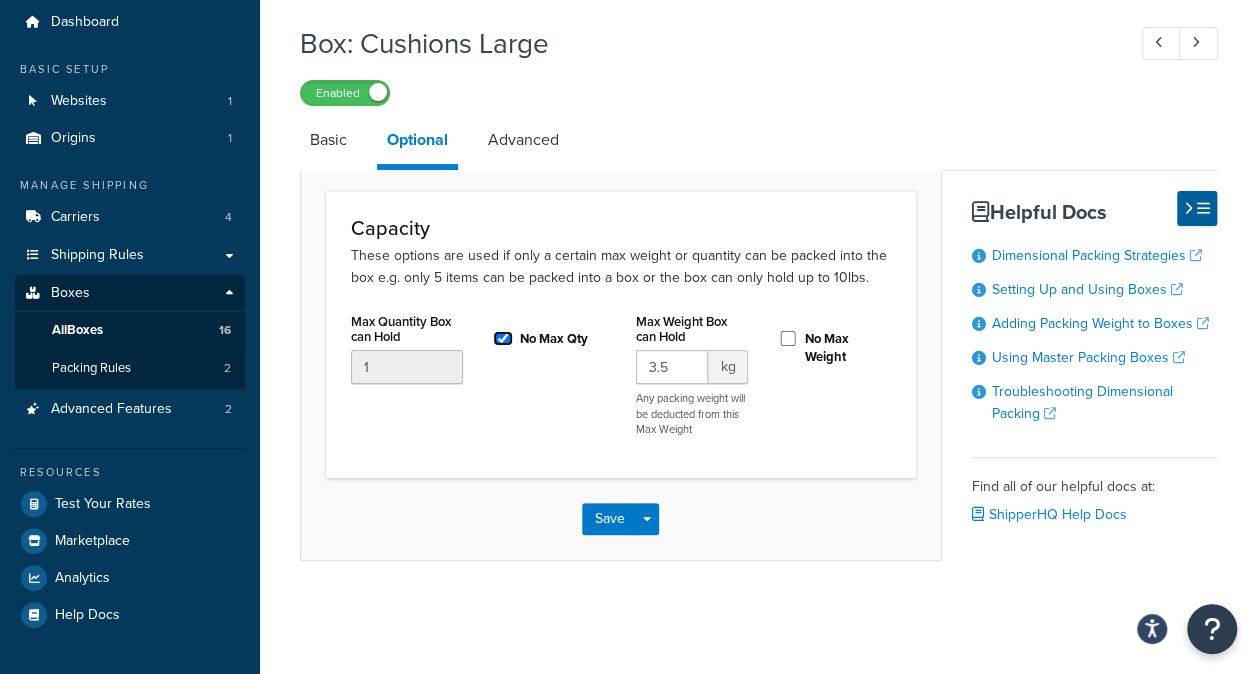 click on "No Max Qty" at bounding box center (503, 338) 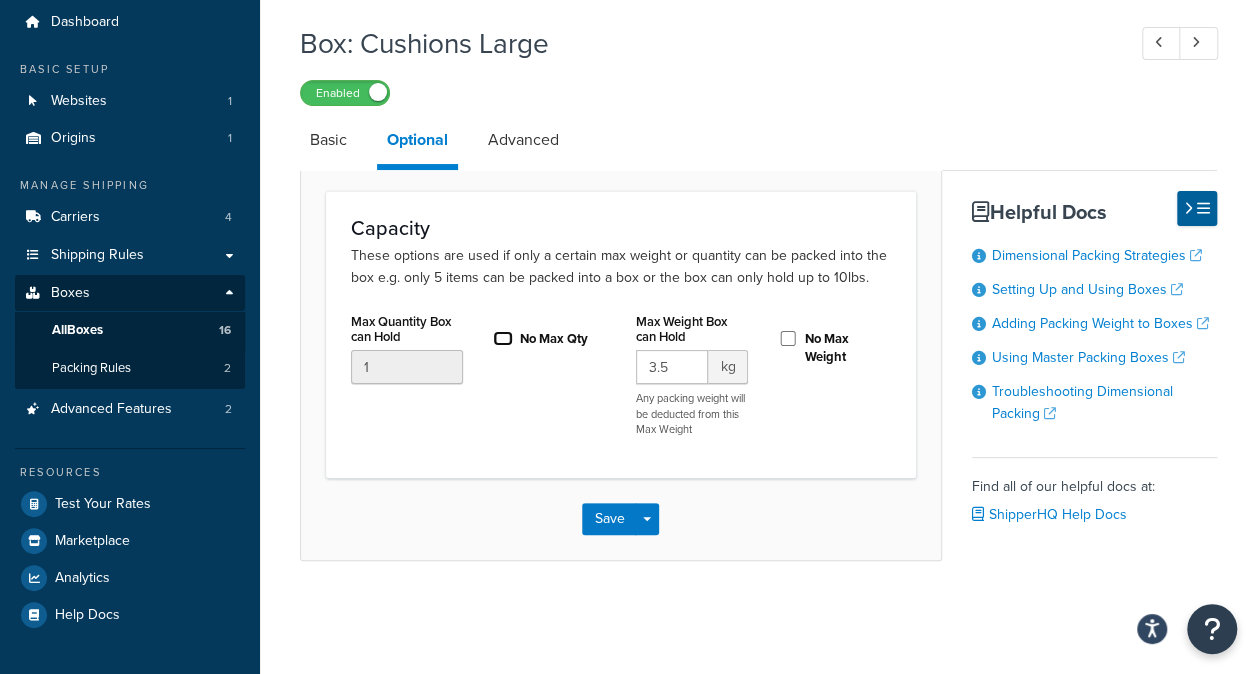 checkbox on "false" 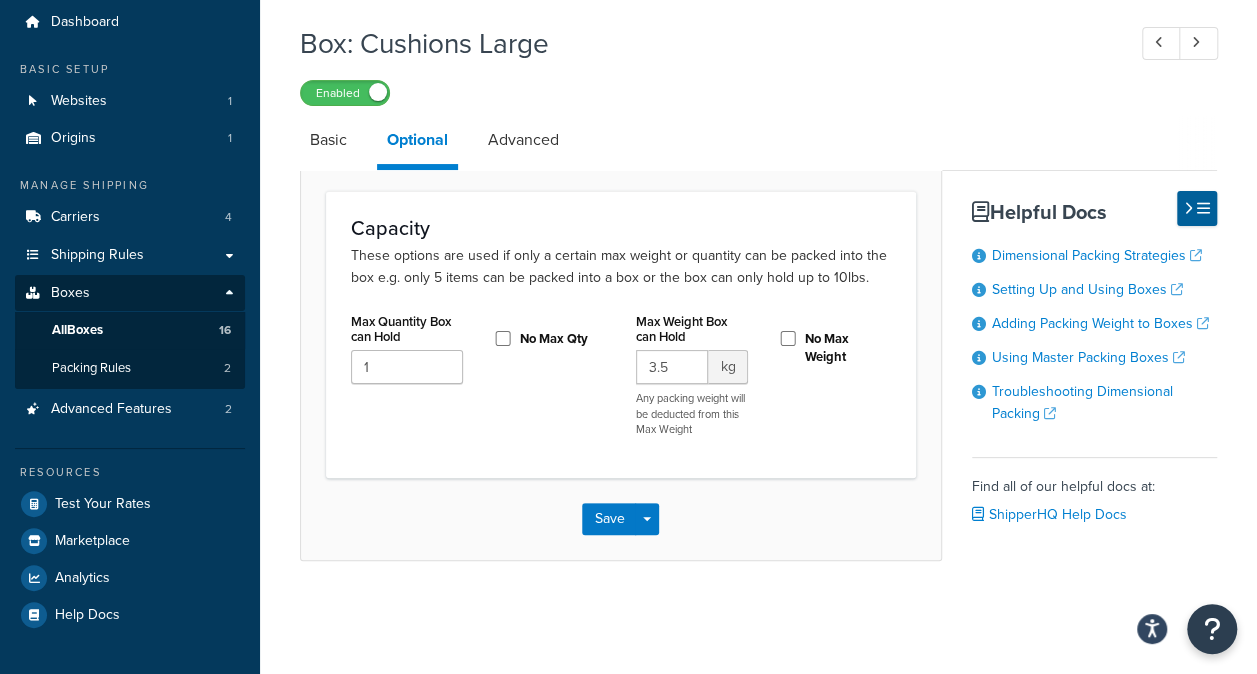 click on "Capacity These options are used if only a certain max weight or quantity can be packed into the box e.g. only 5 items can be packed into a box or the box can only hold up to 10lbs. Max Quantity Box can Hold   1   No Max Qty Max Weight Box can Hold   3.5 kg Any packing weight will be deducted from this Max Weight   No Max Weight" at bounding box center [621, 334] 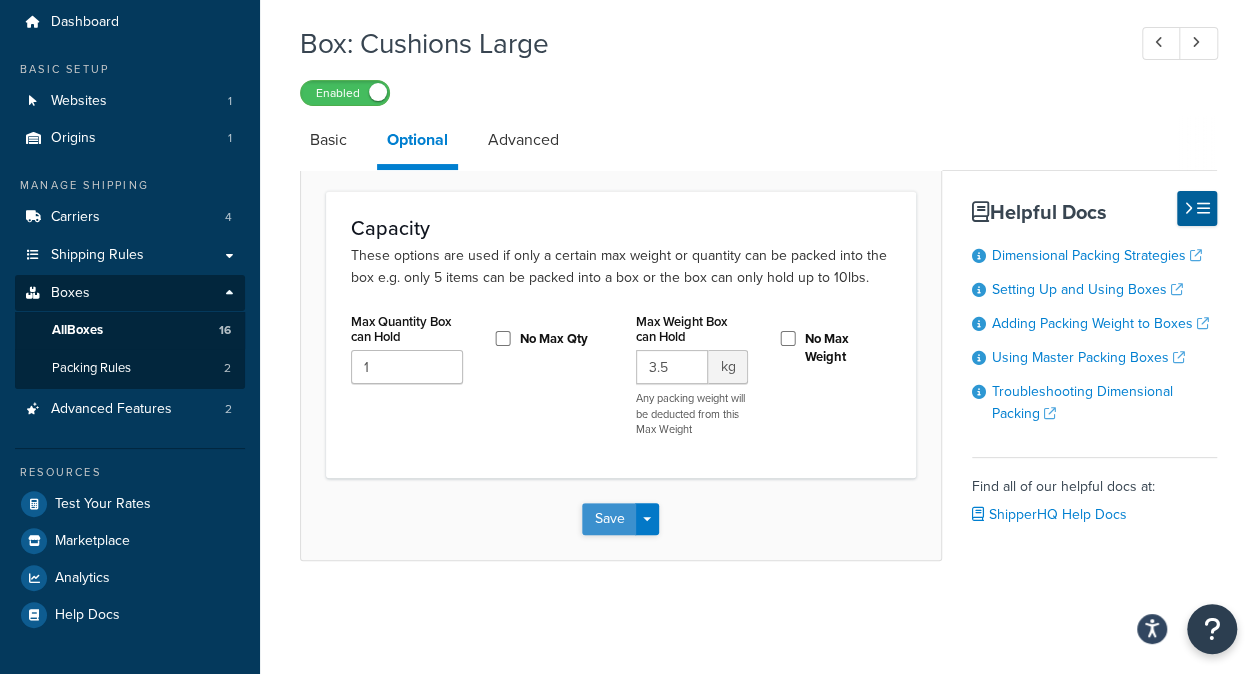 click on "Save" at bounding box center [609, 519] 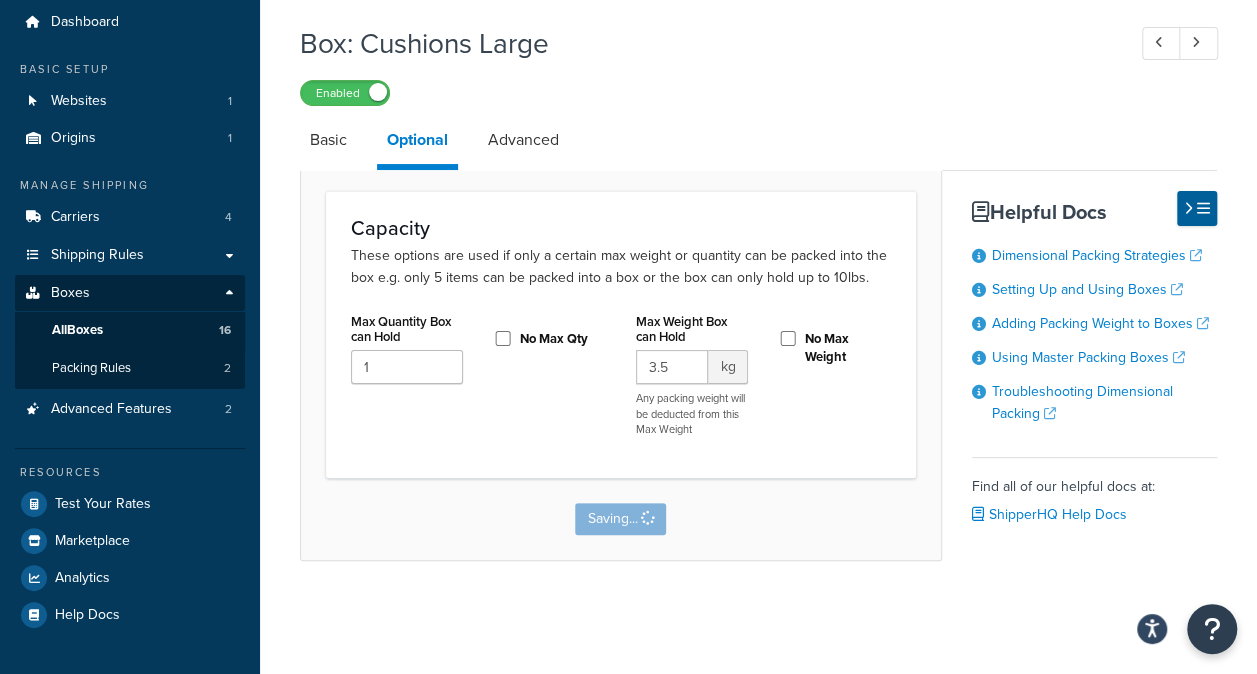 scroll, scrollTop: 0, scrollLeft: 0, axis: both 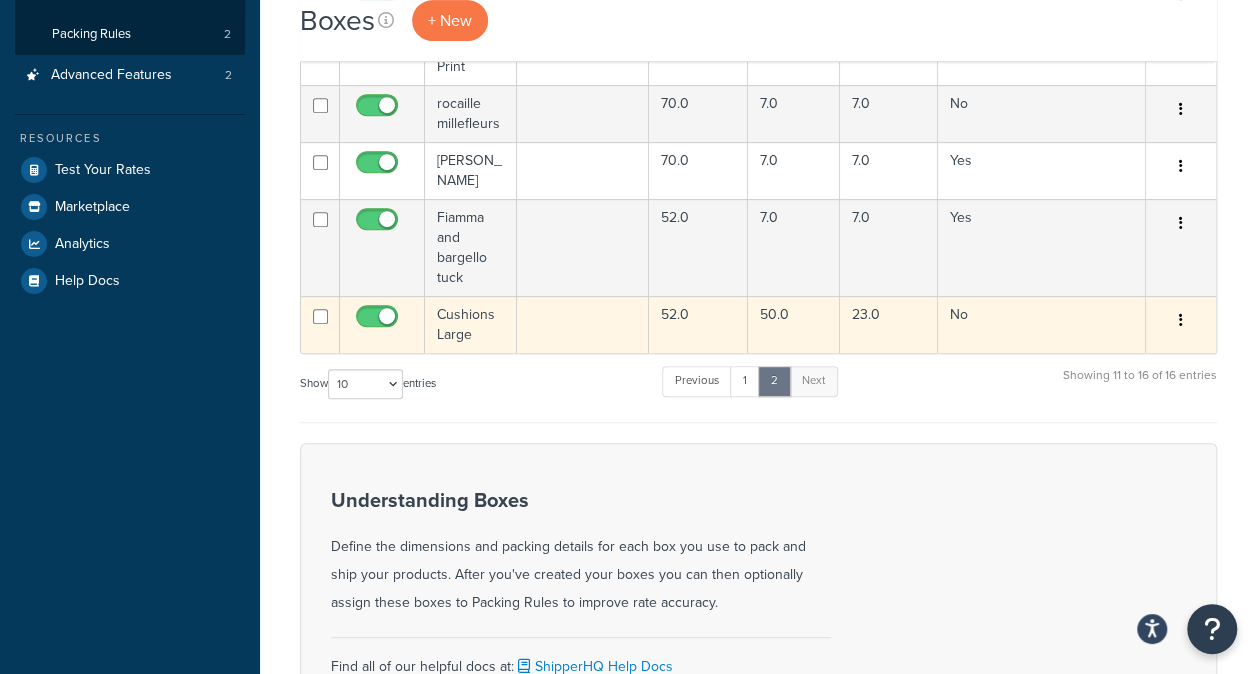 click at bounding box center [583, 324] 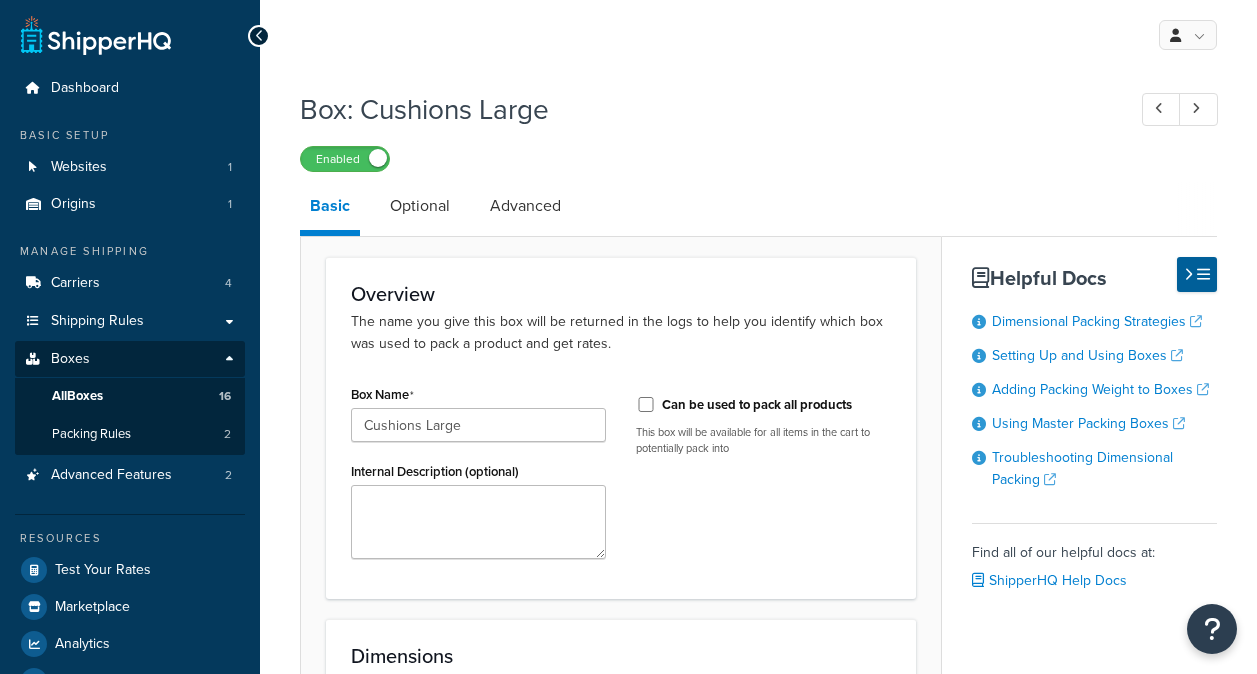 scroll, scrollTop: 0, scrollLeft: 0, axis: both 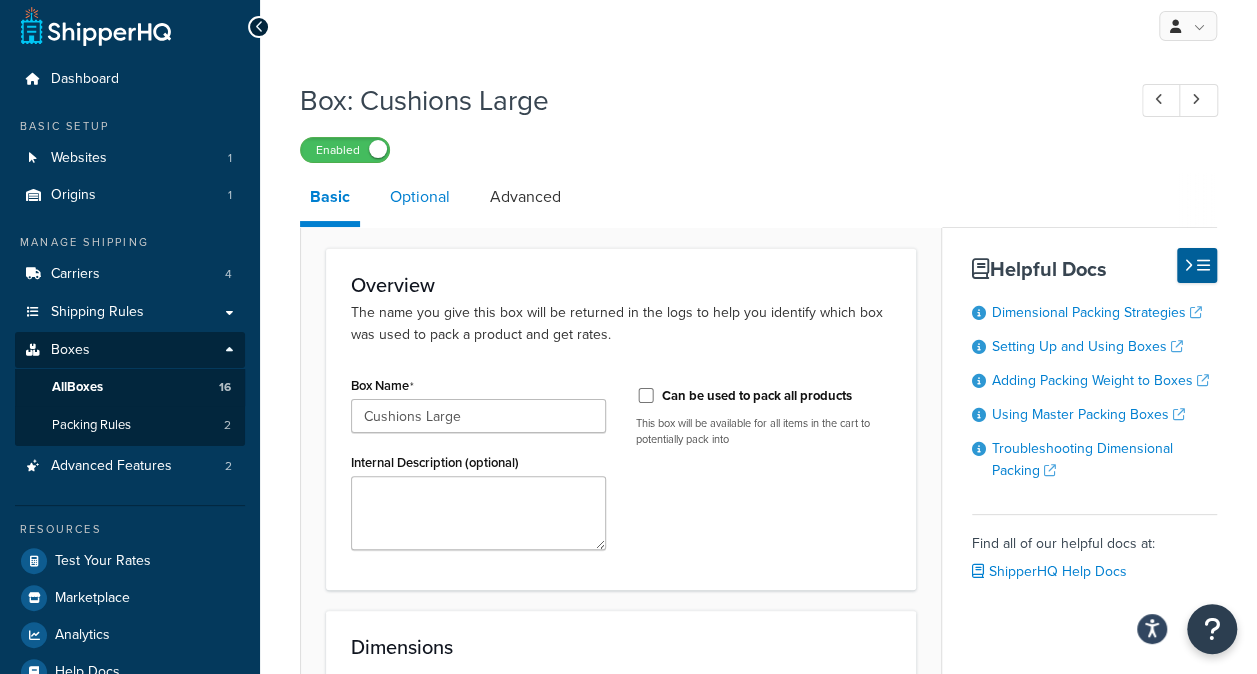 click on "Optional" at bounding box center [420, 197] 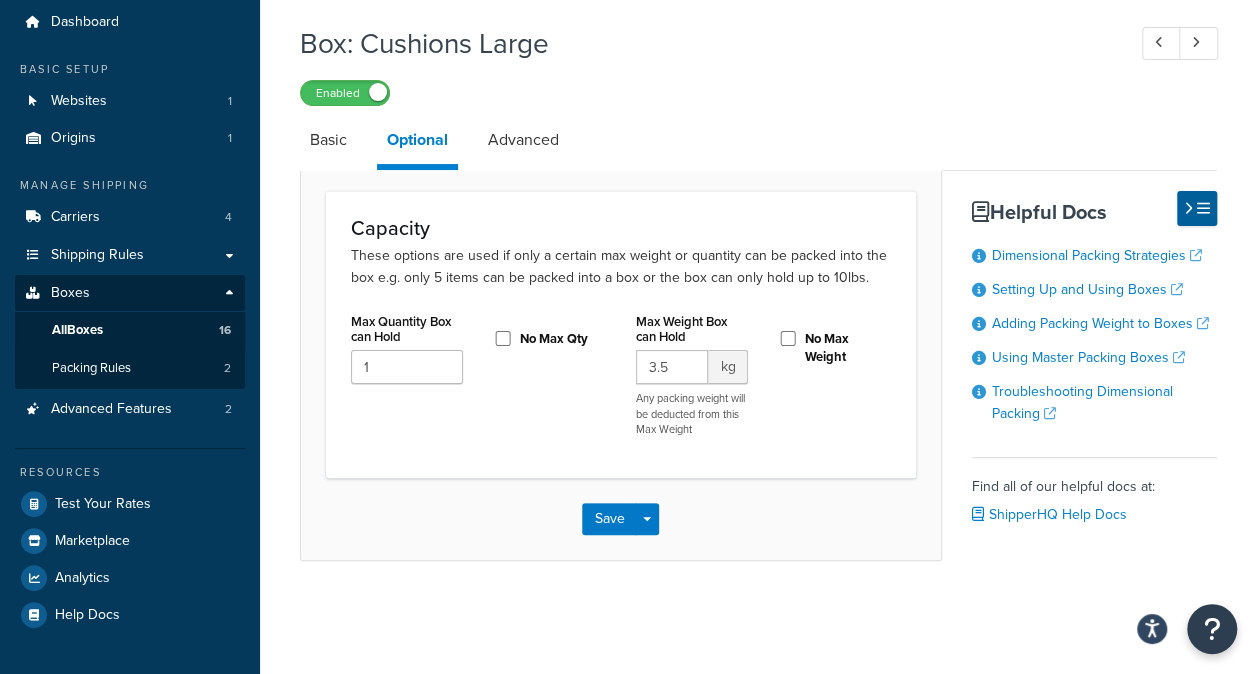 scroll, scrollTop: 0, scrollLeft: 0, axis: both 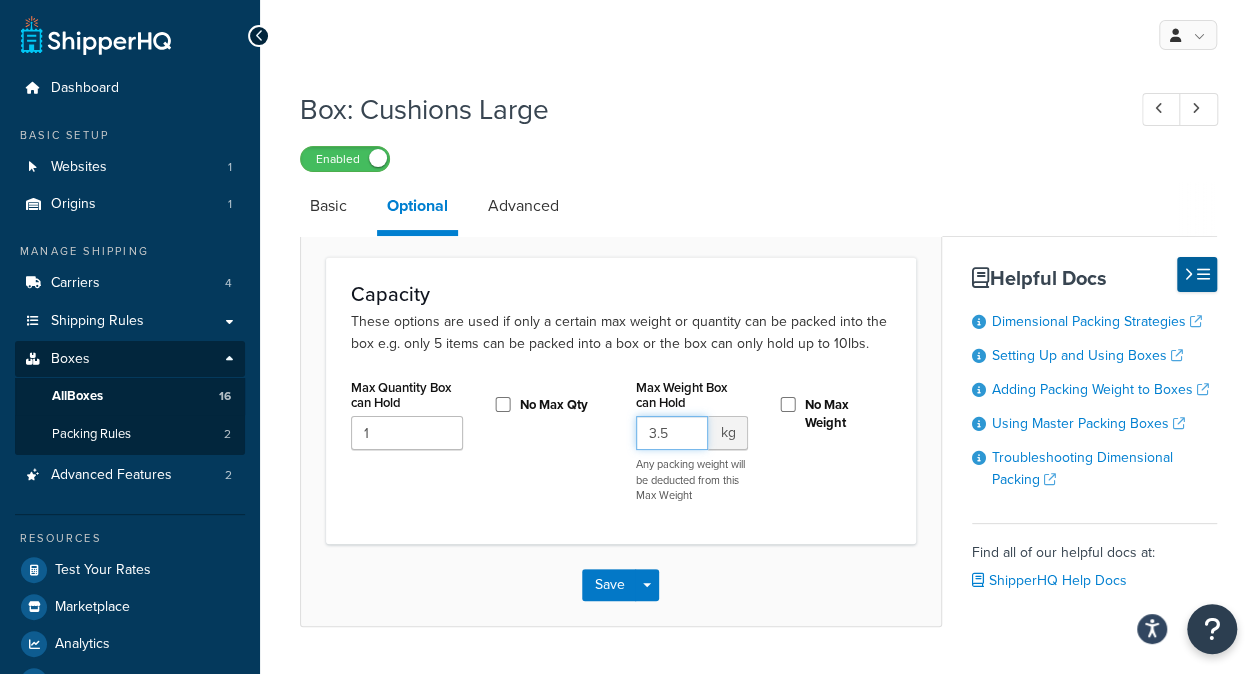 drag, startPoint x: 686, startPoint y: 432, endPoint x: 624, endPoint y: 433, distance: 62.008064 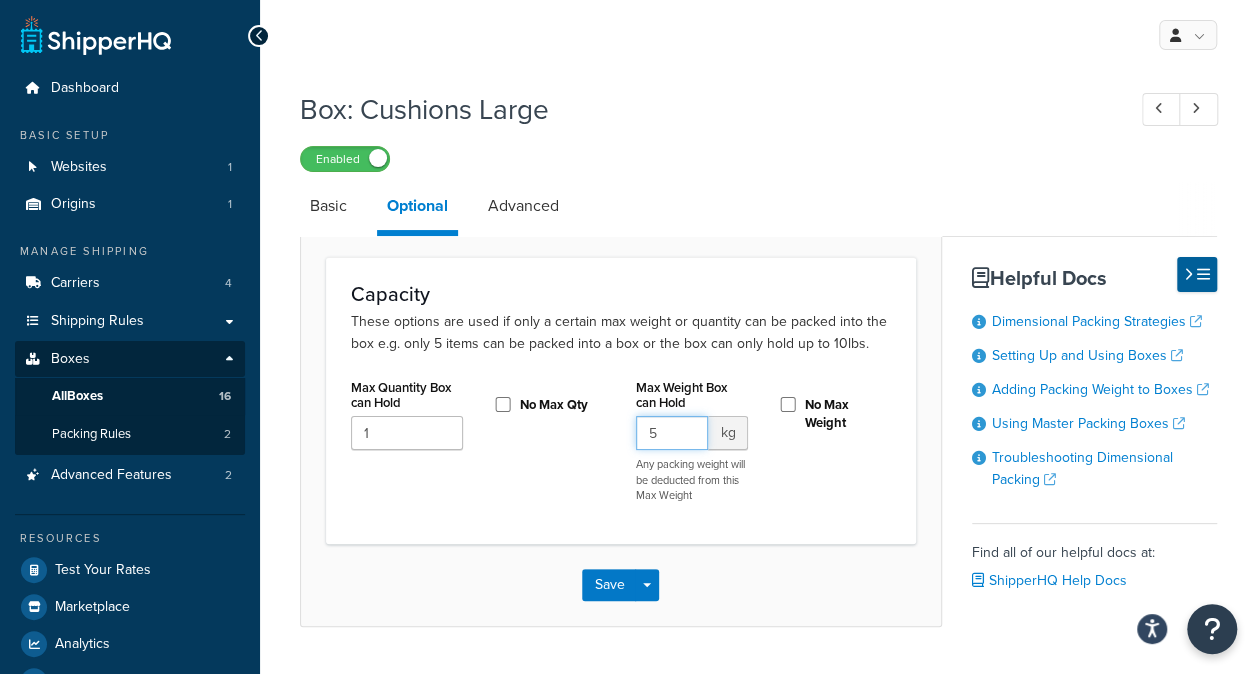 type on "5" 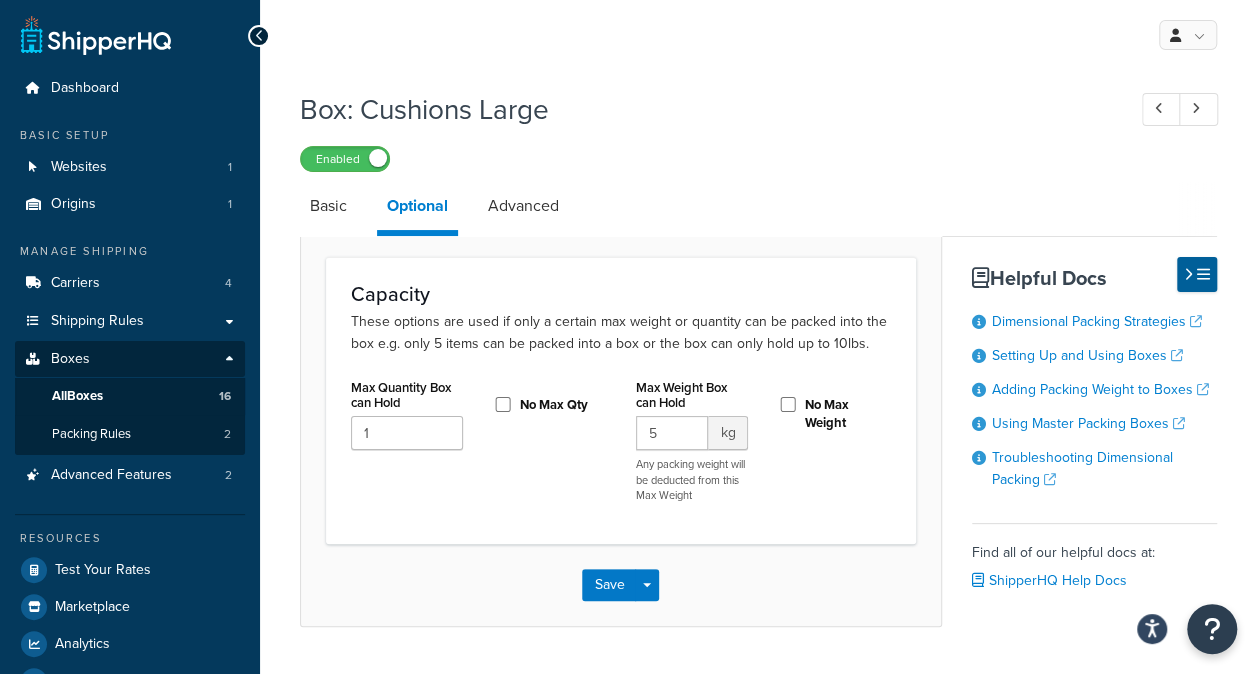 click on "Max Quantity Box can Hold   1   No Max Qty Max Weight Box can Hold   5 kg Any packing weight will be deducted from this Max Weight   No Max Weight" at bounding box center (621, 449) 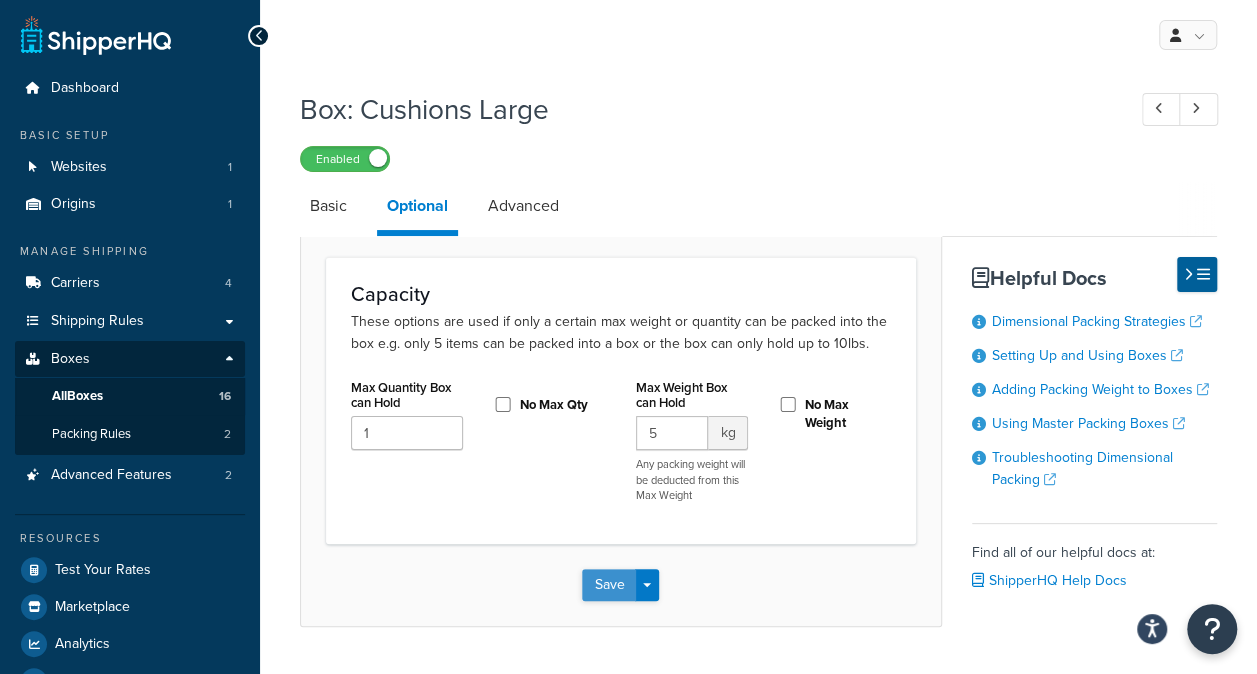 click on "Save" at bounding box center (609, 585) 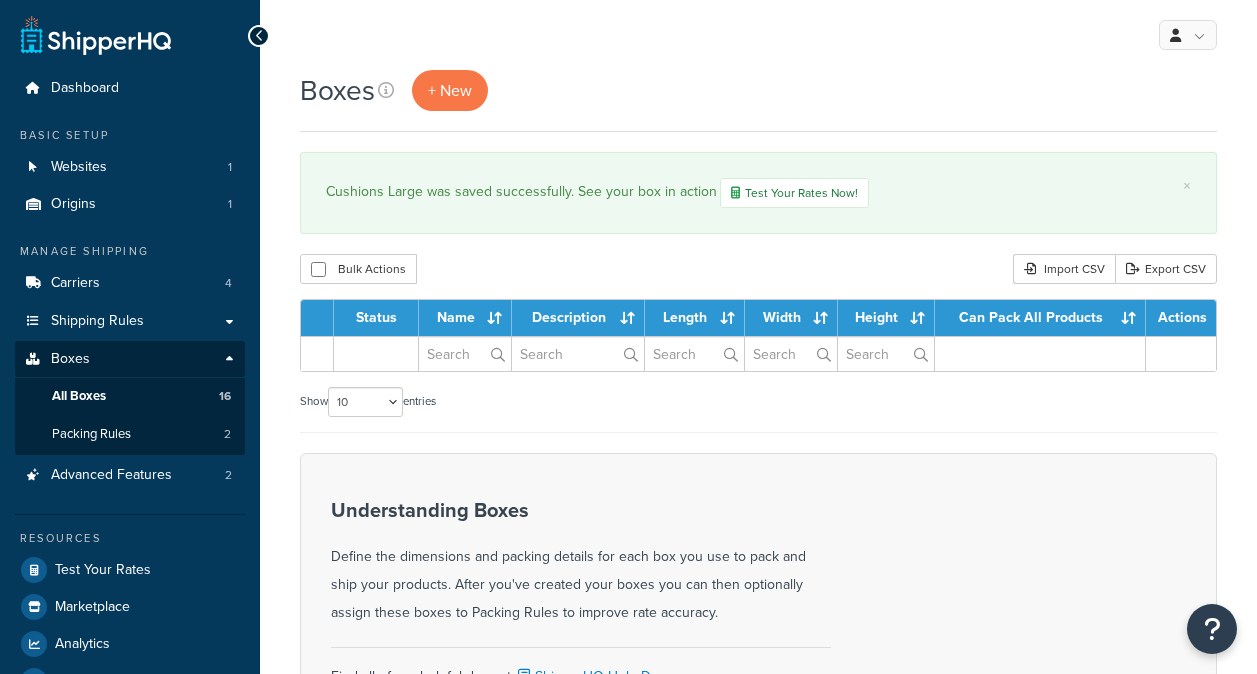 scroll, scrollTop: 0, scrollLeft: 0, axis: both 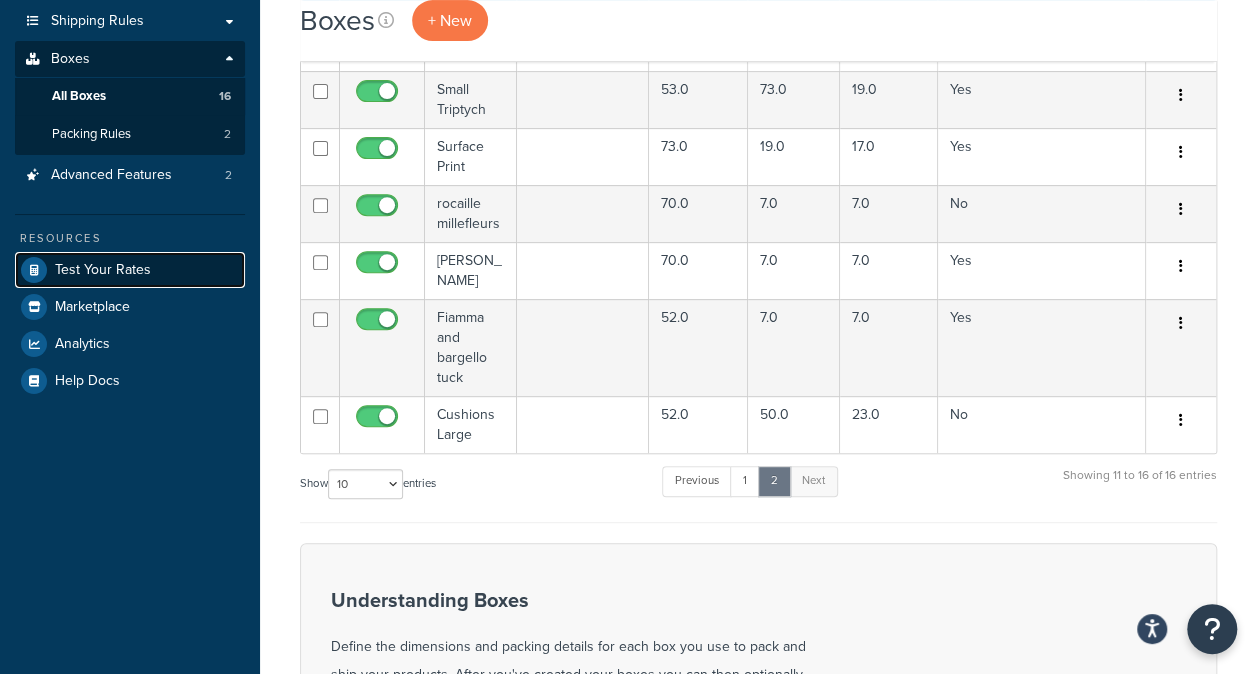 click on "Test Your Rates" at bounding box center [103, 270] 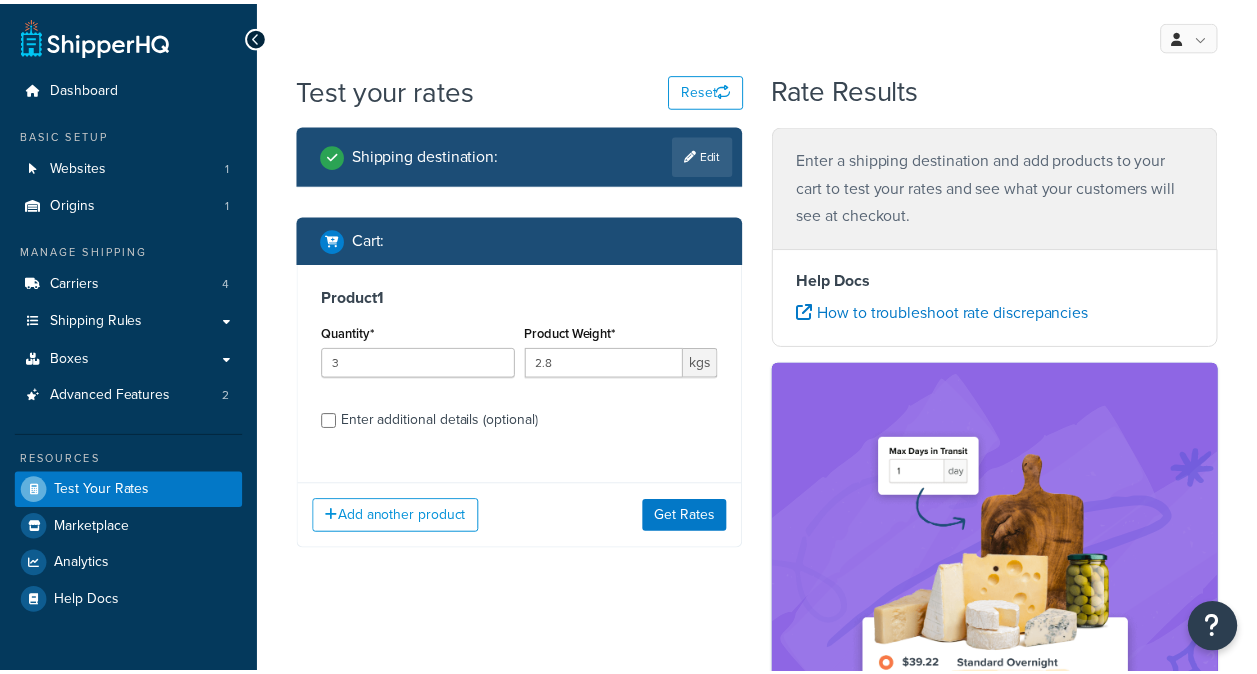 scroll, scrollTop: 0, scrollLeft: 0, axis: both 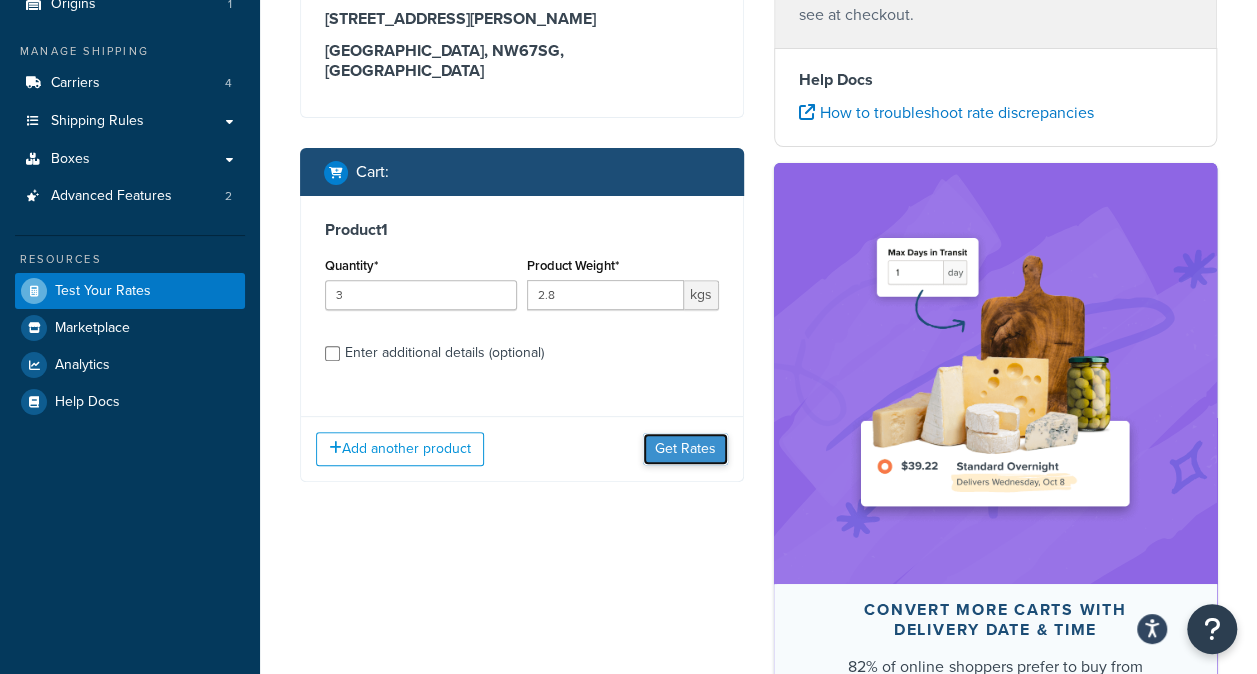 click on "Get Rates" at bounding box center [685, 449] 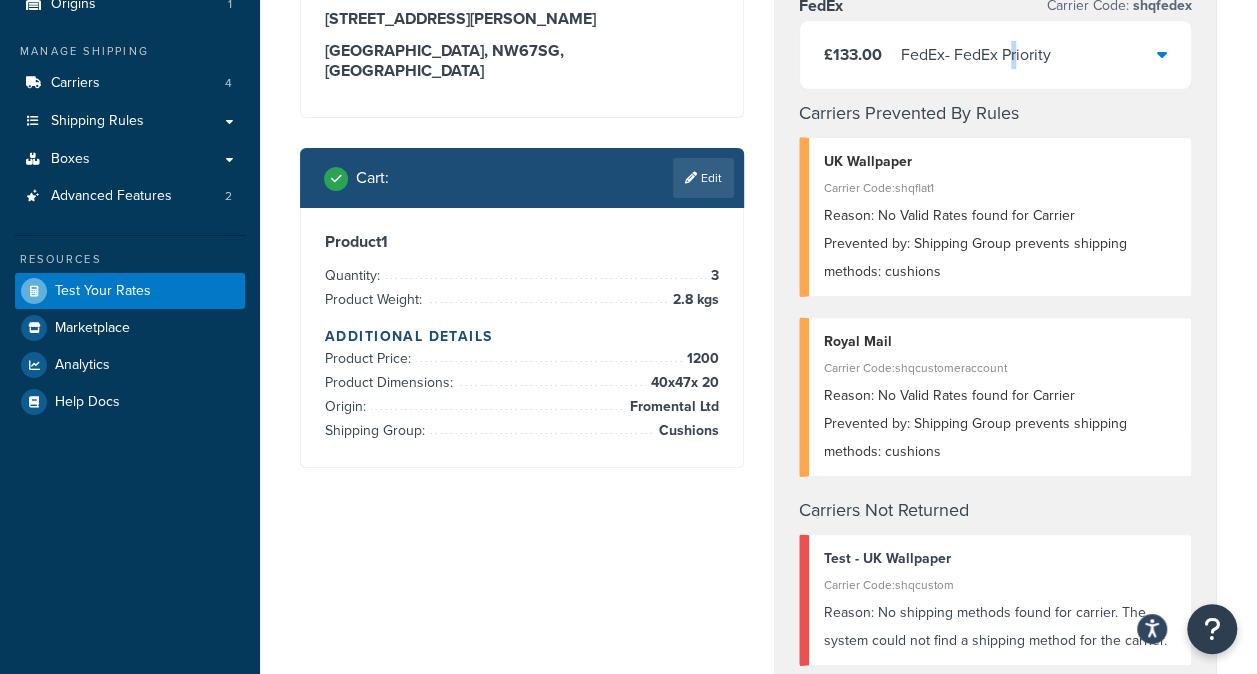 click on "FedEx  -   FedEx Priority" at bounding box center (976, 55) 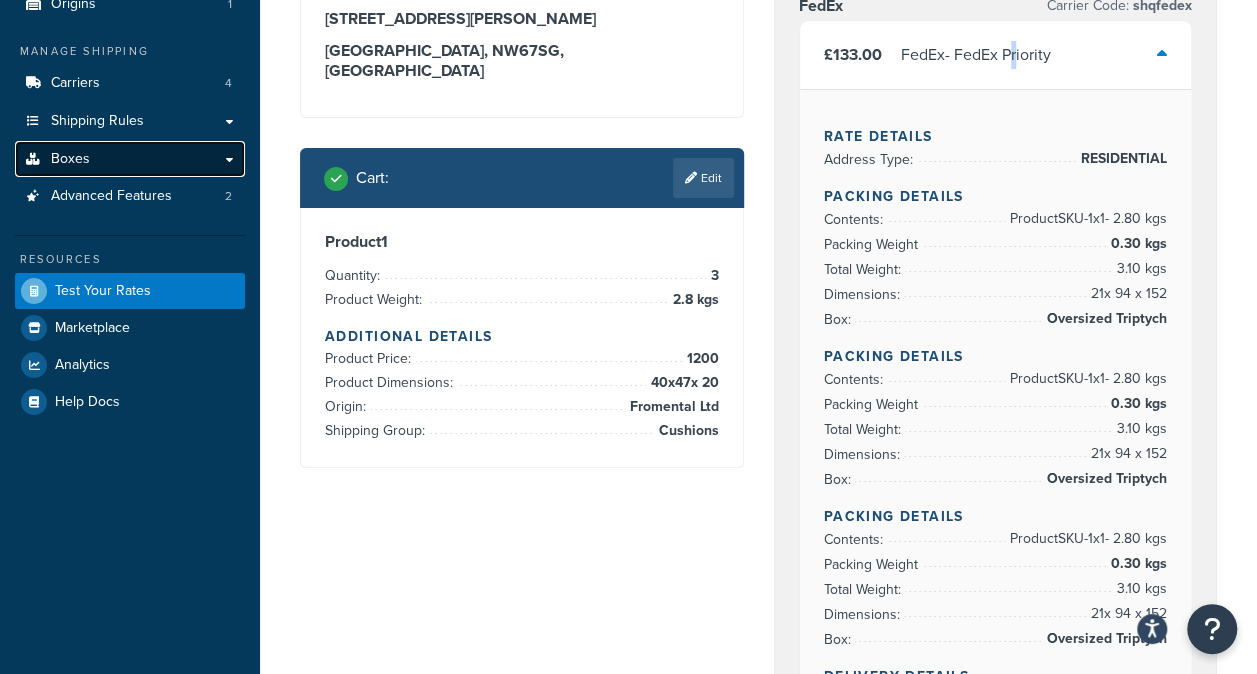 click on "Boxes" at bounding box center [70, 159] 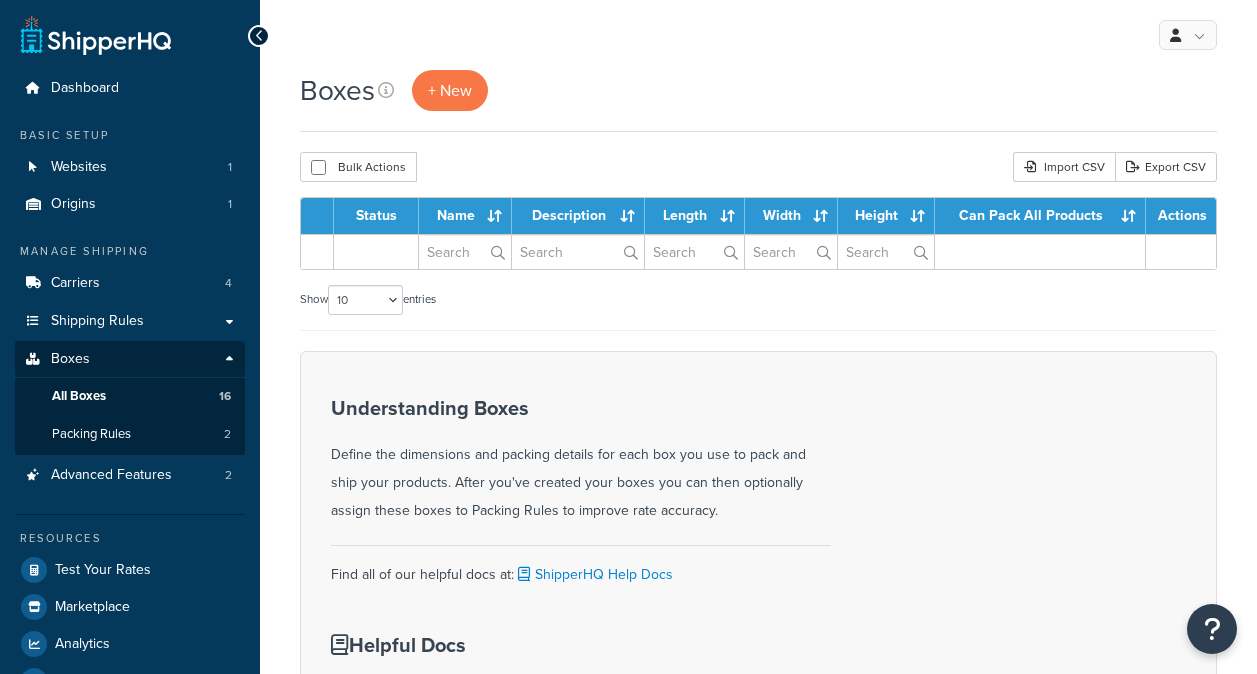 scroll, scrollTop: 0, scrollLeft: 0, axis: both 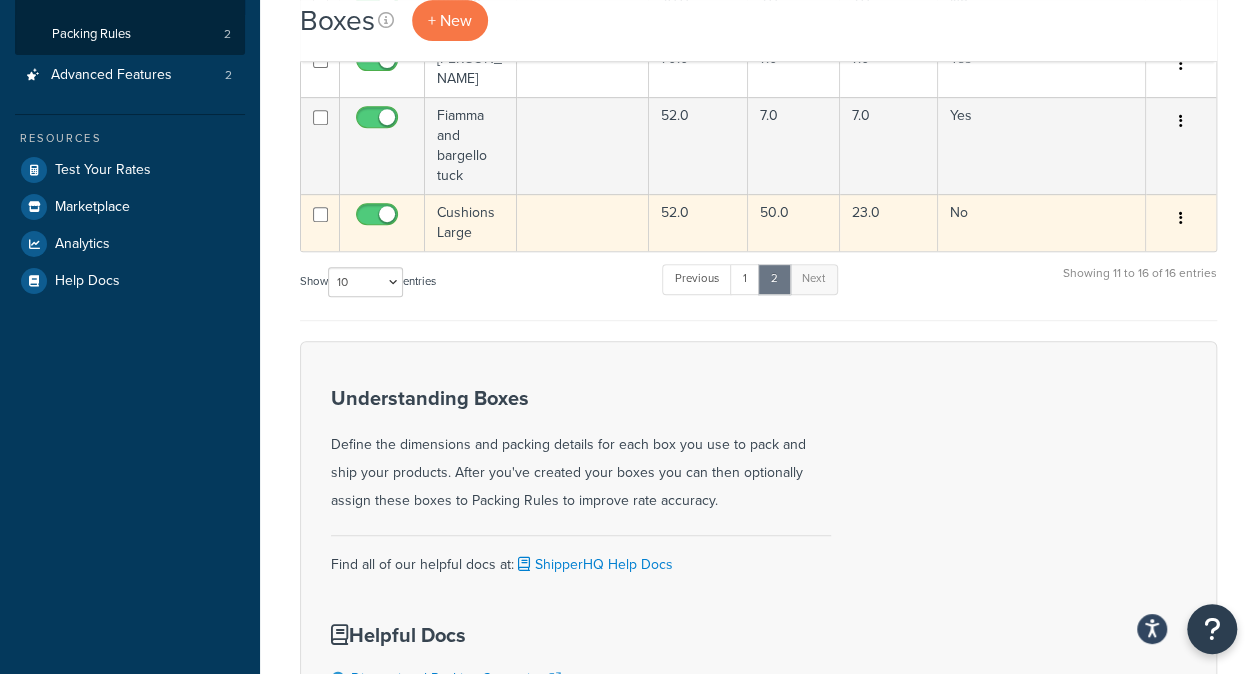 click at bounding box center (583, 222) 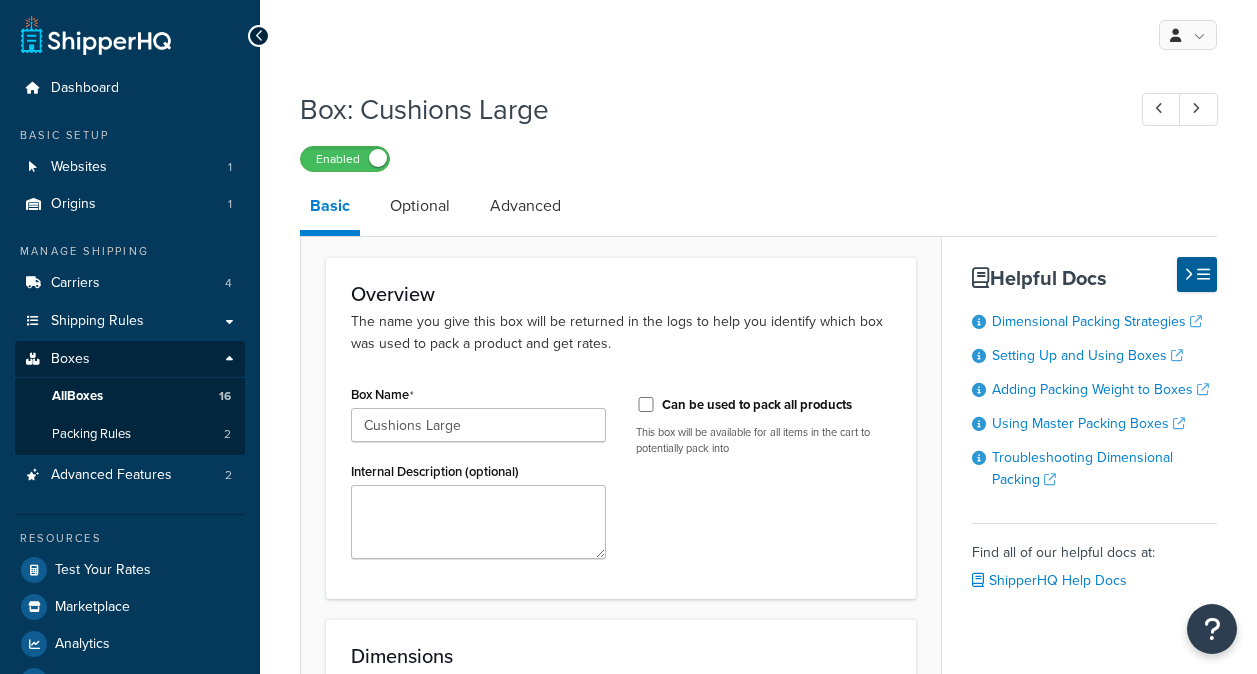 scroll, scrollTop: 0, scrollLeft: 0, axis: both 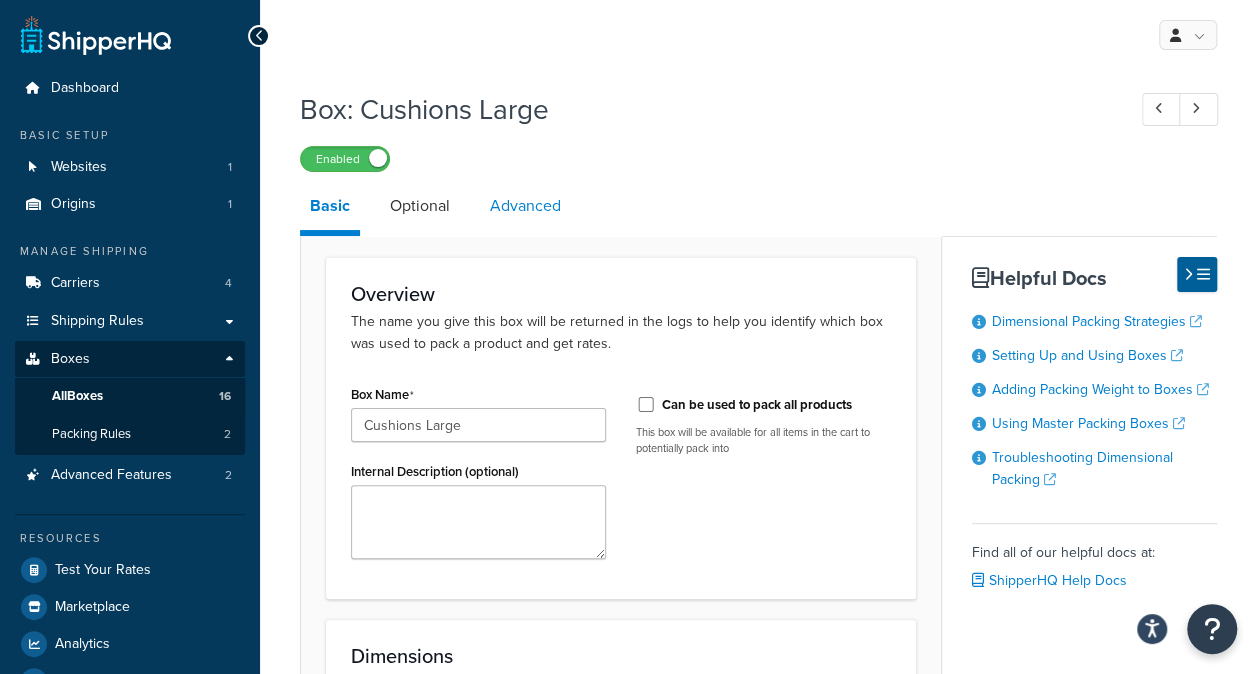 click on "Advanced" at bounding box center [525, 206] 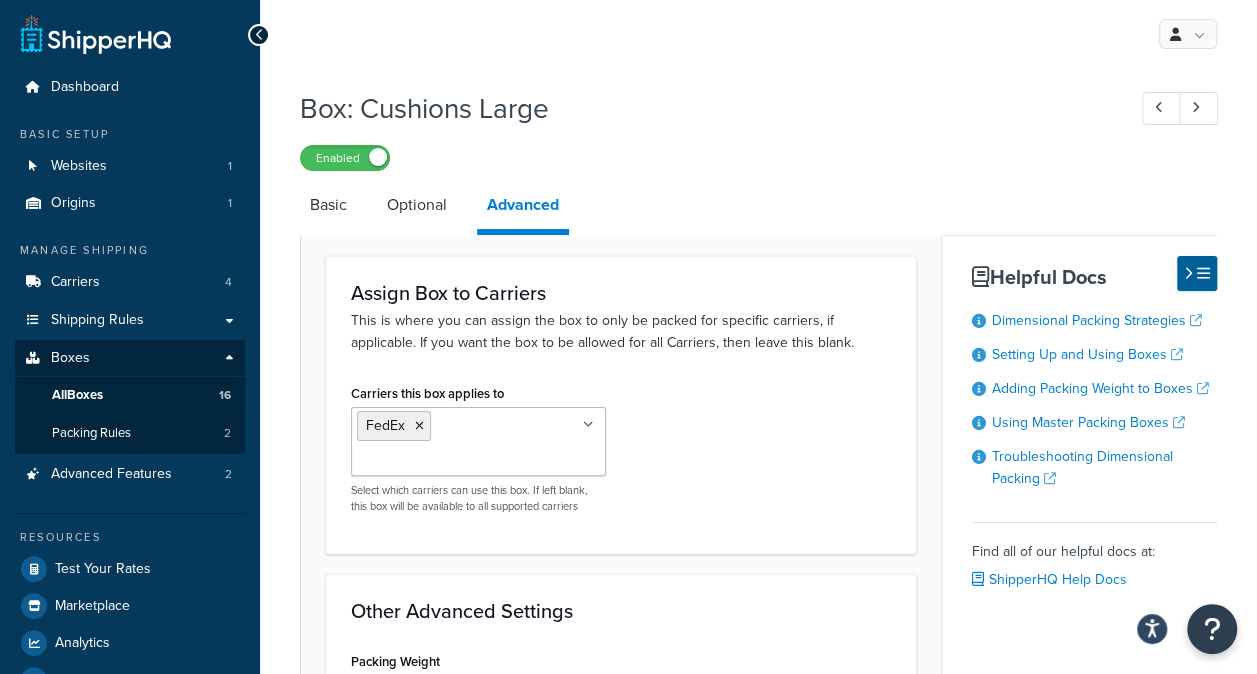 scroll, scrollTop: 0, scrollLeft: 0, axis: both 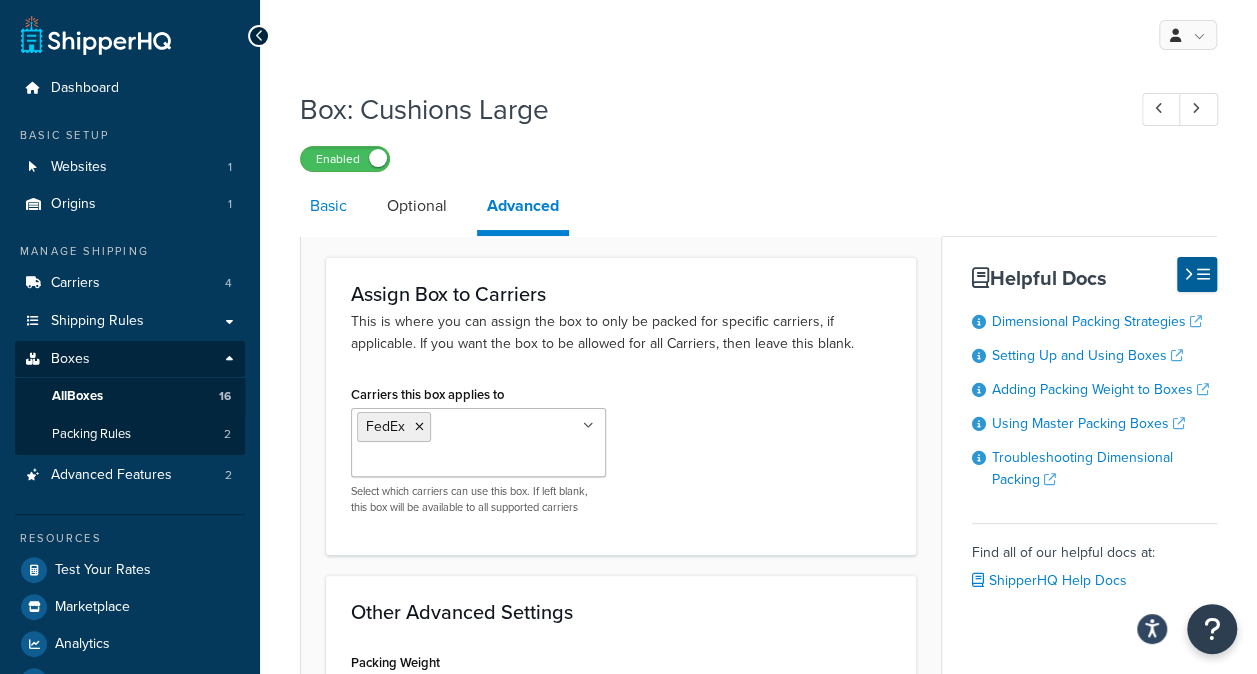 click on "Basic" at bounding box center [328, 206] 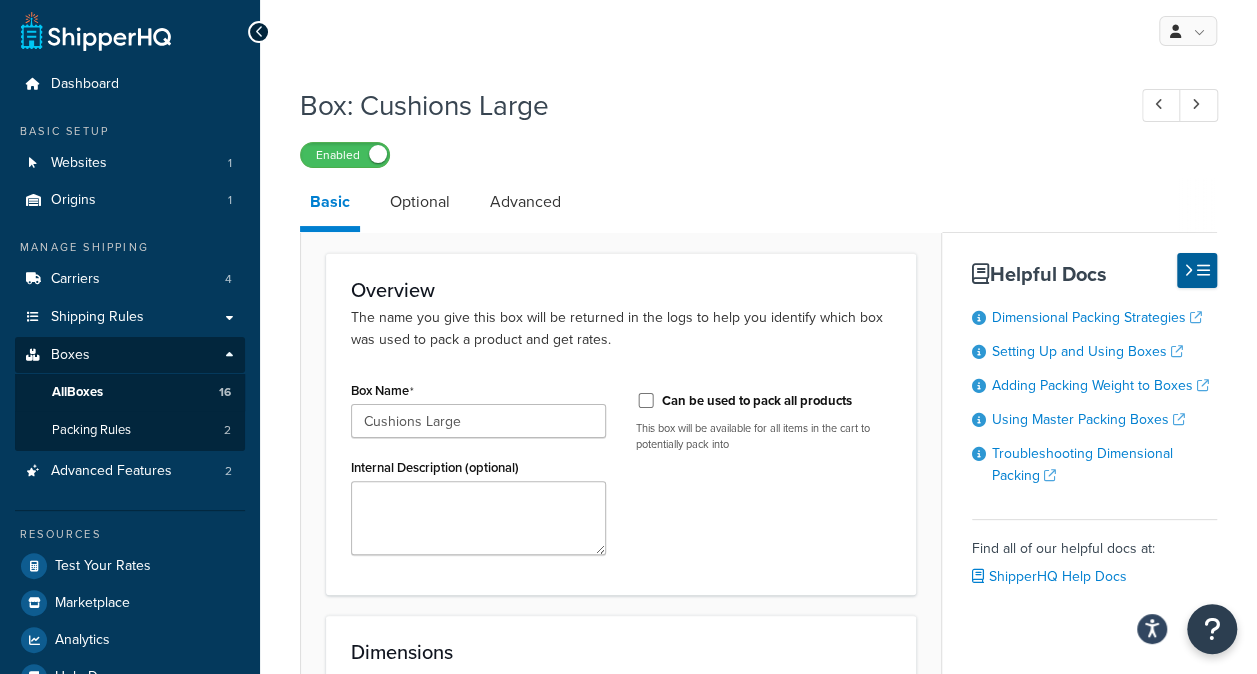 scroll, scrollTop: 0, scrollLeft: 0, axis: both 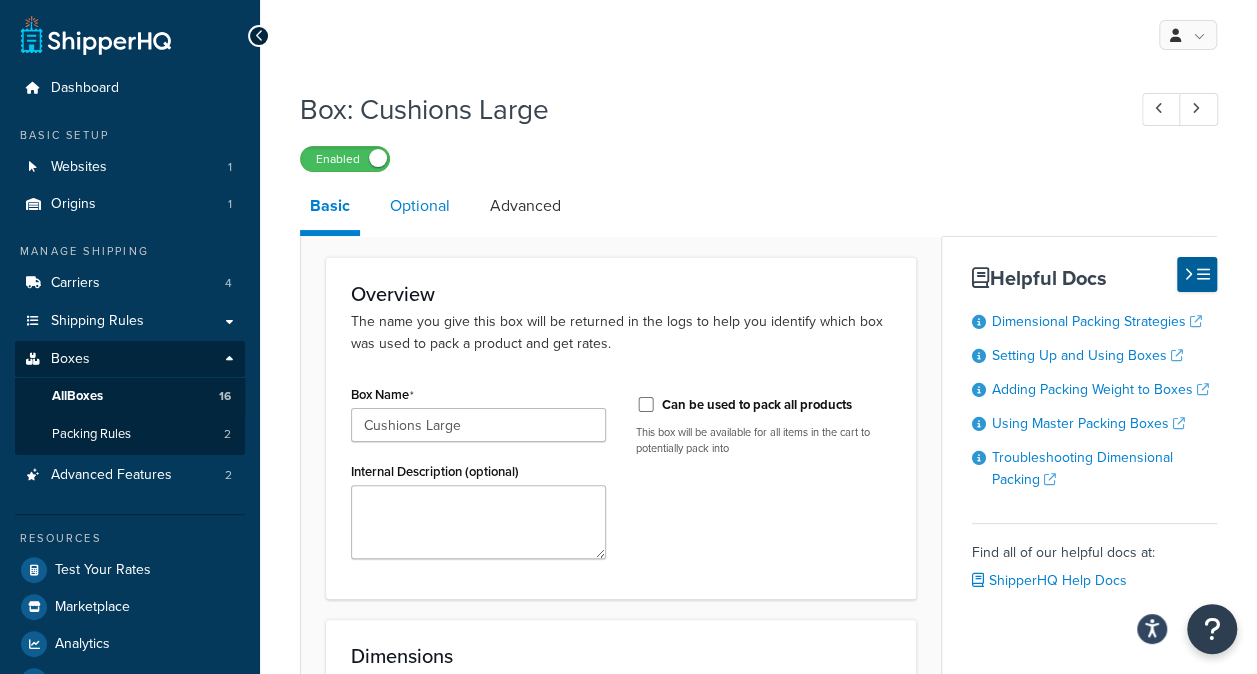 click on "Optional" at bounding box center [420, 206] 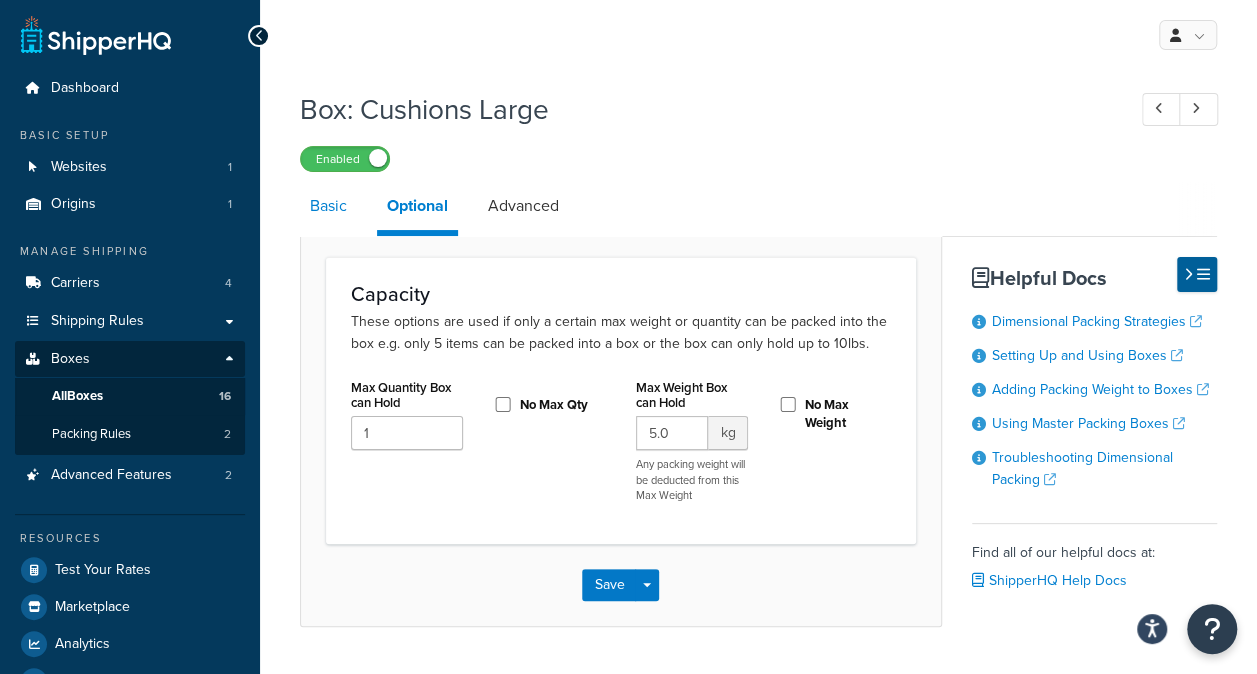 click on "Basic" at bounding box center [328, 206] 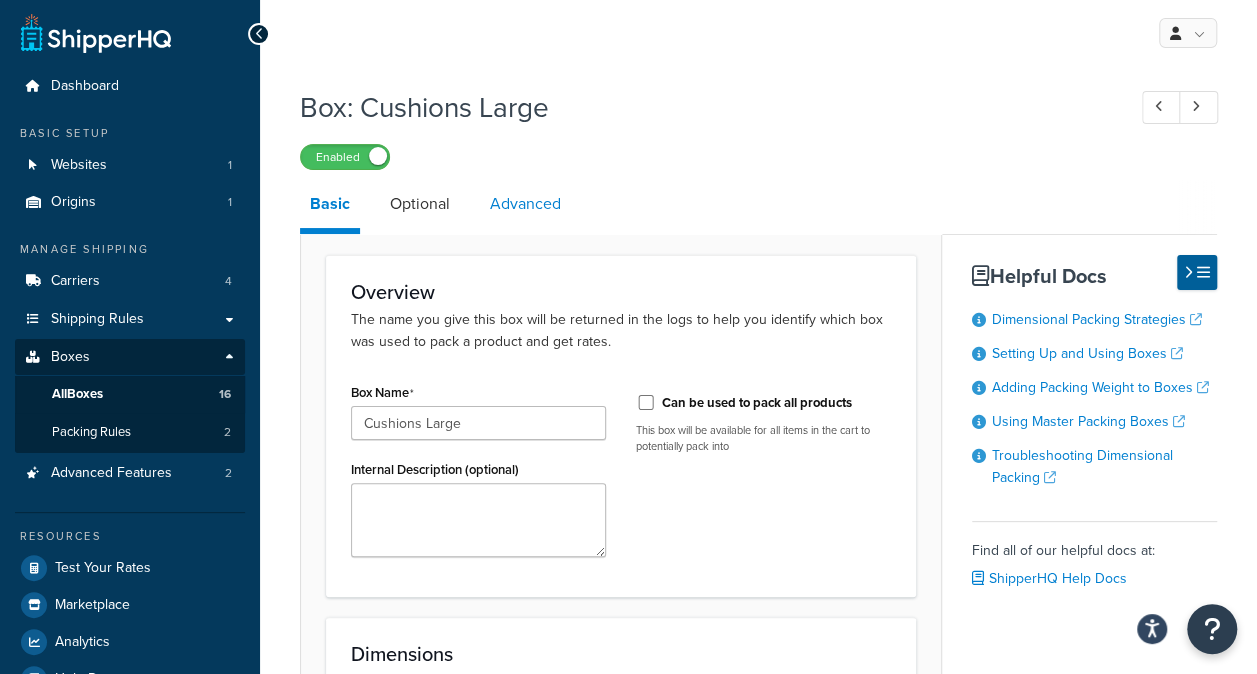 scroll, scrollTop: 0, scrollLeft: 0, axis: both 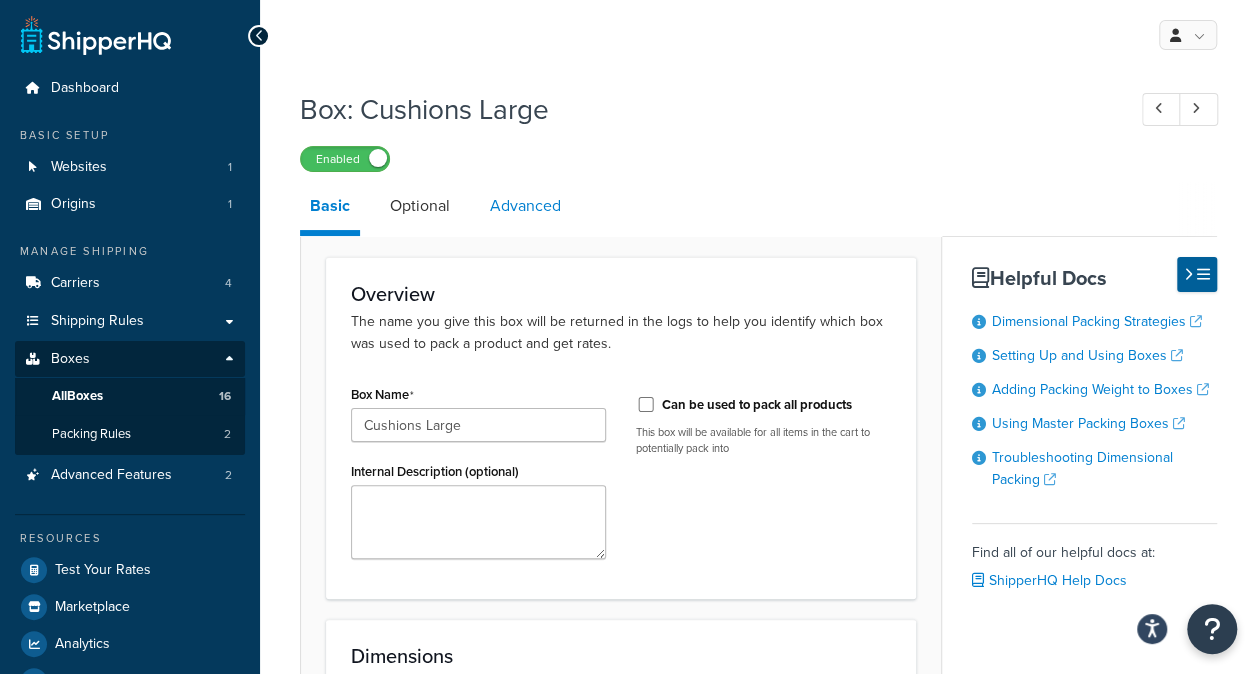click on "Advanced" at bounding box center (525, 206) 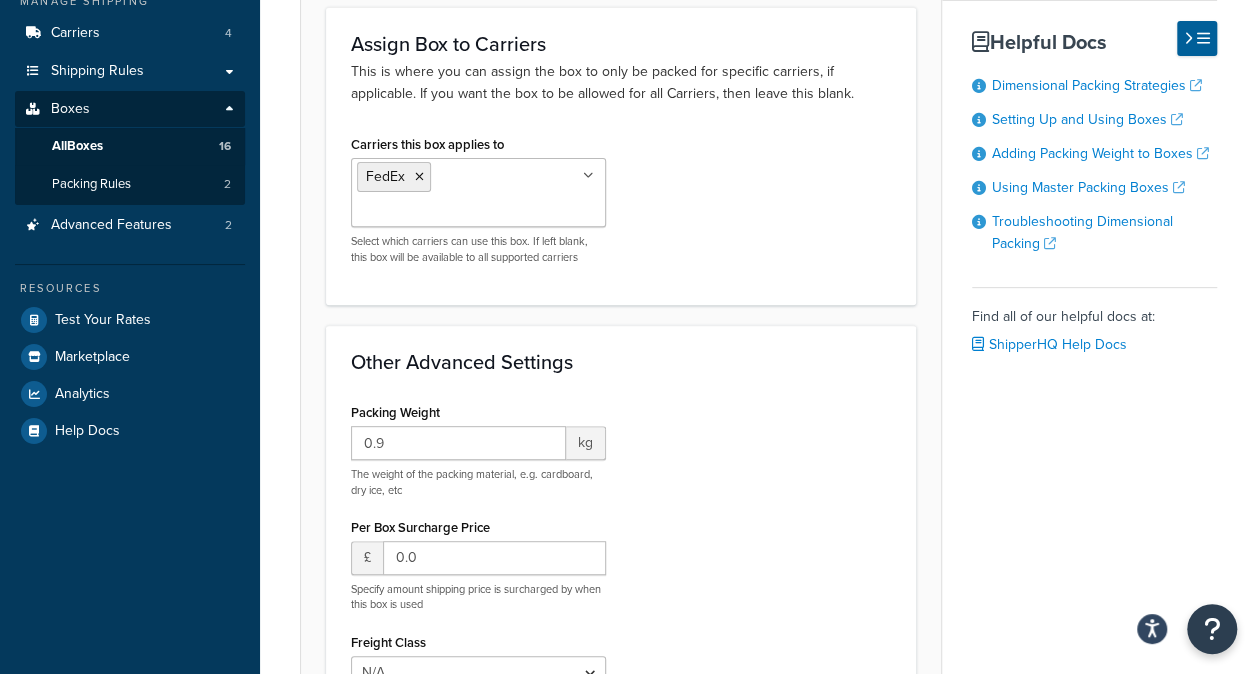 scroll, scrollTop: 0, scrollLeft: 0, axis: both 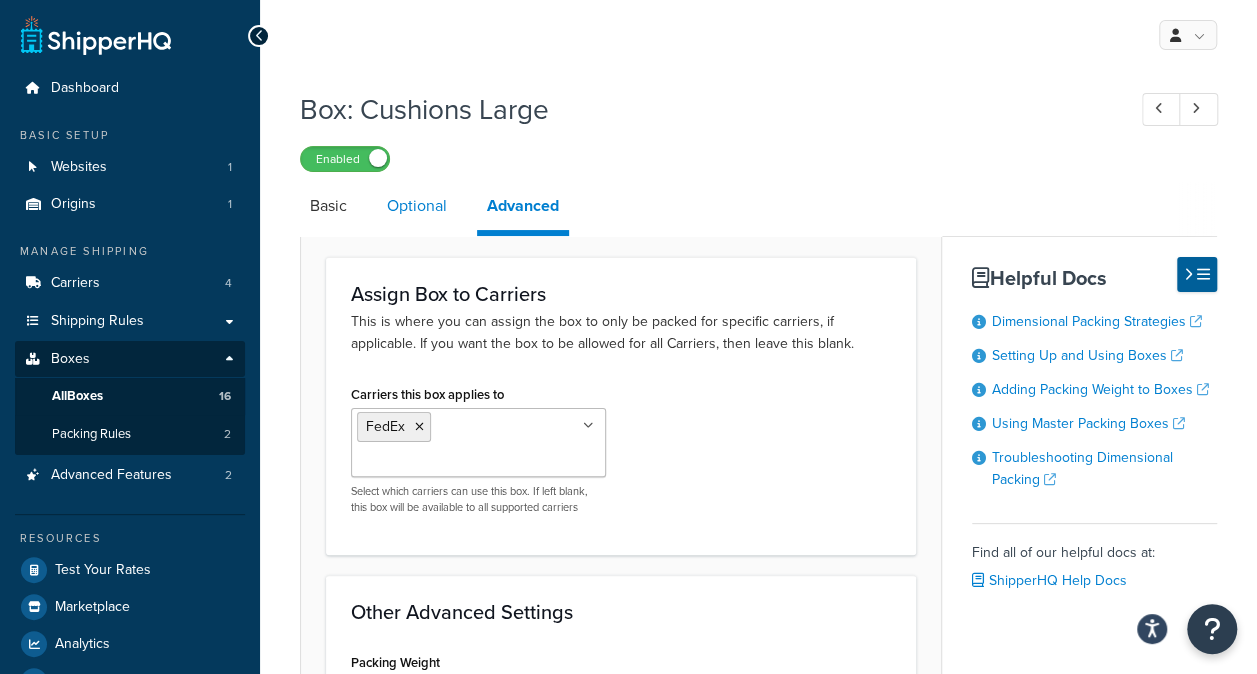 click on "Optional" at bounding box center [417, 206] 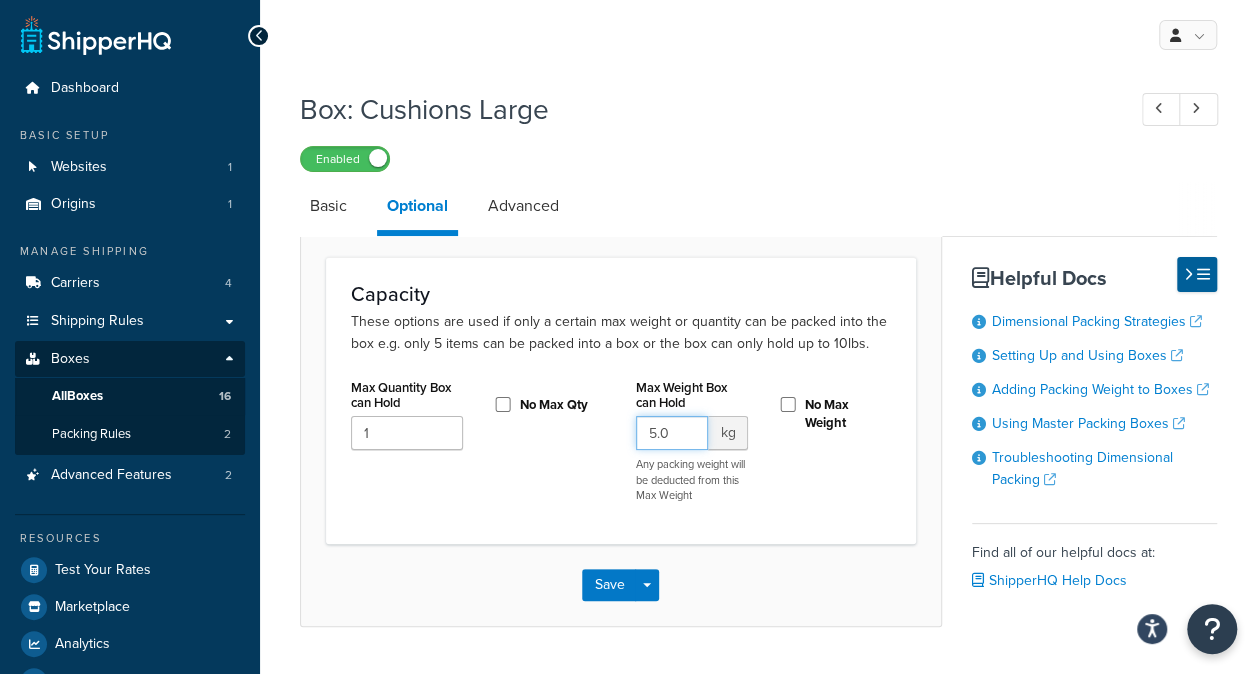 drag, startPoint x: 674, startPoint y: 436, endPoint x: 615, endPoint y: 435, distance: 59.008472 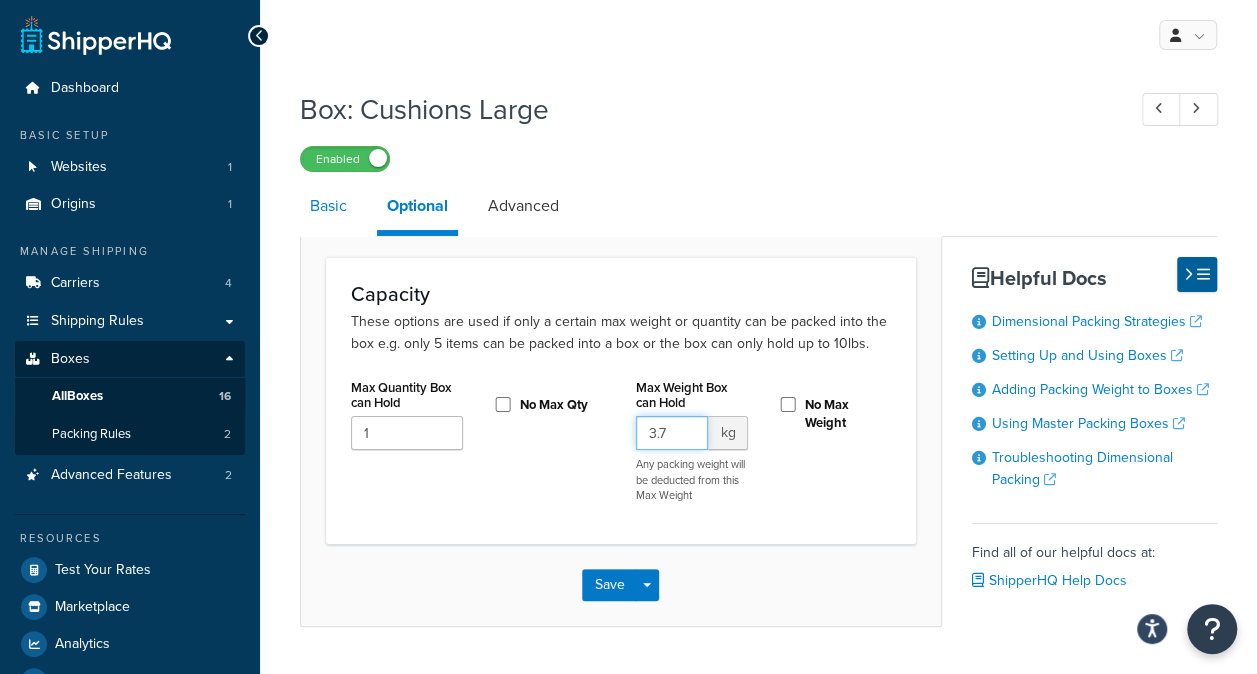 type on "3.7" 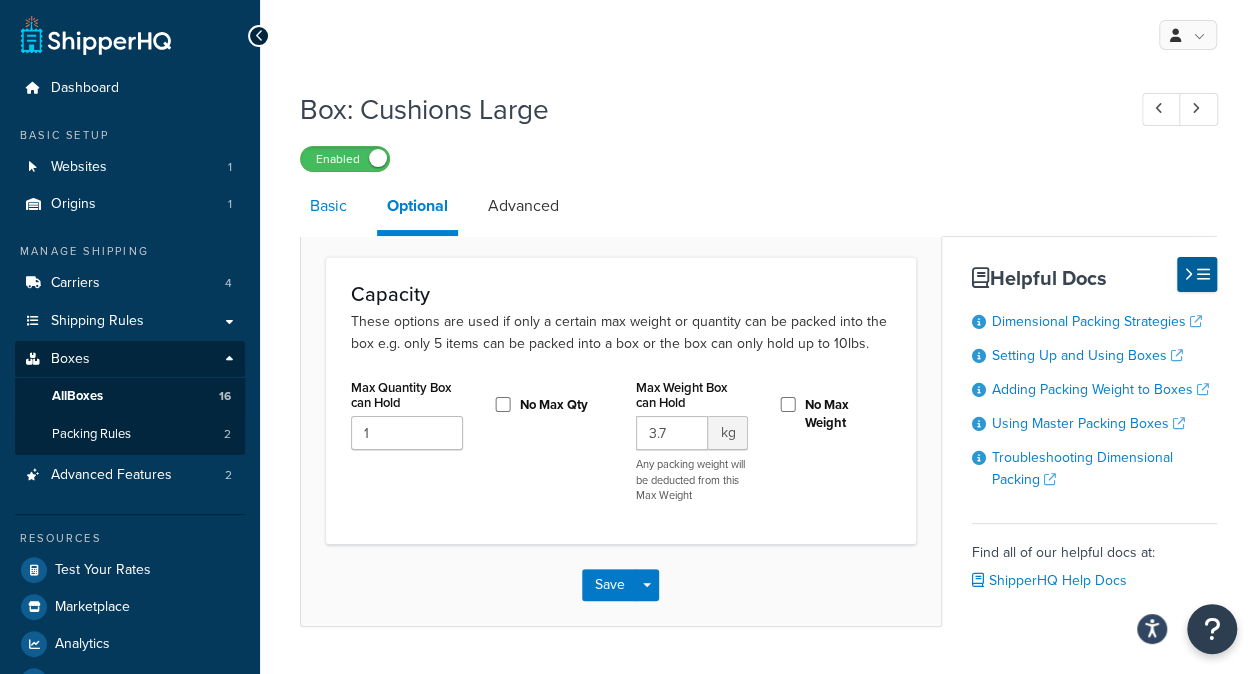 click on "Basic" at bounding box center (328, 206) 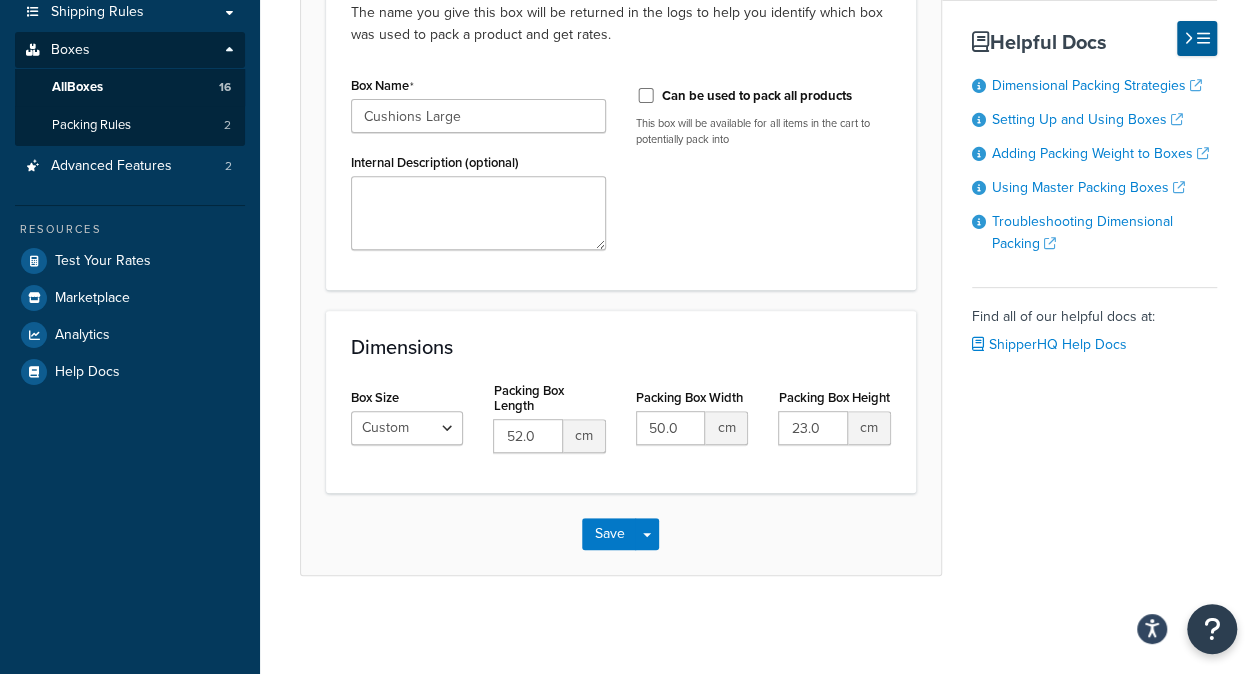 scroll, scrollTop: 0, scrollLeft: 0, axis: both 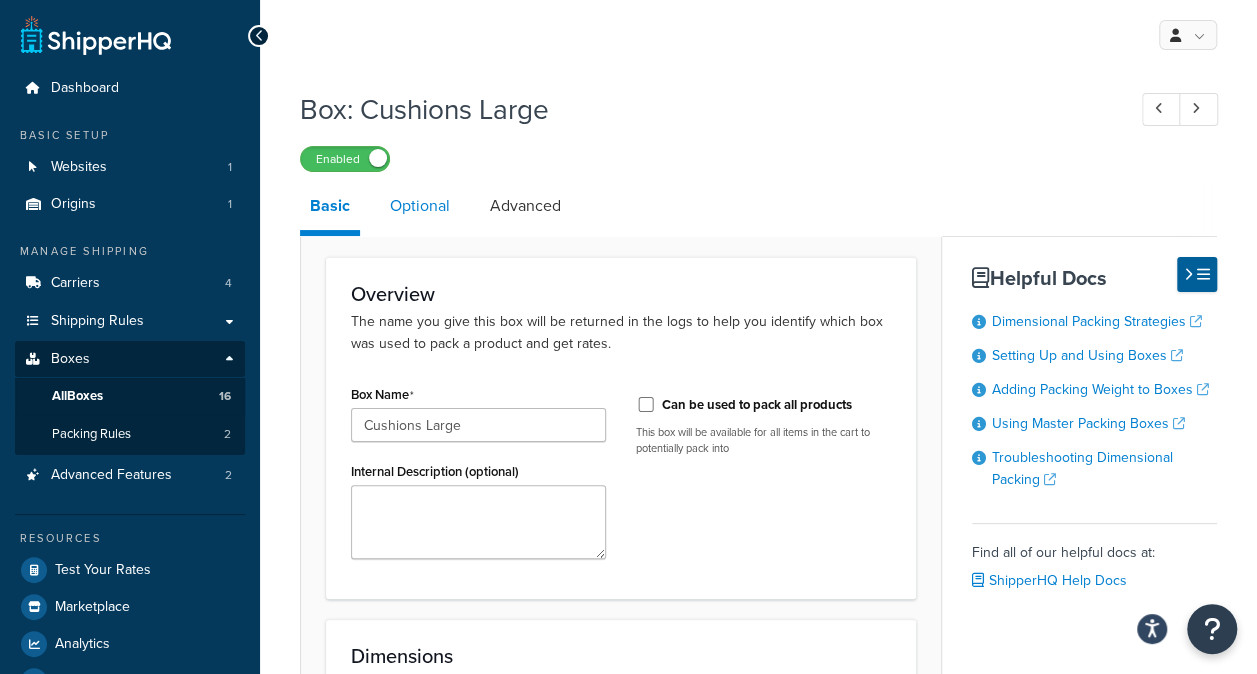 click on "Optional" at bounding box center [420, 206] 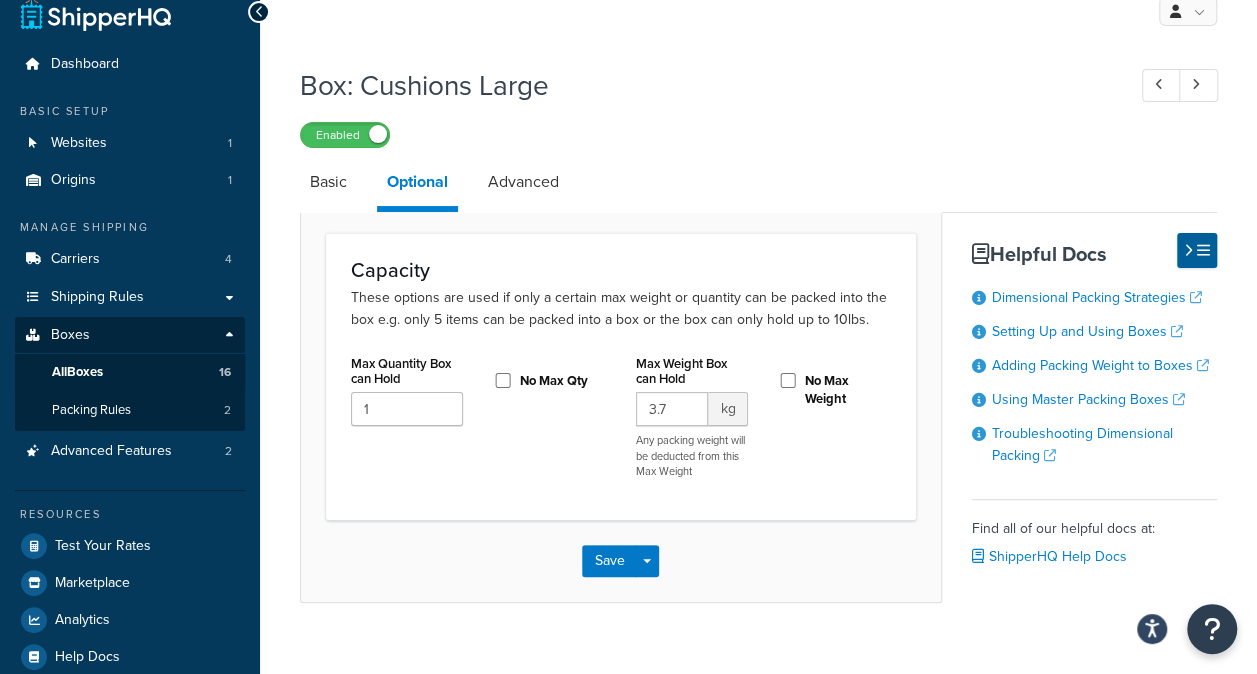 scroll, scrollTop: 0, scrollLeft: 0, axis: both 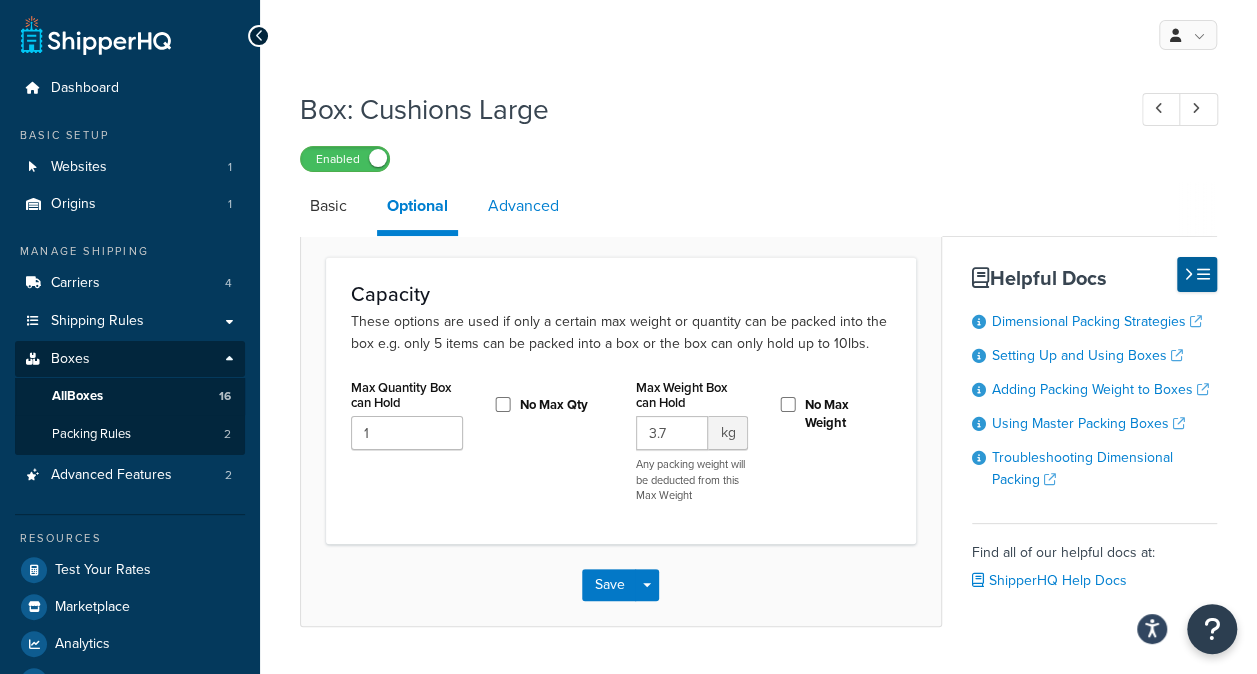 click on "Advanced" at bounding box center [523, 206] 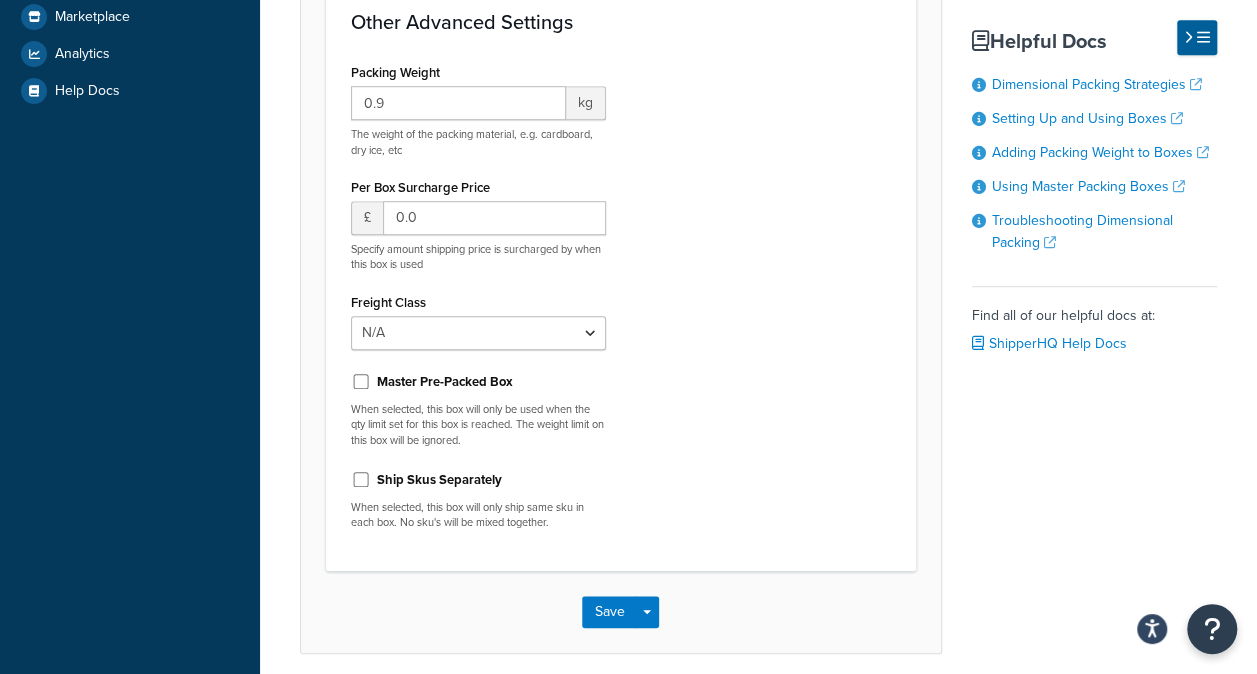 scroll, scrollTop: 667, scrollLeft: 0, axis: vertical 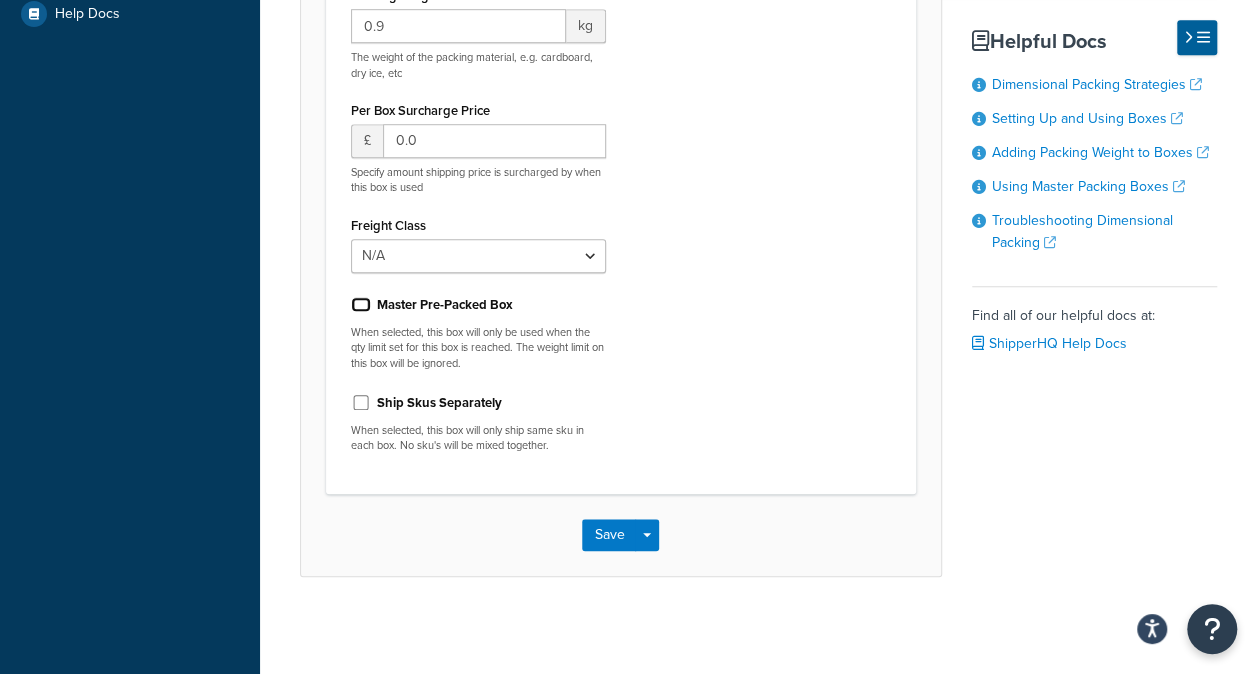 click on "Master Pre-Packed Box" at bounding box center (361, 304) 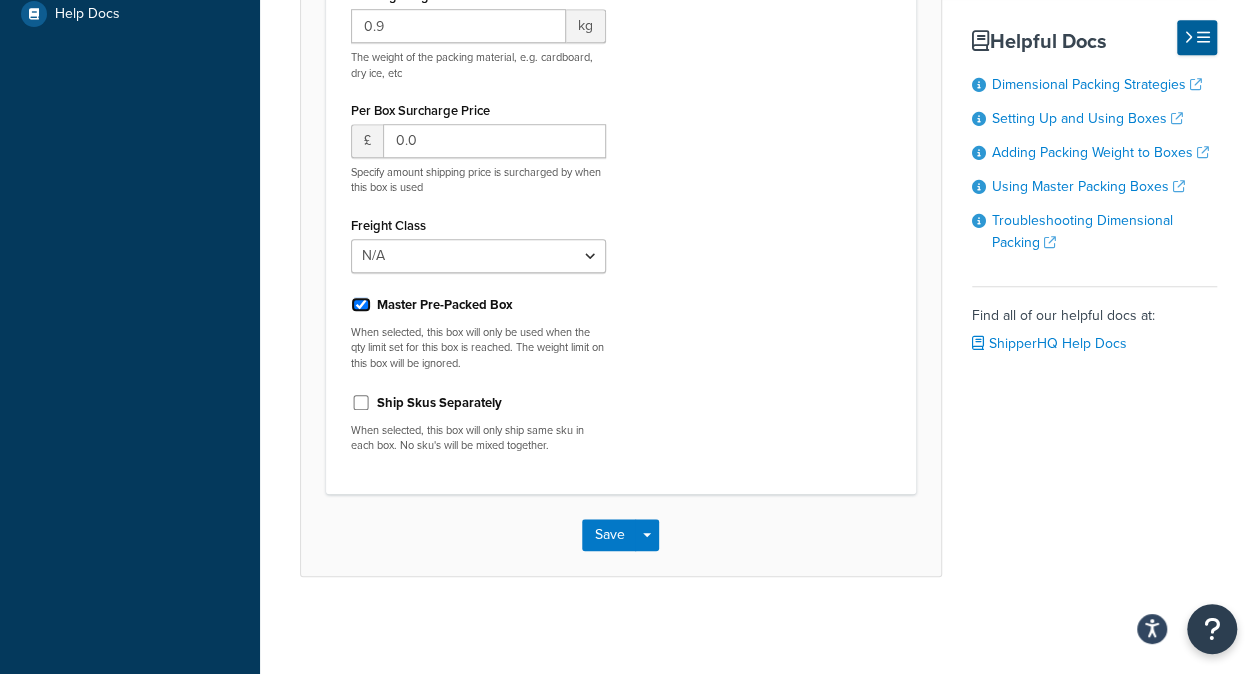 click on "Master Pre-Packed Box" at bounding box center (361, 304) 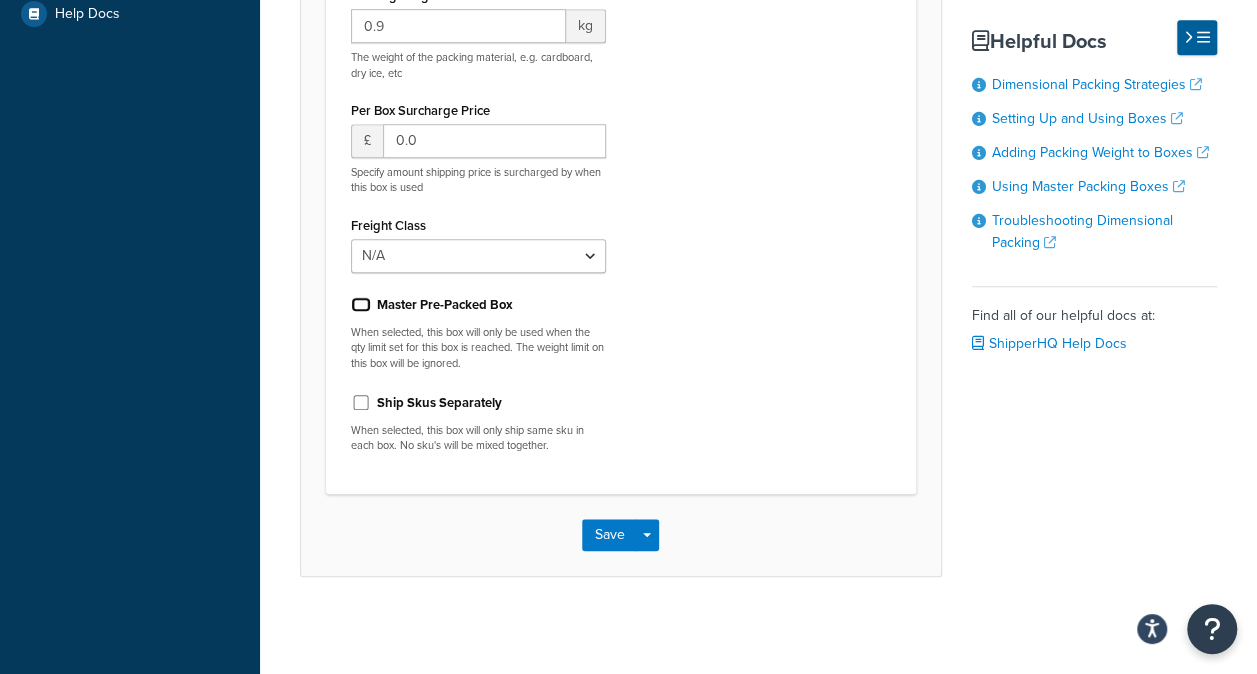 checkbox on "false" 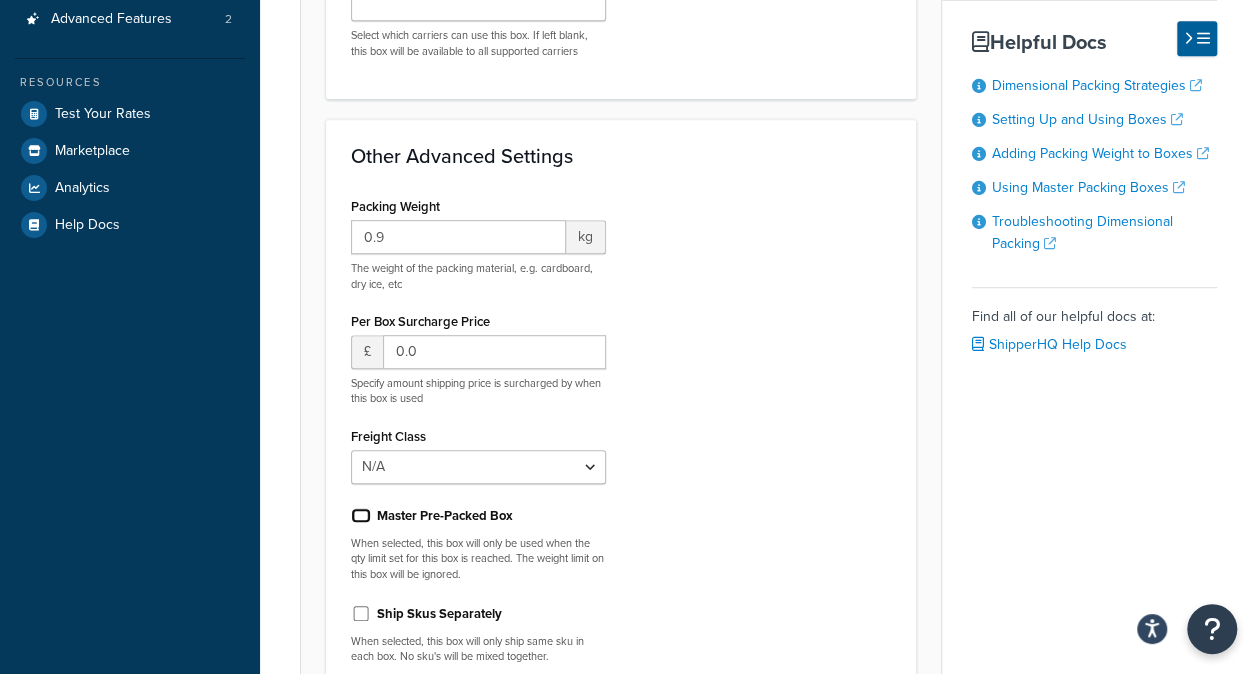 scroll, scrollTop: 167, scrollLeft: 0, axis: vertical 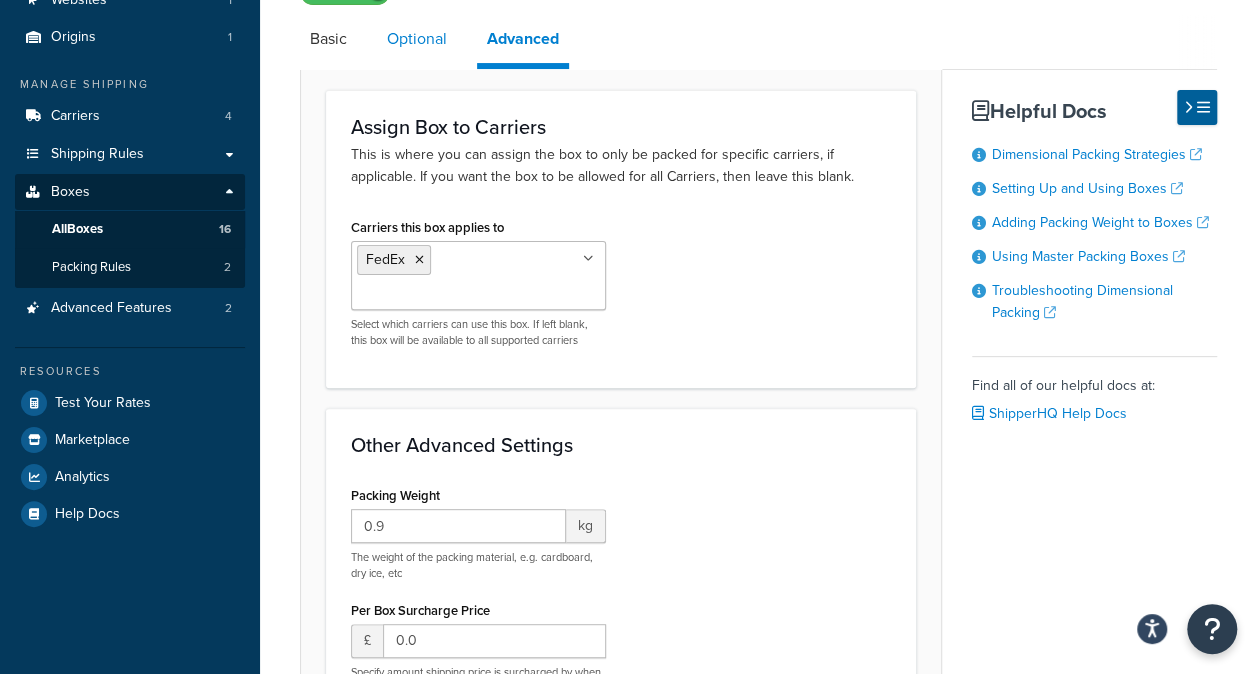 click on "Optional" at bounding box center [417, 39] 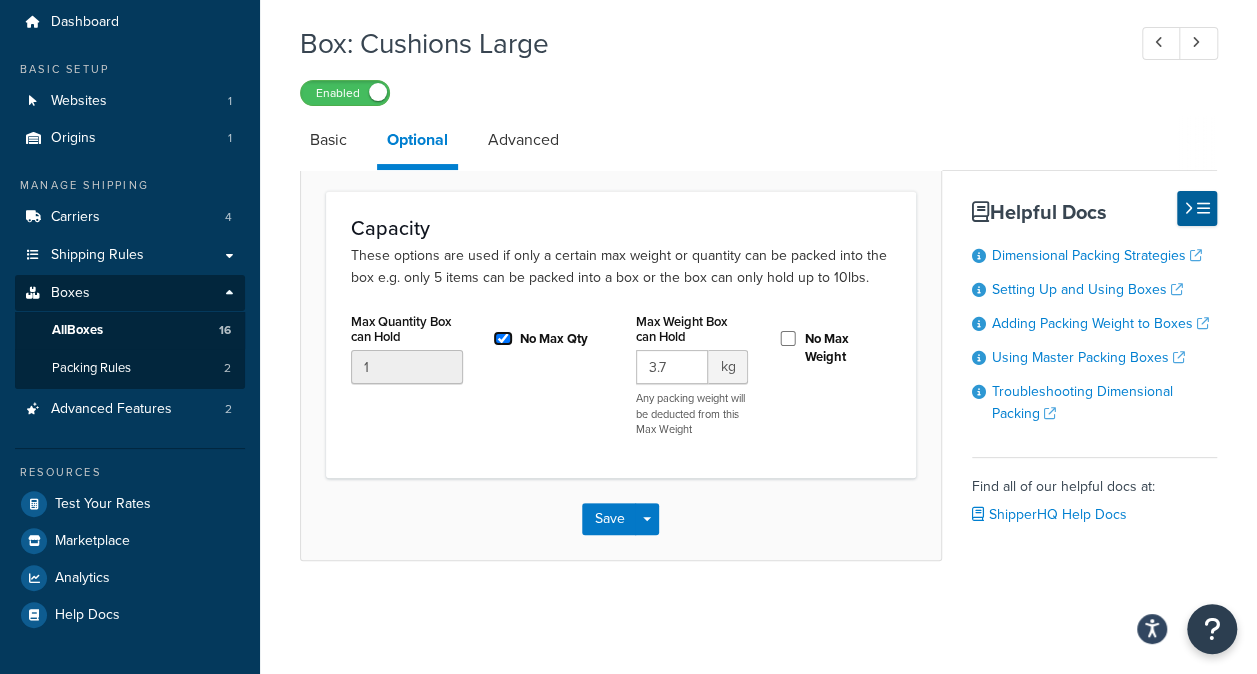 click on "No Max Qty" at bounding box center (503, 338) 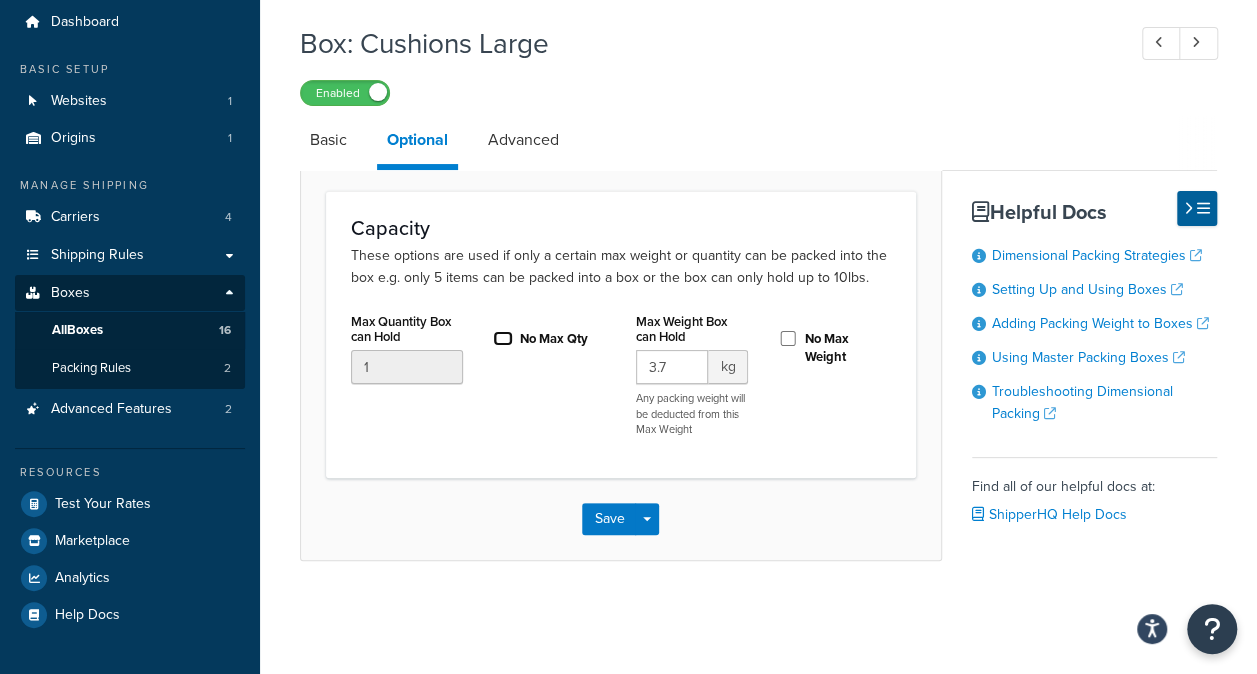 checkbox on "false" 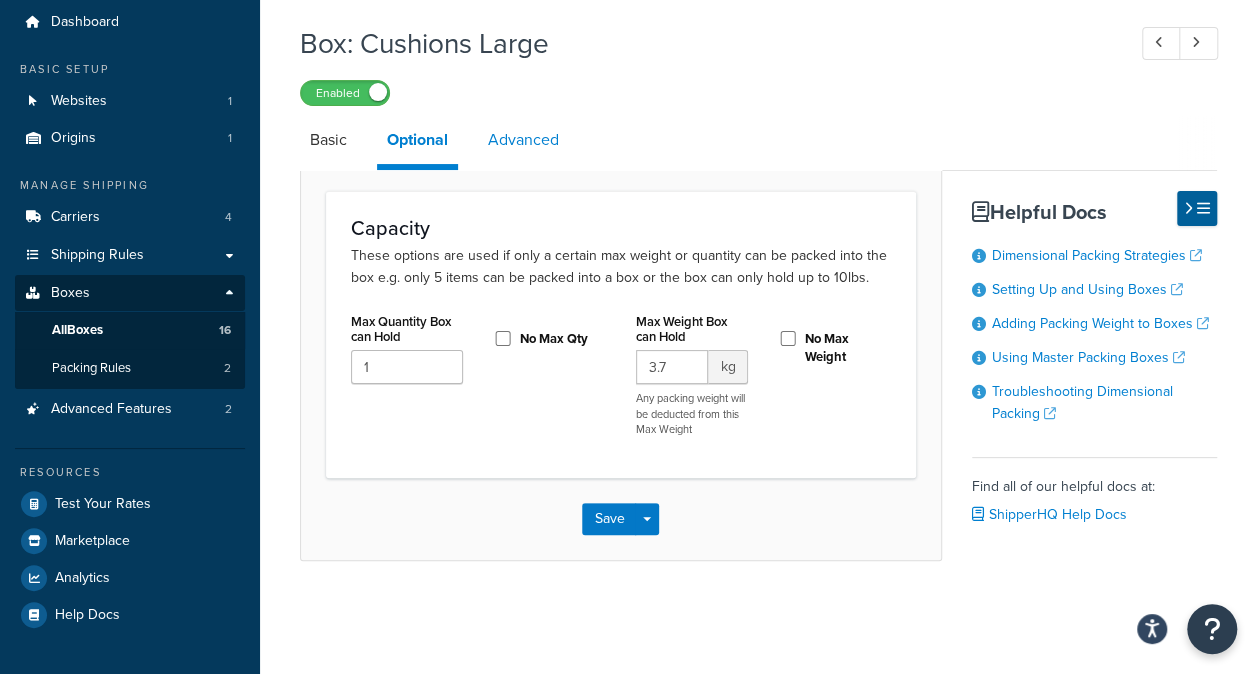 click on "Advanced" at bounding box center (523, 140) 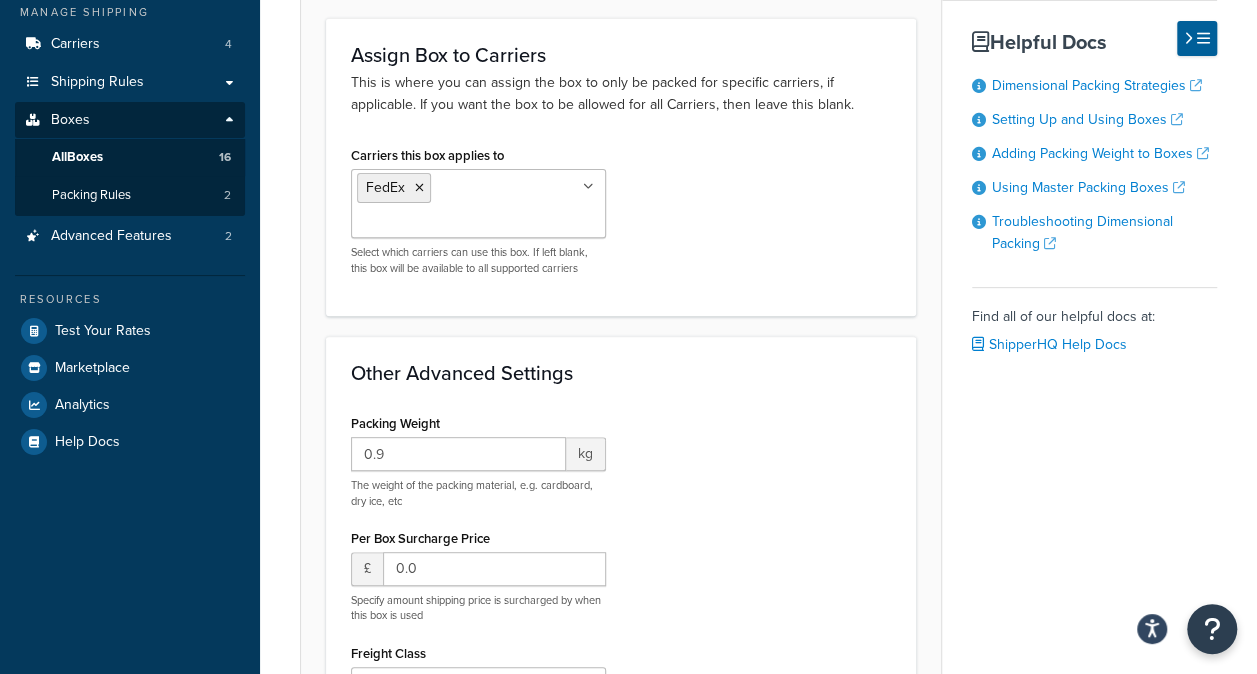 scroll, scrollTop: 469, scrollLeft: 0, axis: vertical 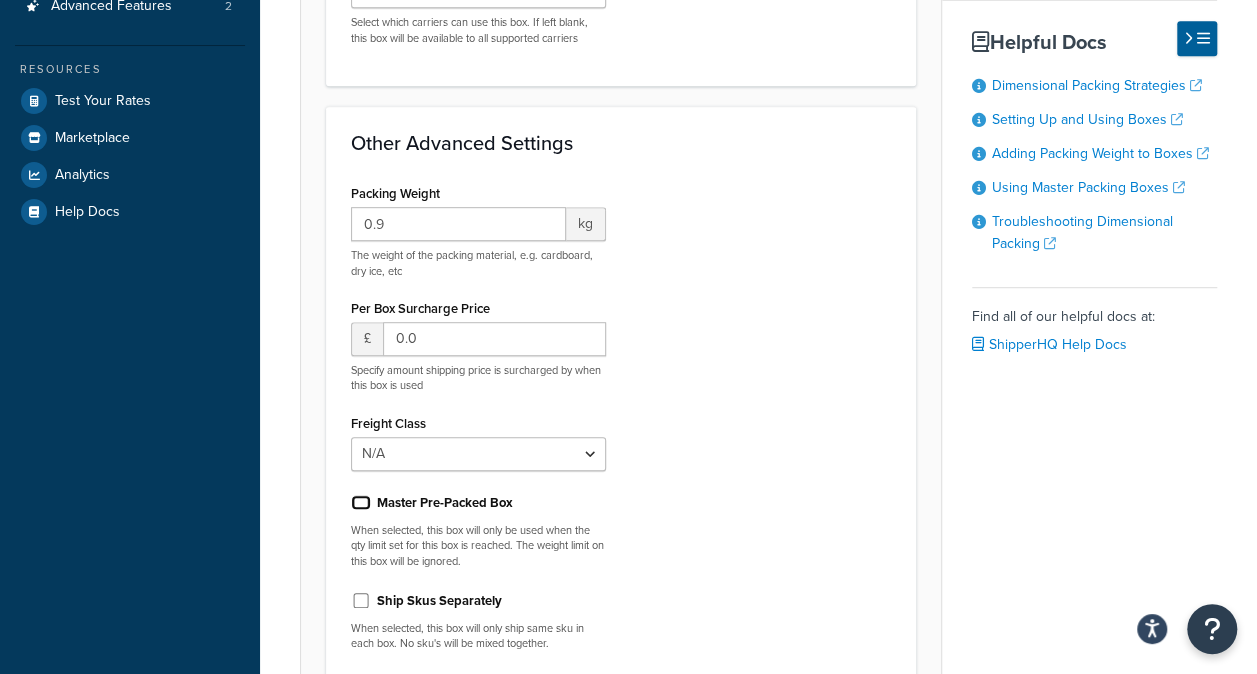 click on "Master Pre-Packed Box" at bounding box center [361, 502] 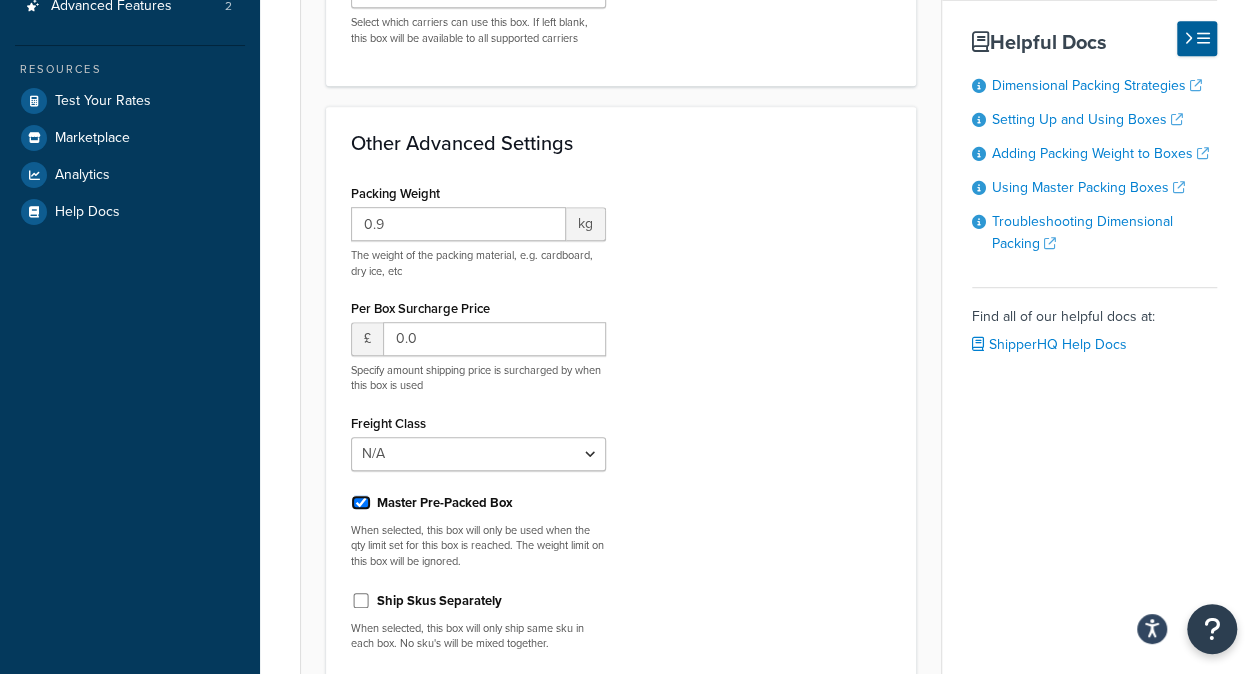 checkbox on "true" 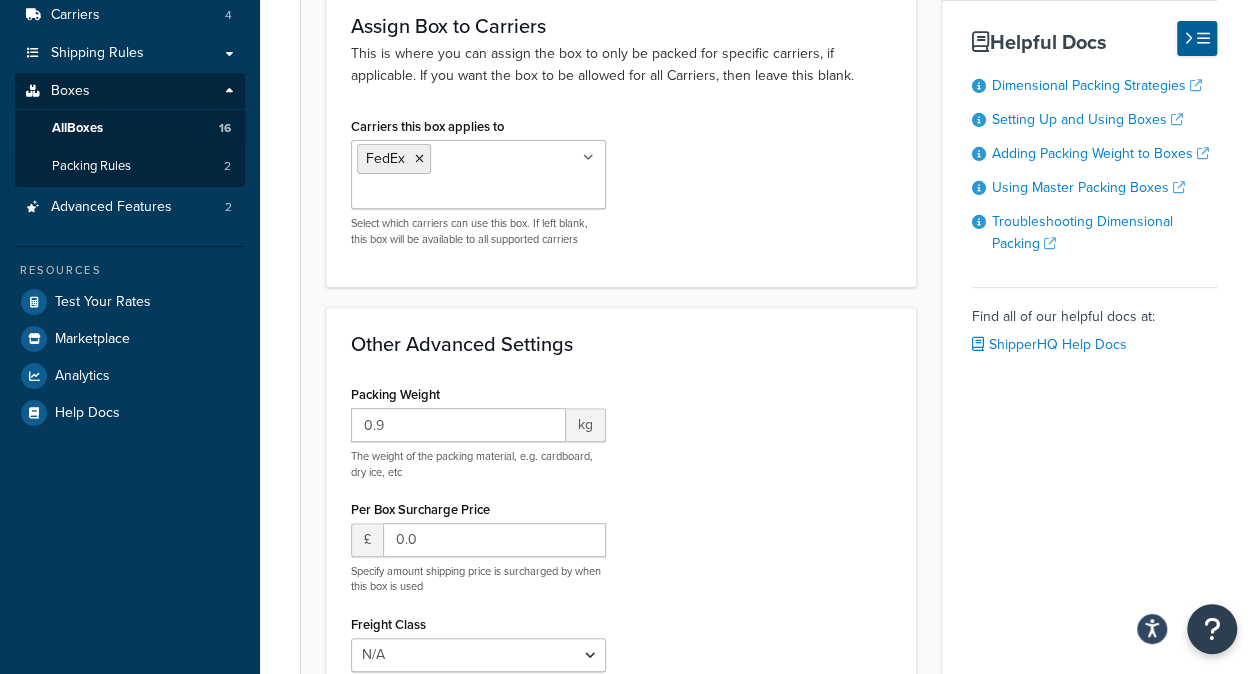 scroll, scrollTop: 0, scrollLeft: 0, axis: both 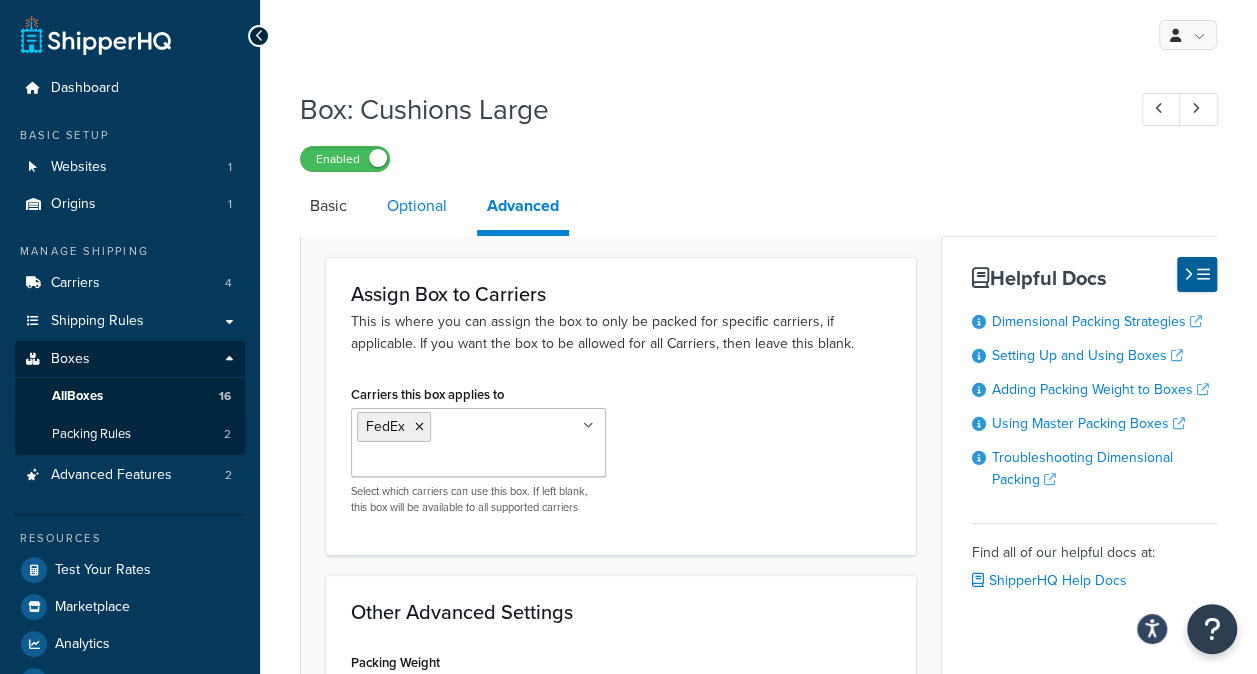 click on "Optional" at bounding box center [417, 206] 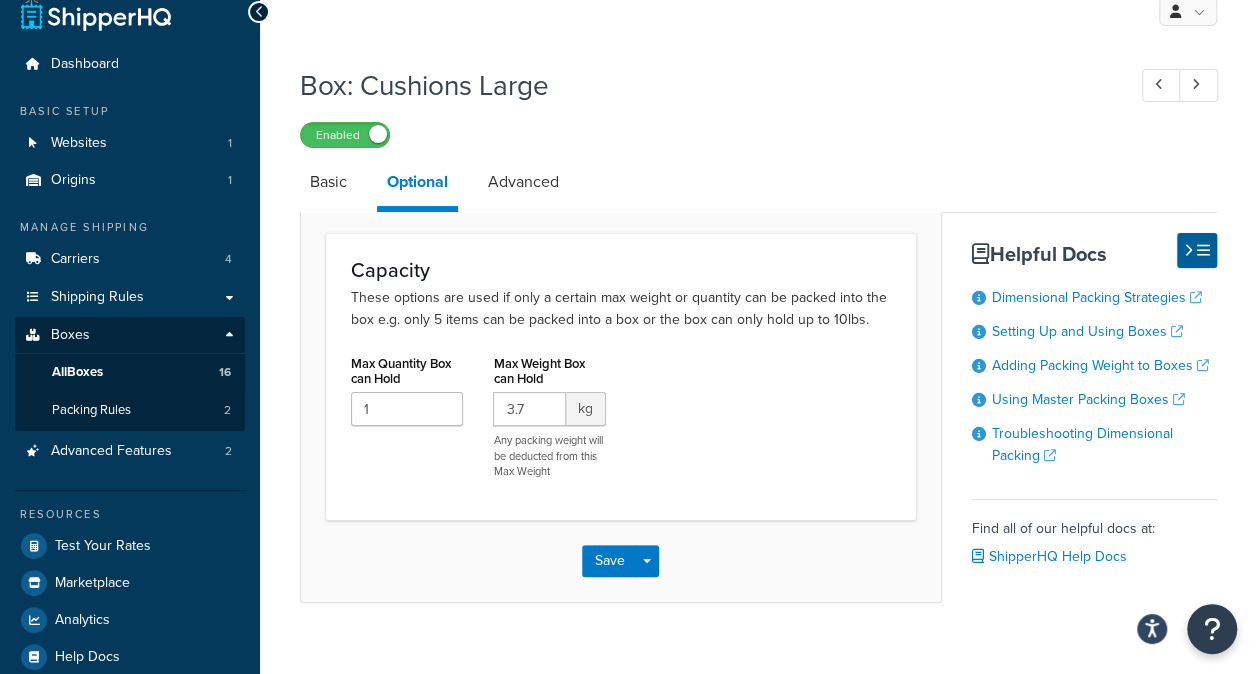 scroll, scrollTop: 0, scrollLeft: 0, axis: both 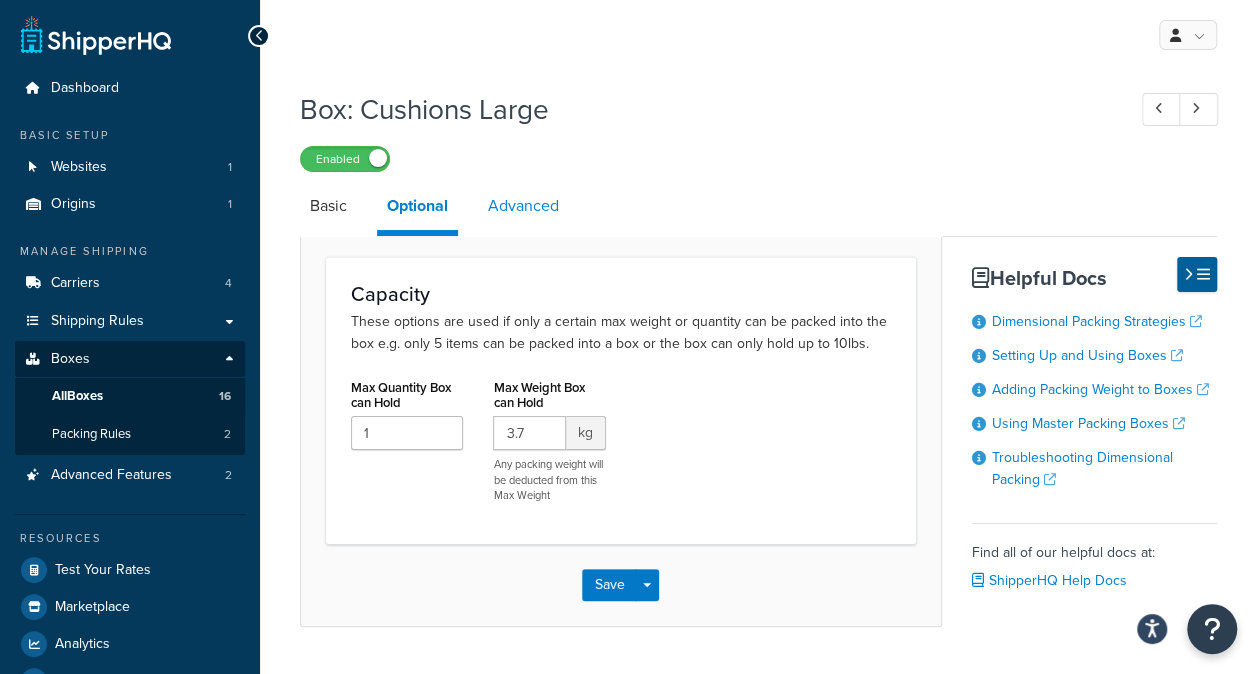 click on "Advanced" at bounding box center [523, 206] 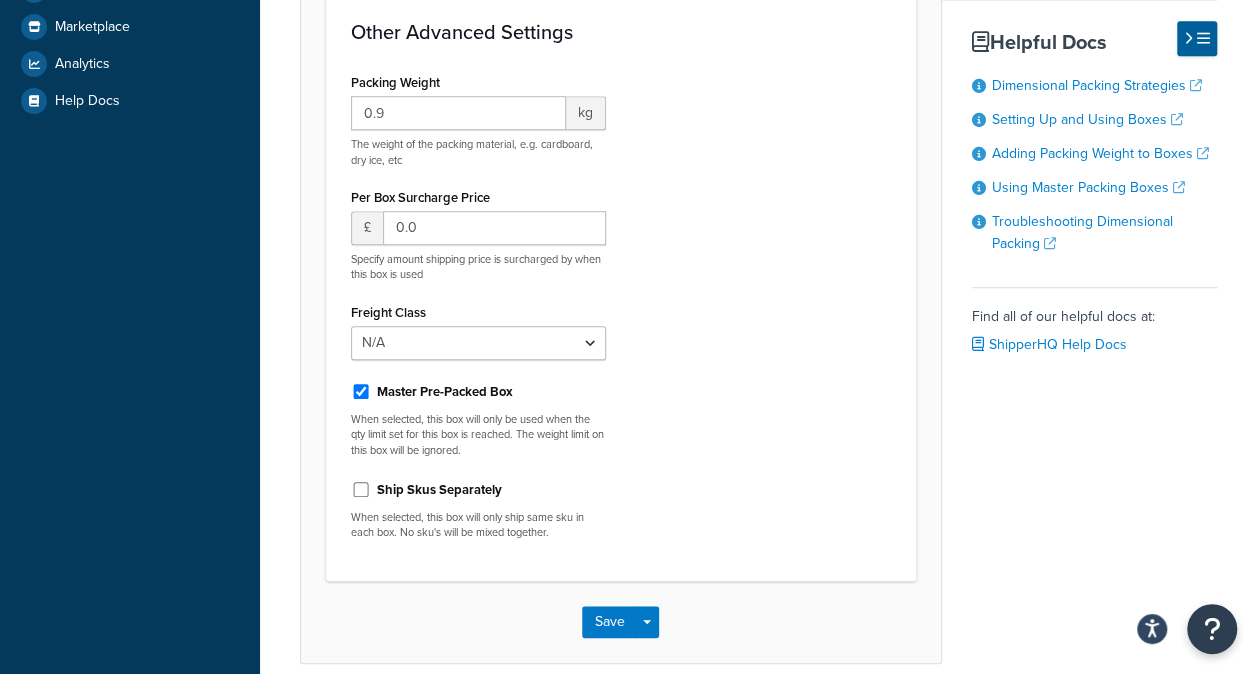 scroll, scrollTop: 667, scrollLeft: 0, axis: vertical 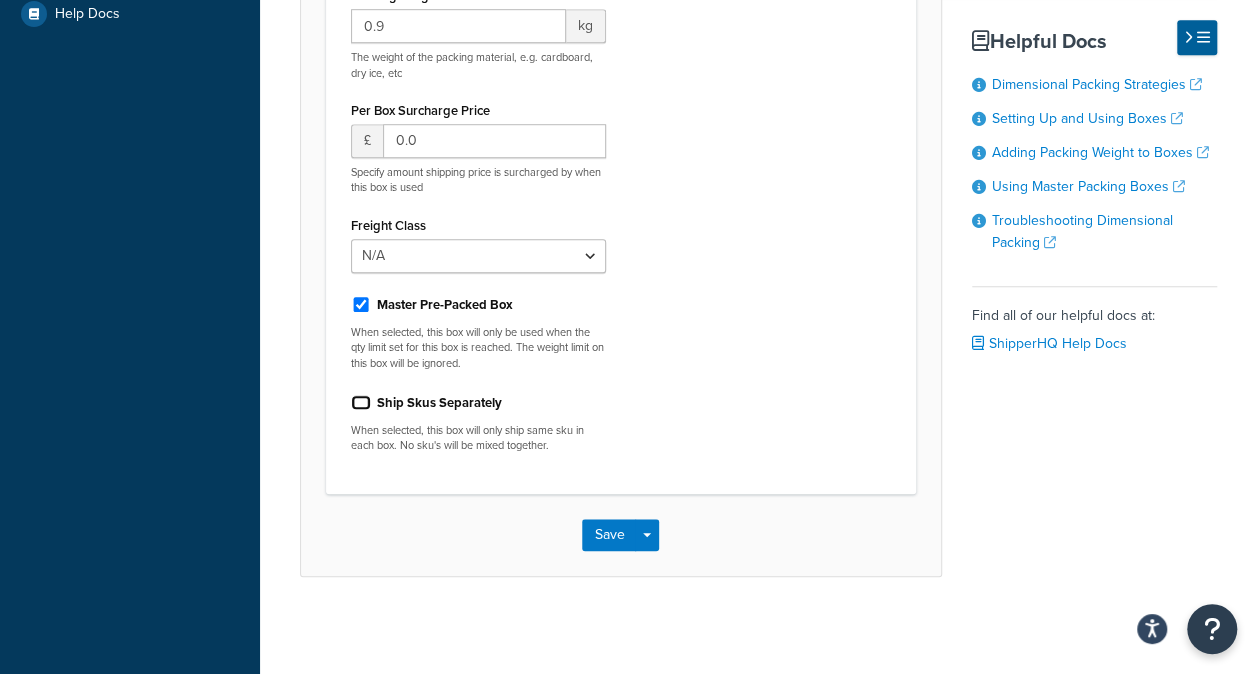click on "Ship Skus Separately" at bounding box center [361, 402] 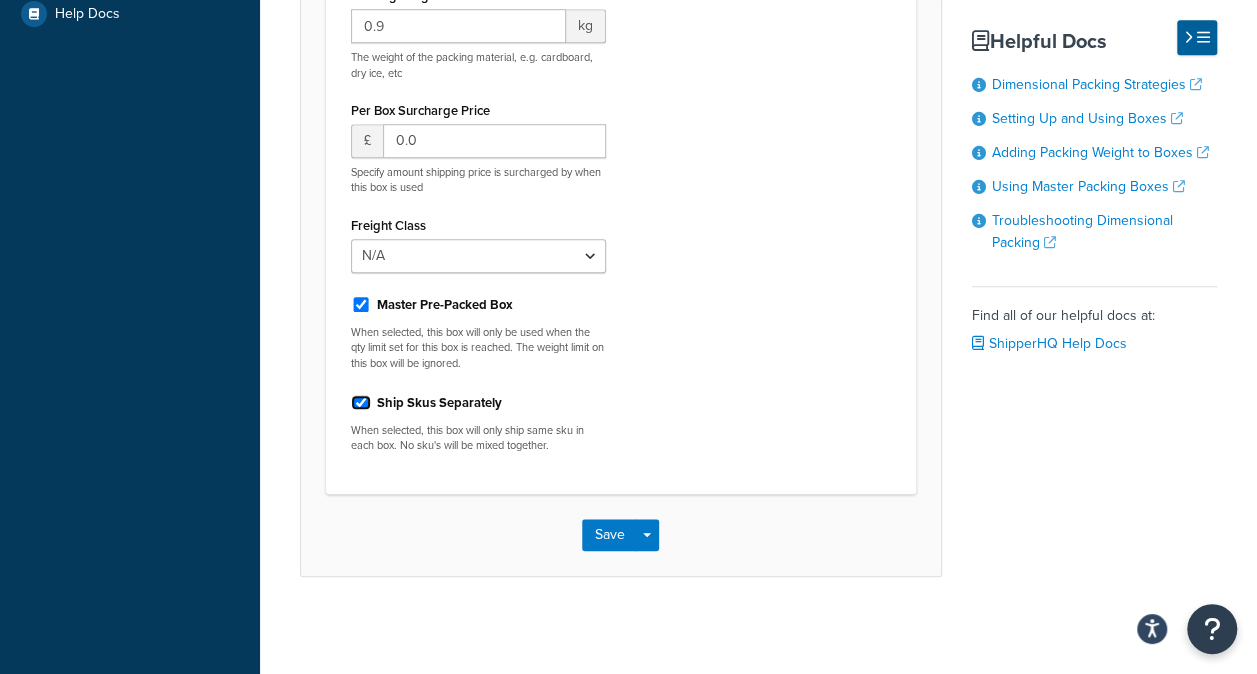 checkbox on "true" 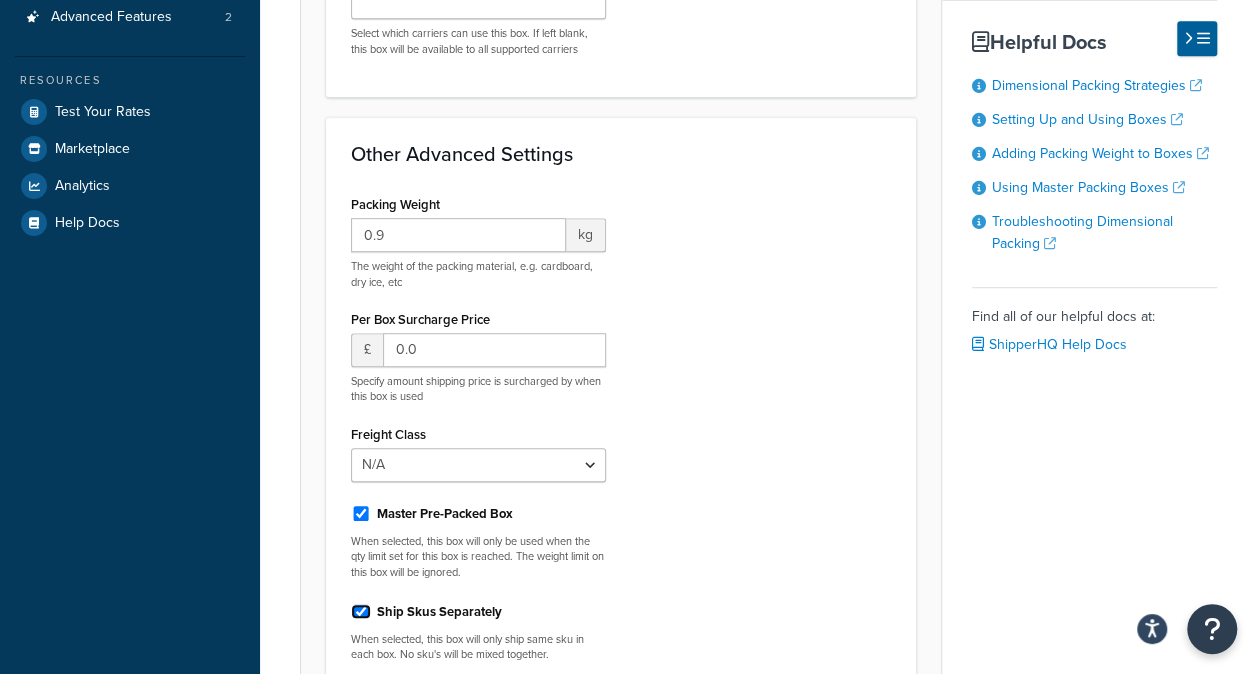 scroll, scrollTop: 67, scrollLeft: 0, axis: vertical 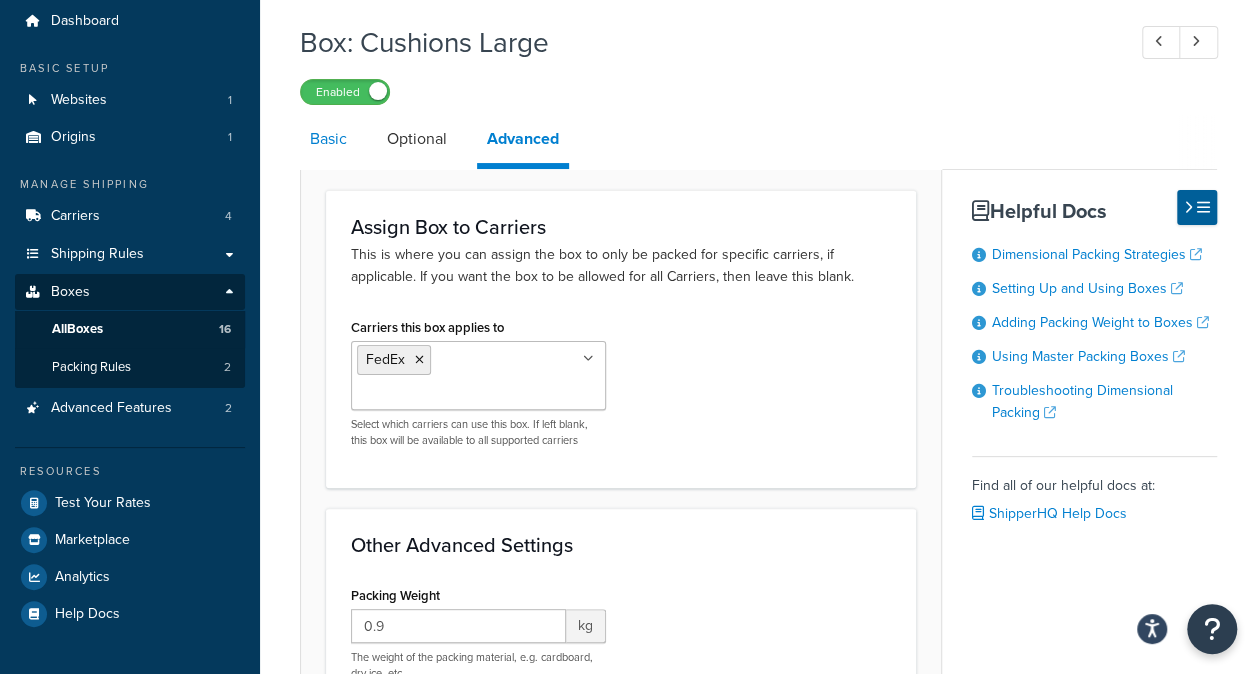 click on "Basic" at bounding box center (328, 139) 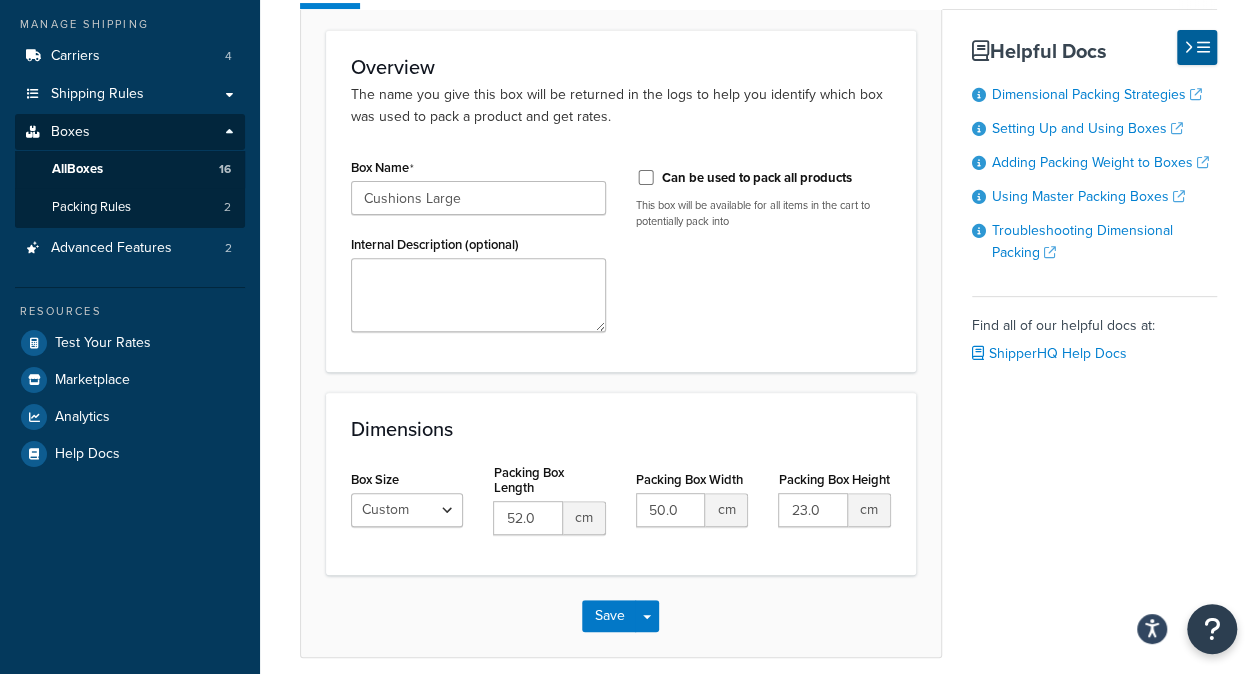 scroll, scrollTop: 309, scrollLeft: 0, axis: vertical 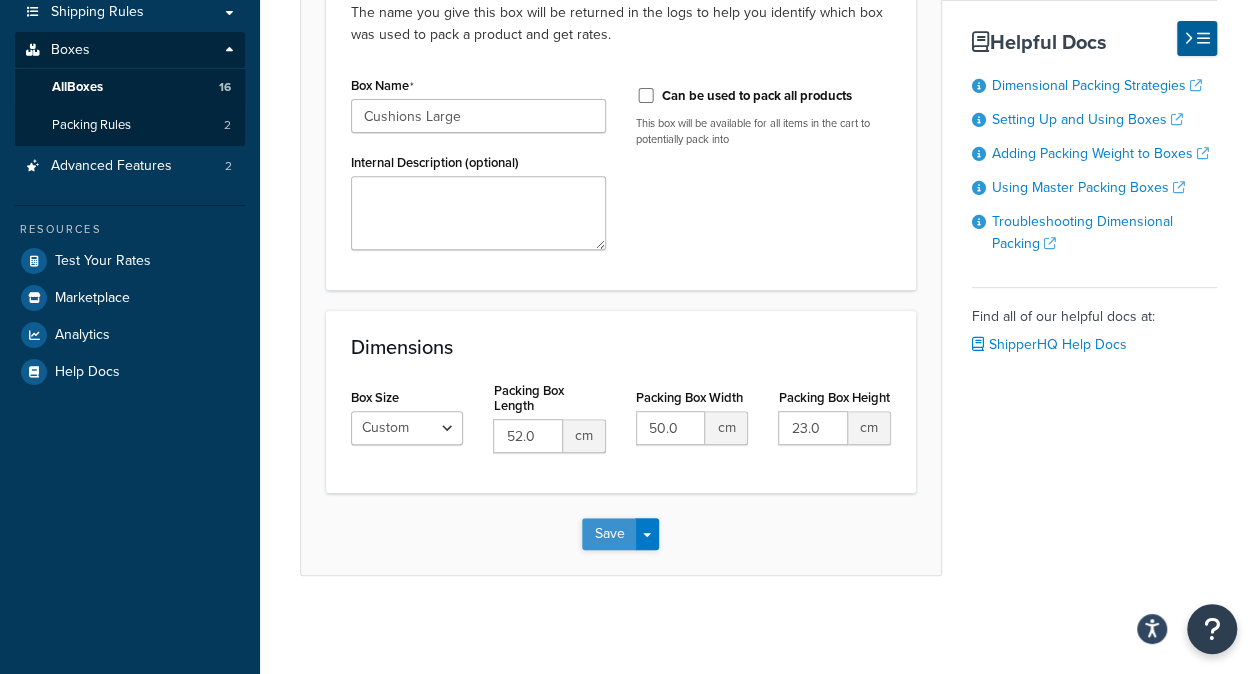click on "Save" at bounding box center [609, 534] 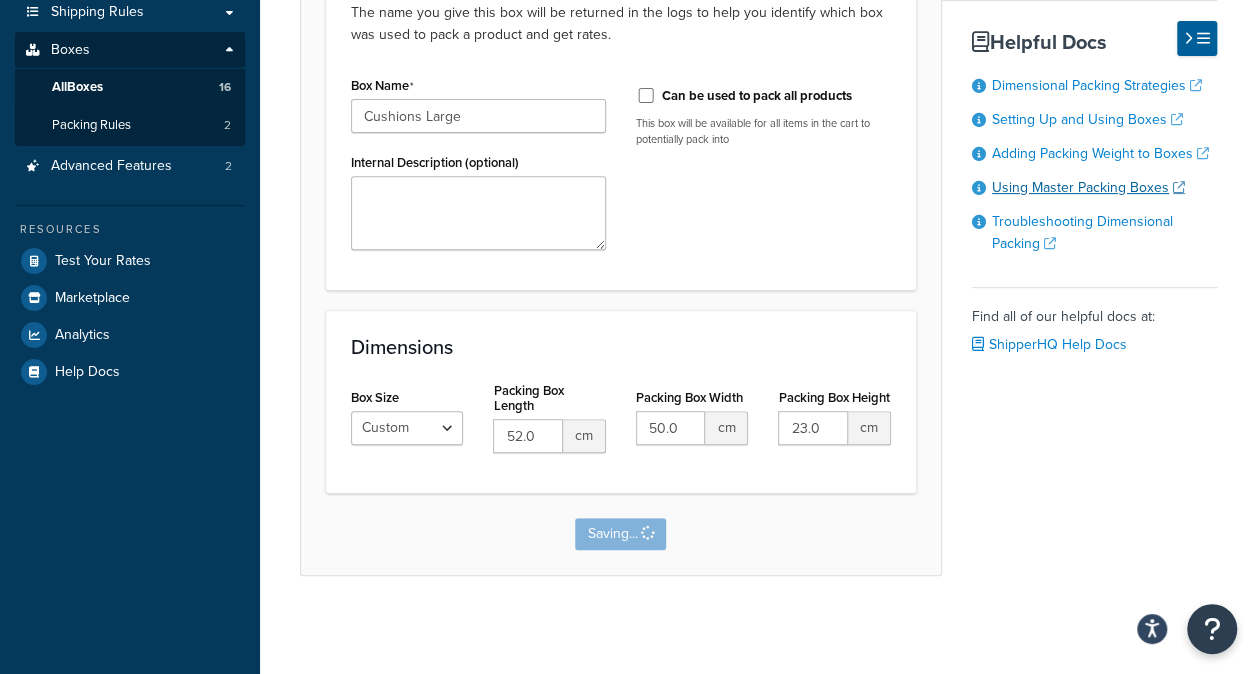 scroll, scrollTop: 0, scrollLeft: 0, axis: both 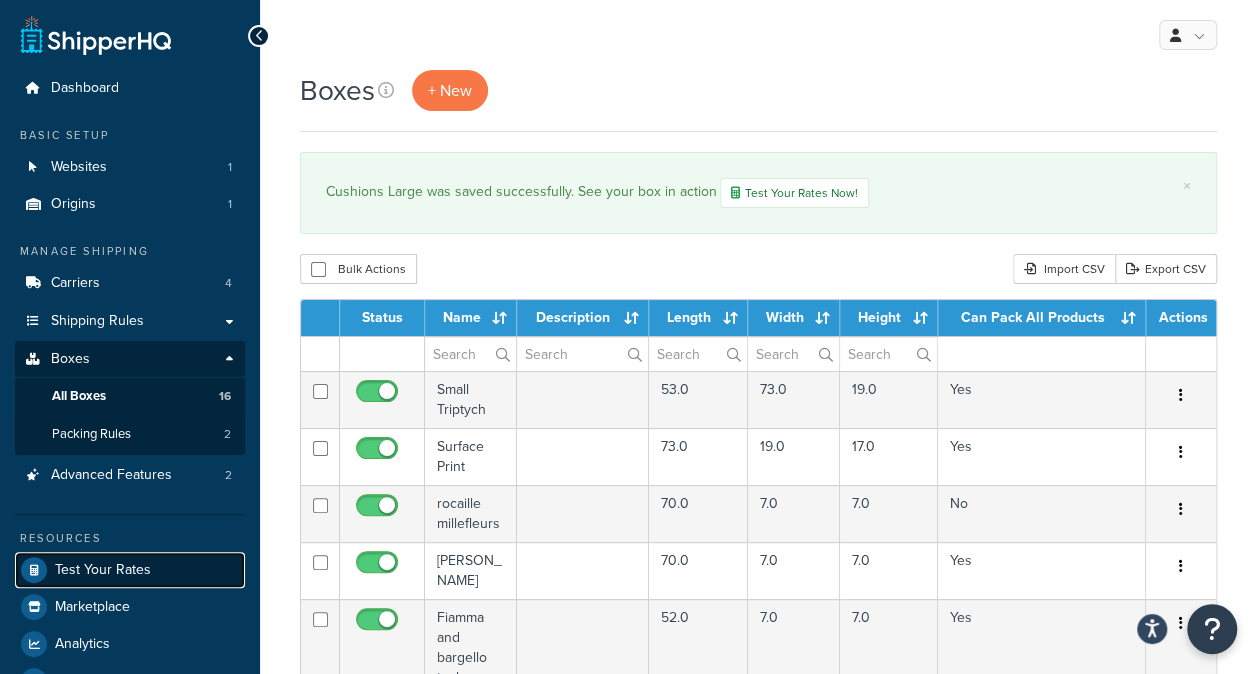 click on "Test Your Rates" at bounding box center (103, 570) 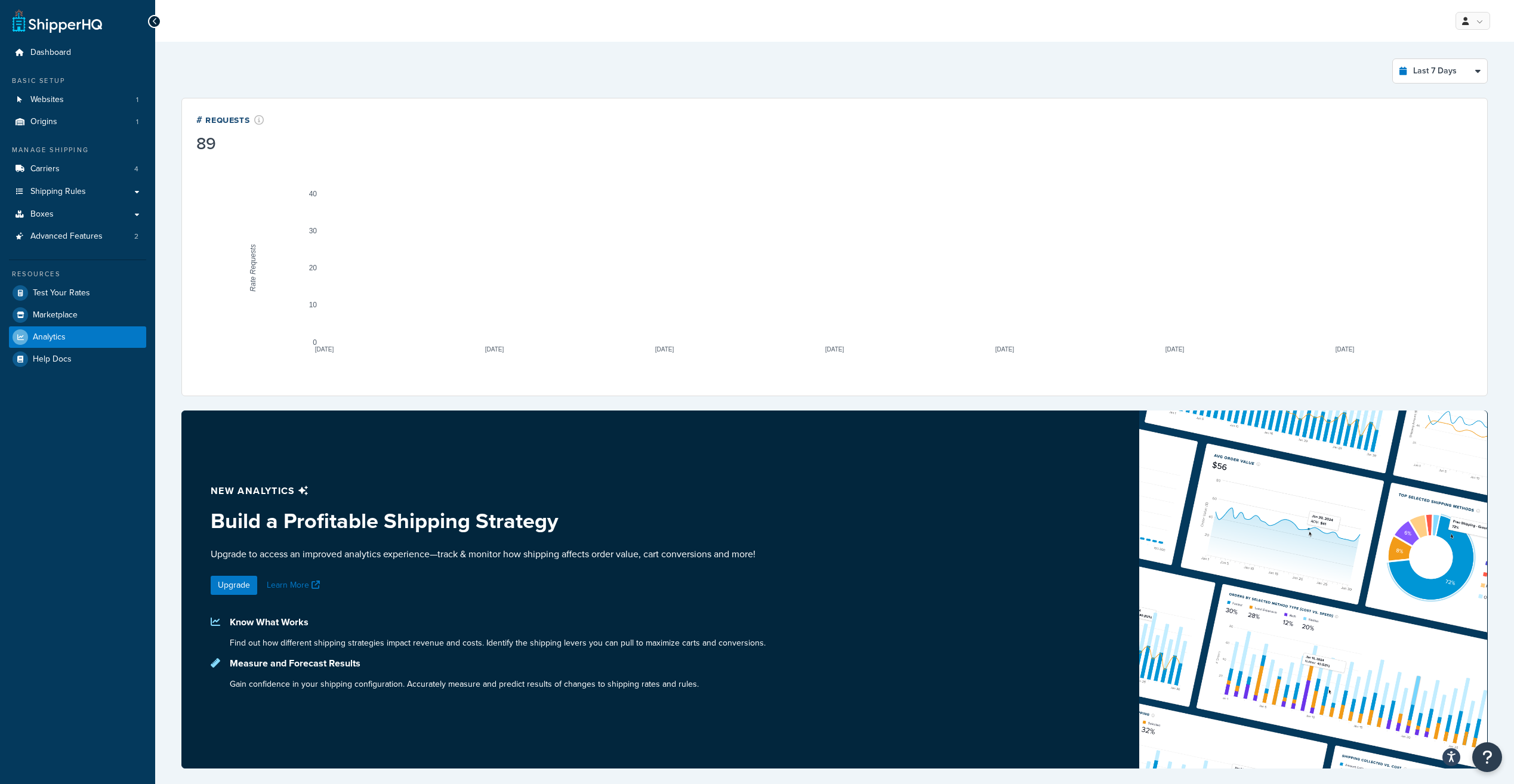 select on "last_7_days" 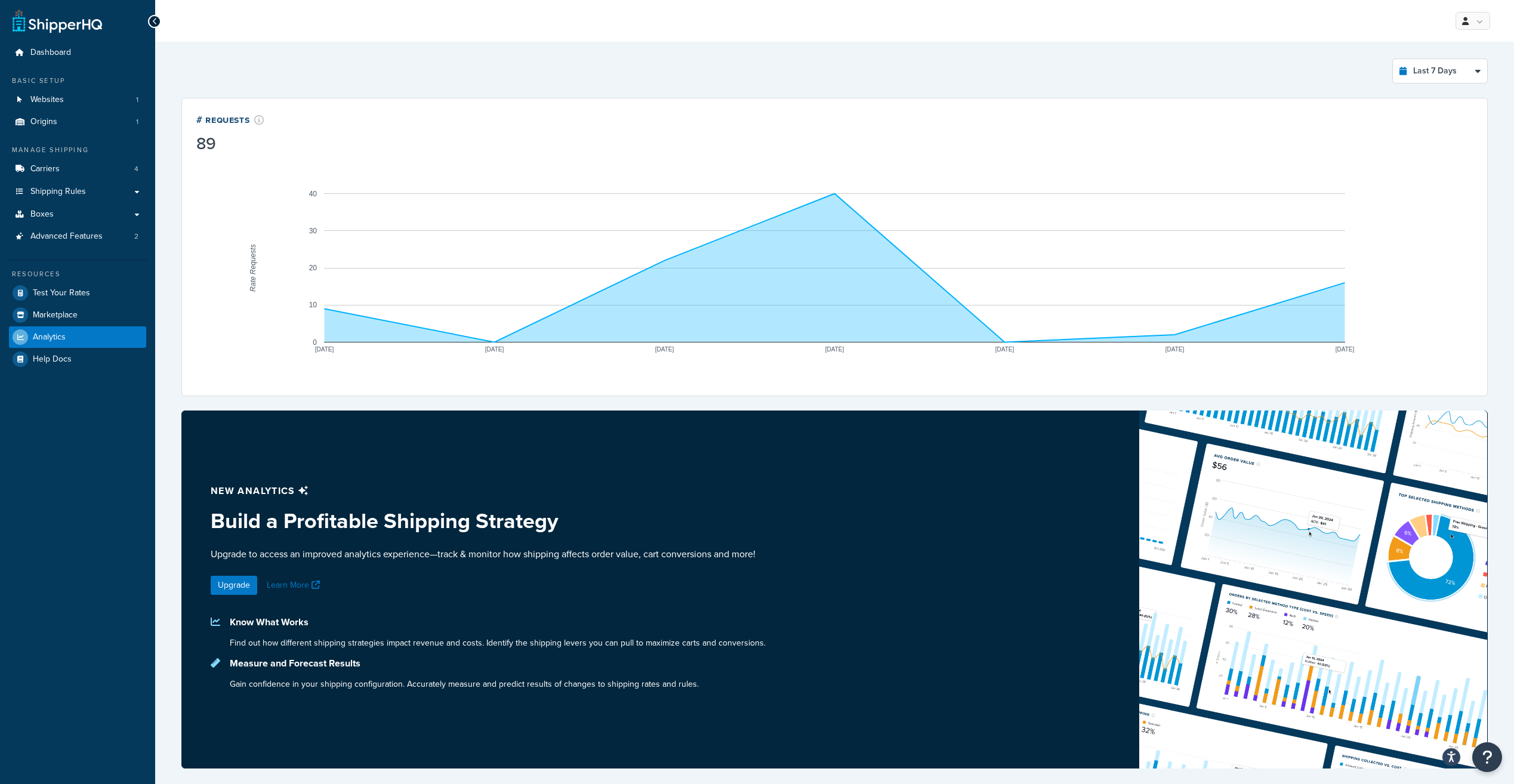 scroll, scrollTop: 0, scrollLeft: 0, axis: both 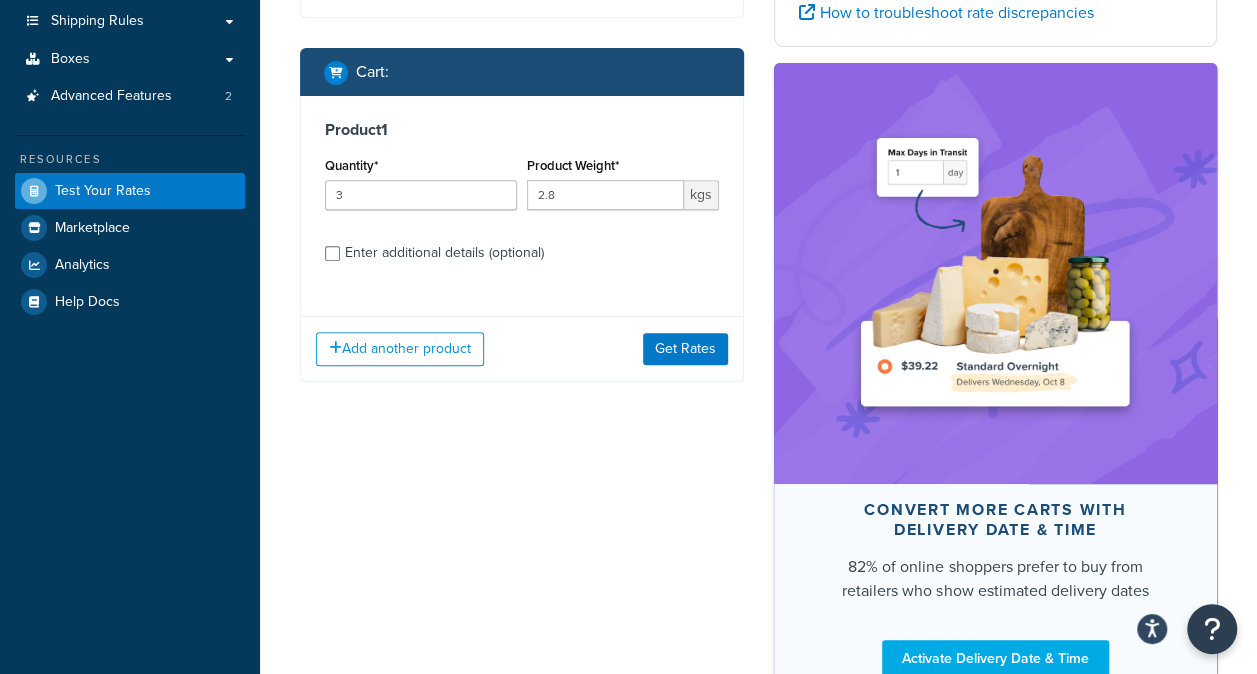 click on "Enter additional details (optional)" at bounding box center [522, 251] 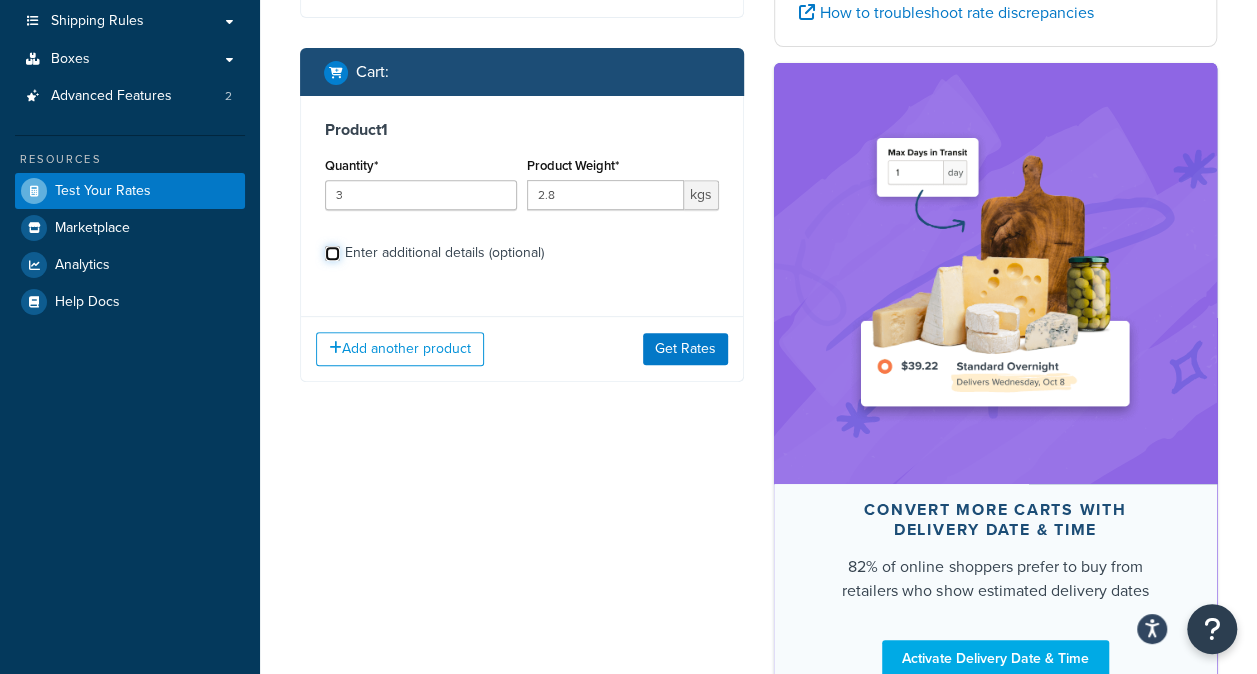 click on "Enter additional details (optional)" at bounding box center (332, 253) 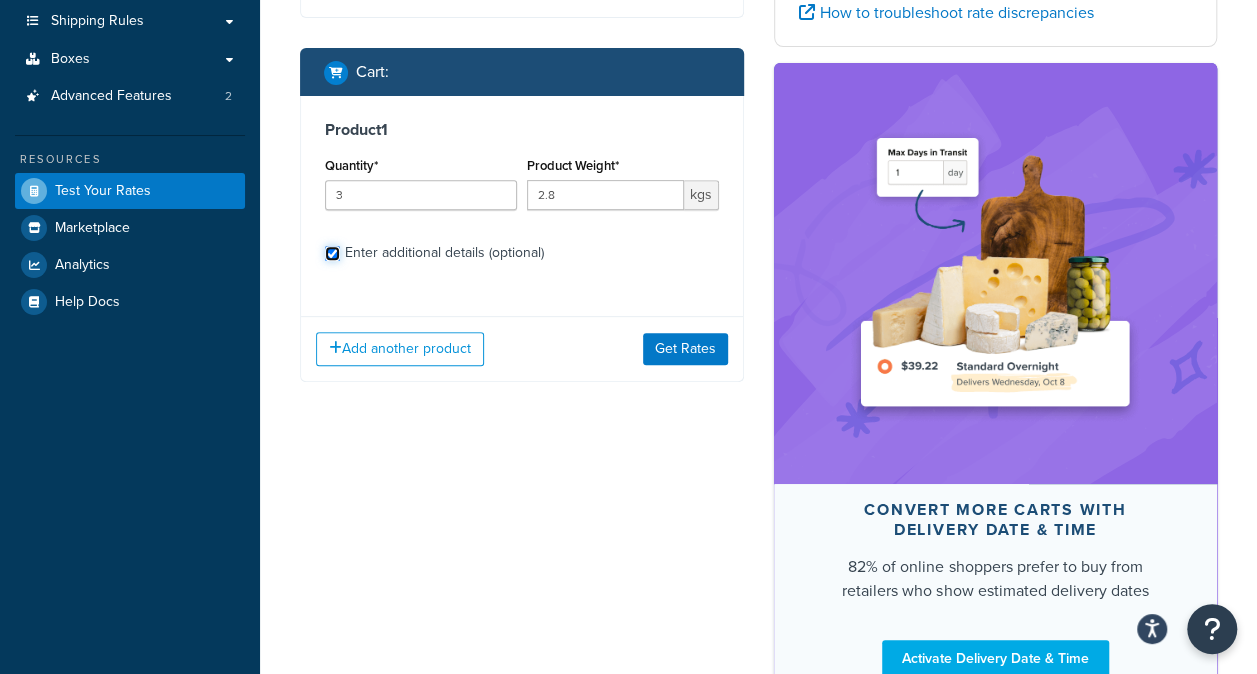 checkbox on "true" 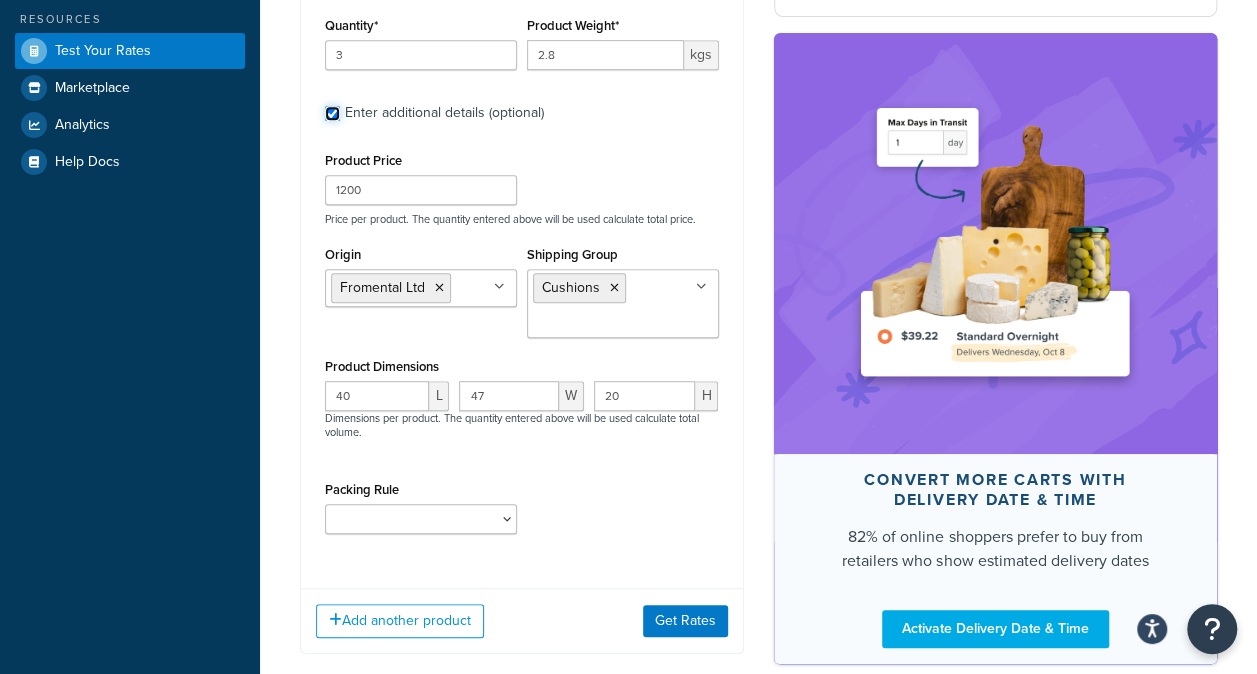 scroll, scrollTop: 400, scrollLeft: 0, axis: vertical 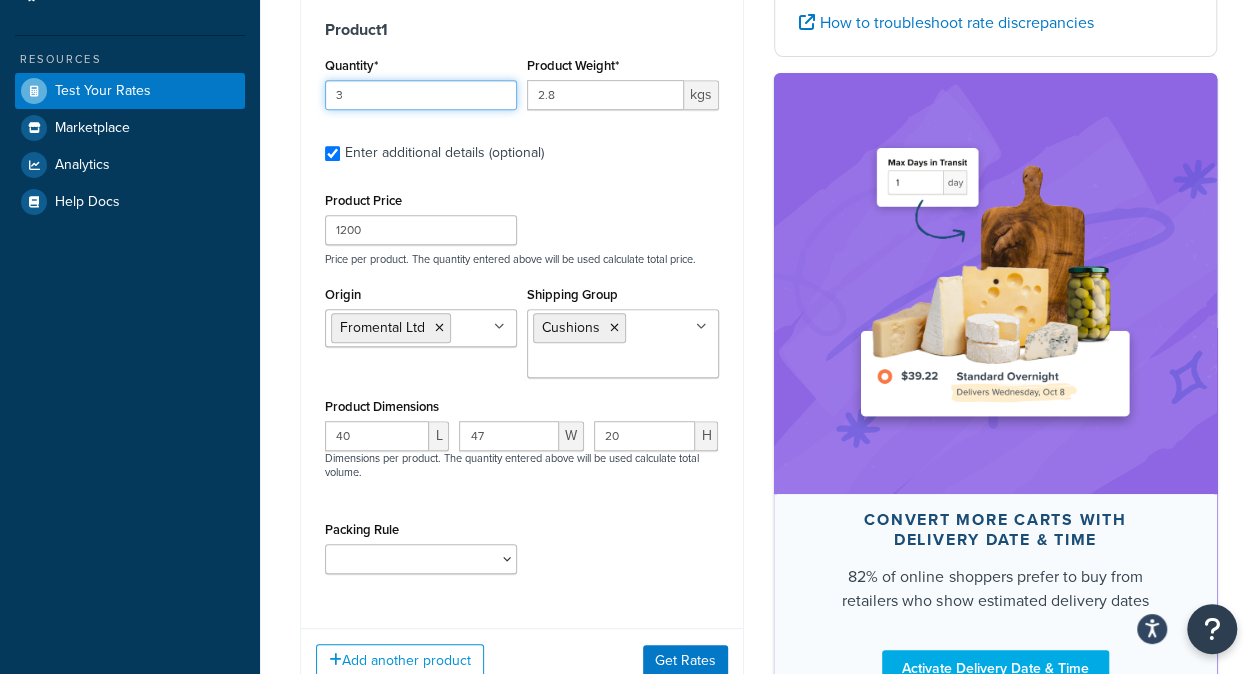 drag, startPoint x: 374, startPoint y: 83, endPoint x: 317, endPoint y: 83, distance: 57 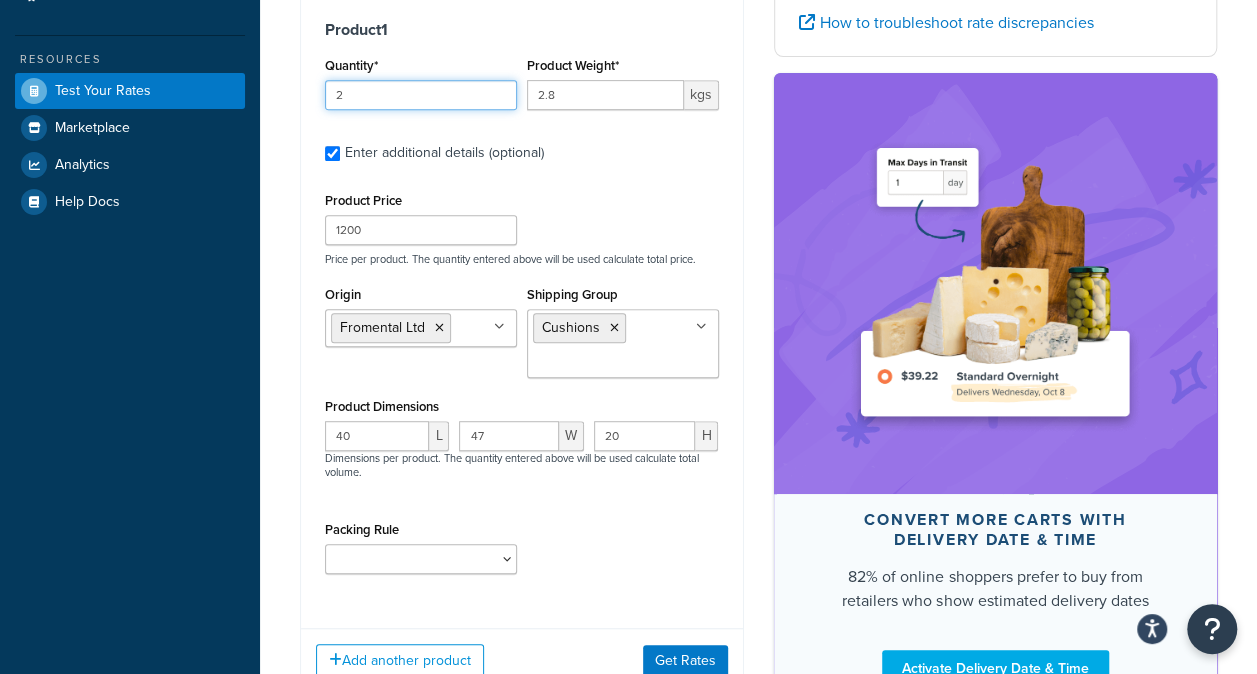 type on "2" 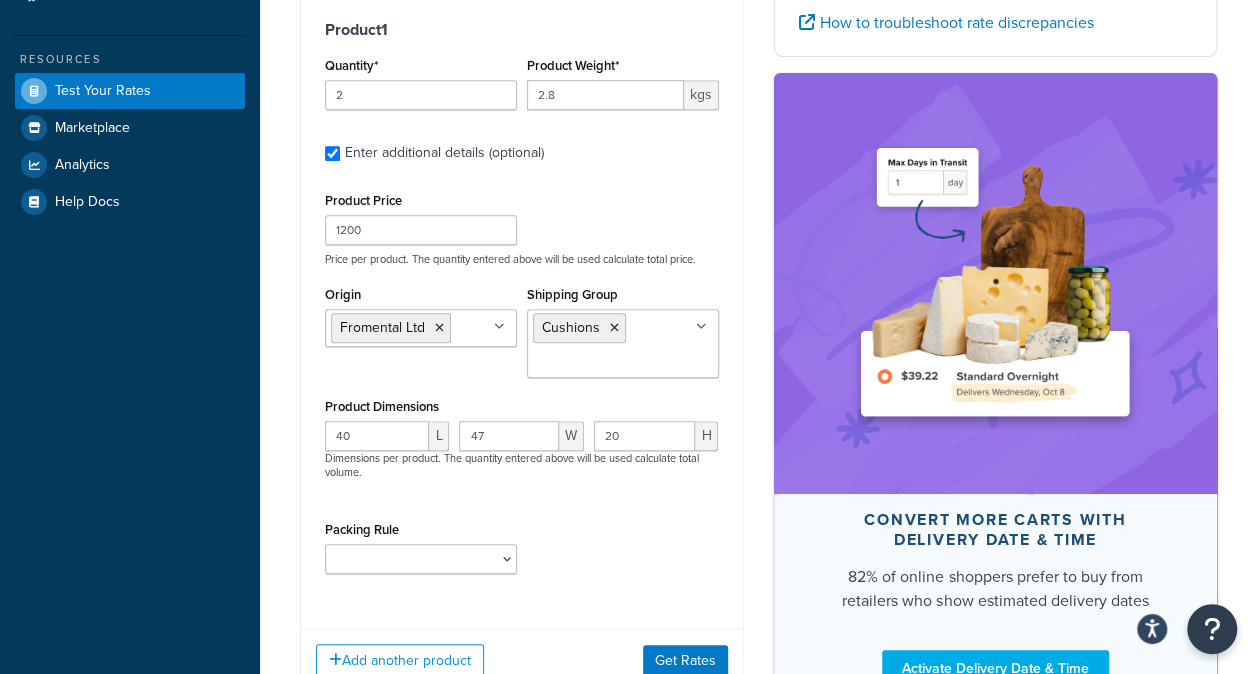 click on "Shipping destination :  Edit 2 Kimberley Road London,      NW67SG ,  United Kingdom Cart : Product  1 Quantity*   2 Product Weight*   2.8 kgs   Enter additional details (optional) Product Price   1200 Price per product. The quantity entered above will be used calculate total price. Origin   Fromental Ltd   No results found Shipping Group   Cushions   Bulky FedEx Items Royal Mail Items Small Single UK Dropship Wallpaper Product Dimensions   40 L   47 W   20 H Dimensions per product. The quantity entered above will be used calculate total volume. Packing Rule     Small Single  UK Wallpaper Packing   Add another product Get Rates" at bounding box center (522, 224) 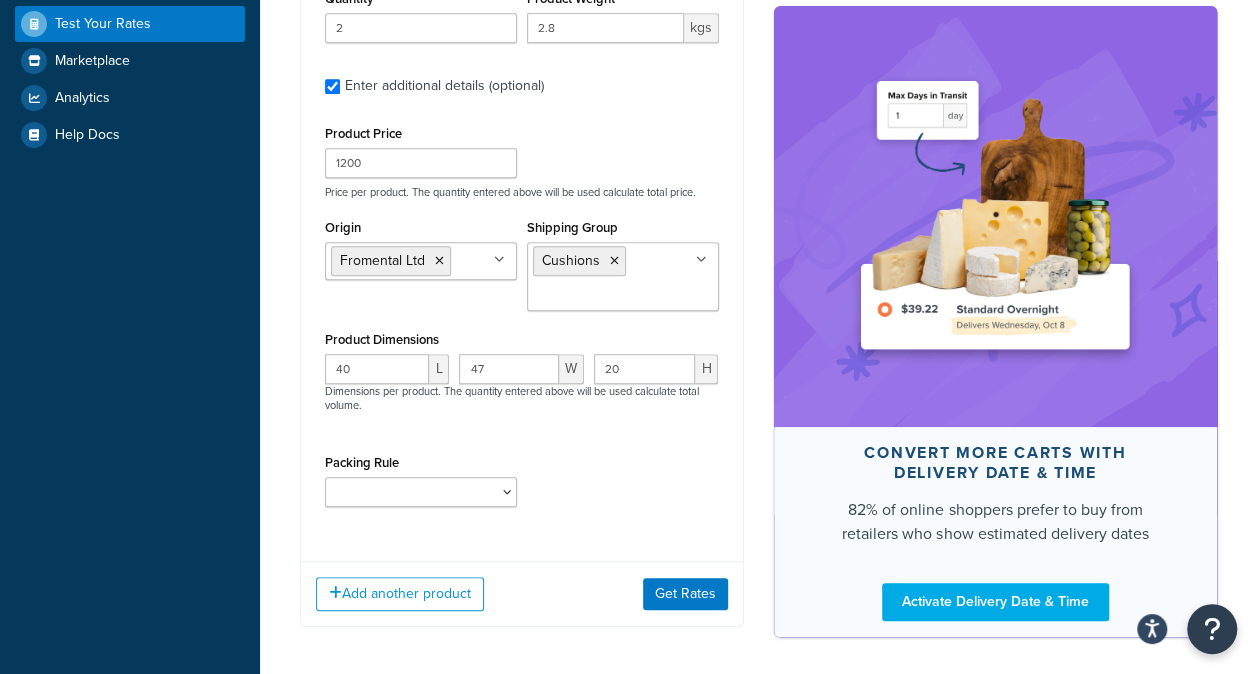 scroll, scrollTop: 527, scrollLeft: 0, axis: vertical 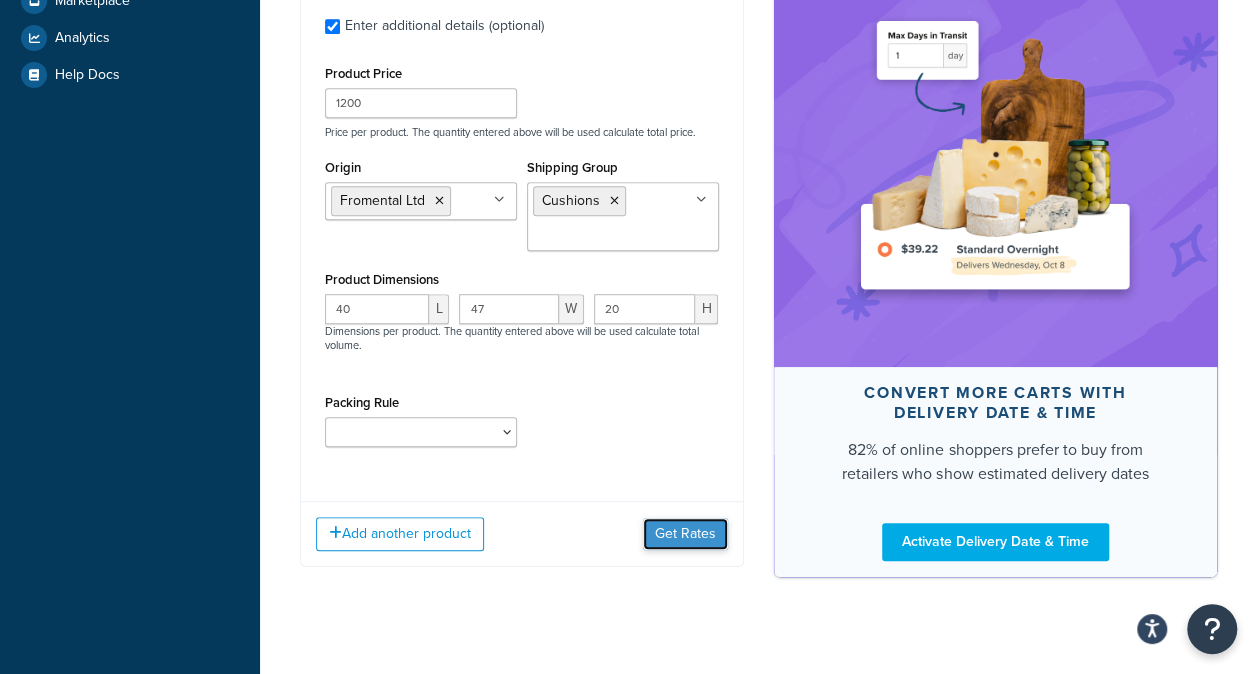 click on "Get Rates" at bounding box center (685, 534) 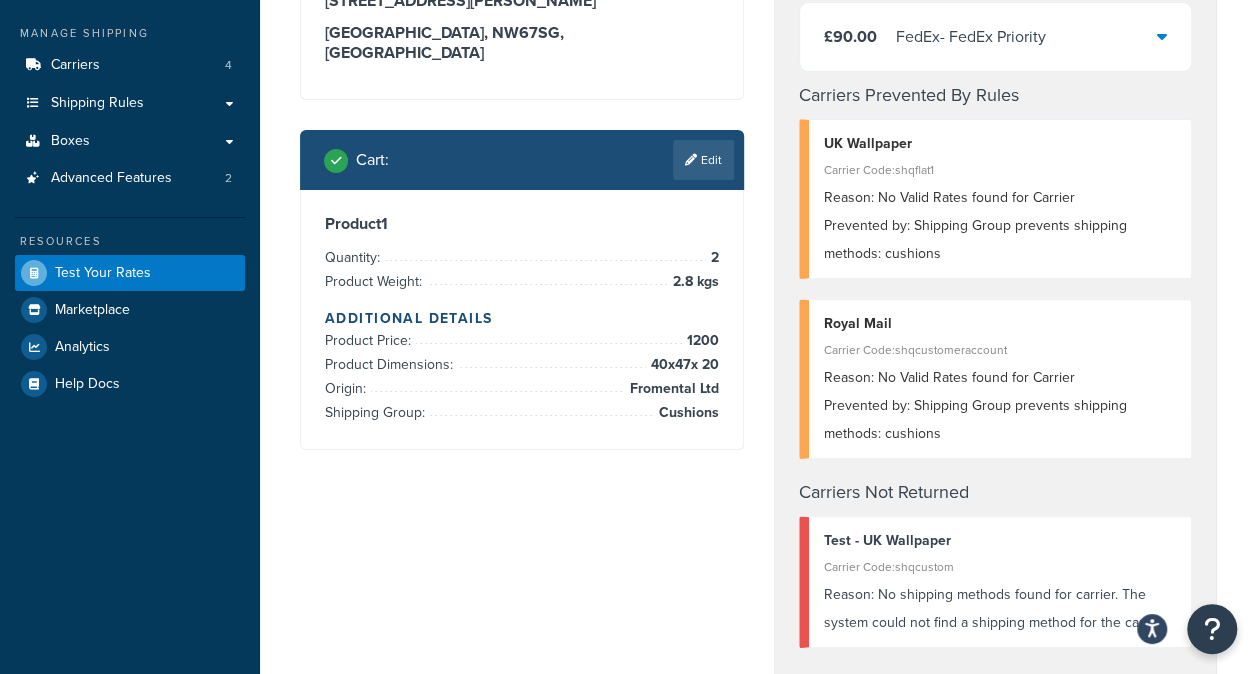scroll, scrollTop: 27, scrollLeft: 0, axis: vertical 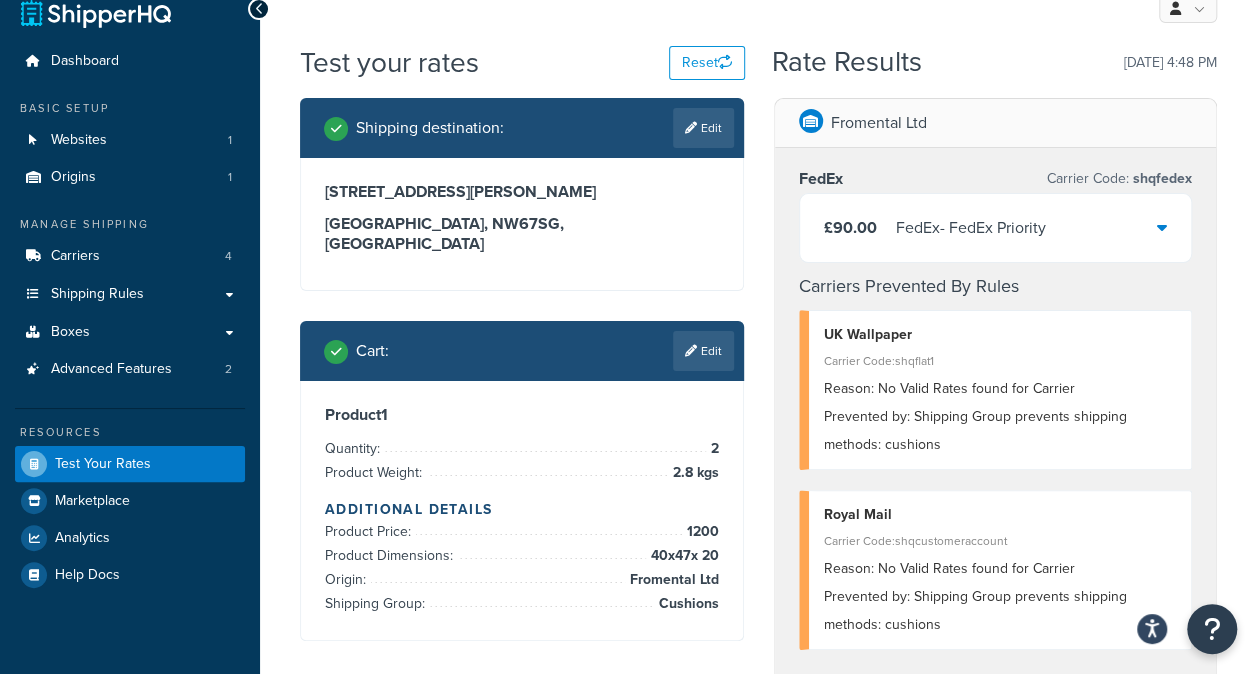 click on "£90.00 FedEx  -   FedEx Priority" at bounding box center [996, 228] 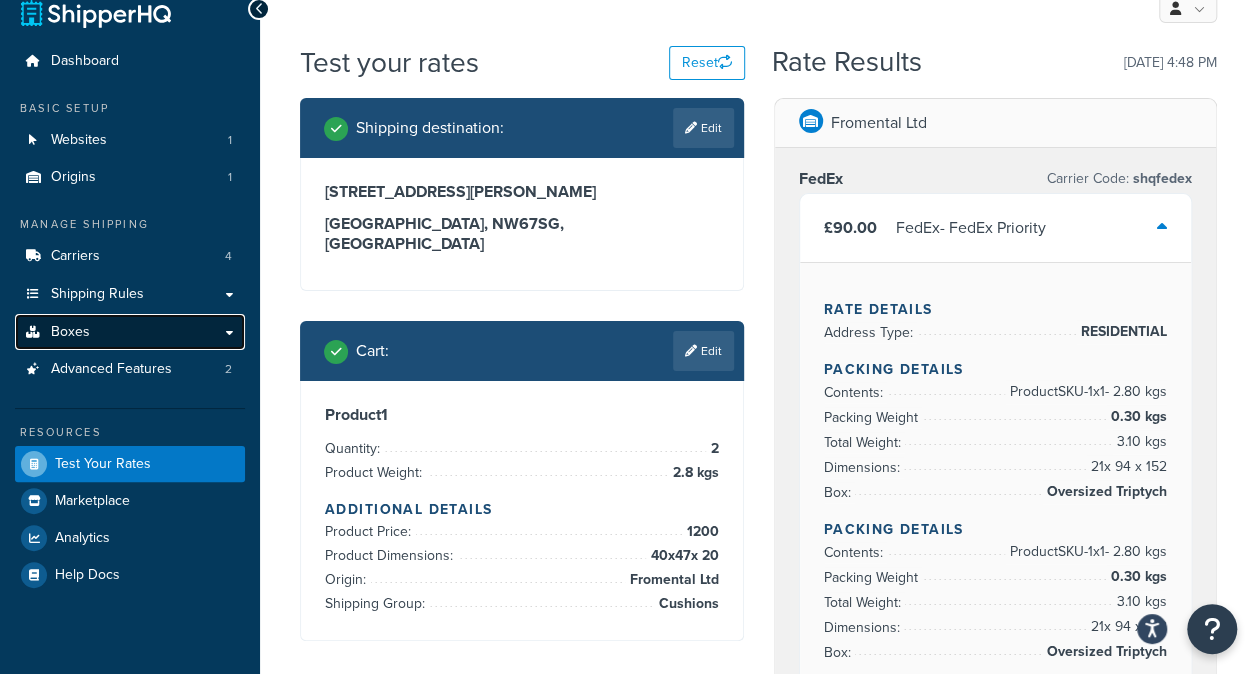 click on "Boxes" at bounding box center (70, 332) 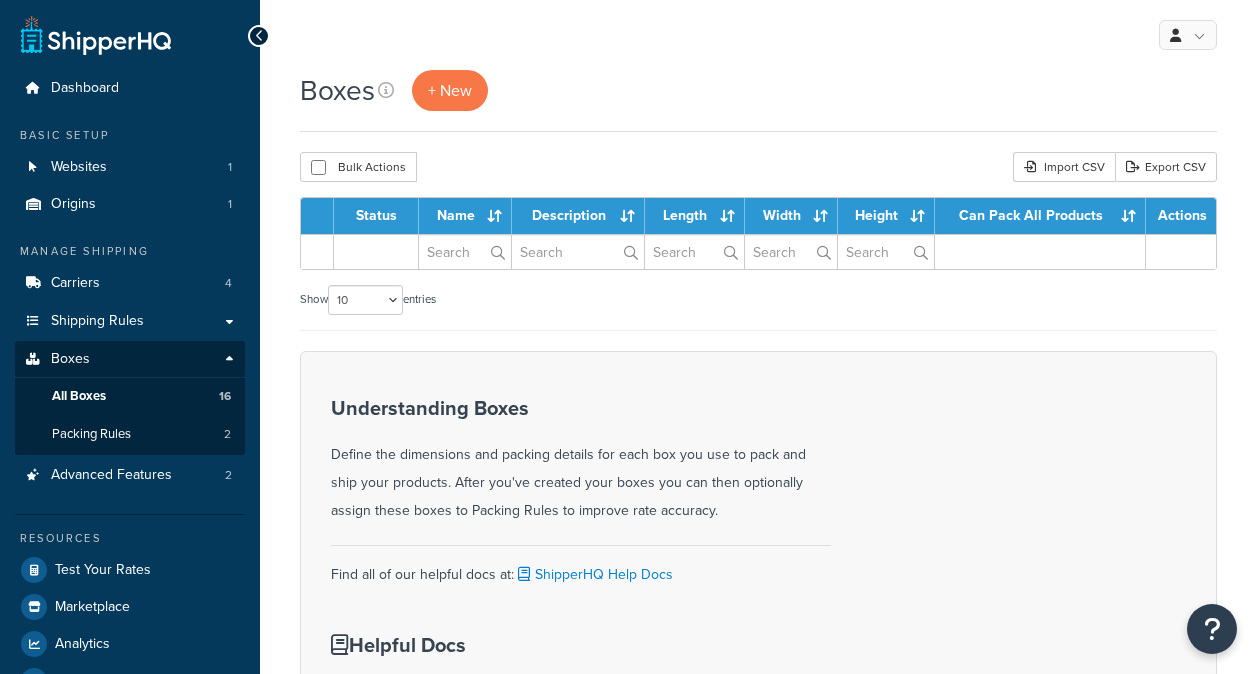 scroll, scrollTop: 0, scrollLeft: 0, axis: both 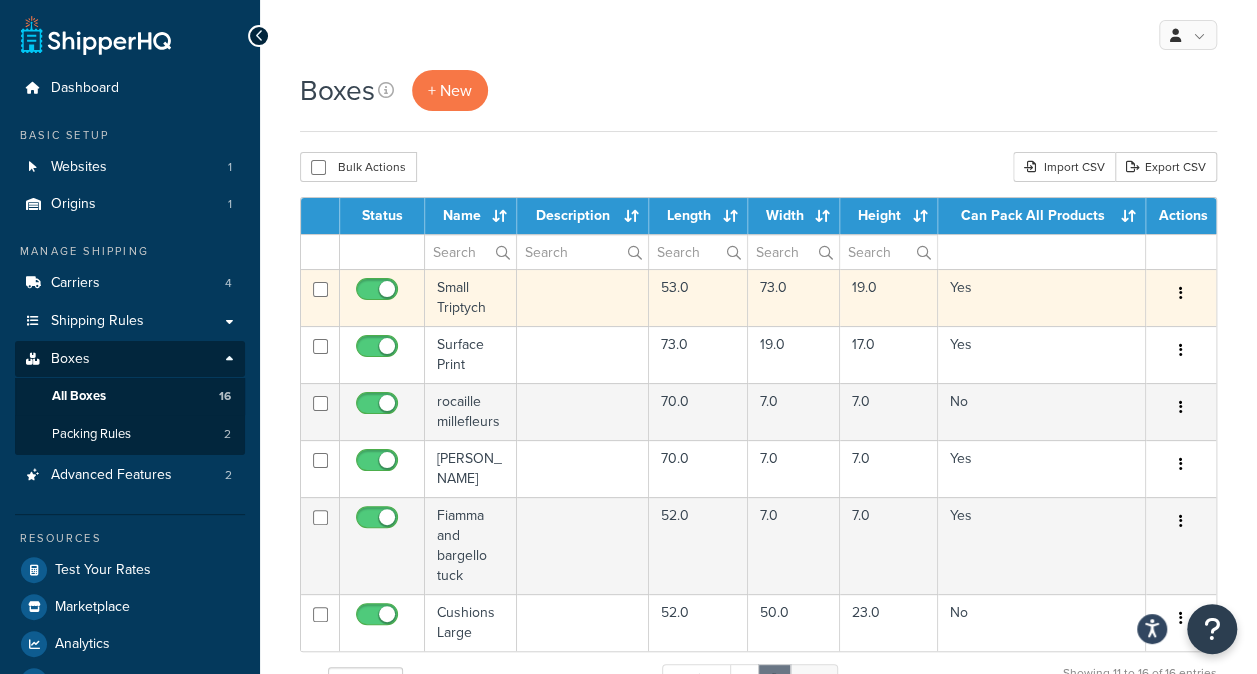 click at bounding box center [583, 297] 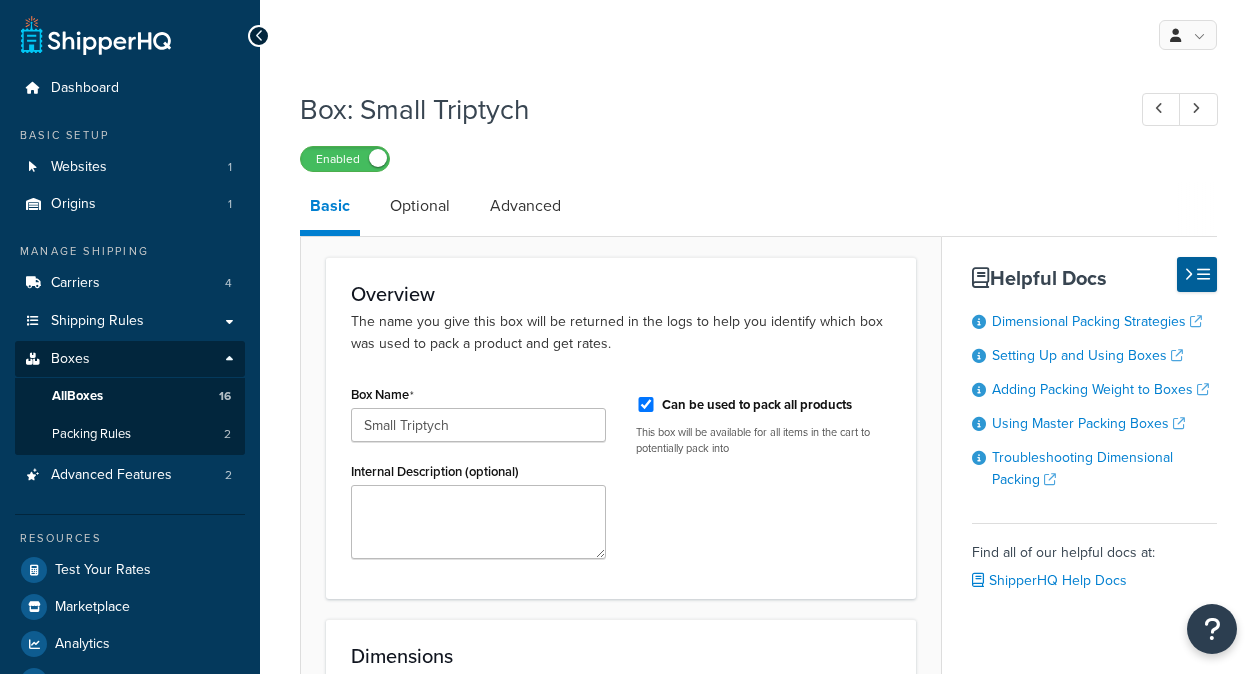 scroll, scrollTop: 0, scrollLeft: 0, axis: both 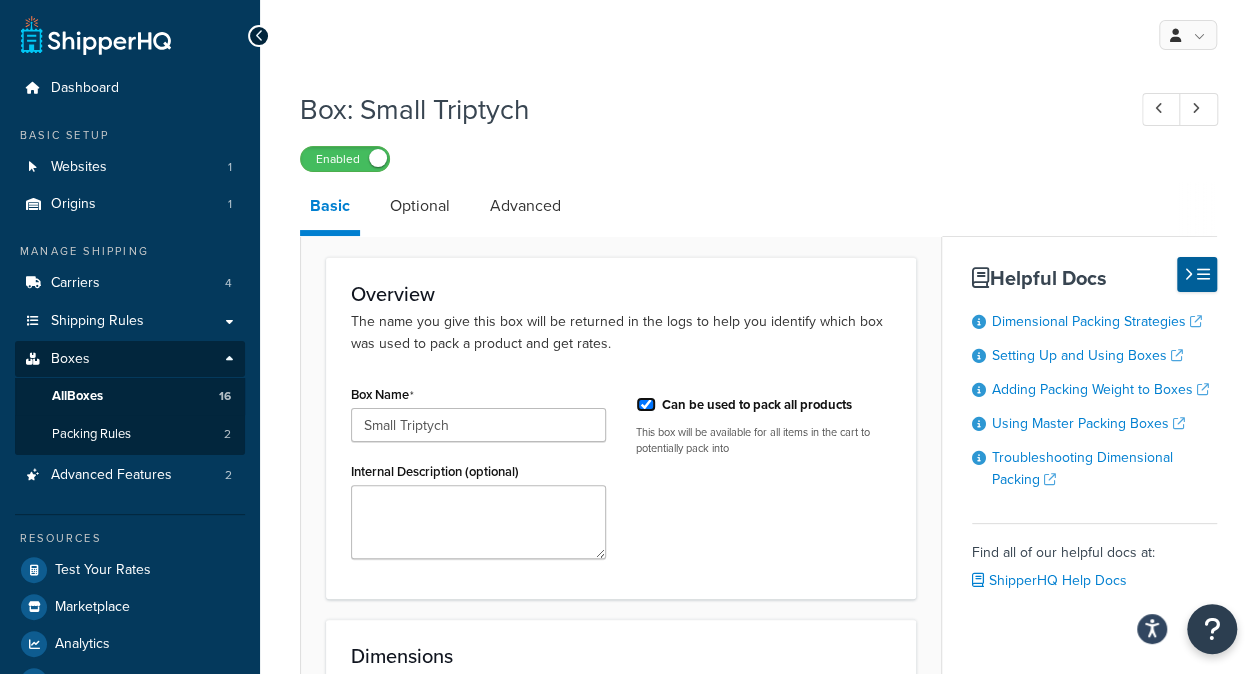click on "Can be used to pack all products" at bounding box center [646, 404] 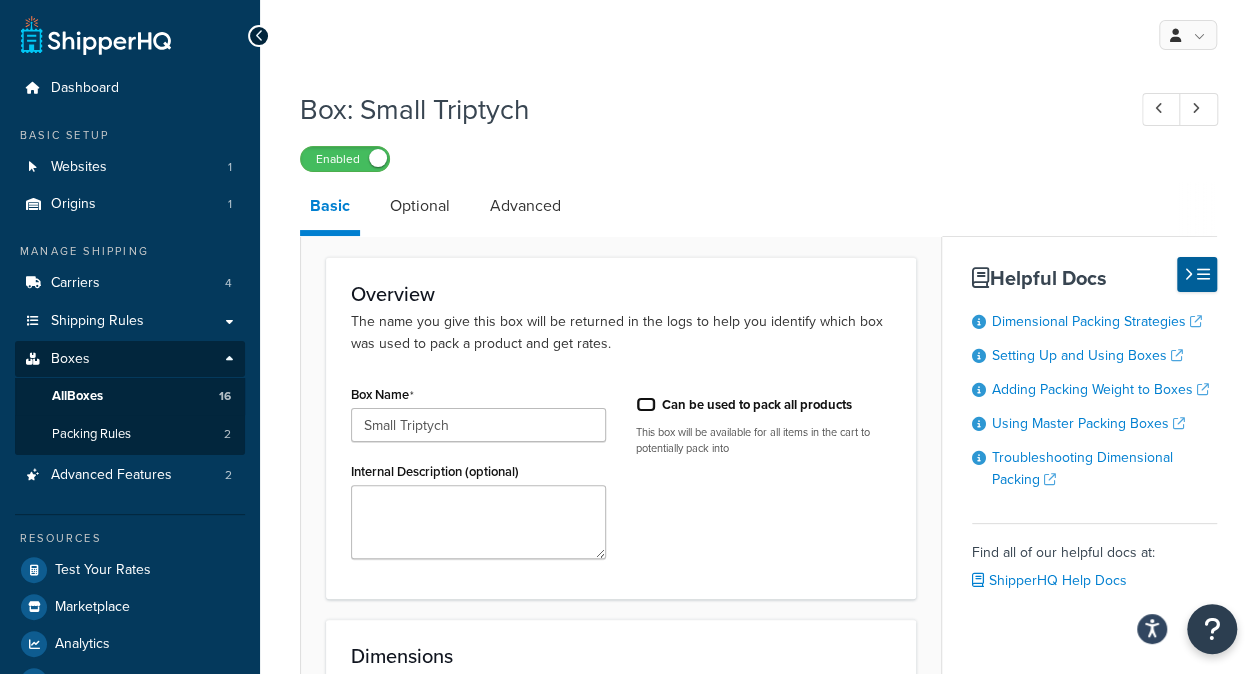 checkbox on "false" 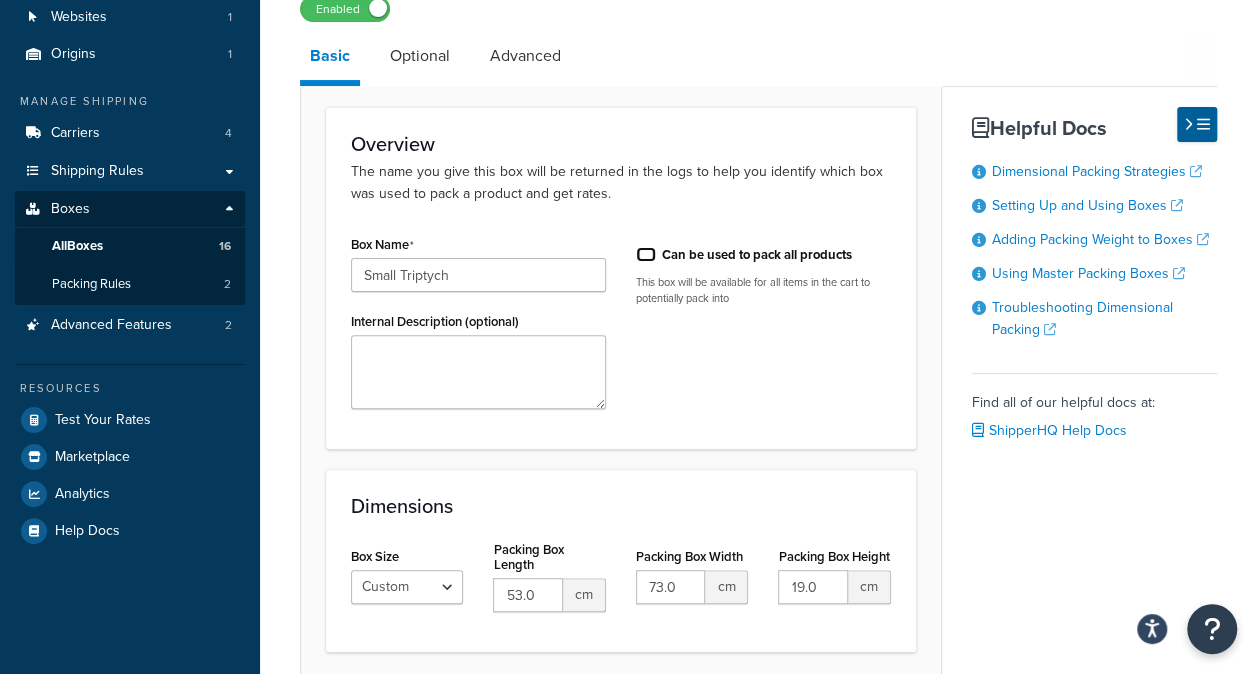 scroll, scrollTop: 309, scrollLeft: 0, axis: vertical 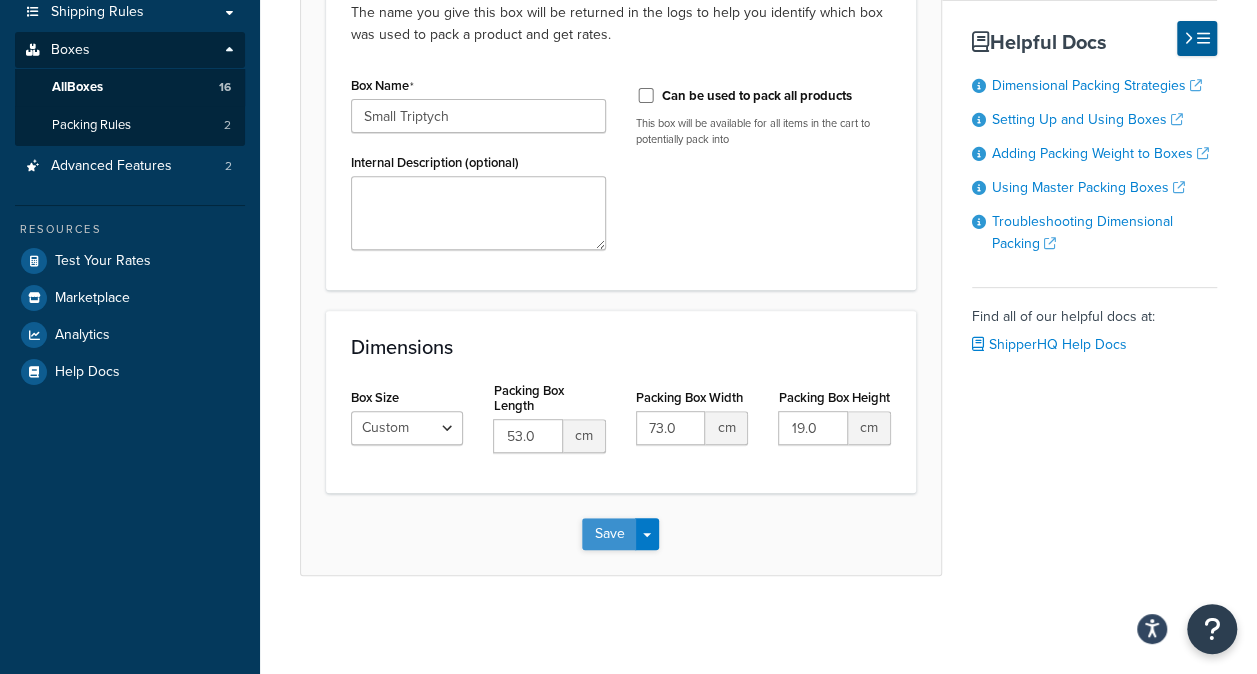 click on "Save" at bounding box center (609, 534) 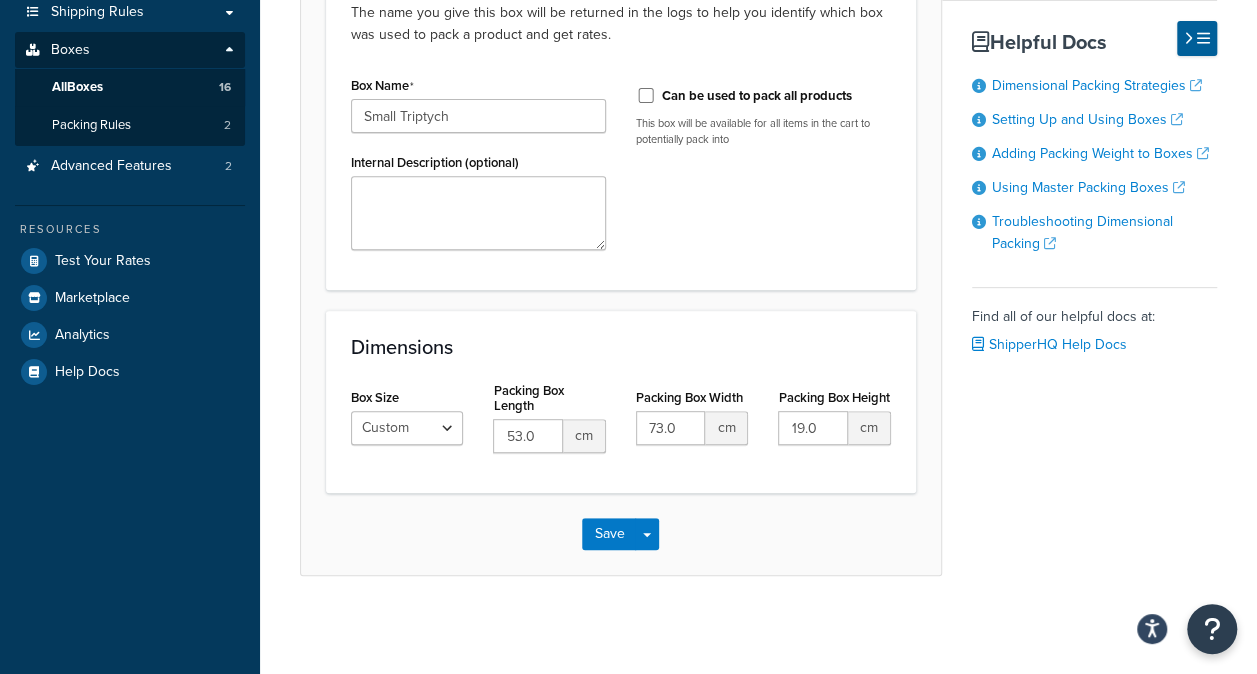scroll, scrollTop: 0, scrollLeft: 0, axis: both 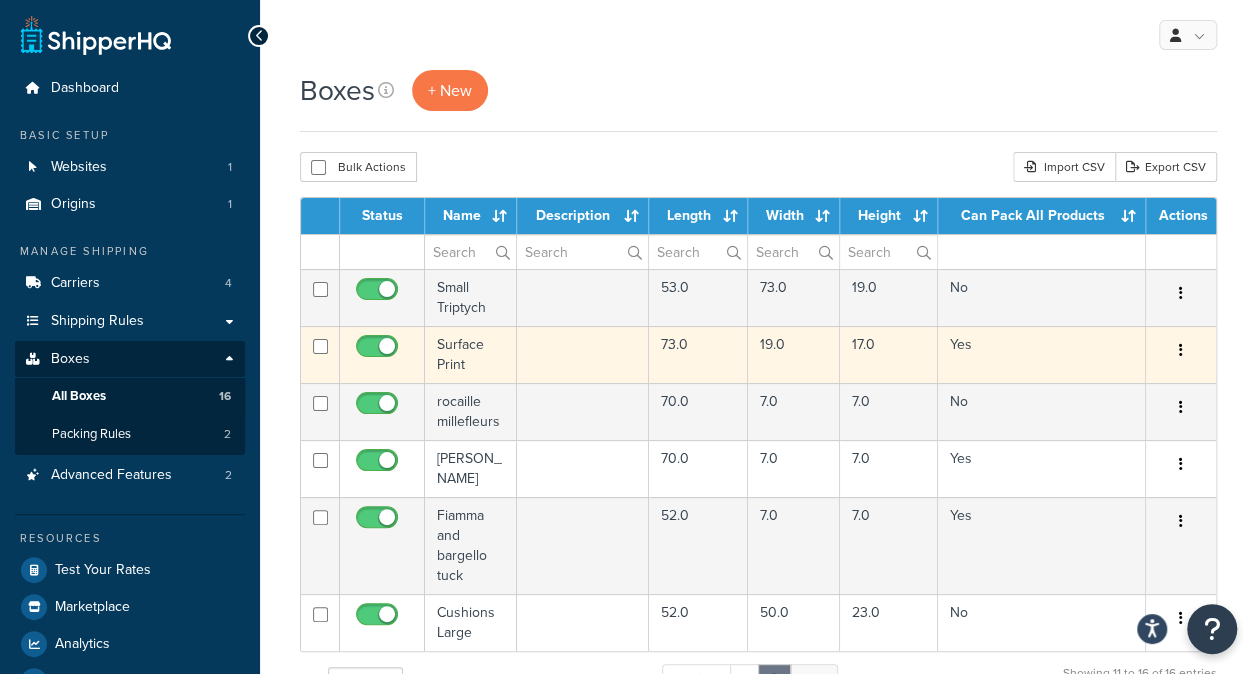 click on "Surface Print" at bounding box center [471, 354] 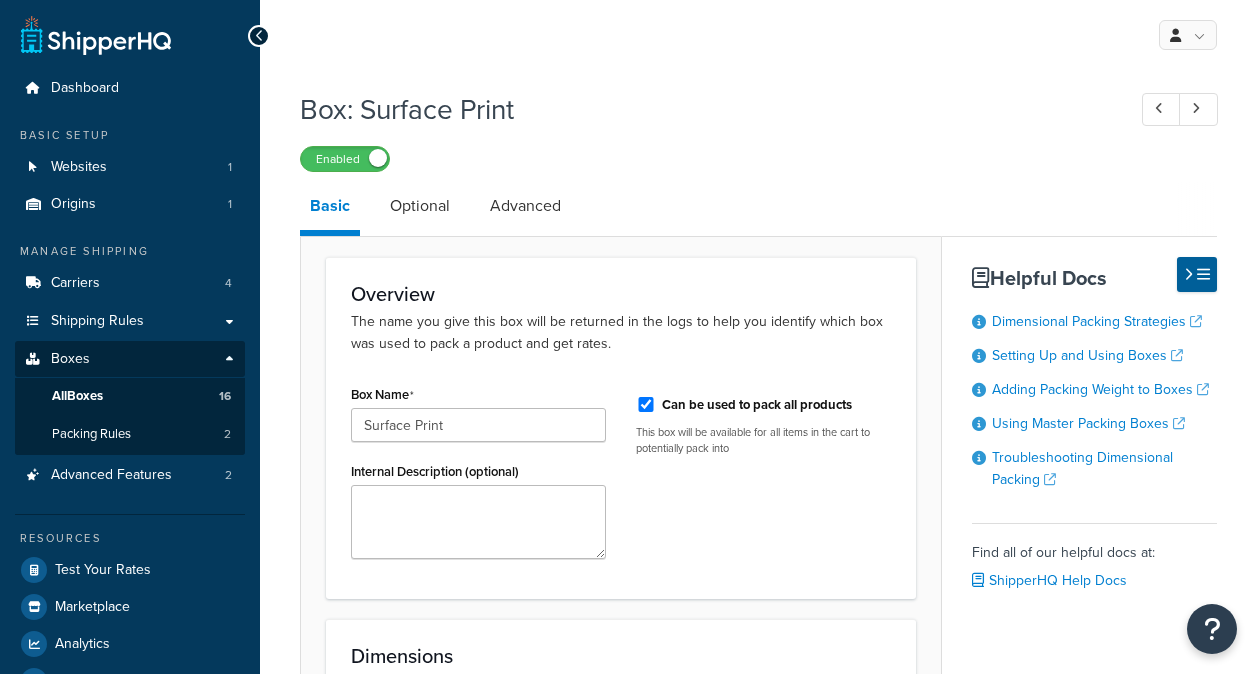 scroll, scrollTop: 0, scrollLeft: 0, axis: both 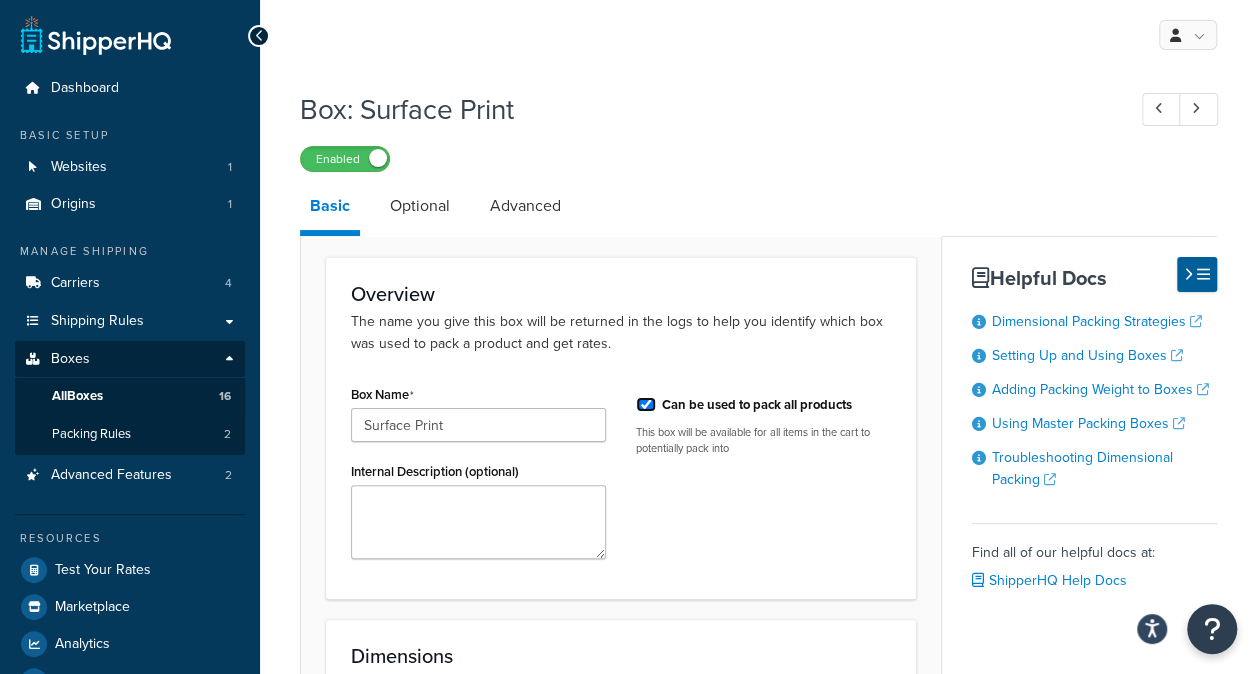 click on "Can be used to pack all products" at bounding box center [646, 404] 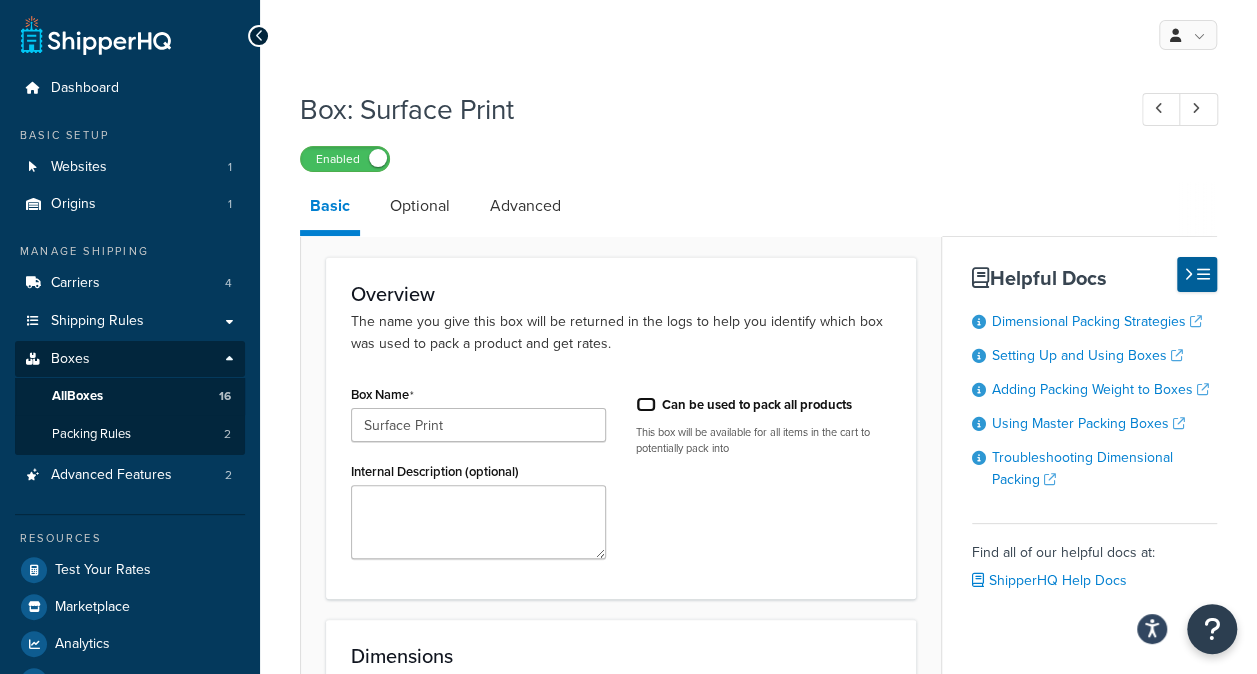 checkbox on "false" 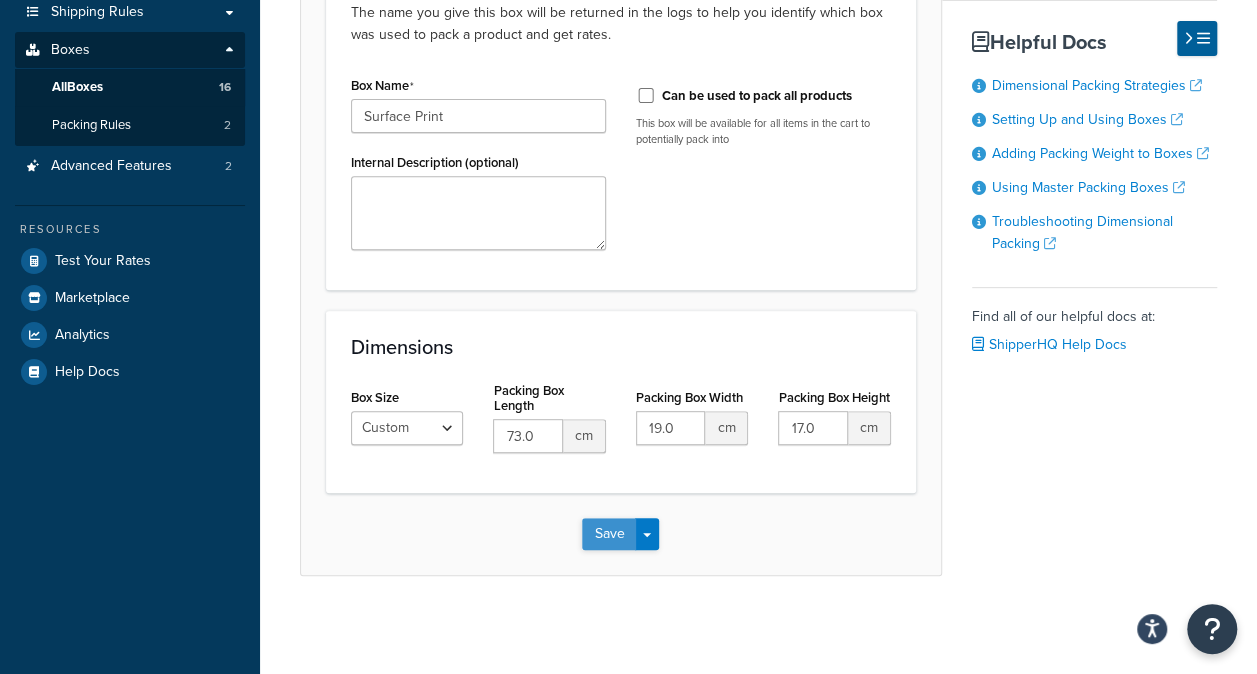 click on "Save" at bounding box center [609, 534] 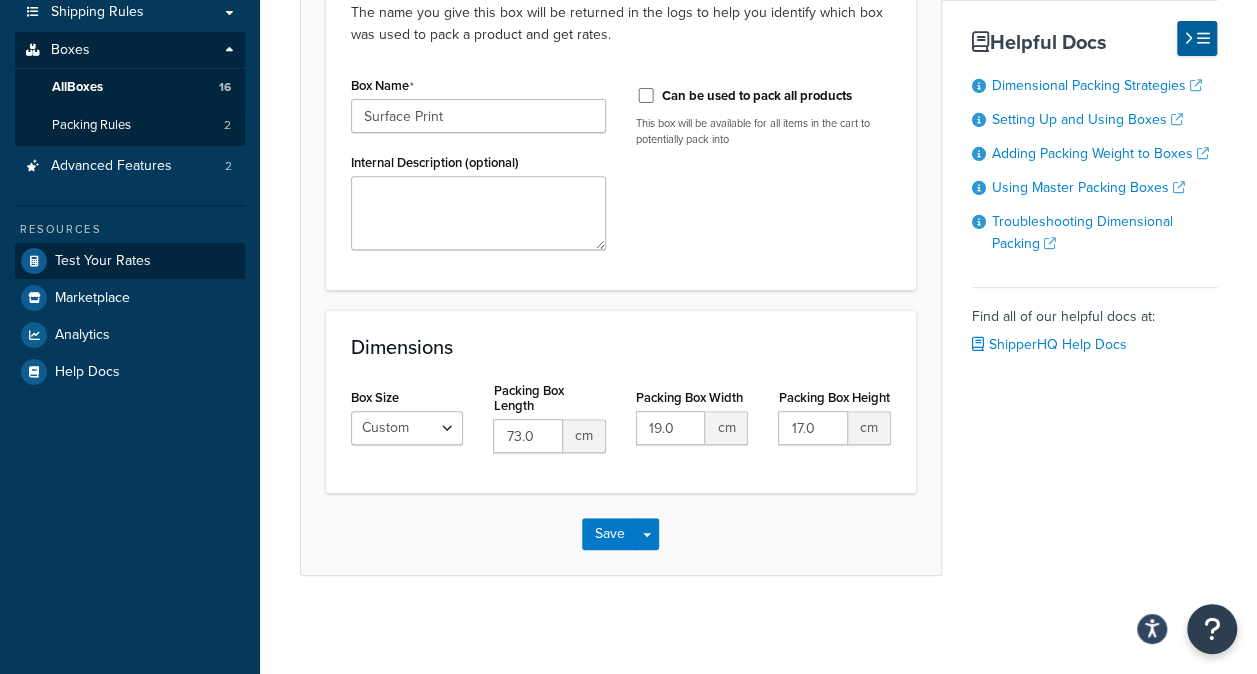 scroll, scrollTop: 0, scrollLeft: 0, axis: both 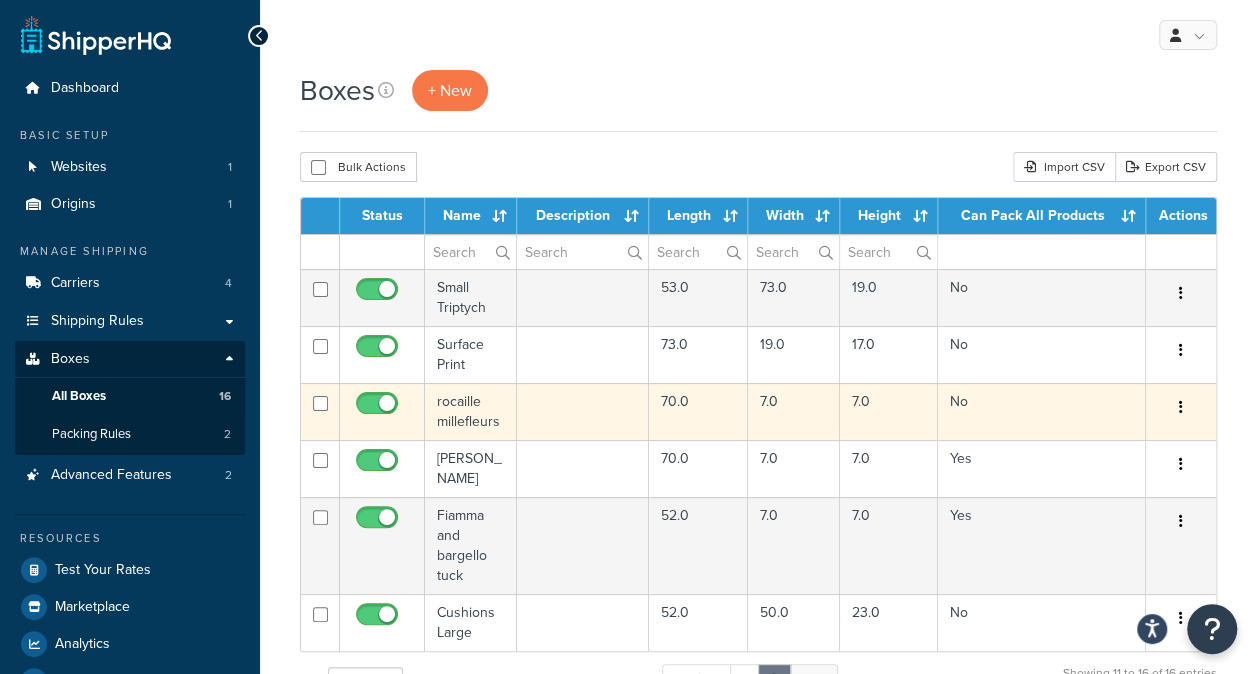 click at bounding box center (583, 411) 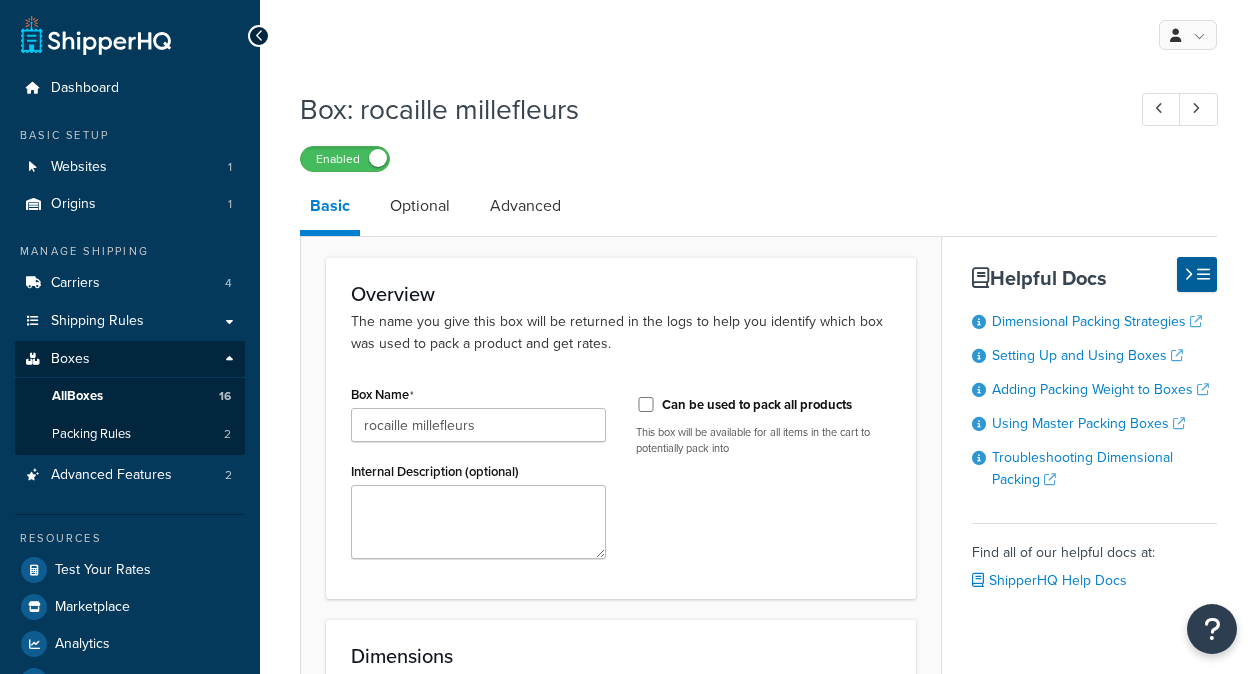 scroll, scrollTop: 0, scrollLeft: 0, axis: both 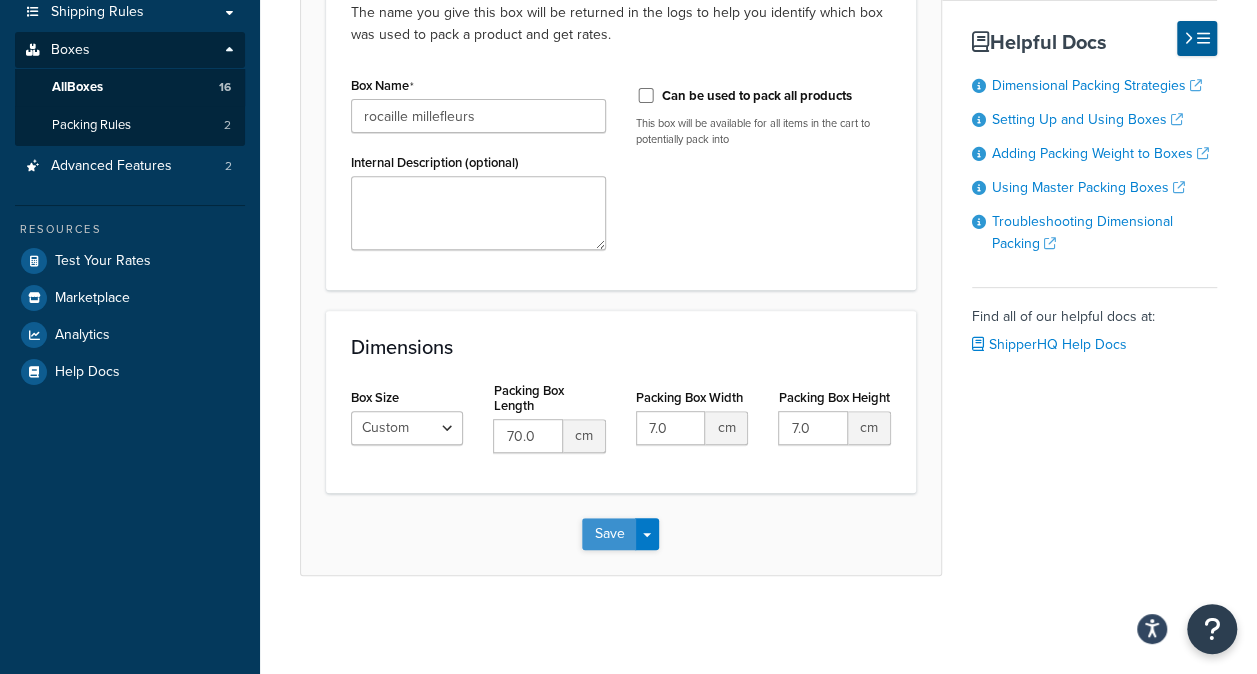 click on "Save" at bounding box center (609, 534) 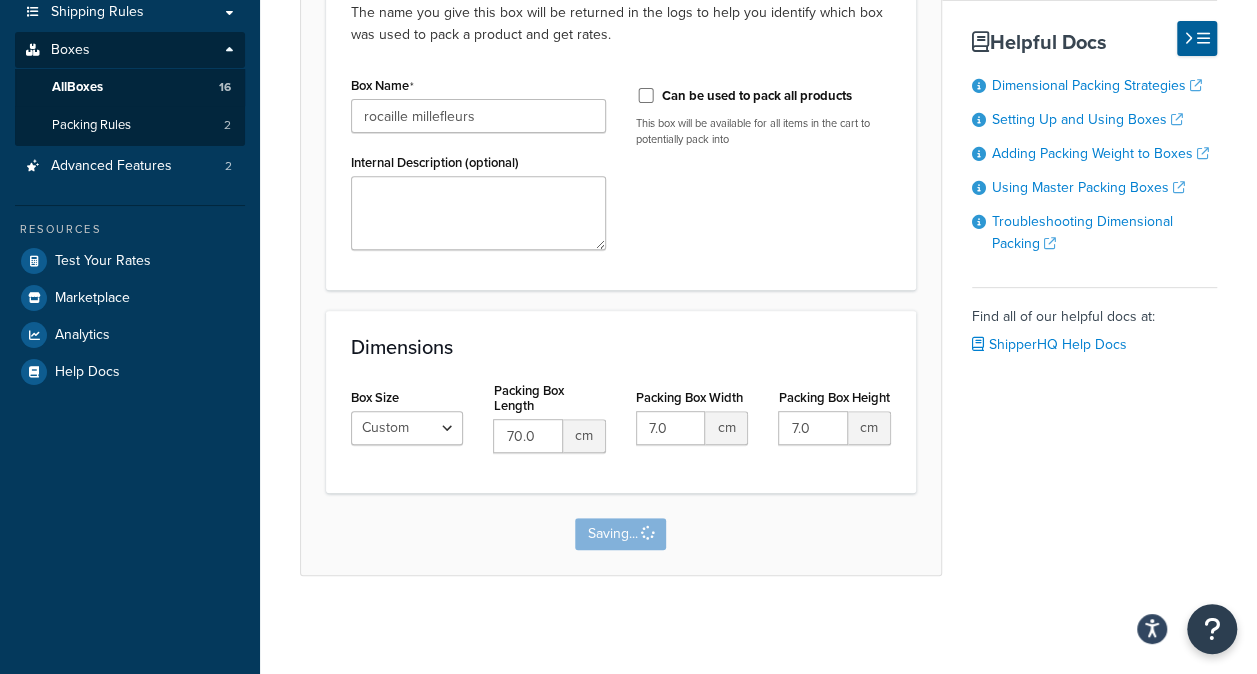 scroll, scrollTop: 0, scrollLeft: 0, axis: both 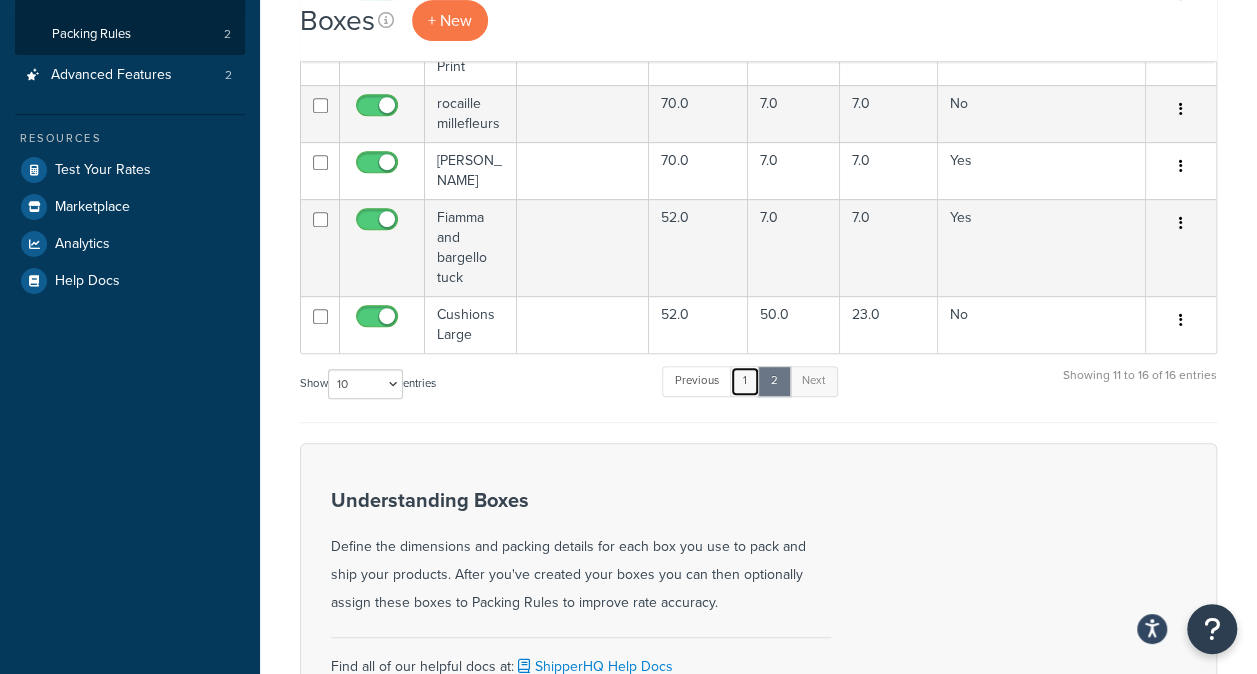 click on "1" at bounding box center (745, 381) 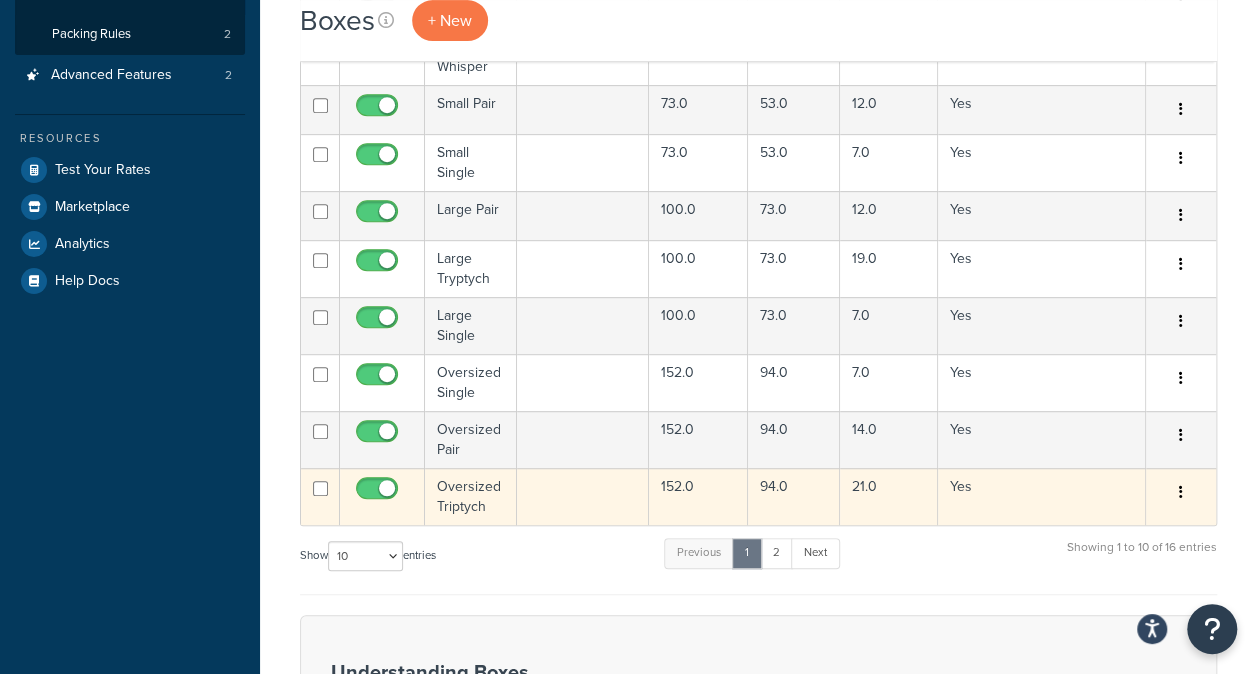 click at bounding box center (583, 496) 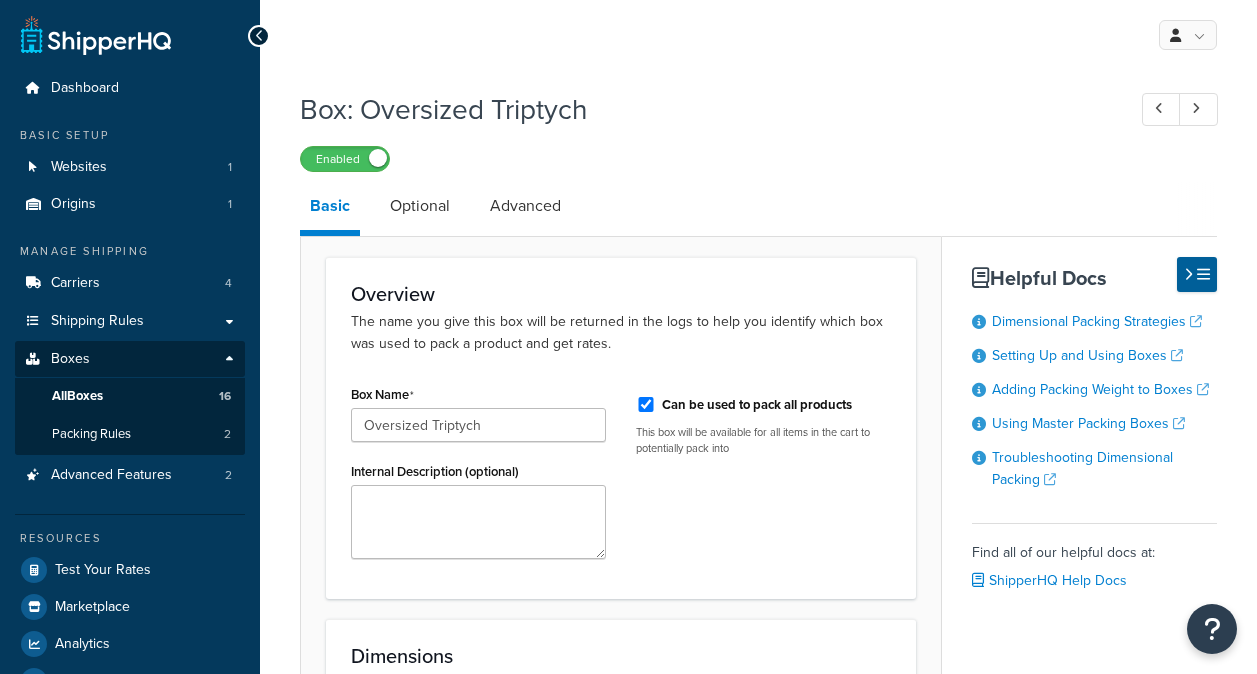 scroll, scrollTop: 0, scrollLeft: 0, axis: both 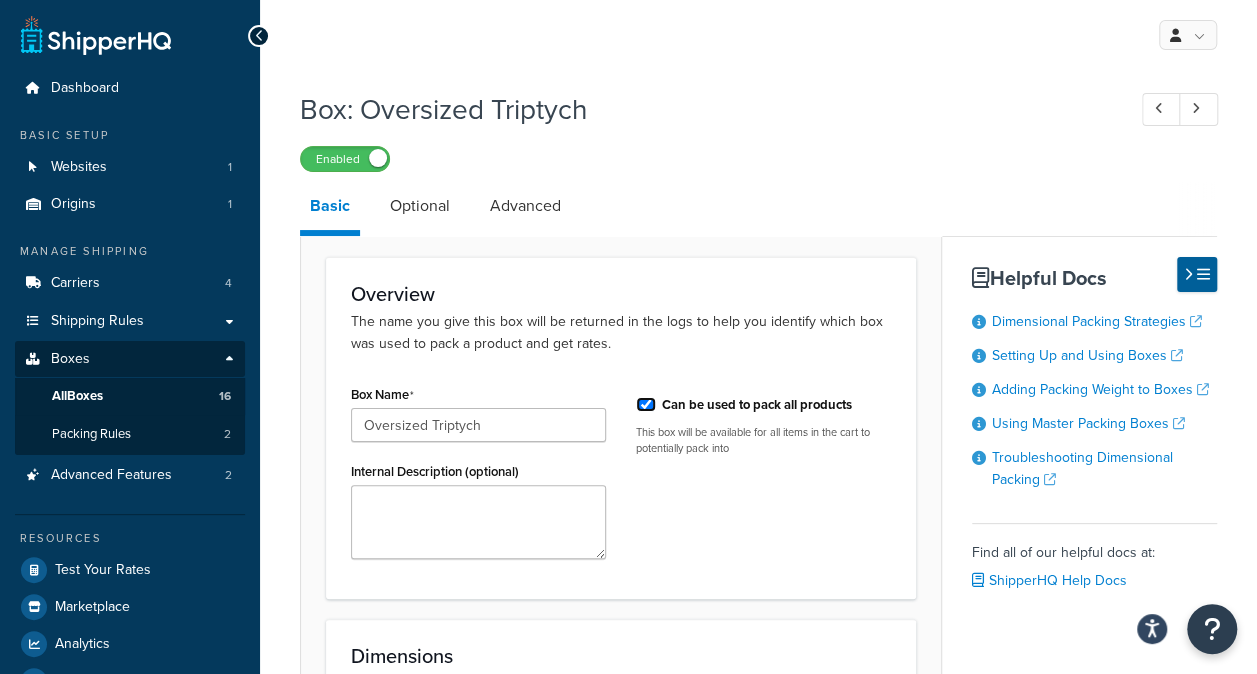 click on "Can be used to pack all products" at bounding box center (646, 404) 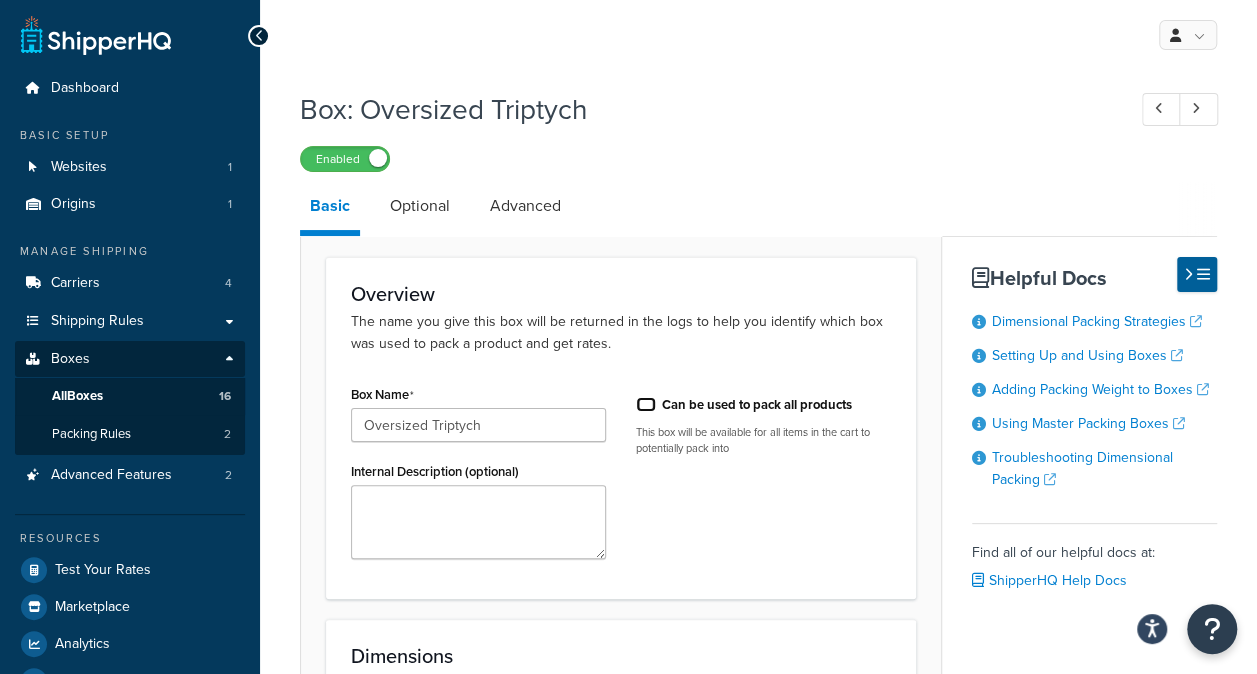 checkbox on "false" 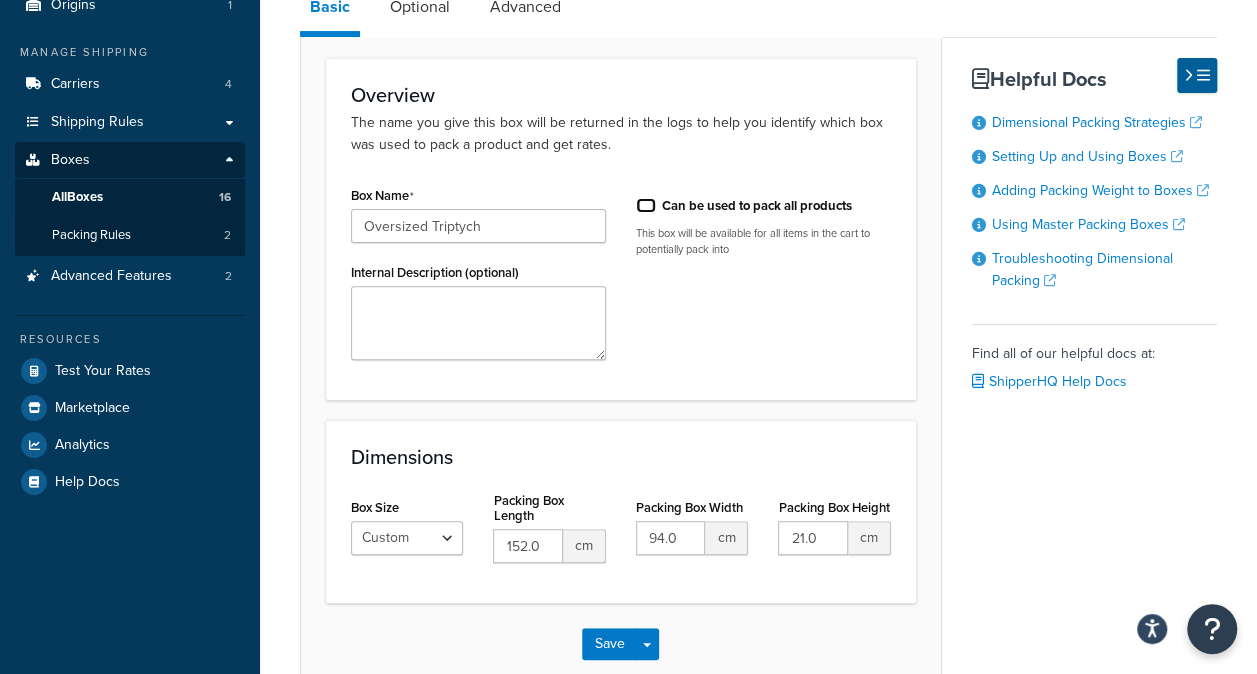 scroll, scrollTop: 309, scrollLeft: 0, axis: vertical 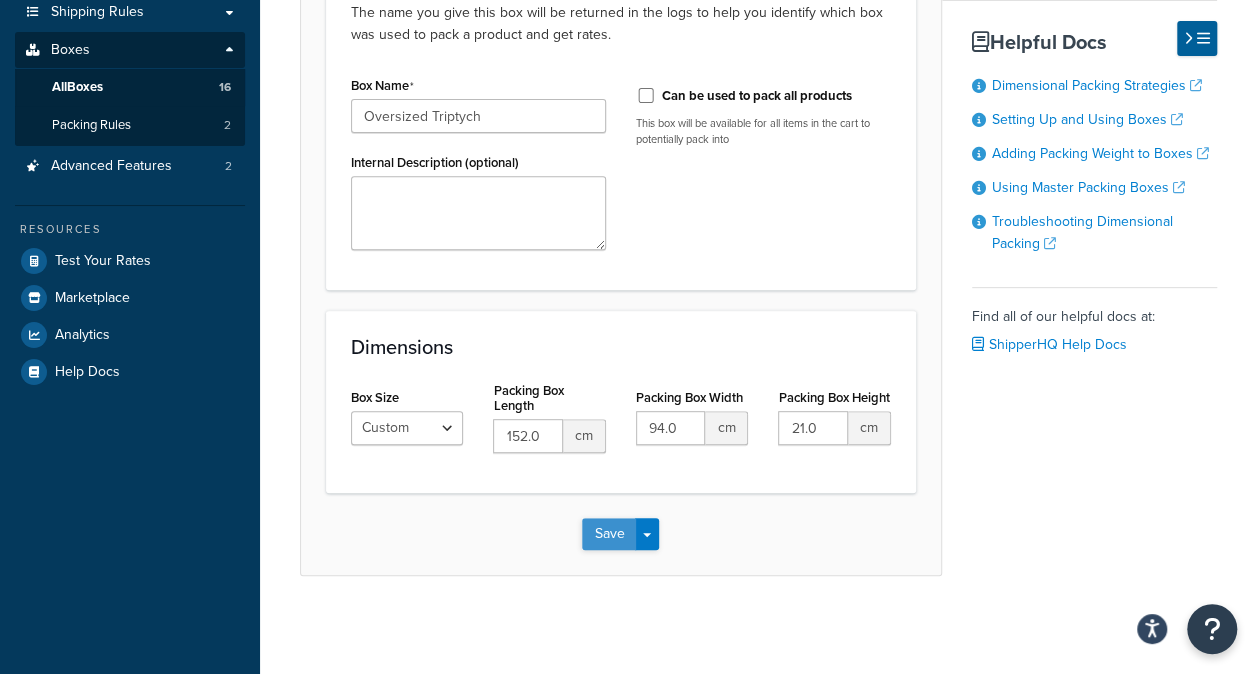 click on "Save" at bounding box center [609, 534] 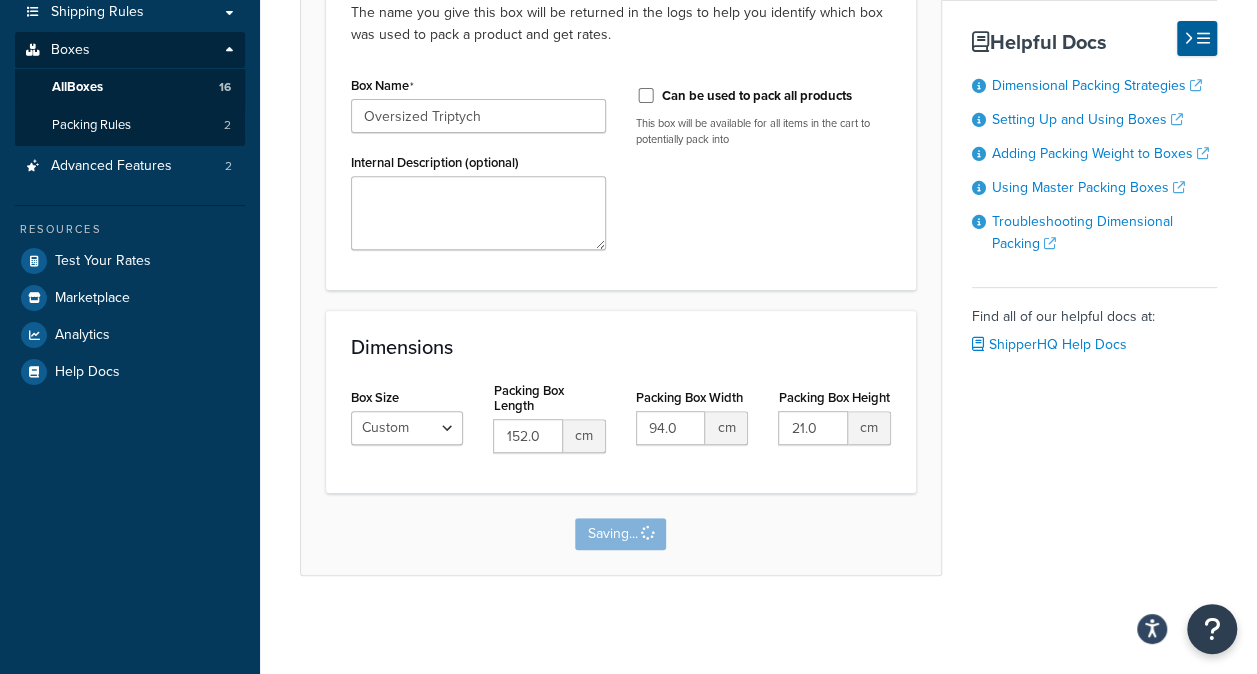scroll, scrollTop: 0, scrollLeft: 0, axis: both 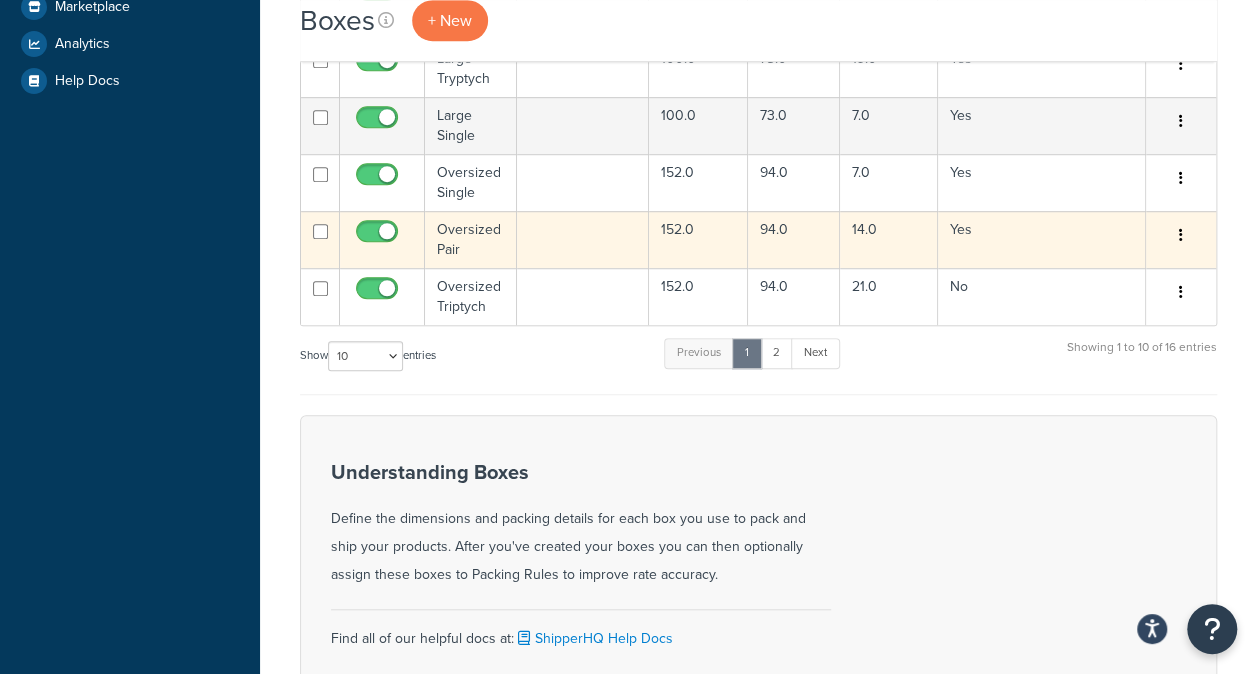 click at bounding box center (583, 239) 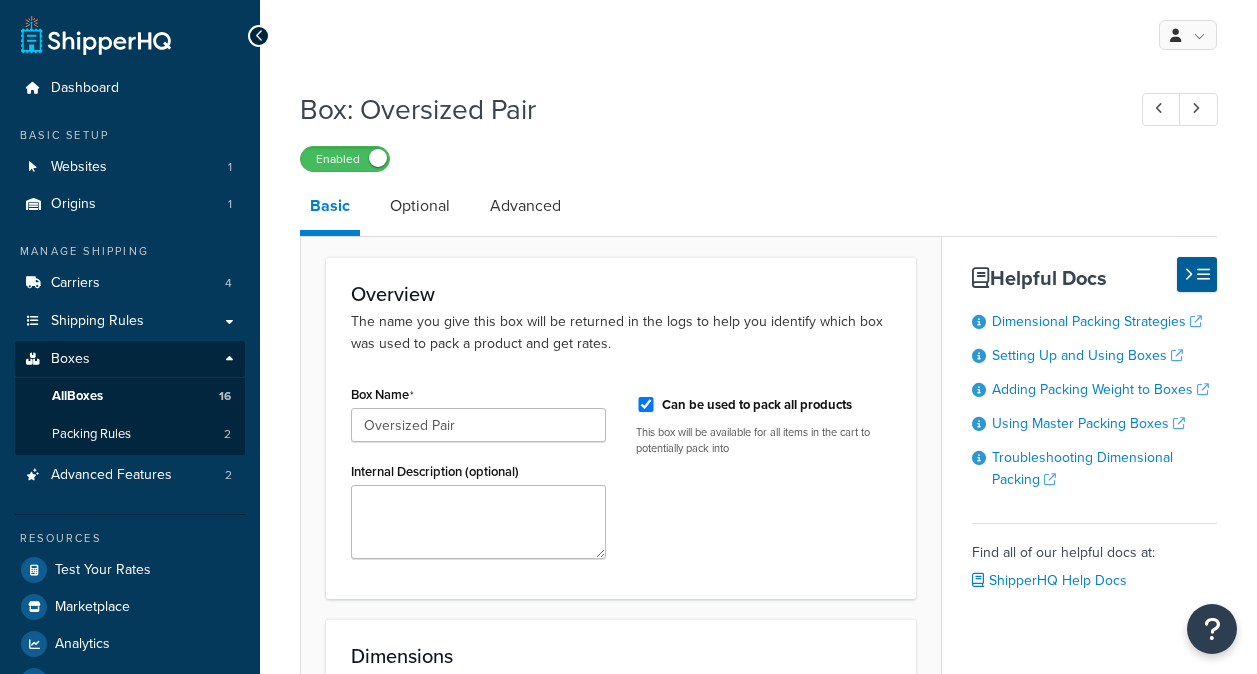 scroll, scrollTop: 0, scrollLeft: 0, axis: both 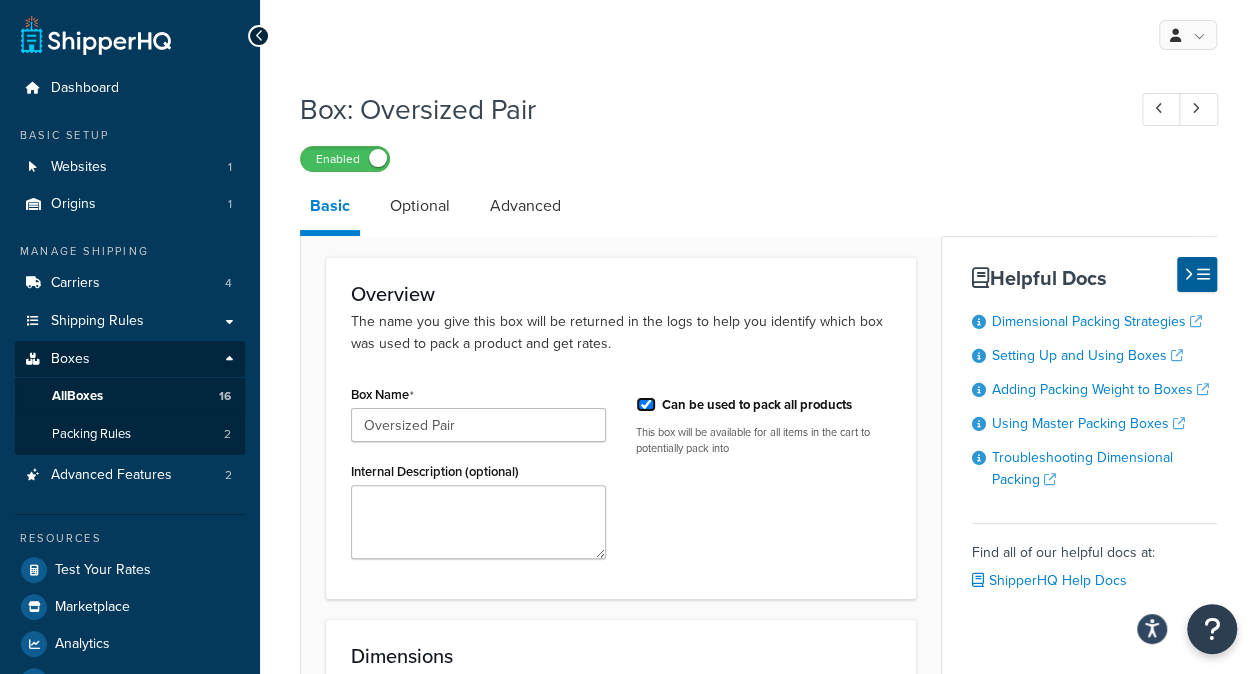 click on "Can be used to pack all products" at bounding box center (646, 404) 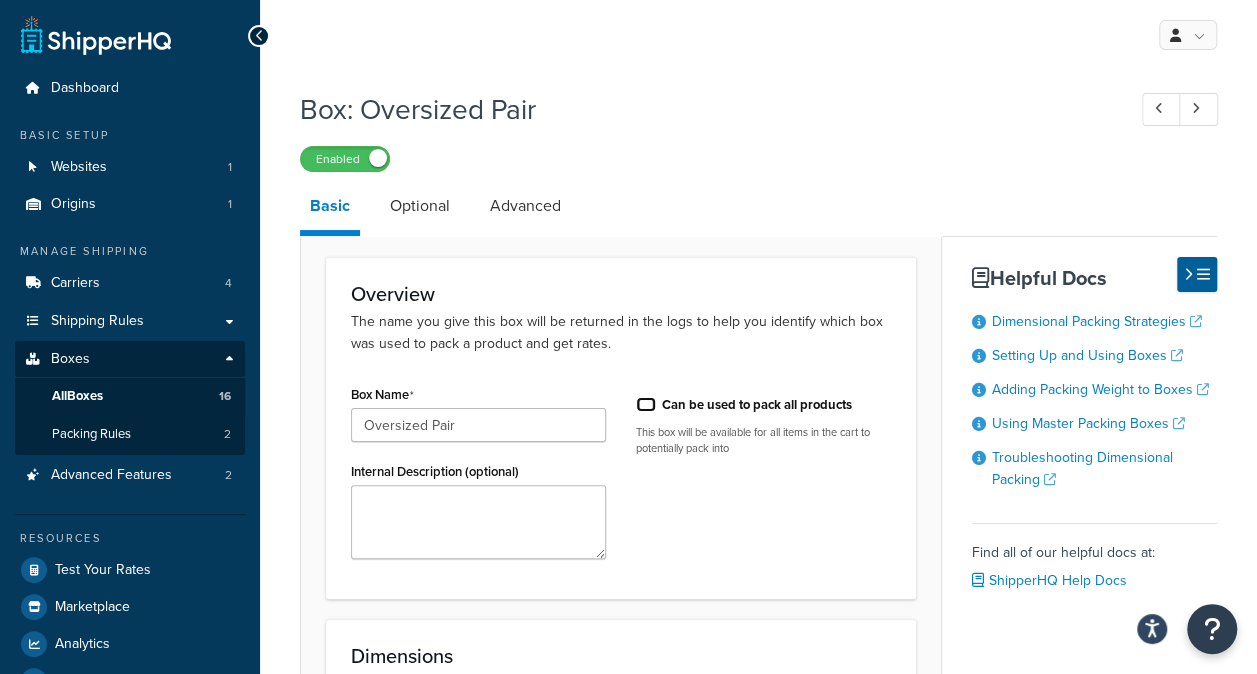 checkbox on "false" 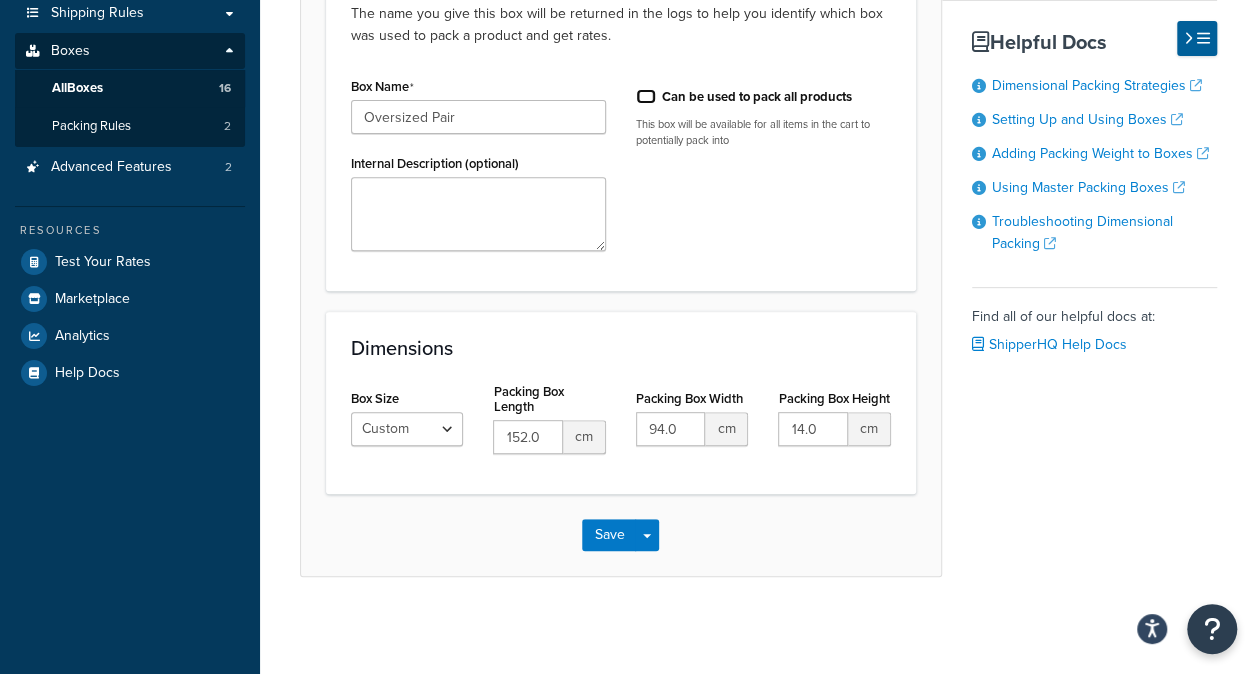 scroll, scrollTop: 309, scrollLeft: 0, axis: vertical 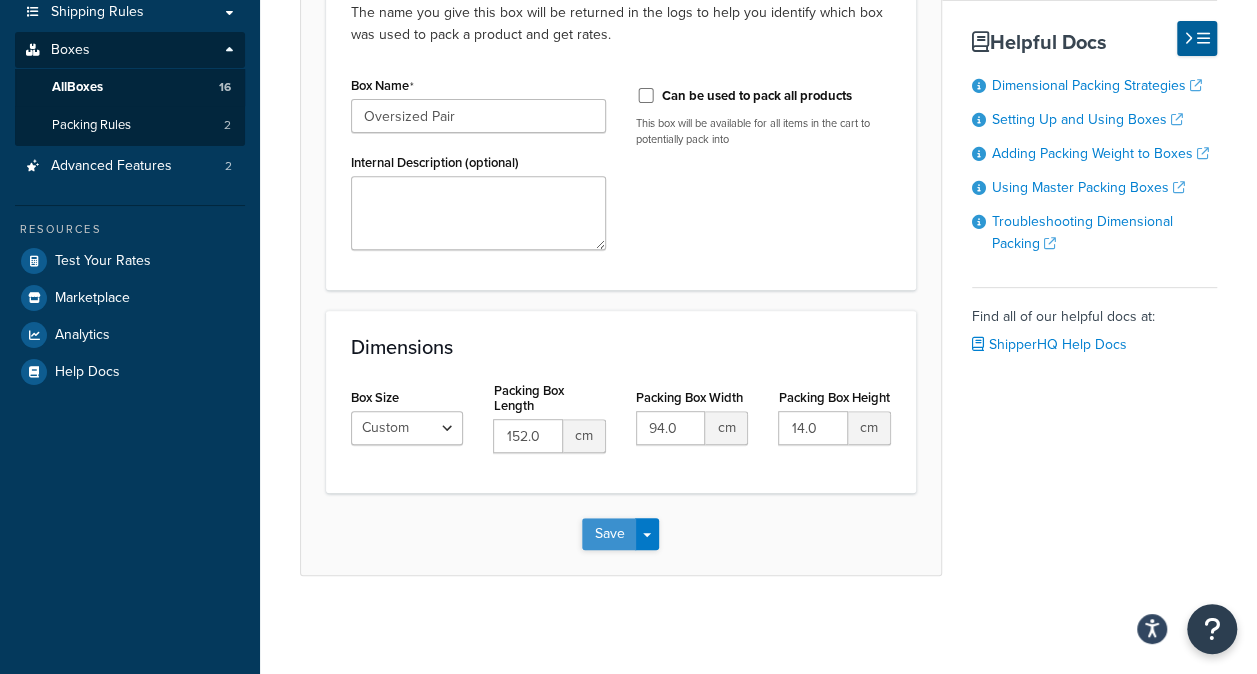 click on "Save" at bounding box center [609, 534] 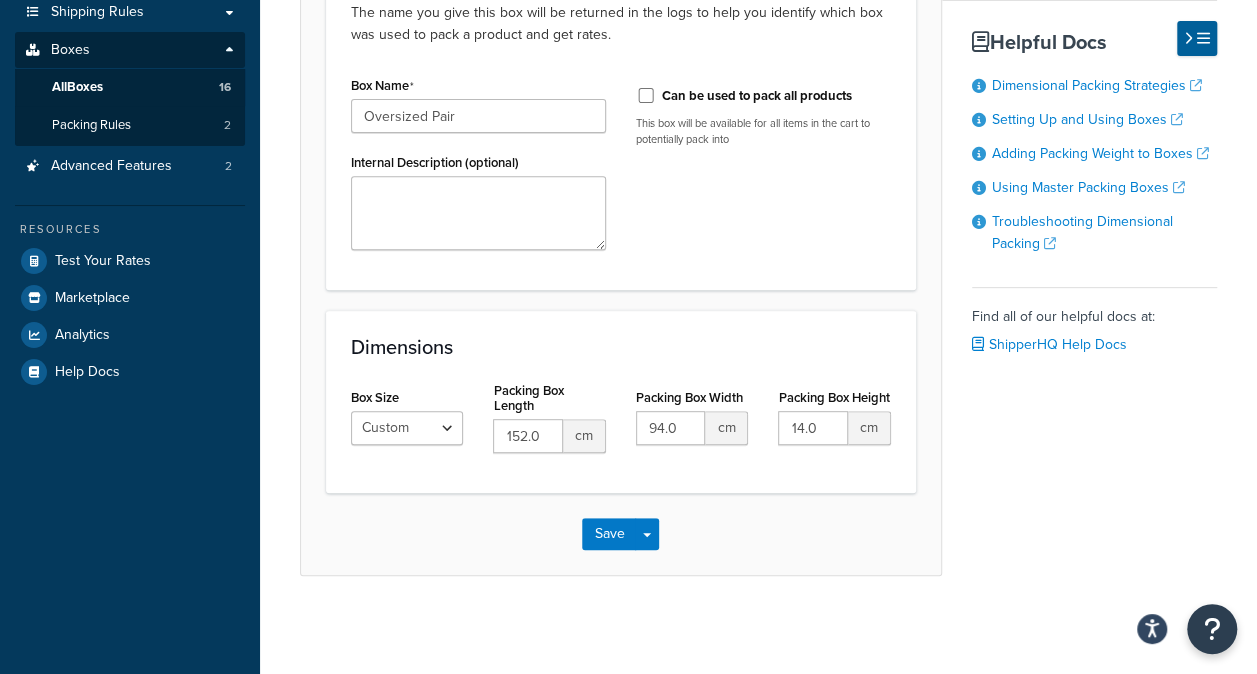 scroll, scrollTop: 0, scrollLeft: 0, axis: both 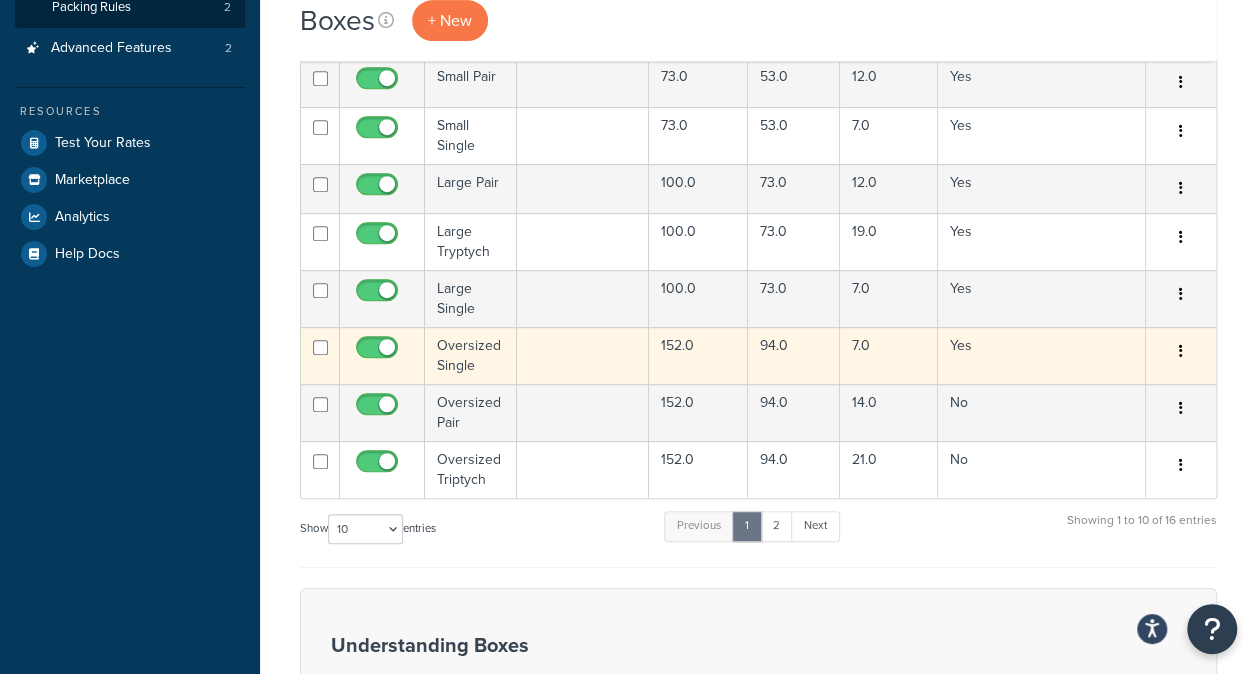 click at bounding box center [583, 355] 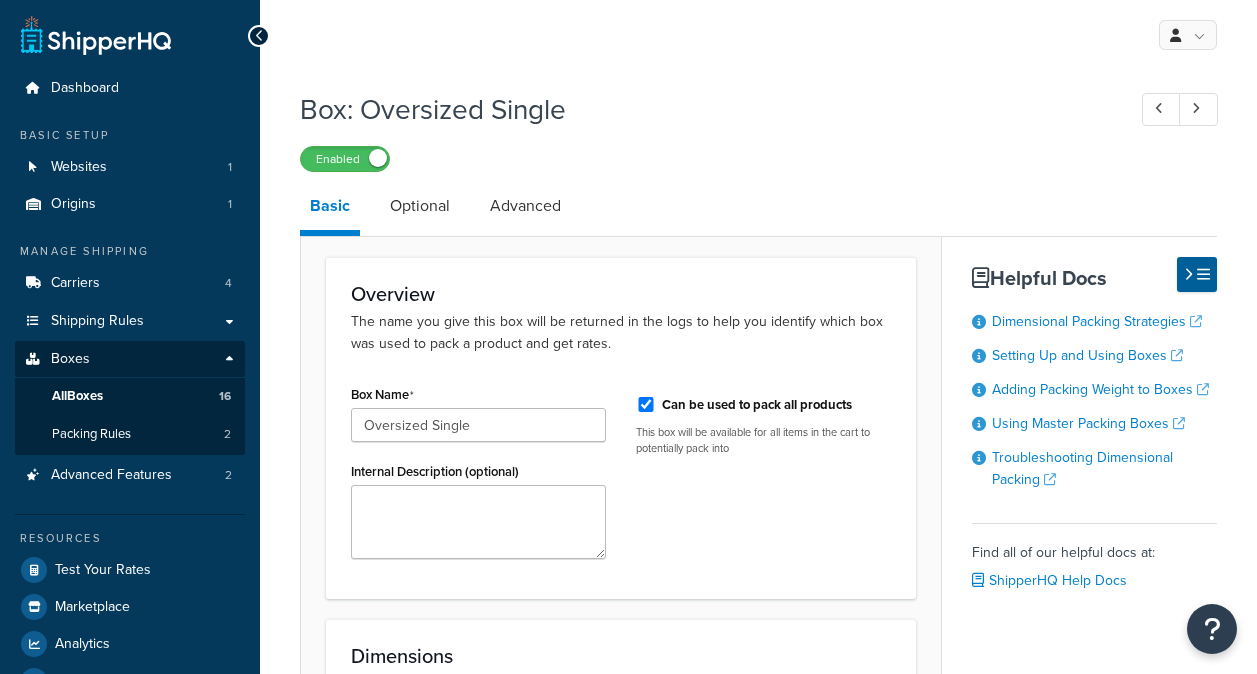 scroll, scrollTop: 0, scrollLeft: 0, axis: both 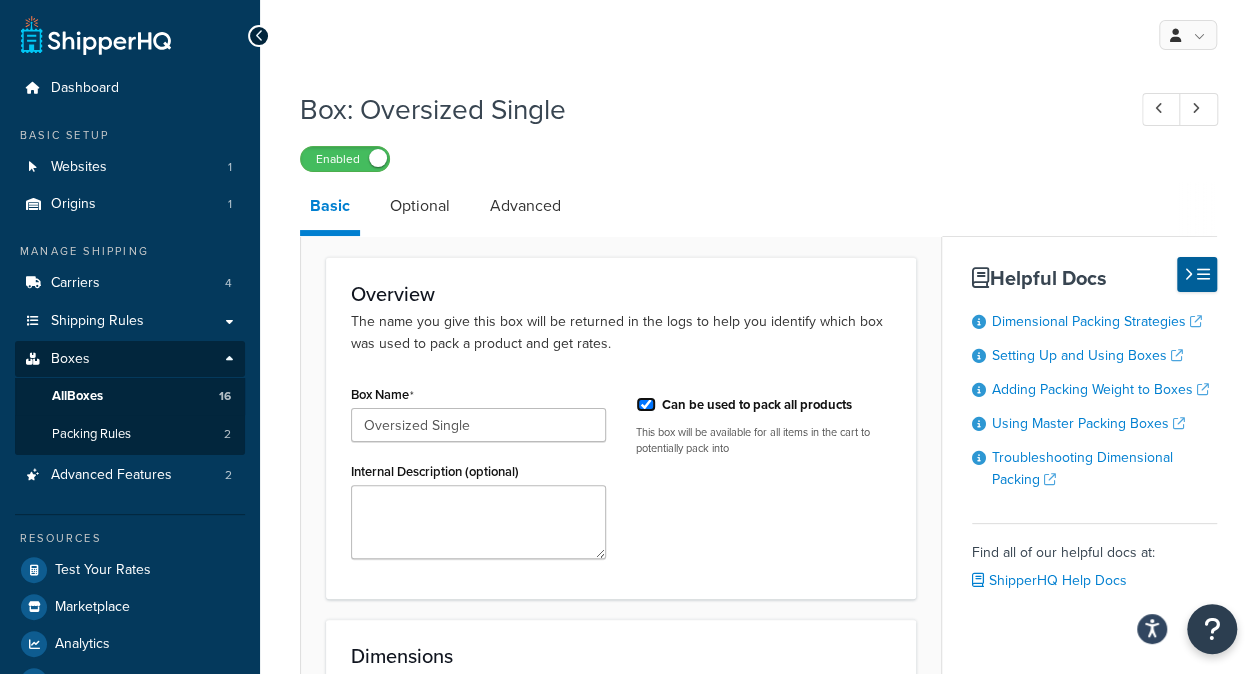 click on "Can be used to pack all products" at bounding box center (646, 404) 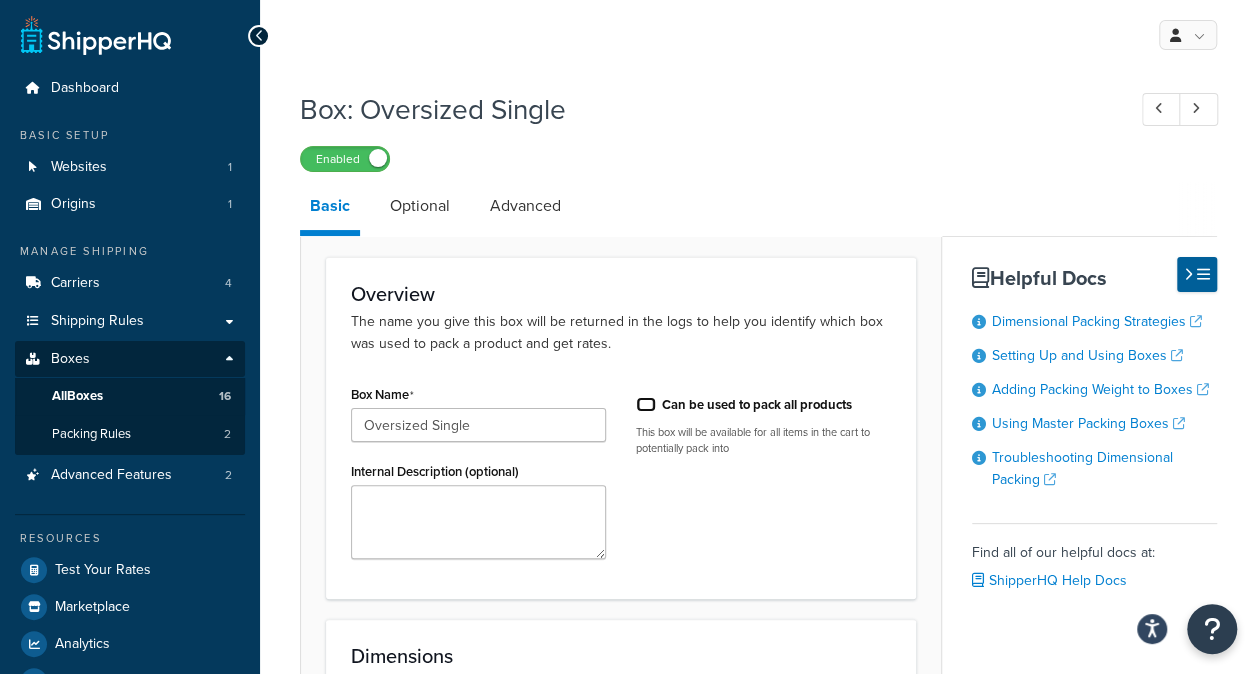 checkbox on "false" 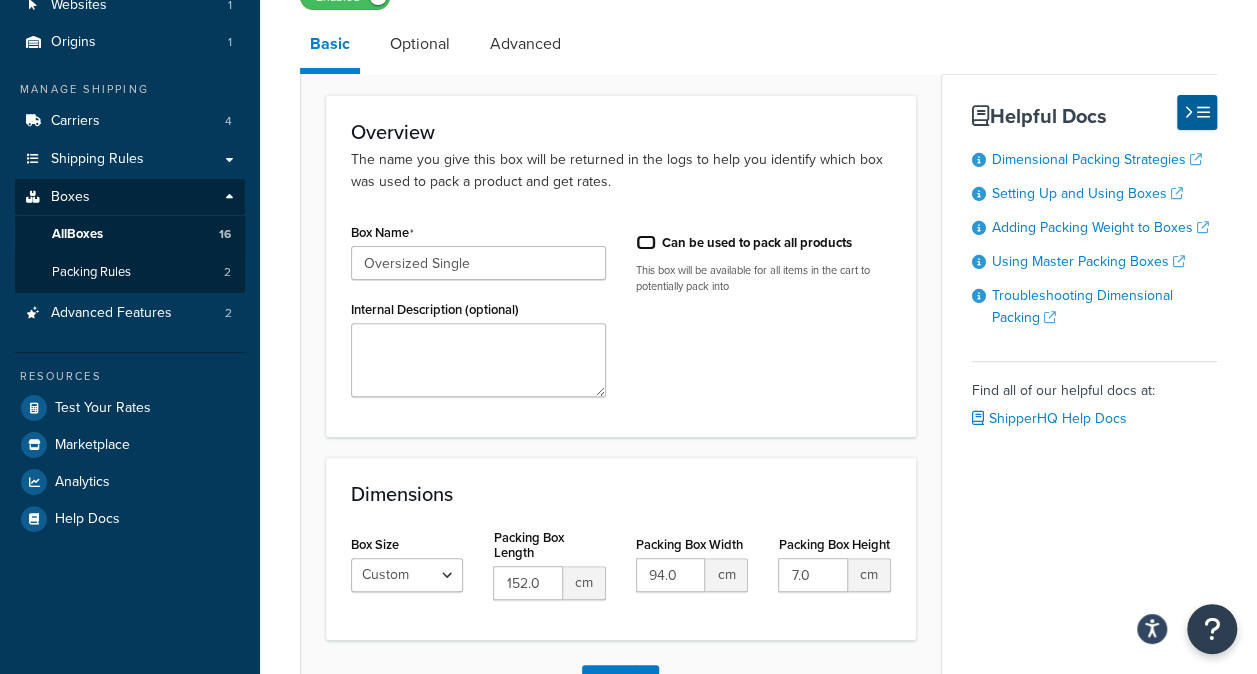 scroll, scrollTop: 309, scrollLeft: 0, axis: vertical 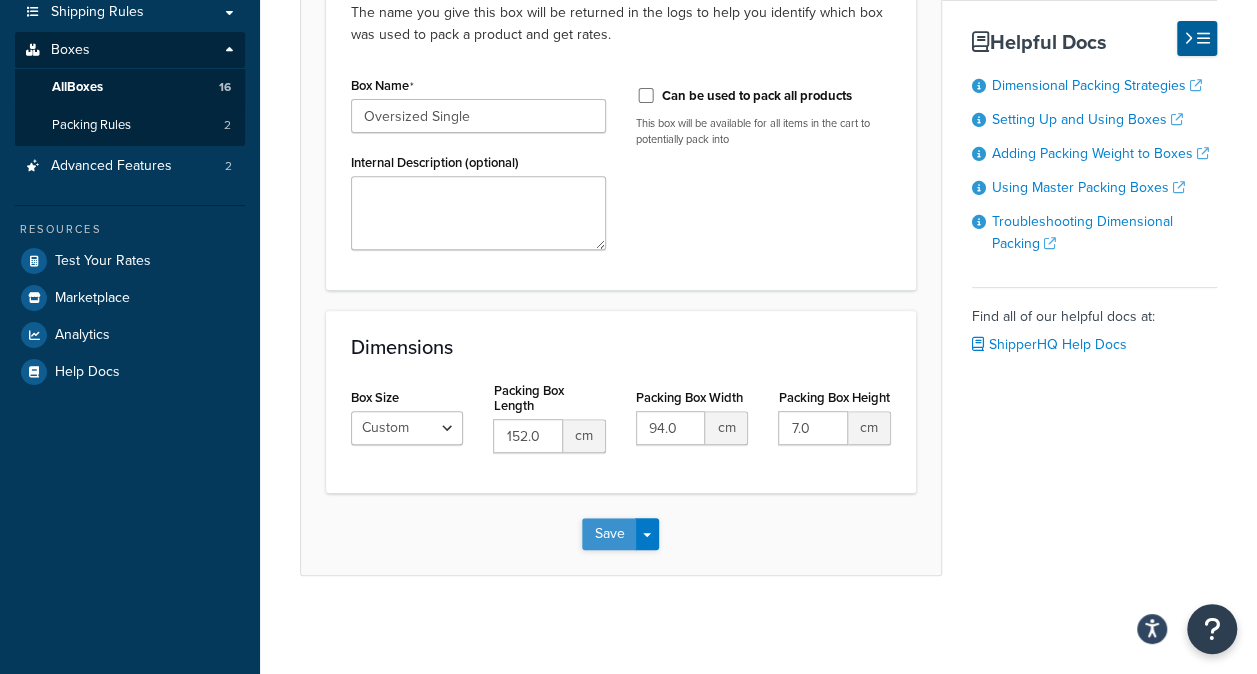 click on "Save" at bounding box center [609, 534] 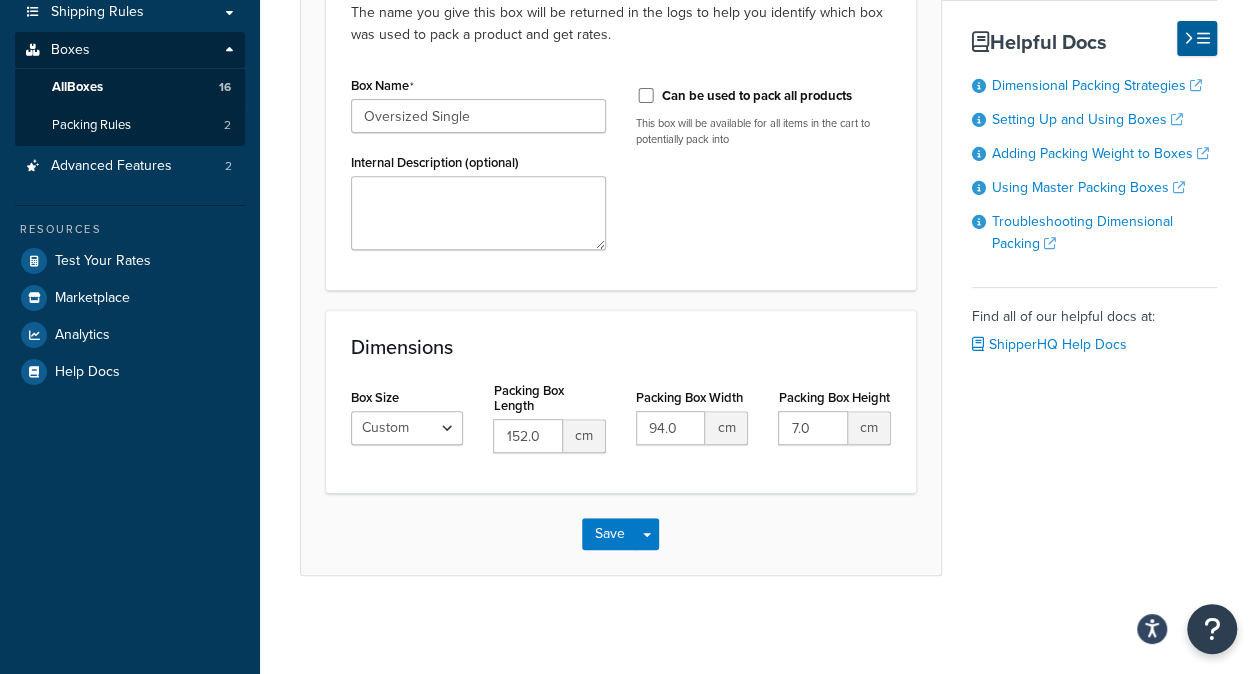 scroll, scrollTop: 0, scrollLeft: 0, axis: both 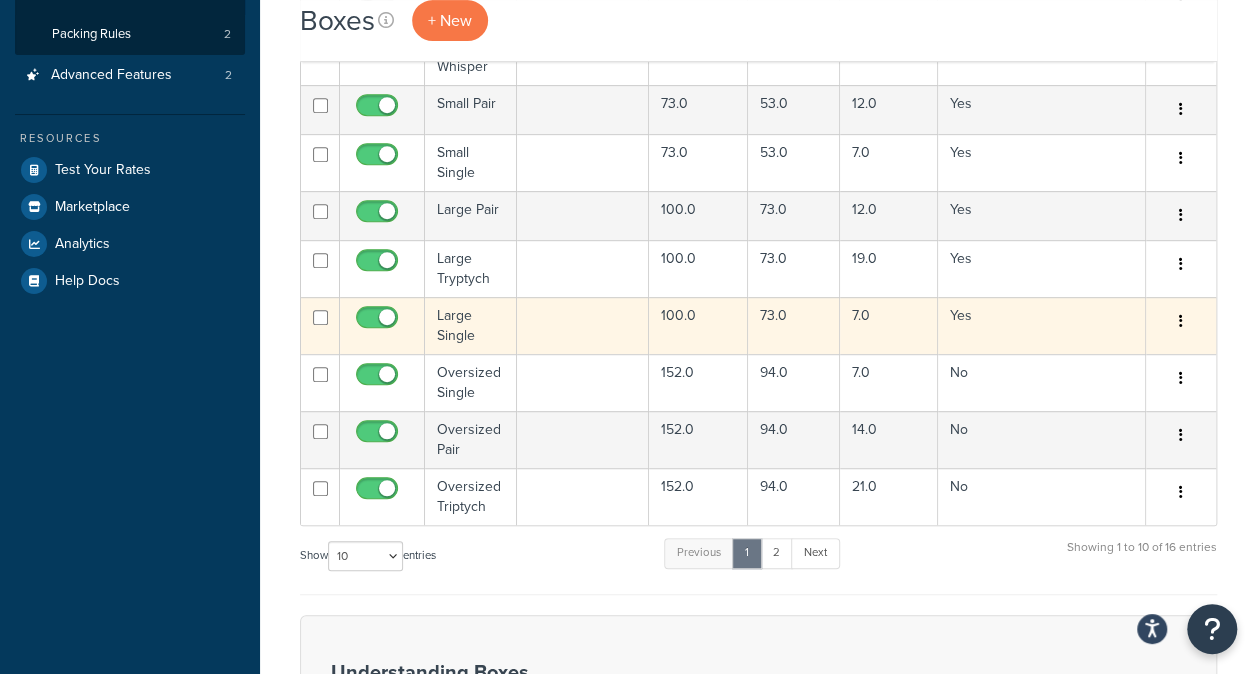 click at bounding box center (583, 325) 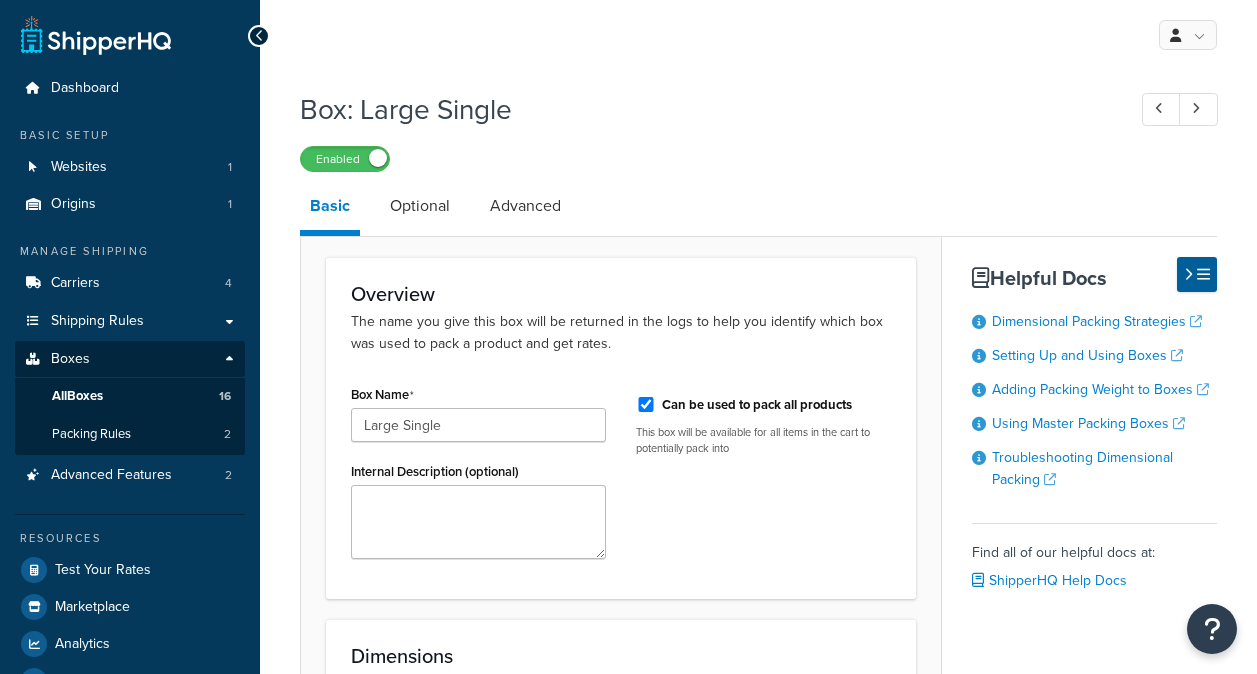 scroll, scrollTop: 0, scrollLeft: 0, axis: both 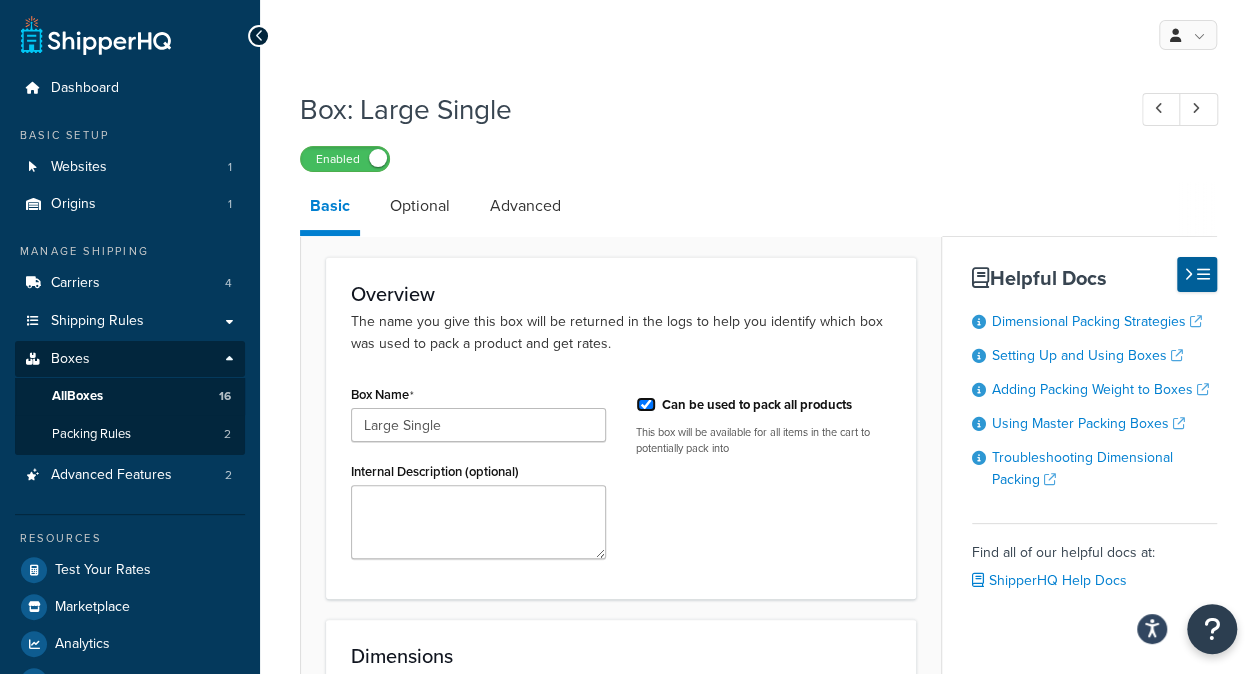 click on "Can be used to pack all products" at bounding box center (646, 404) 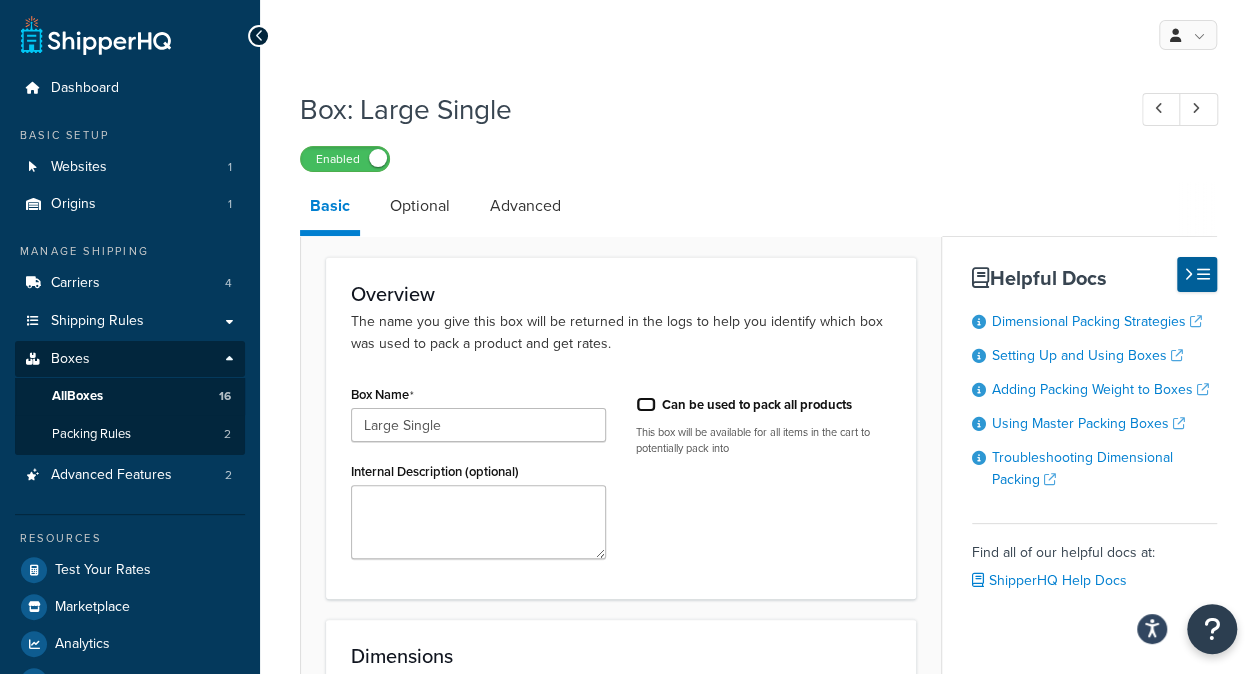 checkbox on "false" 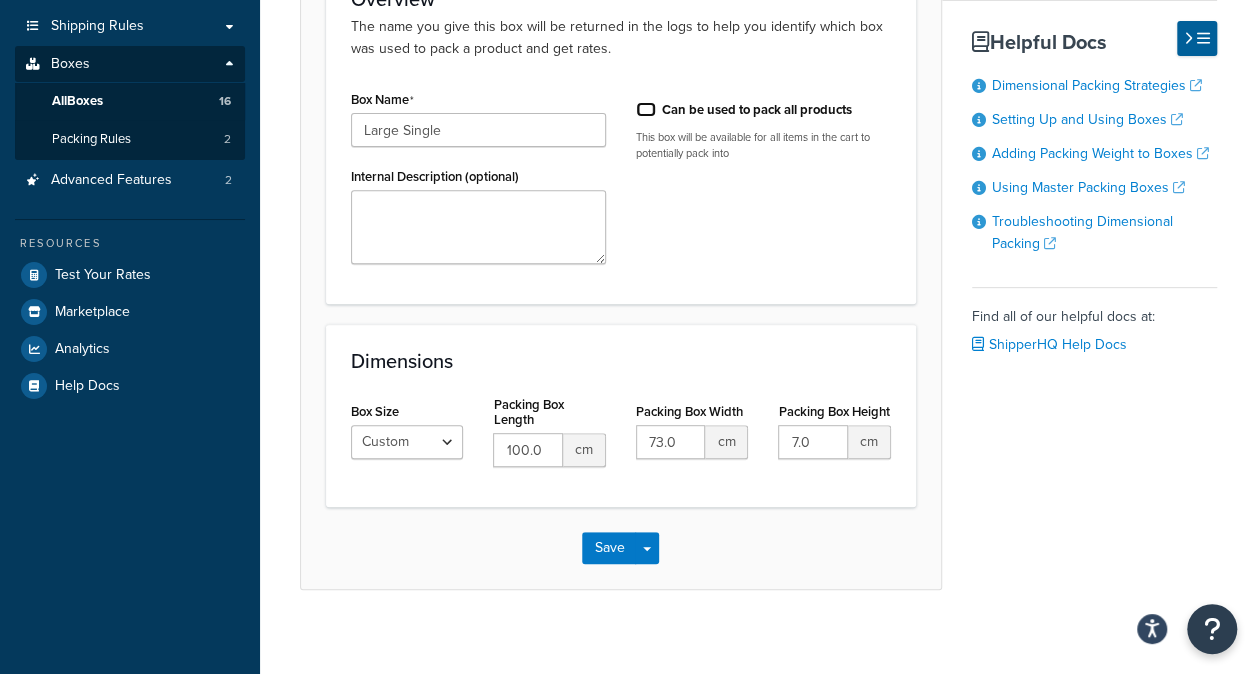 scroll, scrollTop: 309, scrollLeft: 0, axis: vertical 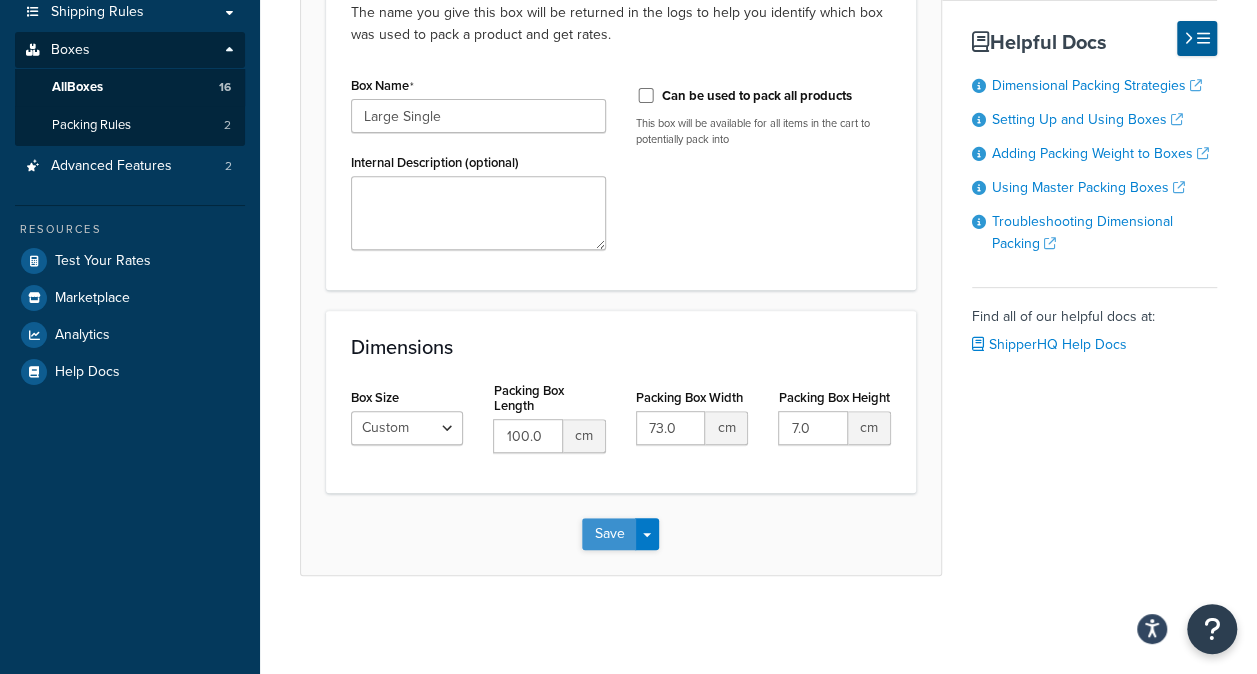 click on "Save" at bounding box center [609, 534] 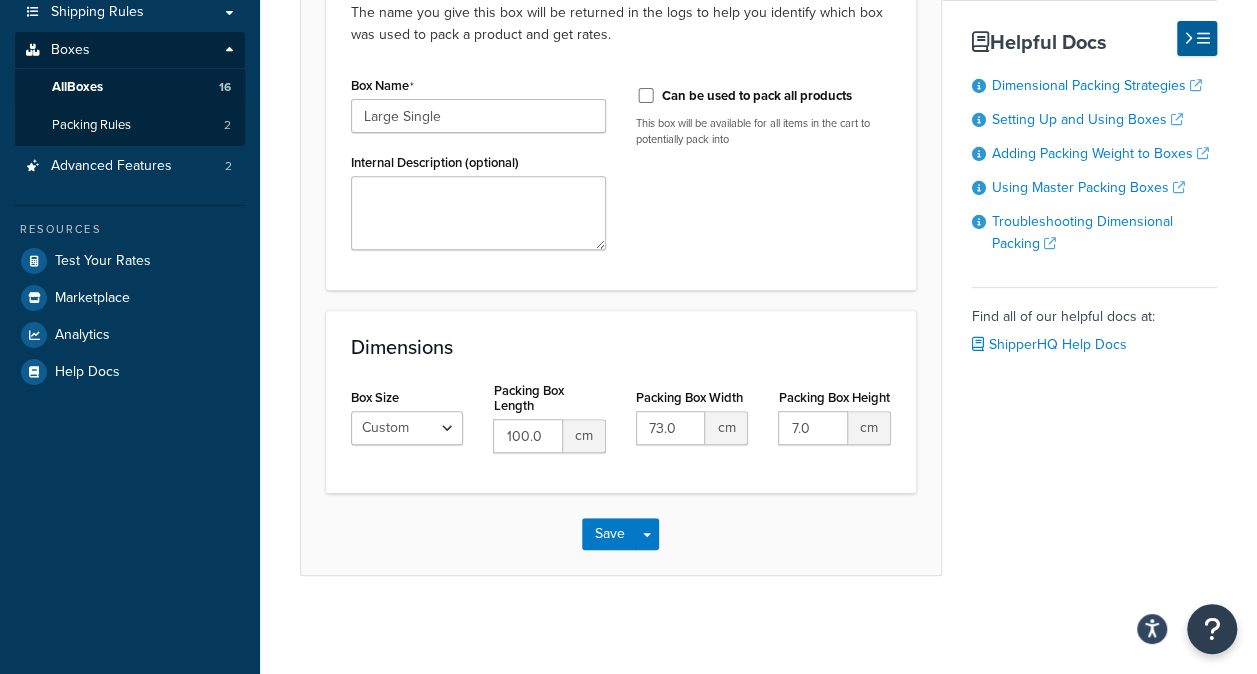 scroll, scrollTop: 0, scrollLeft: 0, axis: both 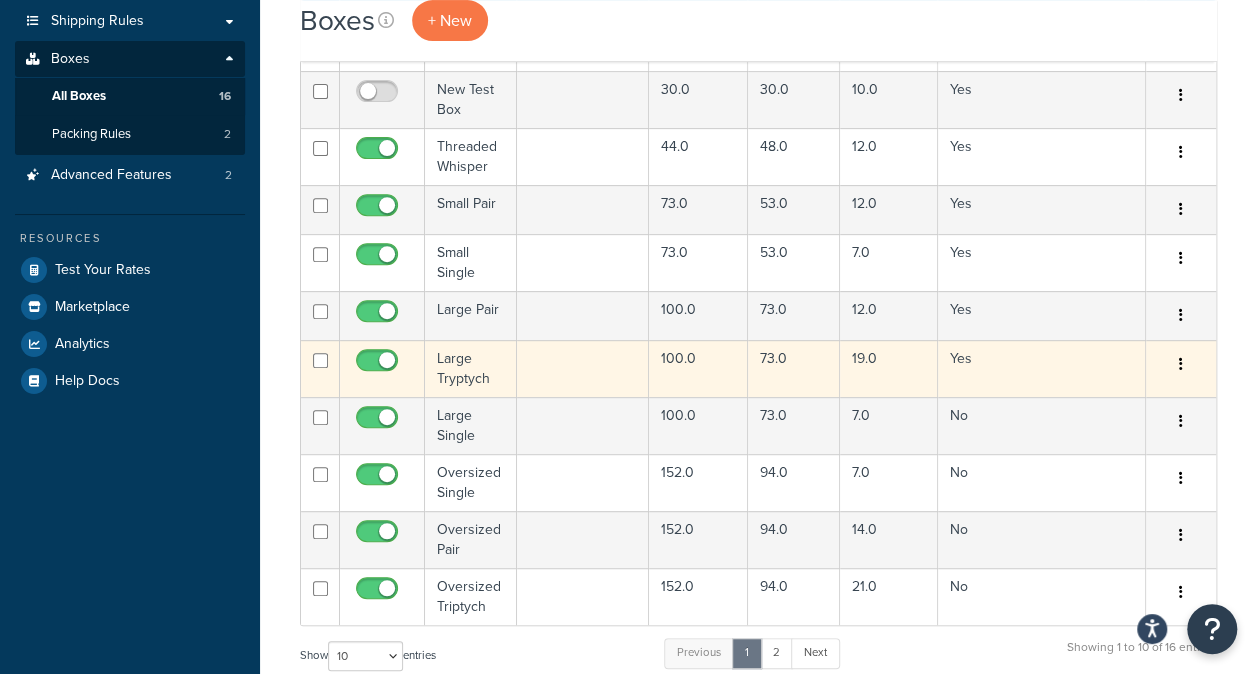 click at bounding box center (583, 368) 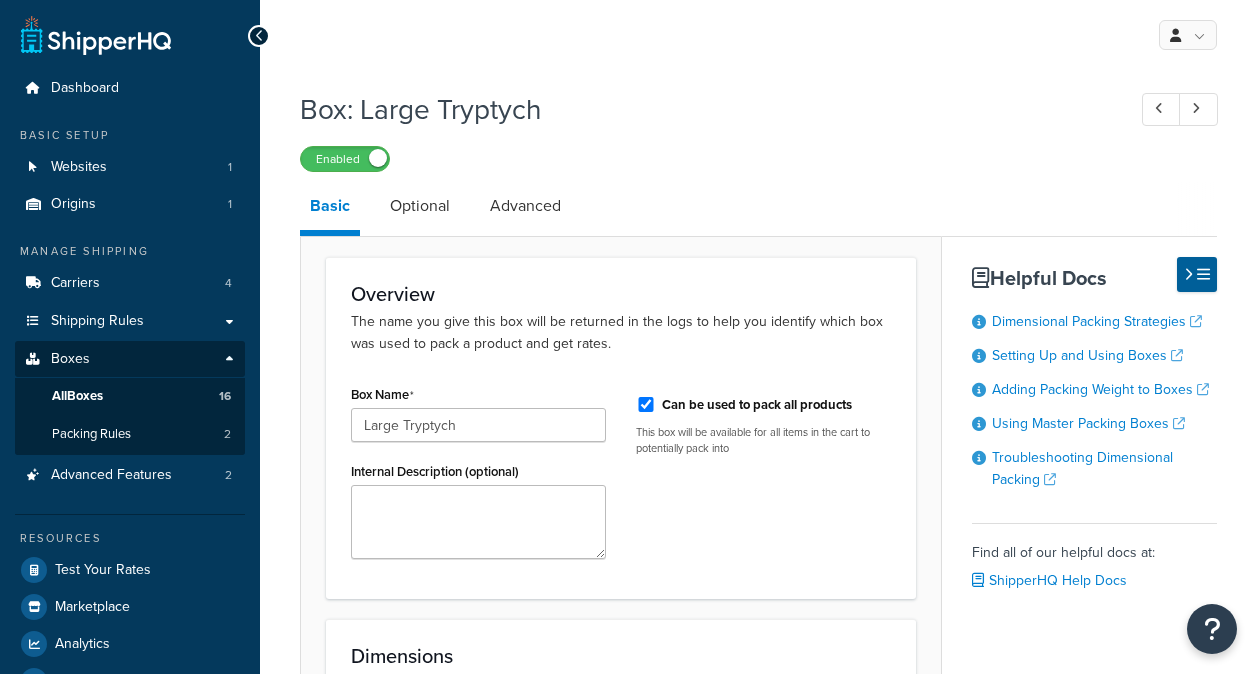 scroll, scrollTop: 0, scrollLeft: 0, axis: both 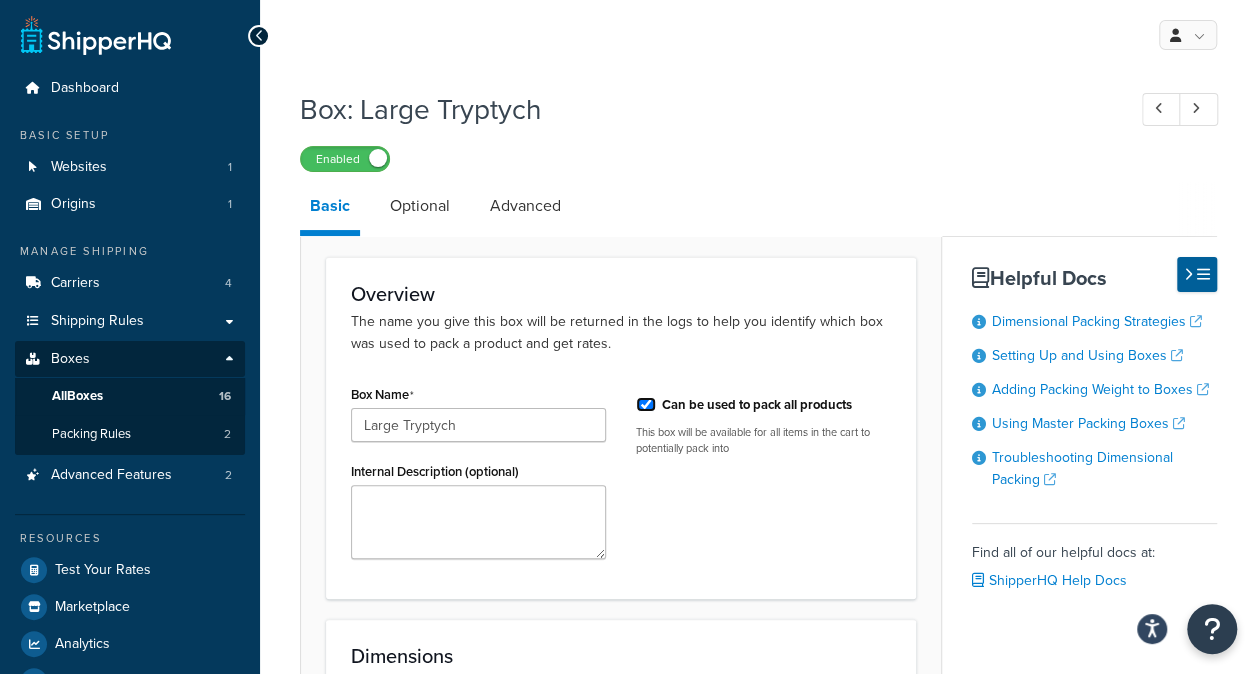 click on "Can be used to pack all products" at bounding box center [646, 404] 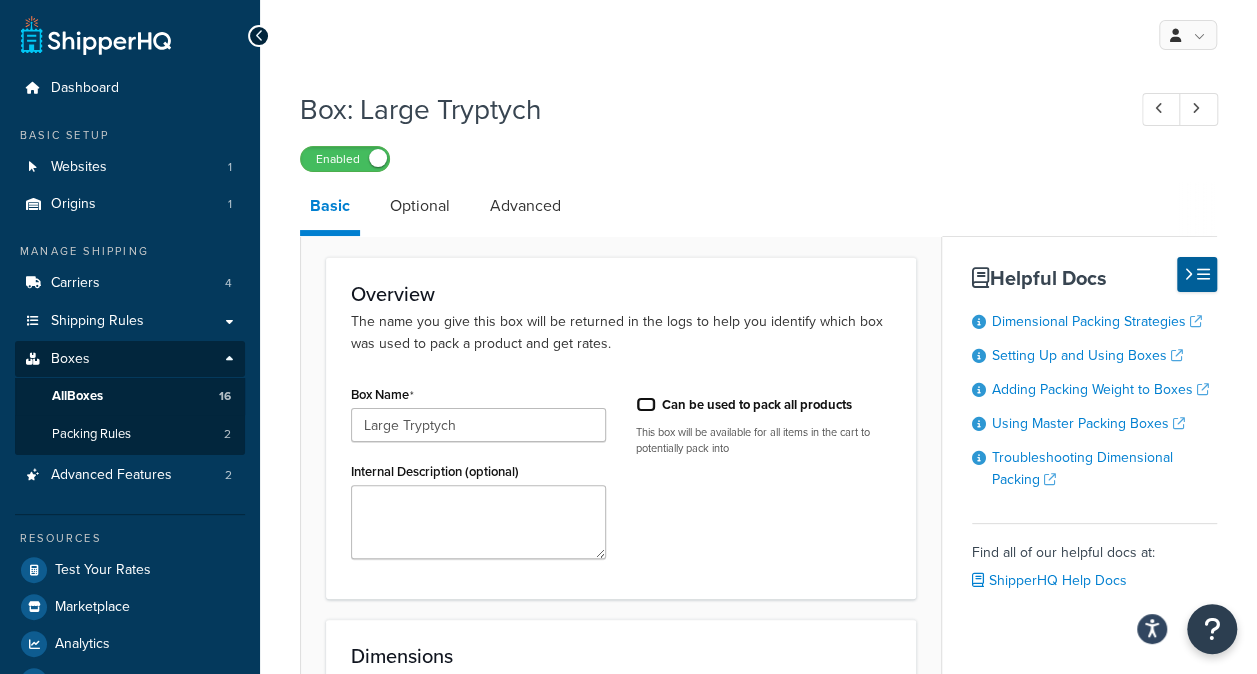 checkbox on "false" 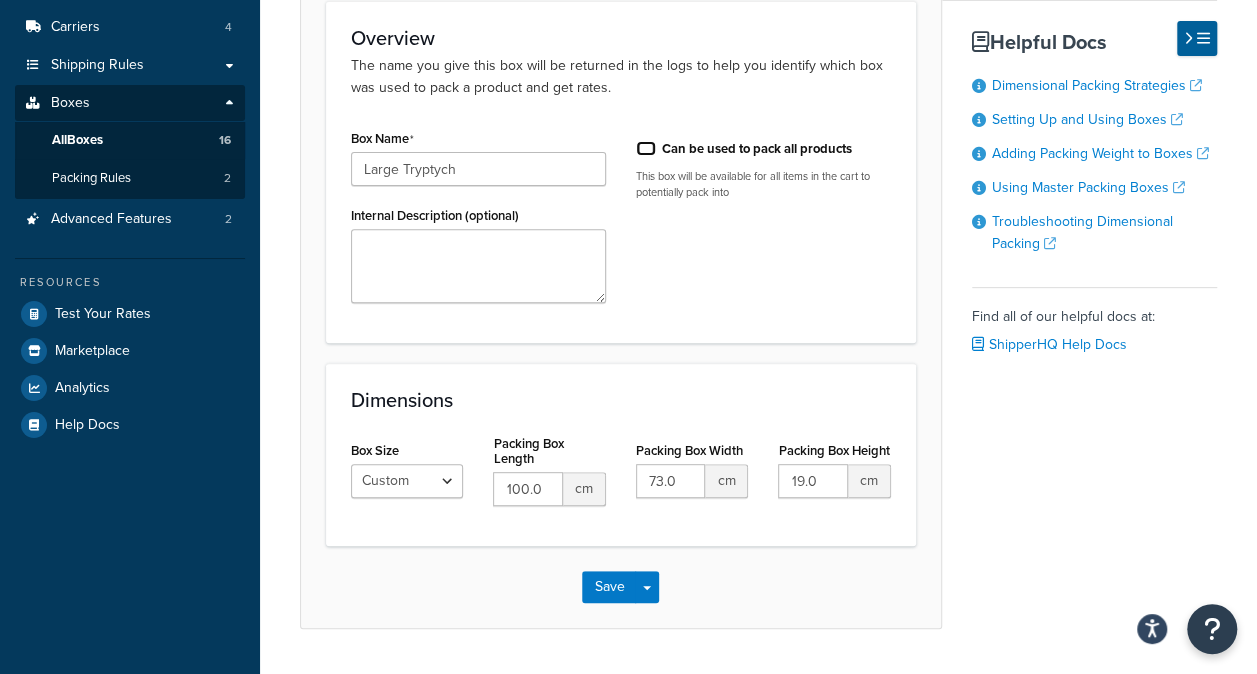 scroll, scrollTop: 309, scrollLeft: 0, axis: vertical 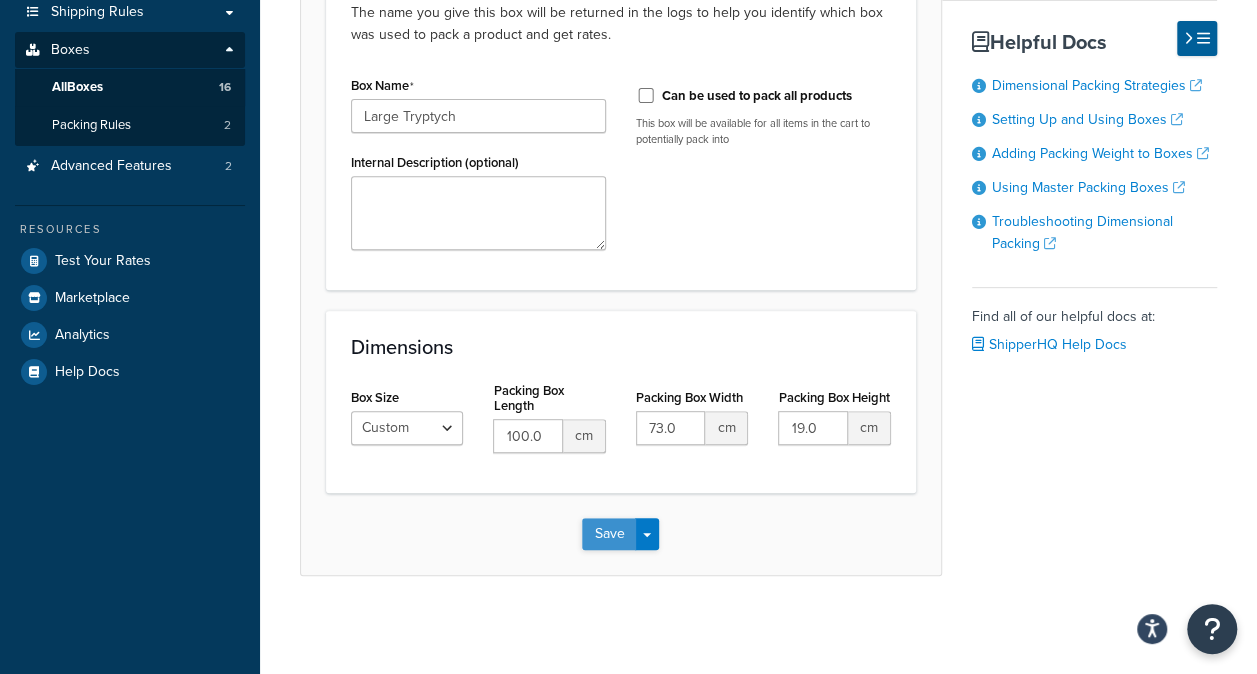 click on "Save" at bounding box center [609, 534] 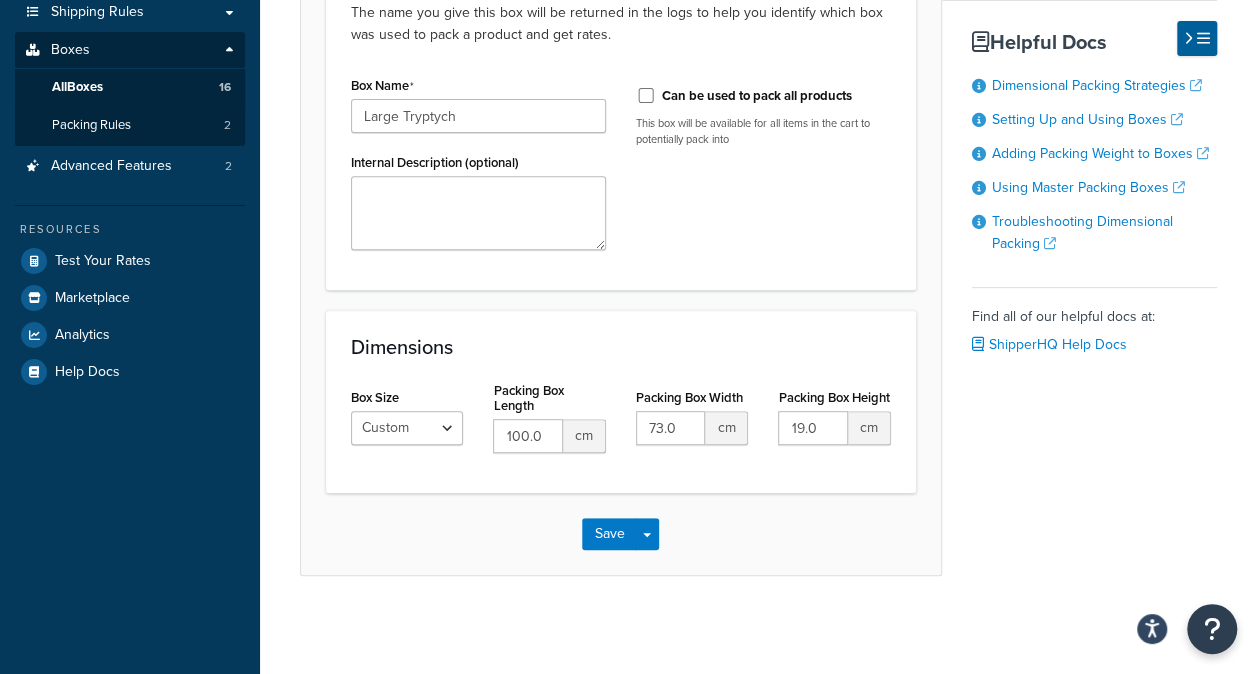 scroll, scrollTop: 0, scrollLeft: 0, axis: both 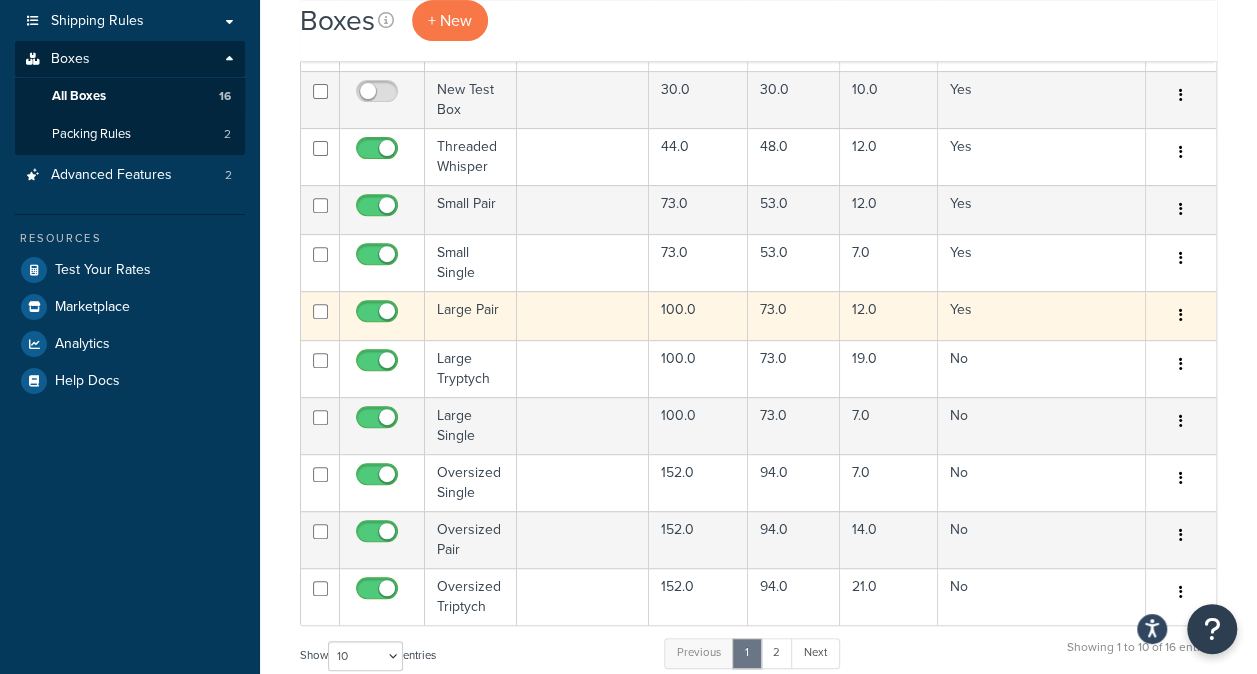 click at bounding box center (583, 315) 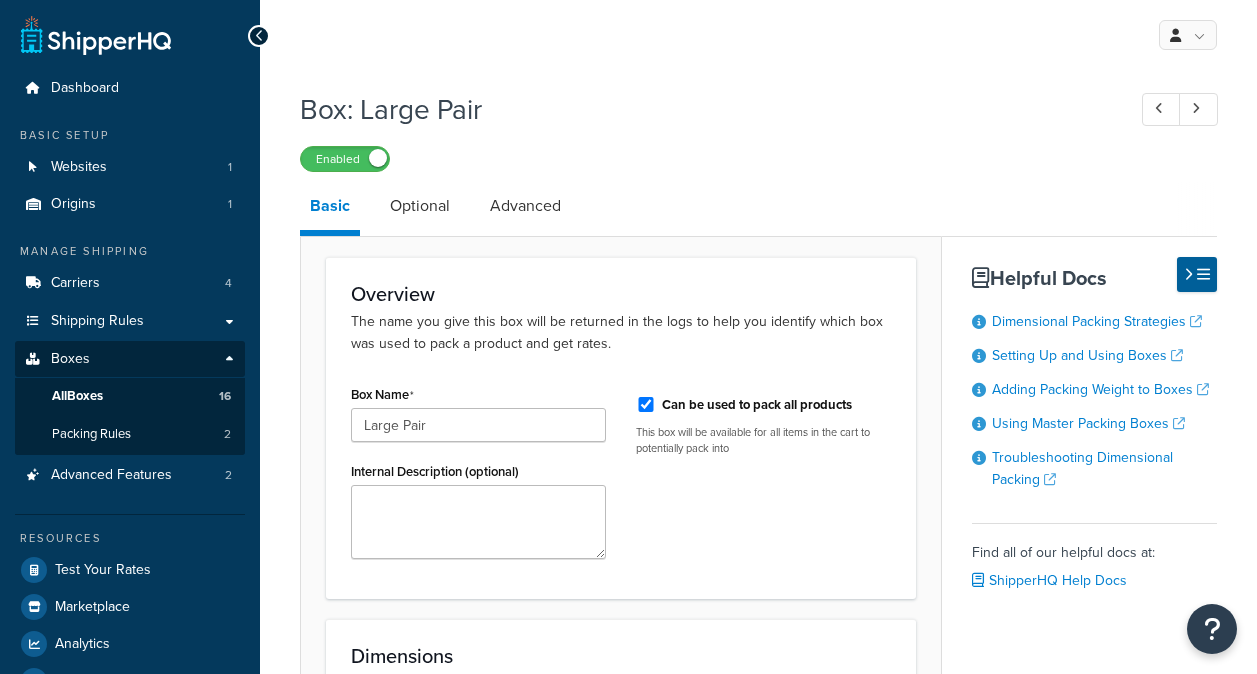 scroll, scrollTop: 0, scrollLeft: 0, axis: both 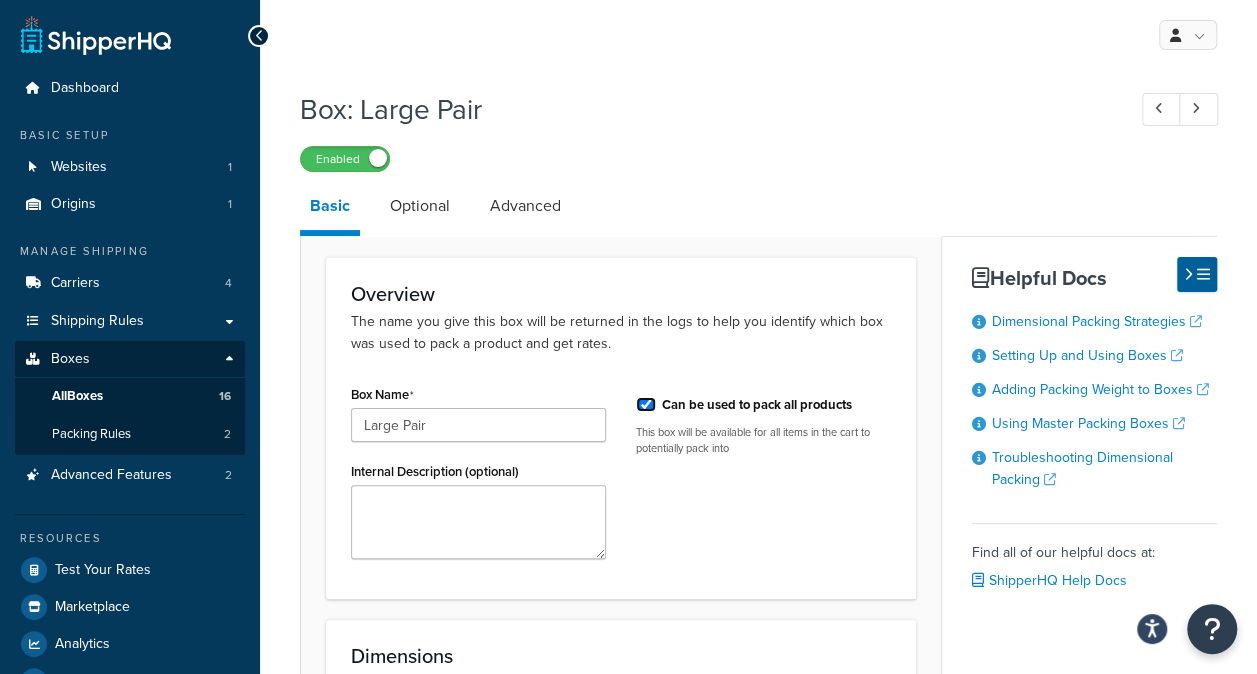 click on "Can be used to pack all products" at bounding box center (646, 404) 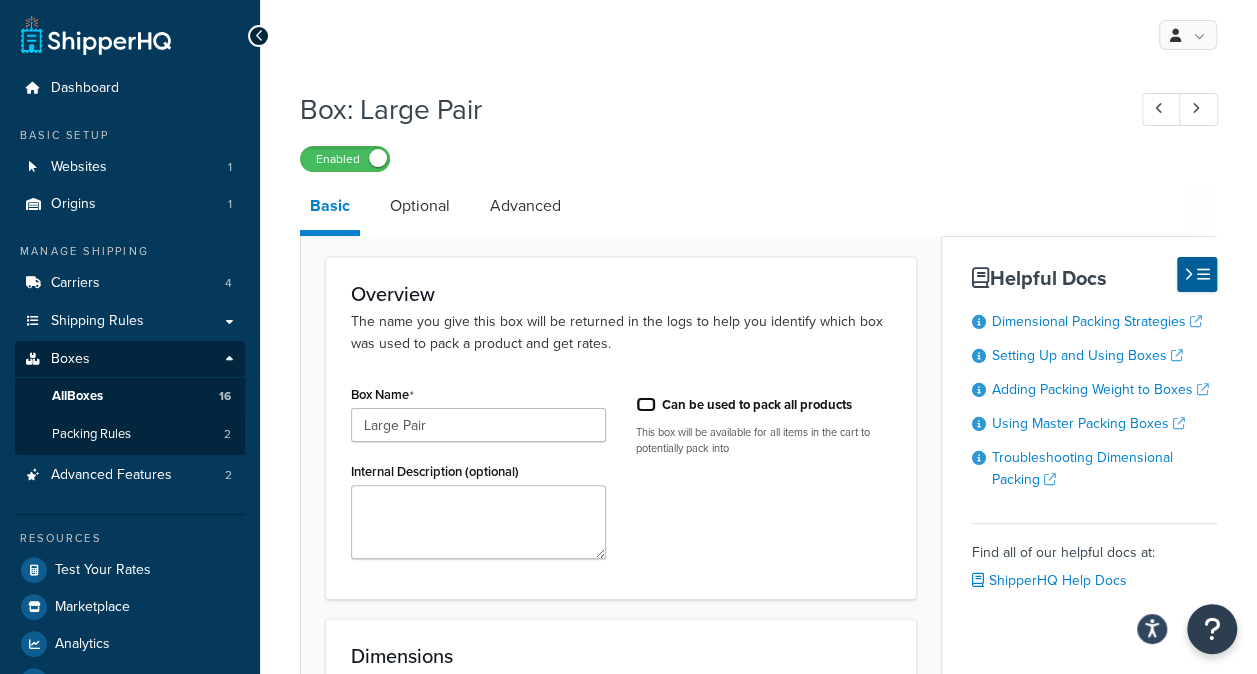 checkbox on "false" 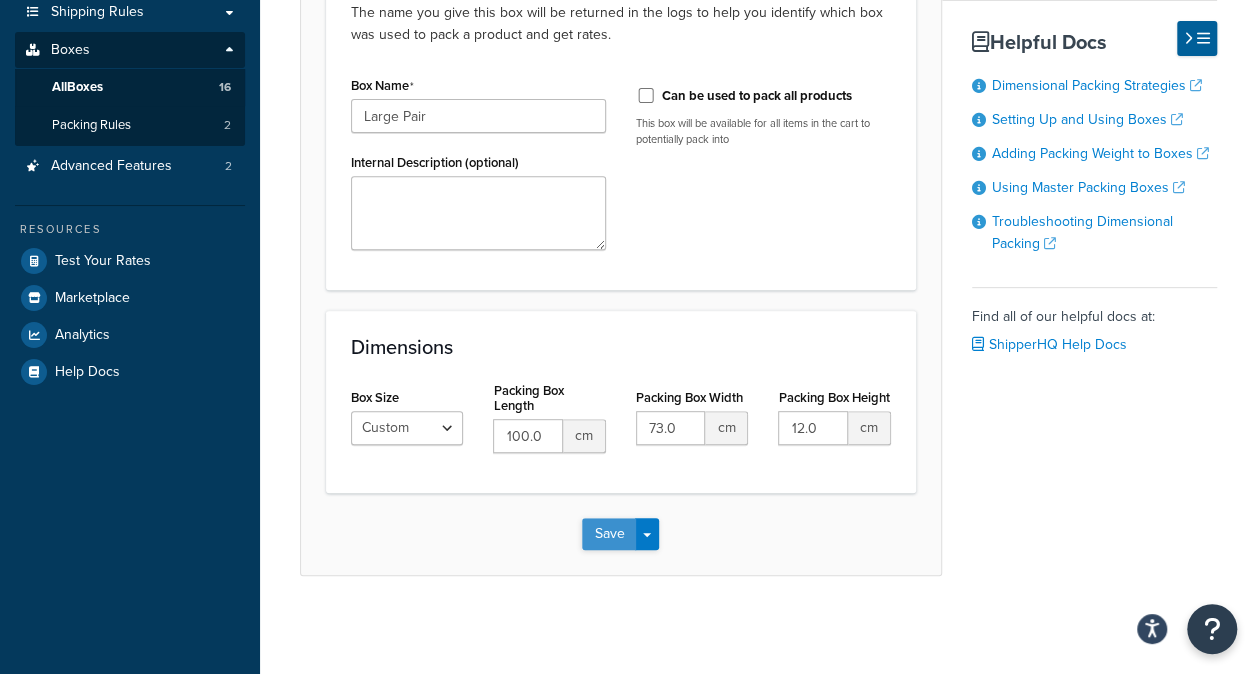 click on "Save" at bounding box center (609, 534) 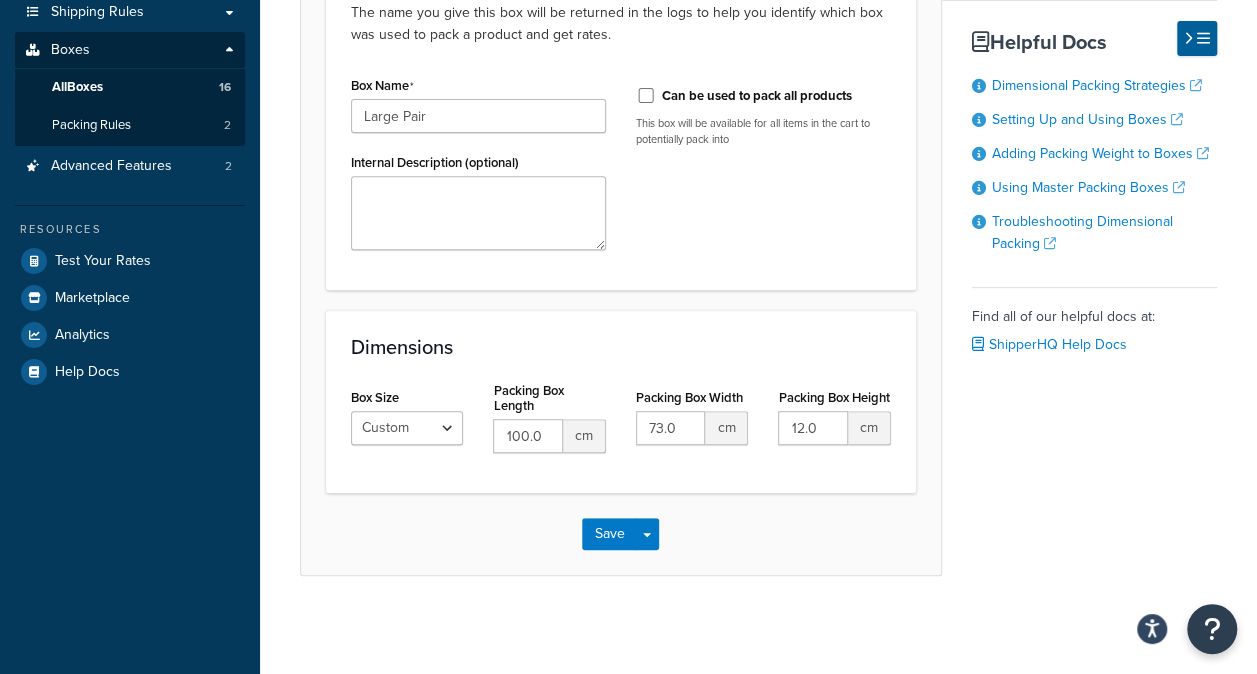 scroll, scrollTop: 0, scrollLeft: 0, axis: both 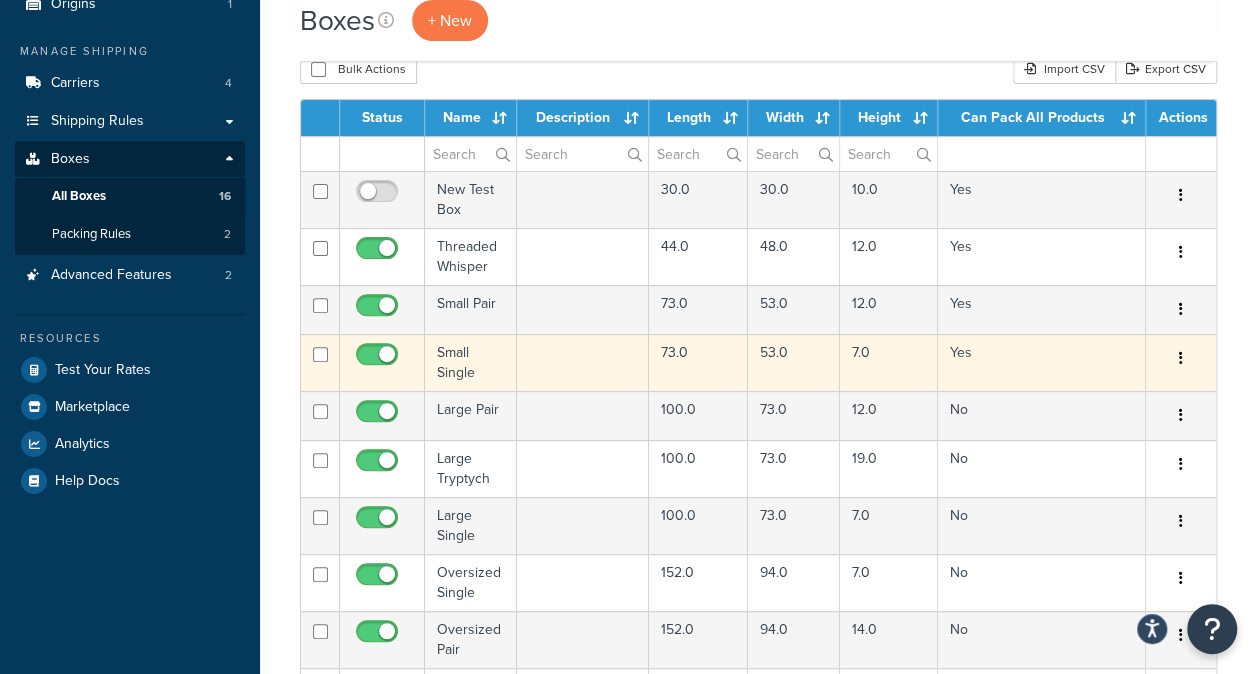 click at bounding box center (583, 362) 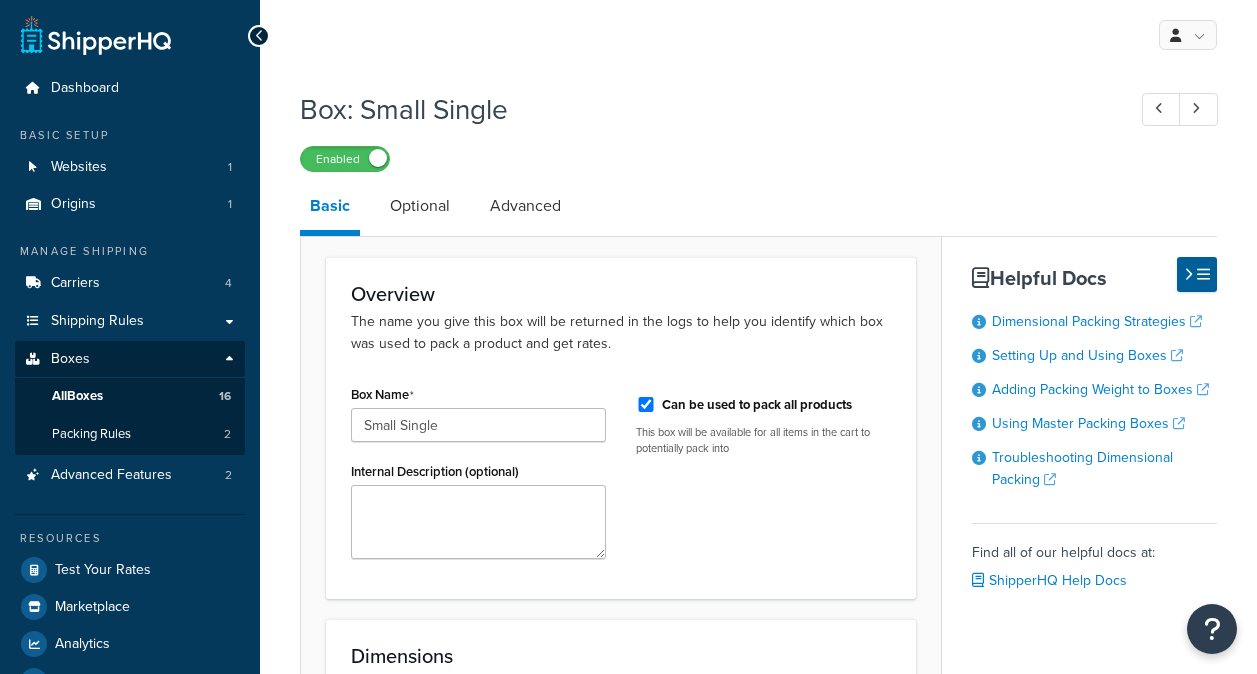 scroll, scrollTop: 0, scrollLeft: 0, axis: both 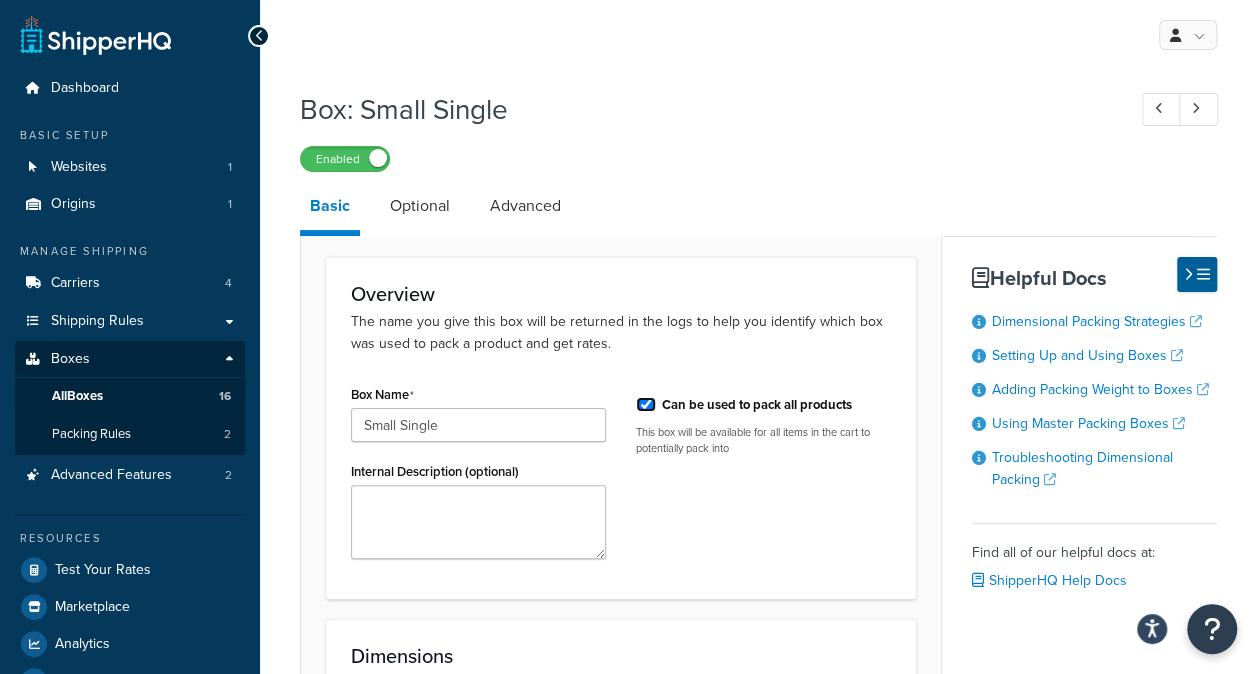 click on "Can be used to pack all products" at bounding box center (646, 404) 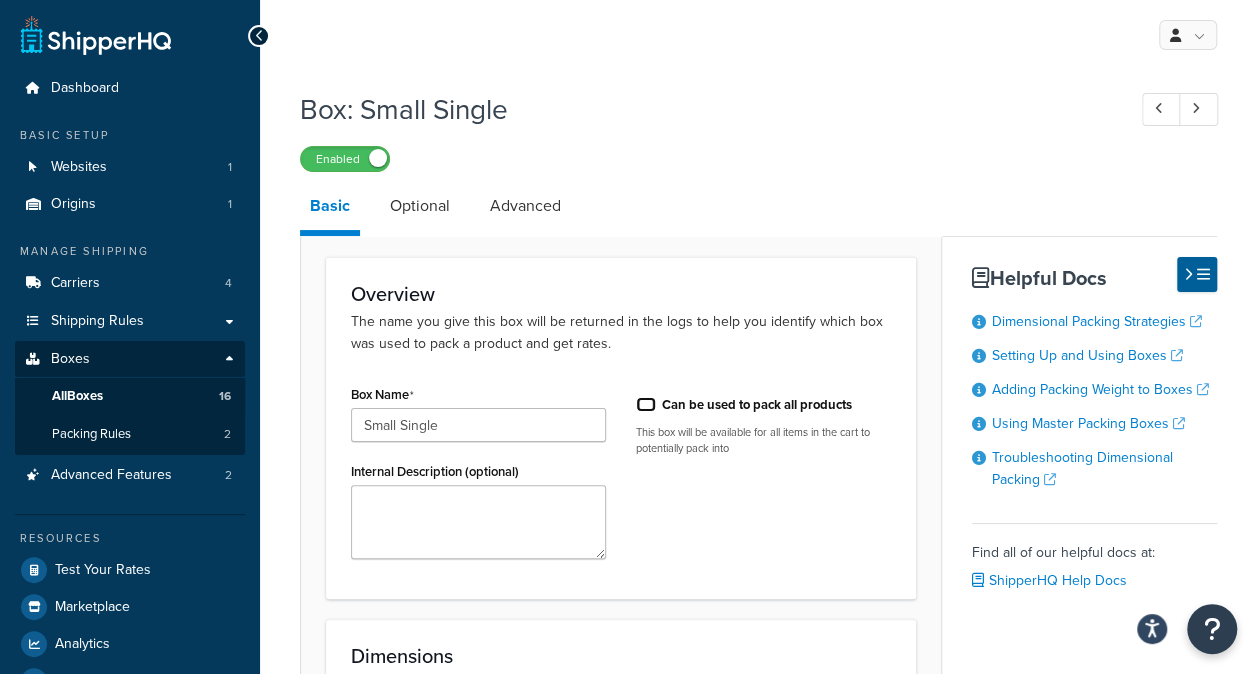 checkbox on "false" 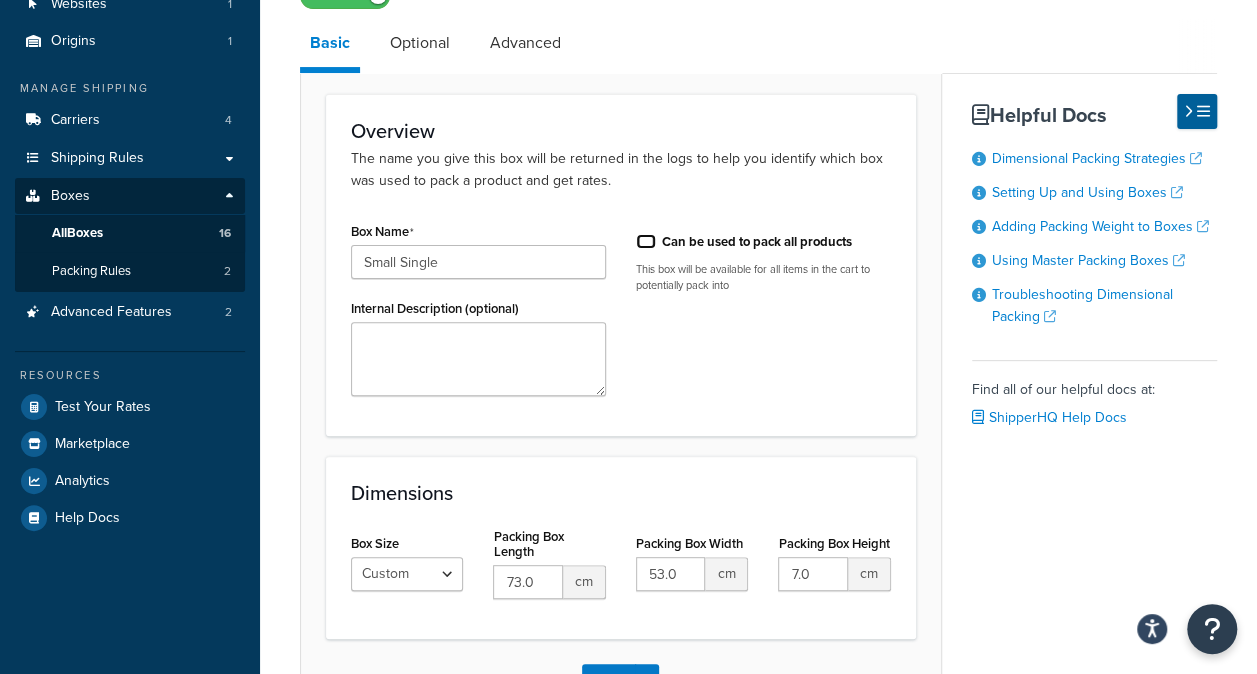 scroll, scrollTop: 309, scrollLeft: 0, axis: vertical 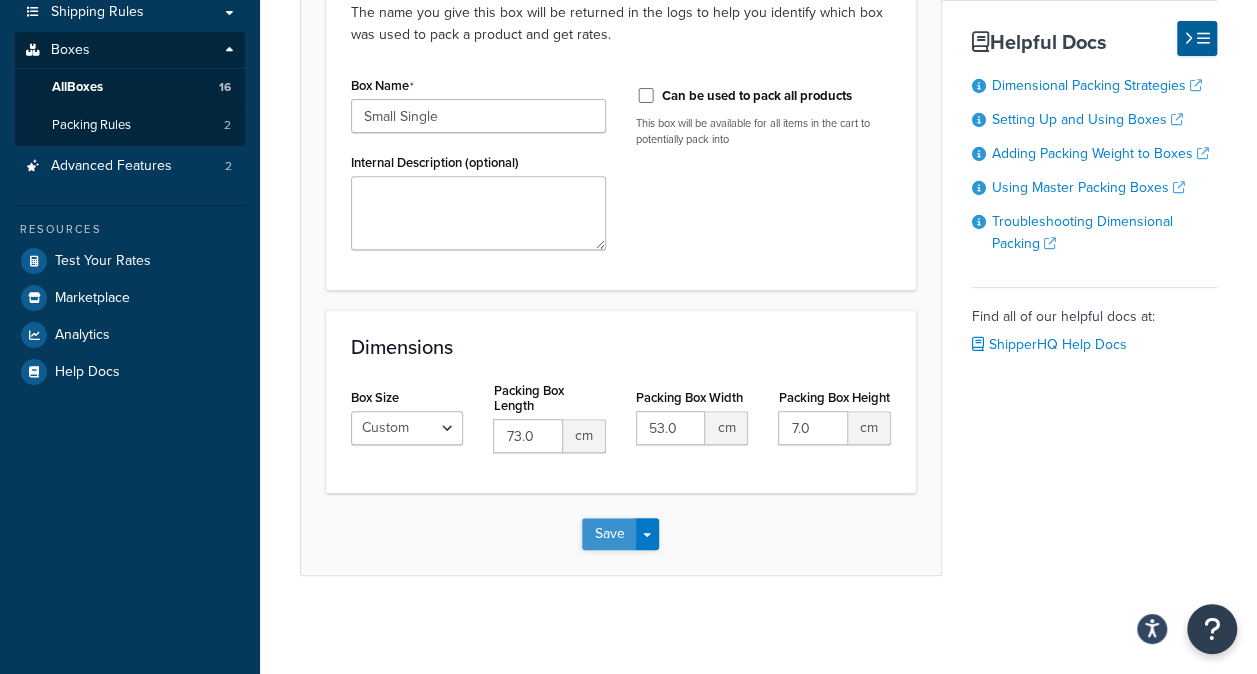 click on "Save" at bounding box center [609, 534] 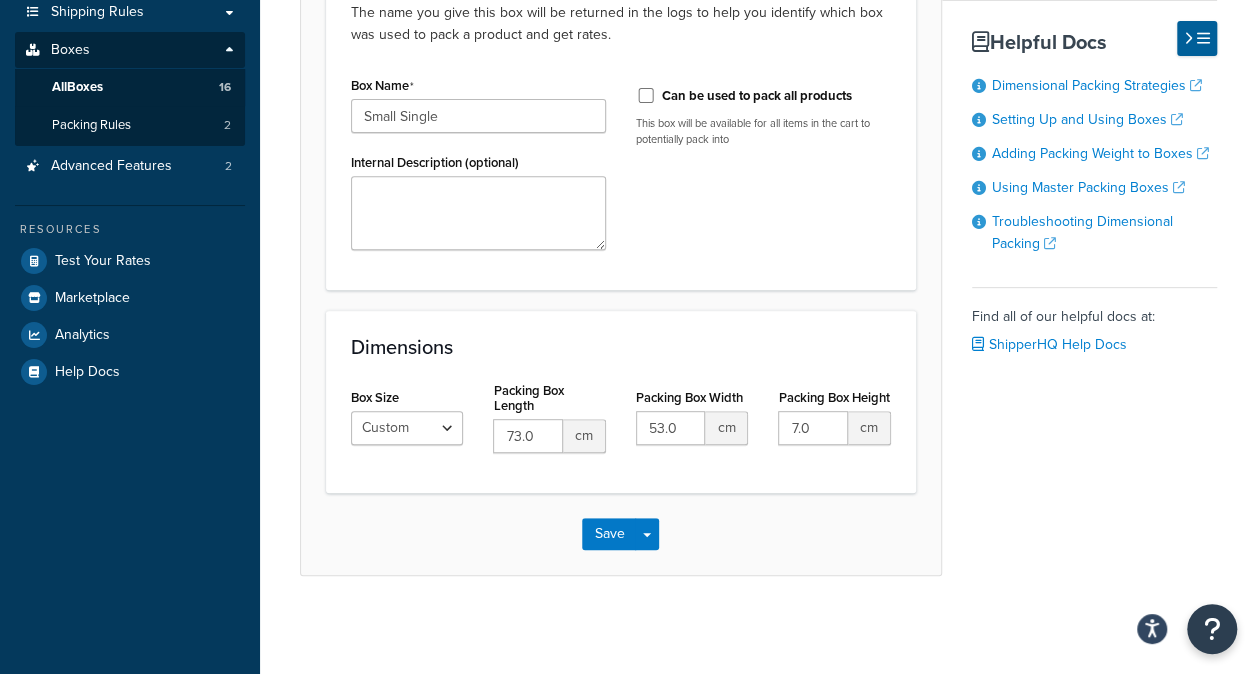scroll, scrollTop: 0, scrollLeft: 0, axis: both 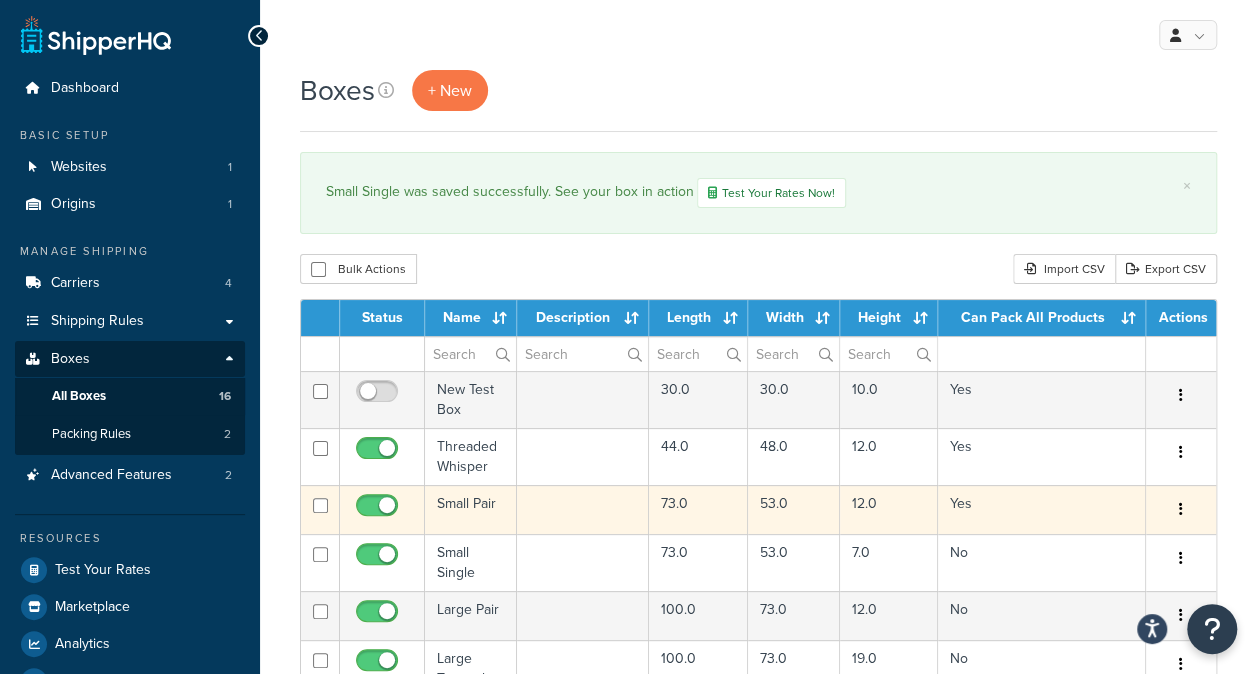 click at bounding box center [583, 509] 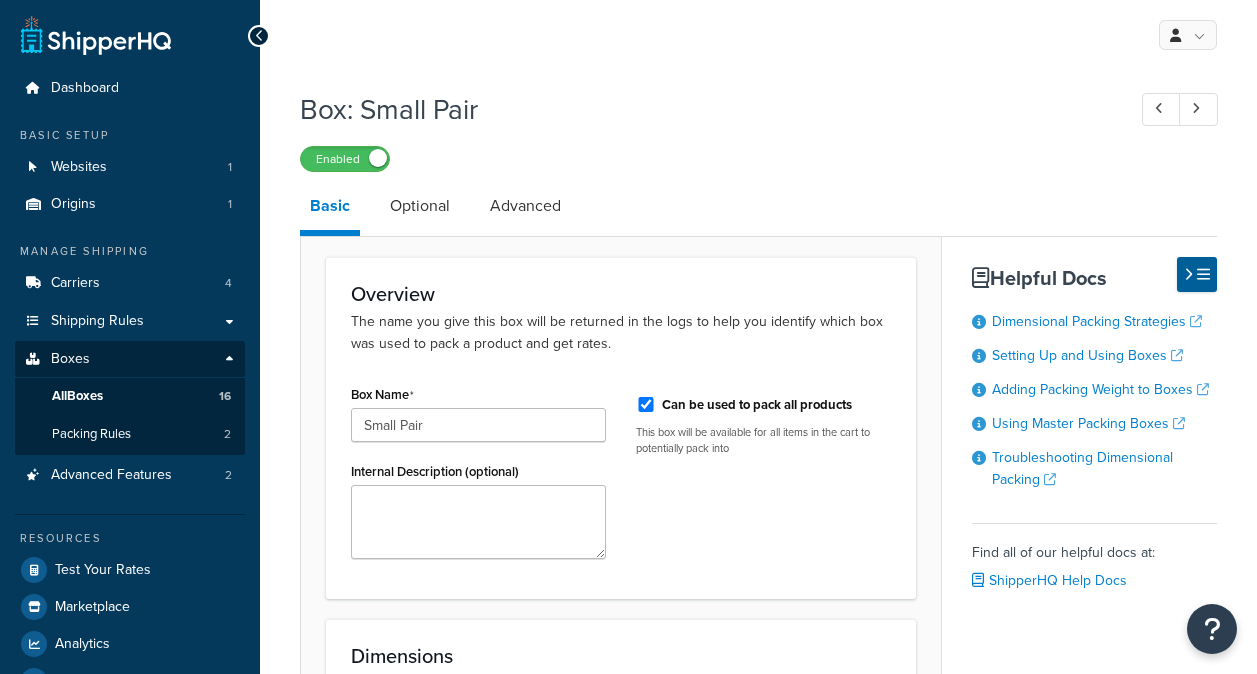 scroll, scrollTop: 0, scrollLeft: 0, axis: both 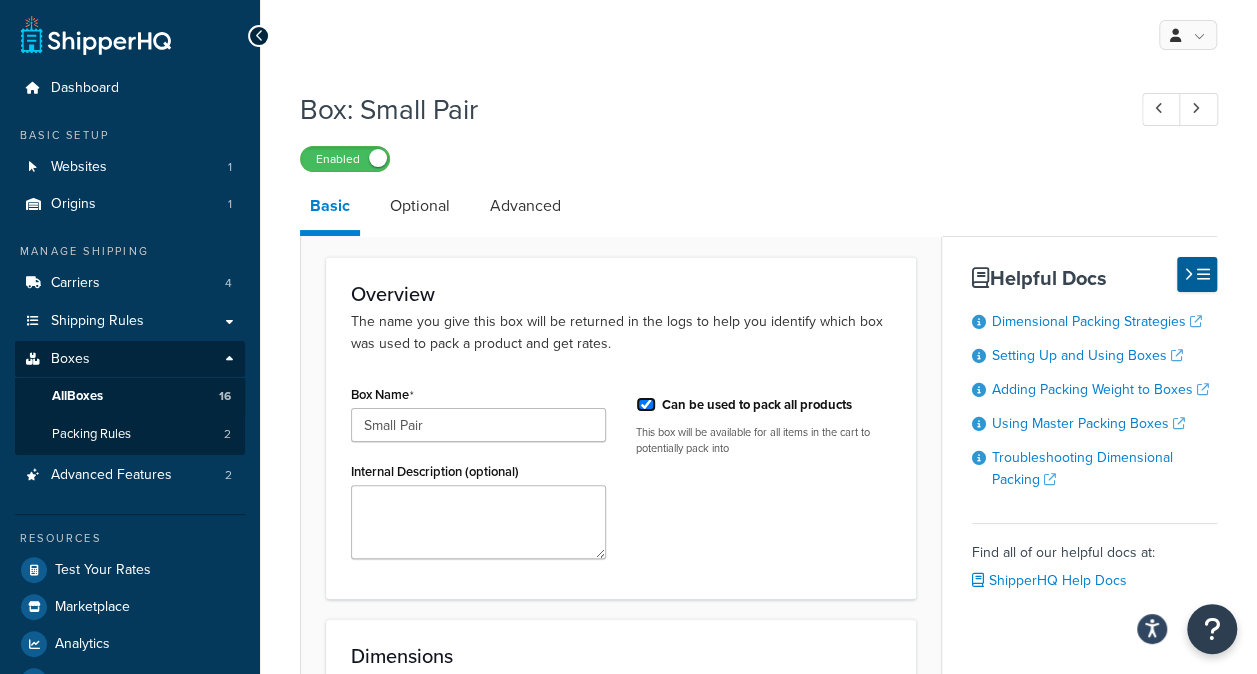 click on "Can be used to pack all products" at bounding box center (646, 404) 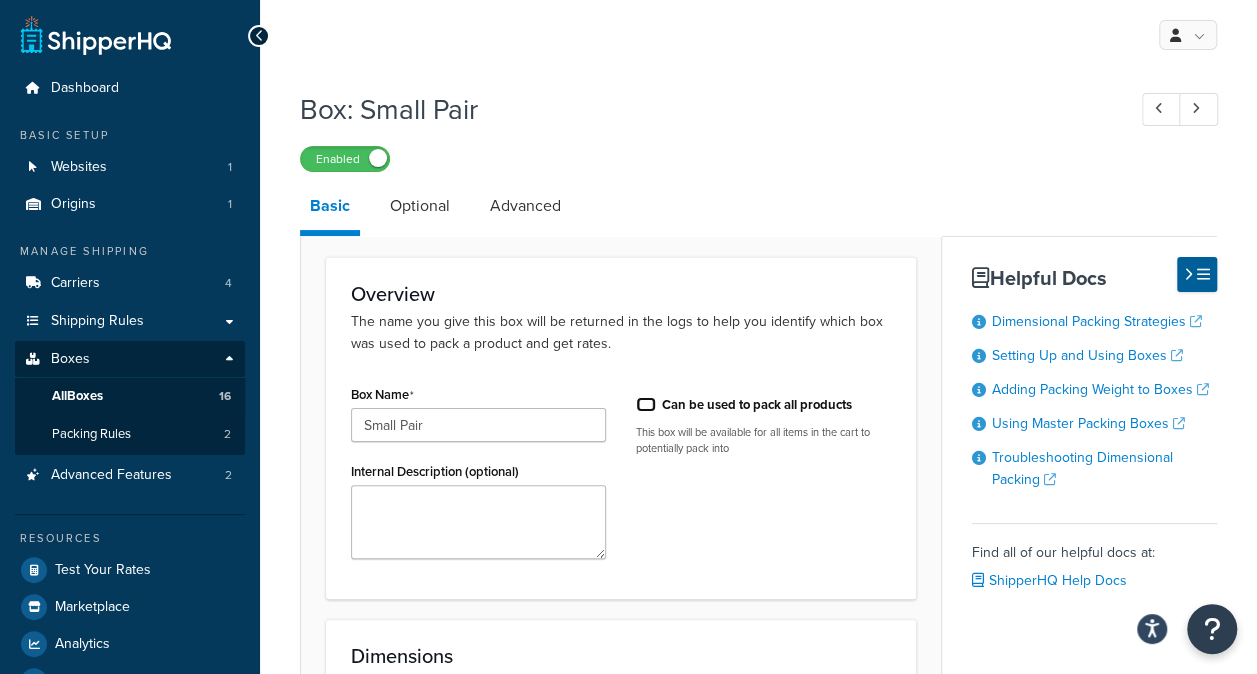 checkbox on "false" 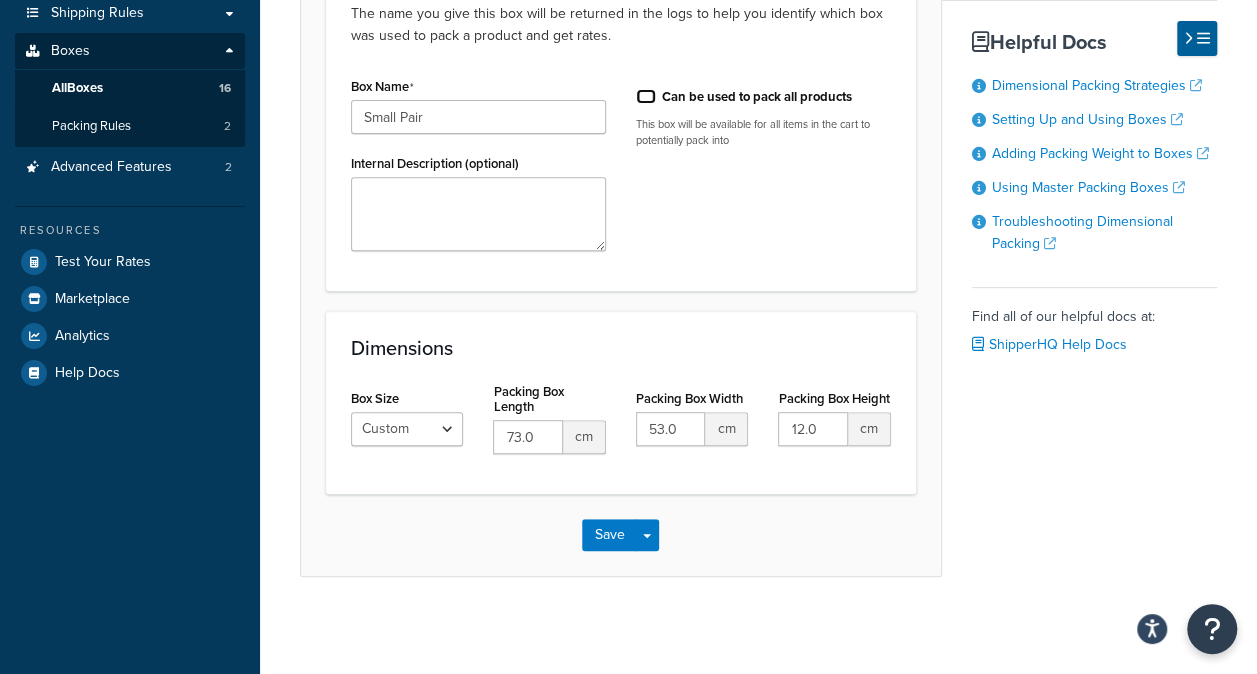 scroll, scrollTop: 309, scrollLeft: 0, axis: vertical 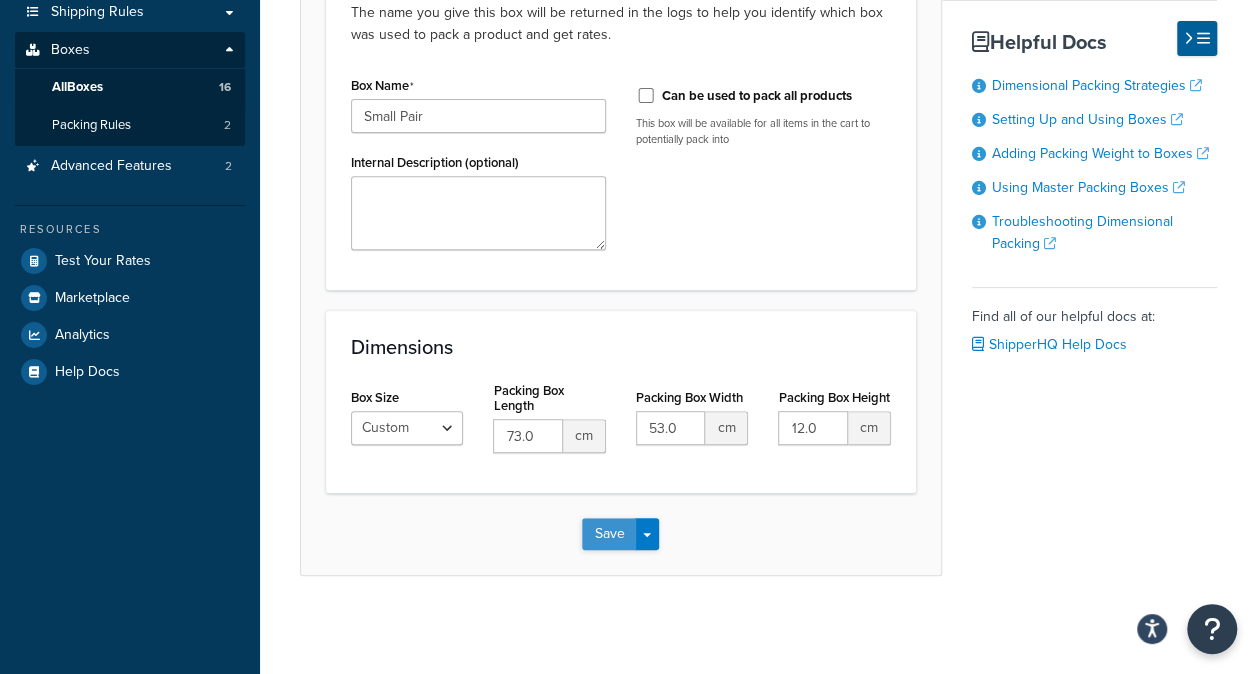click on "Save" at bounding box center (609, 534) 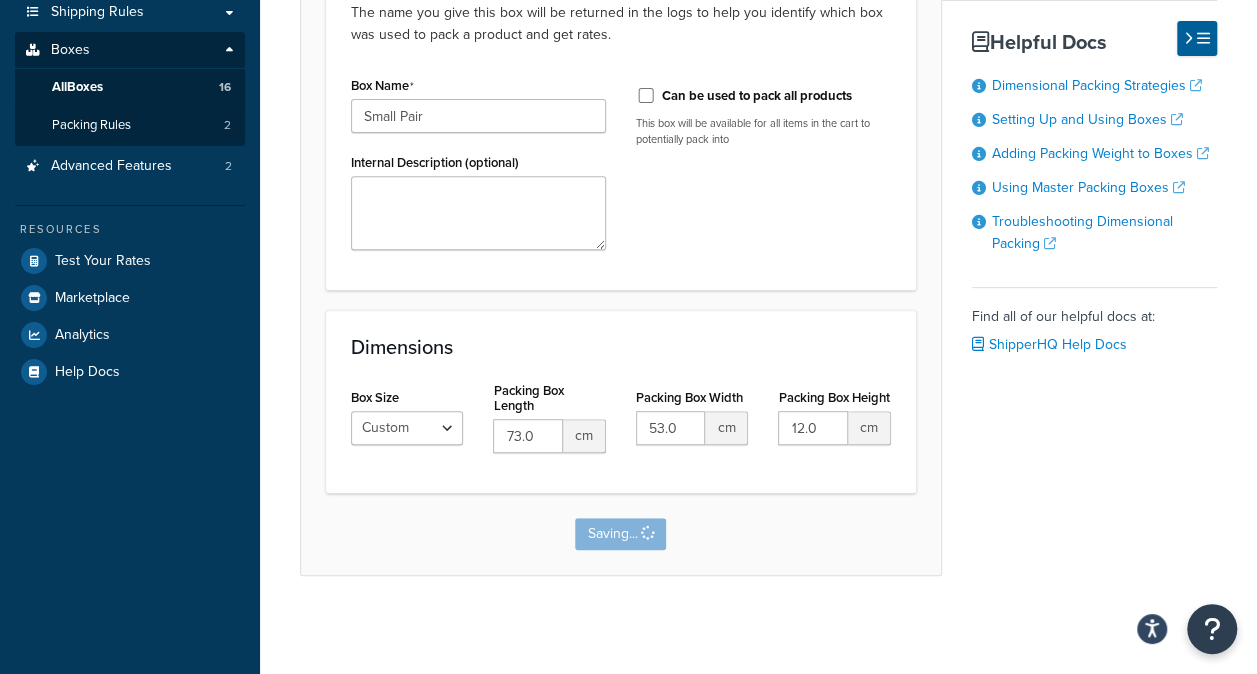 scroll, scrollTop: 0, scrollLeft: 0, axis: both 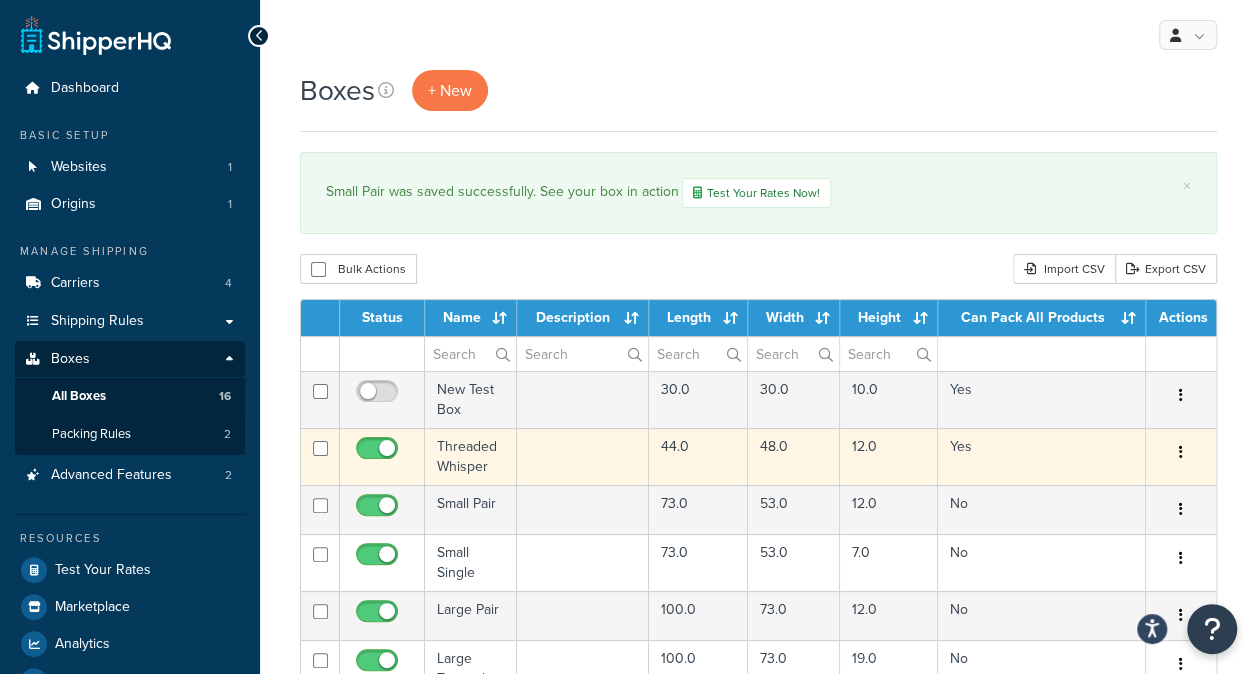 click at bounding box center [583, 456] 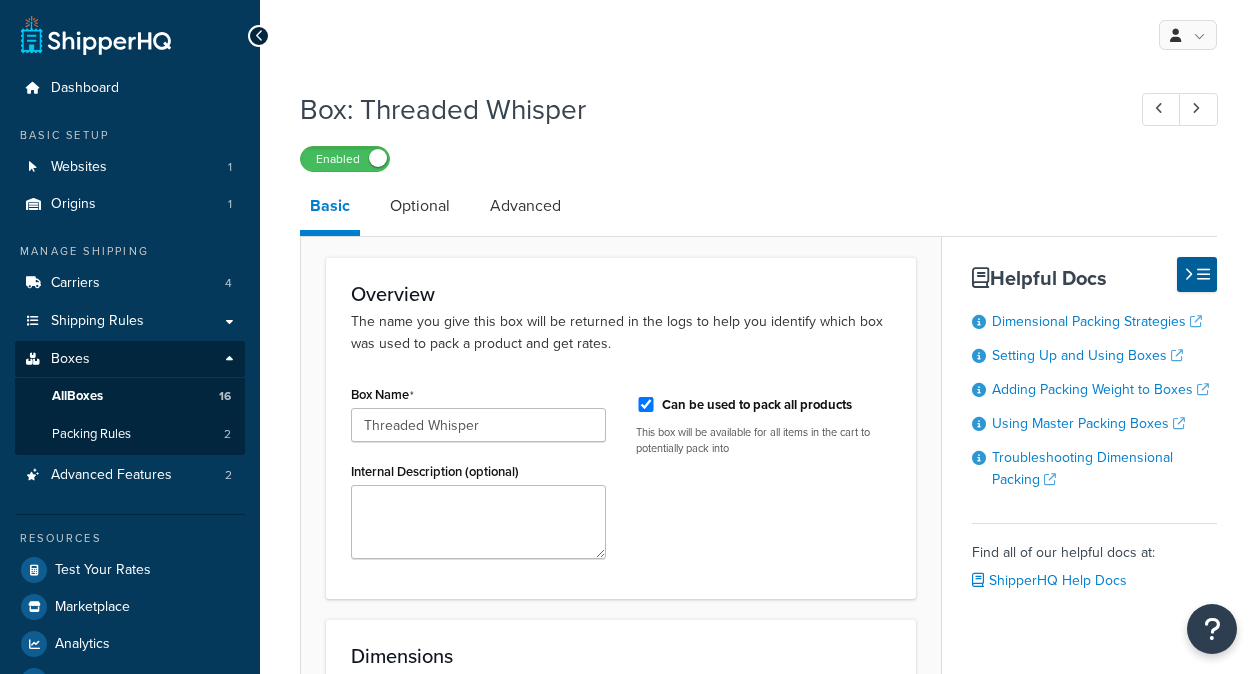 scroll, scrollTop: 0, scrollLeft: 0, axis: both 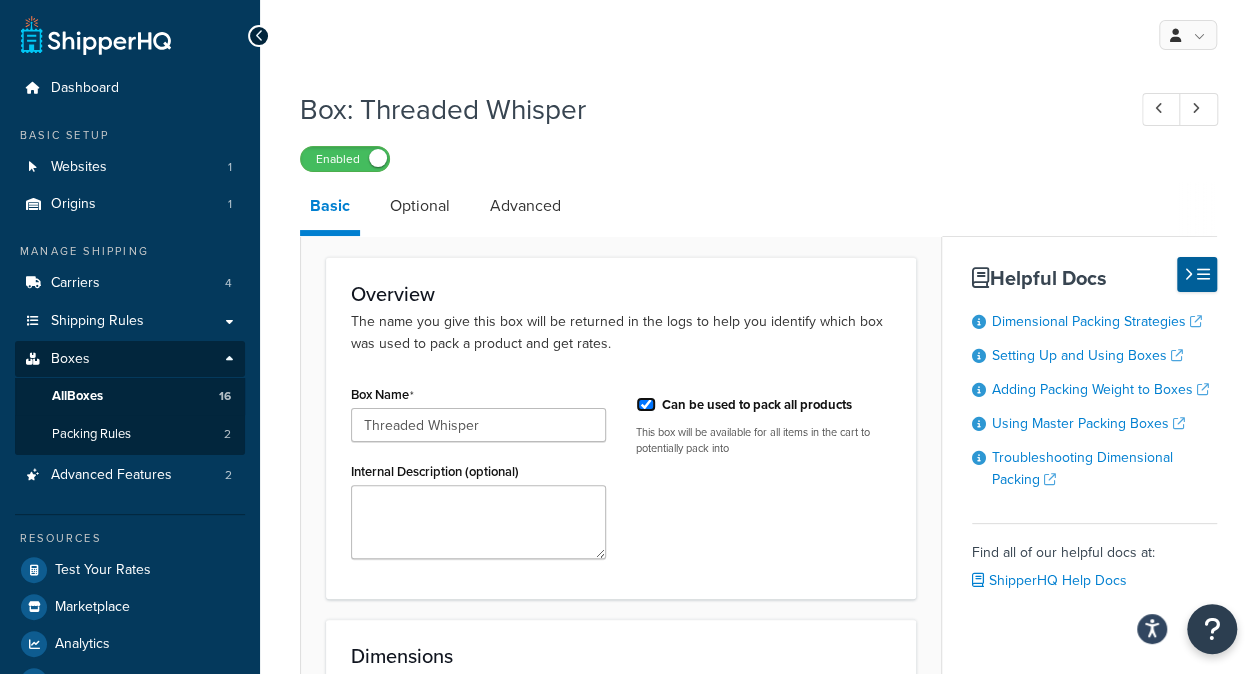 click on "Can be used to pack all products" at bounding box center (646, 404) 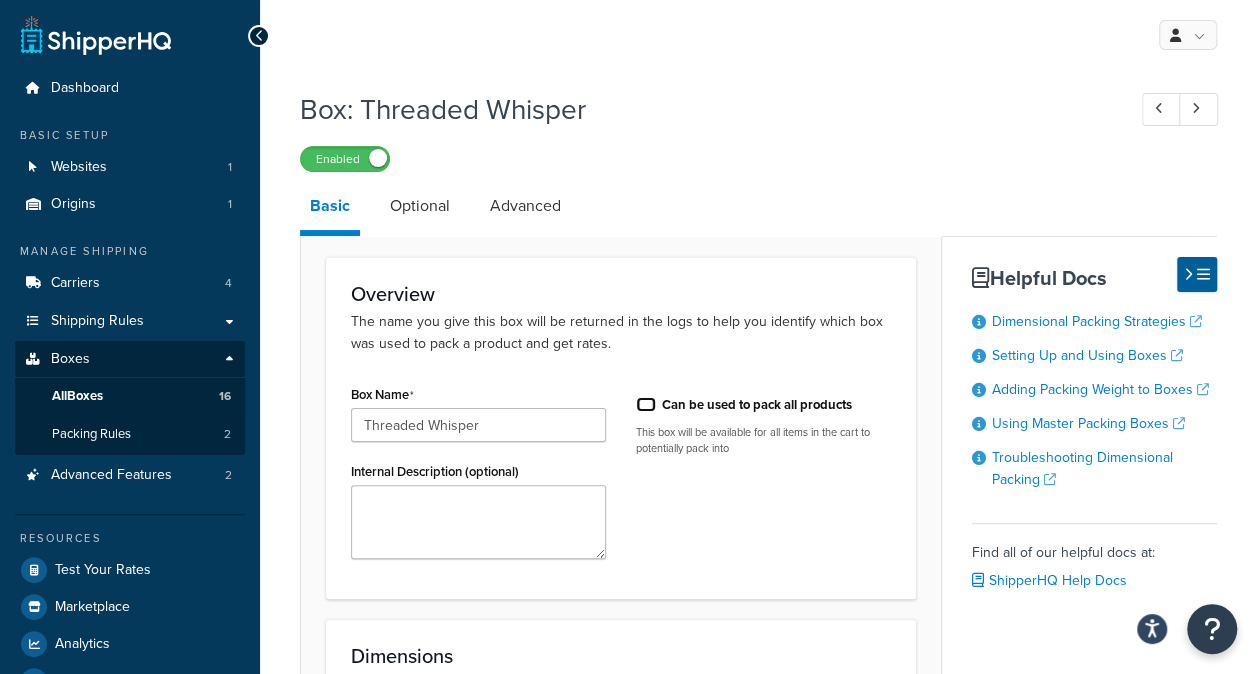 checkbox on "false" 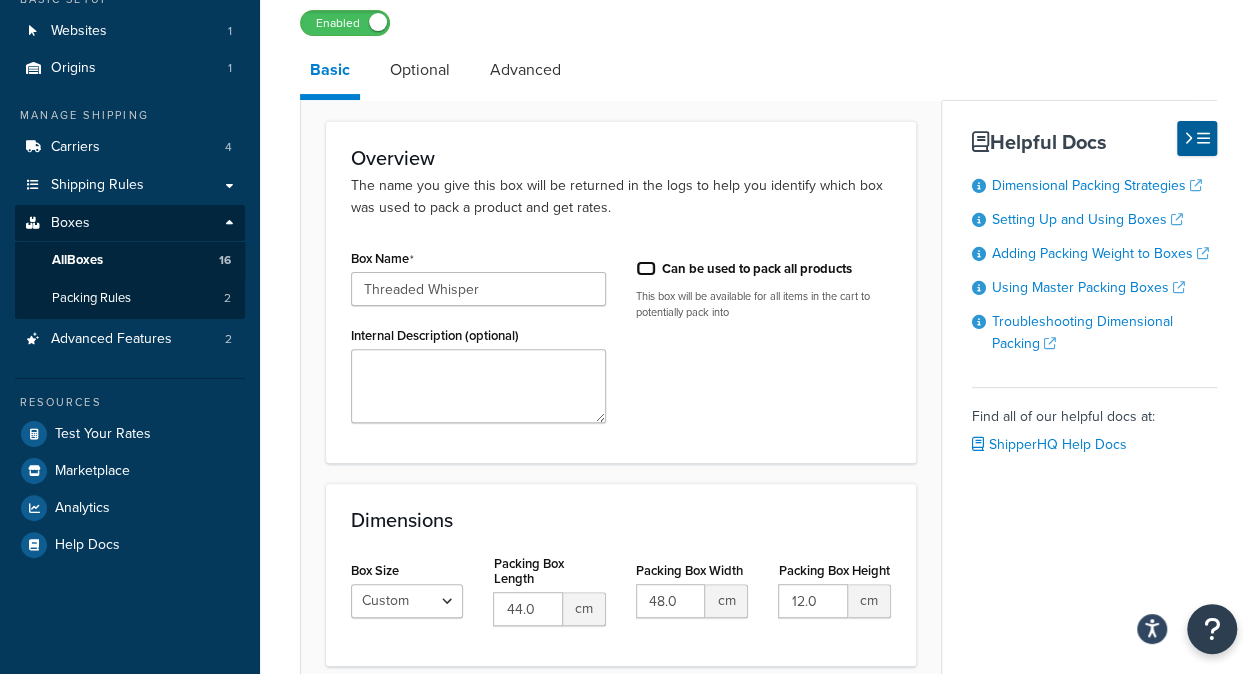 scroll, scrollTop: 300, scrollLeft: 0, axis: vertical 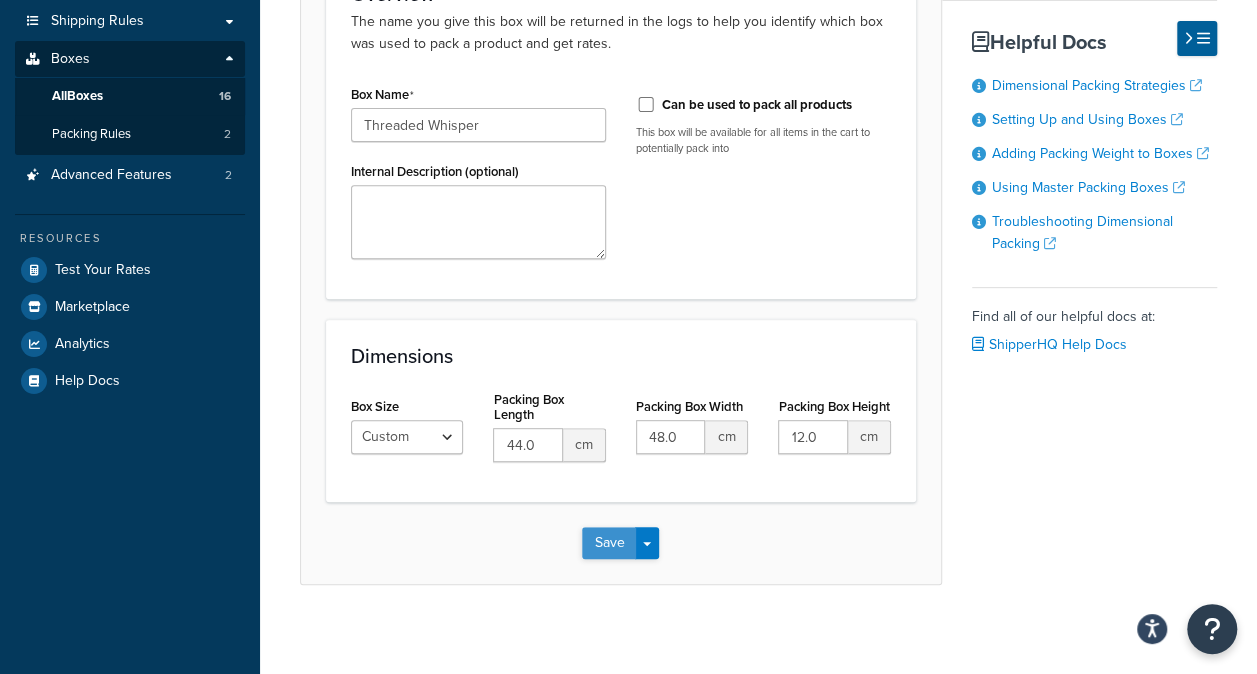 click on "Save" at bounding box center (609, 543) 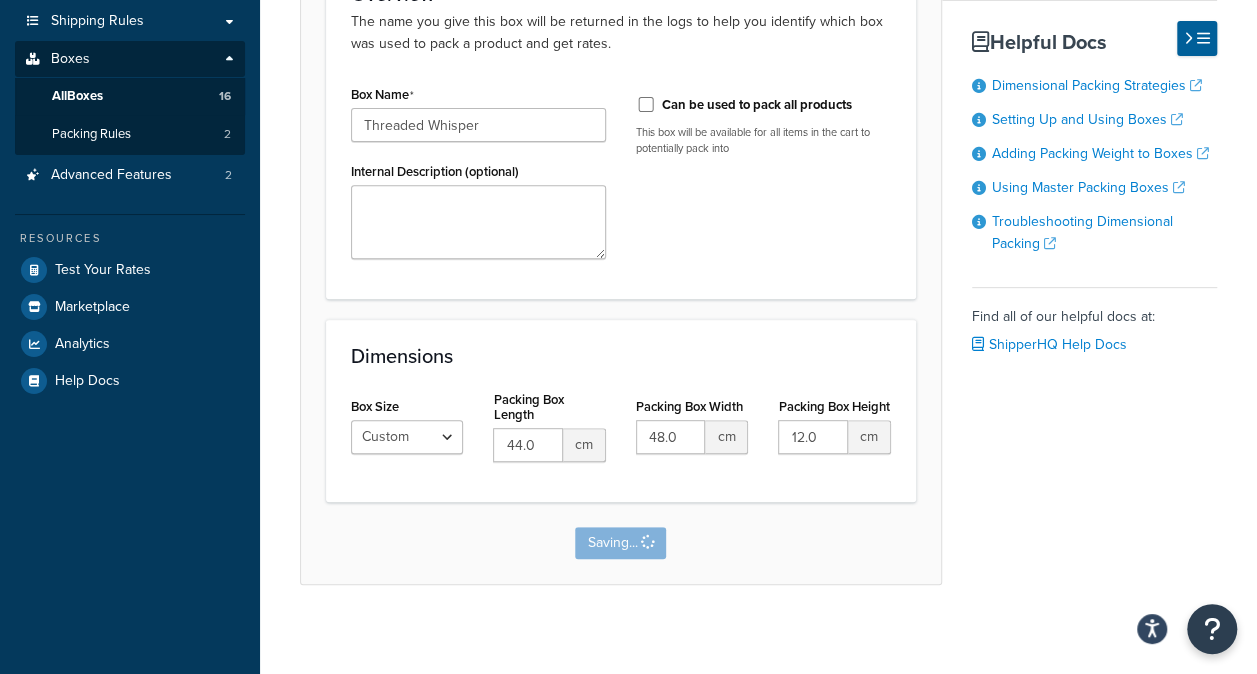 scroll, scrollTop: 0, scrollLeft: 0, axis: both 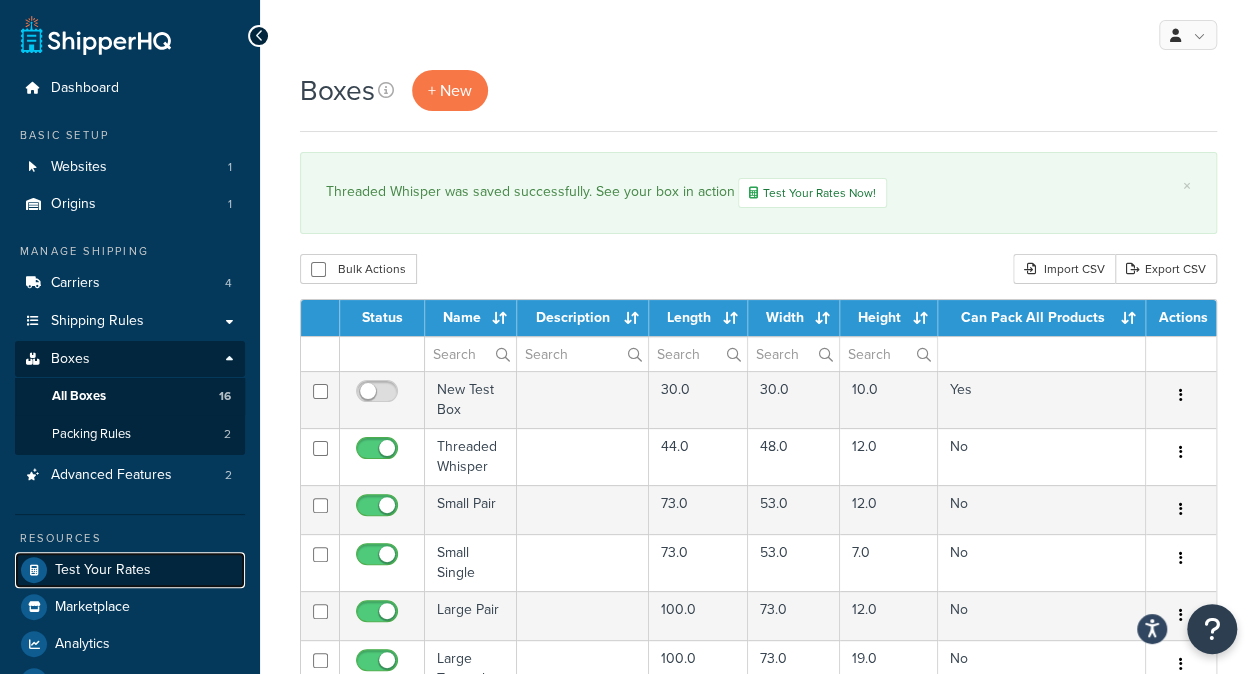 click on "Test Your Rates" at bounding box center (103, 570) 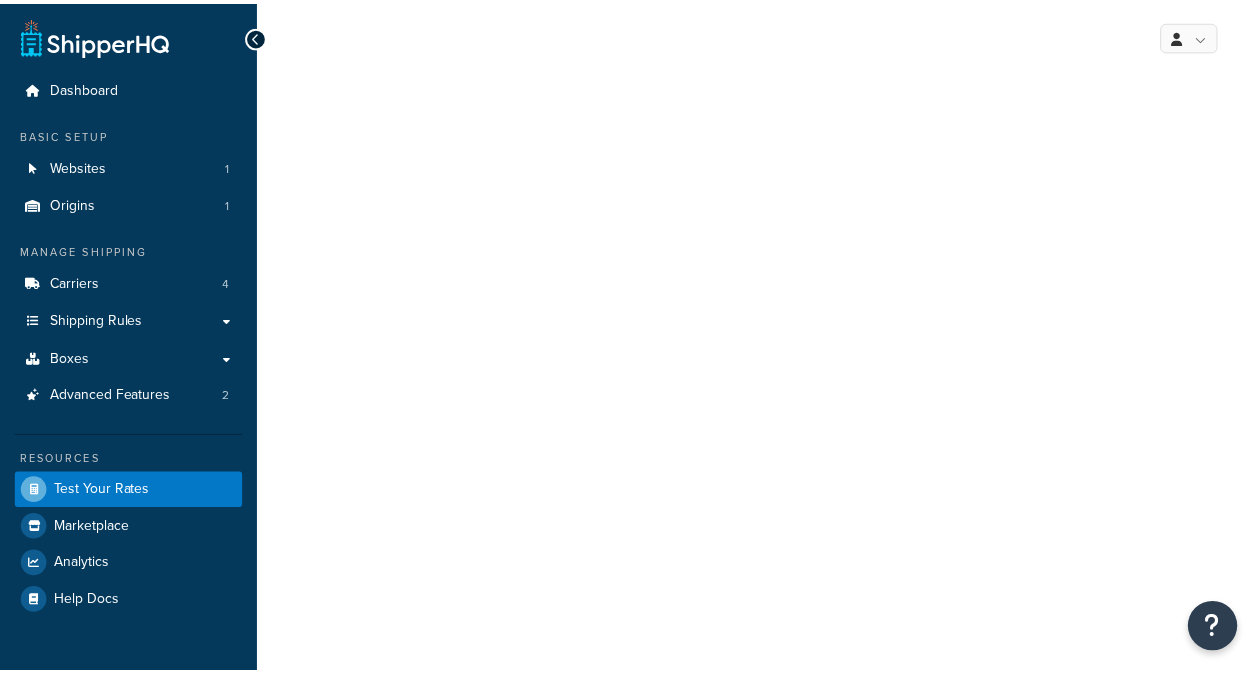 scroll, scrollTop: 0, scrollLeft: 0, axis: both 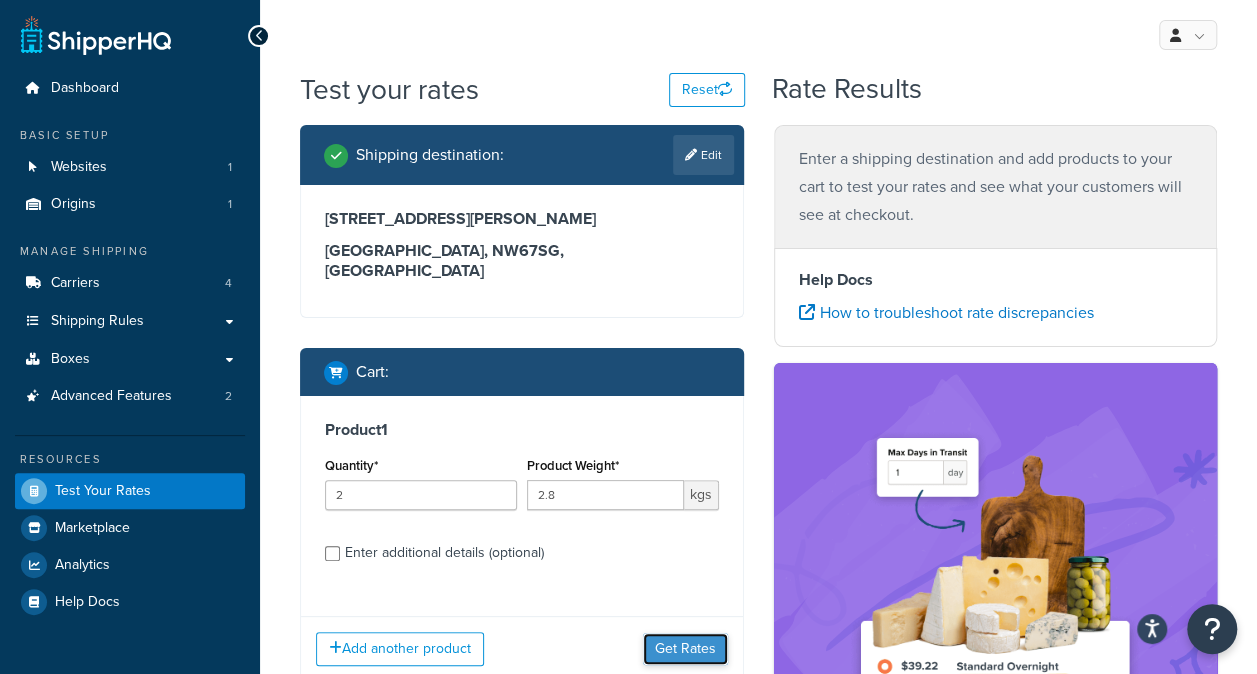 click on "Get Rates" at bounding box center (685, 649) 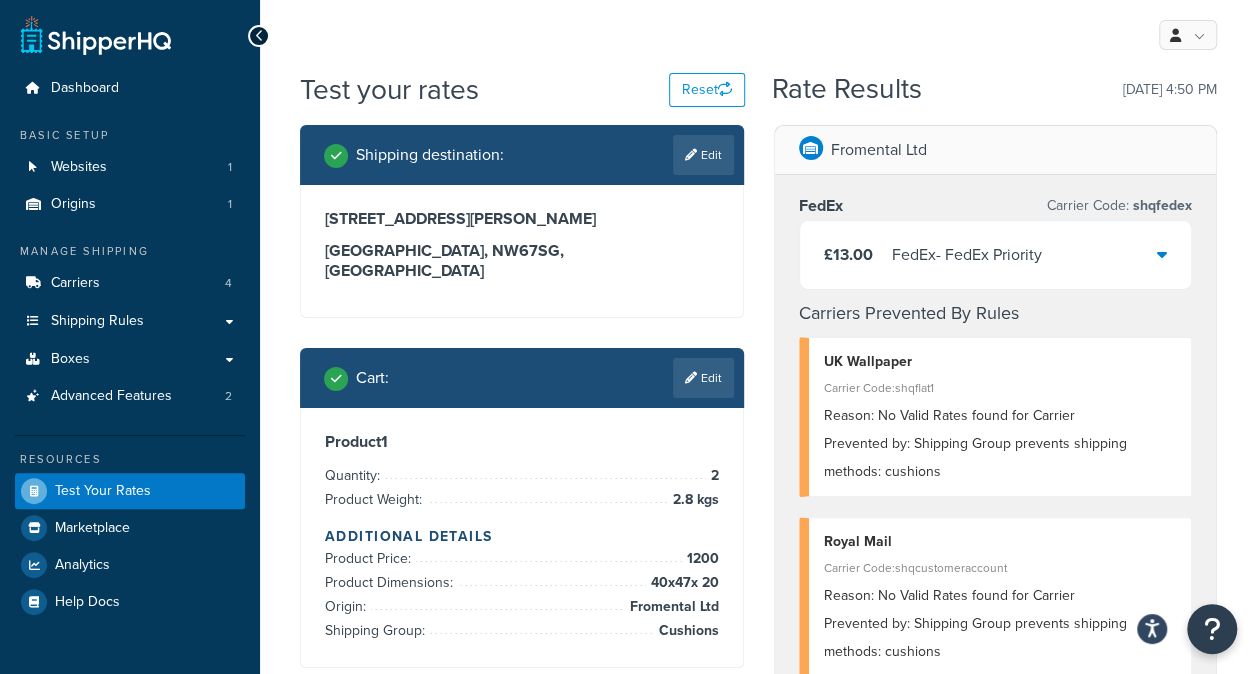 click on "FedEx  -   FedEx Priority" at bounding box center [967, 255] 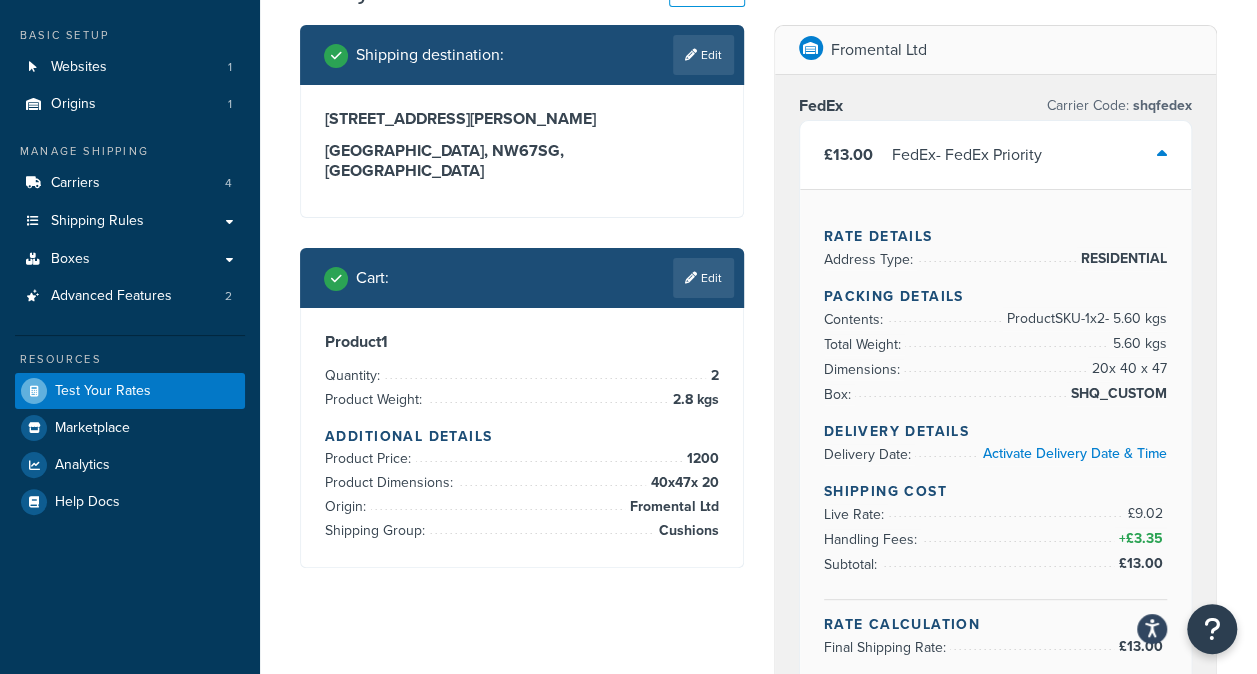 scroll, scrollTop: 0, scrollLeft: 0, axis: both 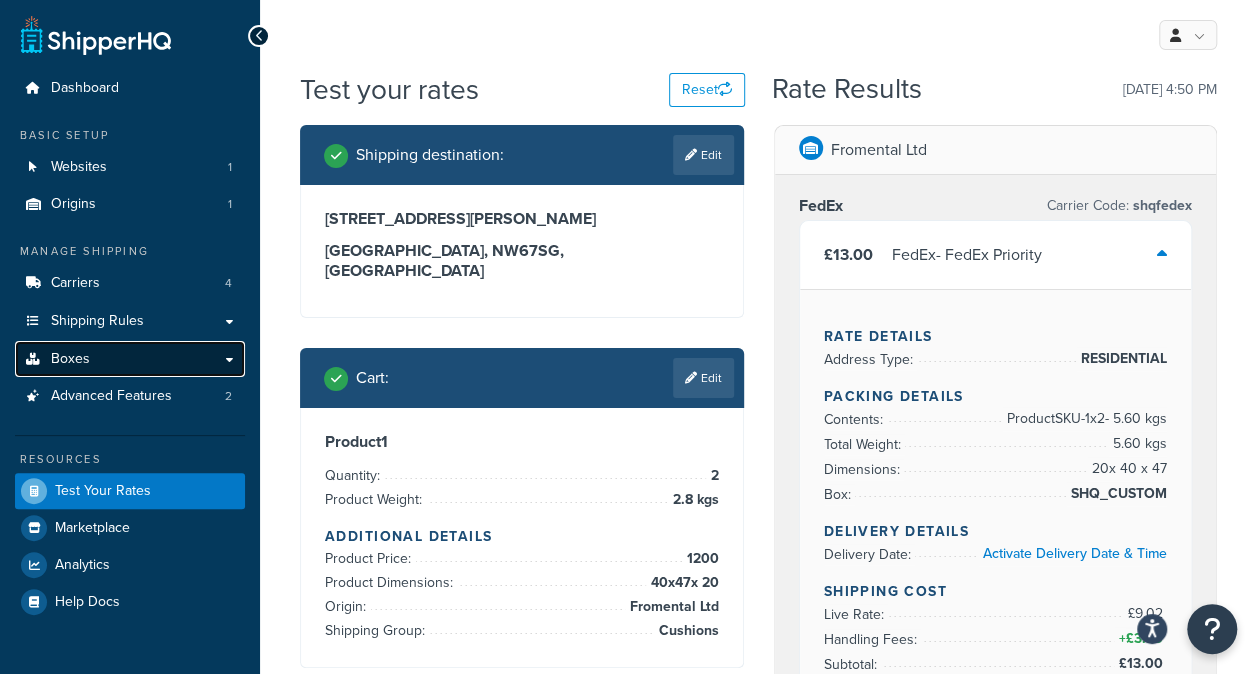 click on "Boxes" at bounding box center [70, 359] 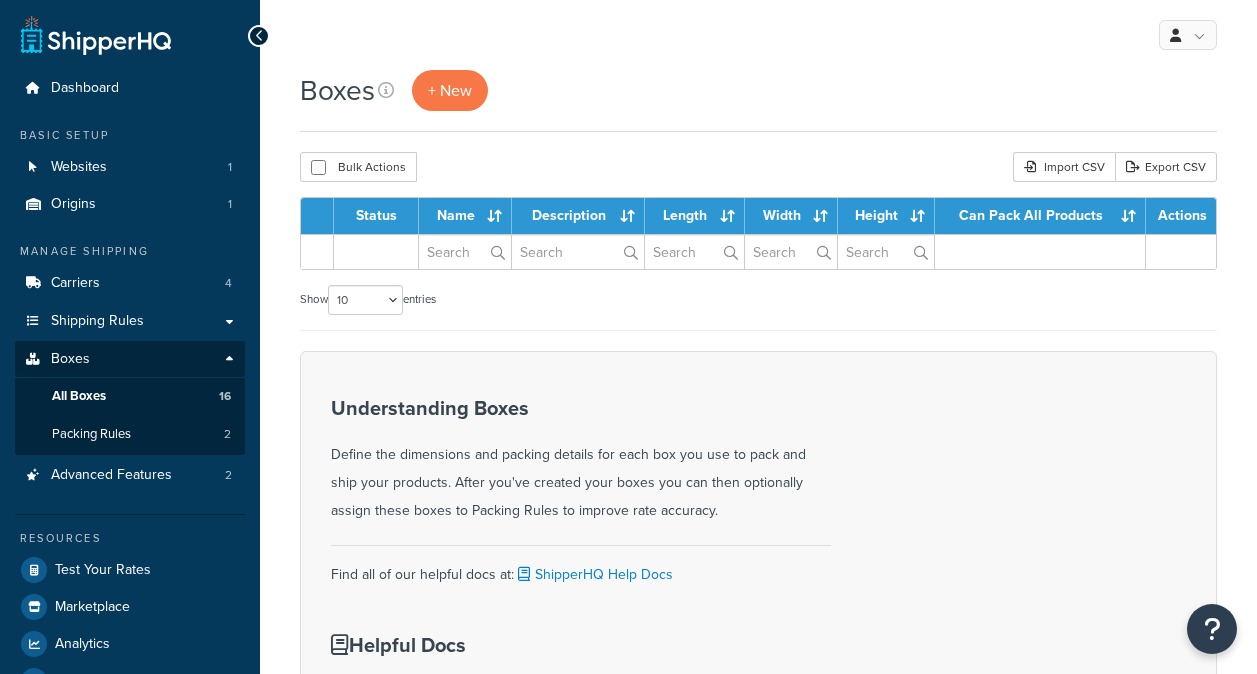 scroll, scrollTop: 0, scrollLeft: 0, axis: both 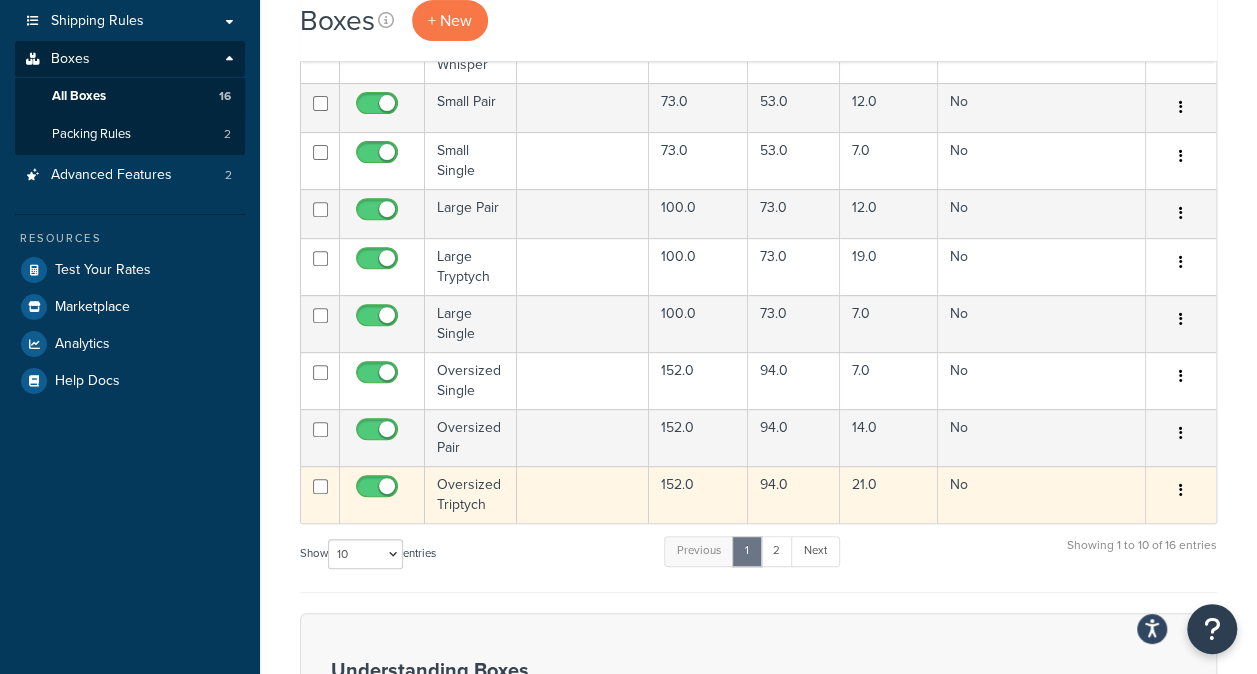 click at bounding box center (583, 494) 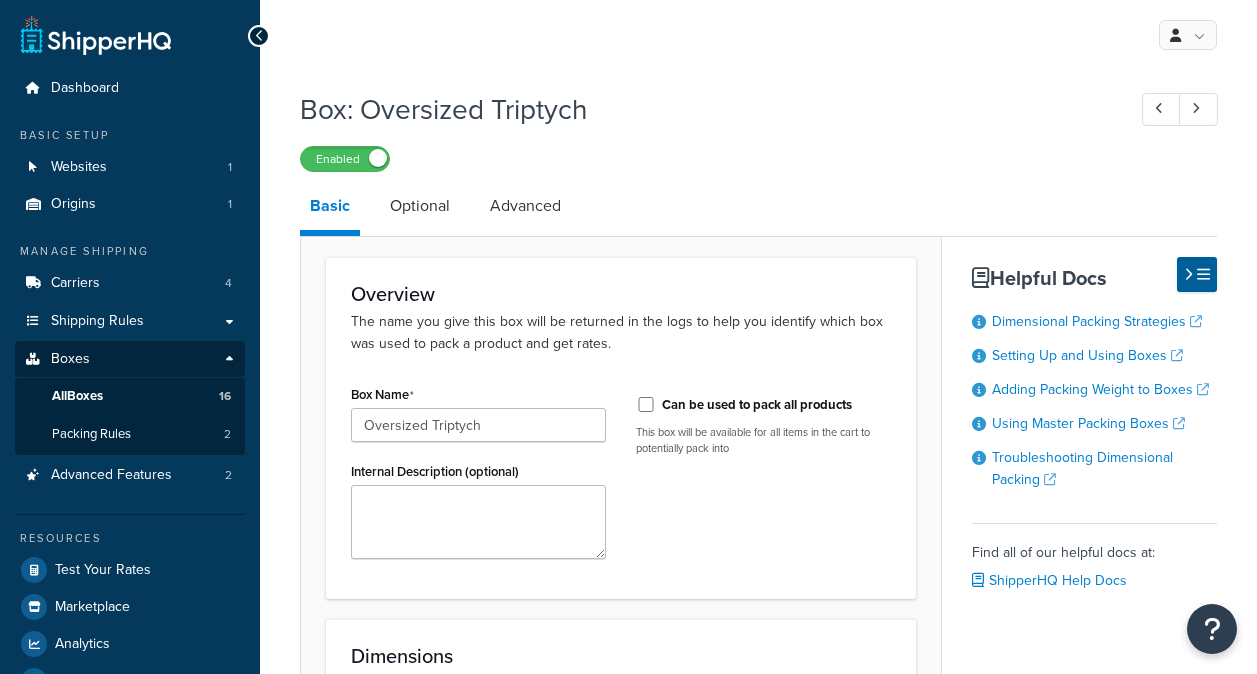 scroll, scrollTop: 0, scrollLeft: 0, axis: both 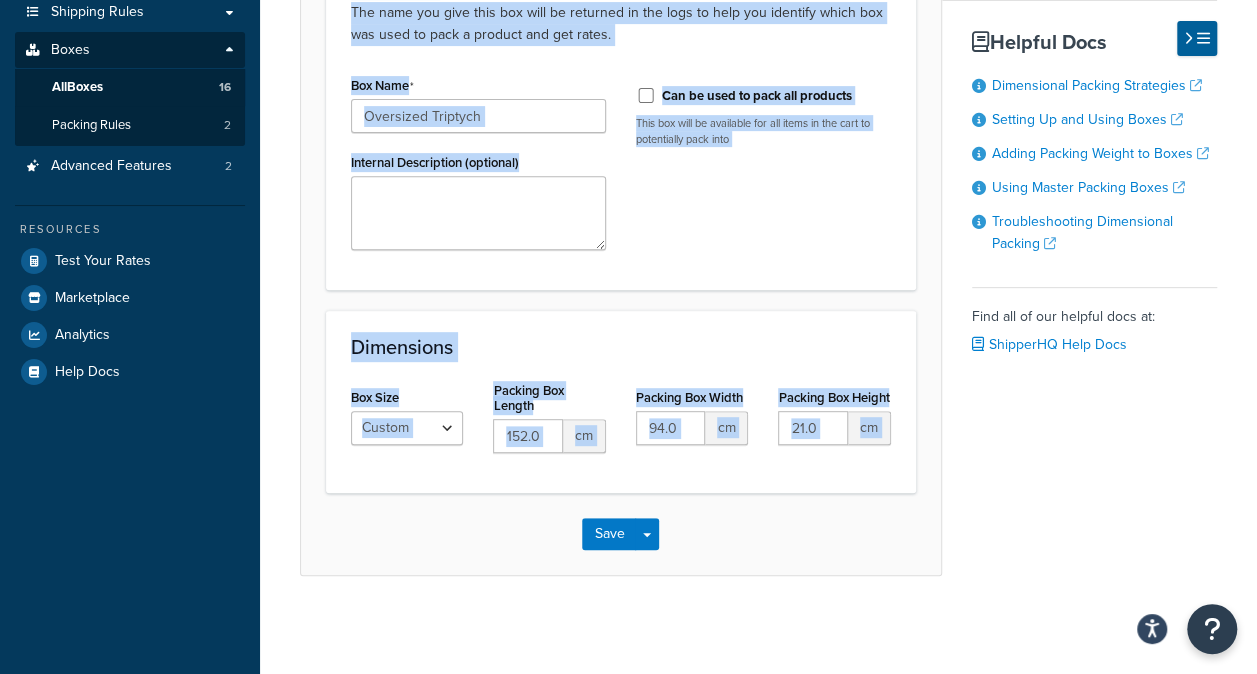 drag, startPoint x: 286, startPoint y: 91, endPoint x: 826, endPoint y: 660, distance: 784.44946 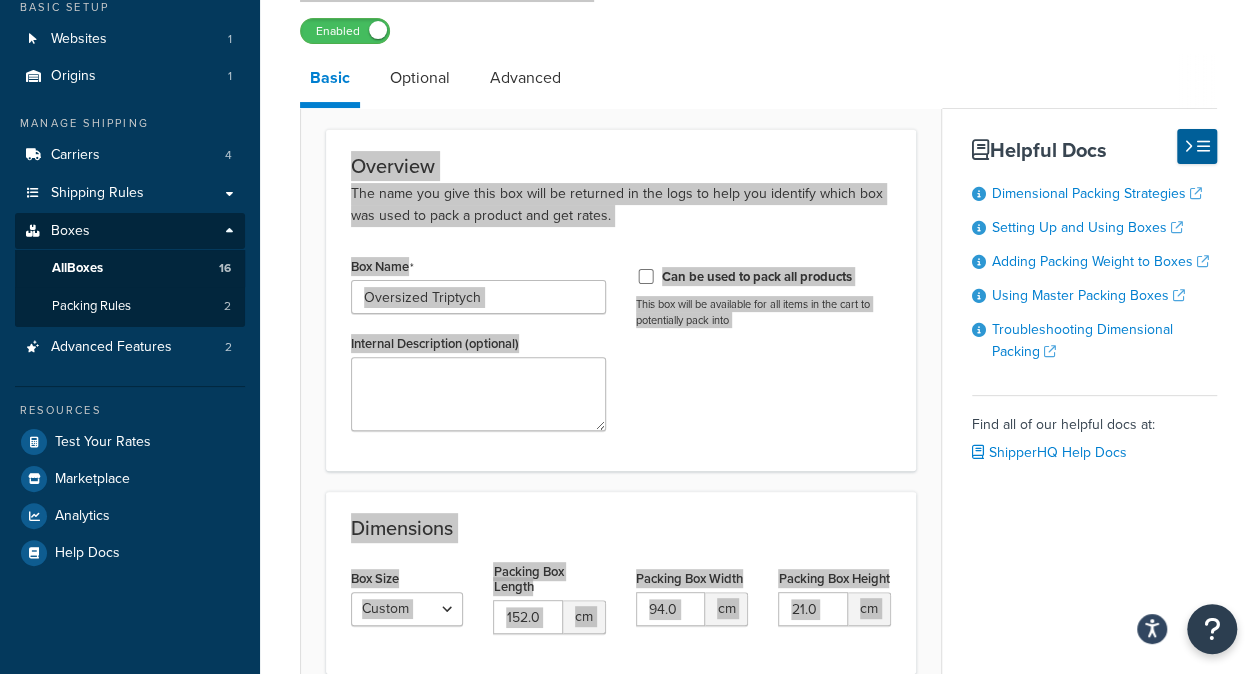 scroll, scrollTop: 0, scrollLeft: 0, axis: both 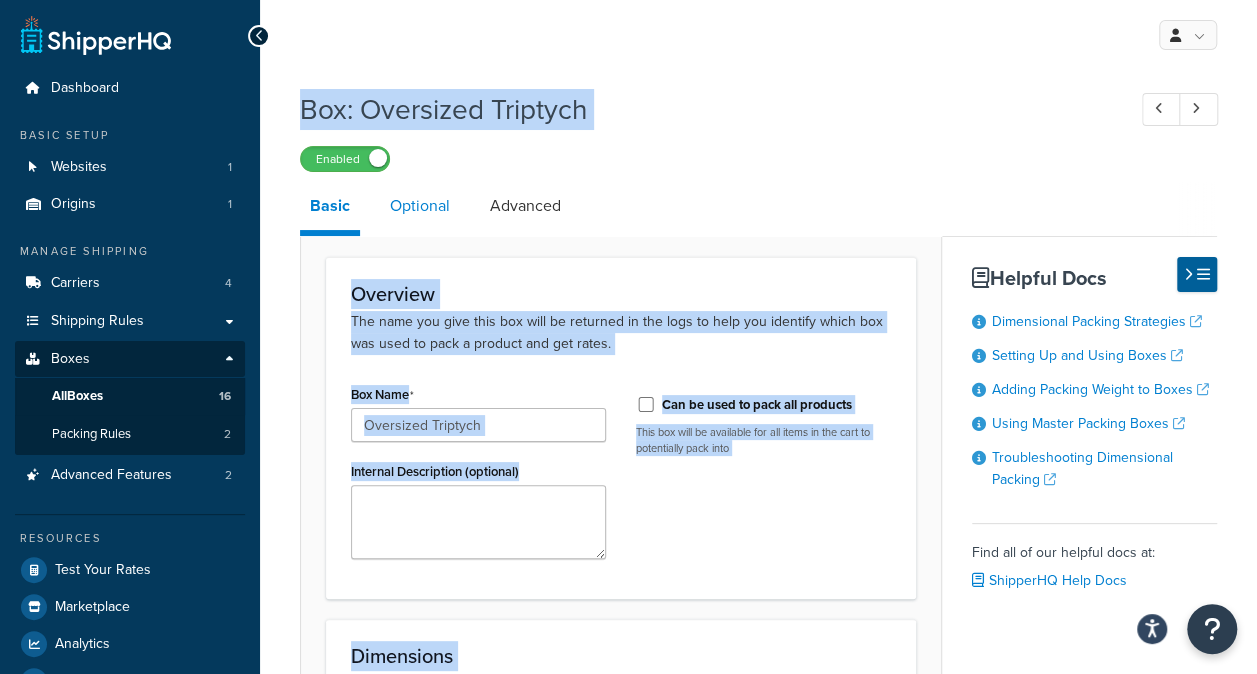 click on "Optional" at bounding box center (420, 206) 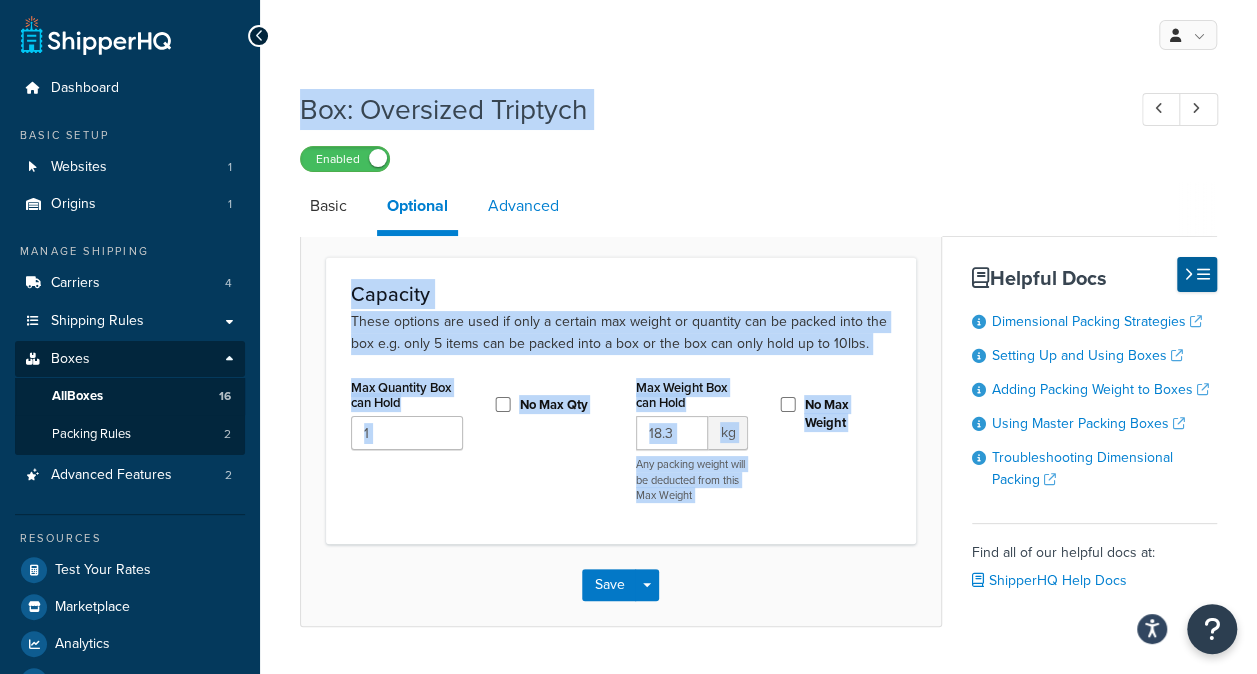 click on "Advanced" at bounding box center [523, 206] 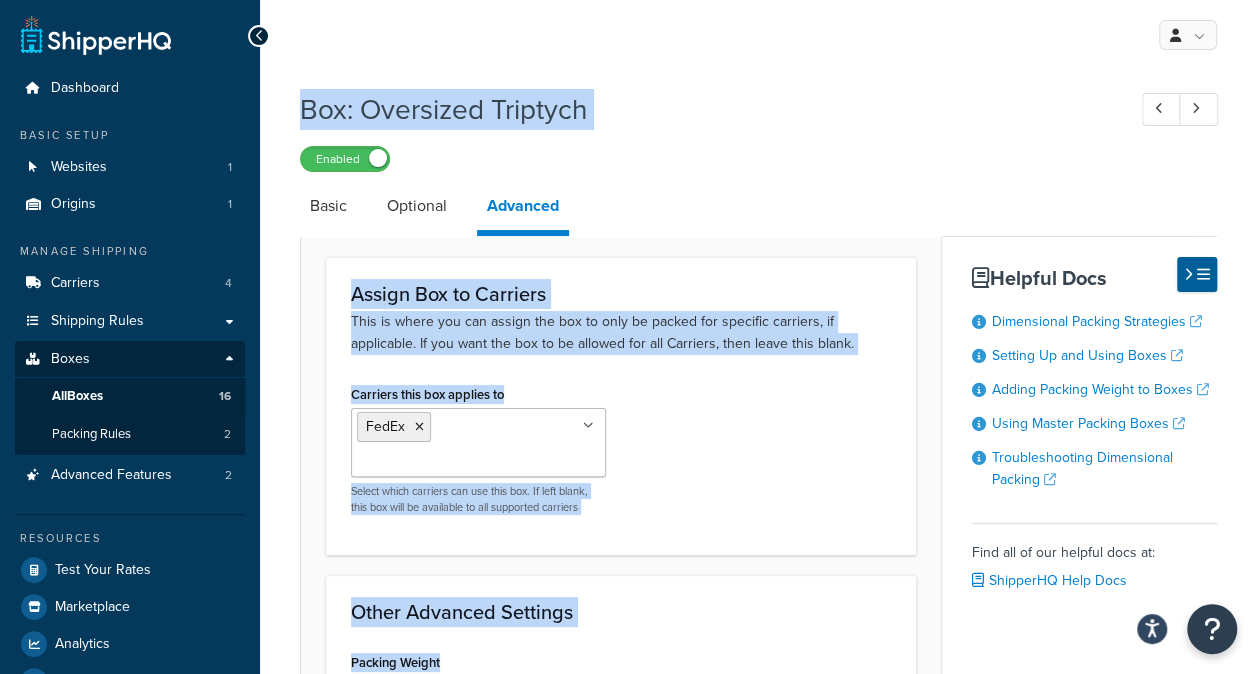 click on "Carriers this box applies to   FedEx   Royal Mail UK Wallpaper Test - UK Wallpaper Select which carriers can use this box. If left blank, this box will be available to all supported carriers" at bounding box center [621, 455] 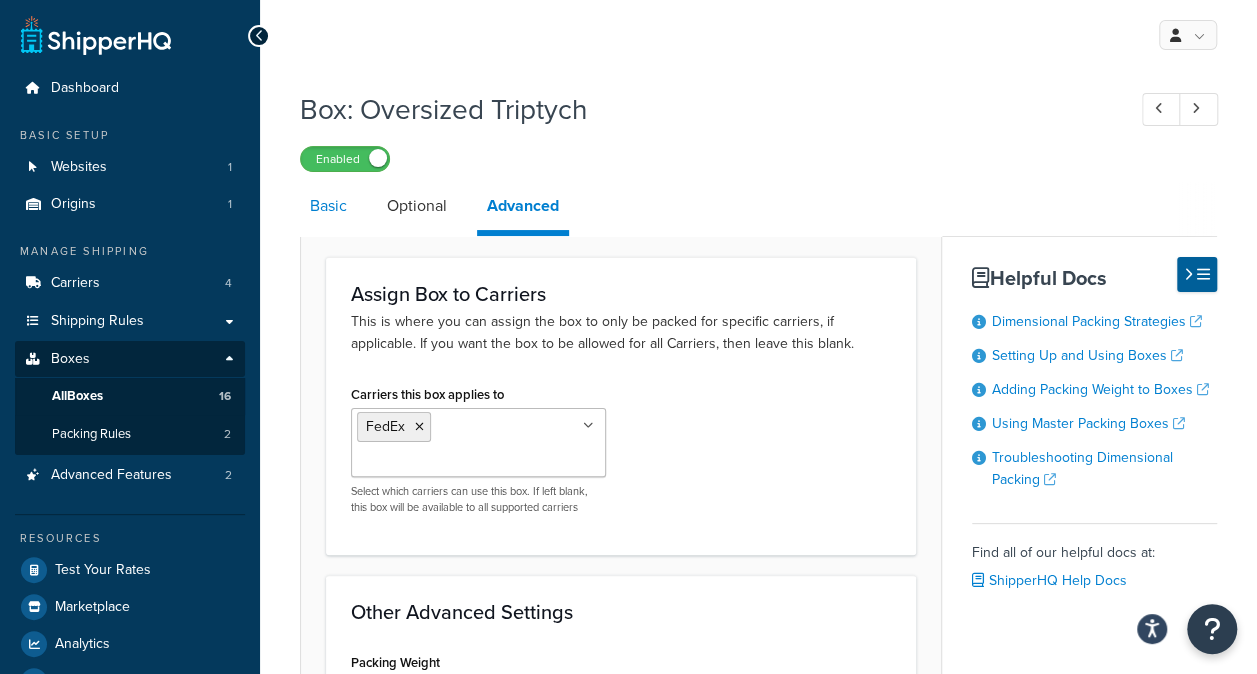 click on "Basic" at bounding box center (328, 206) 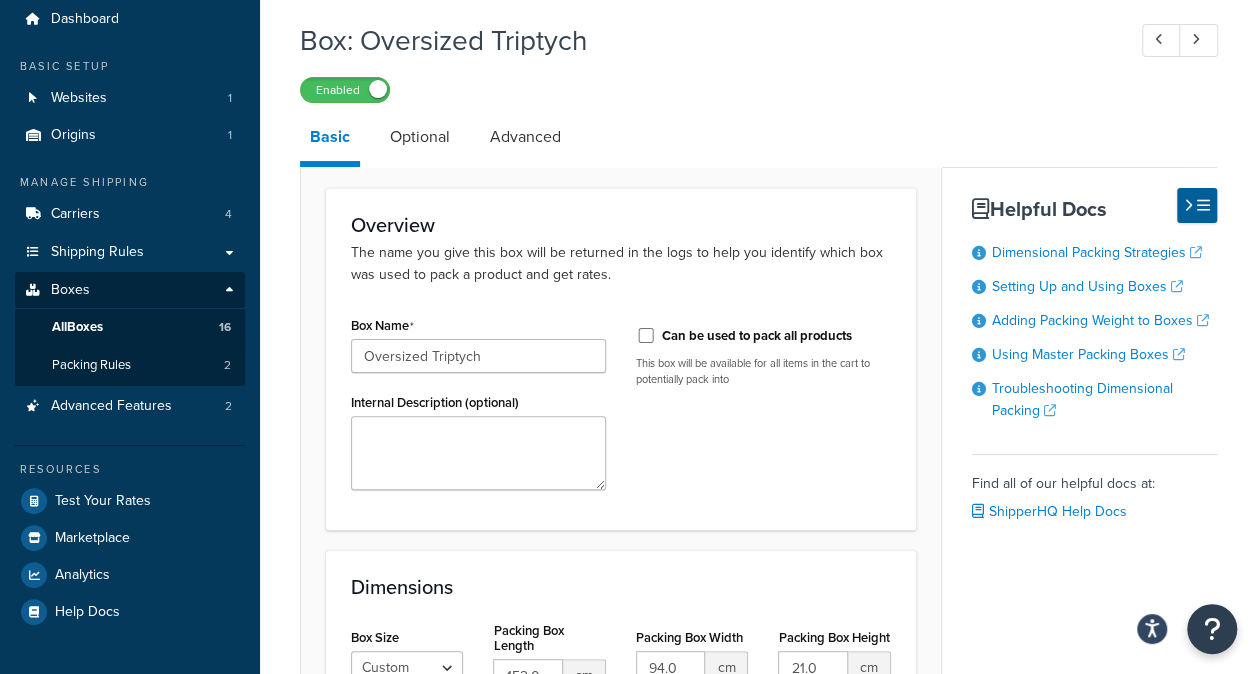 scroll, scrollTop: 0, scrollLeft: 0, axis: both 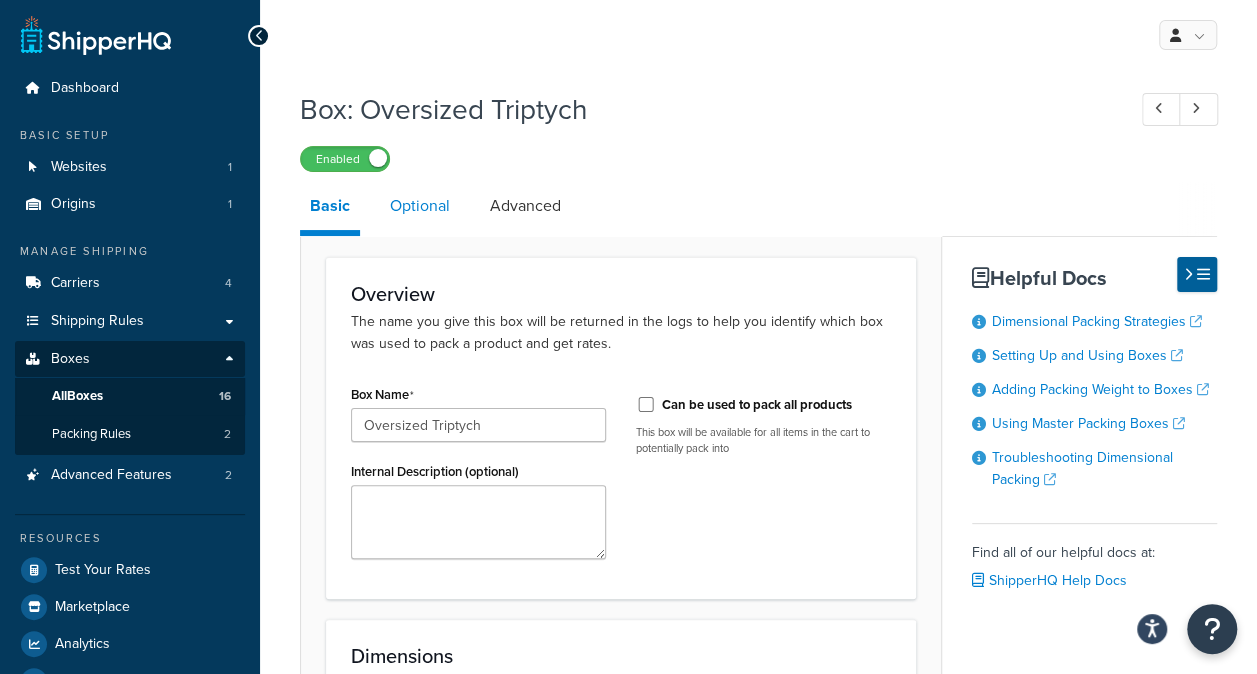 click on "Optional" at bounding box center (420, 206) 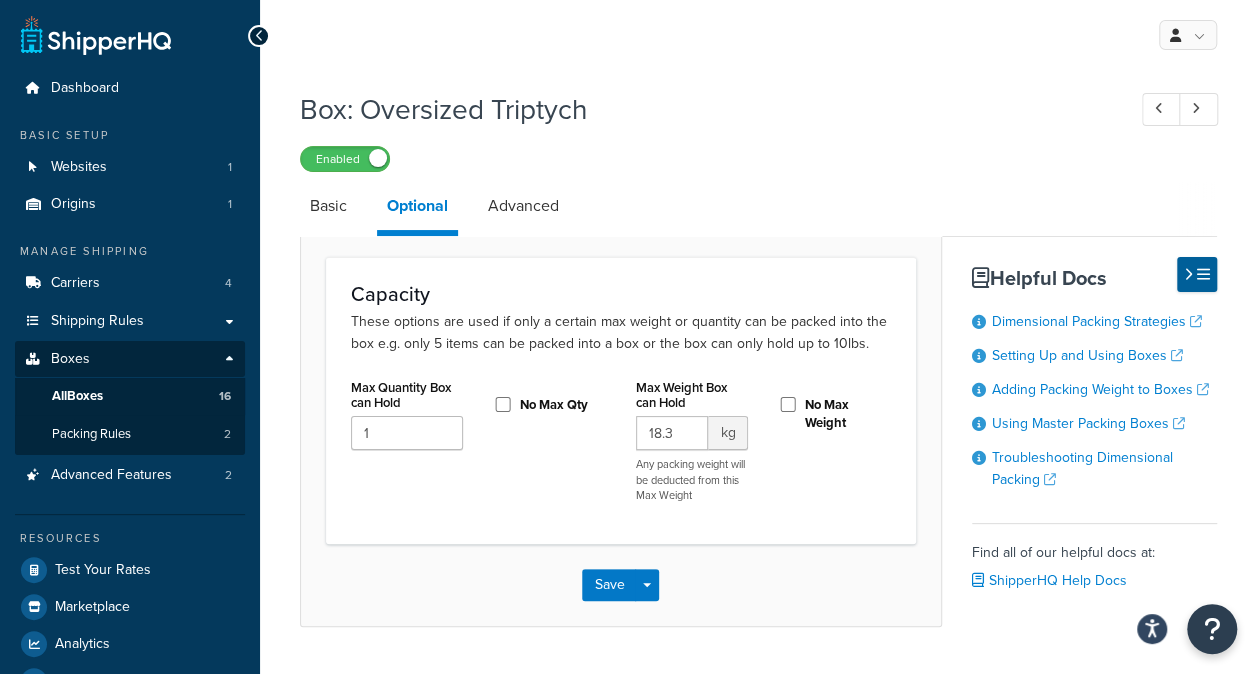 click on "Max Quantity Box can Hold   1   No Max Qty Max Weight Box can Hold   18.3 kg Any packing weight will be deducted from this Max Weight   No Max Weight" at bounding box center (621, 449) 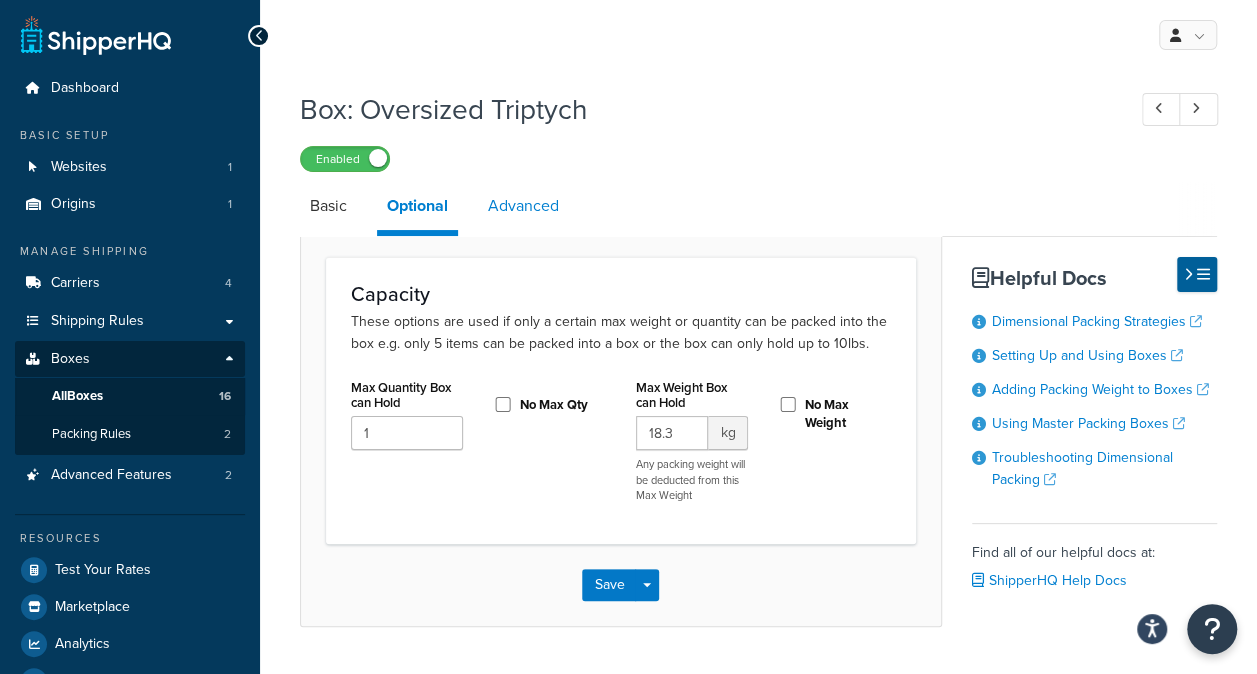 click on "Advanced" at bounding box center (523, 206) 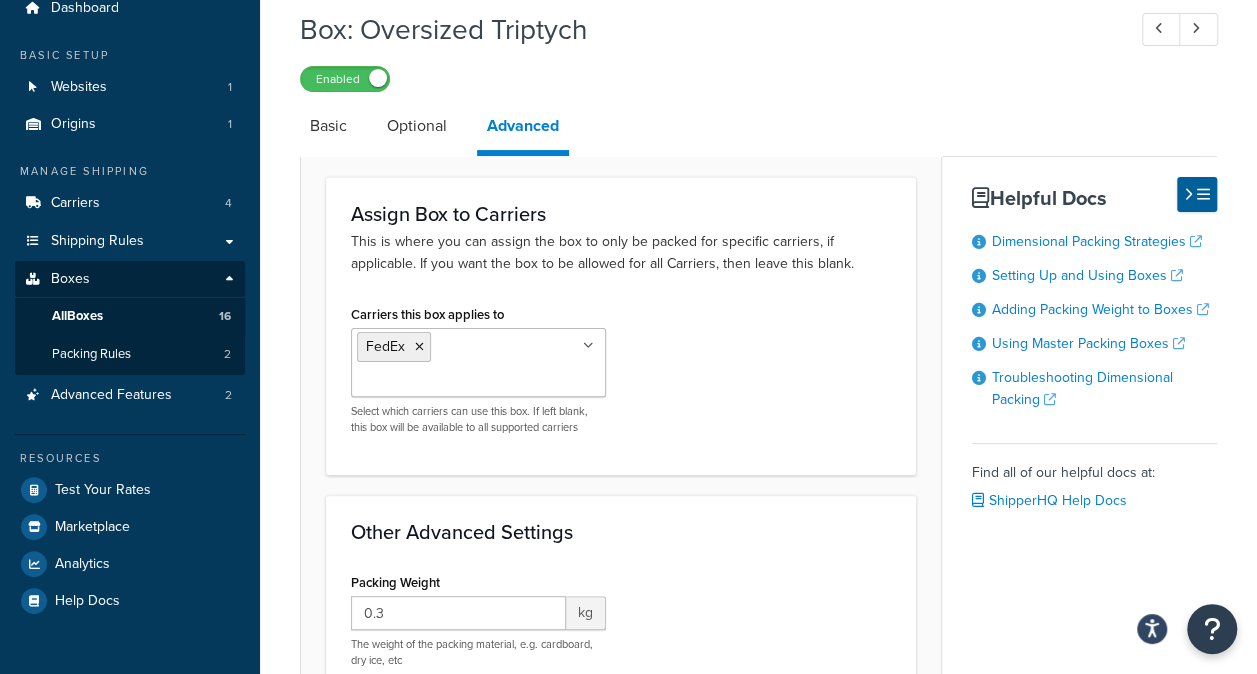 scroll, scrollTop: 0, scrollLeft: 0, axis: both 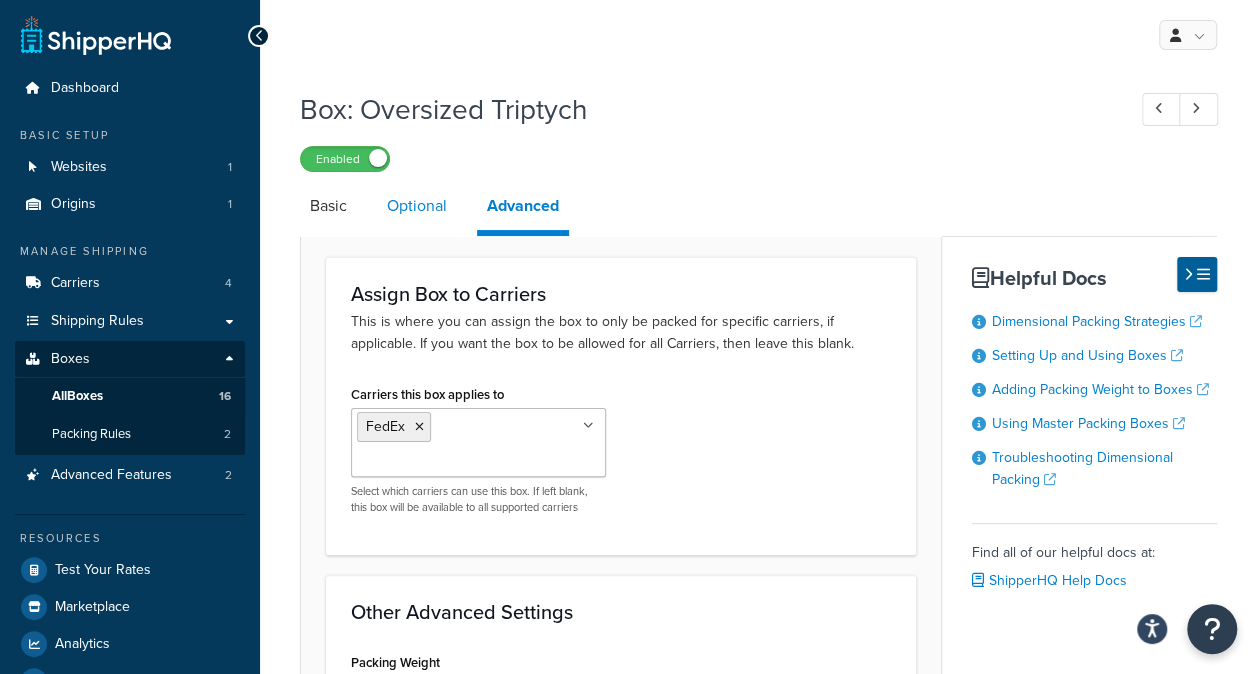 click on "Optional" at bounding box center [417, 206] 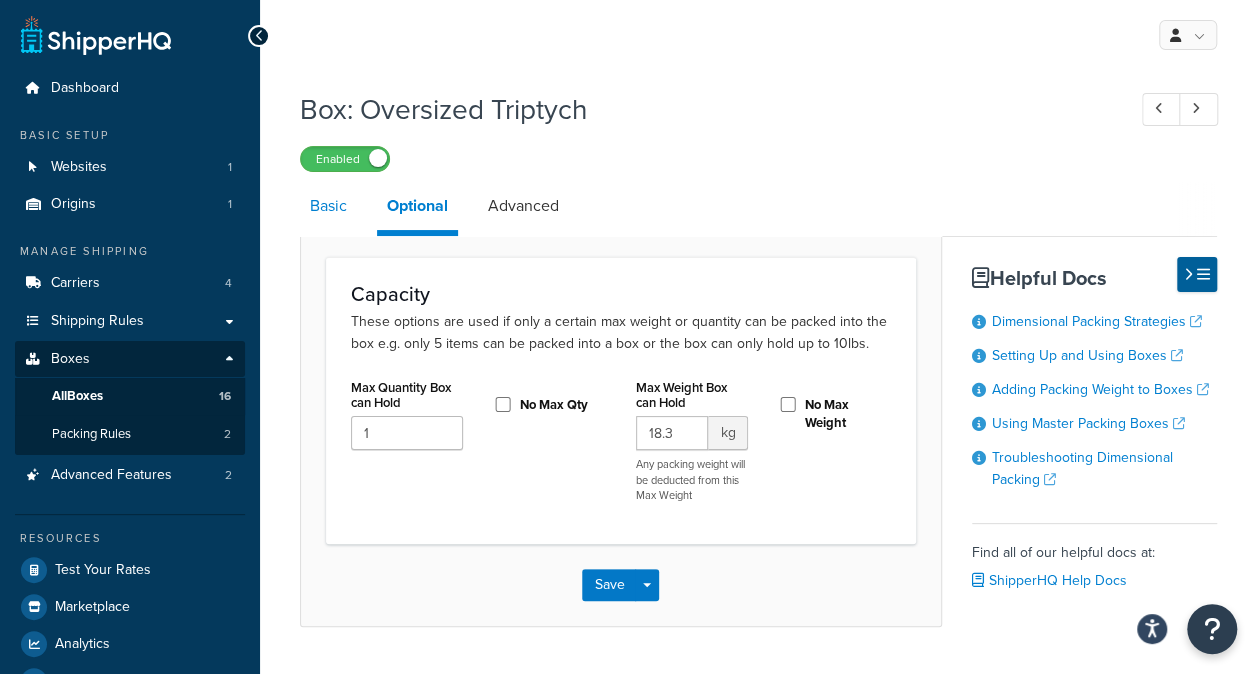 click on "Basic" at bounding box center (328, 206) 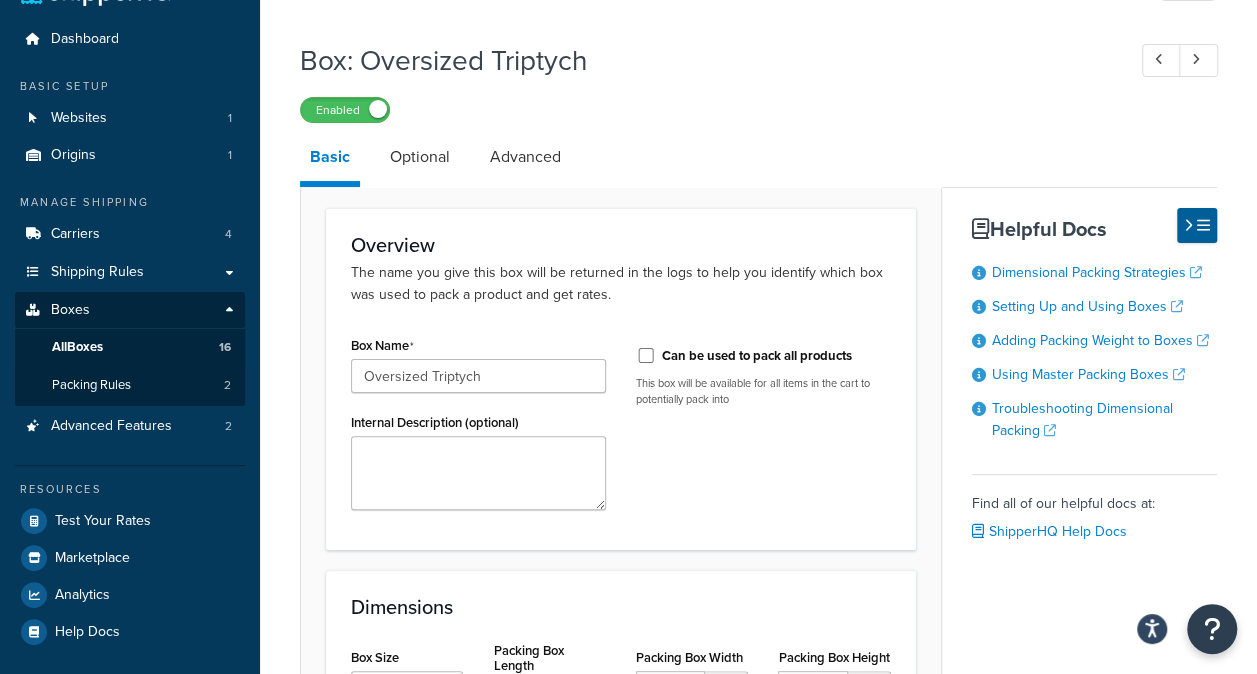 scroll, scrollTop: 0, scrollLeft: 0, axis: both 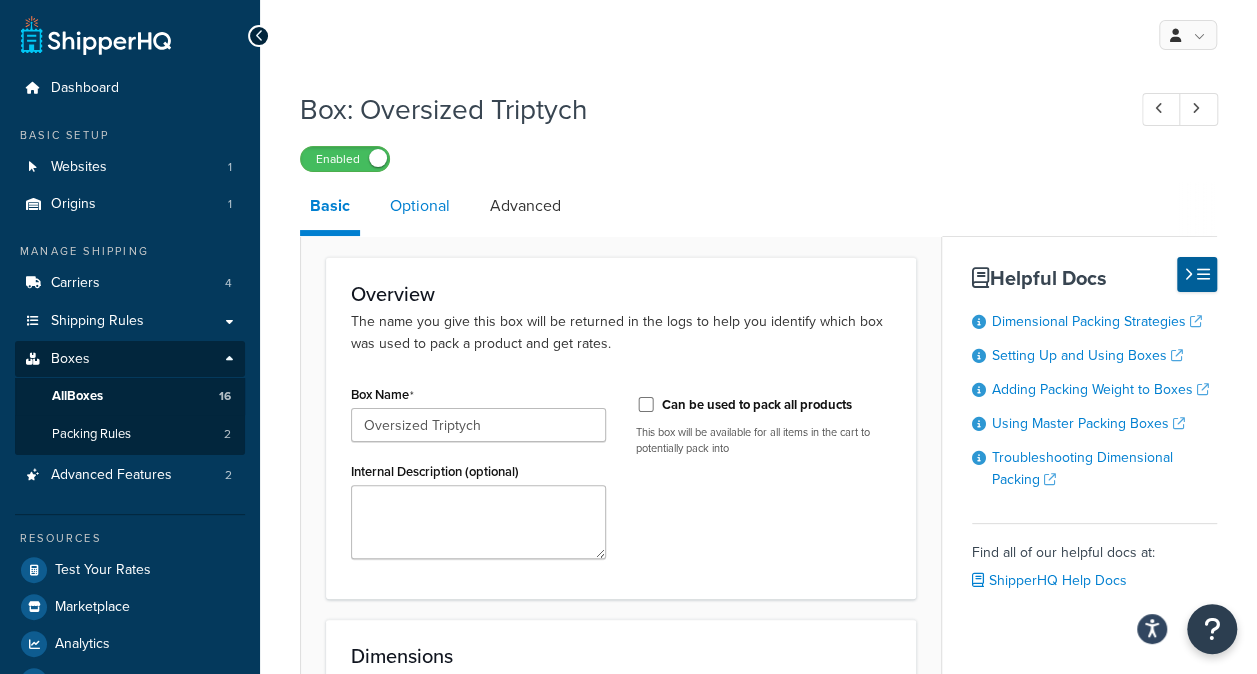 click on "Optional" at bounding box center (420, 206) 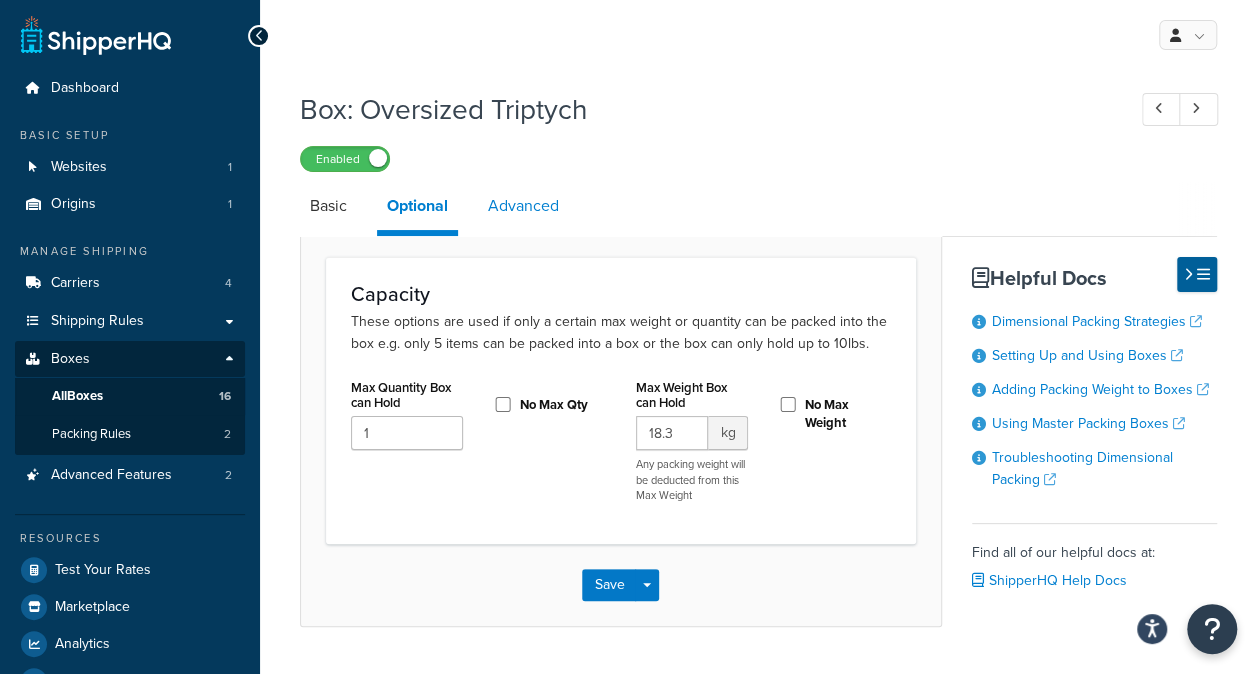 click on "Advanced" at bounding box center [523, 206] 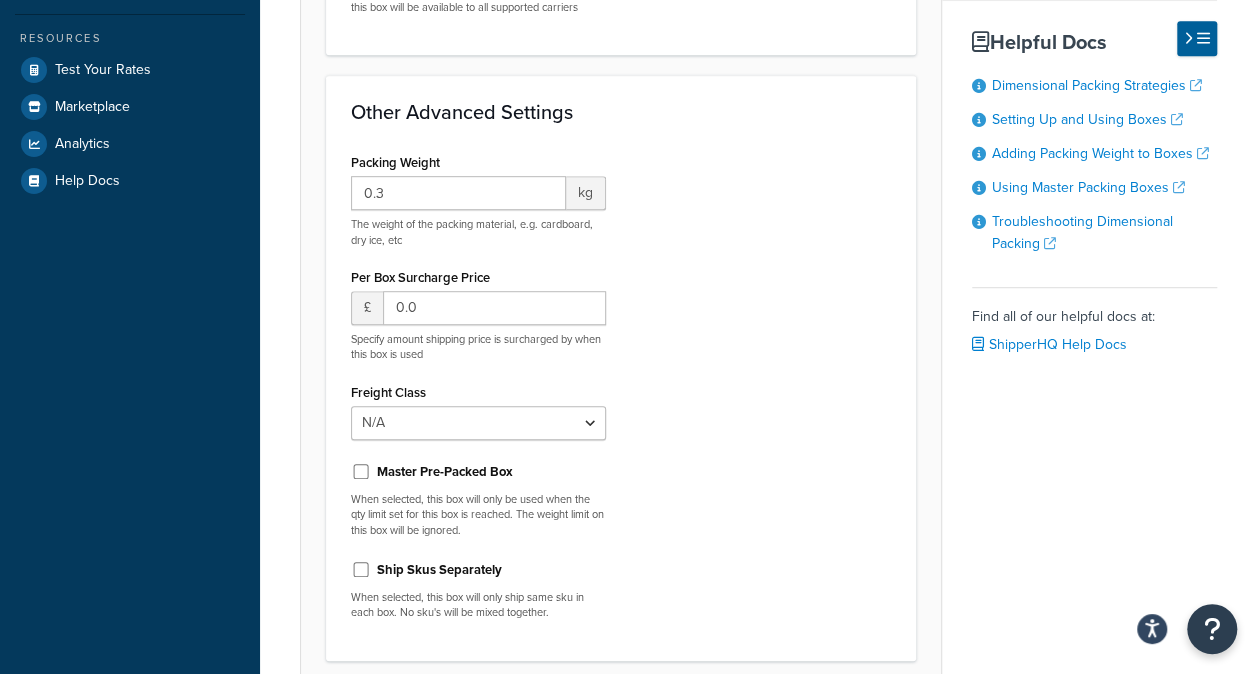 scroll, scrollTop: 600, scrollLeft: 0, axis: vertical 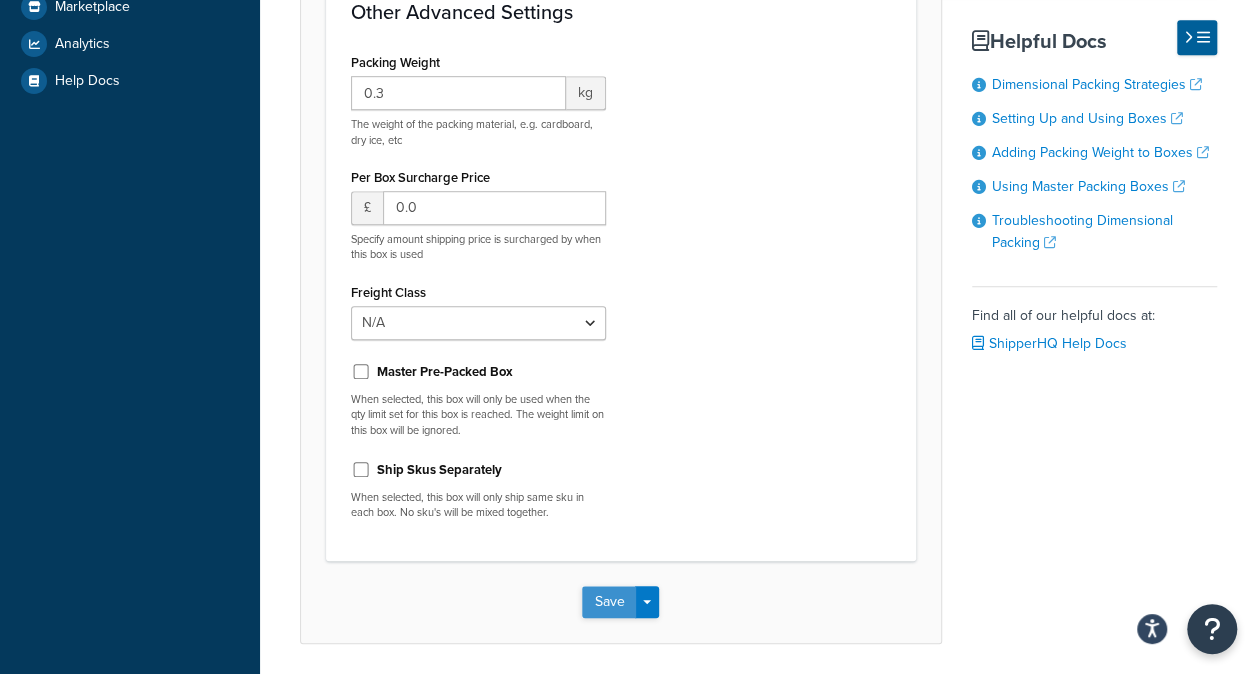 click on "Save" at bounding box center [609, 602] 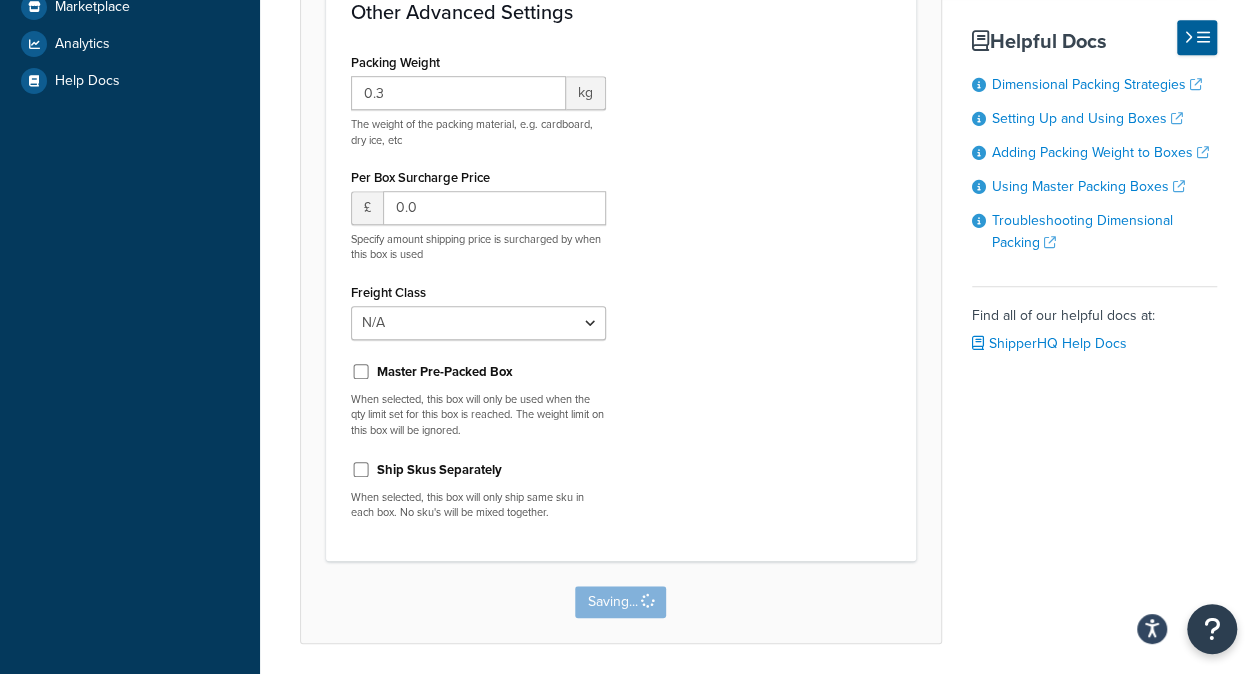 scroll, scrollTop: 0, scrollLeft: 0, axis: both 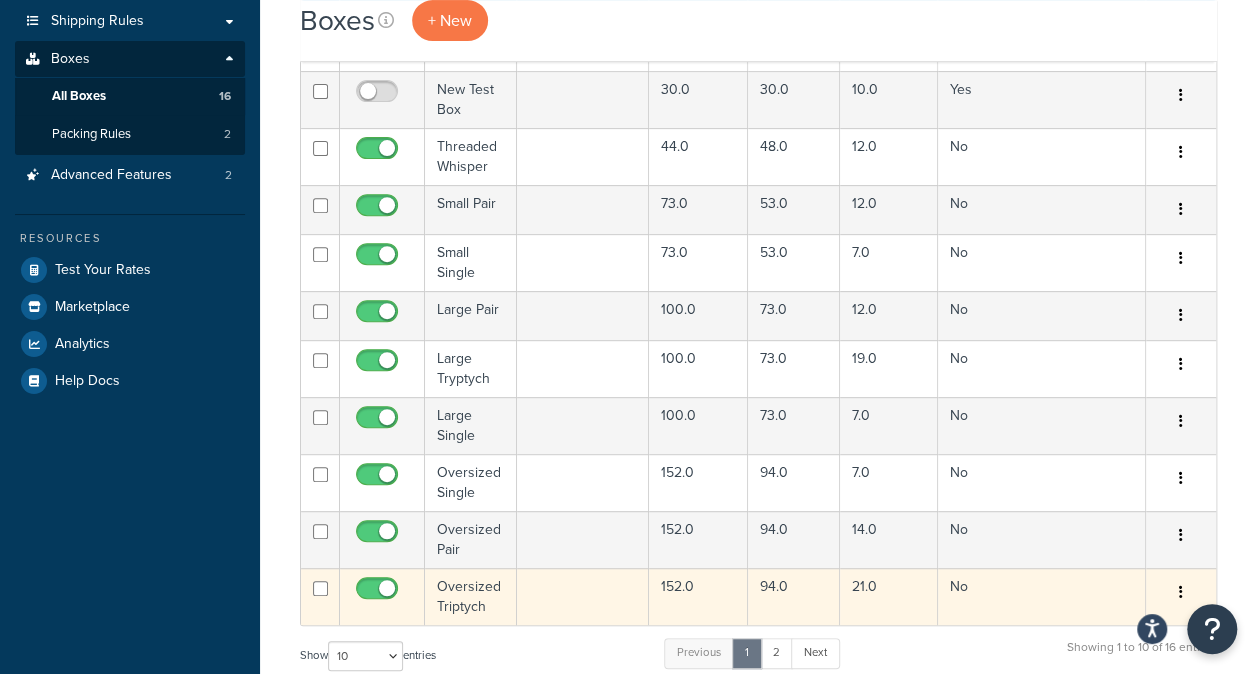click on "Oversized Triptych" at bounding box center [471, 596] 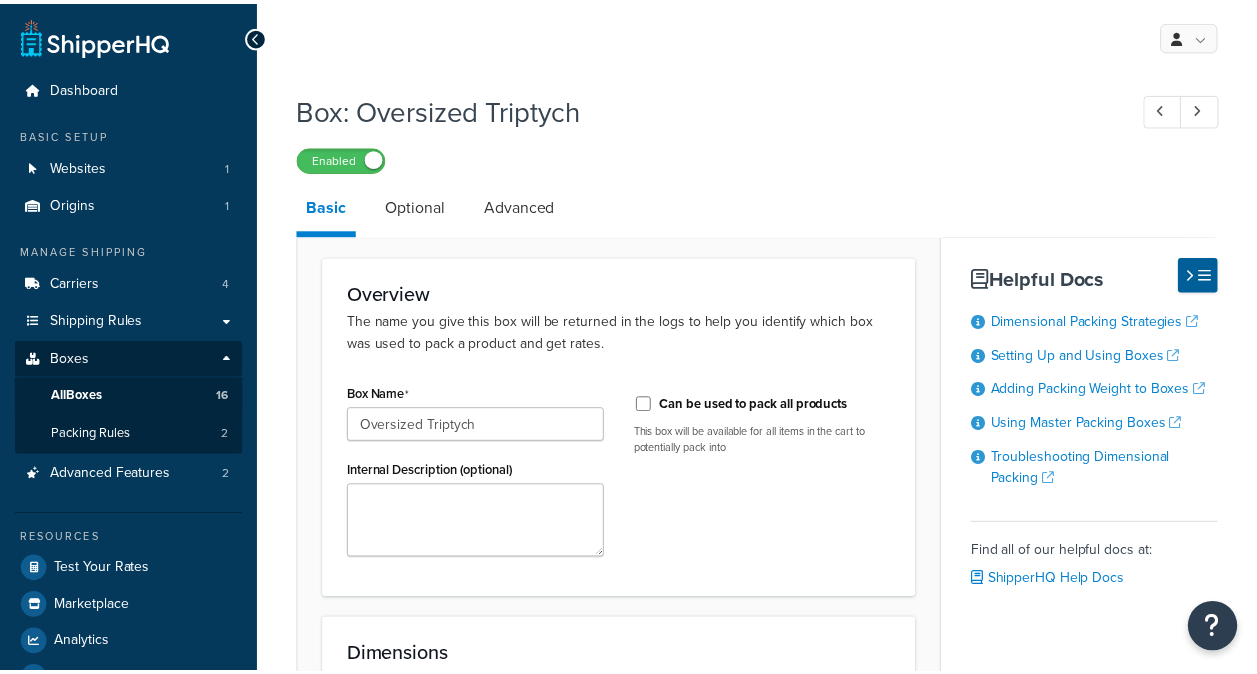 scroll, scrollTop: 0, scrollLeft: 0, axis: both 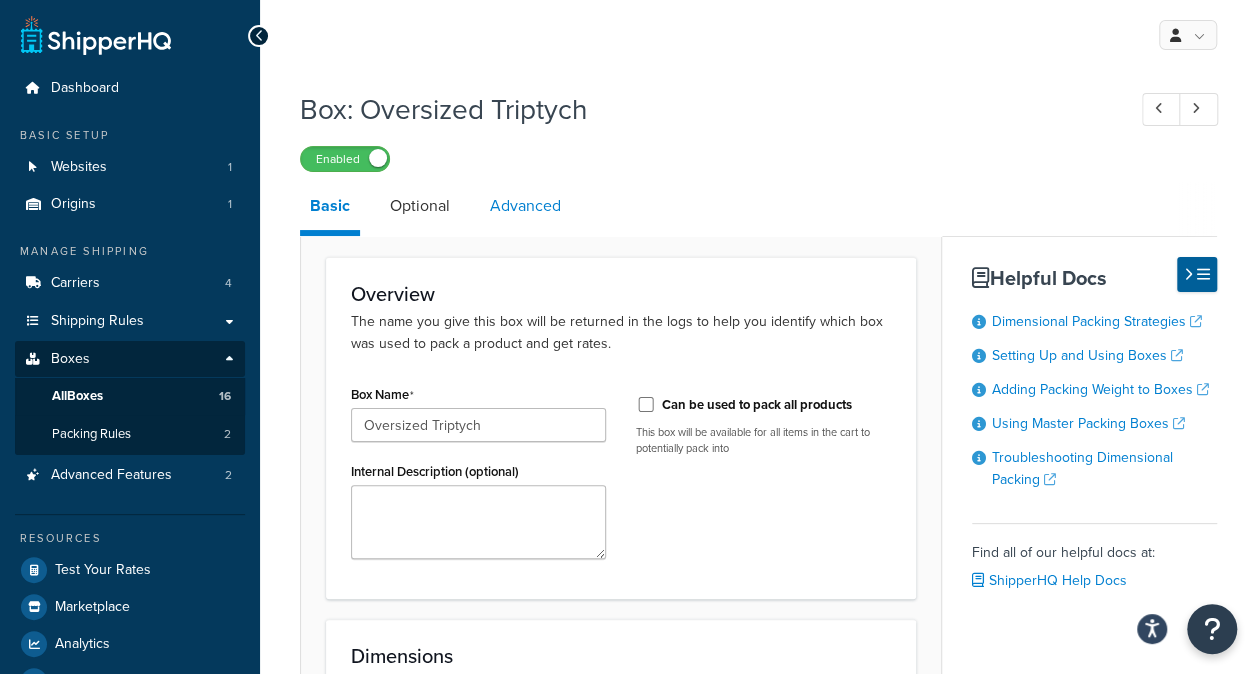 click on "Advanced" at bounding box center (525, 206) 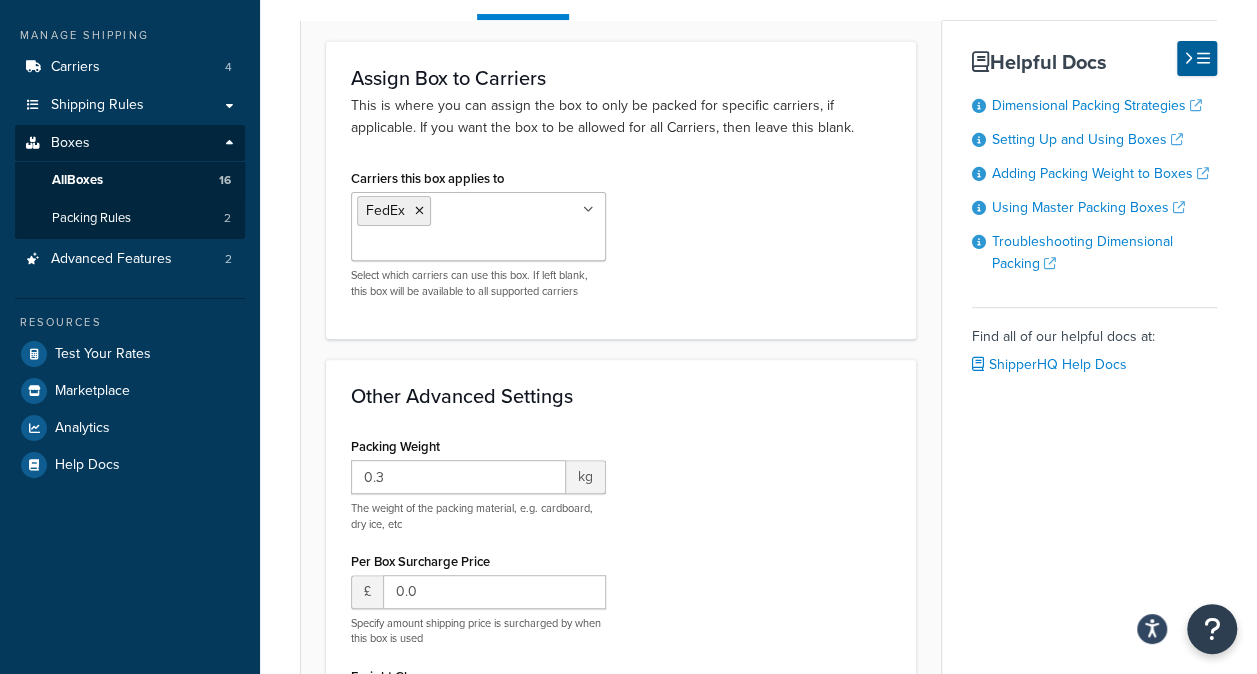 scroll, scrollTop: 0, scrollLeft: 0, axis: both 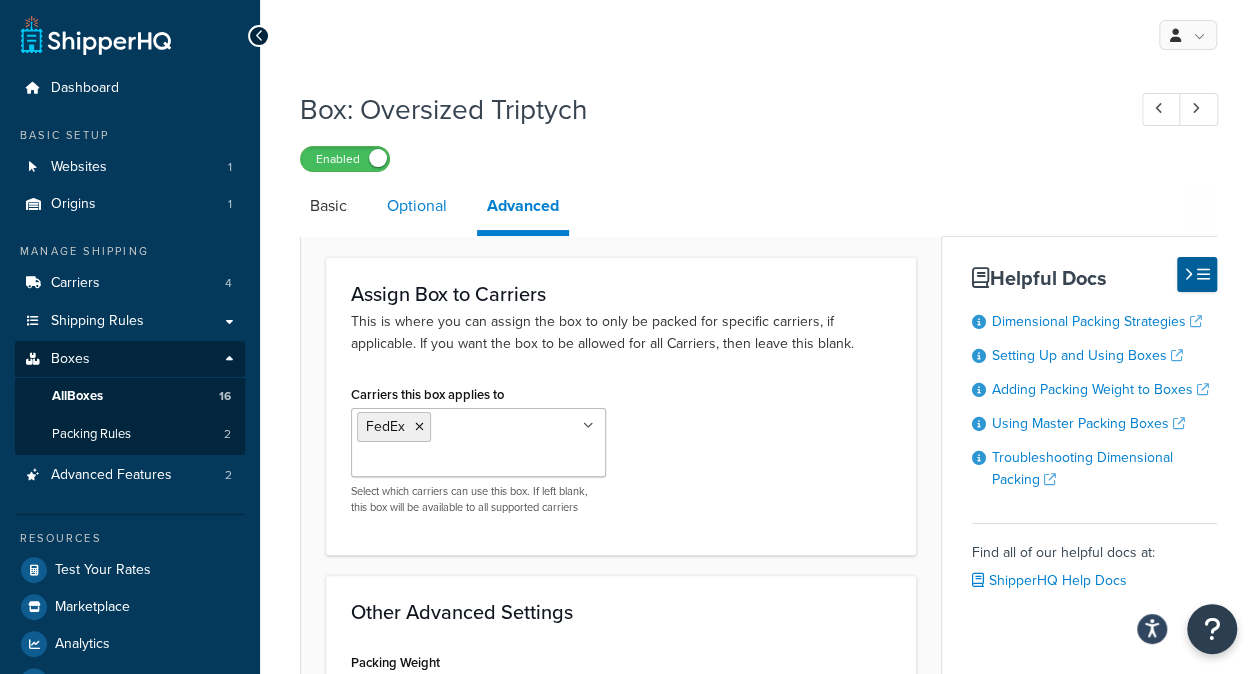 click on "Optional" at bounding box center (417, 206) 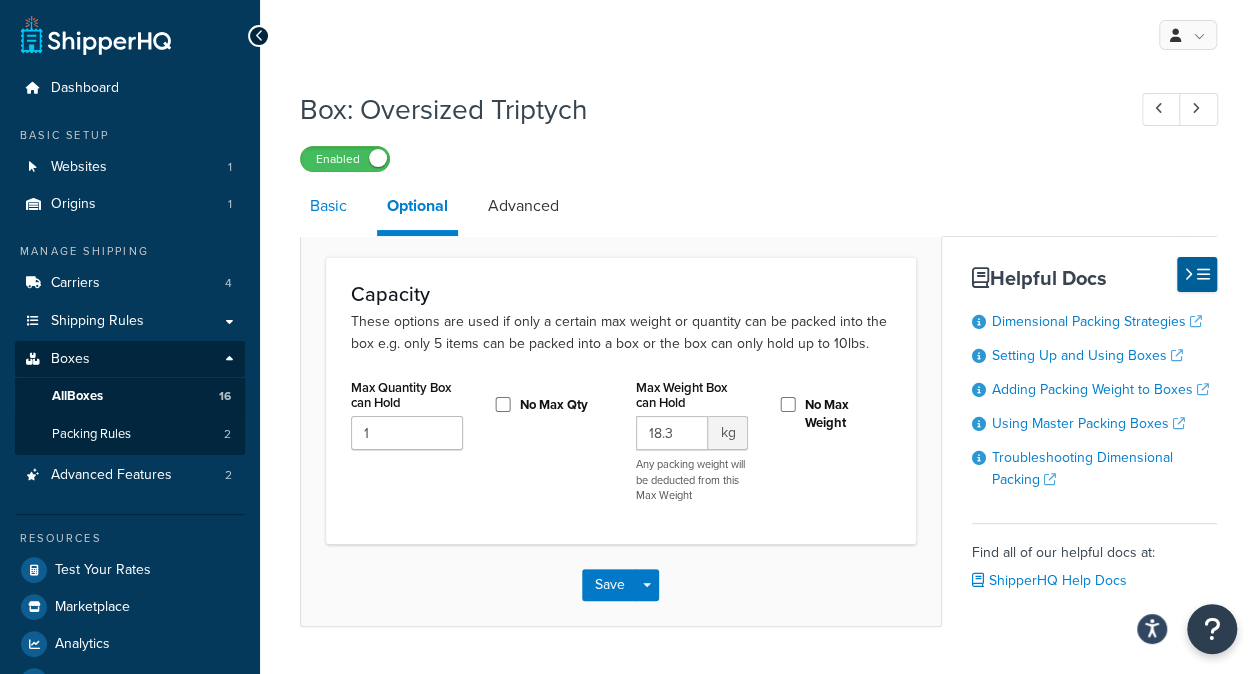 click on "Basic" at bounding box center (328, 206) 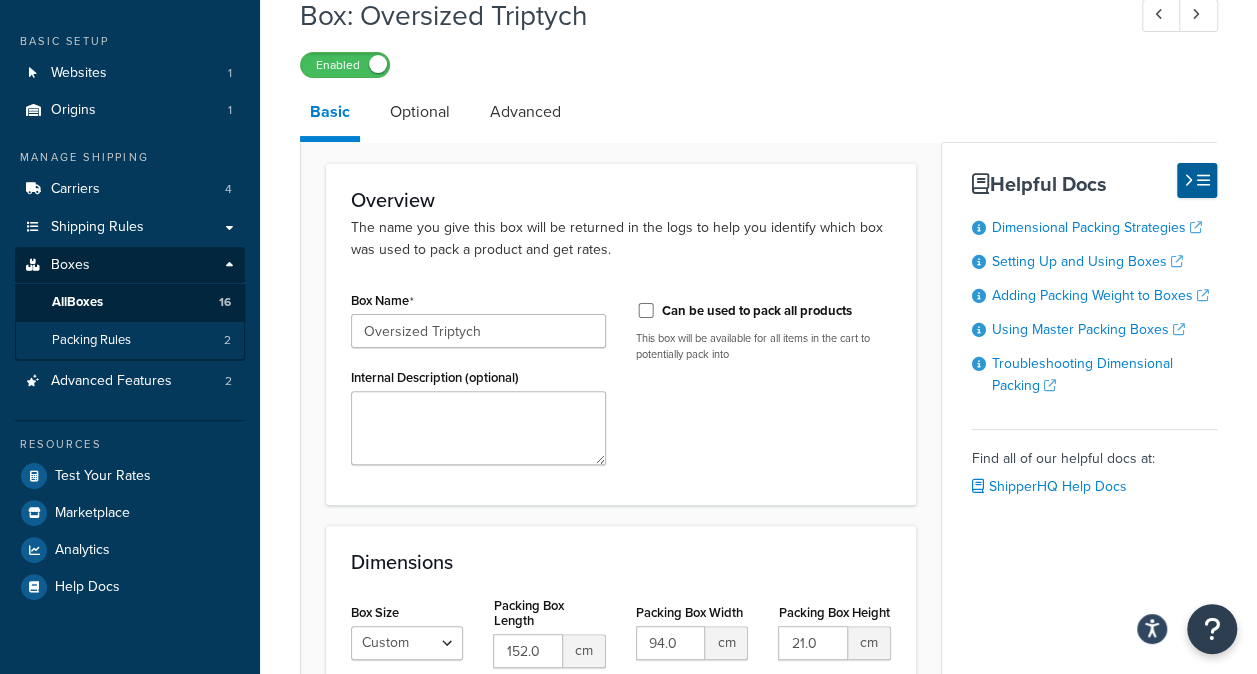 scroll, scrollTop: 200, scrollLeft: 0, axis: vertical 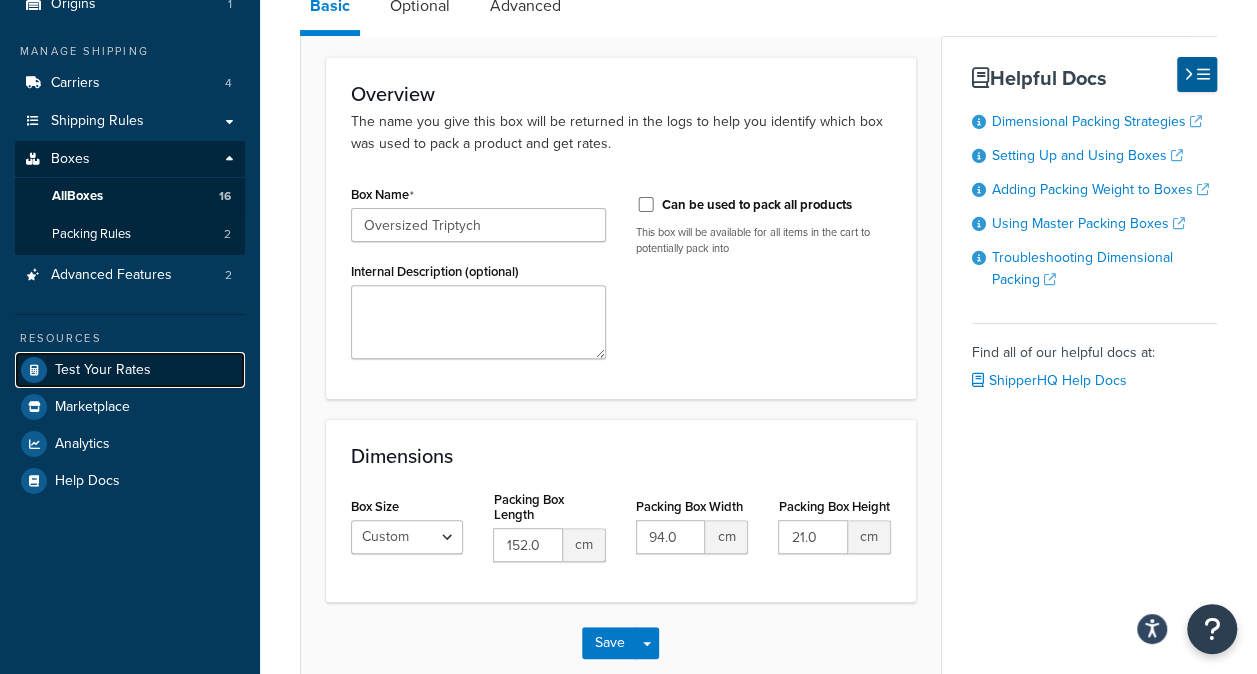 click on "Test Your Rates" at bounding box center [103, 370] 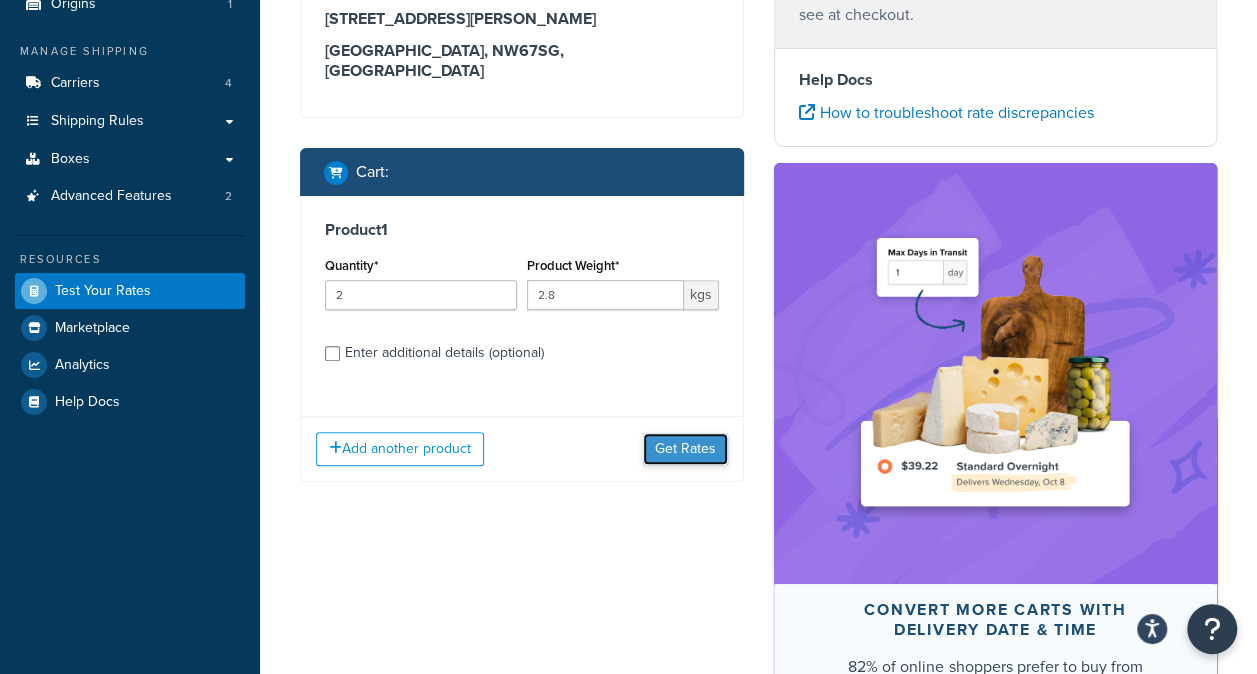 click on "Get Rates" at bounding box center (685, 449) 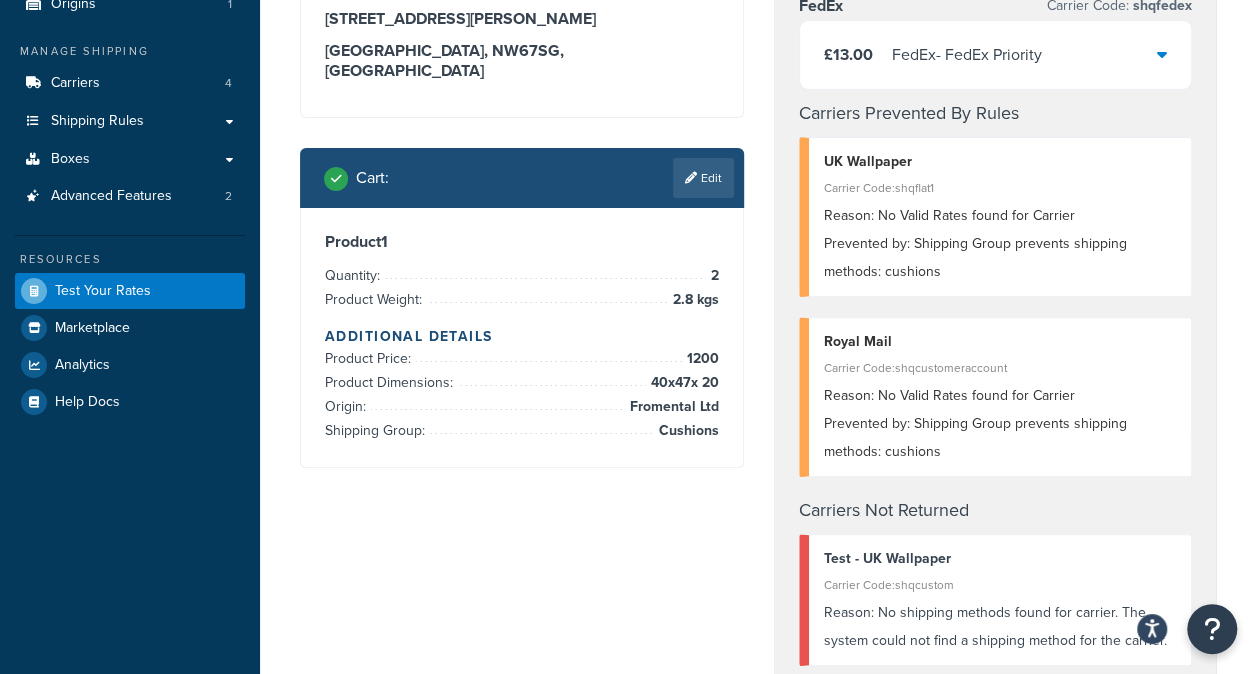 scroll, scrollTop: 0, scrollLeft: 0, axis: both 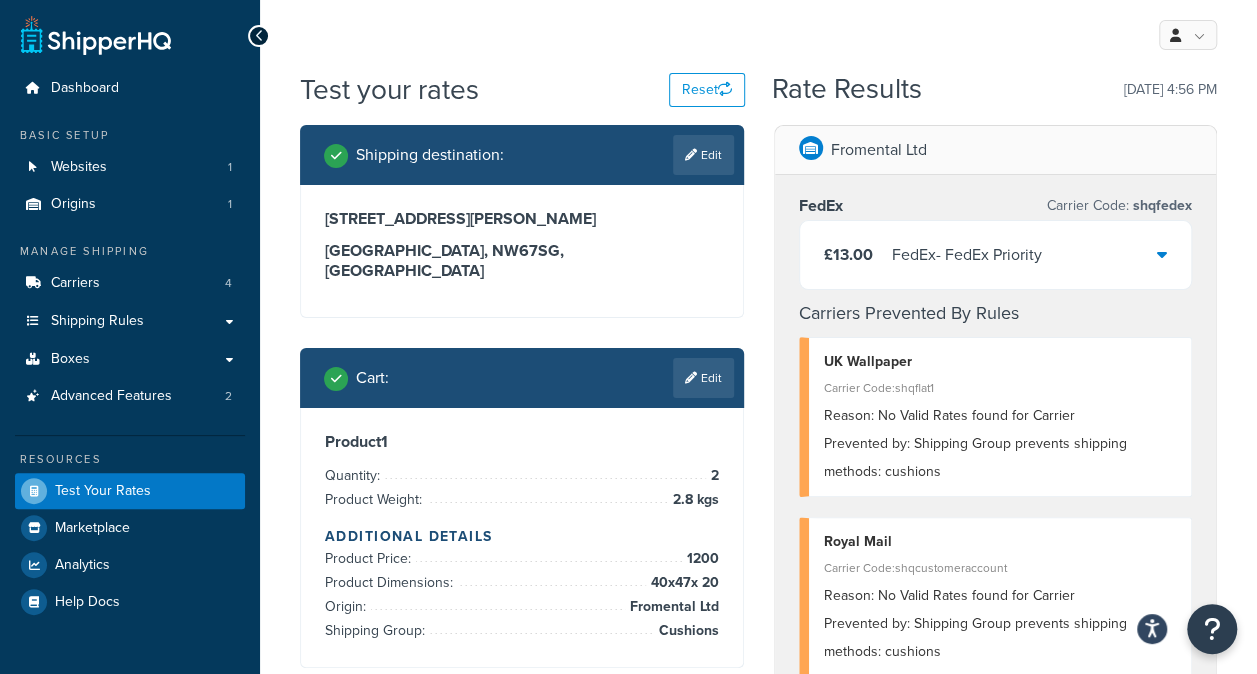 click on "£13.00 FedEx  -   FedEx Priority" at bounding box center (996, 255) 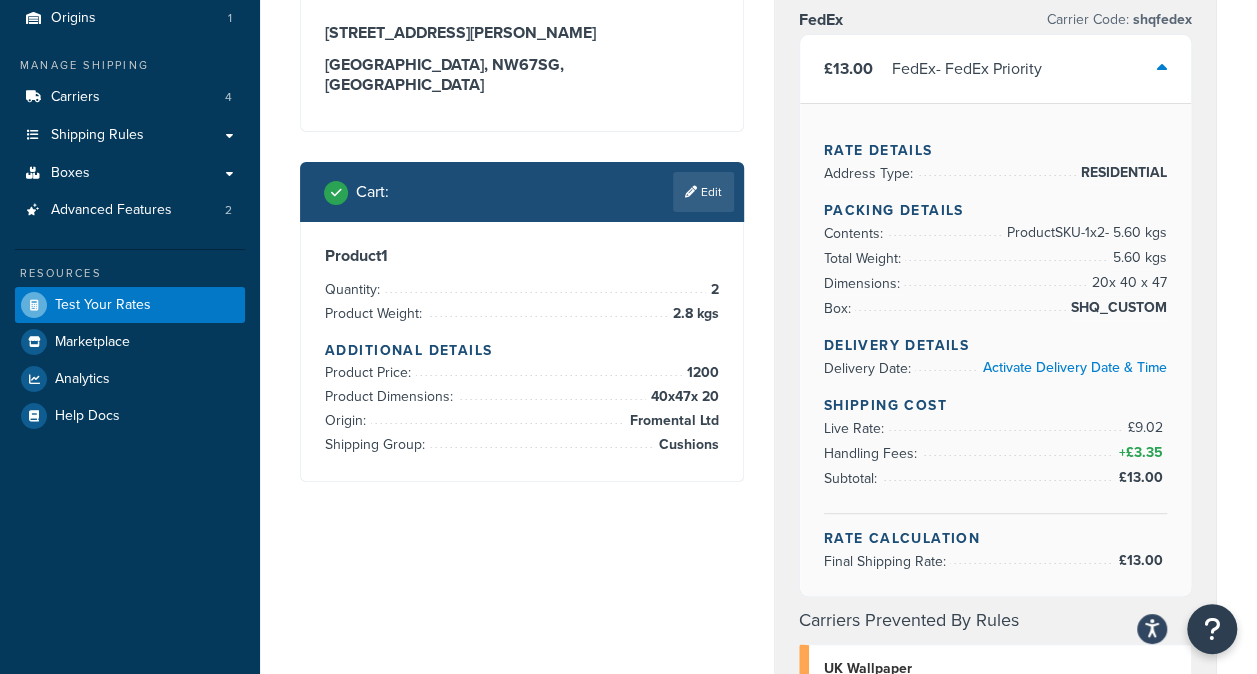 scroll, scrollTop: 200, scrollLeft: 0, axis: vertical 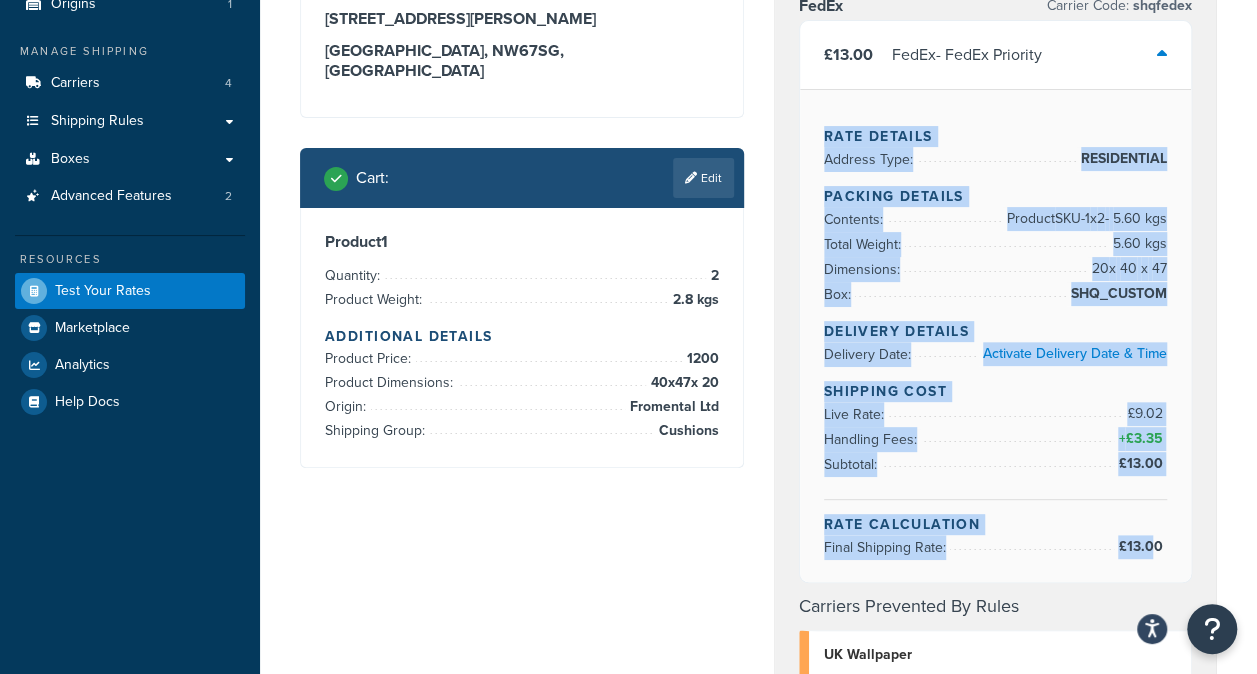 drag, startPoint x: 805, startPoint y: 114, endPoint x: 1157, endPoint y: 566, distance: 572.8944 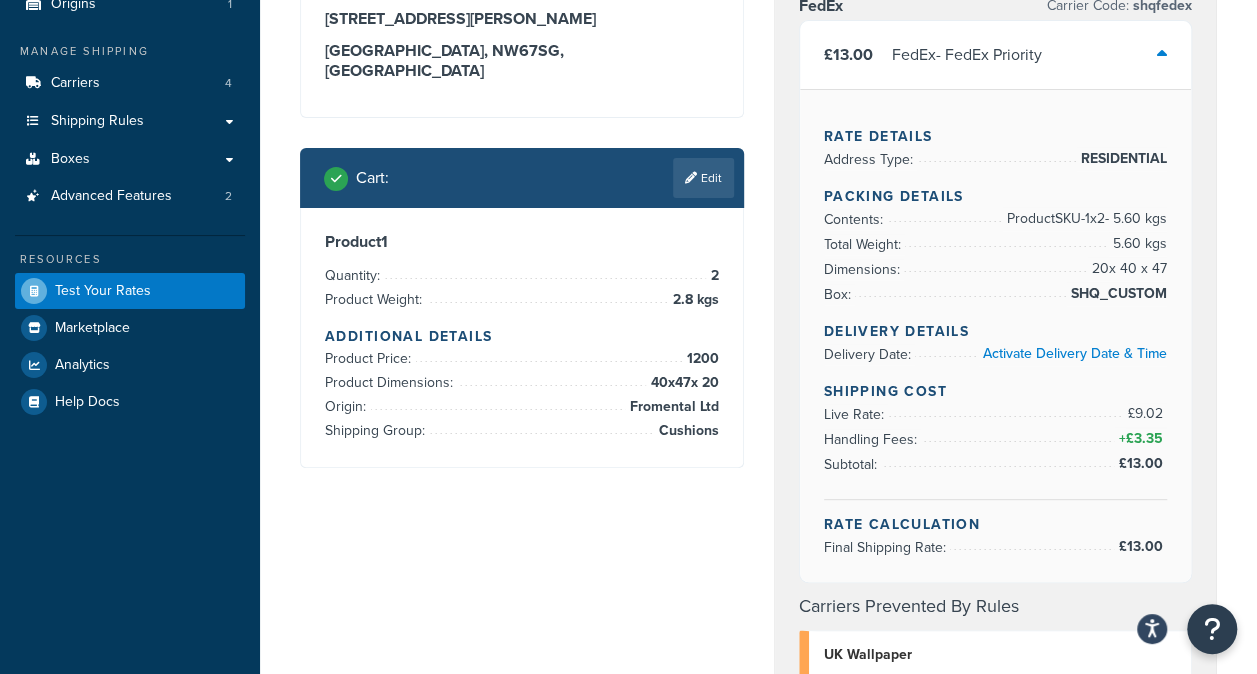 click on "Shipping destination :  Edit 2 Kimberley Road London,      NW67SG ,  United Kingdom Cart :  Edit Product  1 Quantity: 2 Product Weight: 2.8   kgs Additional Details Product Price: 1200 Product Dimensions: 40  x  47  x   20 Origin: Fromental Ltd Shipping Group: Cushions Fromental Ltd FedEx Carrier Code:   shqfedex £13.00 FedEx  -   FedEx Priority Rate Details Address Type: RESIDENTIAL Packing Details Contents: Product  SKU-1  x  2  -   5.60 kgs Total Weight: 5.60 kgs Dimensions: 20  x   40   x   47 Box: SHQ_CUSTOM Delivery Details Delivery Date: Activate Delivery Date & Time Shipping Cost Live Rate: £9.02 Handling Fees: + £3.35 Subtotal: £13.00 Rate Calculation Final Shipping Rate: £13.00 Carriers Prevented By Rules UK Wallpaper Carrier Code:  shqflat1 Reason:   No Valid Rates found for Carrier Prevented by:    Shipping Group prevents shipping methods: cushions Royal Mail Carrier Code:  shqcustomeraccount Reason:   No Valid Rates found for Carrier Prevented by:    Carriers Not Returned Test - UK Wallpaper" at bounding box center (758, 989) 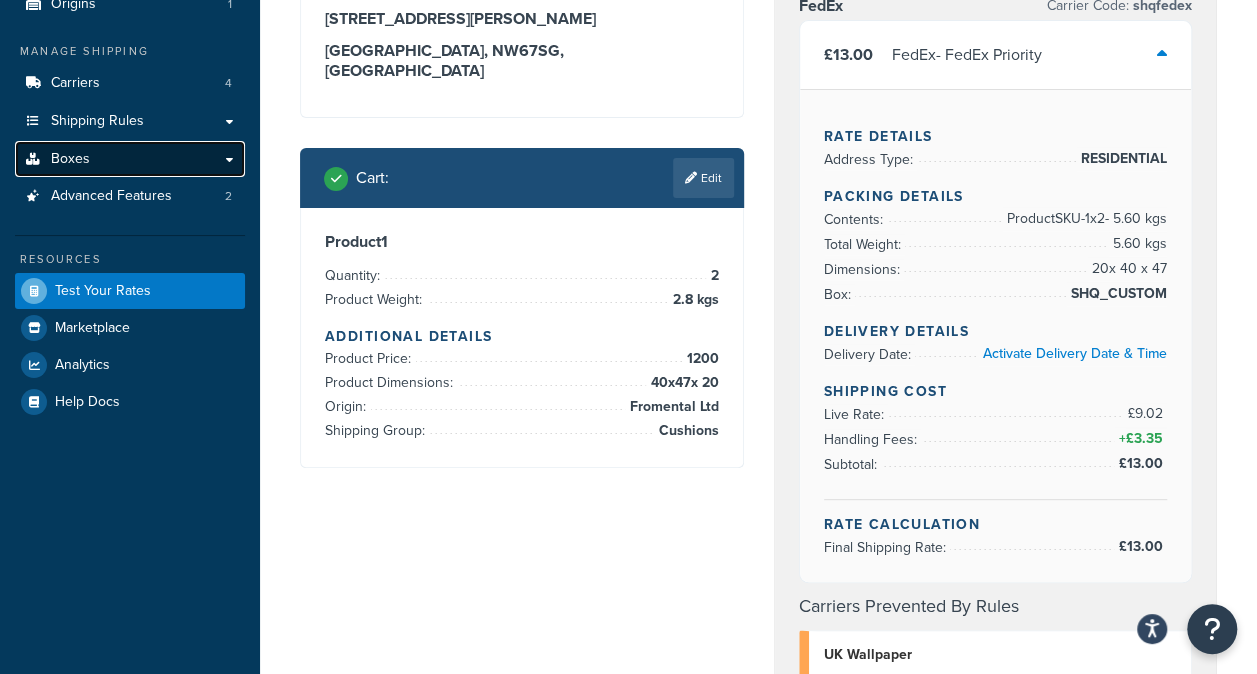 click on "Boxes" at bounding box center (70, 159) 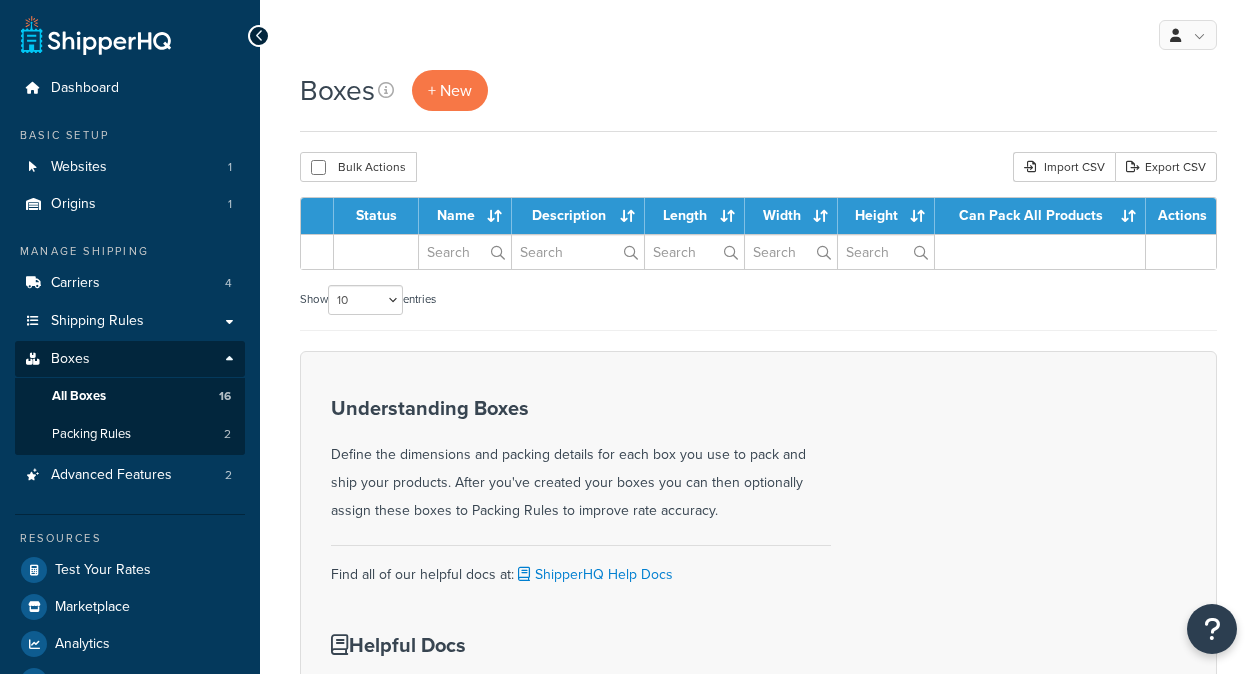 scroll, scrollTop: 0, scrollLeft: 0, axis: both 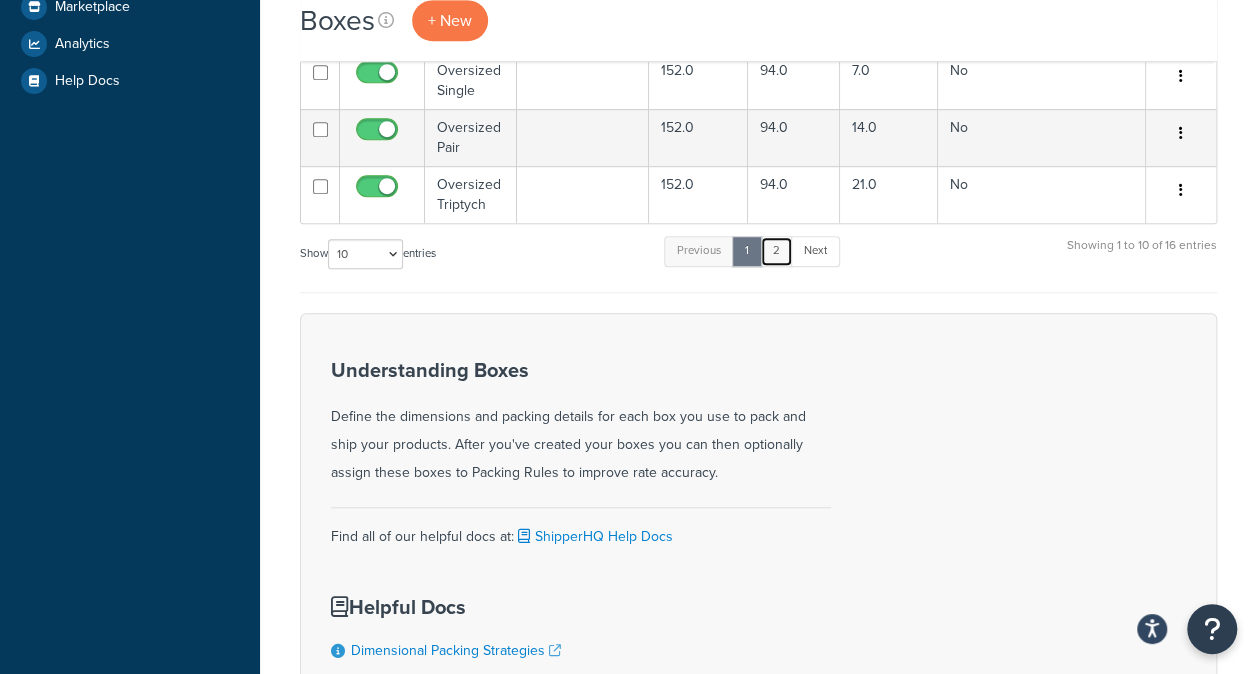 click on "2" at bounding box center [776, 251] 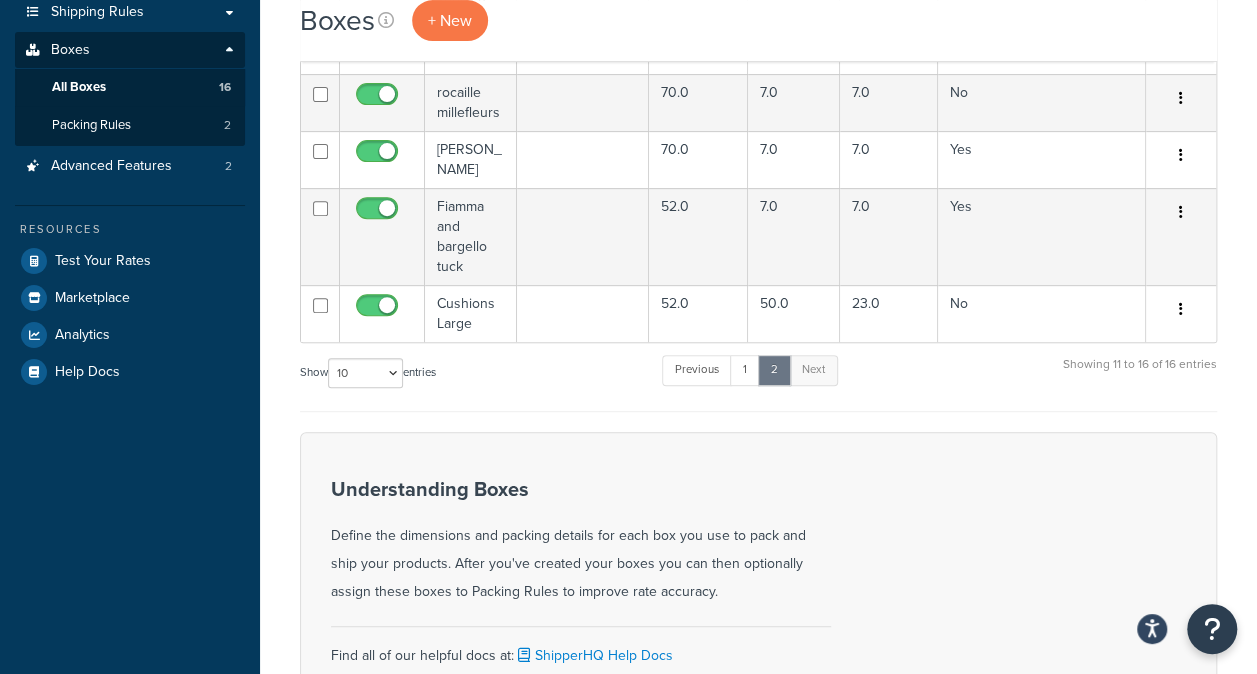 scroll, scrollTop: 300, scrollLeft: 0, axis: vertical 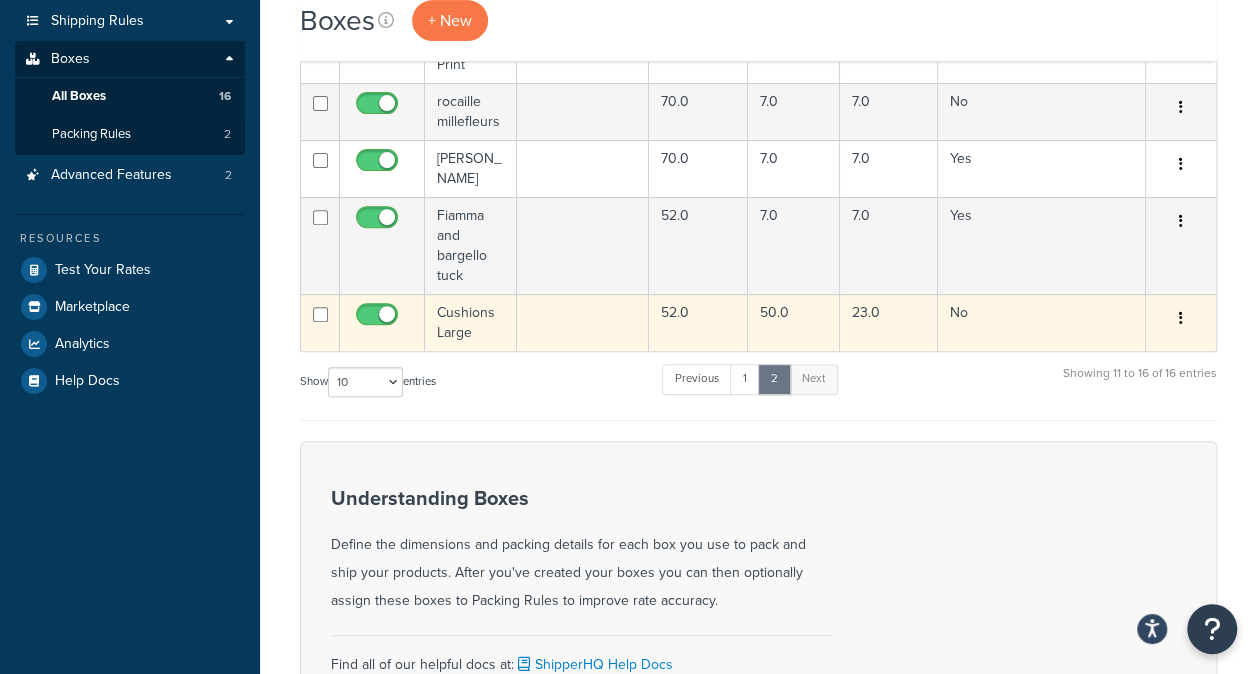 click at bounding box center [583, 322] 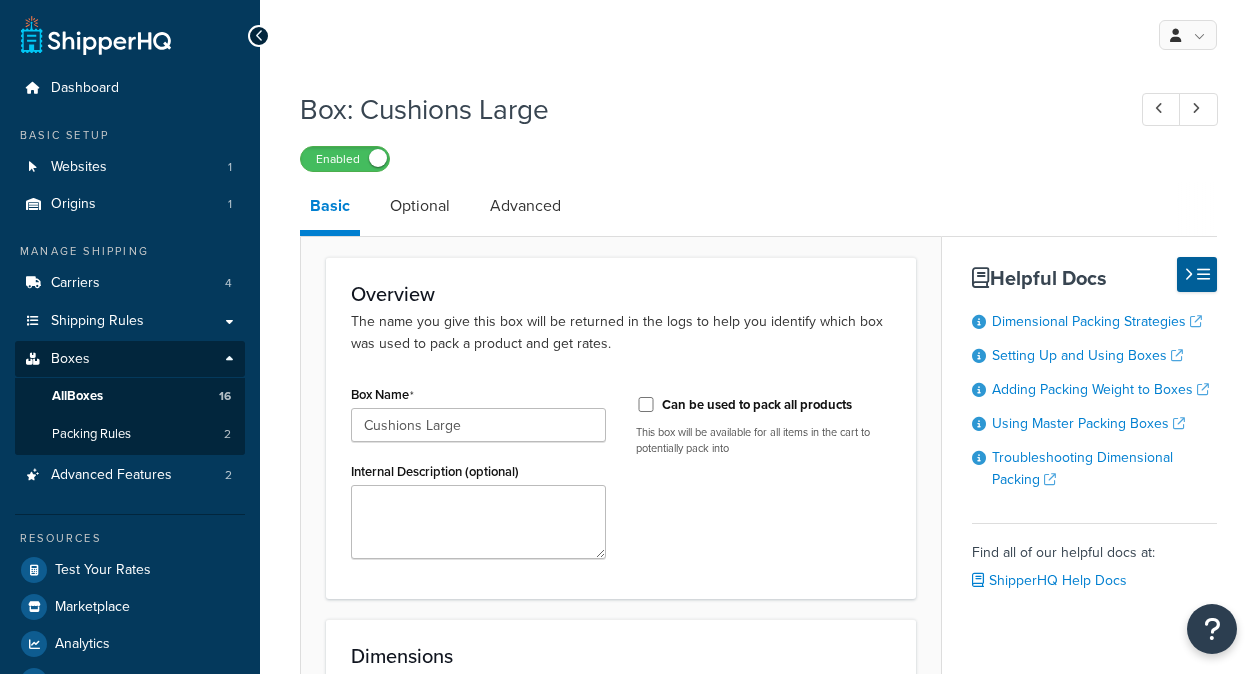 scroll, scrollTop: 0, scrollLeft: 0, axis: both 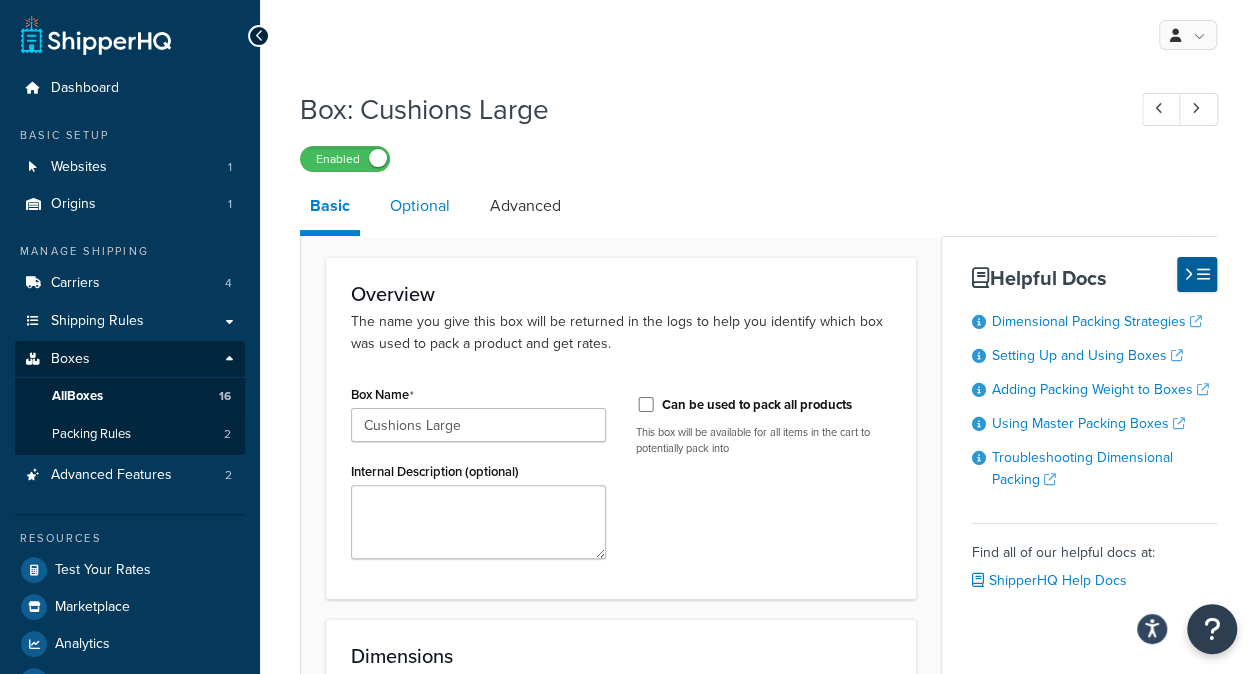 click on "Optional" at bounding box center [420, 206] 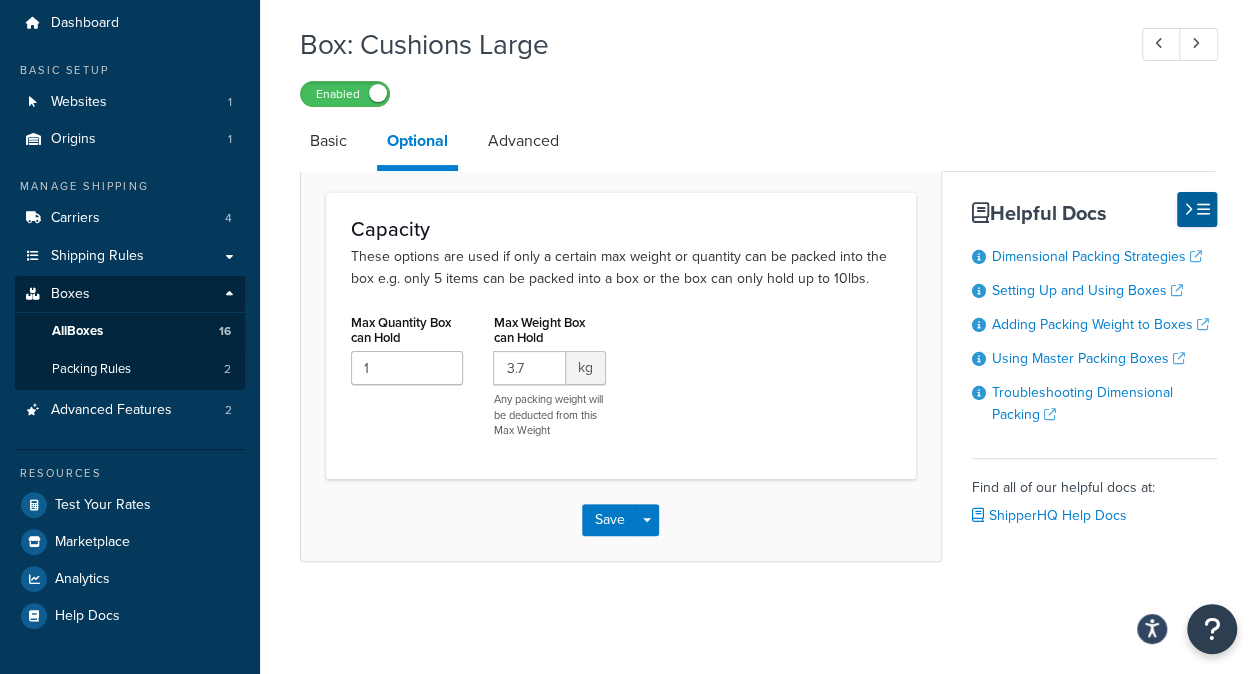 scroll, scrollTop: 69, scrollLeft: 0, axis: vertical 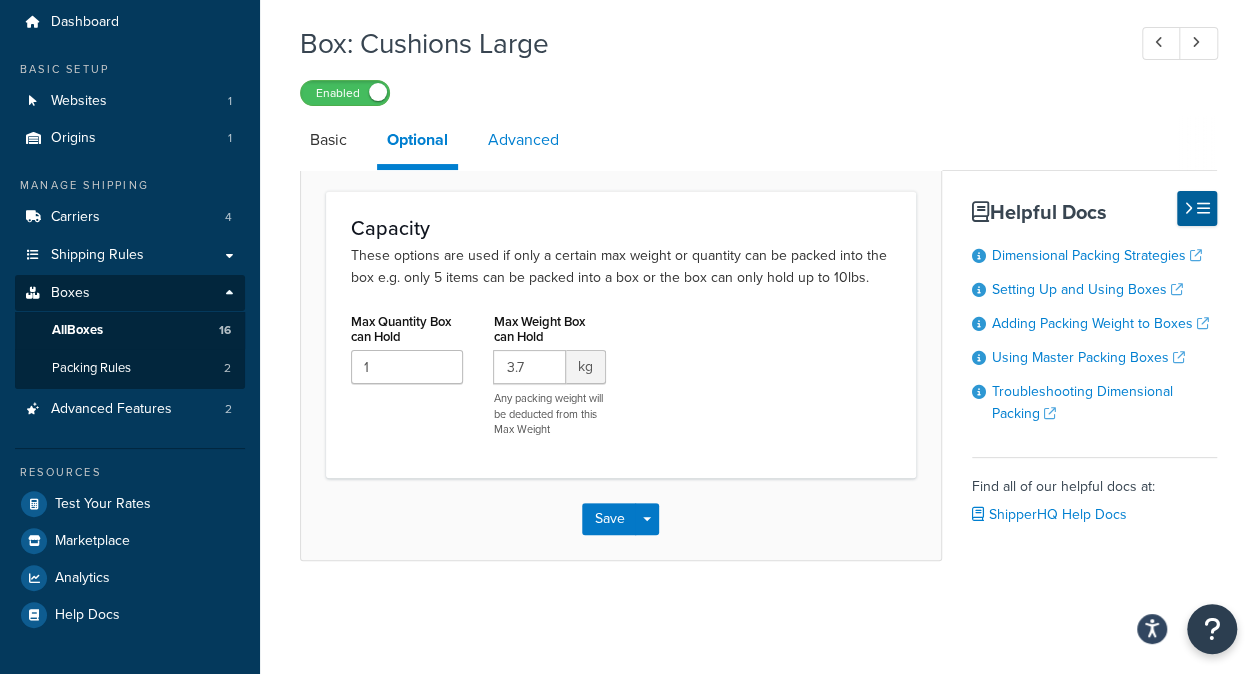 click on "Advanced" at bounding box center [523, 140] 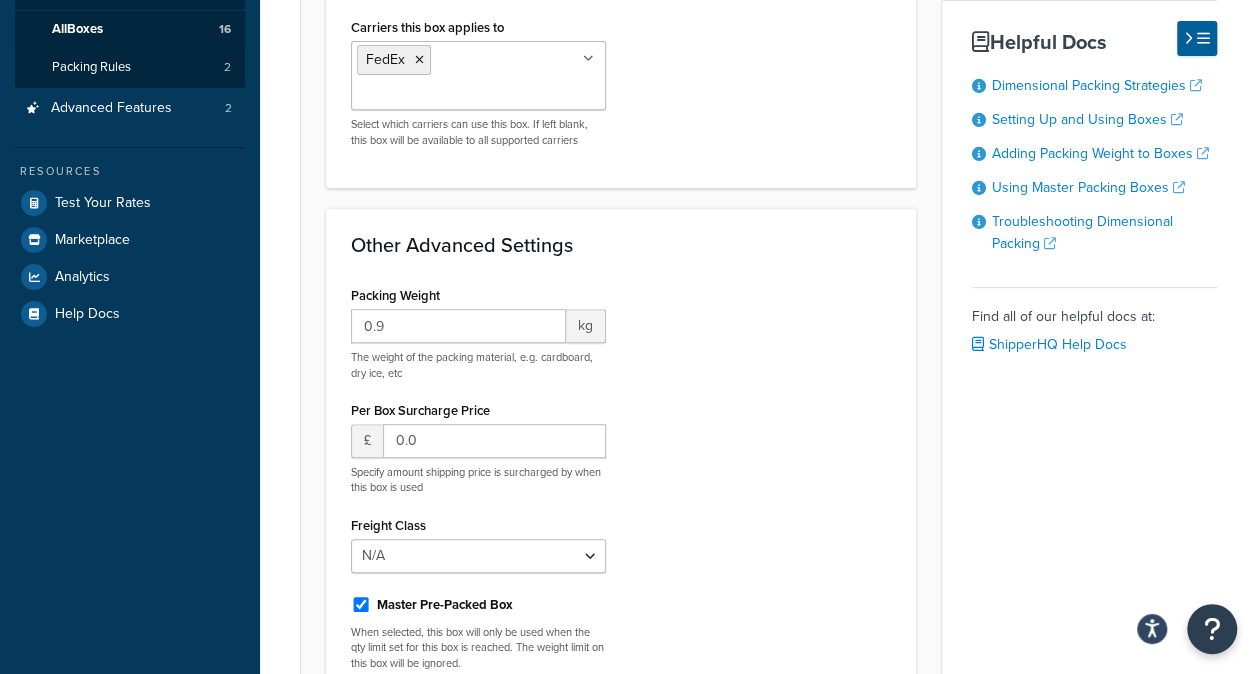 scroll, scrollTop: 0, scrollLeft: 0, axis: both 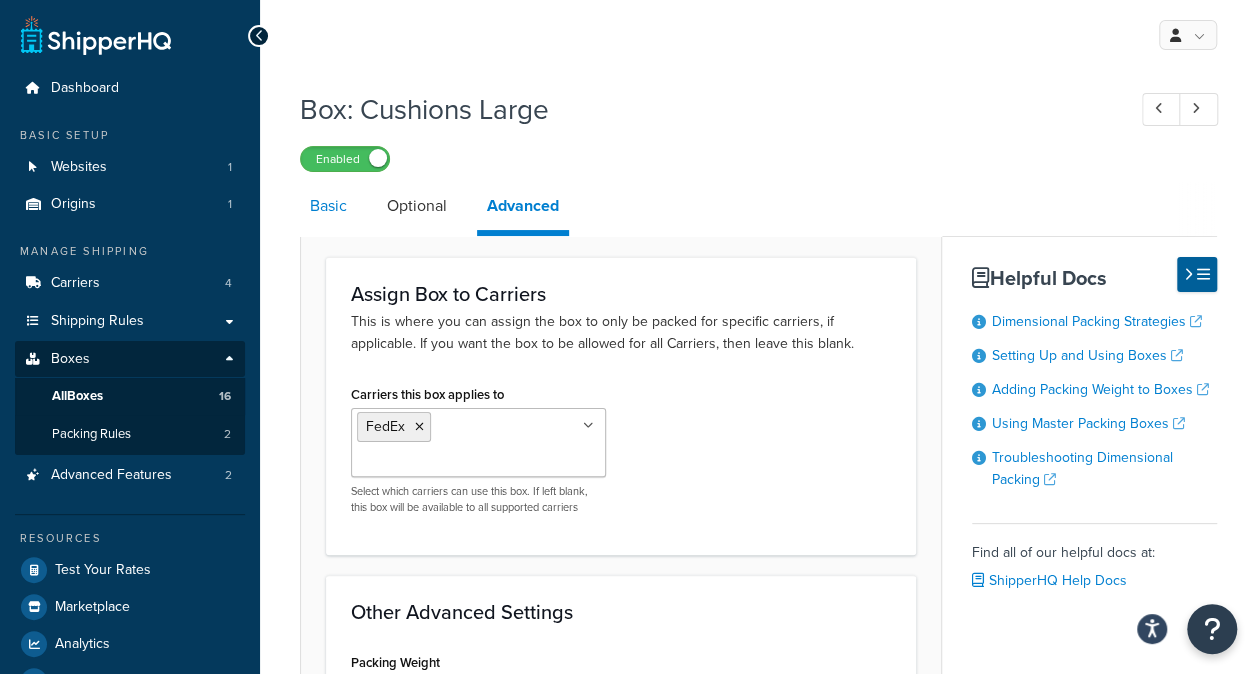 click on "Basic" at bounding box center (328, 206) 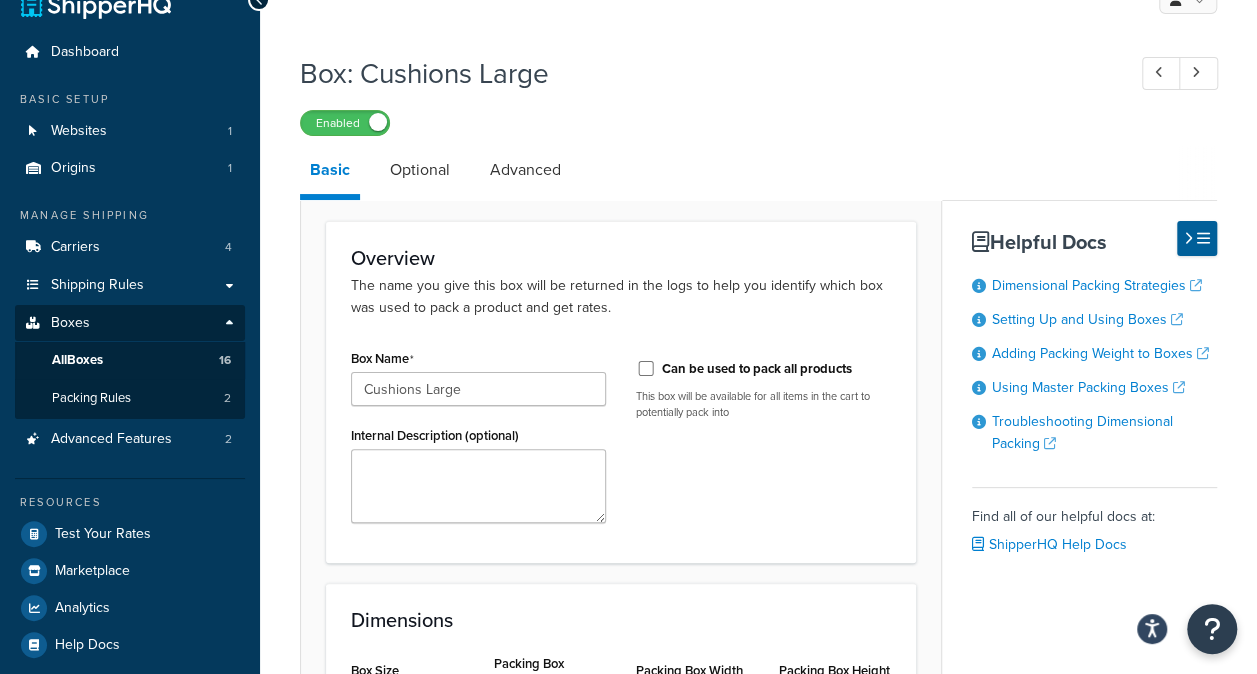 scroll, scrollTop: 0, scrollLeft: 0, axis: both 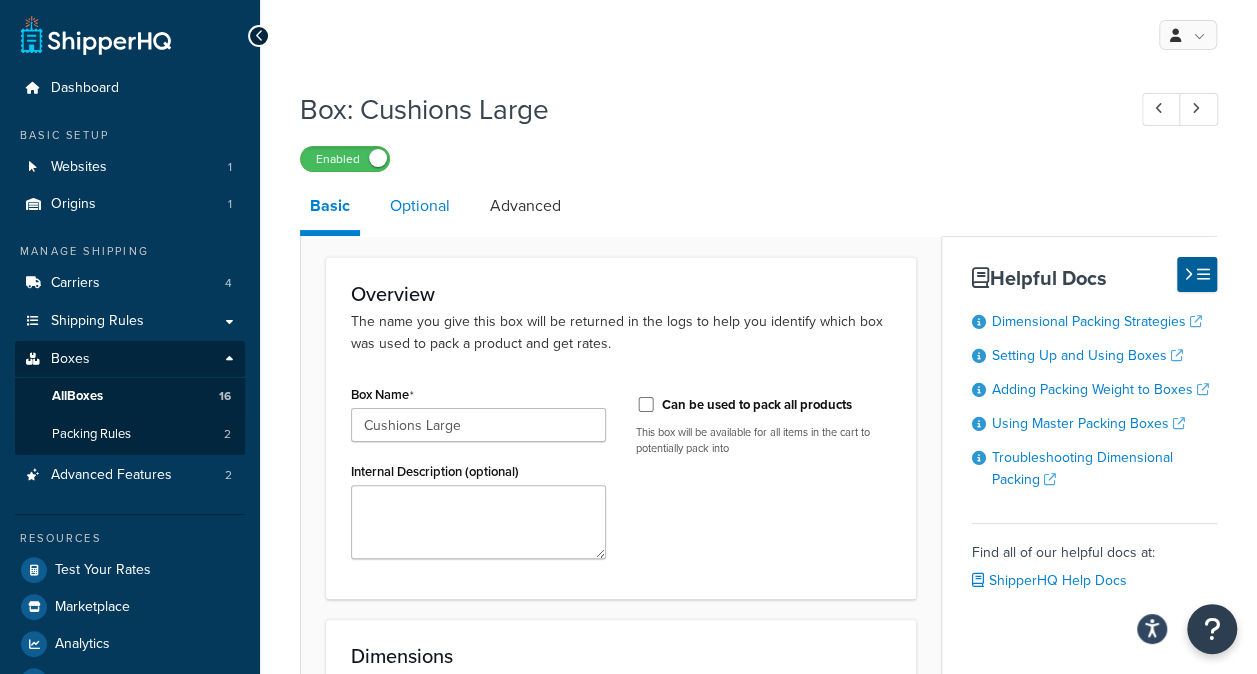 click on "Optional" at bounding box center [420, 206] 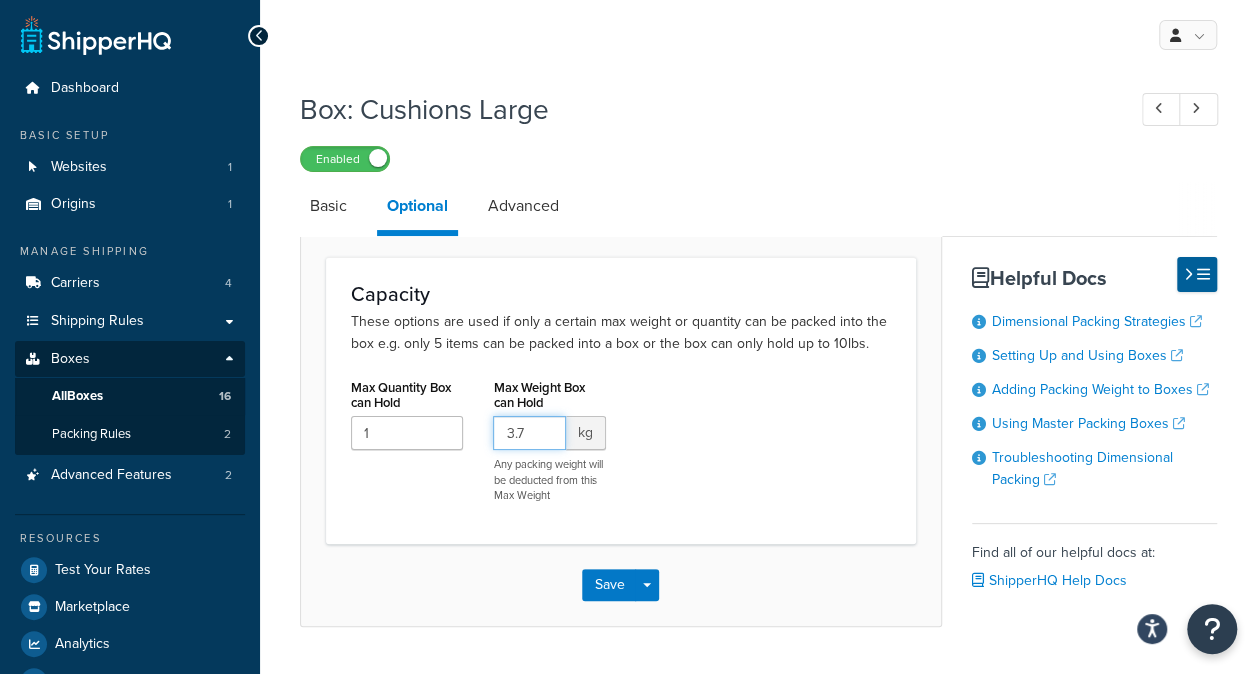 drag, startPoint x: 533, startPoint y: 426, endPoint x: 498, endPoint y: 426, distance: 35 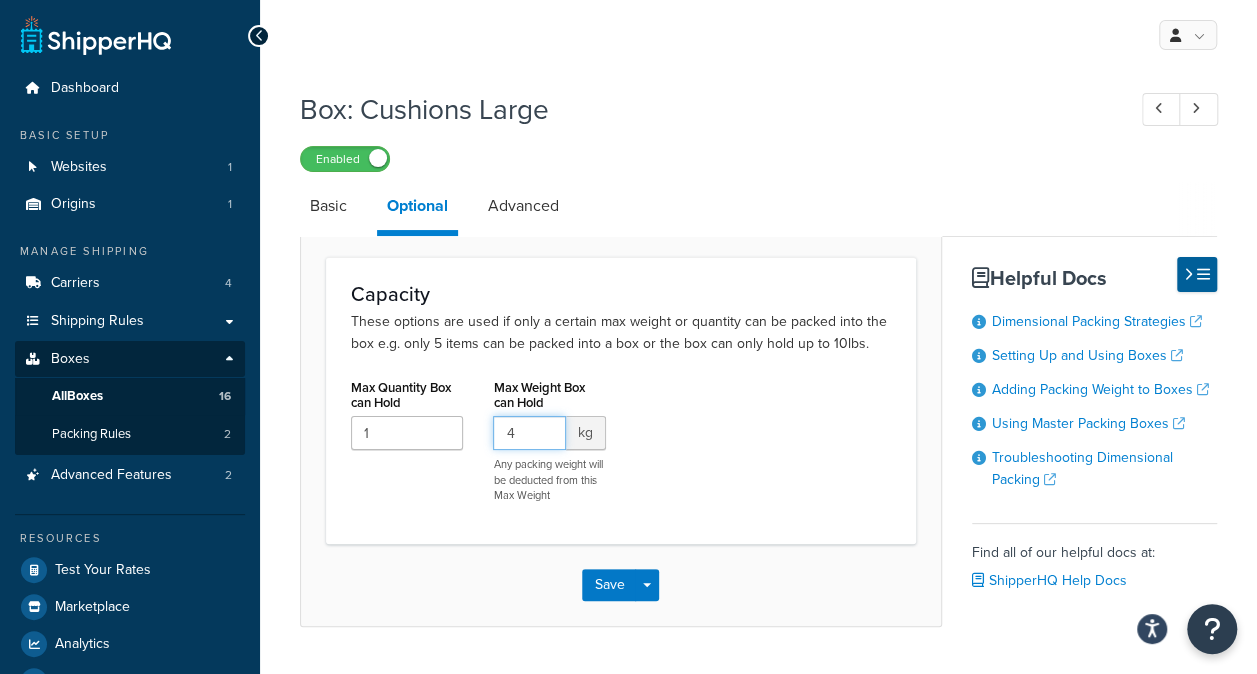 type on "4" 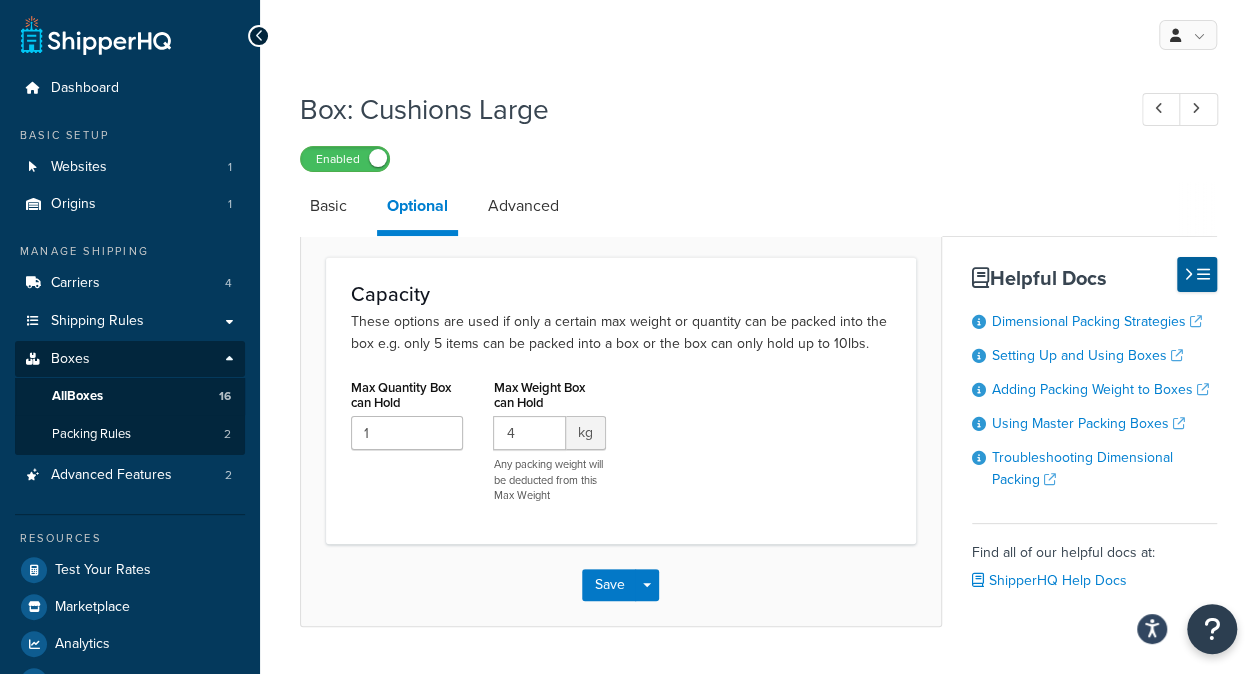 click on "Basic   Optional   Advanced" at bounding box center [5250, 209] 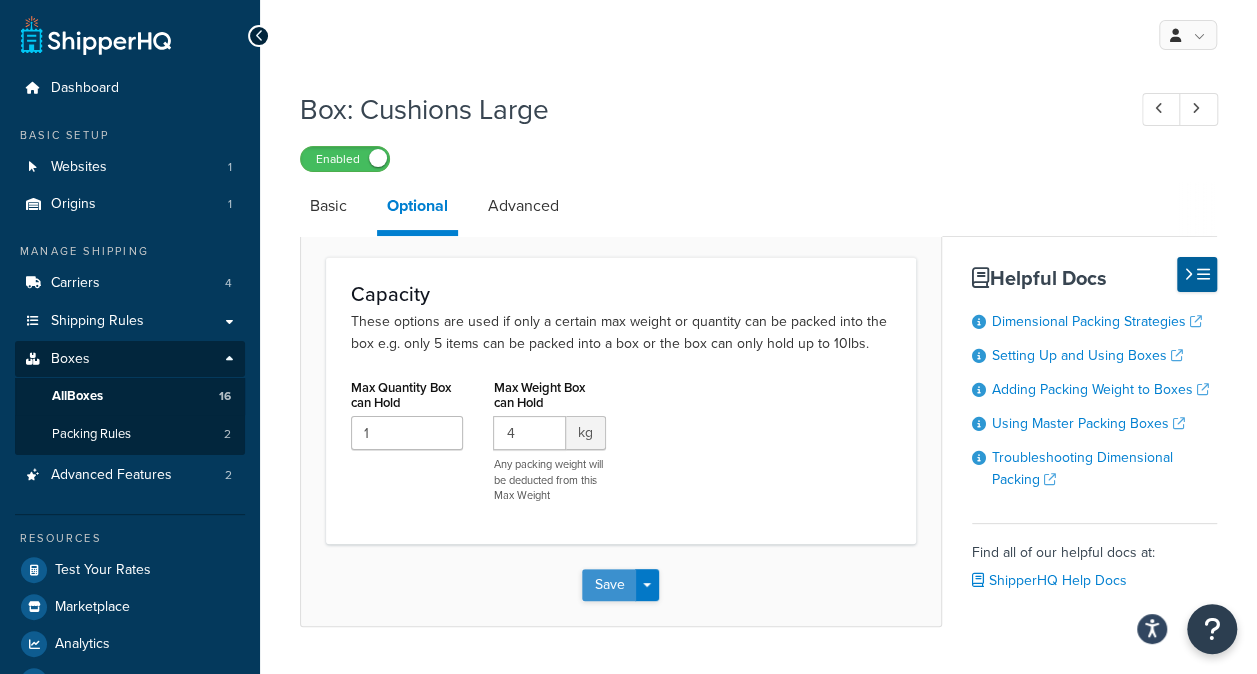 click on "Save" at bounding box center (609, 585) 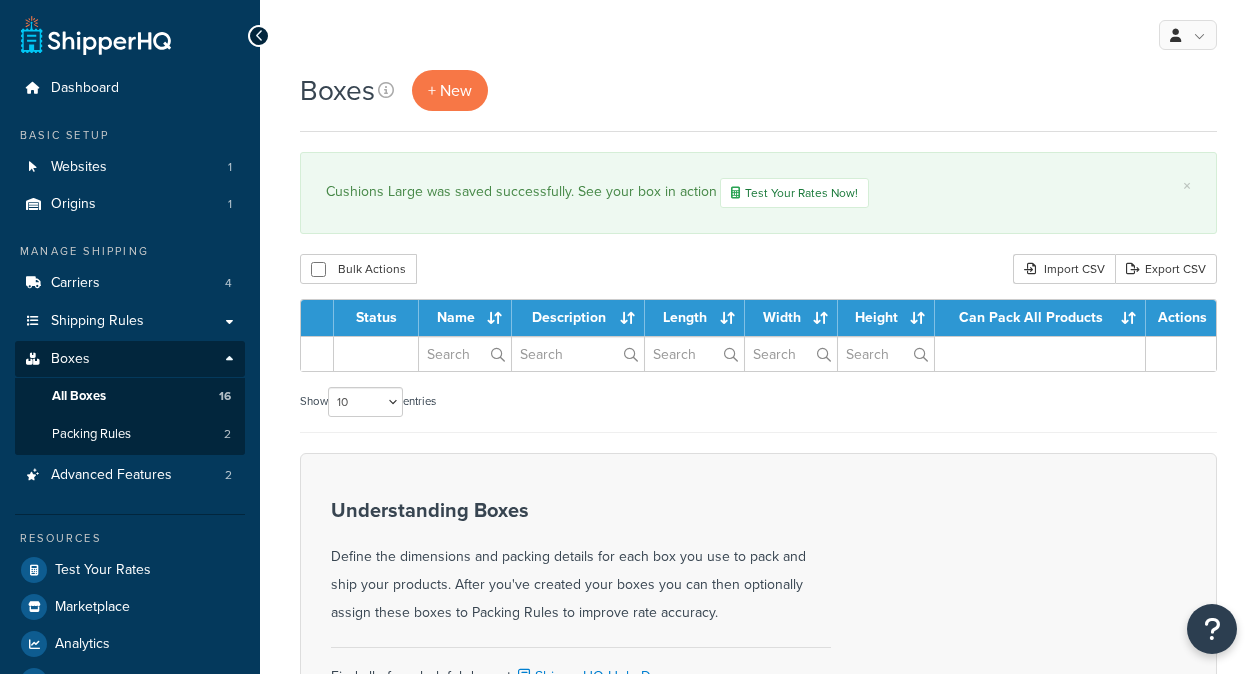 scroll, scrollTop: 0, scrollLeft: 0, axis: both 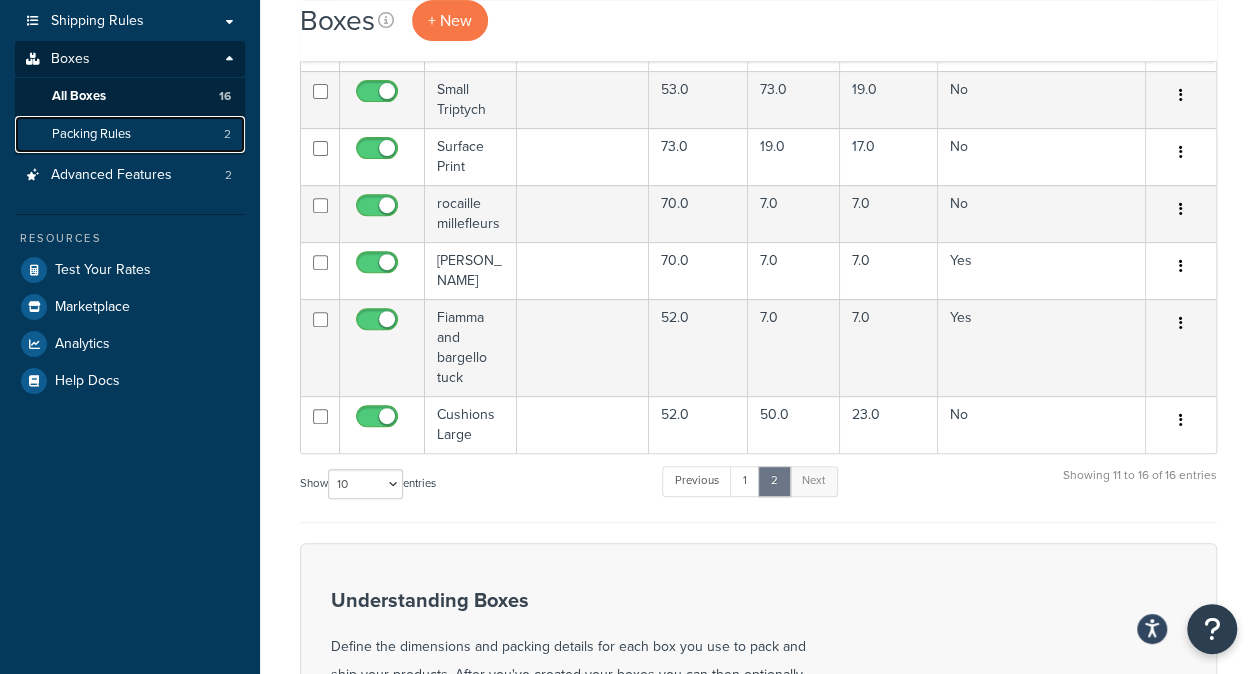 click on "Packing Rules" at bounding box center [91, 134] 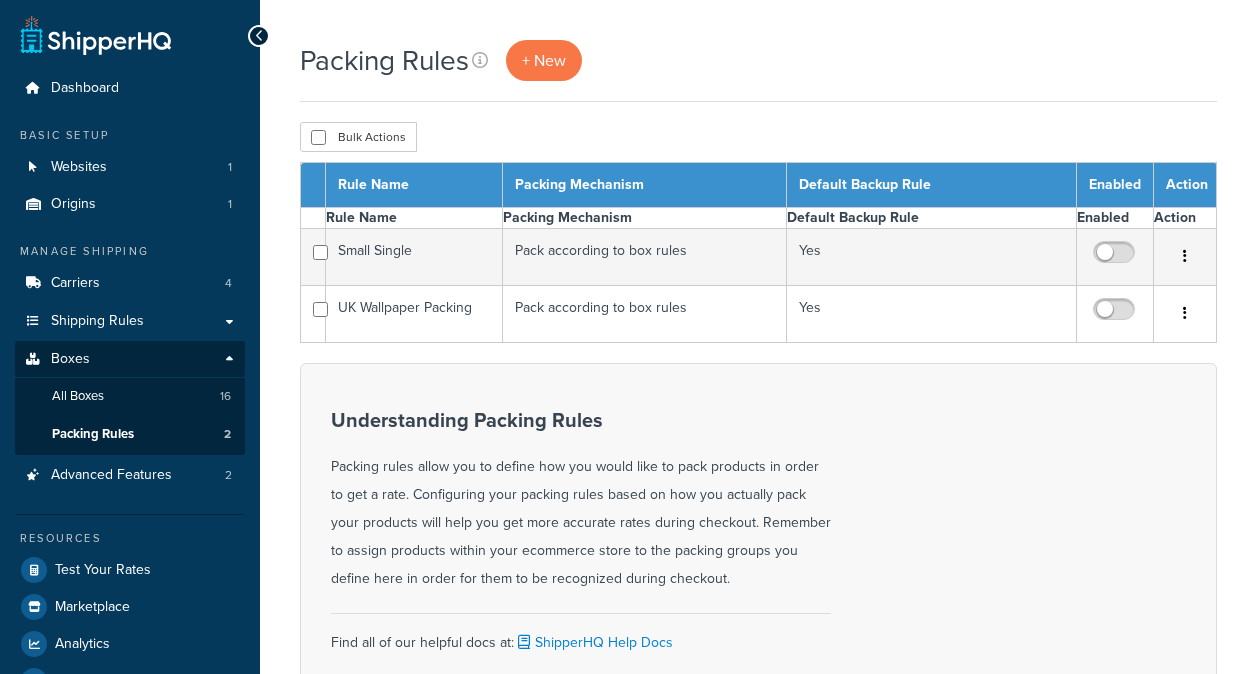 scroll, scrollTop: 0, scrollLeft: 0, axis: both 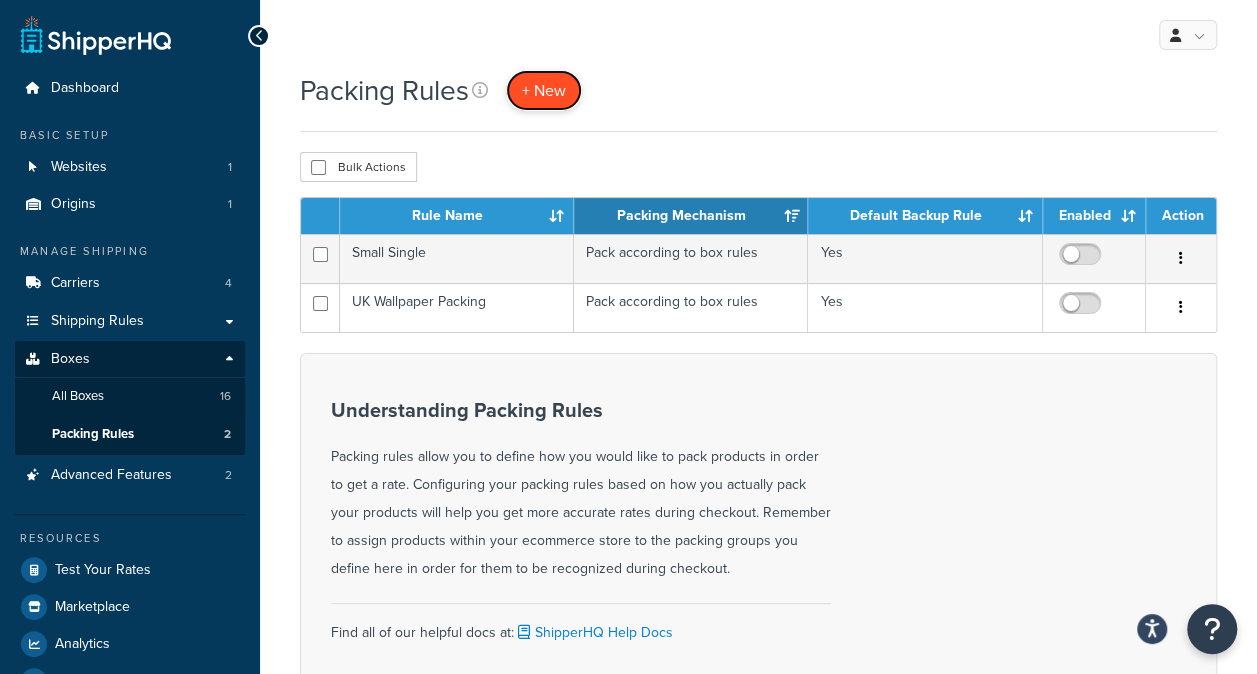 click on "+ New" at bounding box center (544, 90) 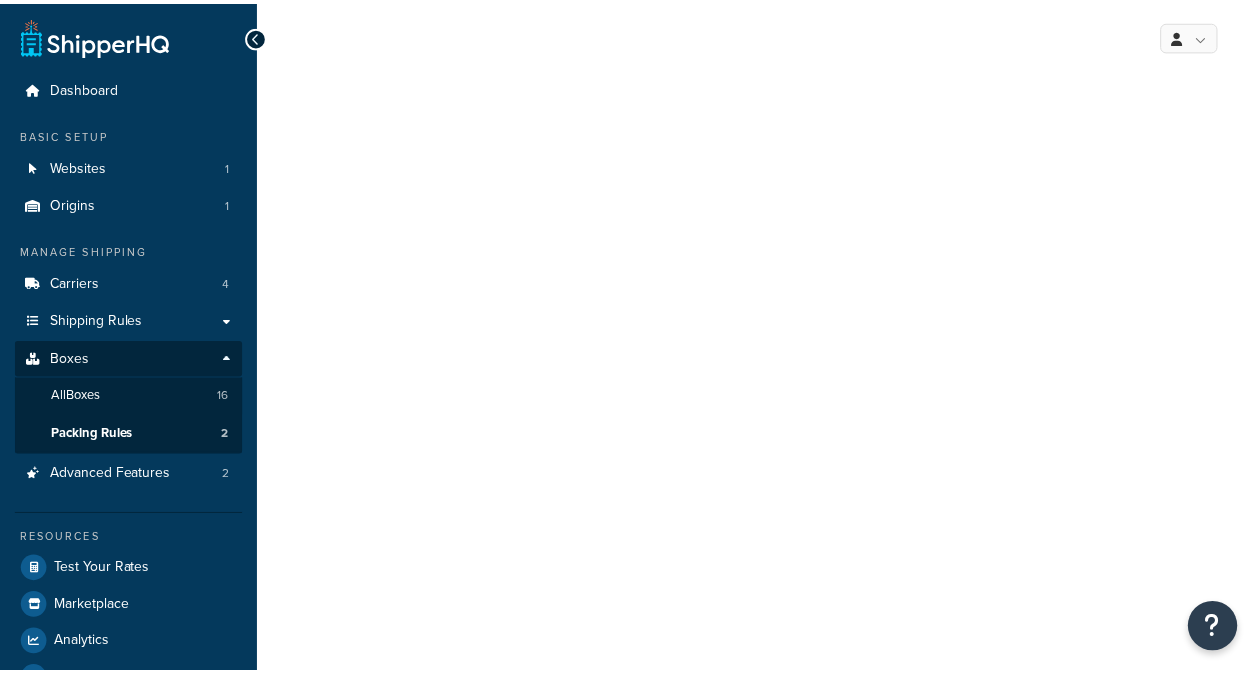 scroll, scrollTop: 0, scrollLeft: 0, axis: both 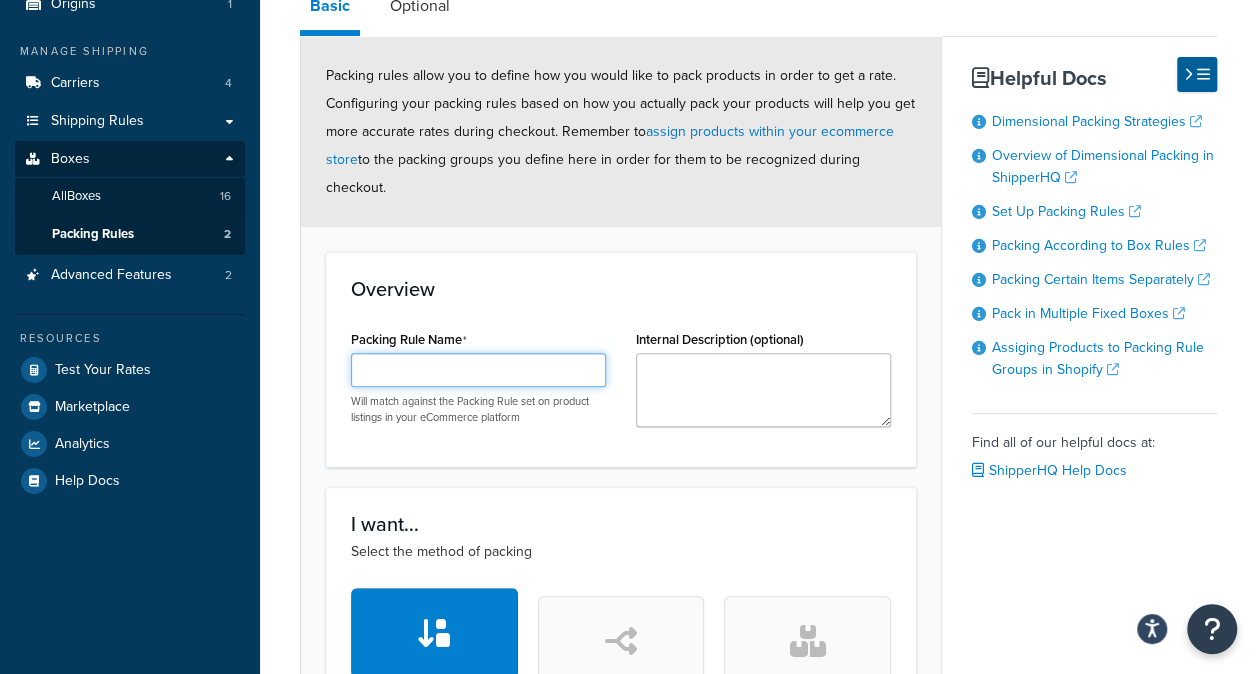 click on "Packing Rule Name" at bounding box center (478, 370) 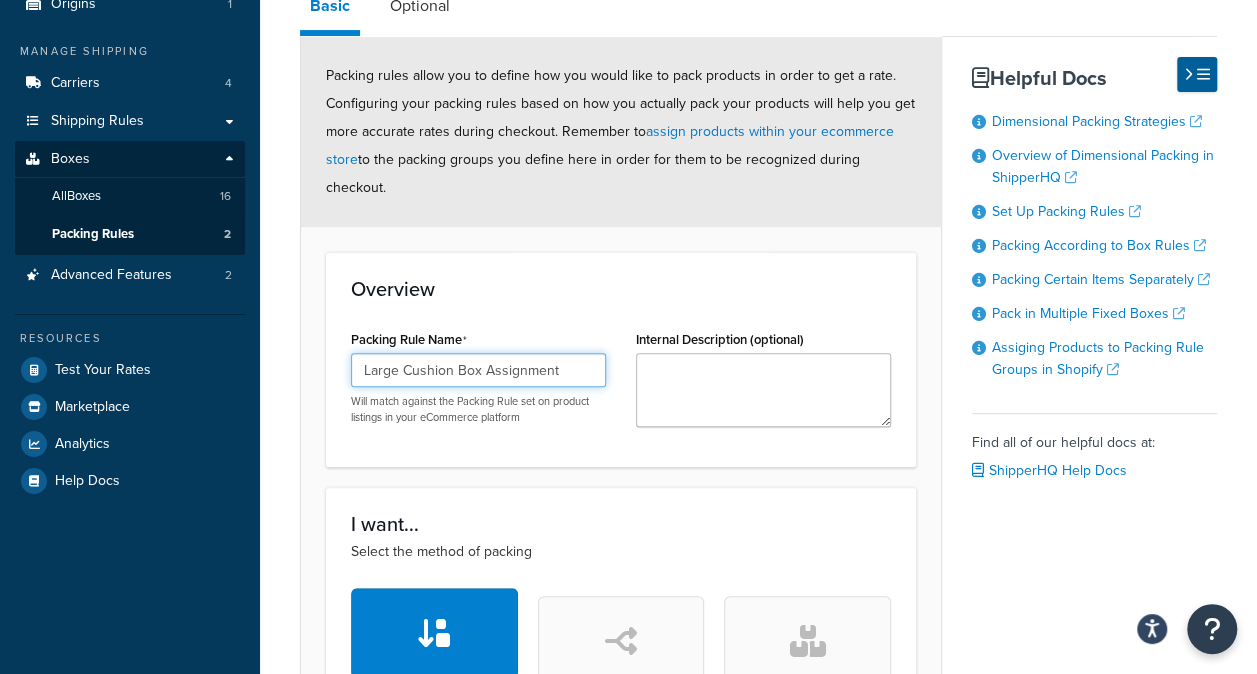 type on "Large Cushion Box Assignment" 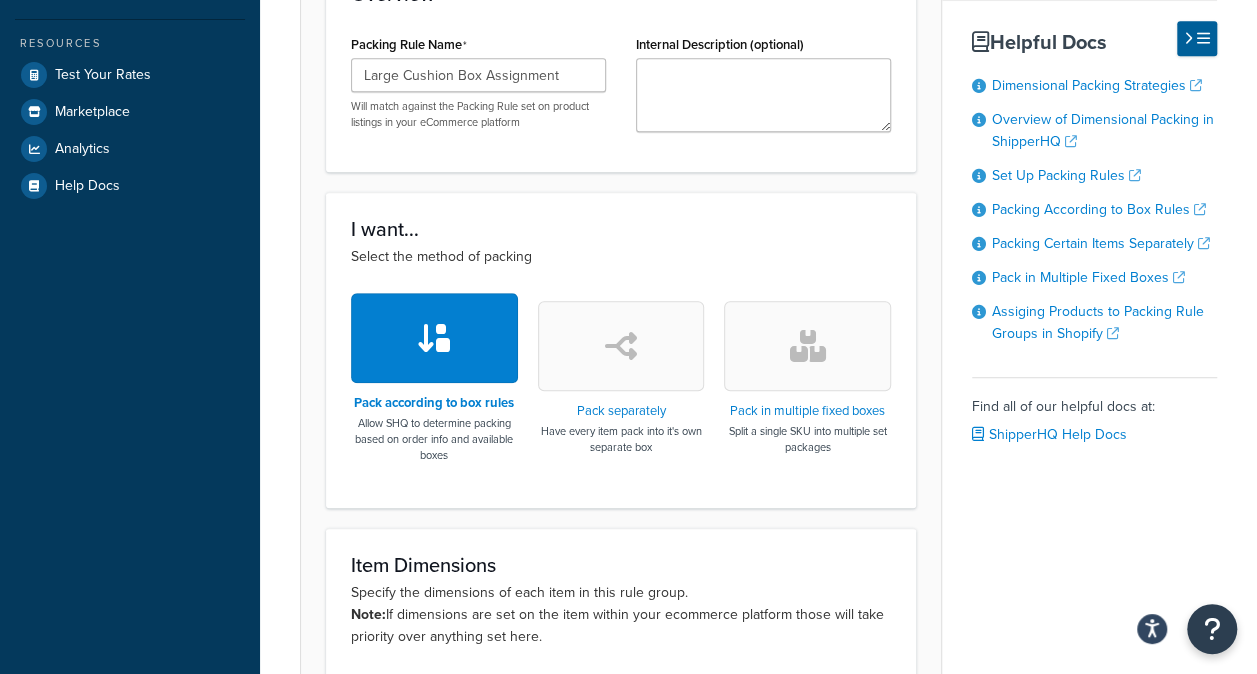 scroll, scrollTop: 500, scrollLeft: 0, axis: vertical 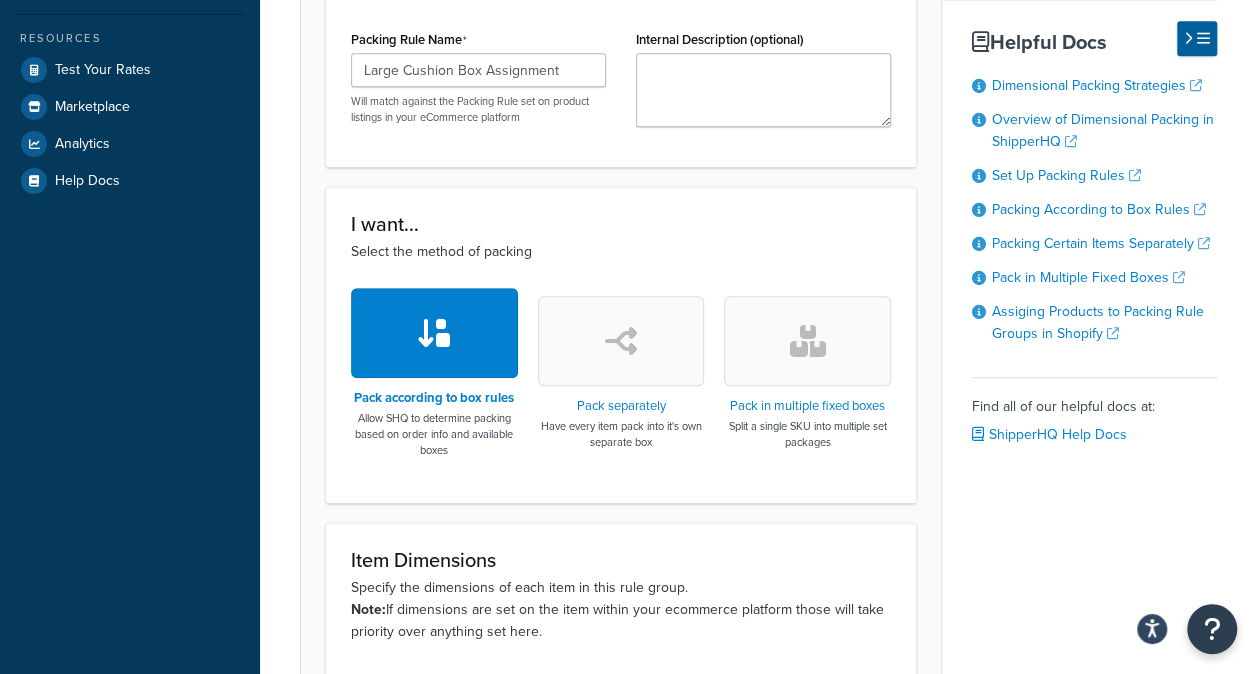 click at bounding box center (621, 341) 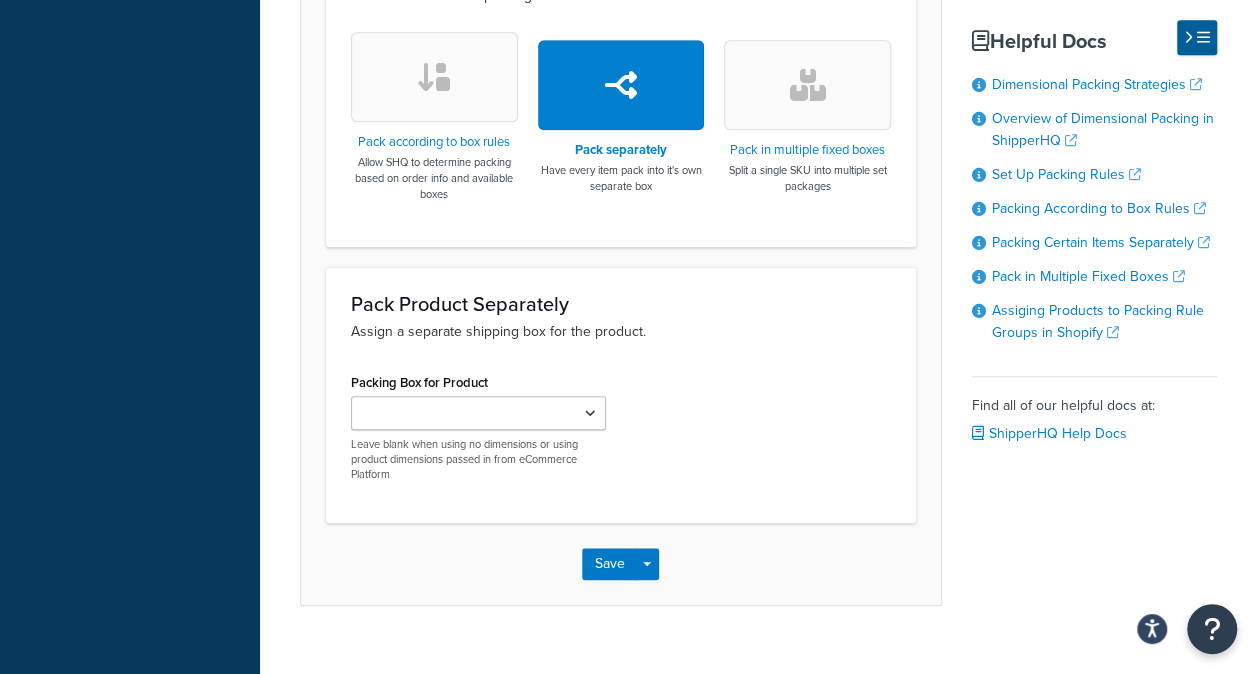 scroll, scrollTop: 758, scrollLeft: 0, axis: vertical 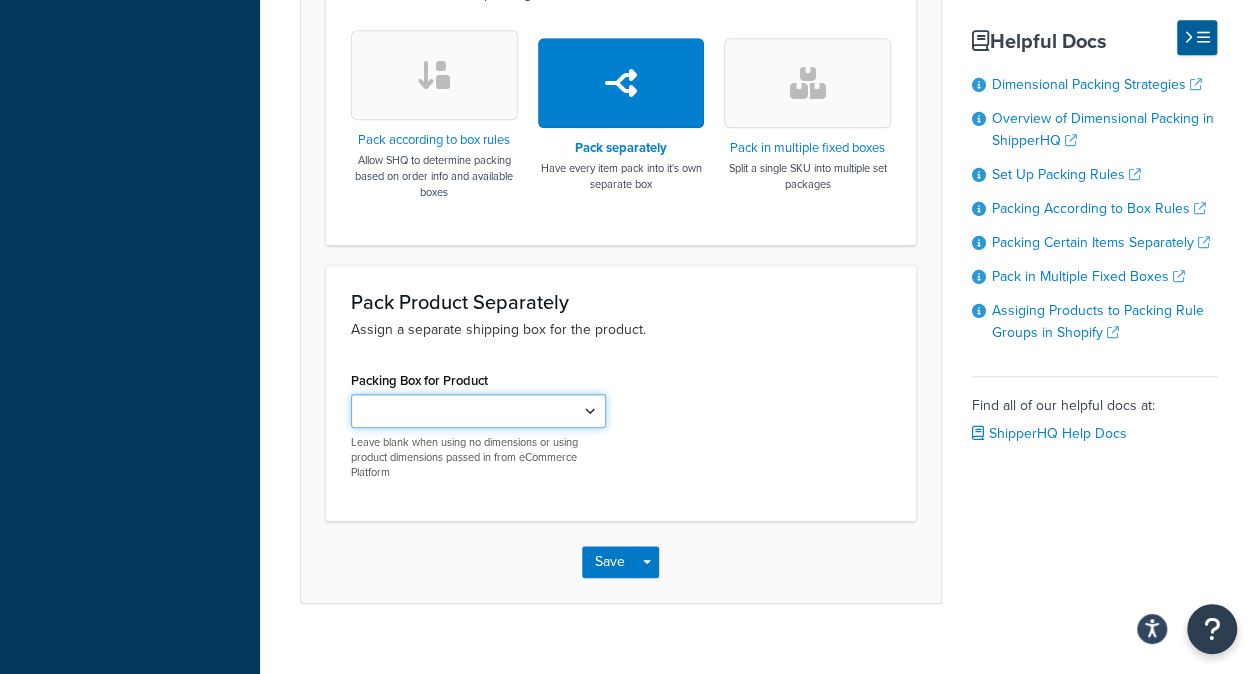 click on "Threaded Whisper  Small Pair  Small Single  Large Pair  Large Tryptych  Large Single  Oversized Single  Oversized Pair  Oversized Triptych  Small Triptych  Surface Print  rocaille millefleurs  Cushions Large" at bounding box center [478, 411] 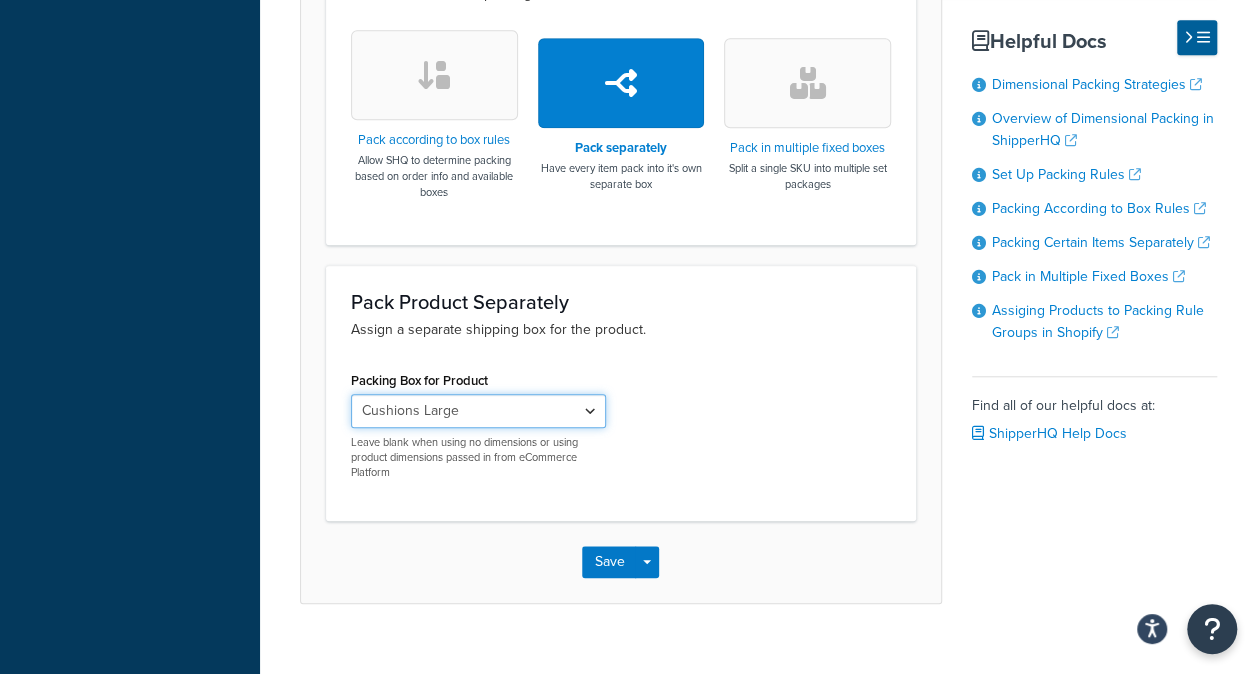 click on "Threaded Whisper  Small Pair  Small Single  Large Pair  Large Tryptych  Large Single  Oversized Single  Oversized Pair  Oversized Triptych  Small Triptych  Surface Print  rocaille millefleurs  Cushions Large" at bounding box center (478, 411) 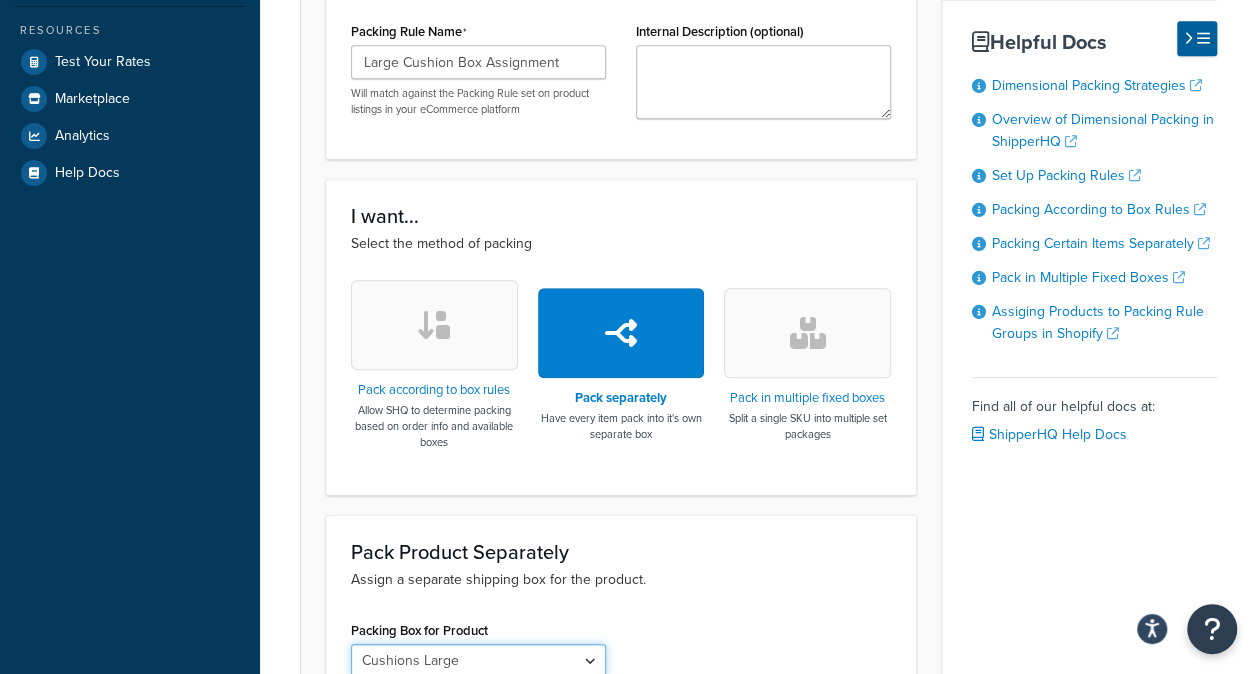 scroll, scrollTop: 158, scrollLeft: 0, axis: vertical 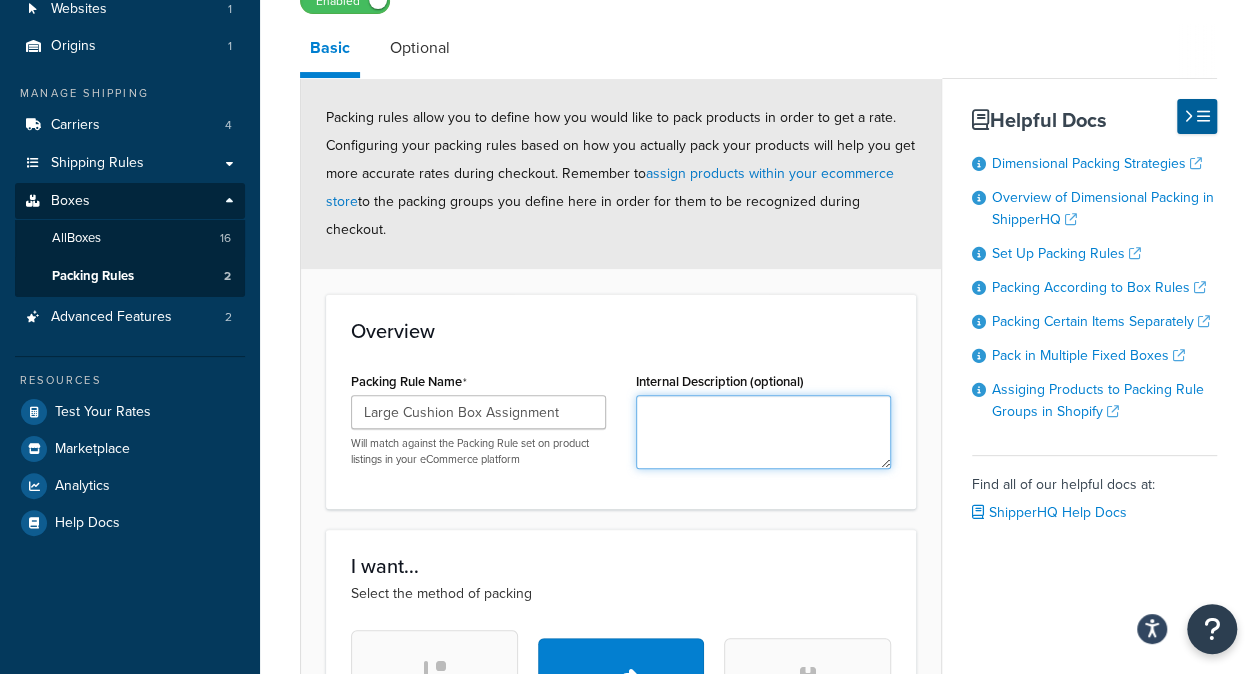 click on "Internal Description (optional)" at bounding box center (763, 432) 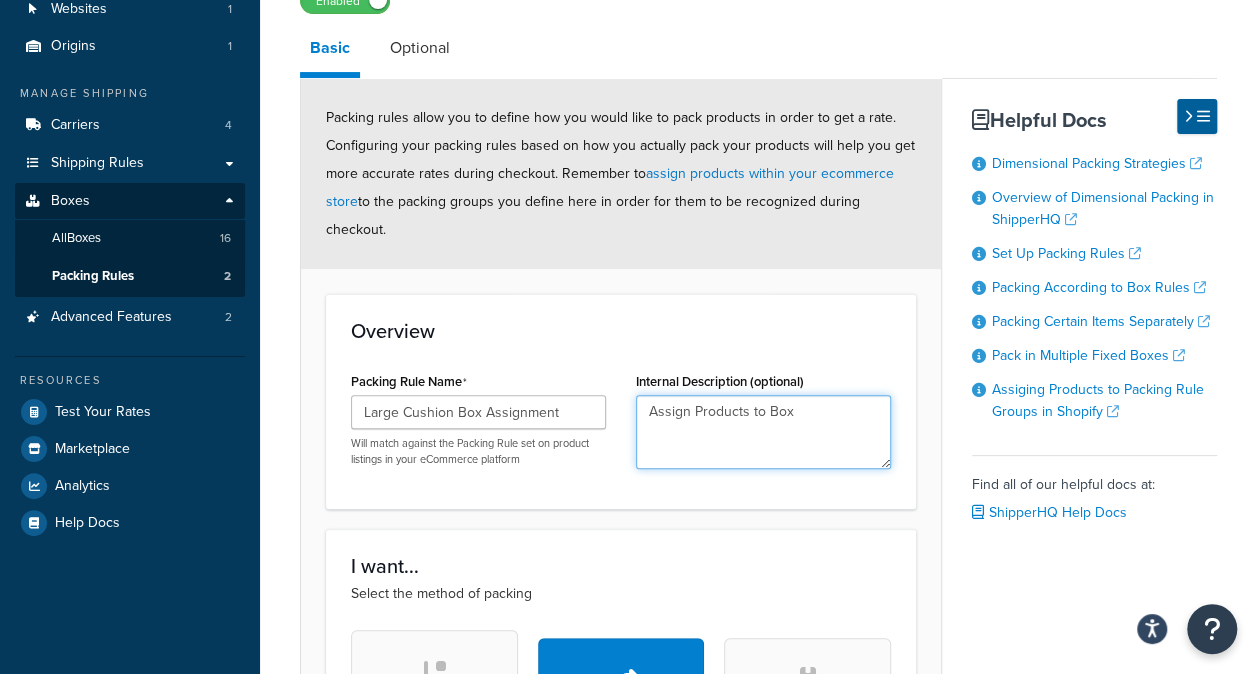 type on "Assign Products to Box" 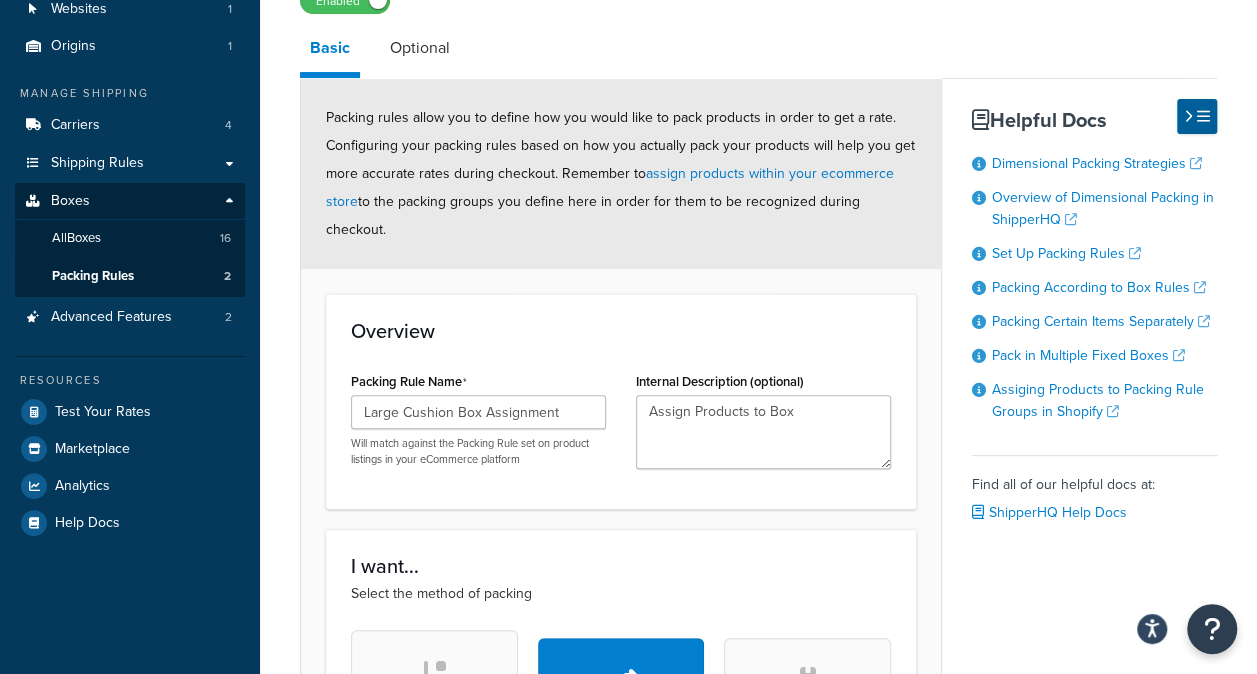 click on "Packing rules allow you to define how you would like to pack products in order to get a rate. Configuring your packing rules based on how you actually pack your products will help you get more accurate rates during checkout. Remember to  assign products within your ecommerce store  to the packing groups you define here in order for them to be recognized during checkout. Overview Packing Rule Name   Large Cushion Box Assignment Will match against the Packing Rule set on product listings in your eCommerce platform Internal Description (optional)   Assign Products to Box I want... Select the method of packing Pack according to box rules Allow SHQ to determine packing based on order info and available boxes Pack separately Have every item pack into it's own separate box Pack in multiple fixed boxes Split a single SKU into multiple set packages Pack Product Separately Assign a separate shipping box for the product. Packing Box for Product      Threaded Whisper  Small Pair  Small Single  Large Pair  Large Tryptych" at bounding box center (621, 641) 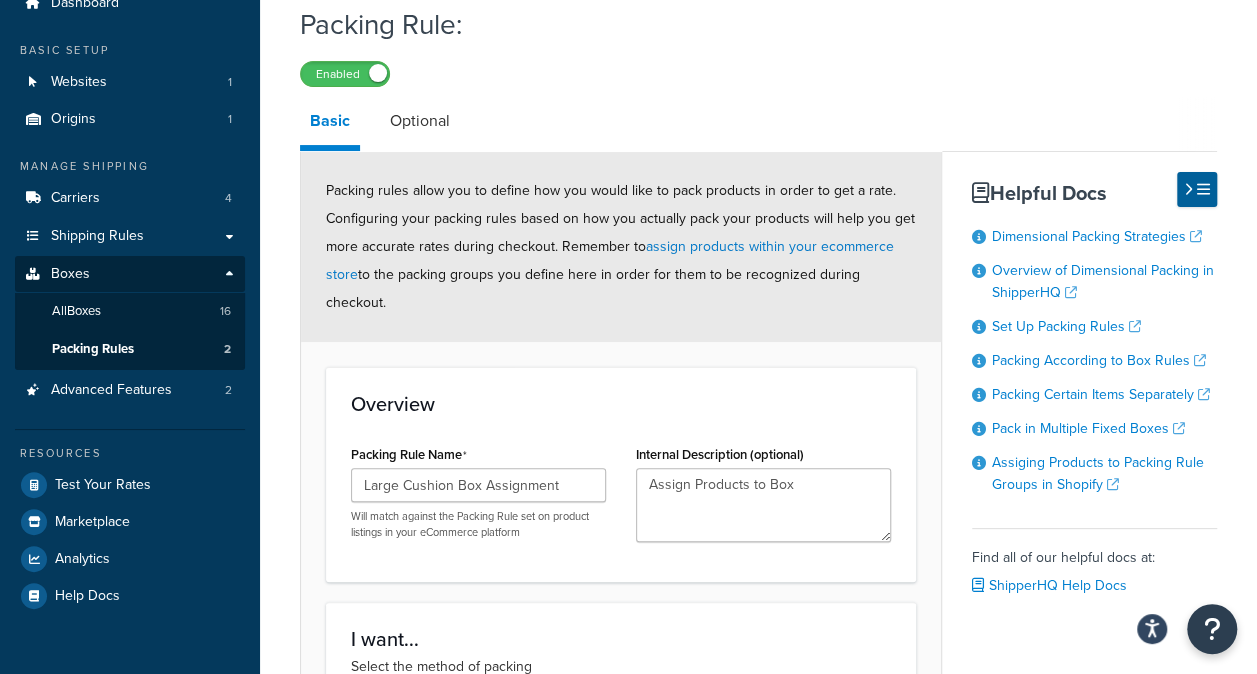 scroll, scrollTop: 0, scrollLeft: 0, axis: both 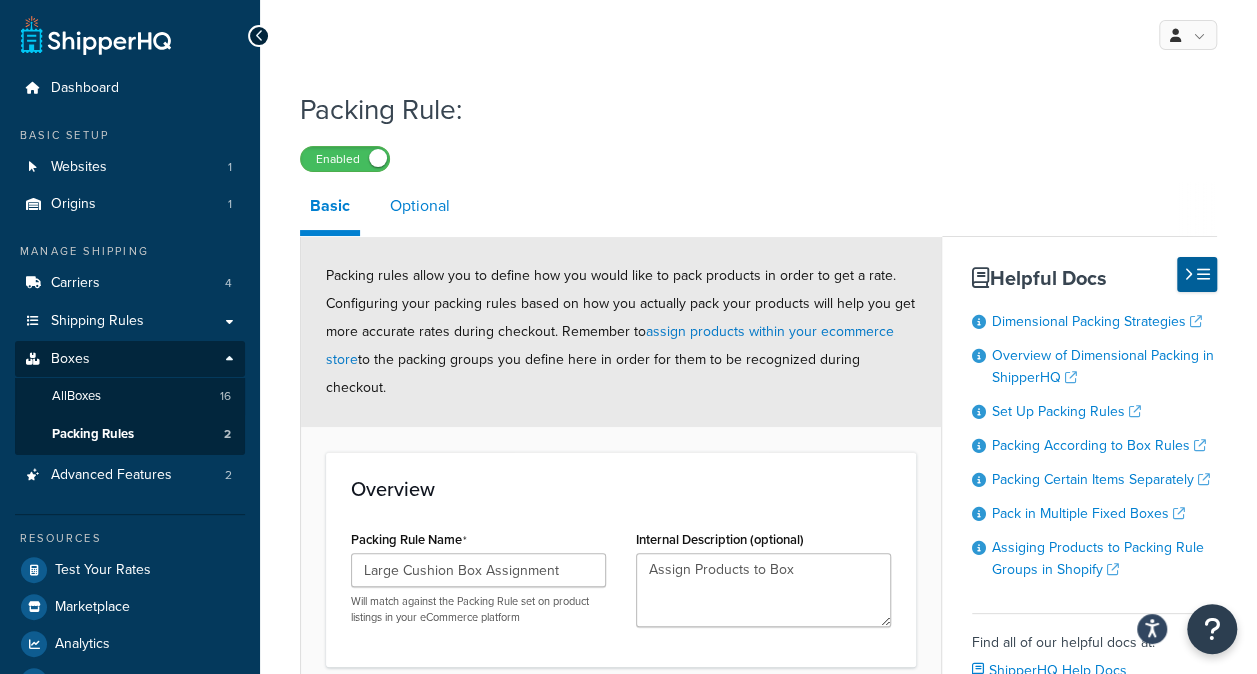 click on "Optional" at bounding box center (420, 206) 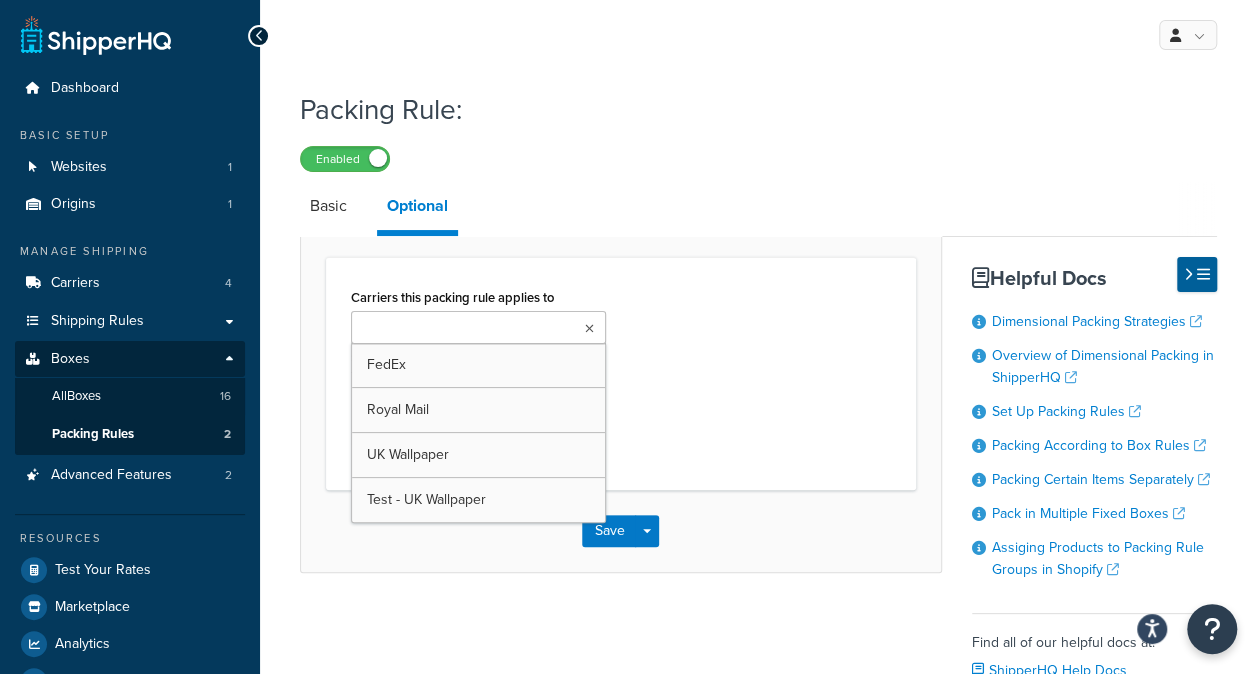 click at bounding box center (589, 329) 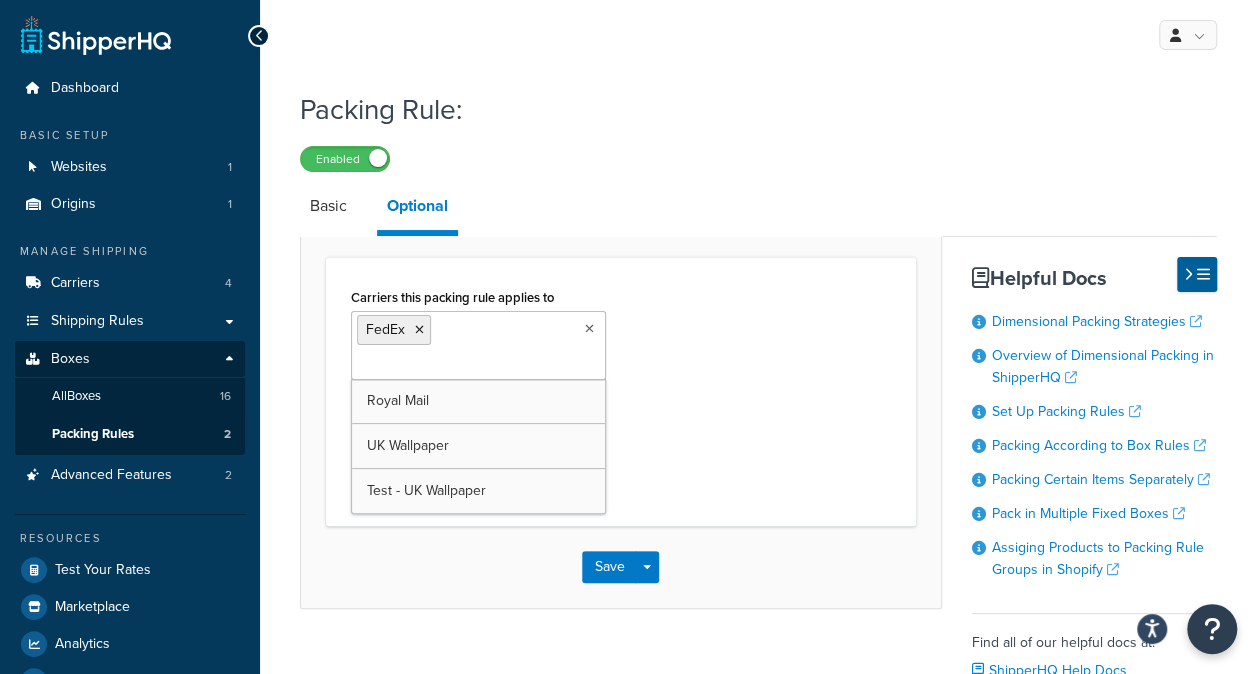 click on "Packing Rule:  Enabled" at bounding box center (758, 126) 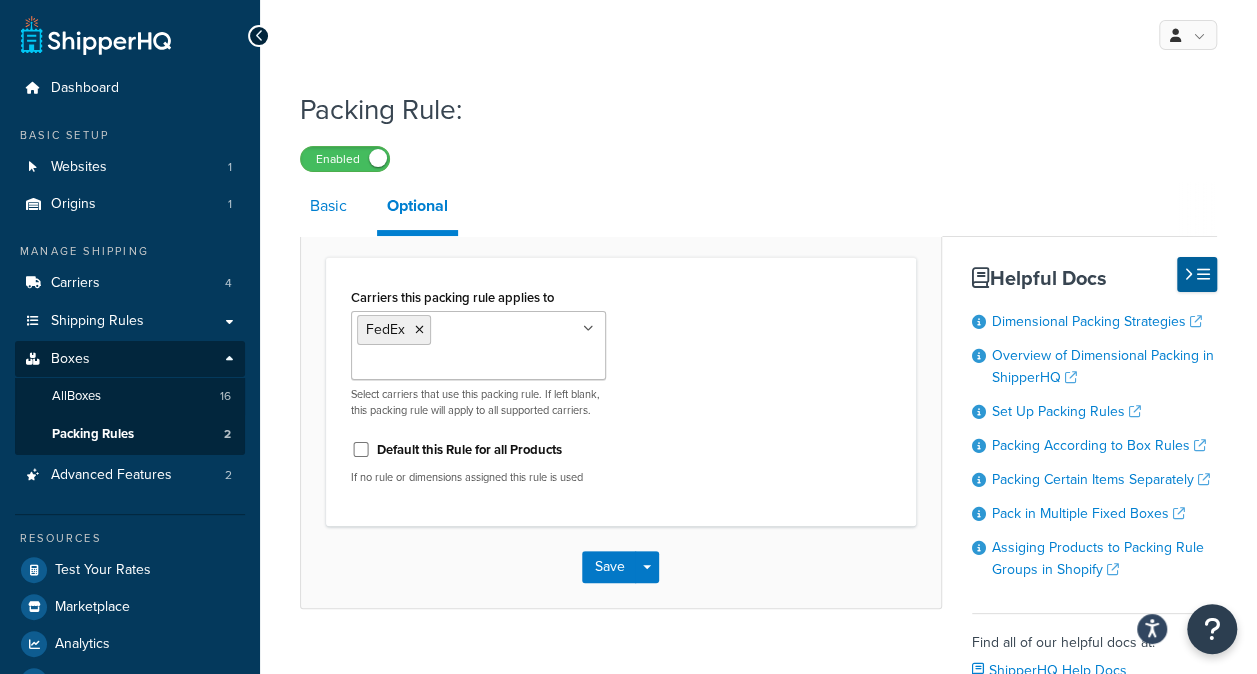click on "Basic" at bounding box center [328, 206] 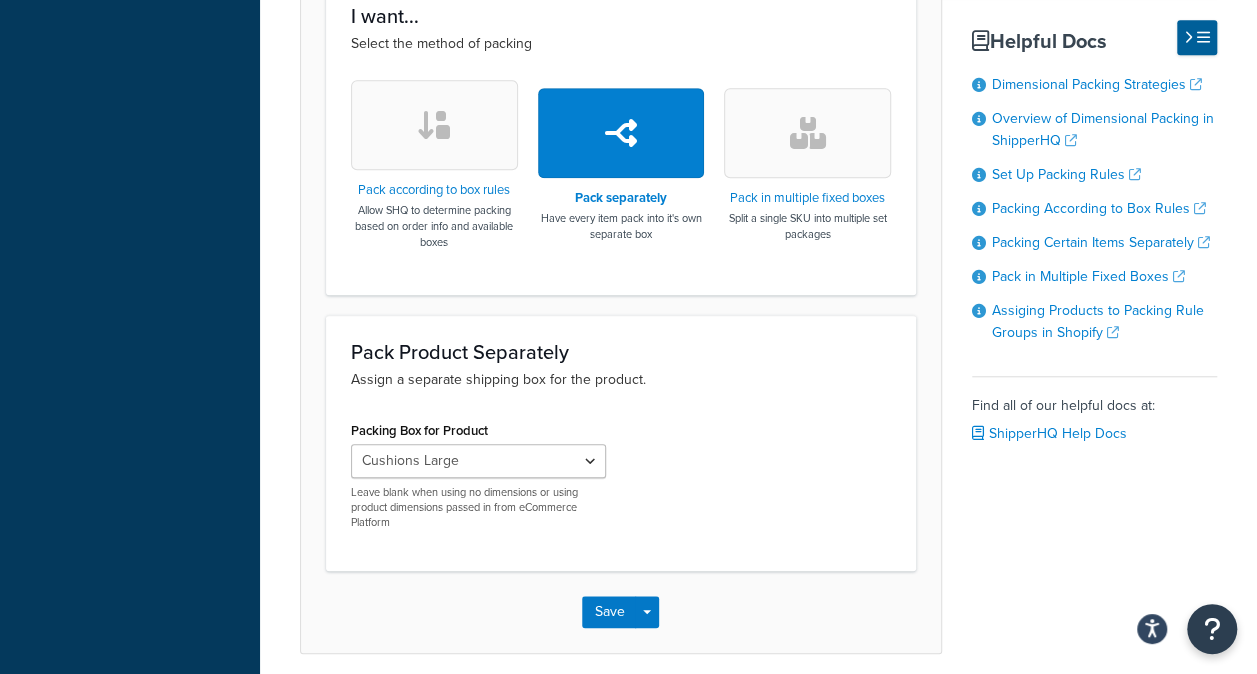 scroll, scrollTop: 758, scrollLeft: 0, axis: vertical 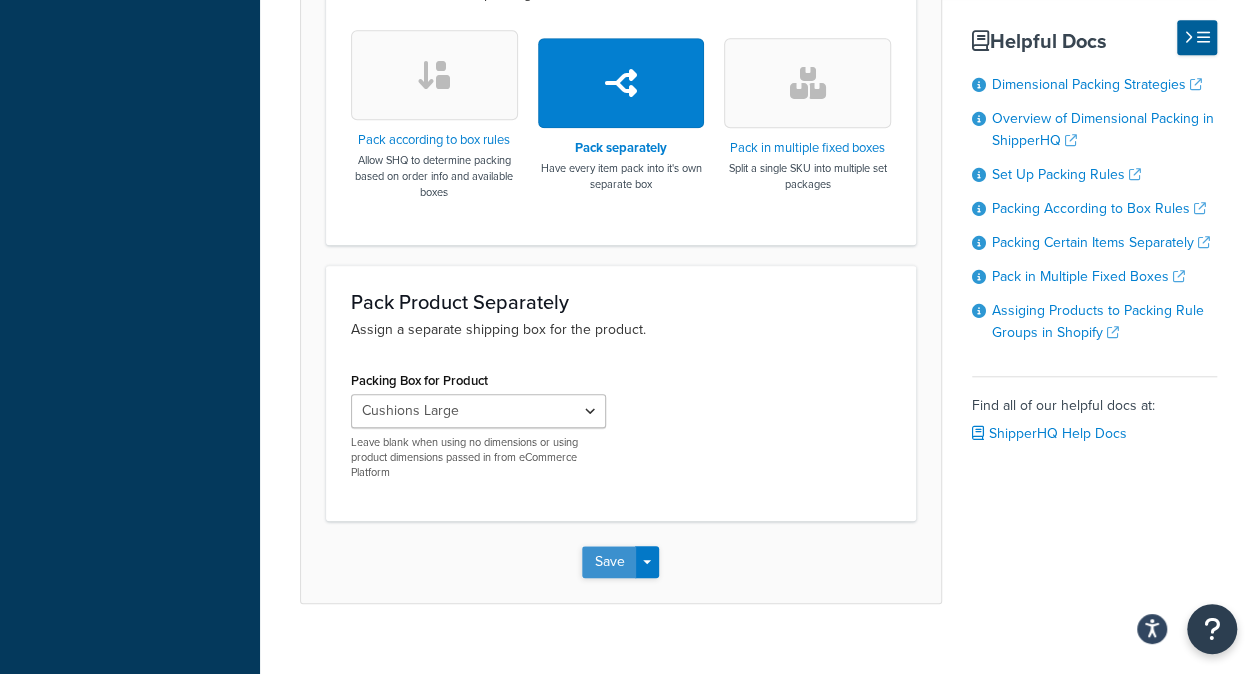 click on "Save" at bounding box center (609, 562) 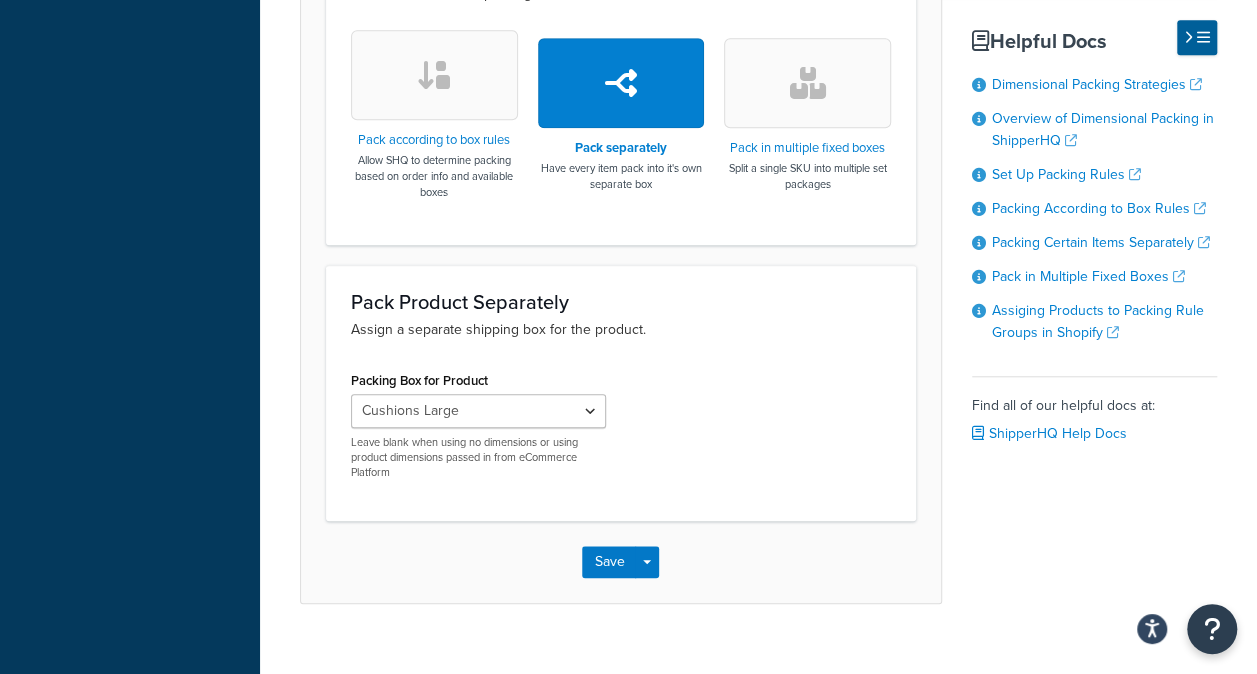 scroll, scrollTop: 0, scrollLeft: 0, axis: both 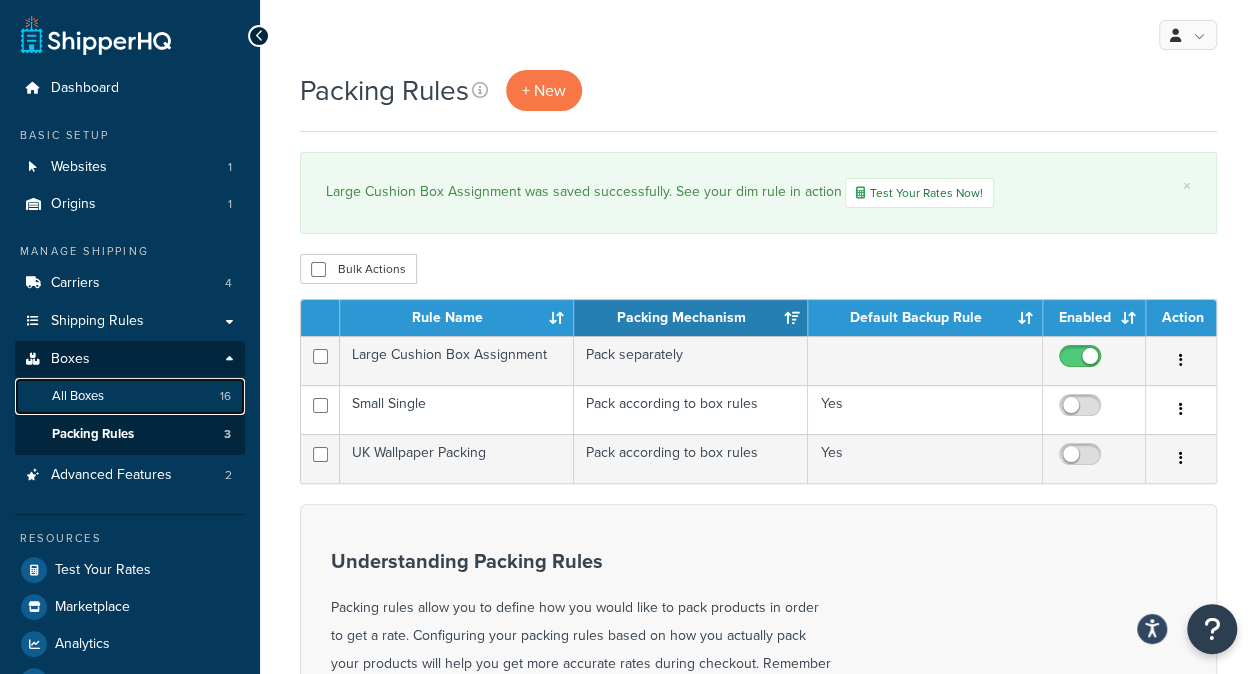 click on "All Boxes" at bounding box center [78, 396] 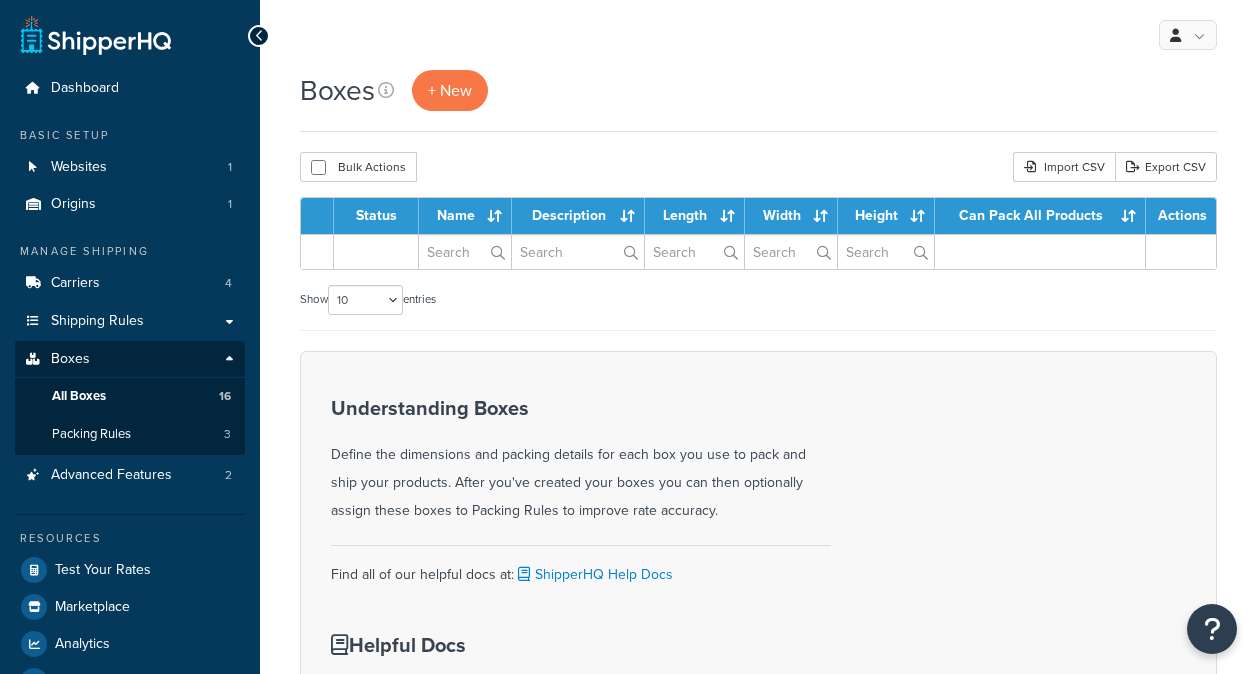 scroll, scrollTop: 0, scrollLeft: 0, axis: both 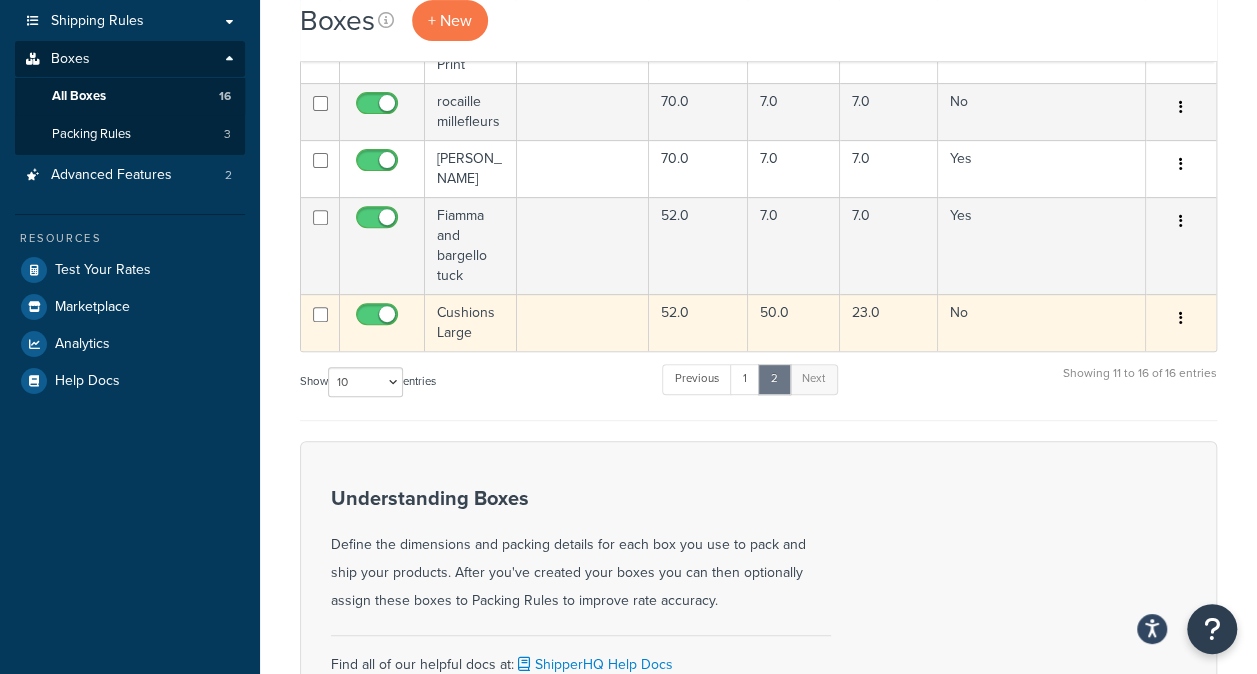 click at bounding box center [583, 322] 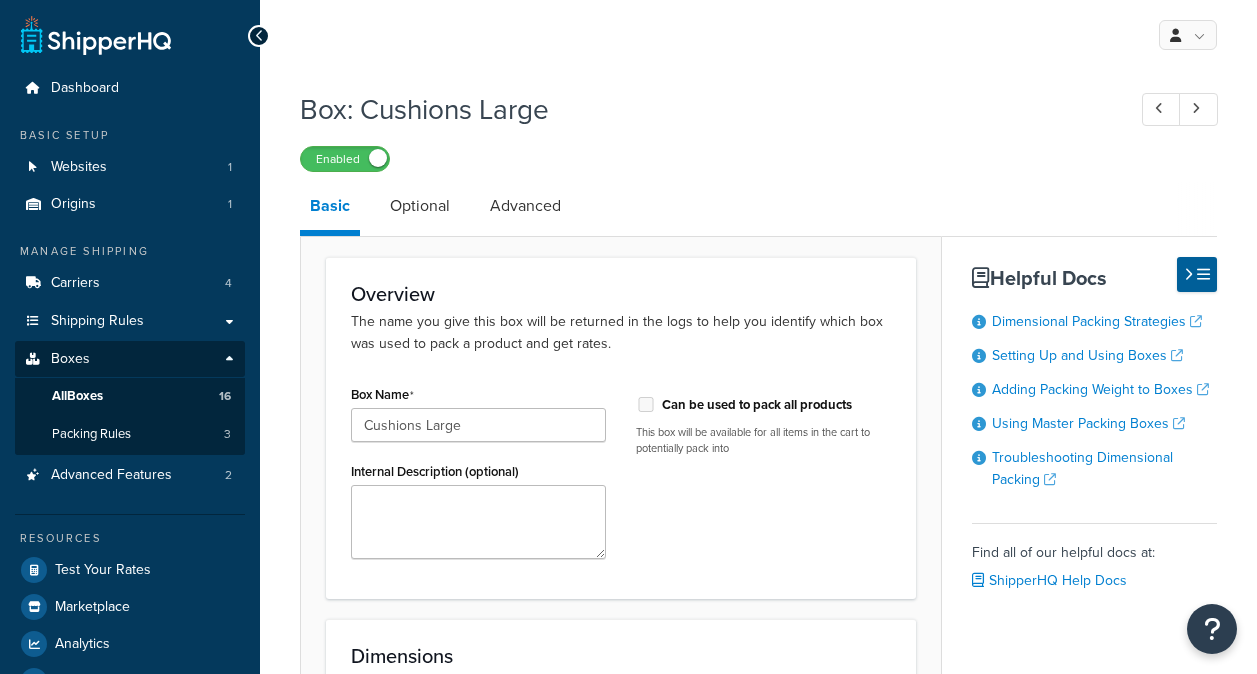 scroll, scrollTop: 0, scrollLeft: 0, axis: both 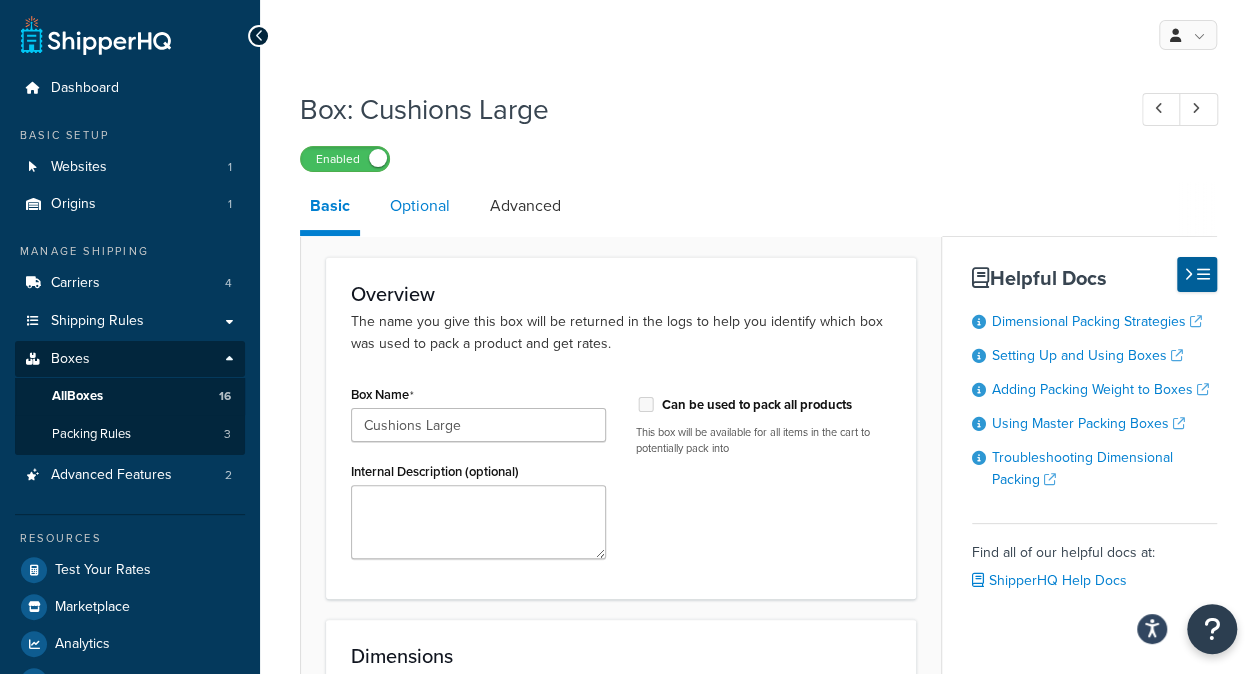 click on "Optional" at bounding box center (420, 206) 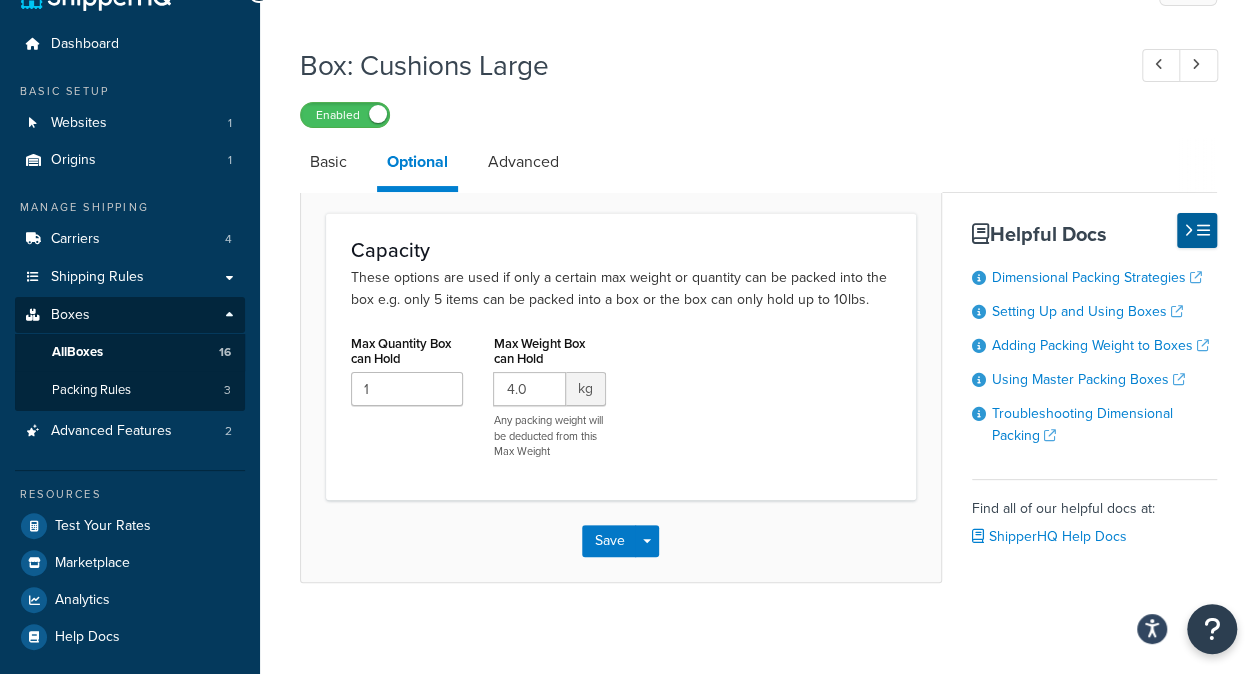 scroll, scrollTop: 69, scrollLeft: 0, axis: vertical 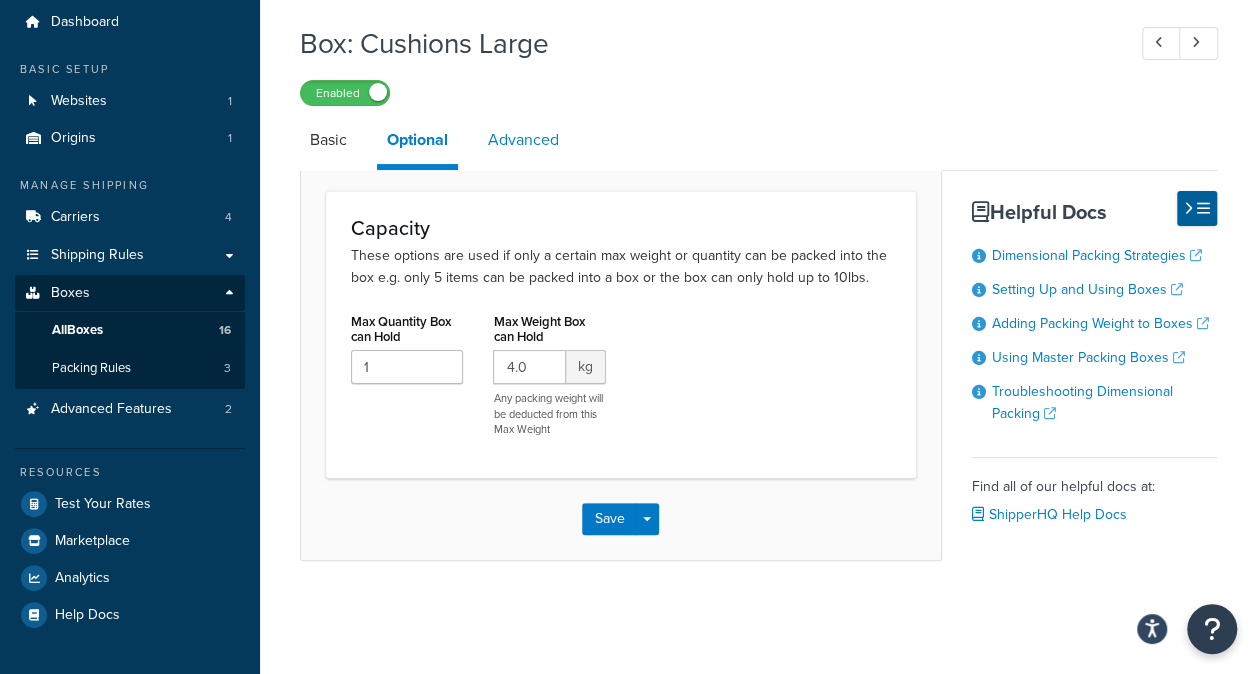 click on "Advanced" at bounding box center [523, 140] 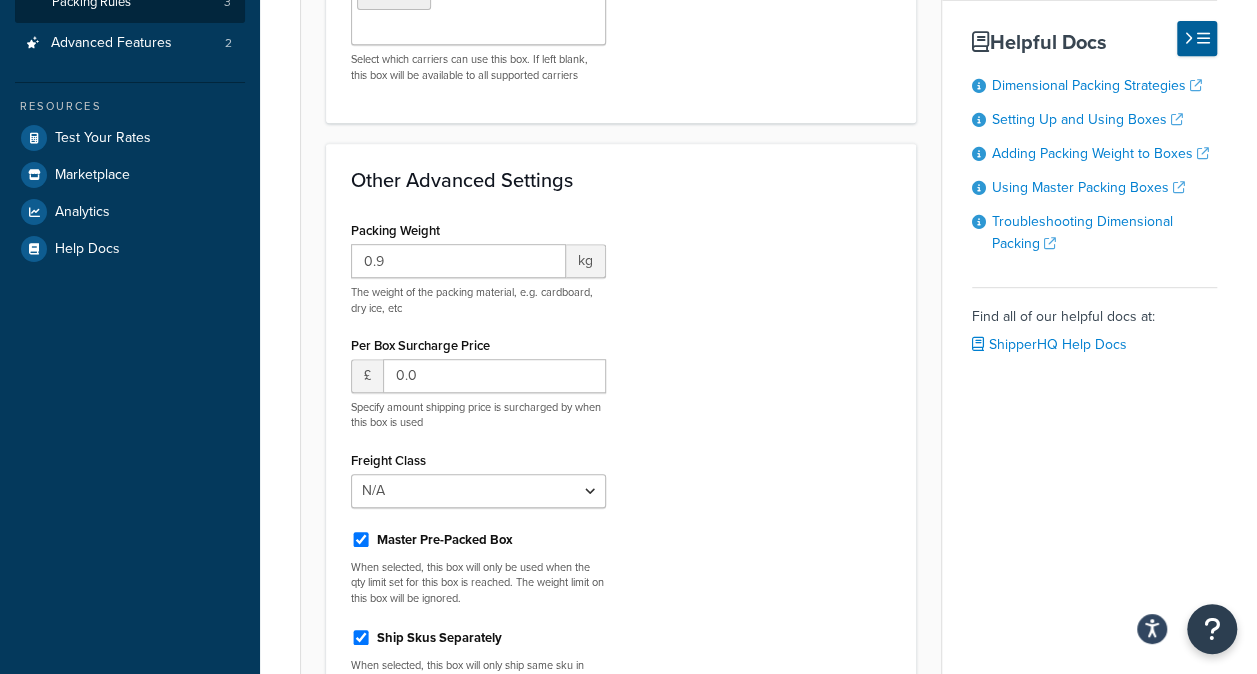 scroll, scrollTop: 667, scrollLeft: 0, axis: vertical 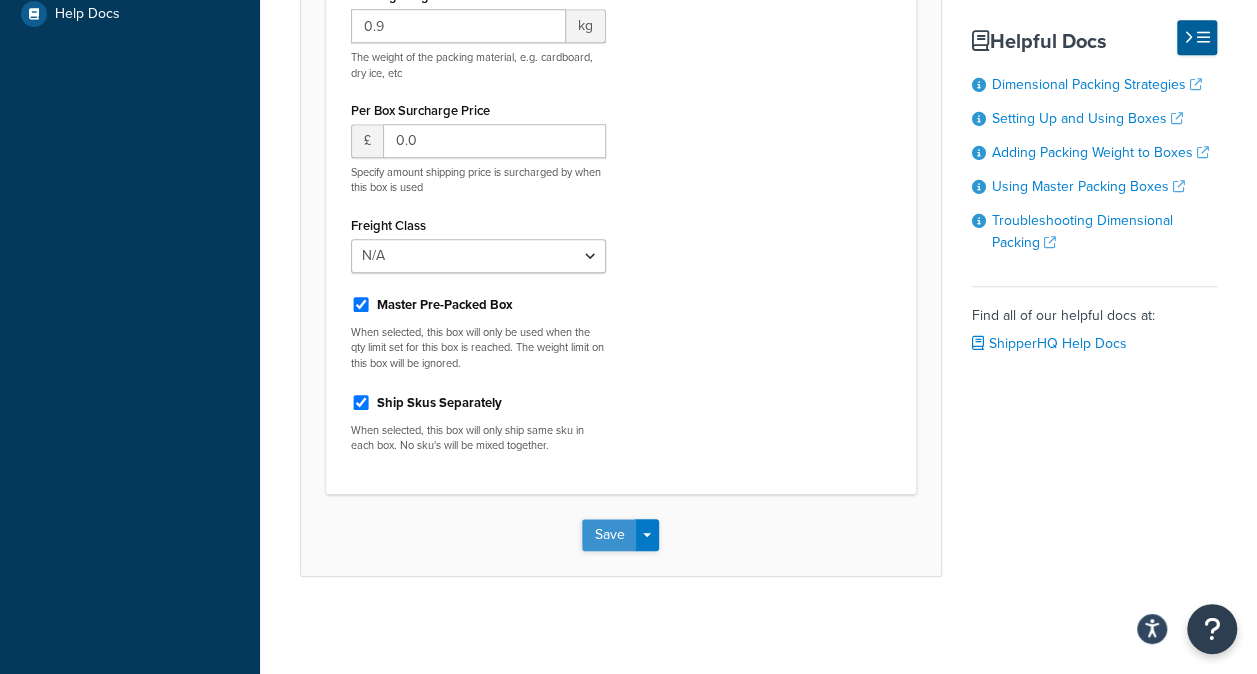 click on "Save" at bounding box center [609, 535] 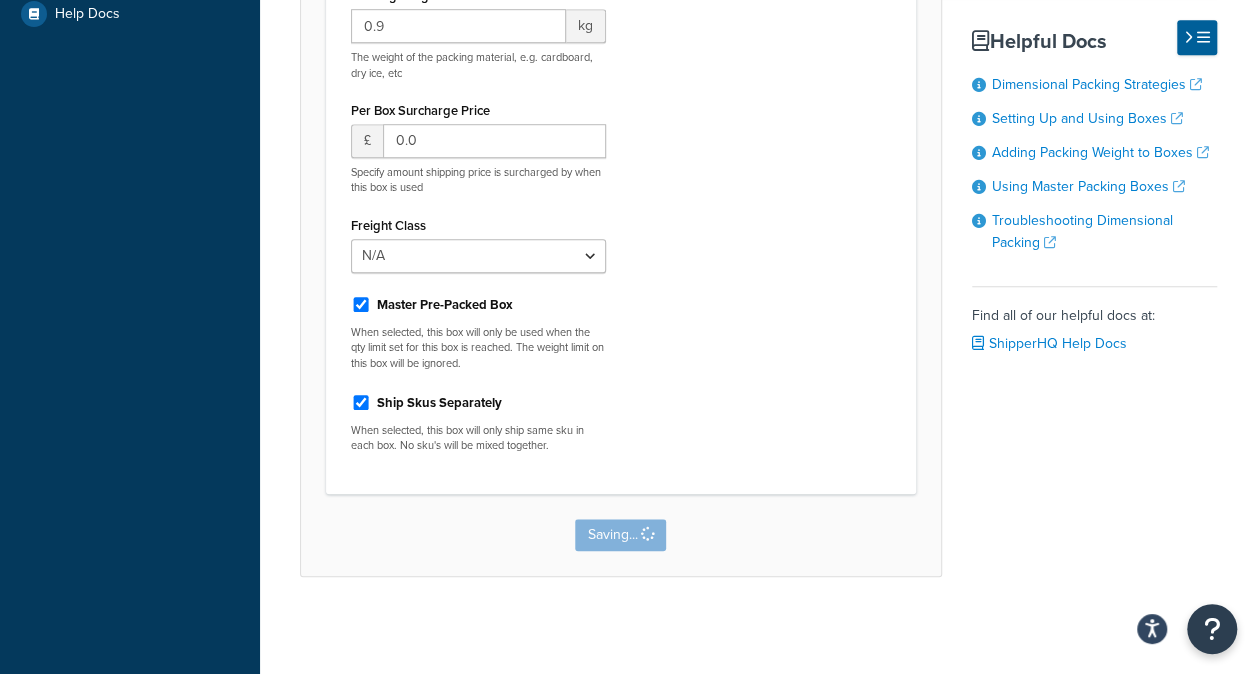 scroll, scrollTop: 0, scrollLeft: 0, axis: both 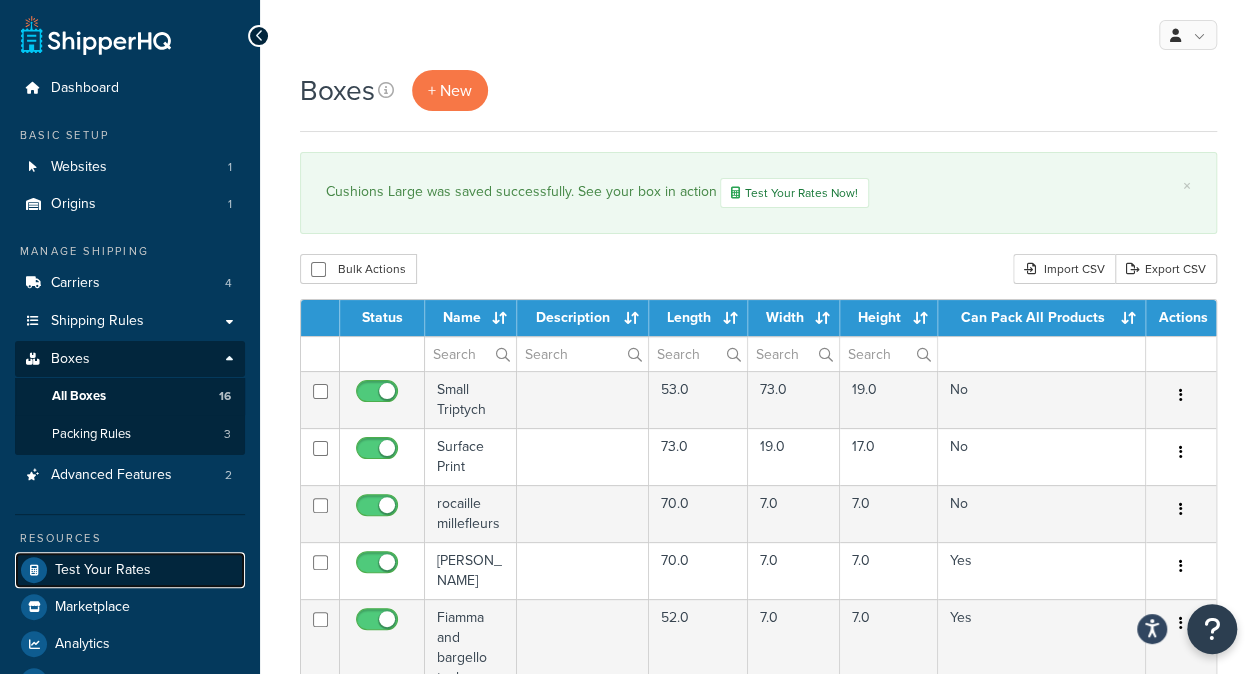 click on "Test Your Rates" at bounding box center (103, 570) 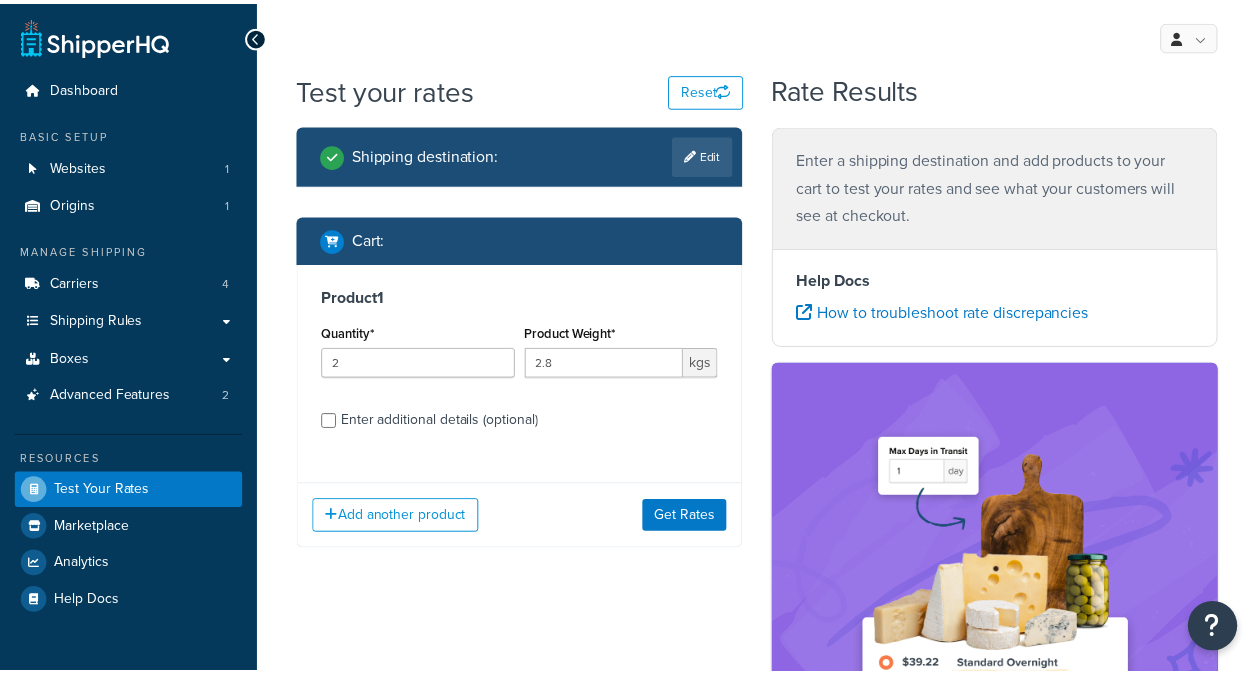 scroll, scrollTop: 0, scrollLeft: 0, axis: both 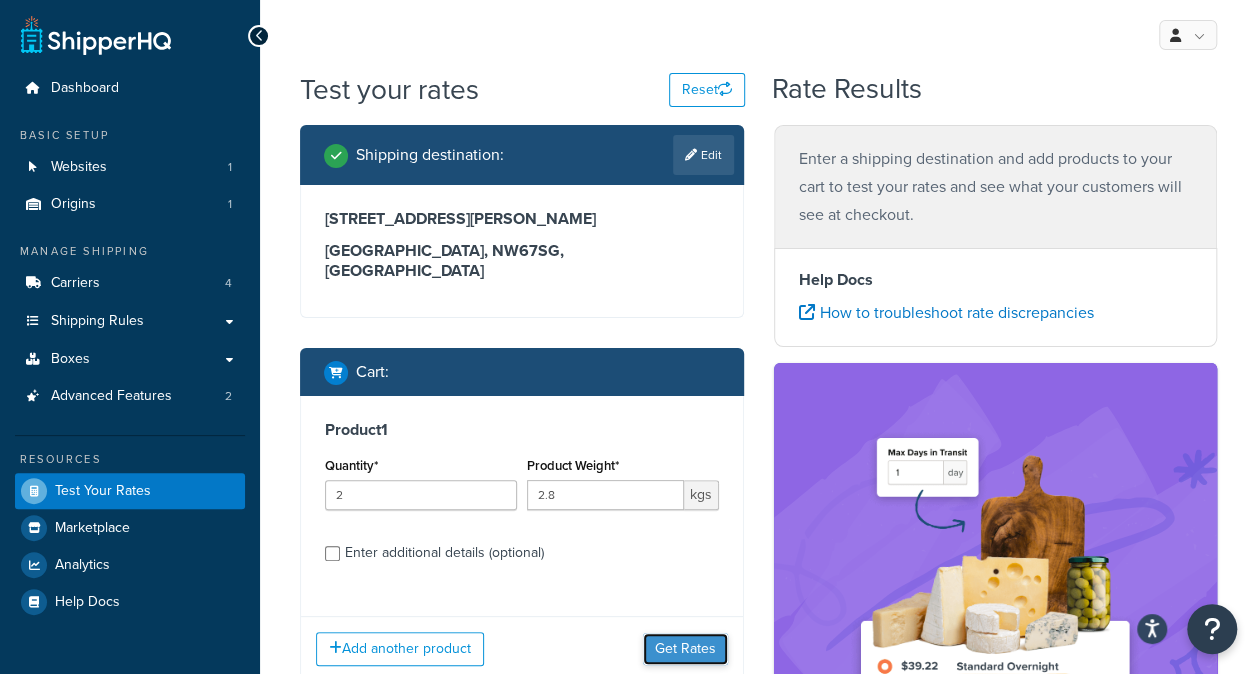 click on "Get Rates" at bounding box center (685, 649) 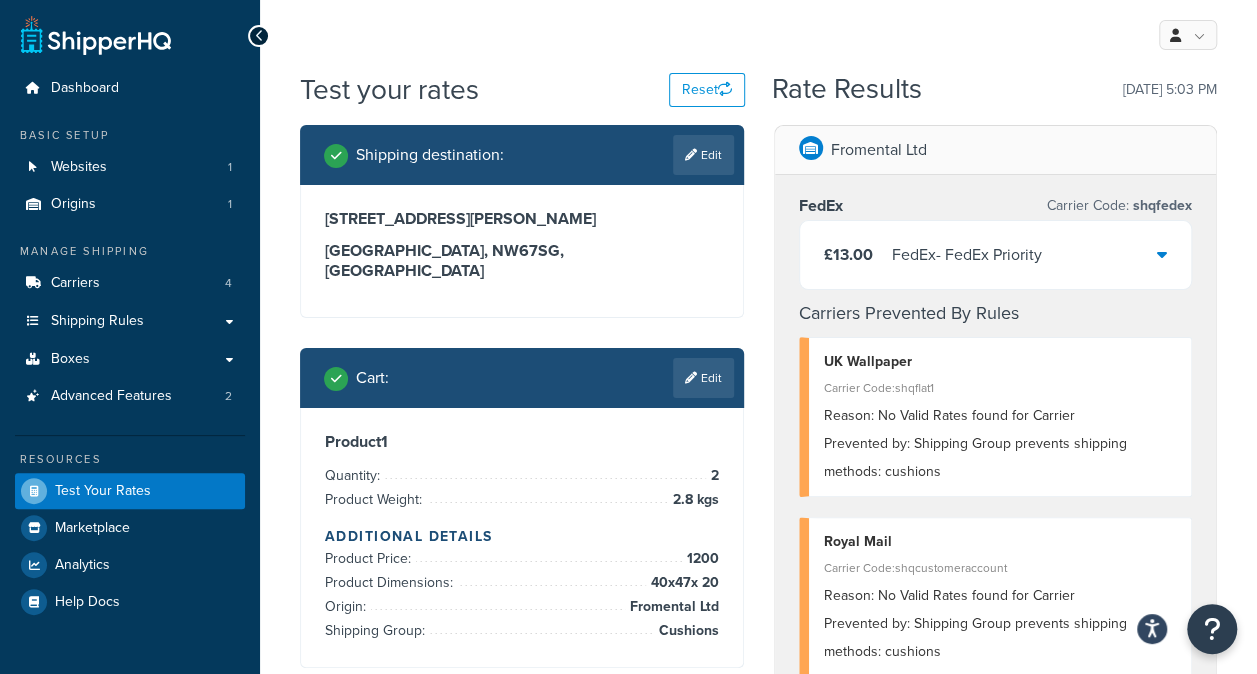 click on "£13.00 FedEx  -   FedEx Priority" at bounding box center [996, 255] 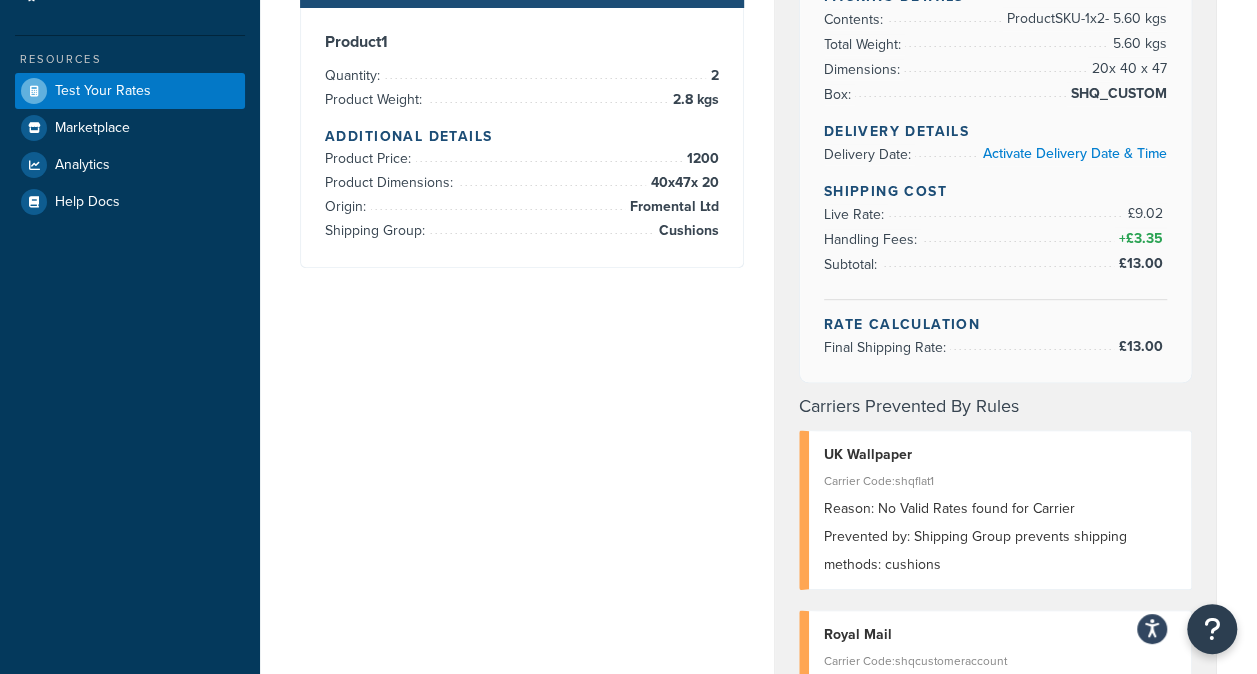 scroll, scrollTop: 0, scrollLeft: 0, axis: both 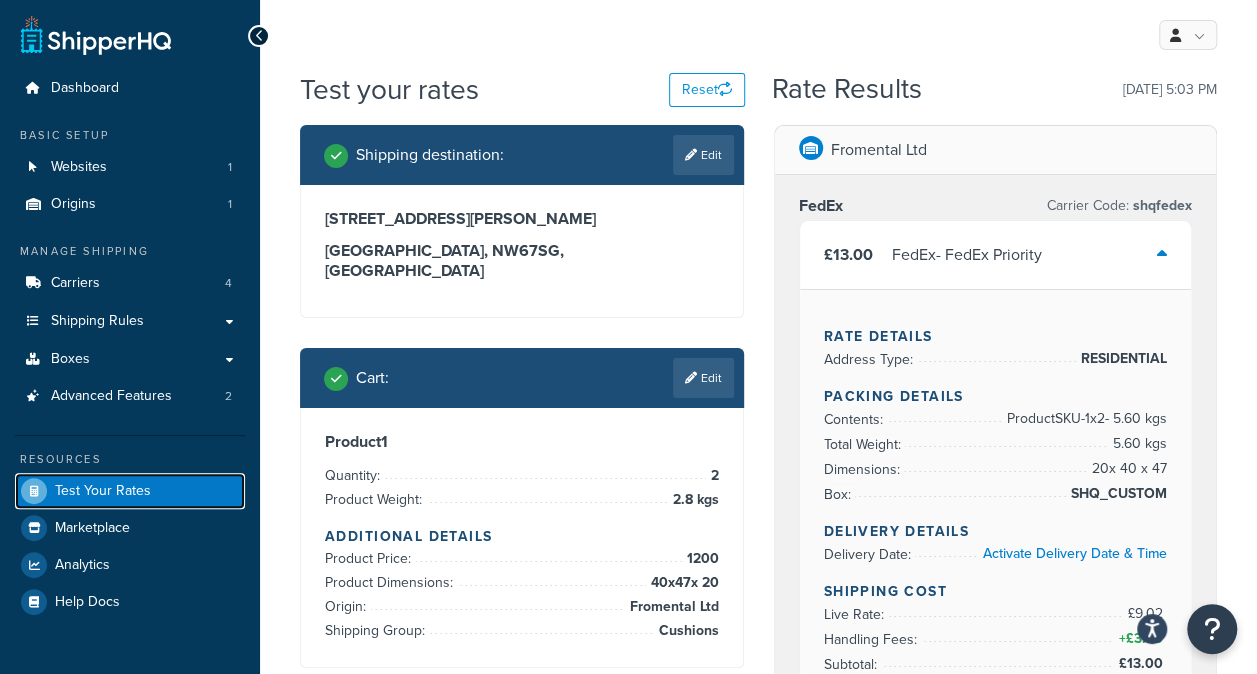 click on "Test Your Rates" at bounding box center [103, 491] 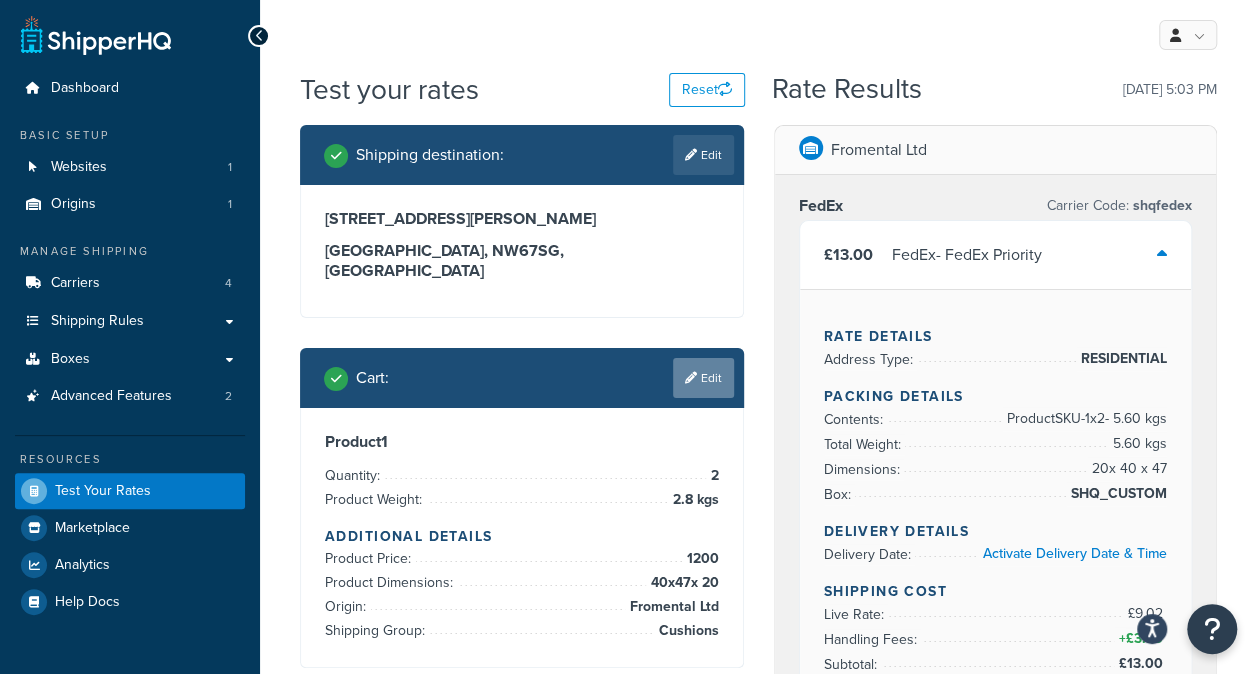click on "Edit" at bounding box center [703, 378] 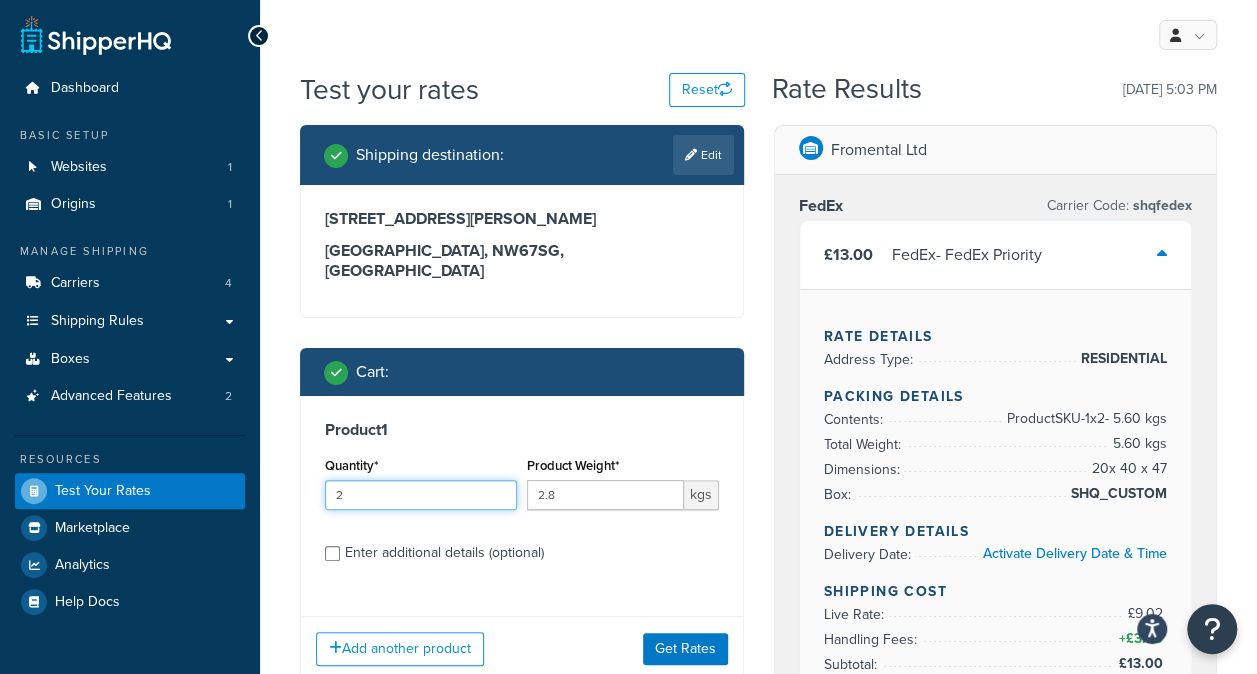 click on "Test your rates Reset   Rate Results [DATE]  5:03 PM Shipping destination :  Edit [STREET_ADDRESS][PERSON_NAME] Cart : Product  1 Quantity*   2 Product Weight*   2.8 kgs   Enter additional details (optional)  Add another product Get Rates Fromental Ltd FedEx Carrier Code:   shqfedex £13.00 FedEx  -   FedEx Priority Rate Details Address Type: RESIDENTIAL Packing Details Contents: Product  SKU-1  x  2  -   5.60 kgs Total Weight: 5.60 kgs Dimensions: 20  x   40   x   47 Box: SHQ_CUSTOM Delivery Details Delivery Date: Activate Delivery Date & Time Shipping Cost Live Rate: £9.02 Handling Fees: + £3.35 Subtotal: £13.00 Rate Calculation Final Shipping Rate: £13.00 Carriers Prevented By Rules UK Wallpaper Carrier Code:  shqflat1 Reason:   No Valid Rates found for Carrier Prevented by:    Shipping Group prevents shipping methods: cushions Royal Mail Carrier Code:  shqcustomeraccount Reason:   No Valid Rates found for Carrier Prevented by:    Carriers Not Returned Test - UK Wallpaper" at bounding box center (758, 1187) 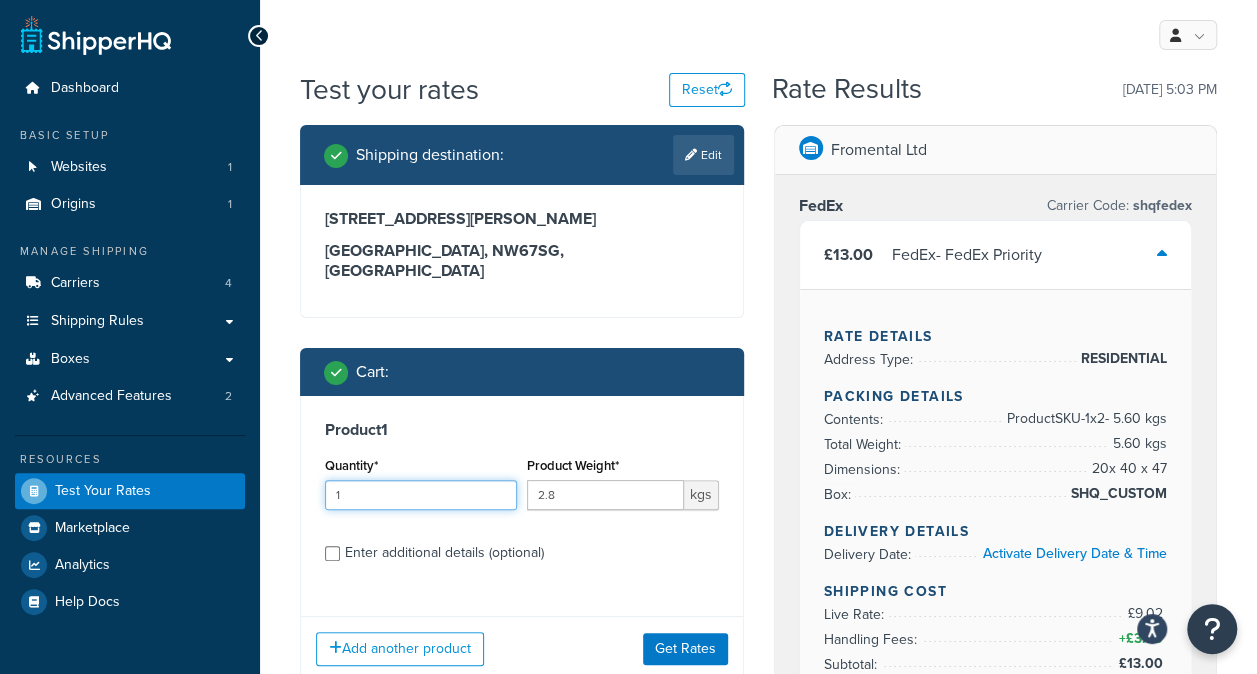 type on "1" 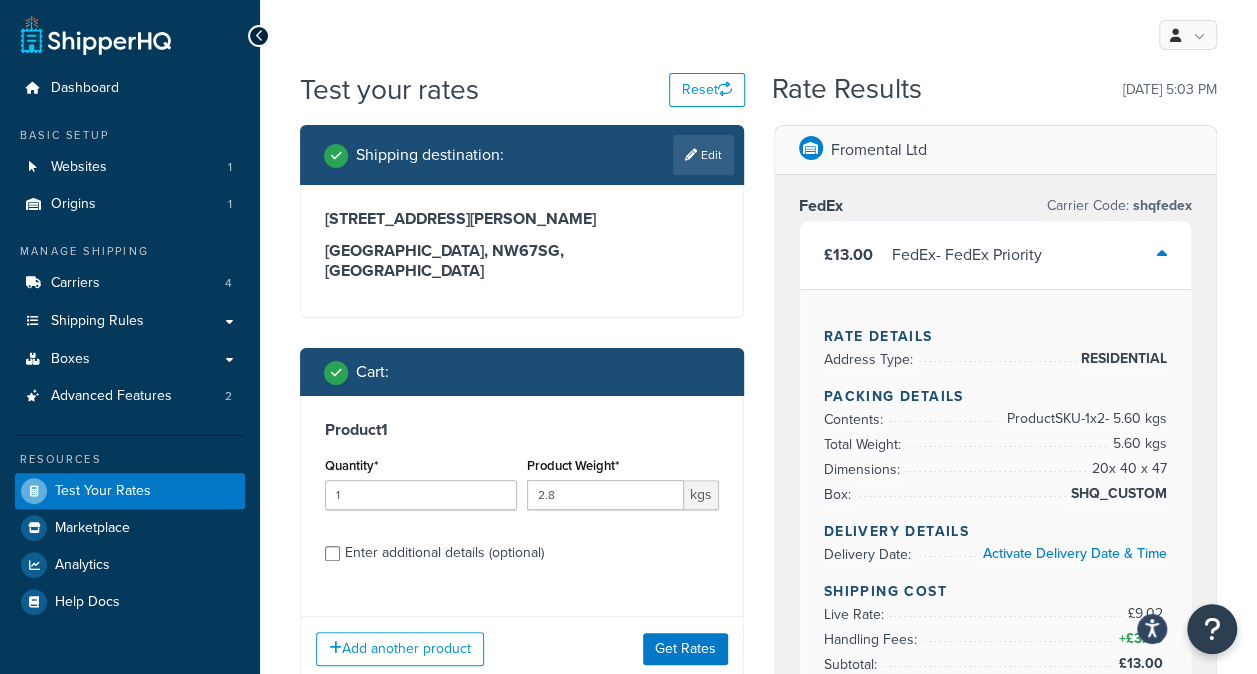 click on "Enter additional details (optional)" at bounding box center [532, 551] 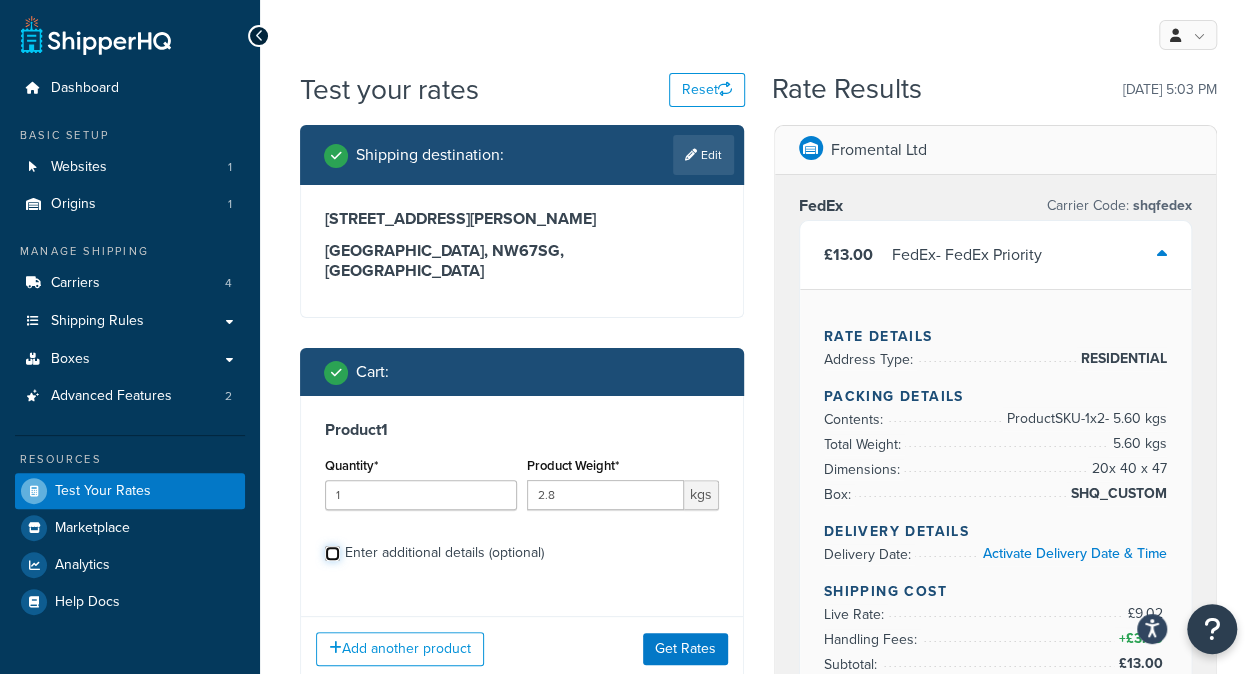 click on "Enter additional details (optional)" at bounding box center [332, 553] 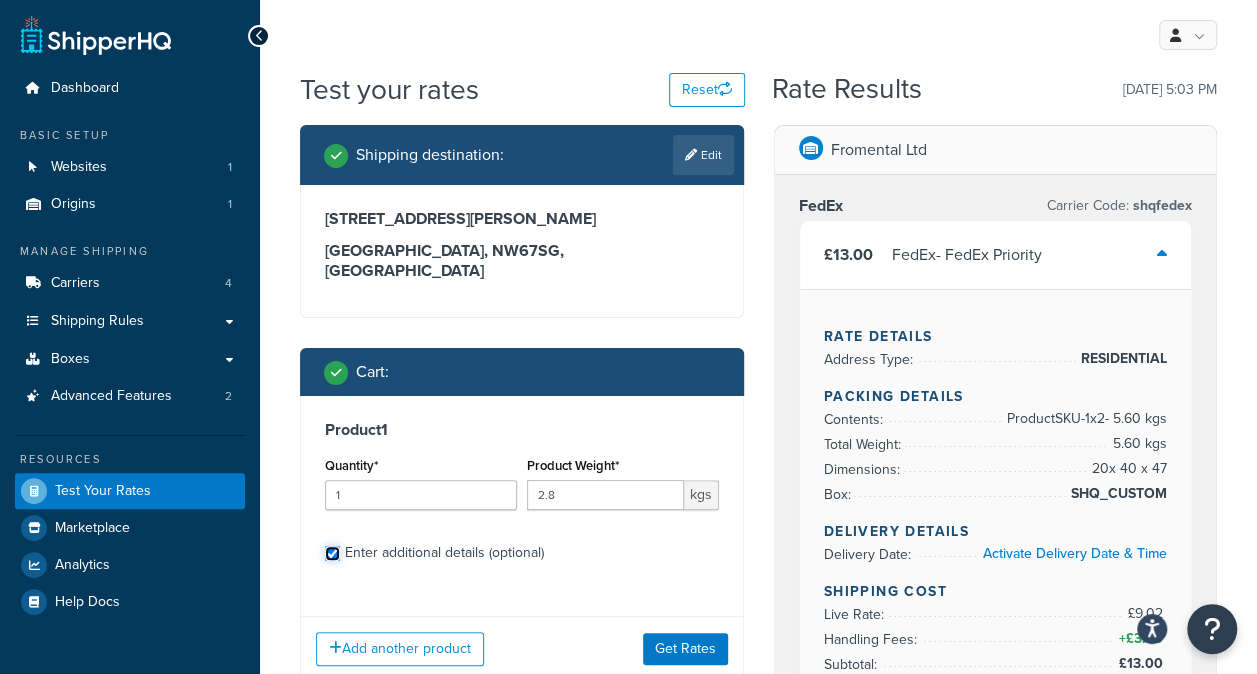 checkbox on "true" 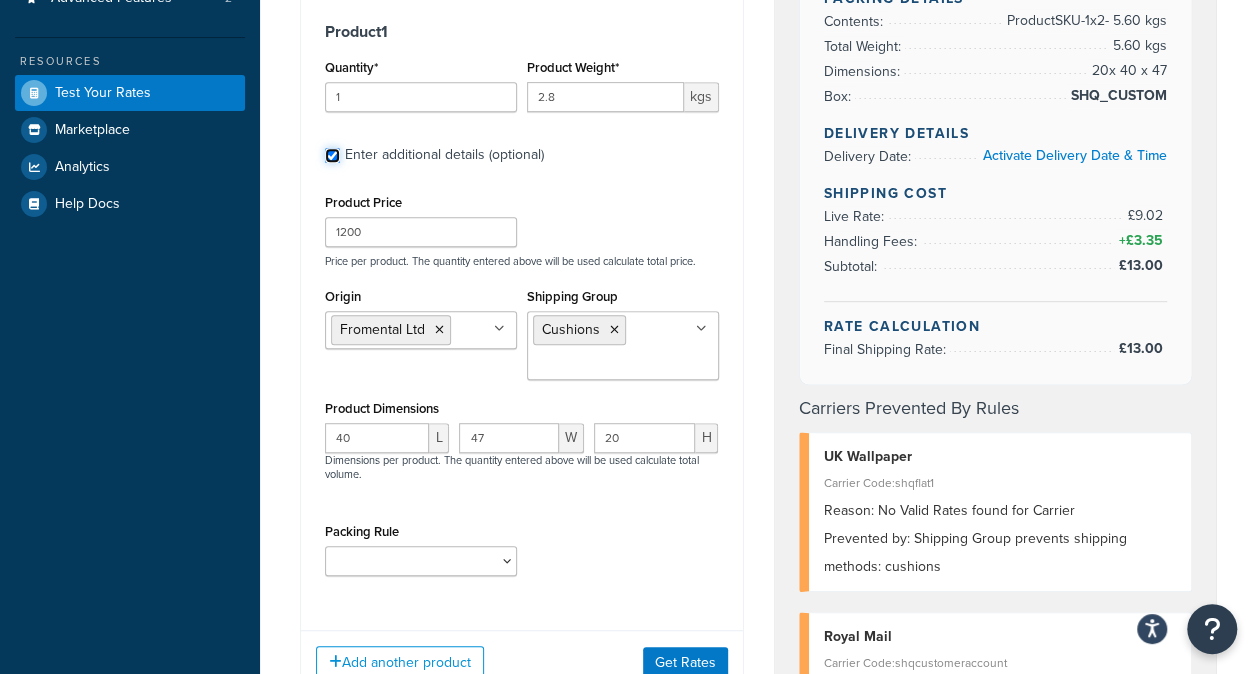 scroll, scrollTop: 400, scrollLeft: 0, axis: vertical 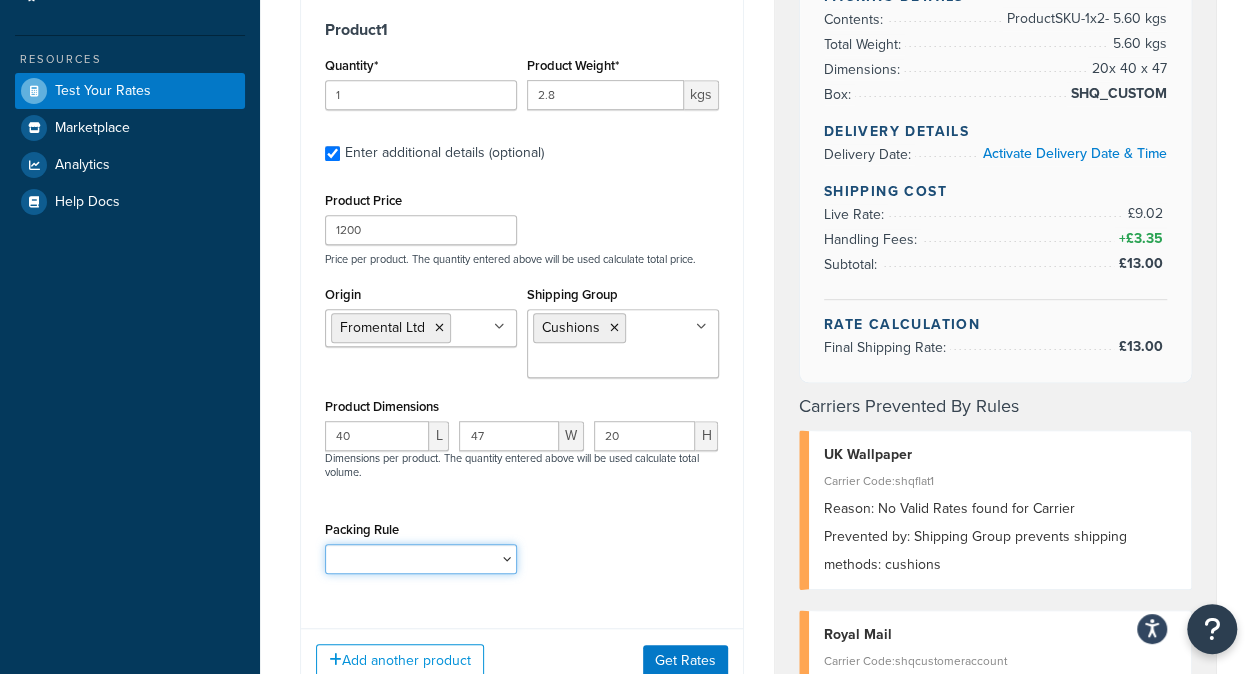 click on "Large Cushion Box Assignment  Small Single  UK Wallpaper Packing" at bounding box center [421, 559] 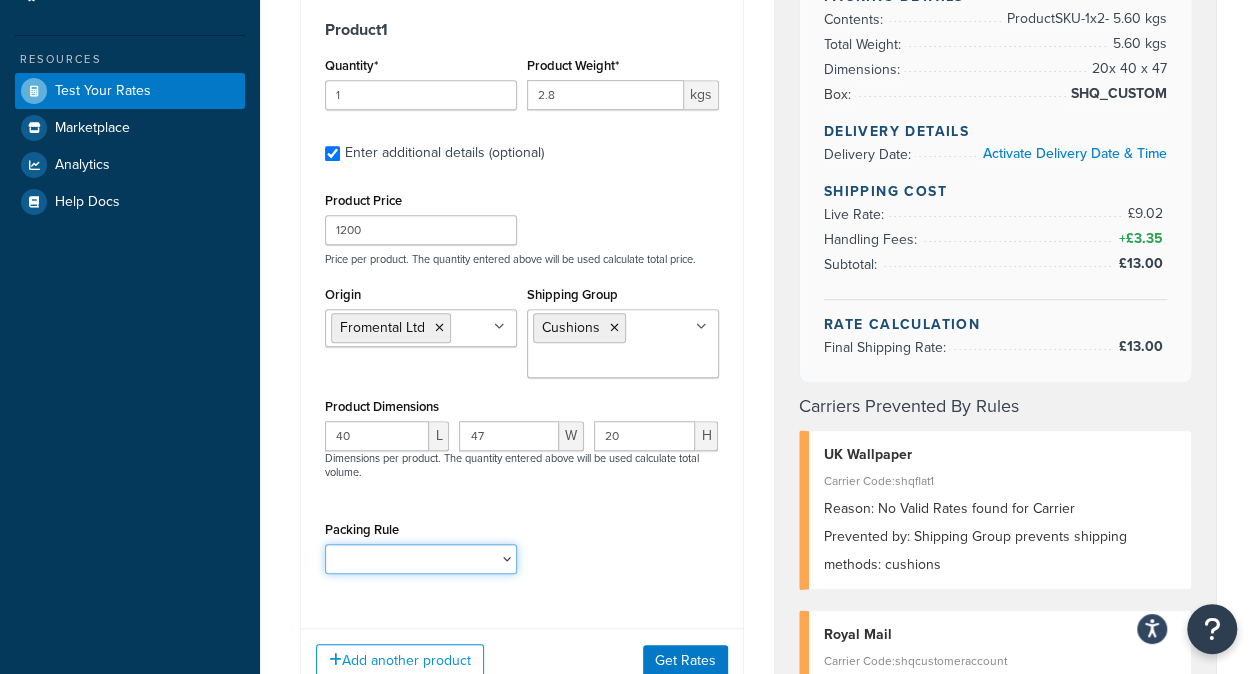 select on "86122" 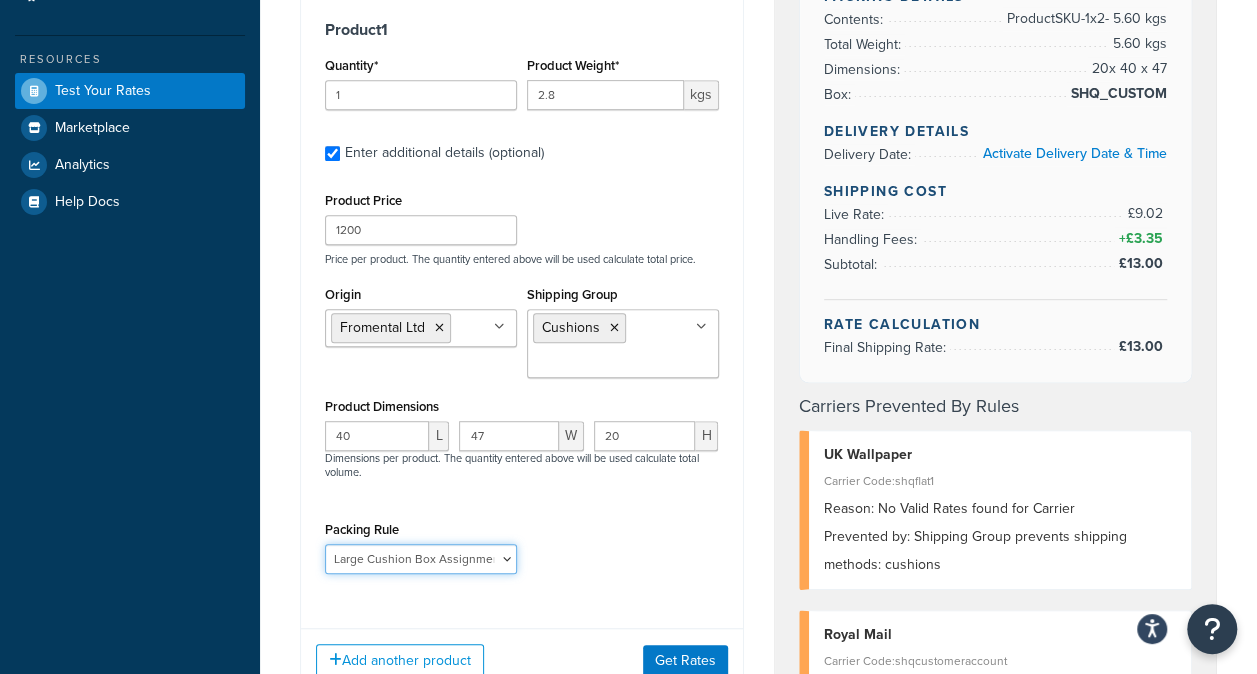 click on "Large Cushion Box Assignment  Small Single  UK Wallpaper Packing" at bounding box center (421, 559) 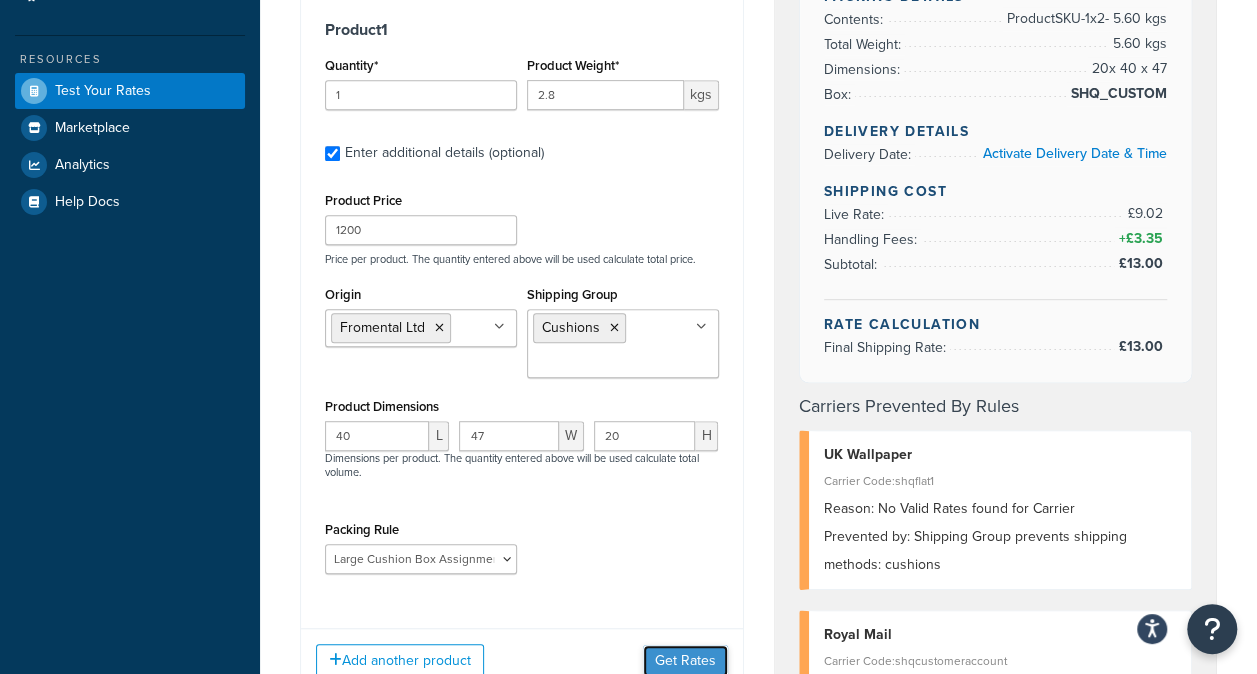 click on "Get Rates" at bounding box center [685, 661] 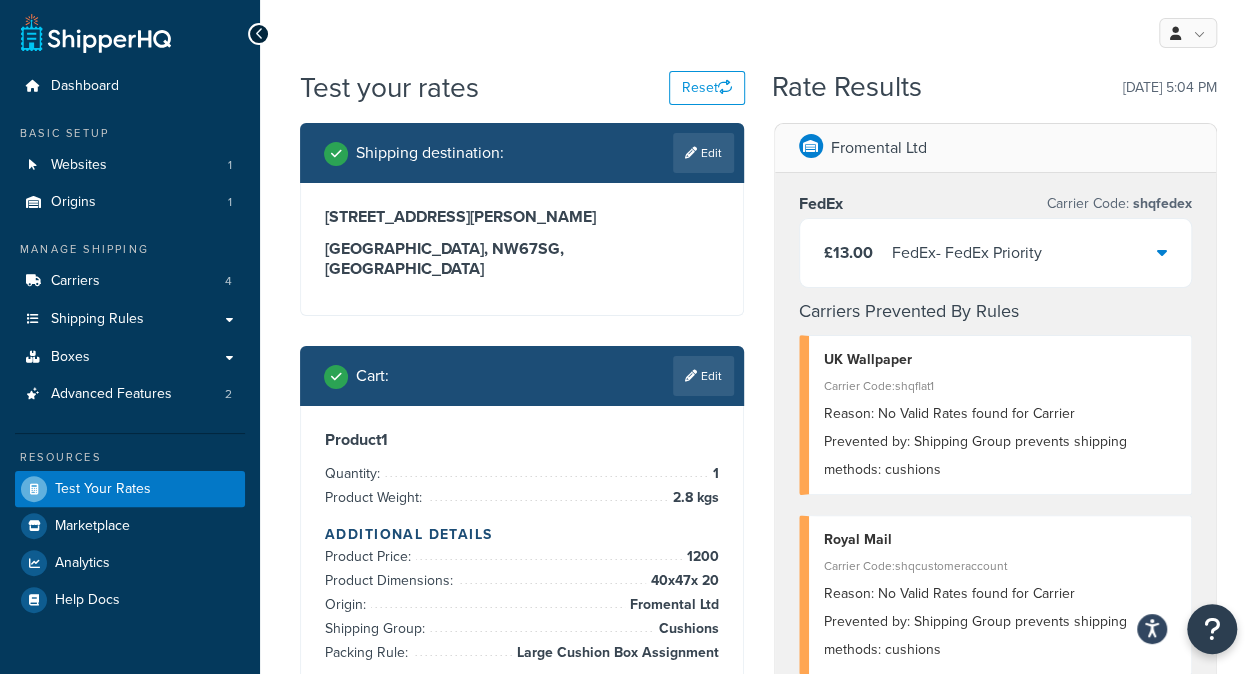 scroll, scrollTop: 0, scrollLeft: 0, axis: both 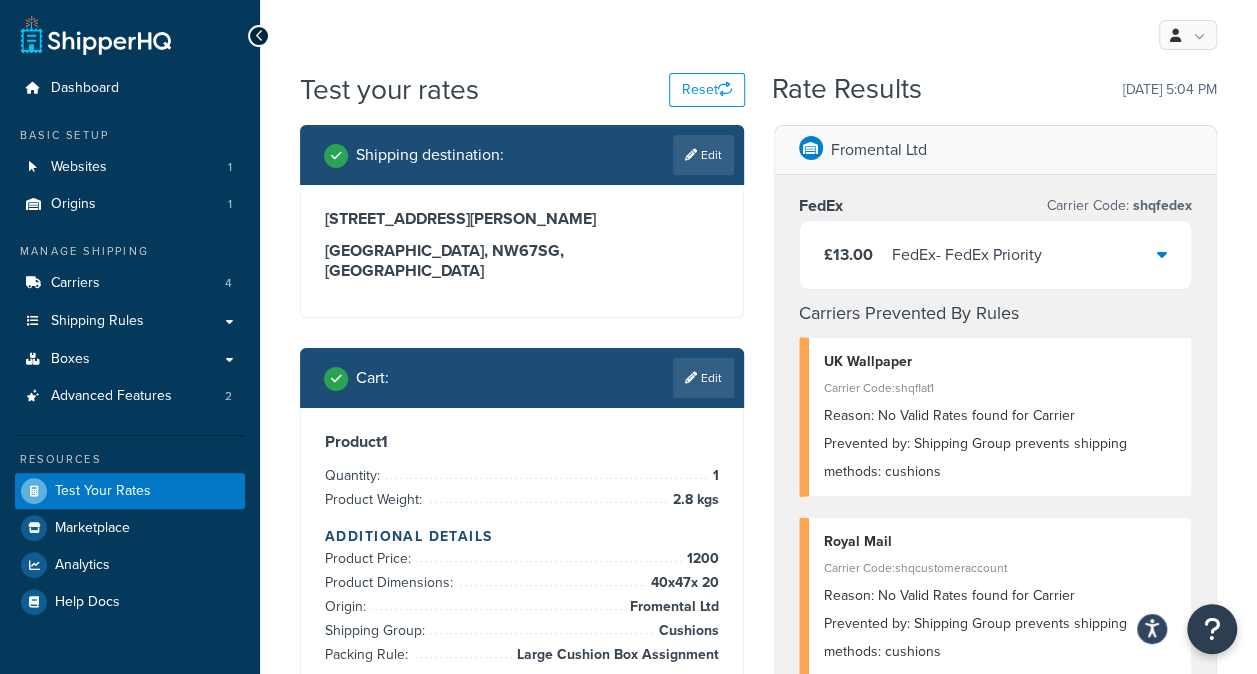 click on "FedEx  -   FedEx Priority" at bounding box center (967, 255) 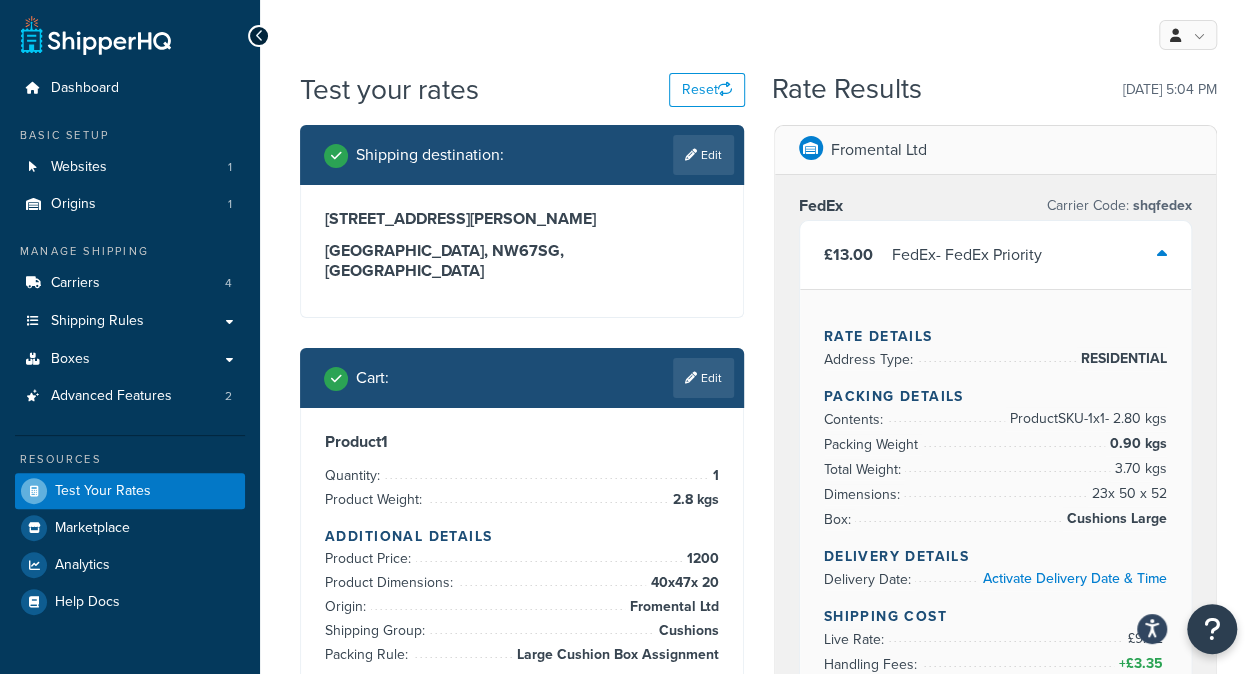 click on "My Profile   Billing   Global Settings   Contact Us   Logout" at bounding box center (758, 35) 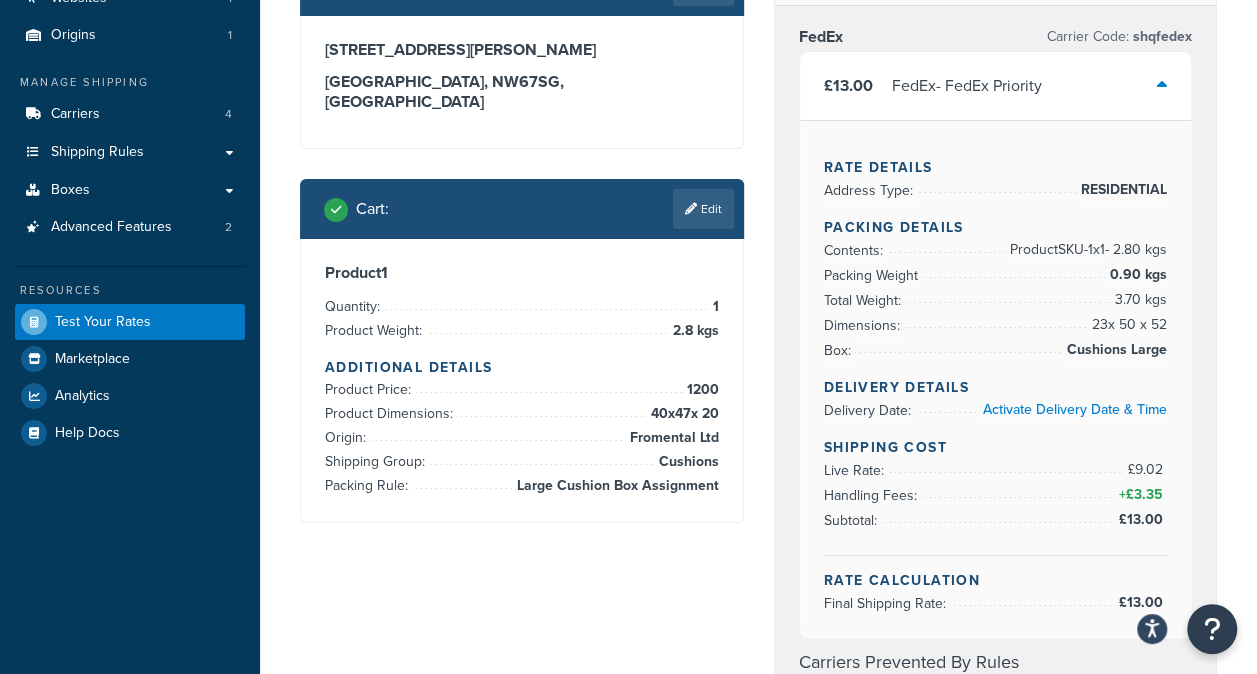 scroll, scrollTop: 200, scrollLeft: 0, axis: vertical 